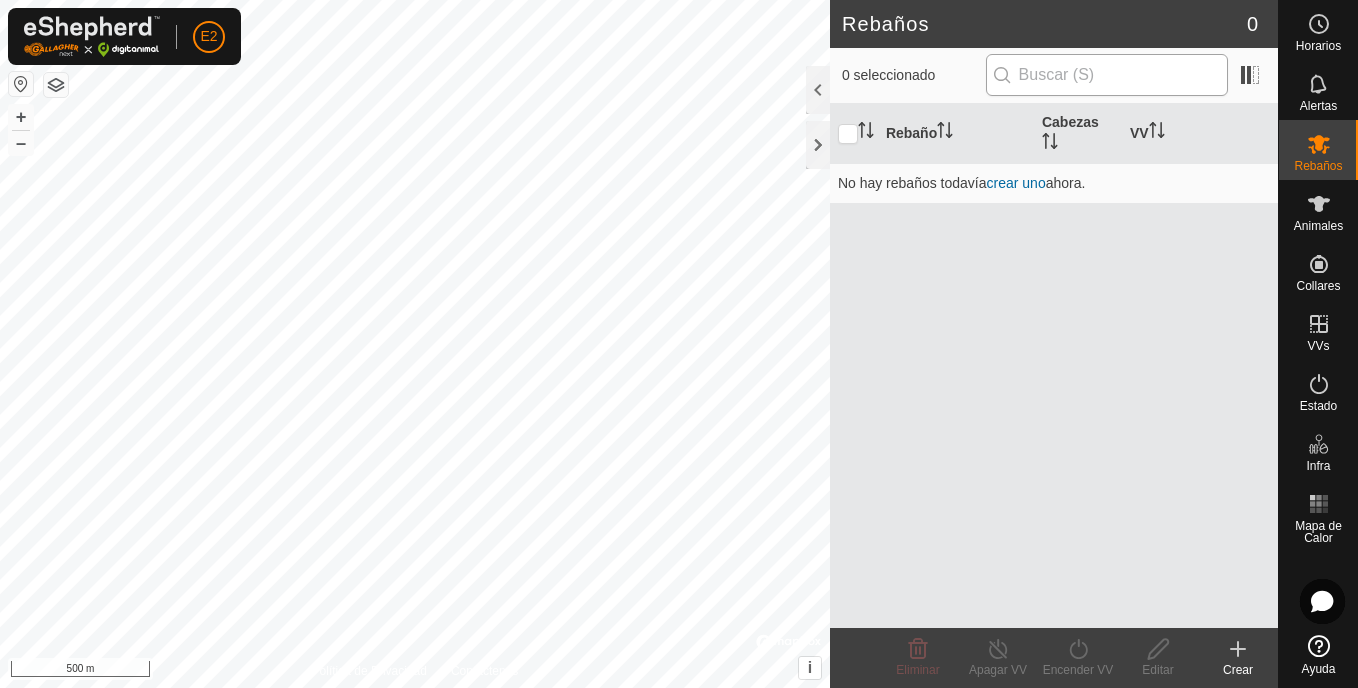 scroll, scrollTop: 0, scrollLeft: 0, axis: both 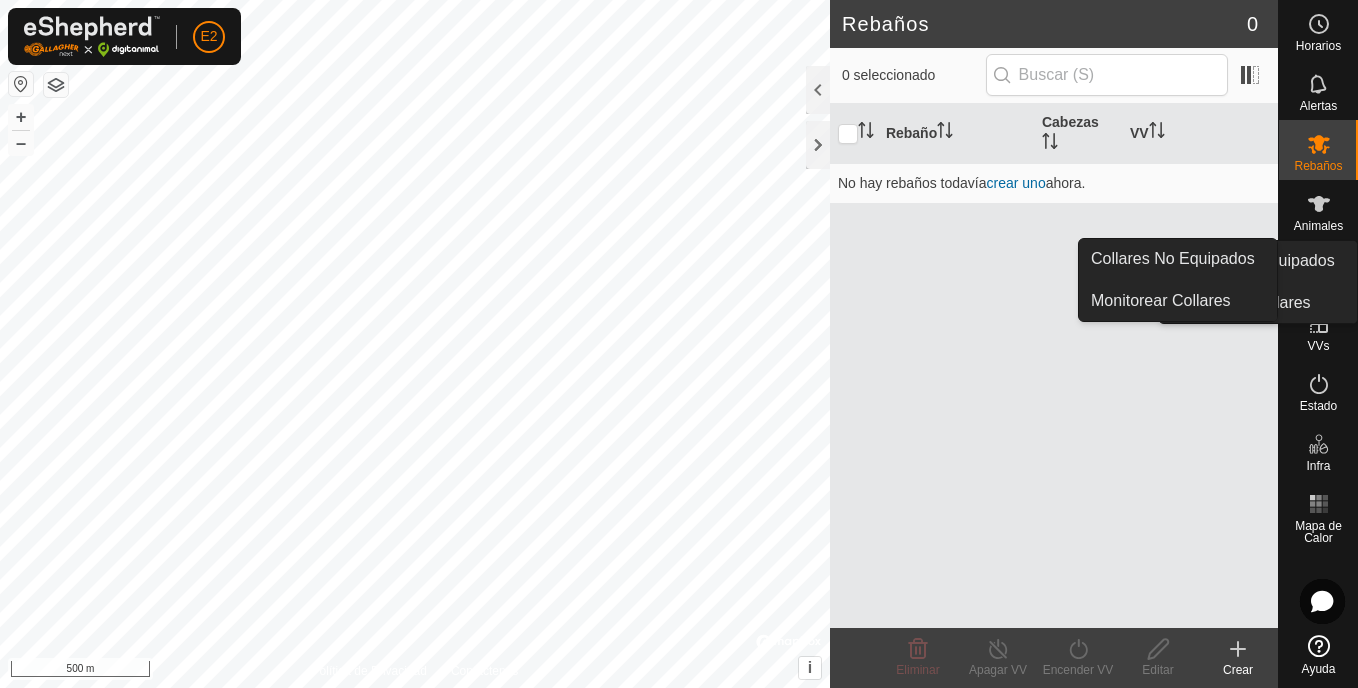 click on "Collares No Equipados Monitorear Collares" at bounding box center (1258, 282) 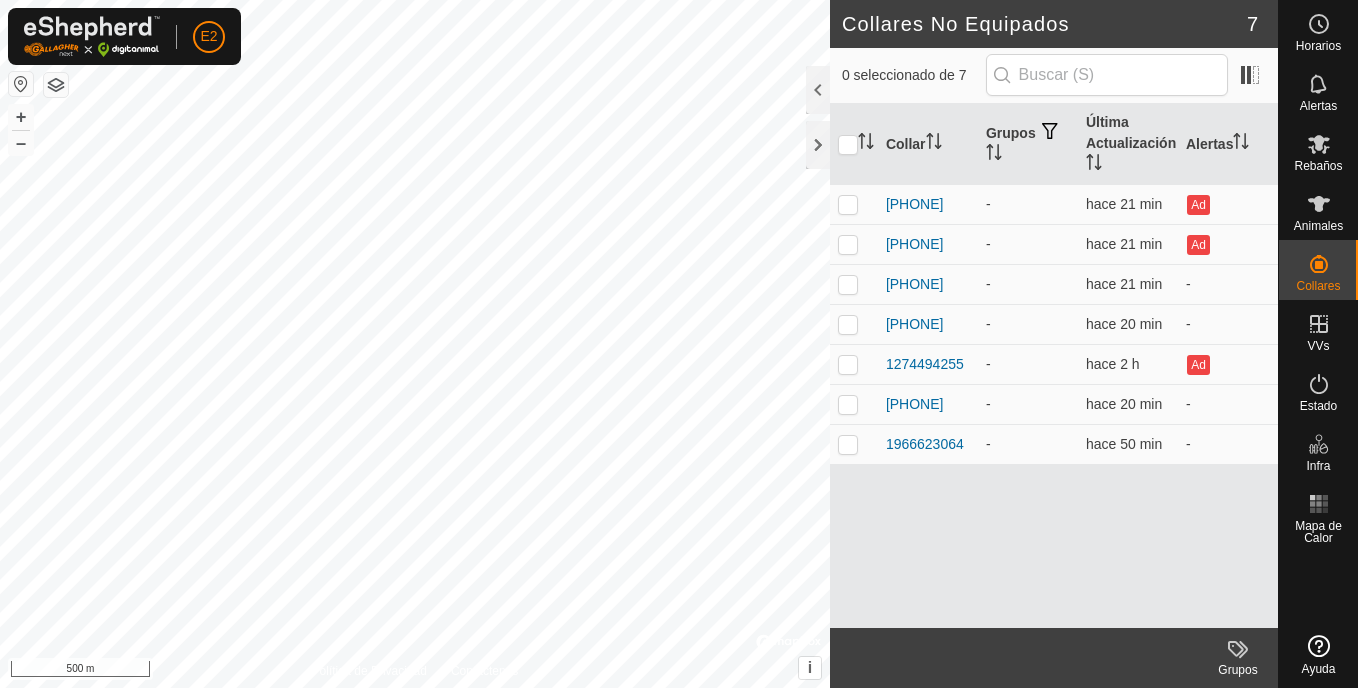 scroll, scrollTop: 0, scrollLeft: 0, axis: both 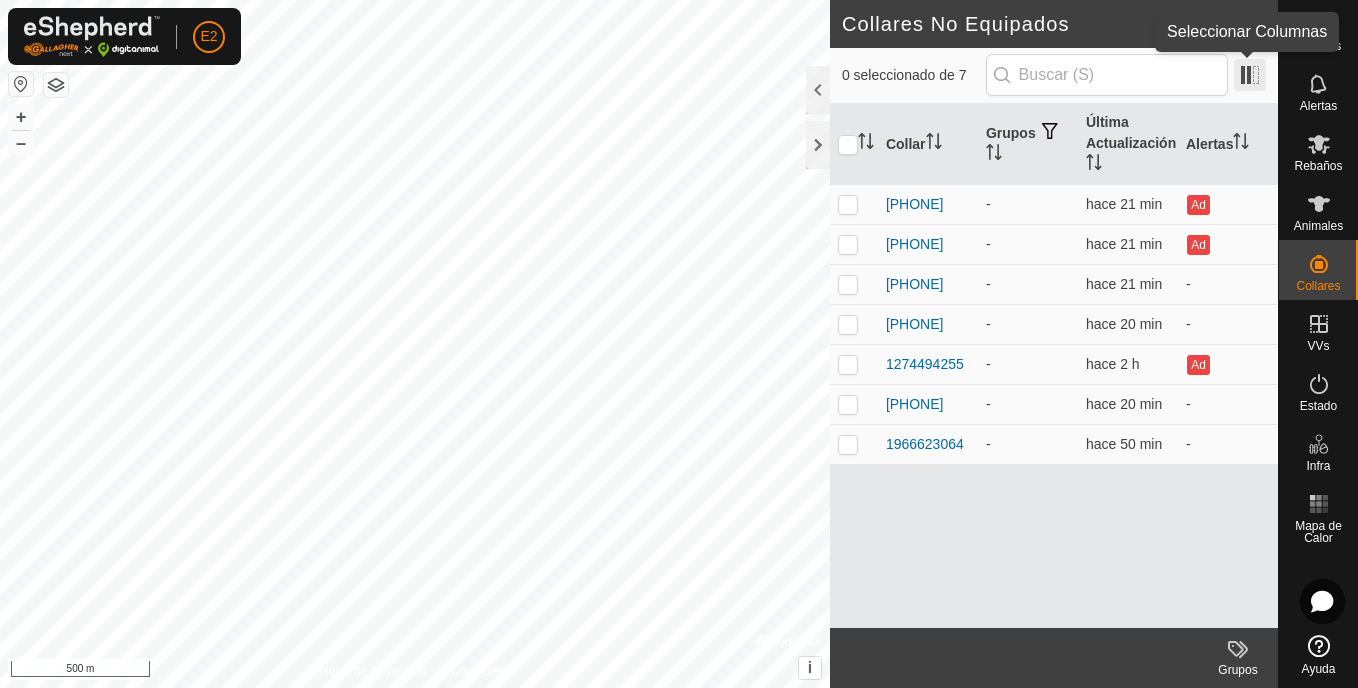 click at bounding box center [1250, 75] 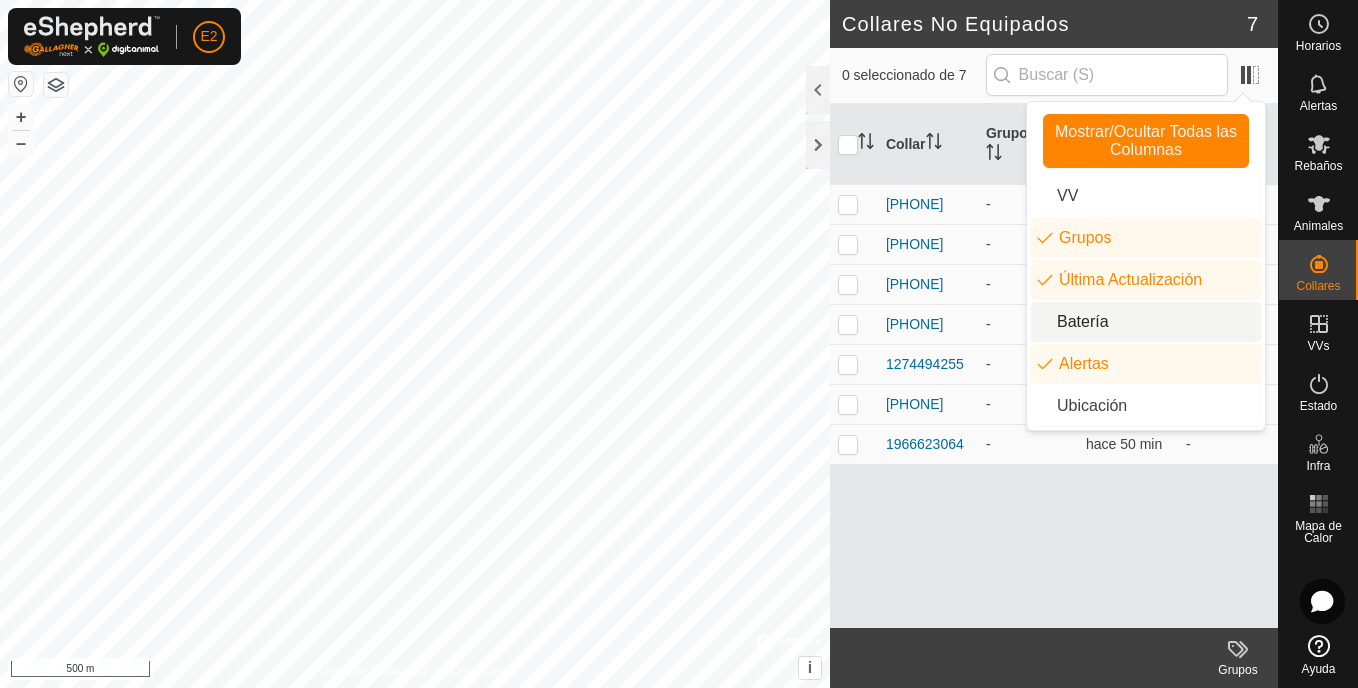 click on "Batería" at bounding box center (1146, 322) 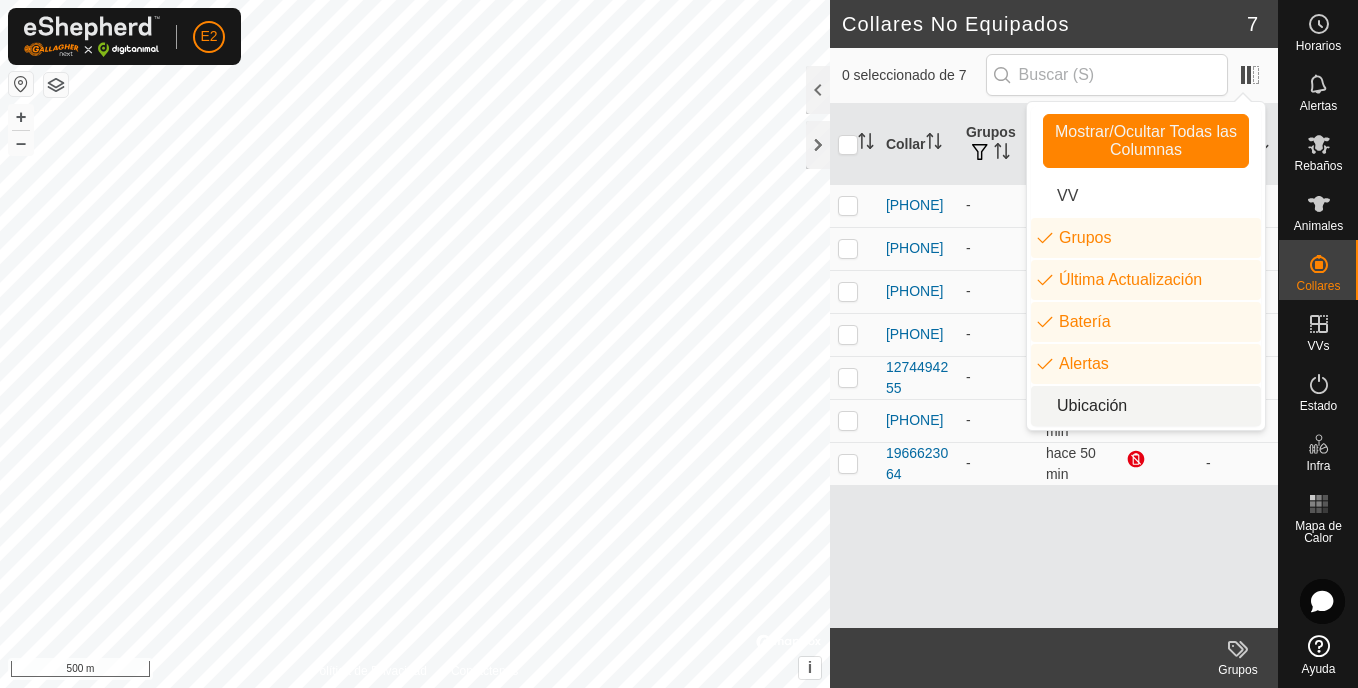 click on "Collar   Grupos   Última Actualización   Batería   Alertas   3752865164   -  hace 21 min  Ad   3110815970   -  hace 21 min  Ad   2763973342   -  hace 21 min  -   1153527951   -  hace 20 min  -   1274494255   -  hace 2 h  Ad   3387745666   -  hace 20 min  -   1966623064   -  hace 50 min  -" at bounding box center (1054, 366) 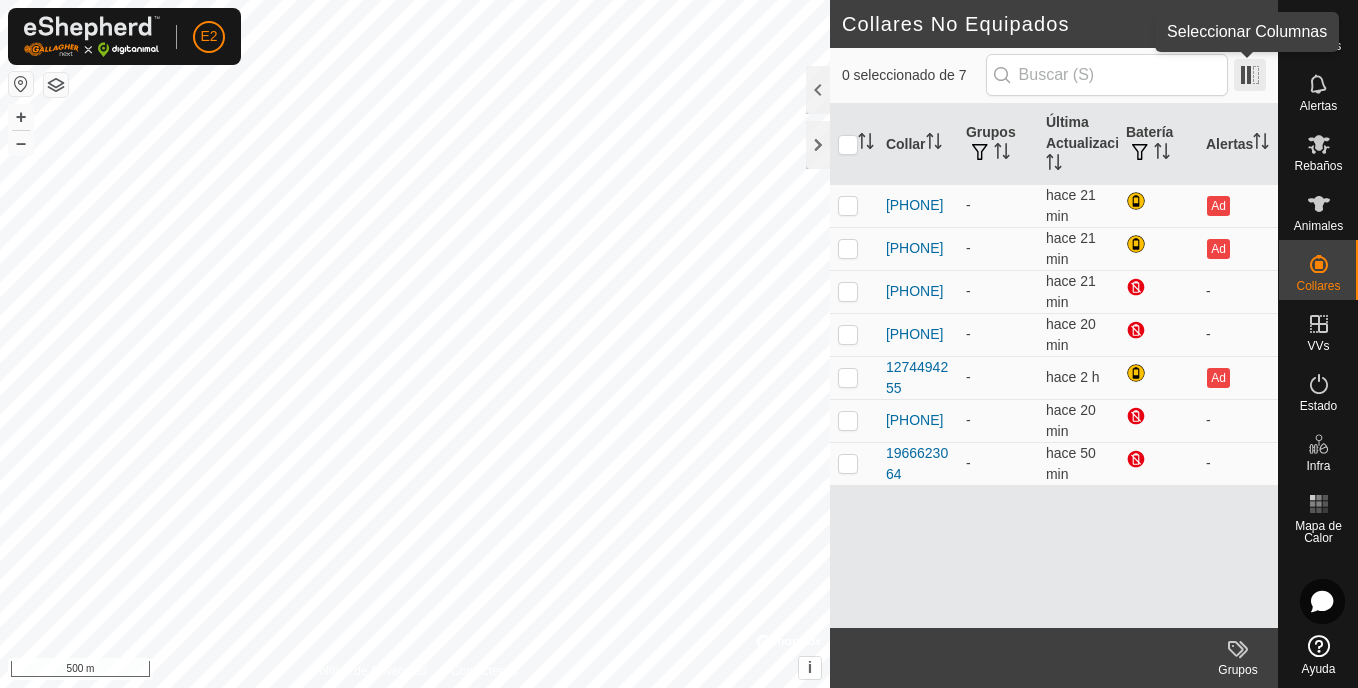 click at bounding box center (1250, 75) 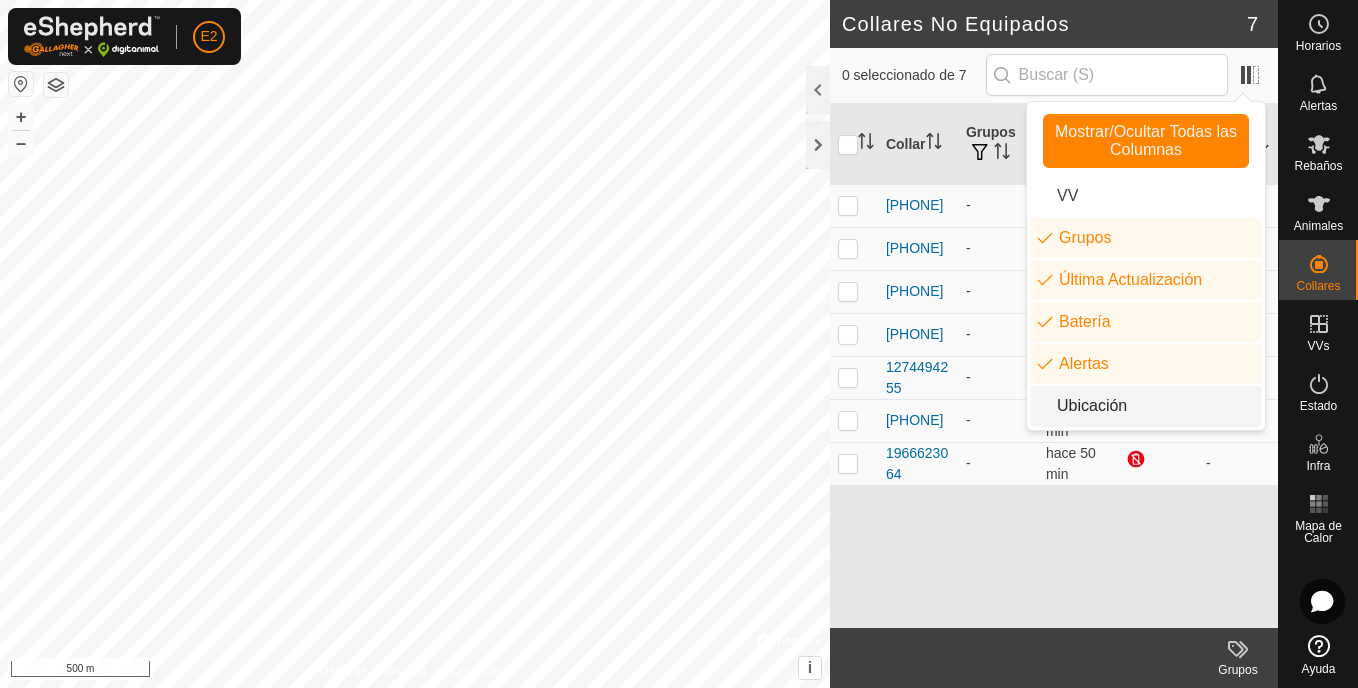 click on "Ubicación" at bounding box center [1146, 406] 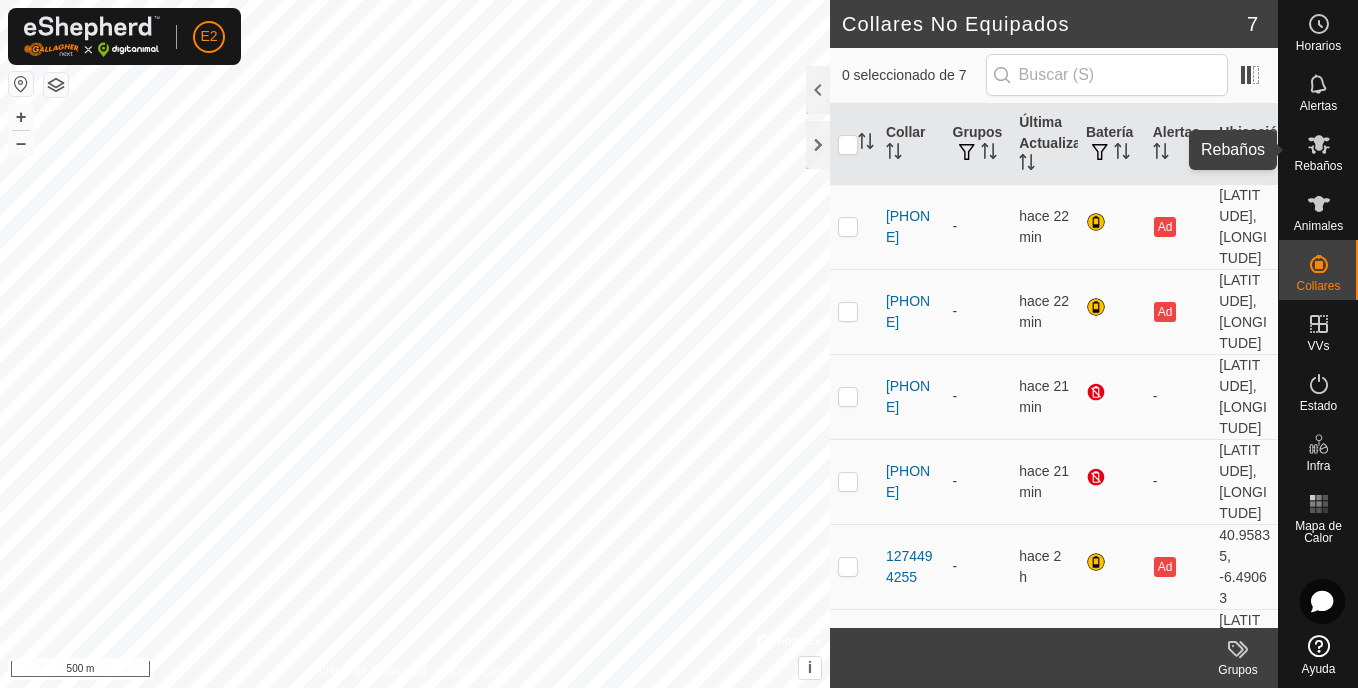 click 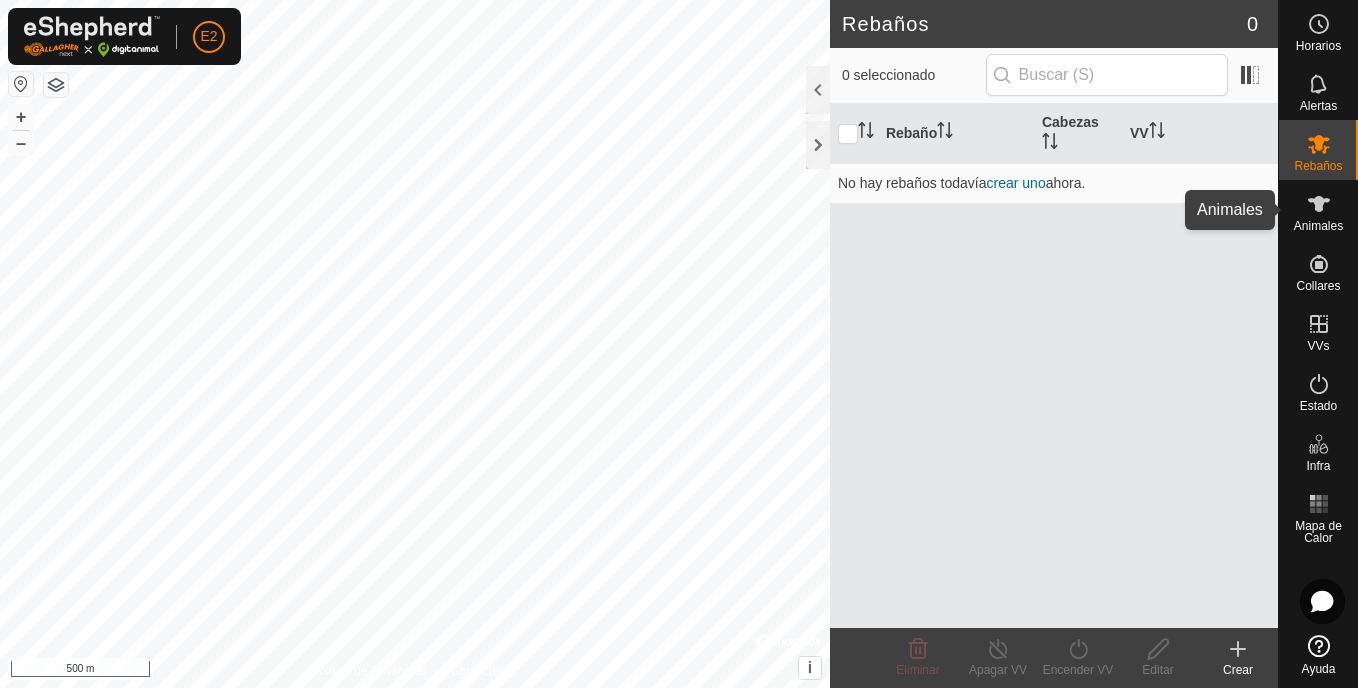 click 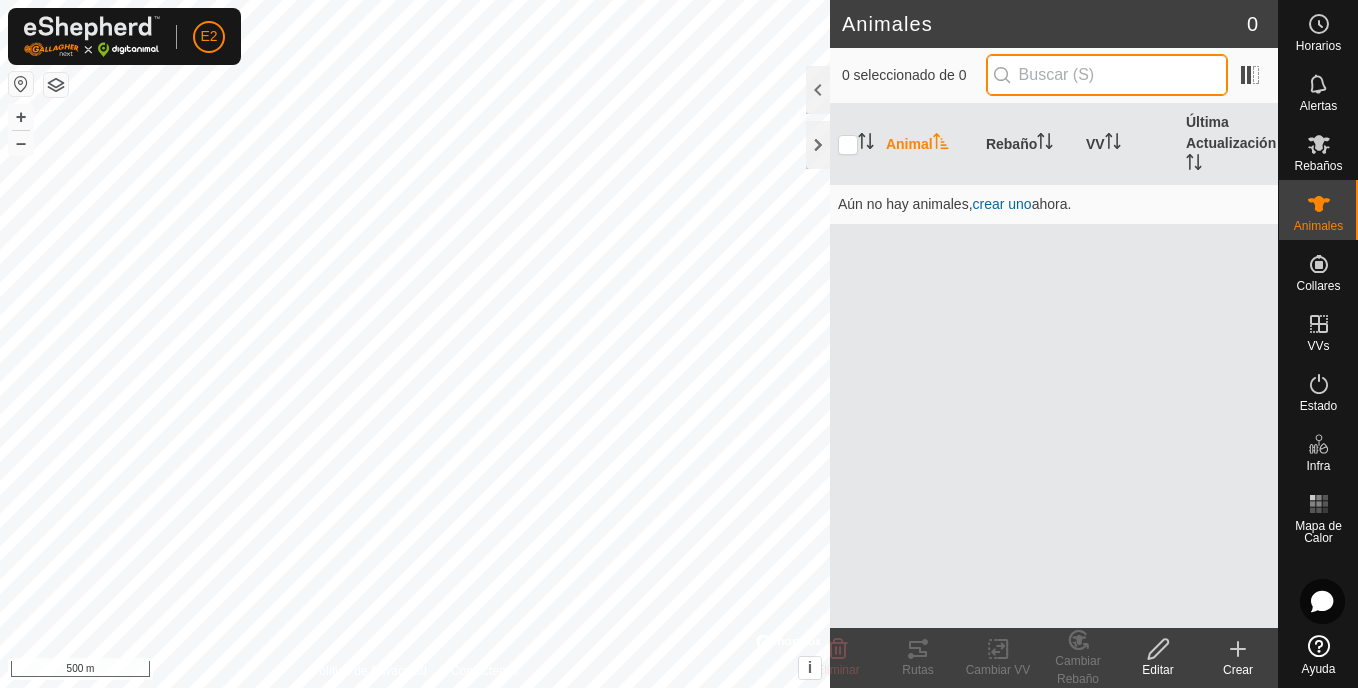 click at bounding box center (1107, 75) 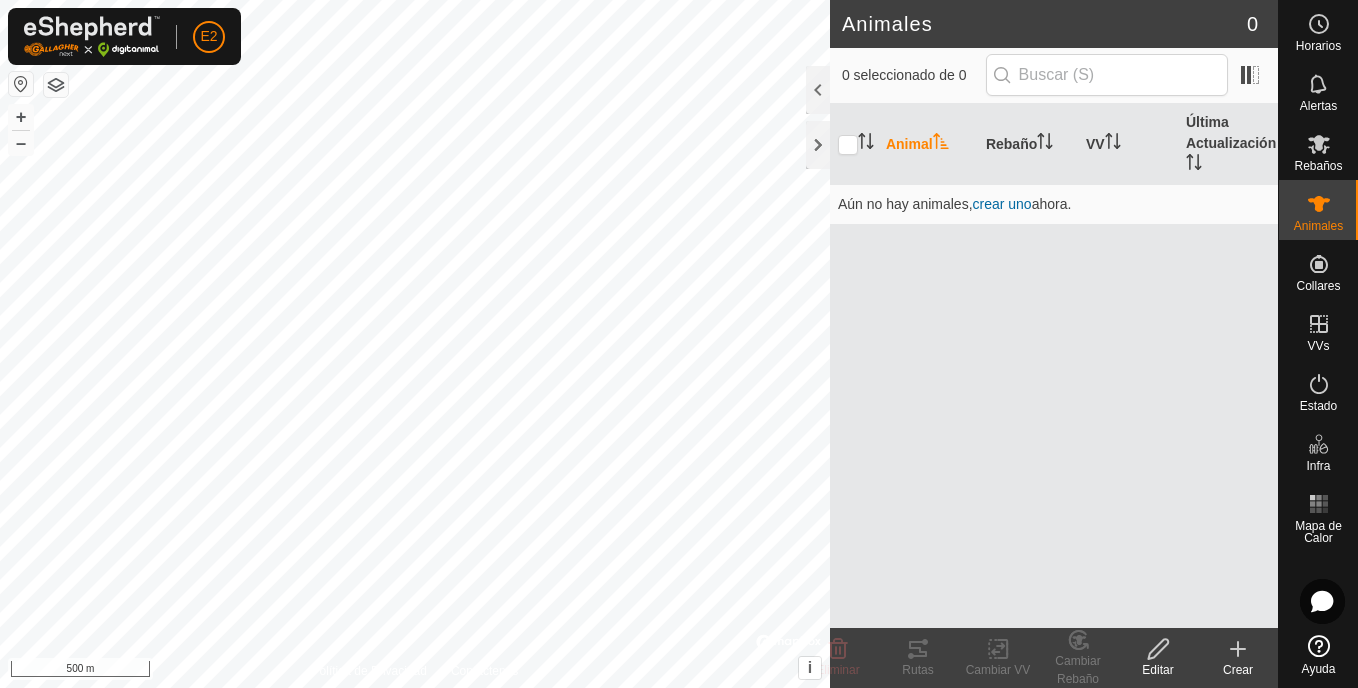 click 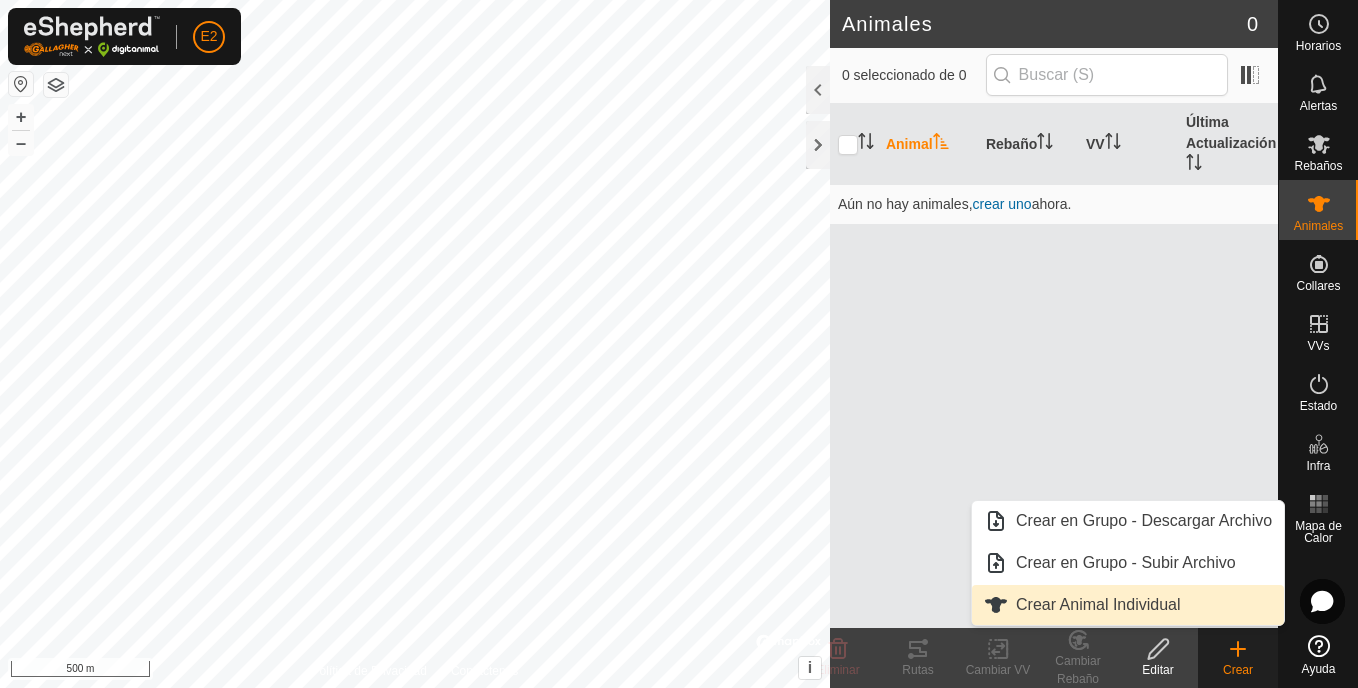 click on "Crear Animal Individual" at bounding box center [1128, 605] 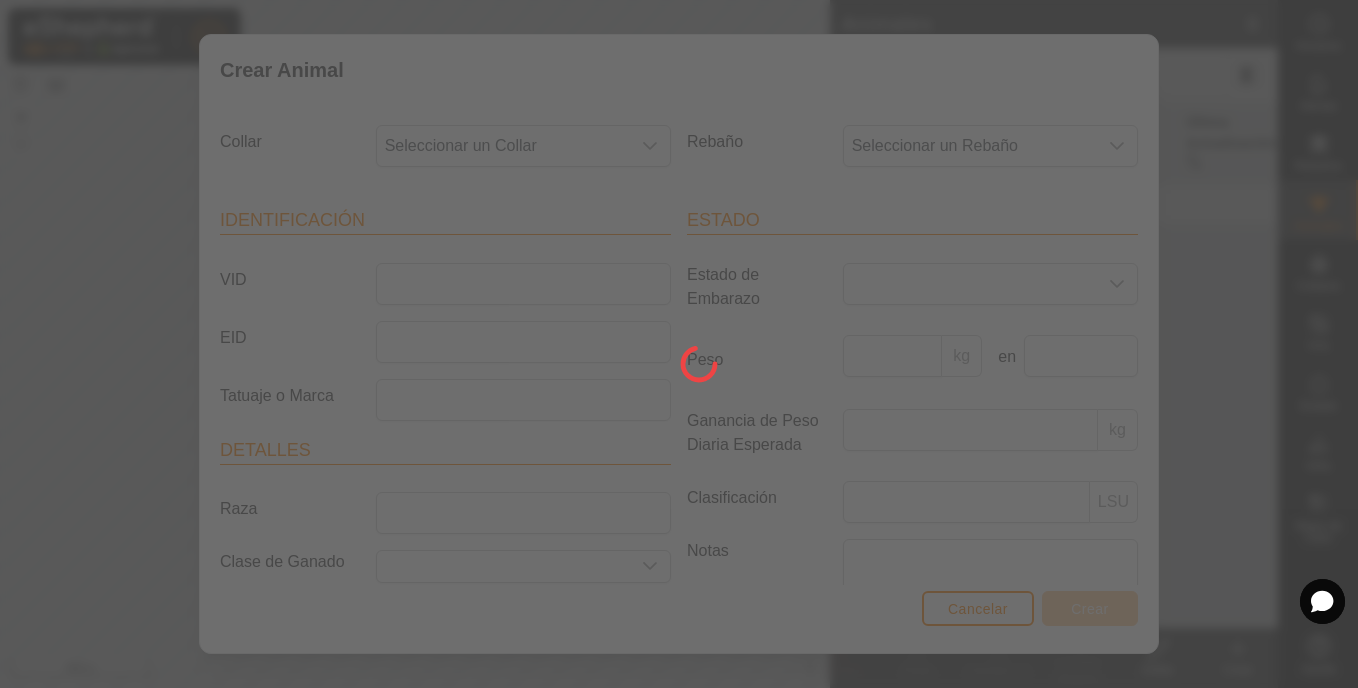 click 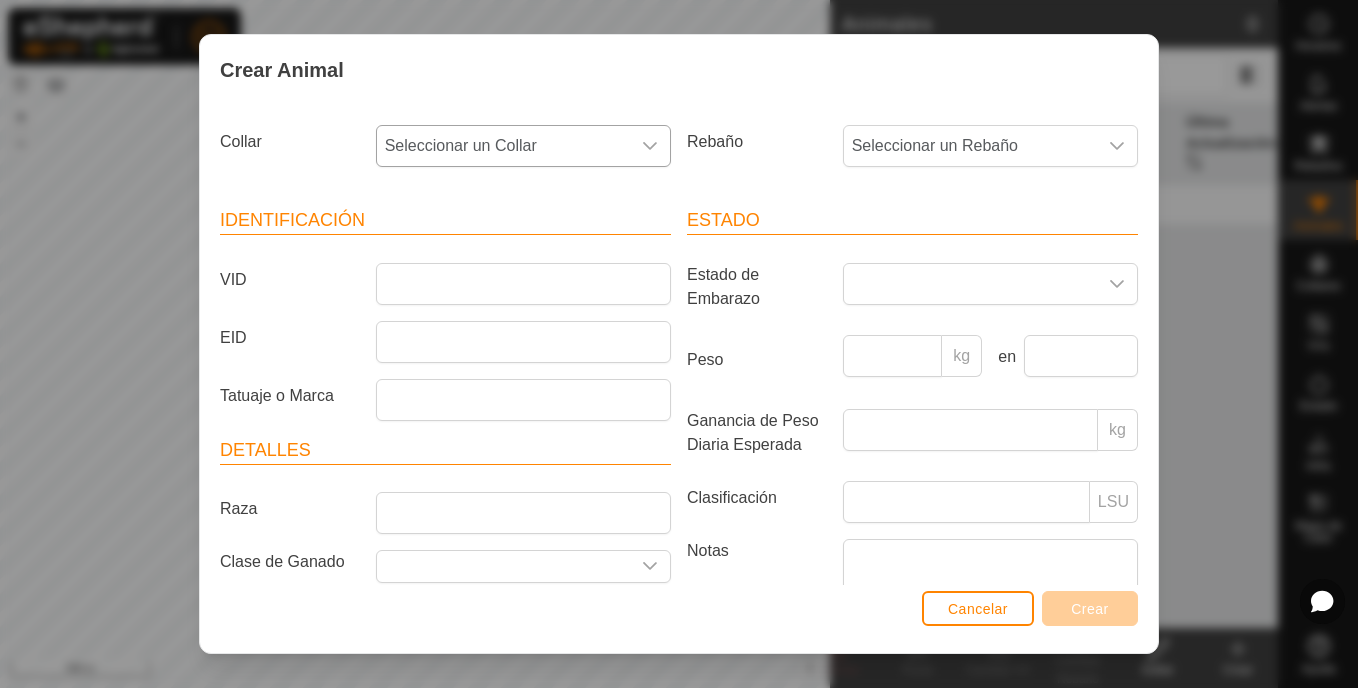click 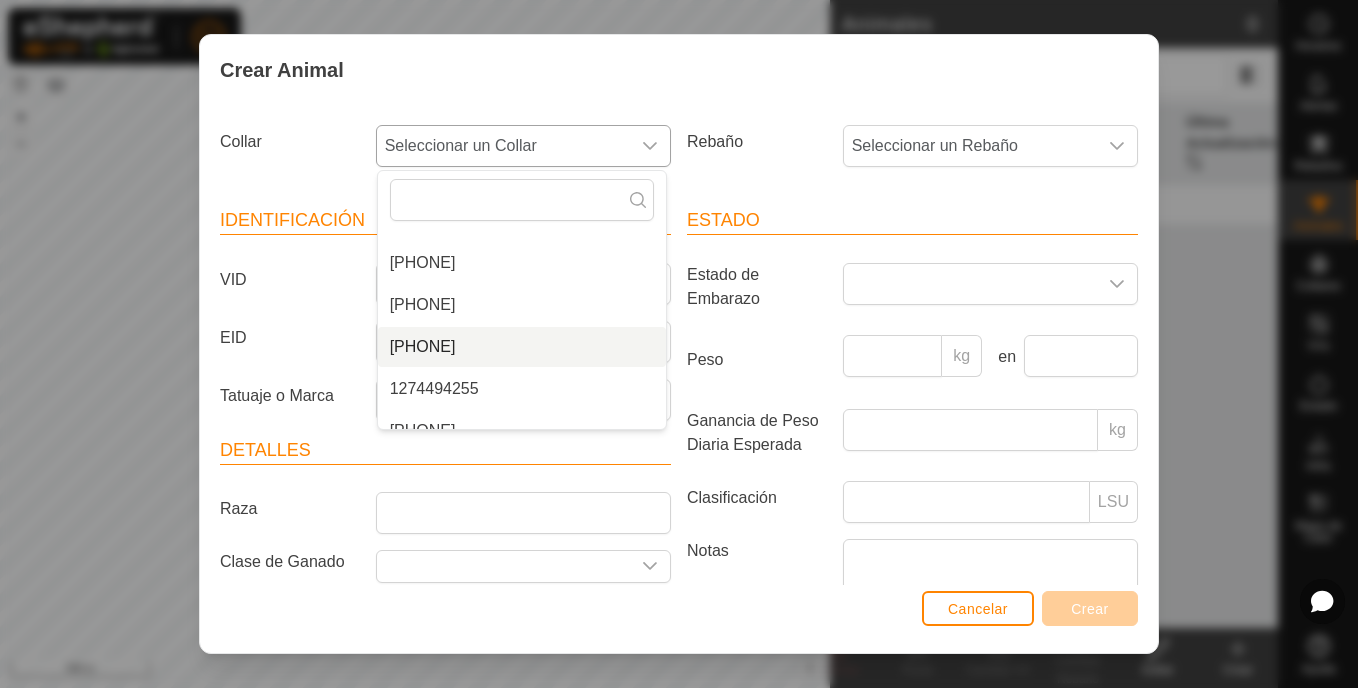 scroll, scrollTop: 0, scrollLeft: 0, axis: both 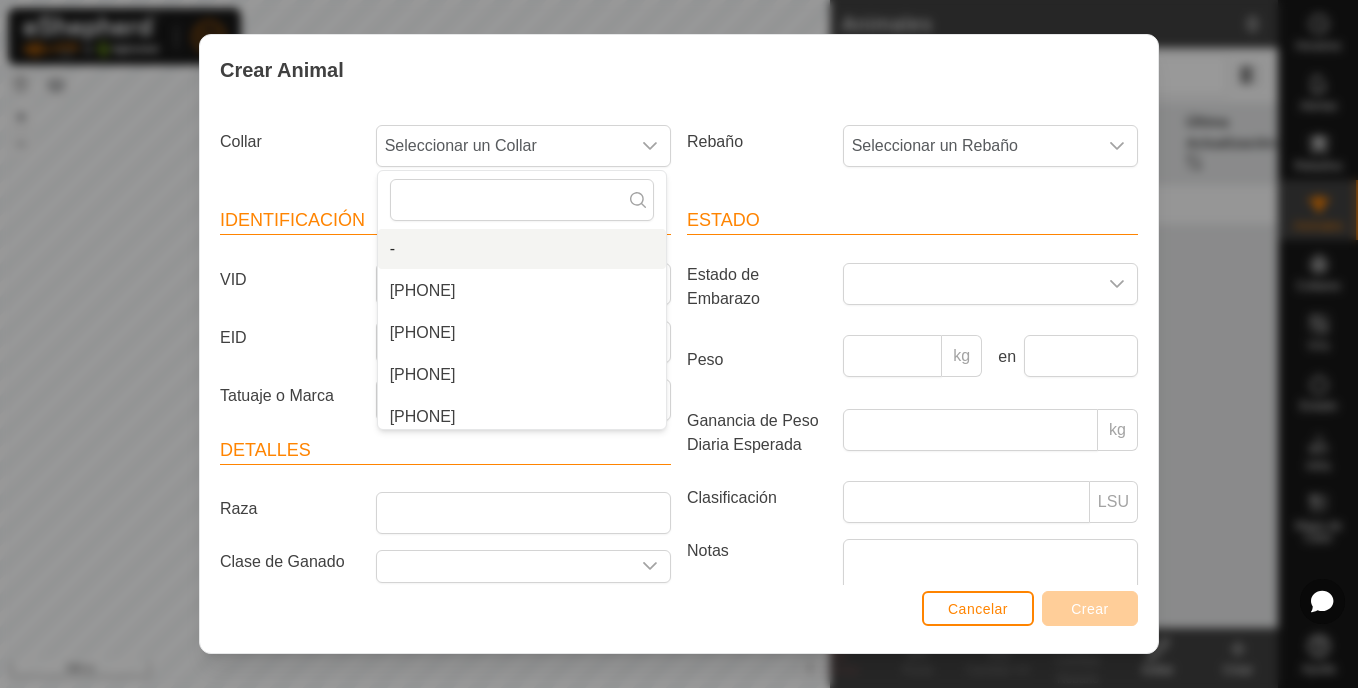 click on "Crear Animal" at bounding box center (679, 70) 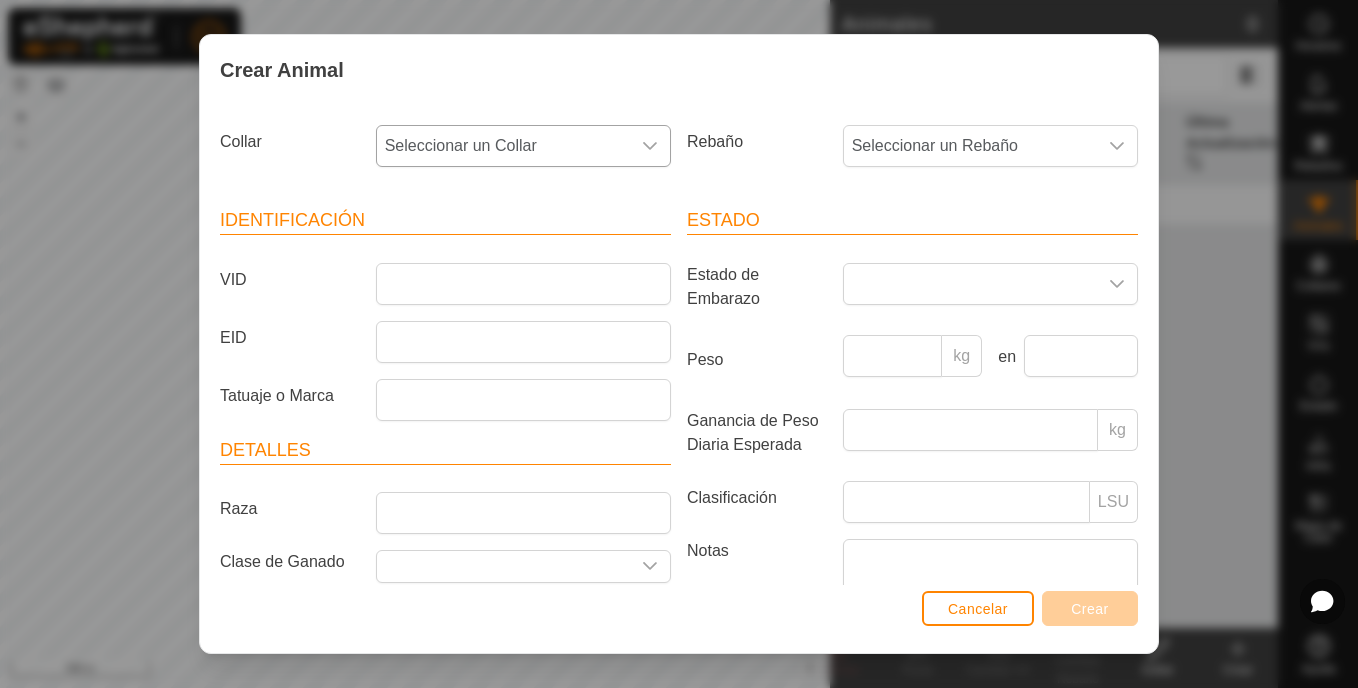 click 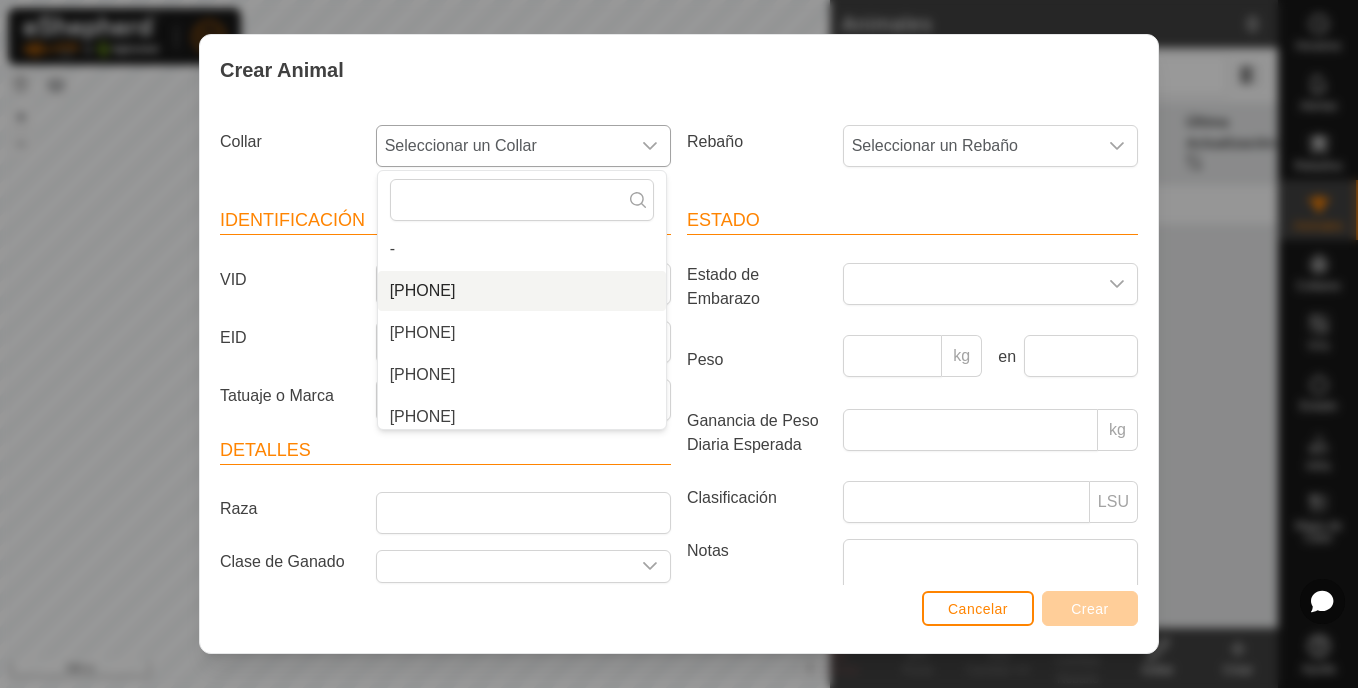 click on "3752865164" at bounding box center [522, 291] 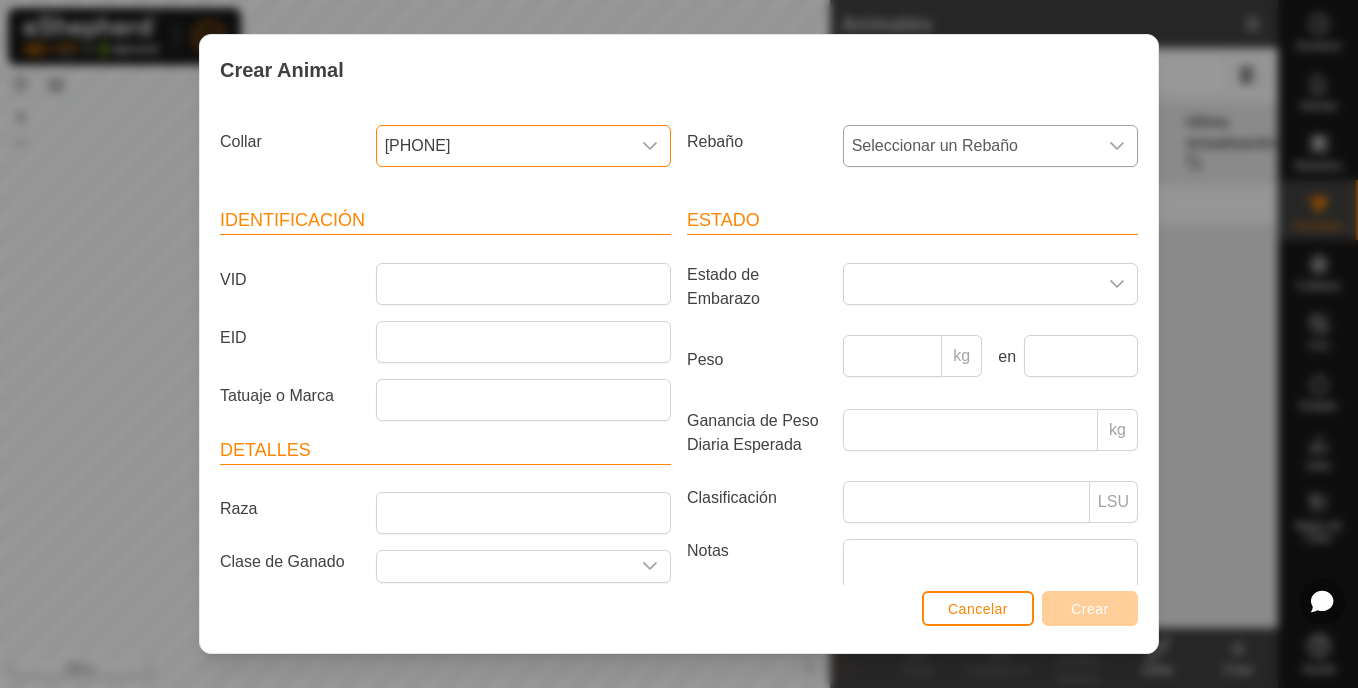 click at bounding box center [1117, 146] 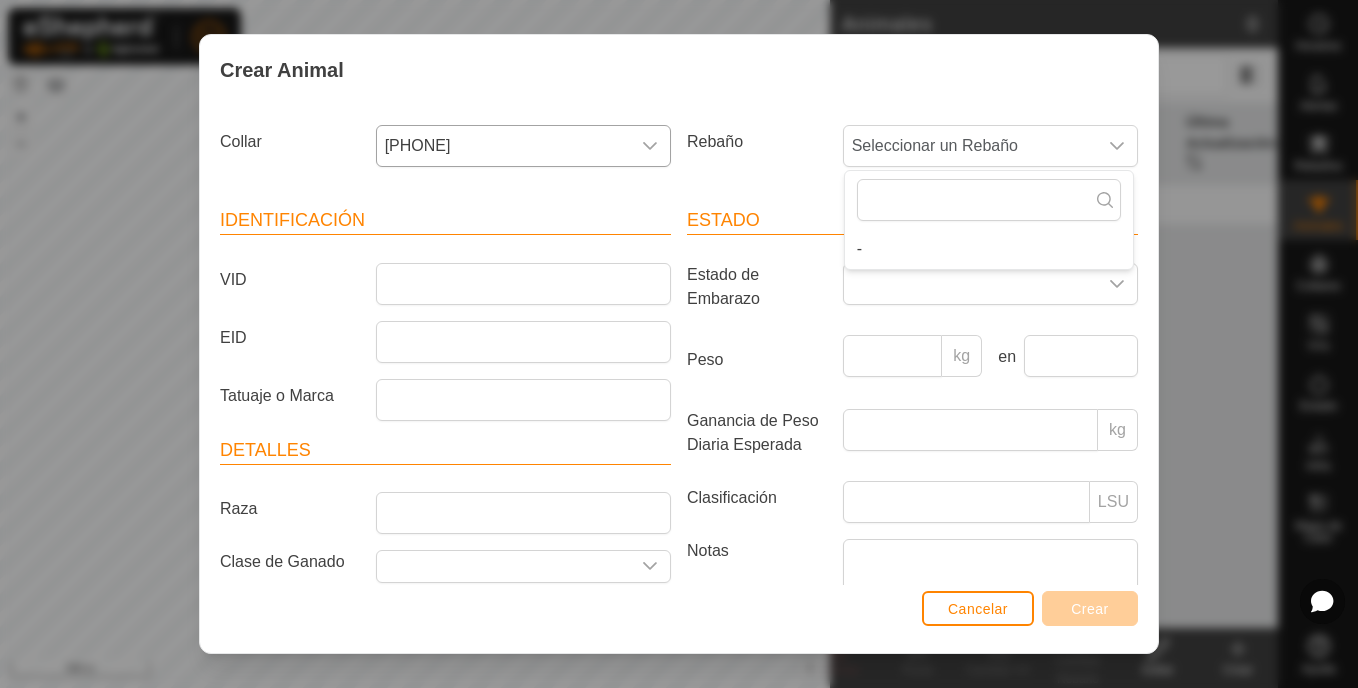 click on "Crear Animal Collar 3752865164 Rebaño Seleccionar un Rebaño - Identificación VID EID Tatuaje o Marca Detalles Raza Clase de Ganado Mes de Nacimiento Edad - Estado Estado de Embarazo   Peso kg en Ganancia de Peso Diaria Esperada kg Clasificación LSU Notas Cancelar Crear" at bounding box center (679, 344) 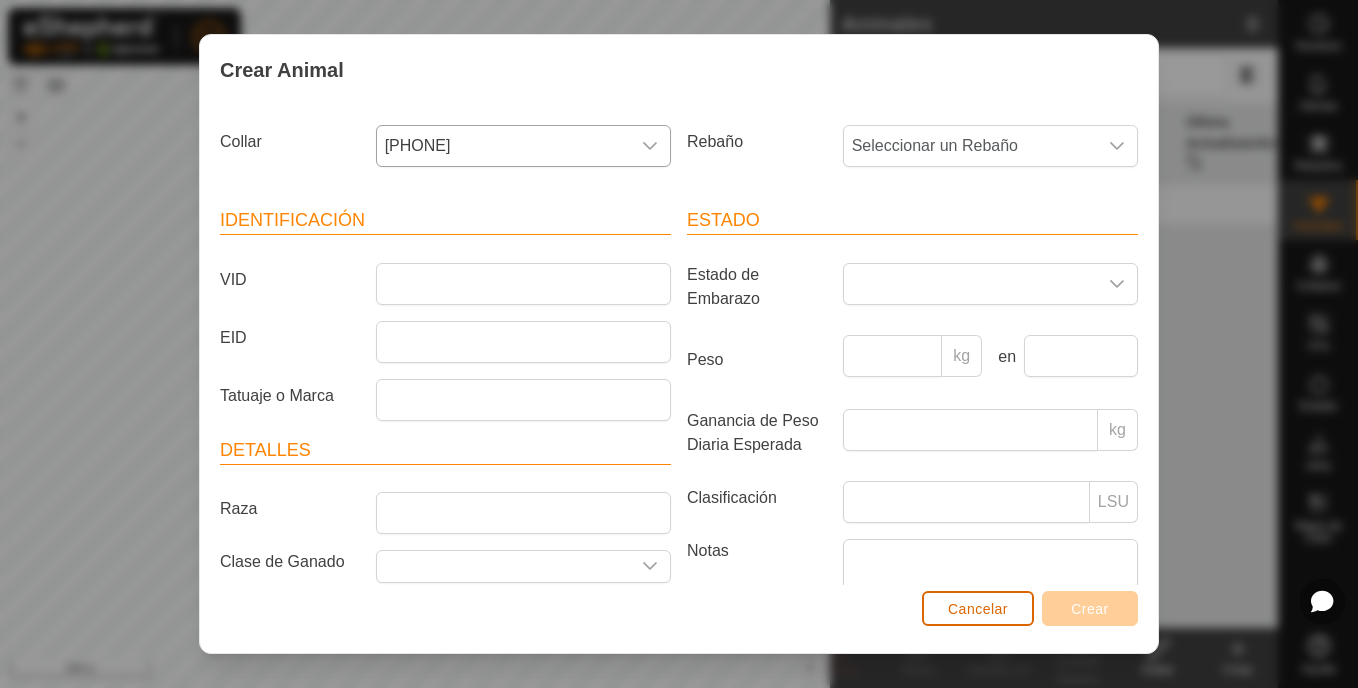 click on "Cancelar" at bounding box center (978, 608) 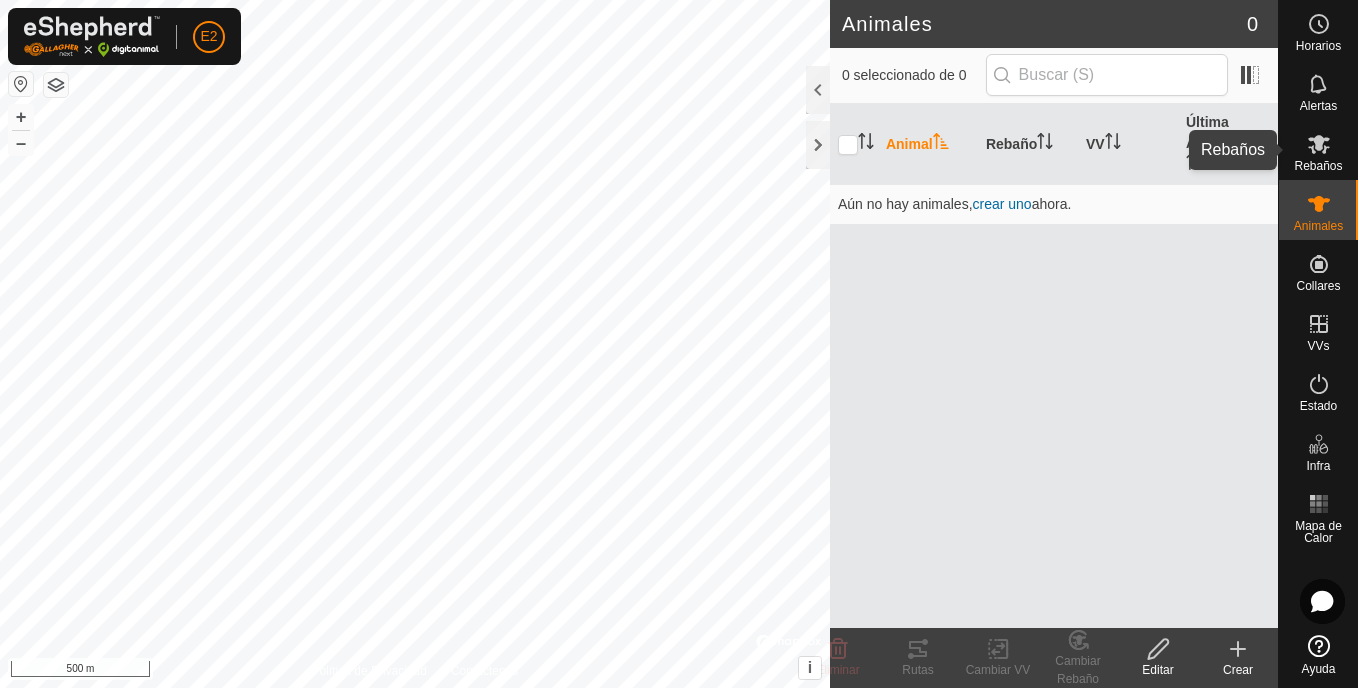 click 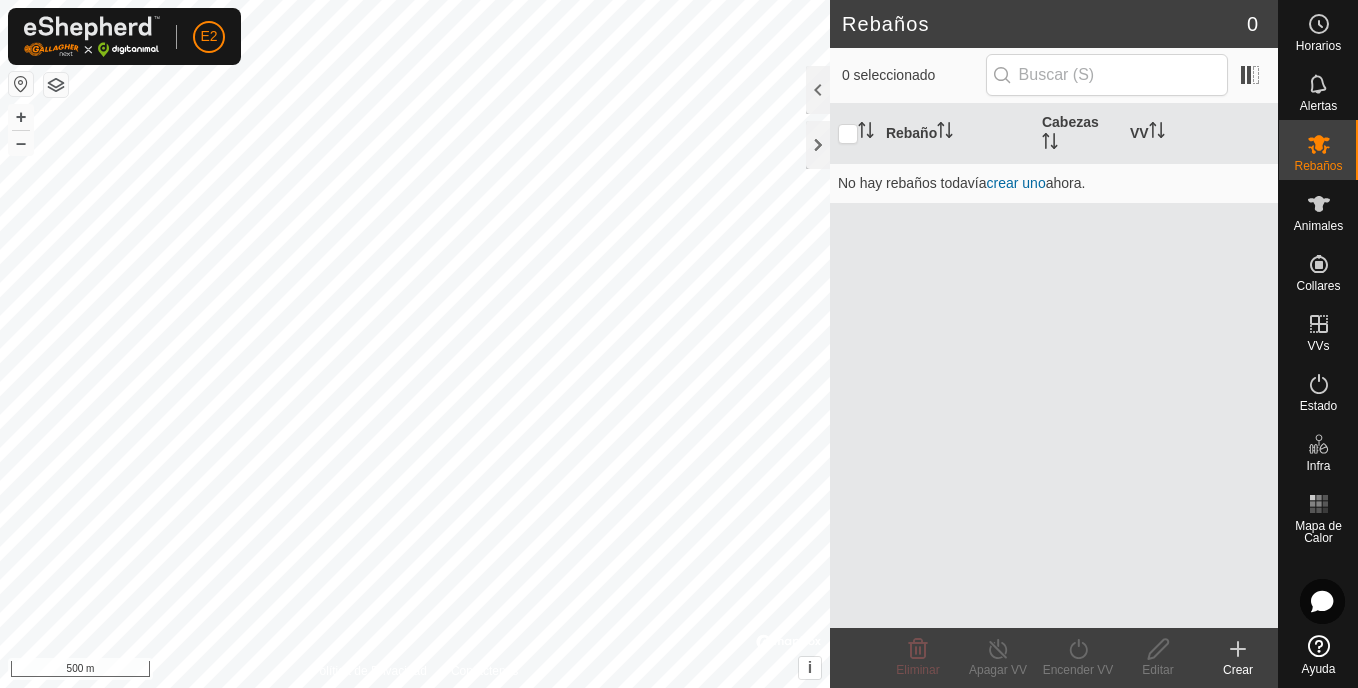 click 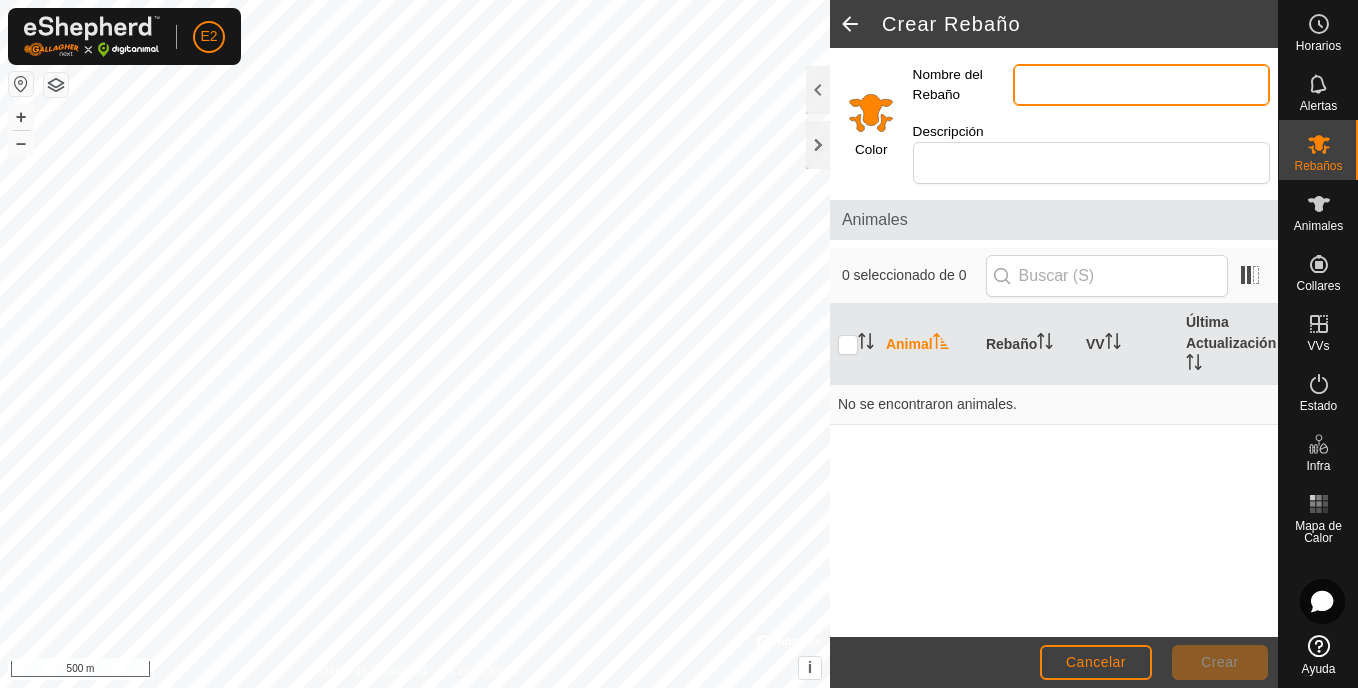 click on "Nombre del Rebaño" at bounding box center (1141, 85) 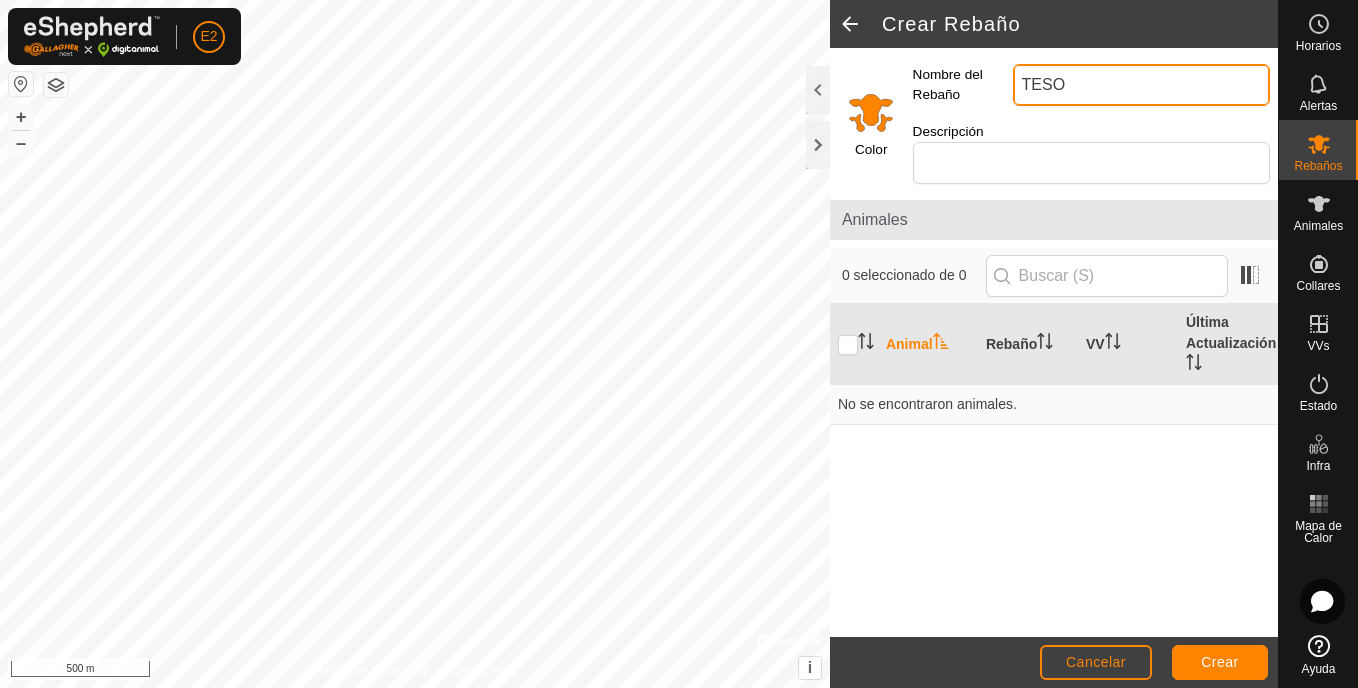 type on "TESO" 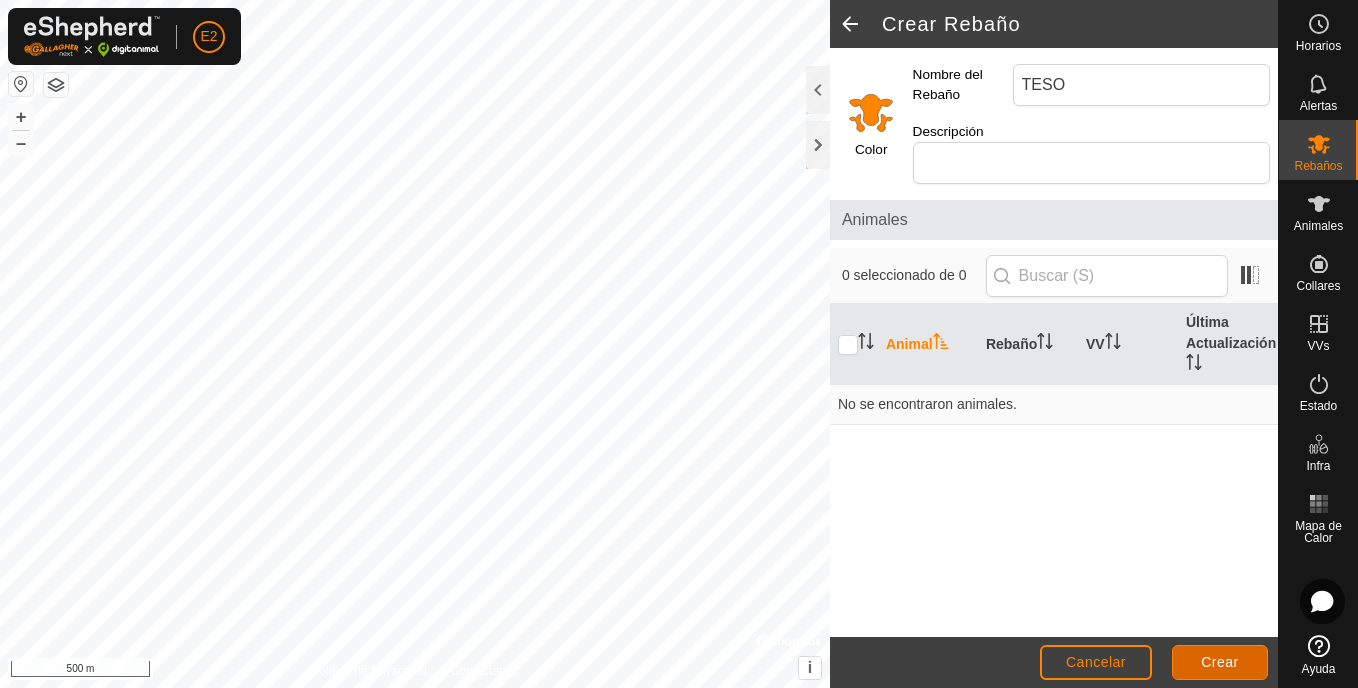 click on "Crear" at bounding box center (1220, 662) 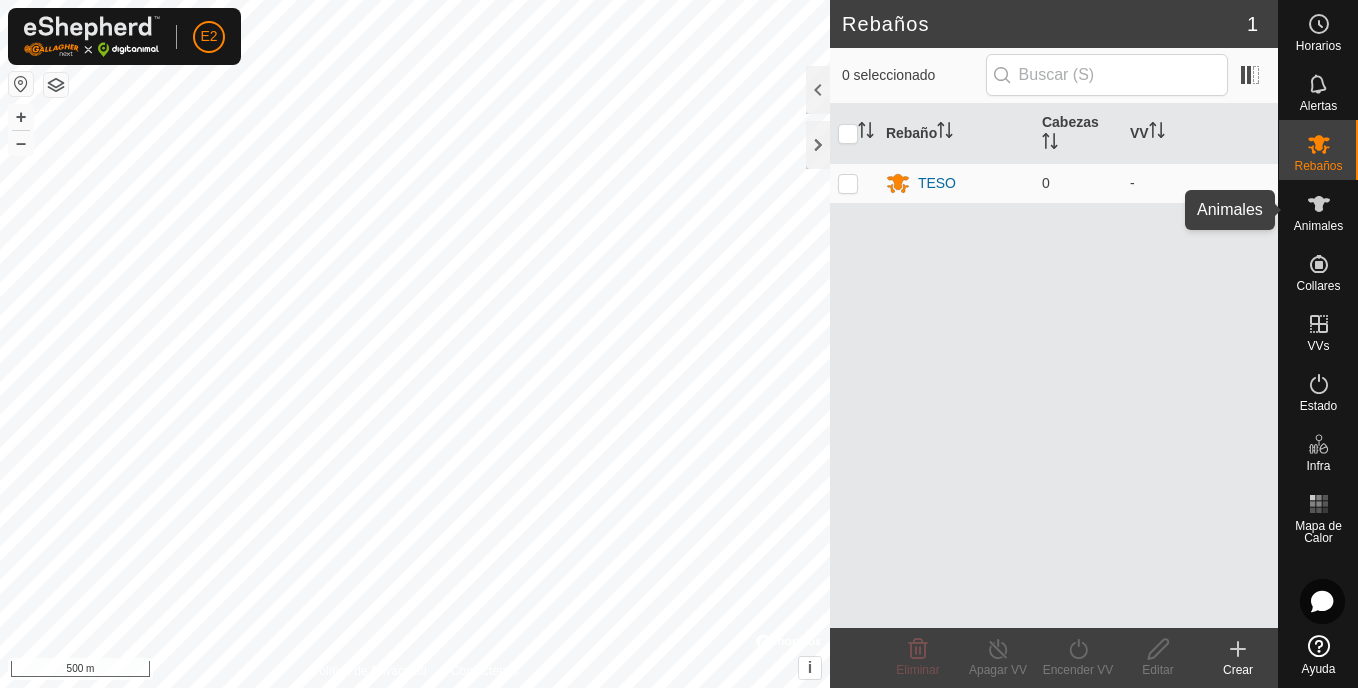 click on "Animales" at bounding box center (1318, 226) 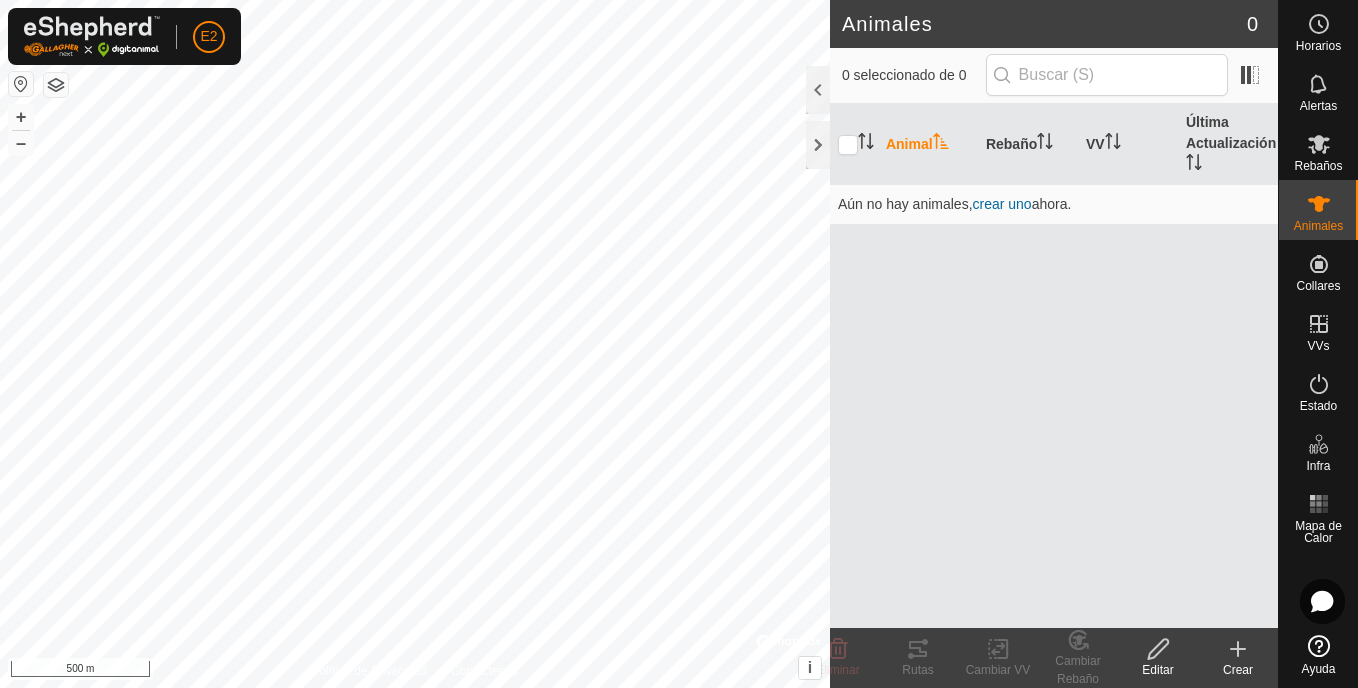 click on "Crear" 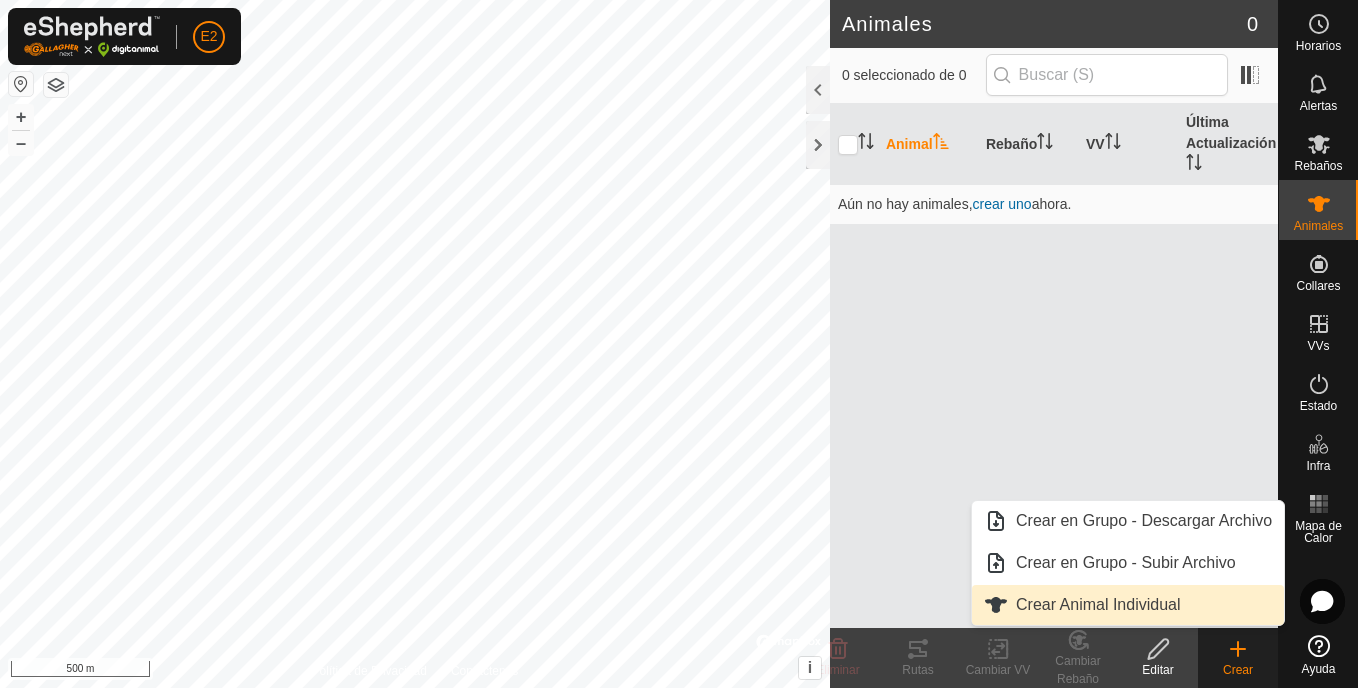 click on "Crear Animal Individual" at bounding box center (1128, 605) 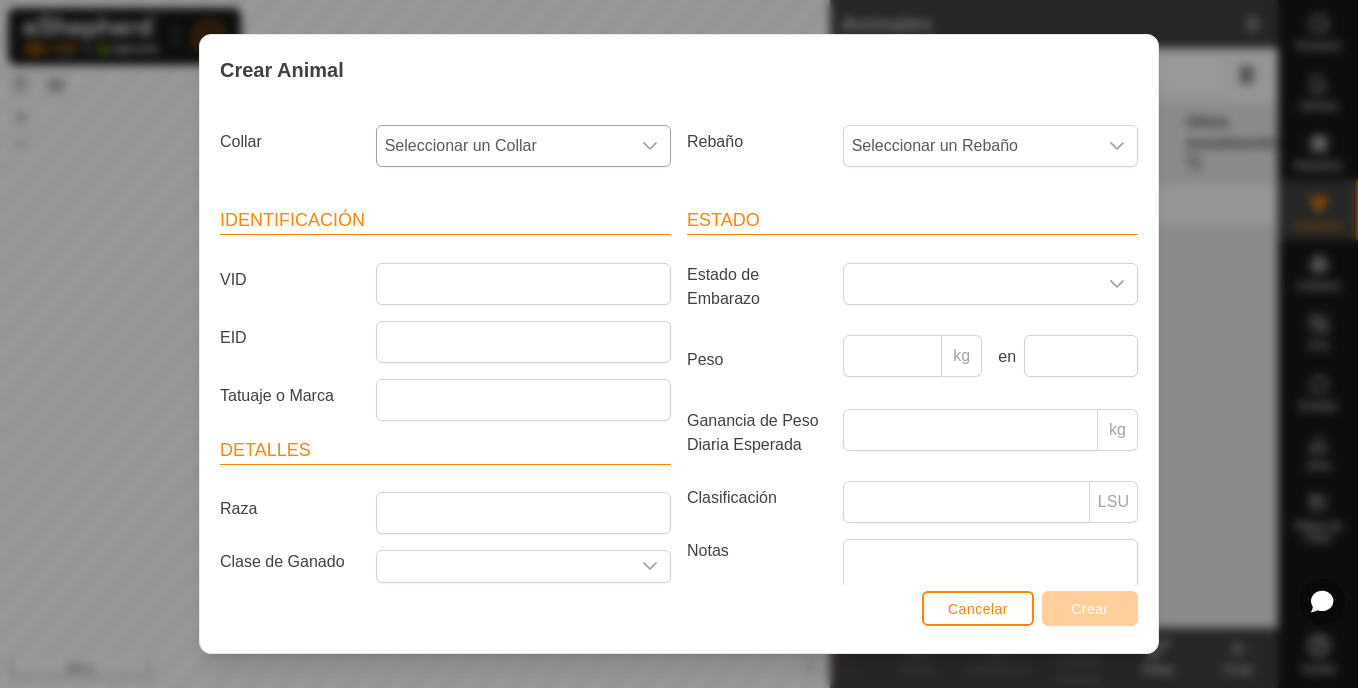 click at bounding box center [650, 146] 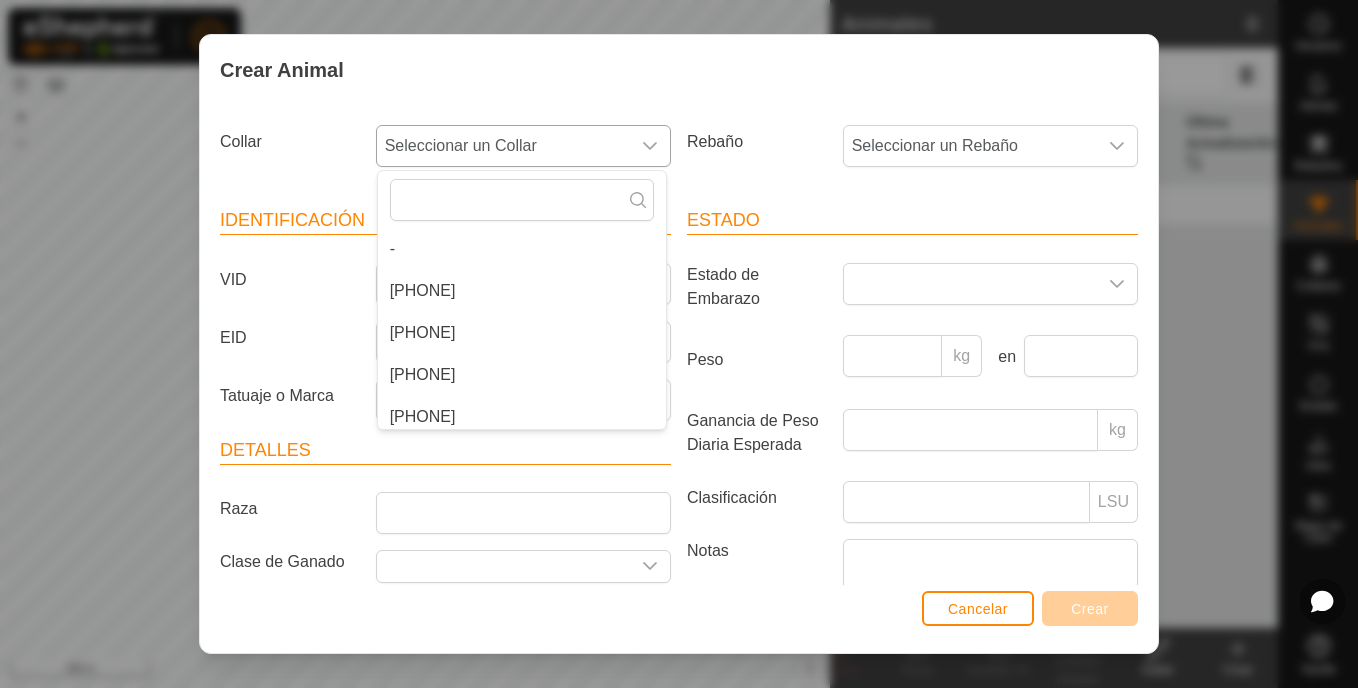 click on "3752865164" at bounding box center [522, 291] 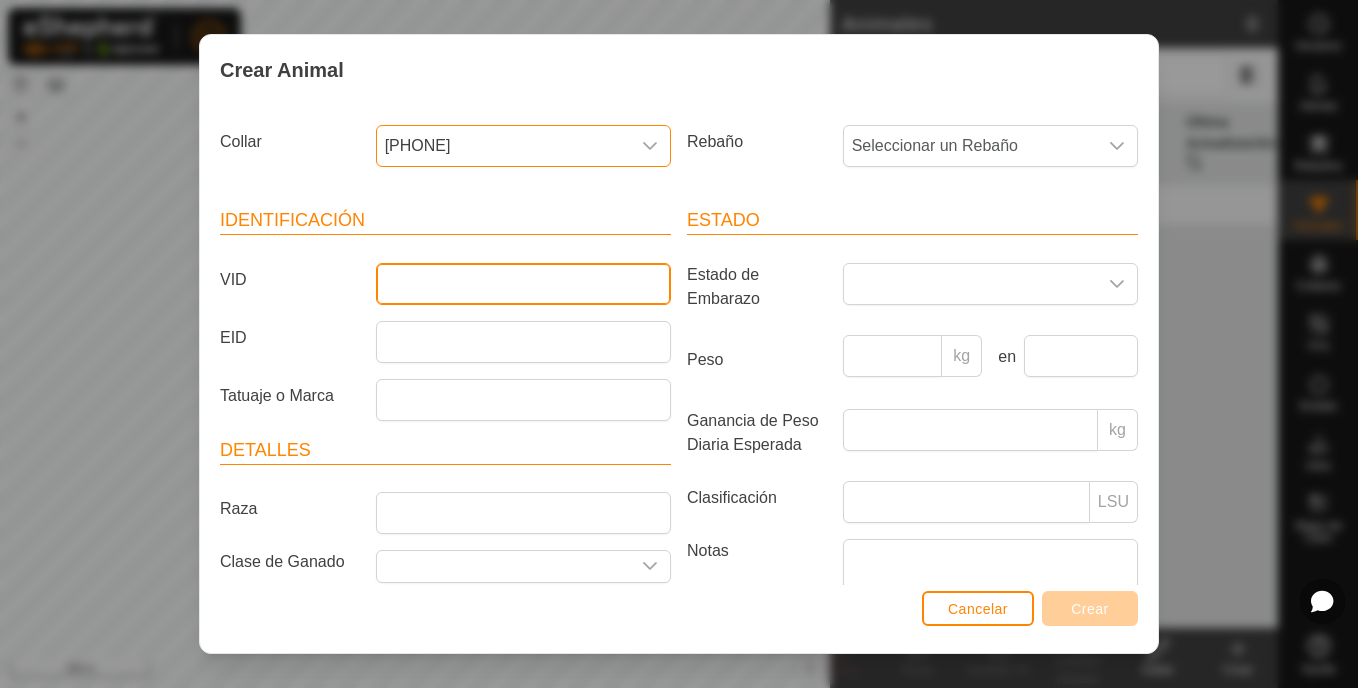 click on "VID" at bounding box center (523, 284) 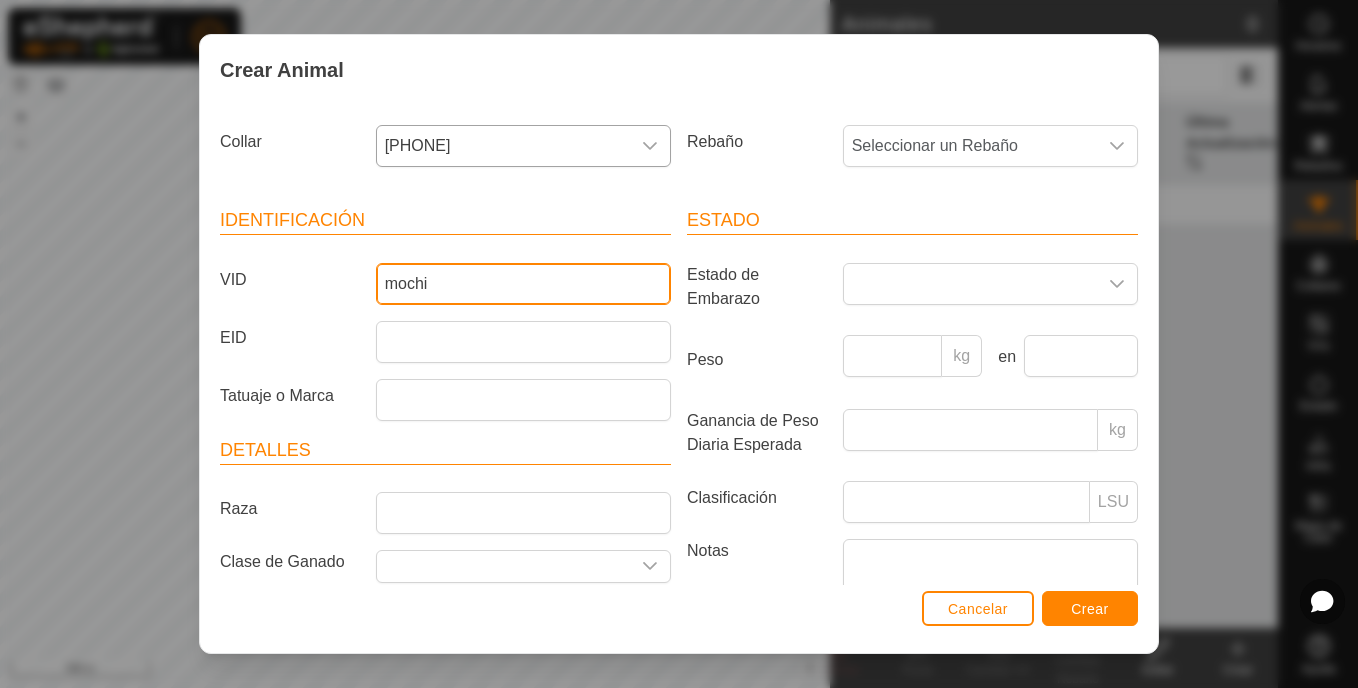 type on "mochi" 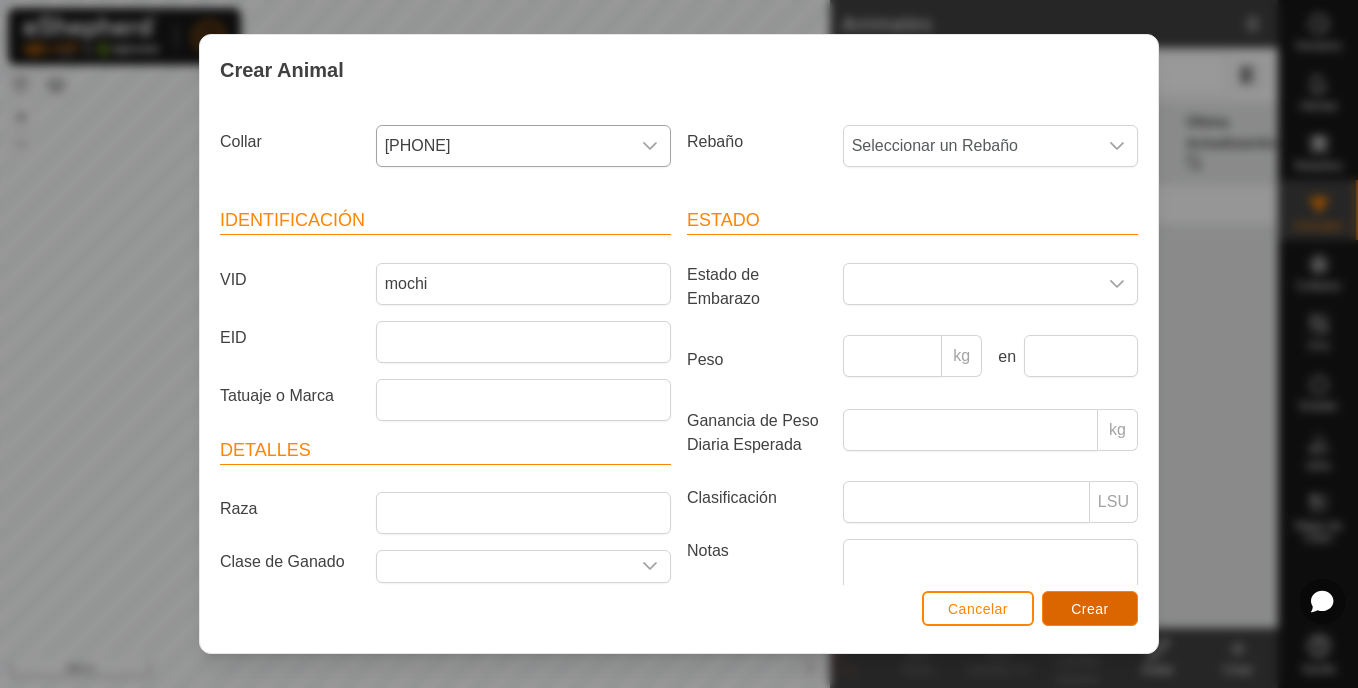 click on "Crear" at bounding box center [1090, 608] 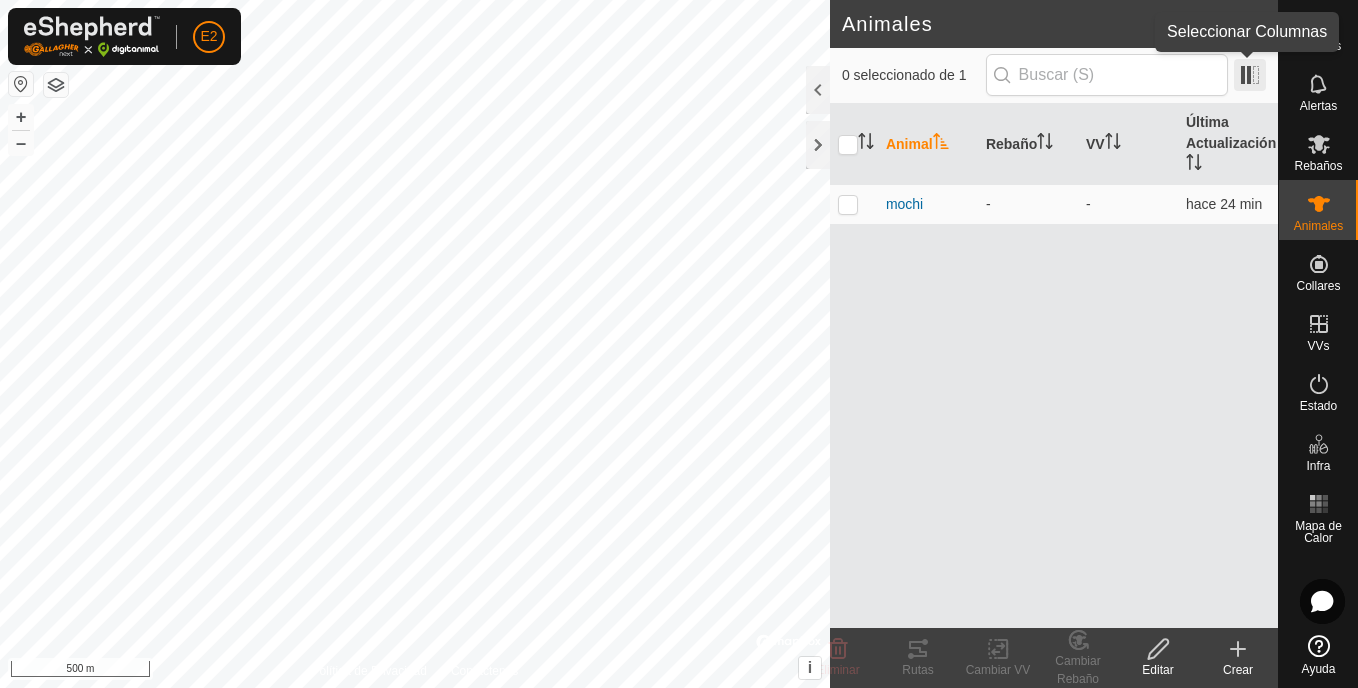 click at bounding box center (1250, 75) 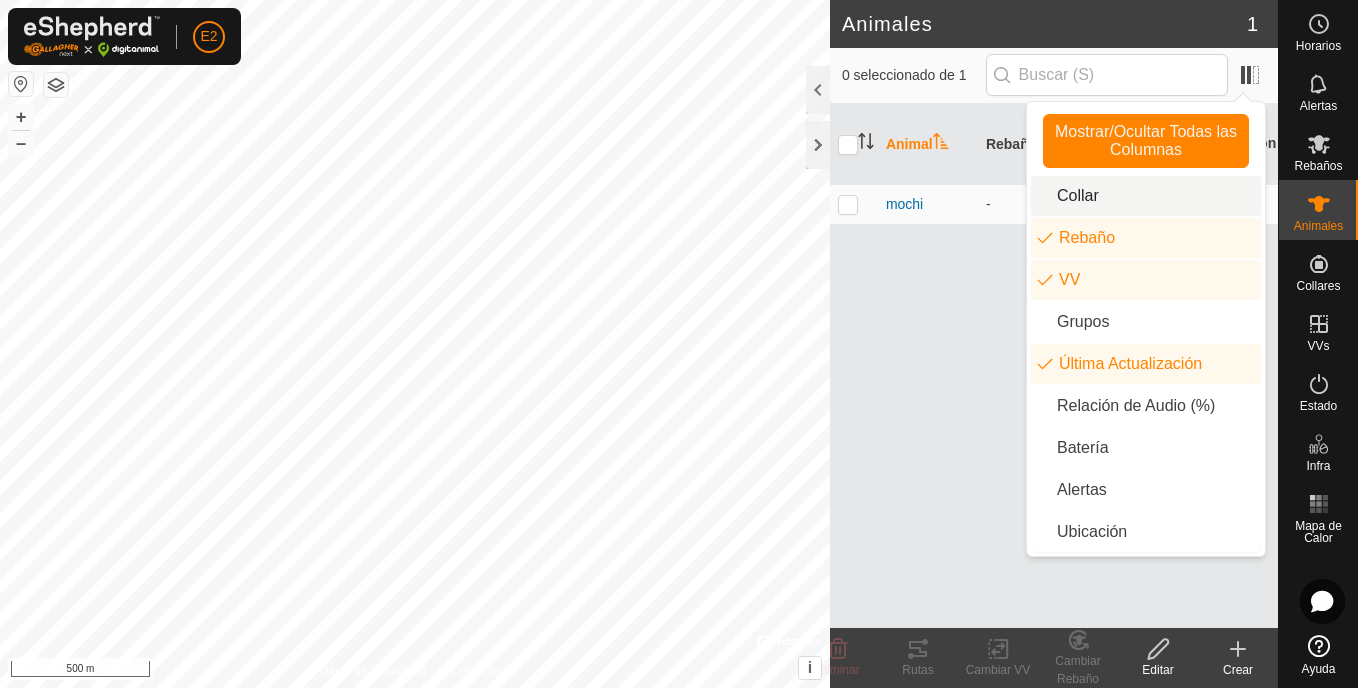 click on "Collar" at bounding box center (1146, 196) 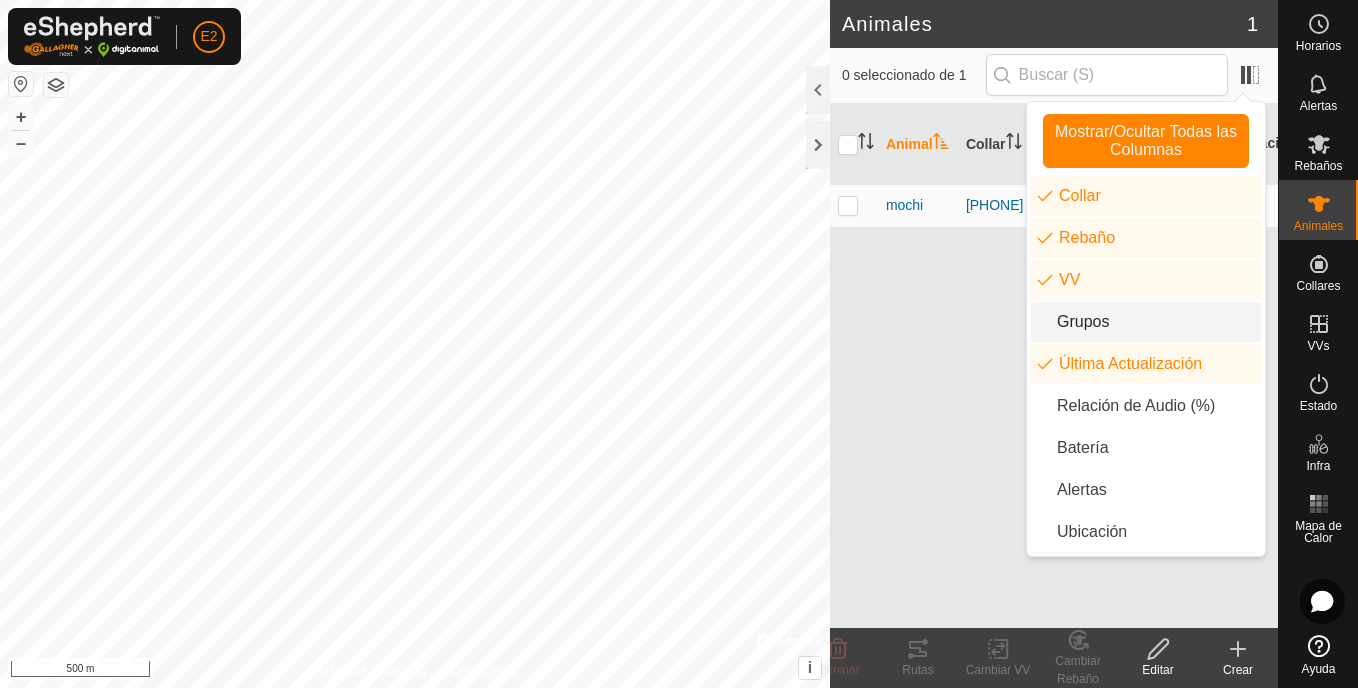 click on "Grupos" at bounding box center (1146, 322) 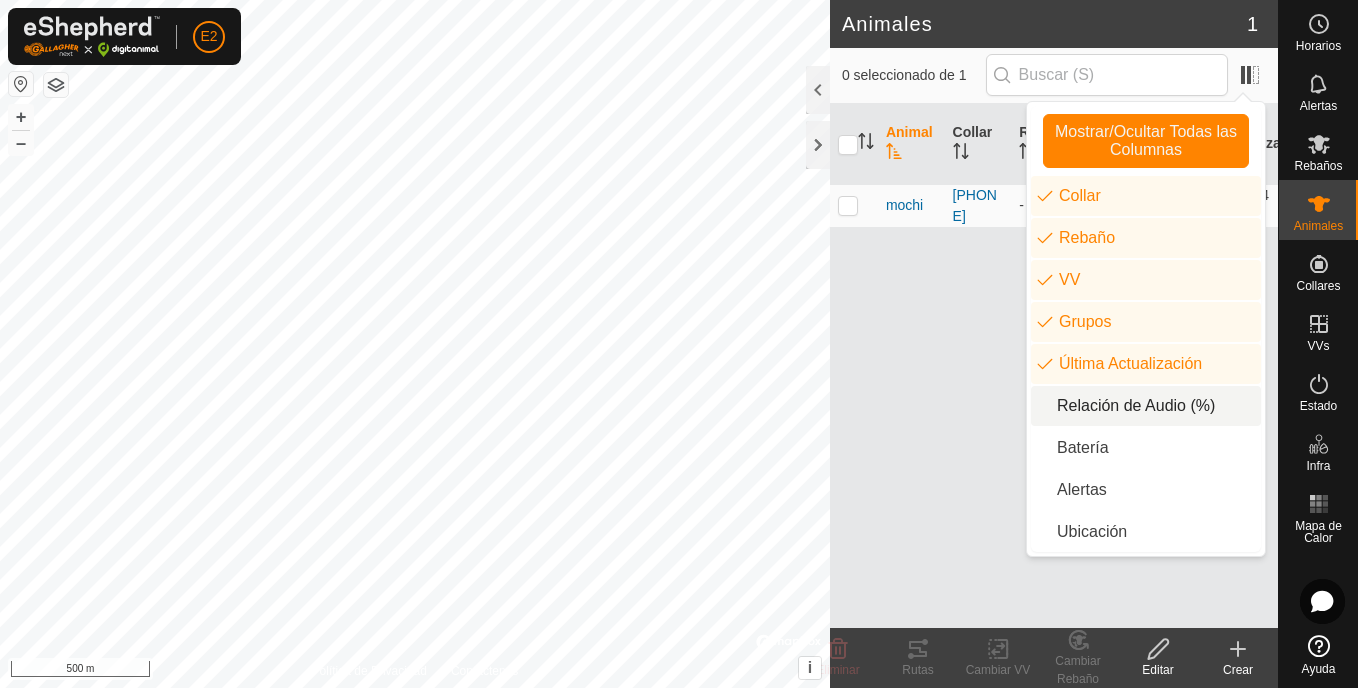 click on "Relación de Audio (%)" at bounding box center (1146, 406) 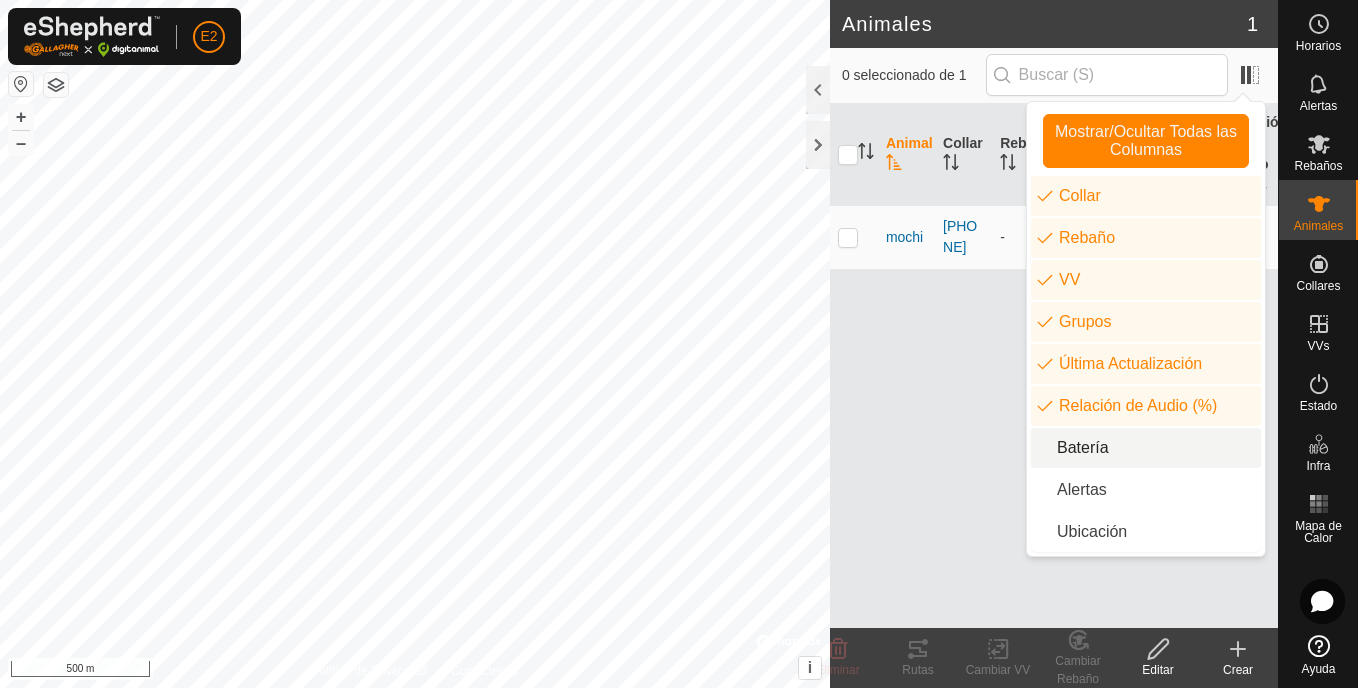 click on "Batería" at bounding box center [1146, 448] 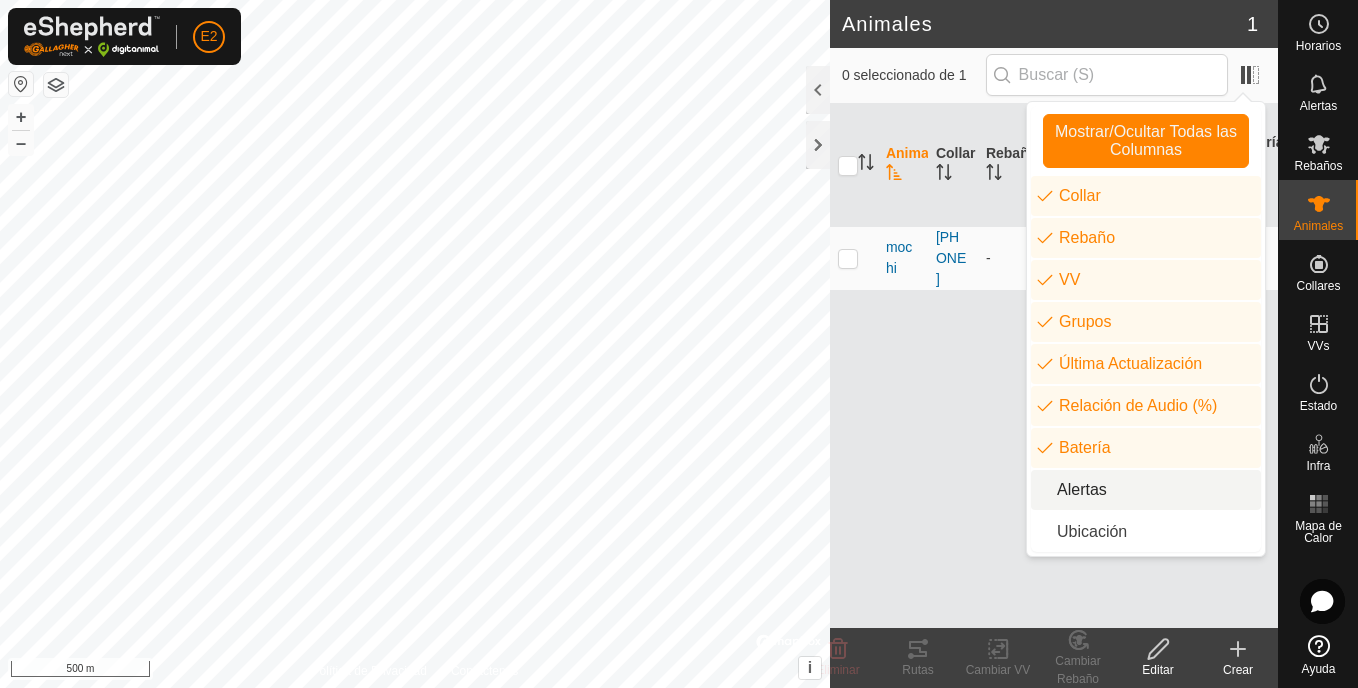 click on "Alertas" at bounding box center (1146, 490) 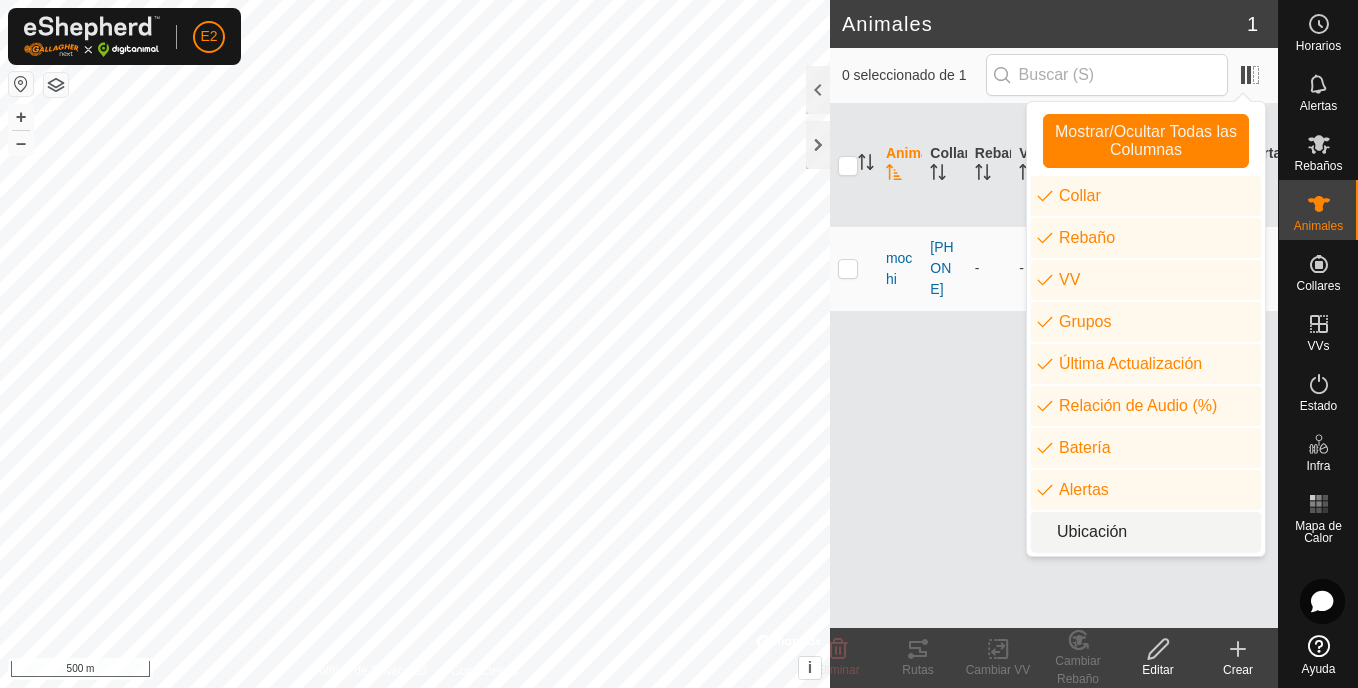 click on "Ubicación" at bounding box center (1146, 532) 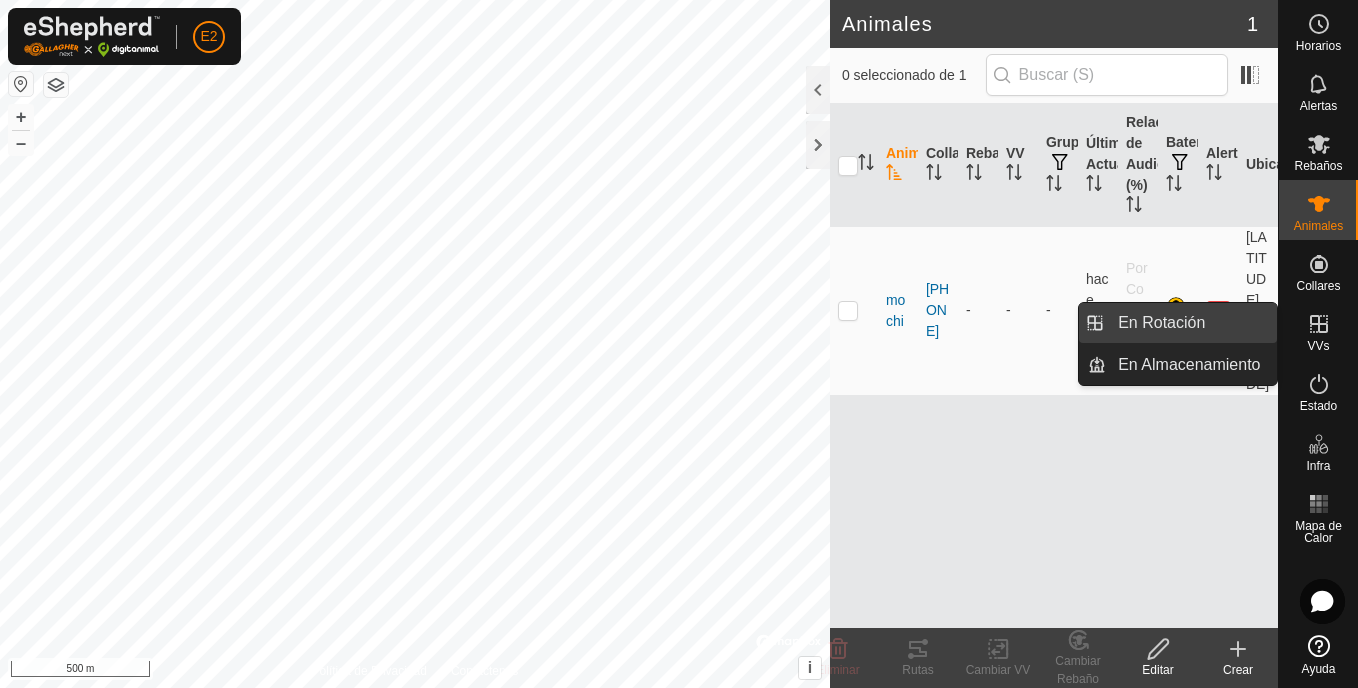 click on "En Rotación" at bounding box center [1191, 323] 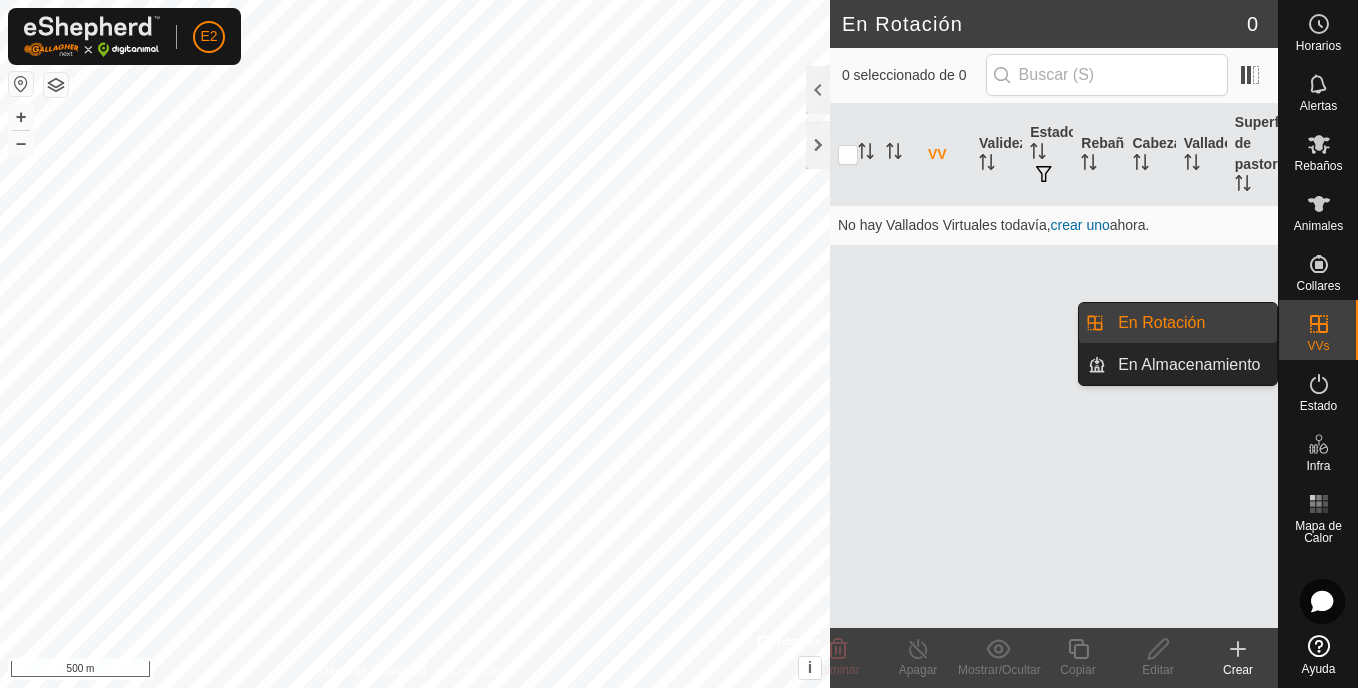 drag, startPoint x: 1292, startPoint y: 341, endPoint x: 1324, endPoint y: 336, distance: 32.38827 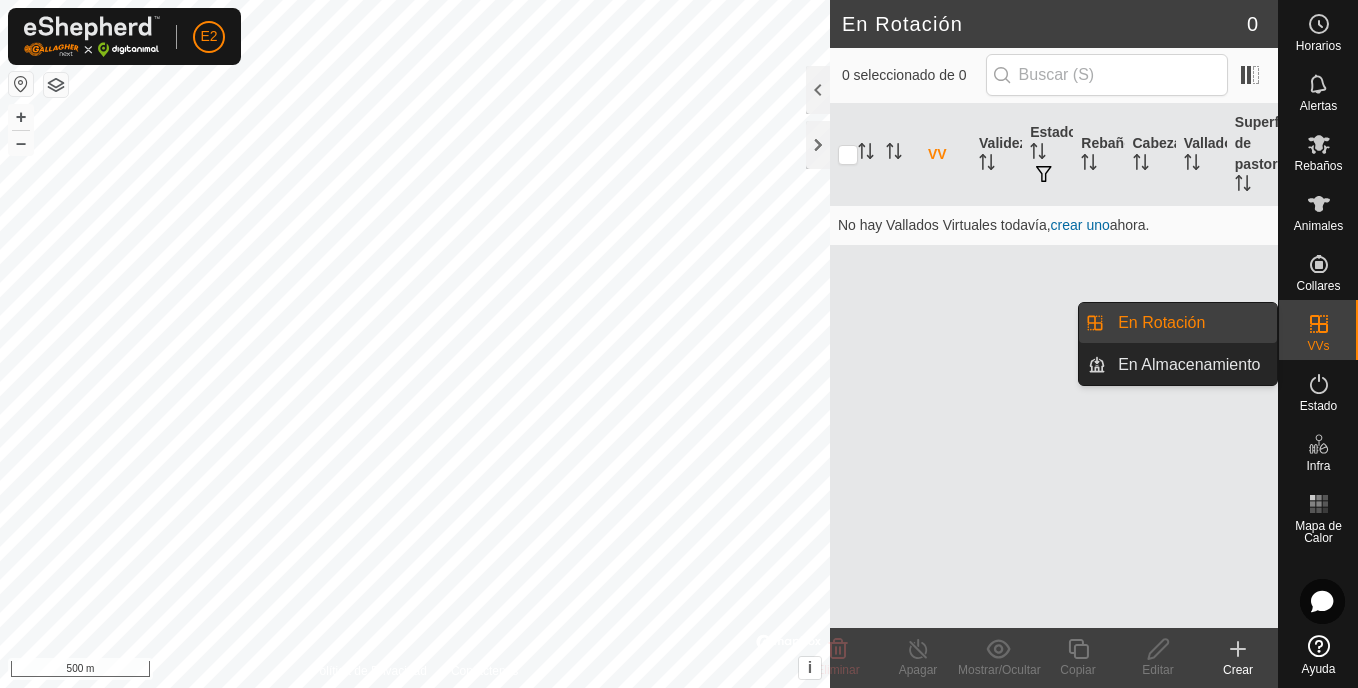 click at bounding box center (1319, 324) 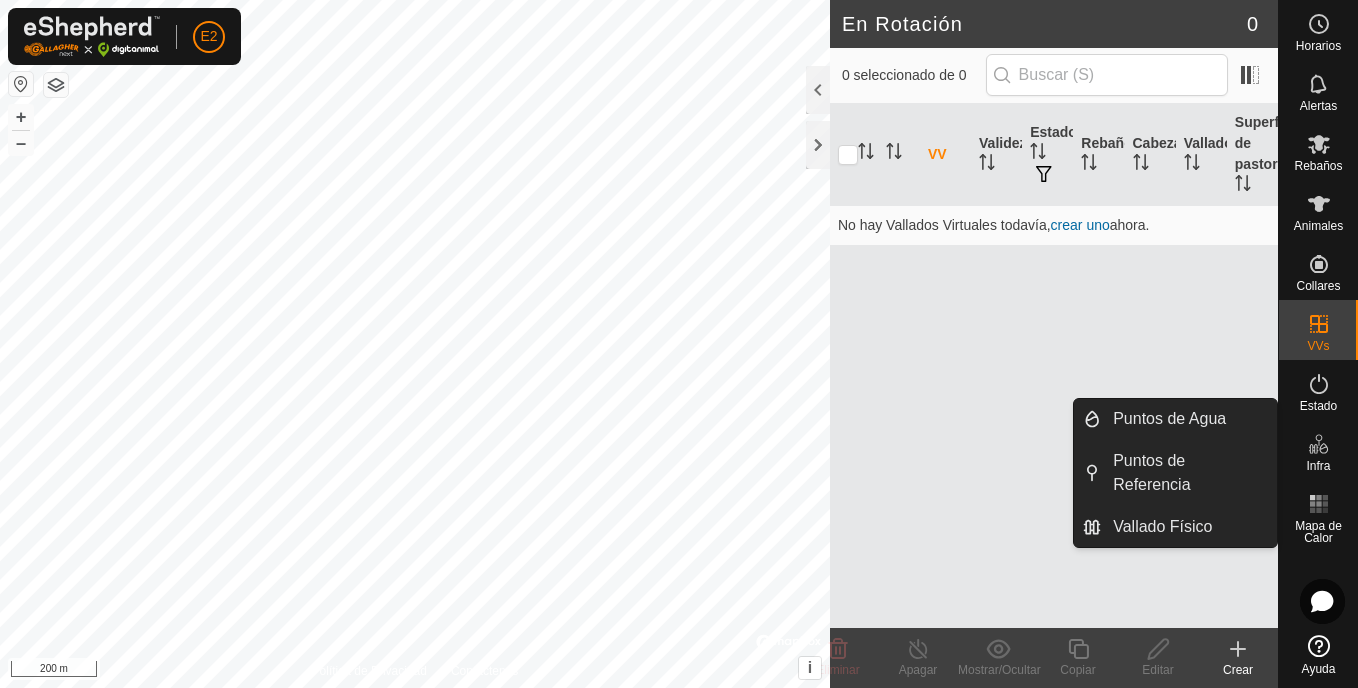 click 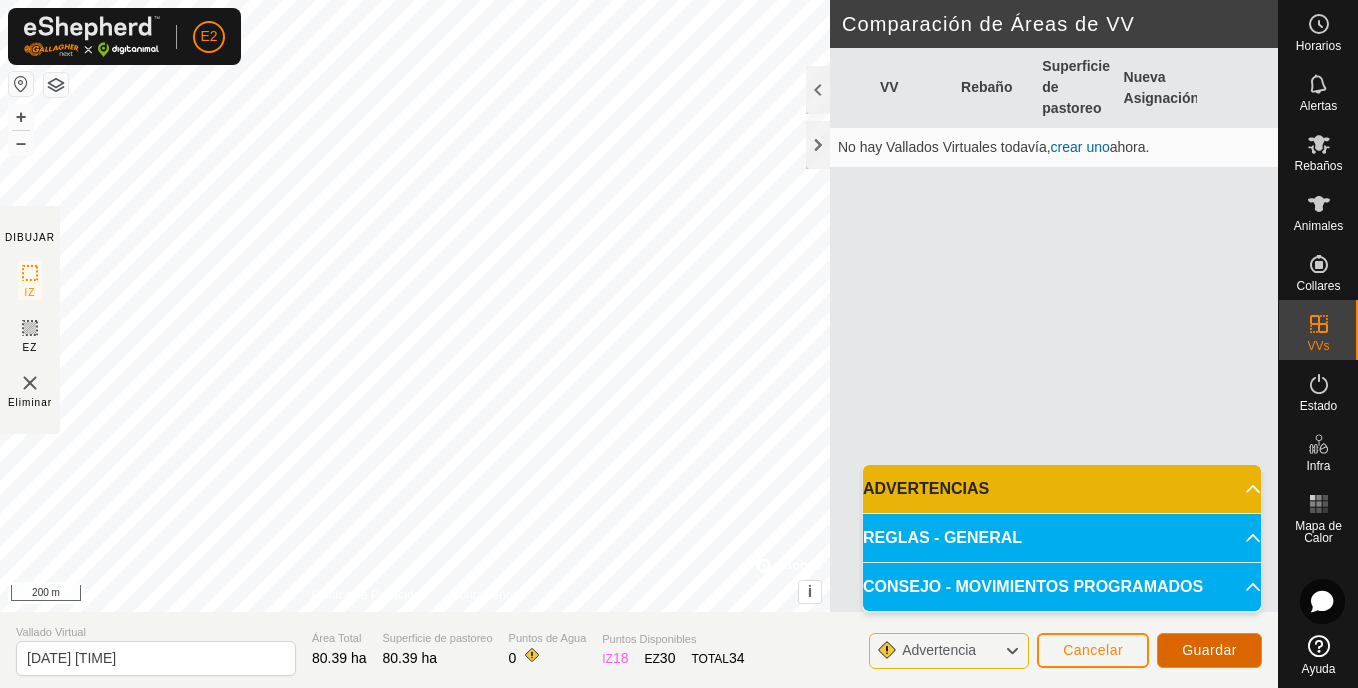 click on "Guardar" 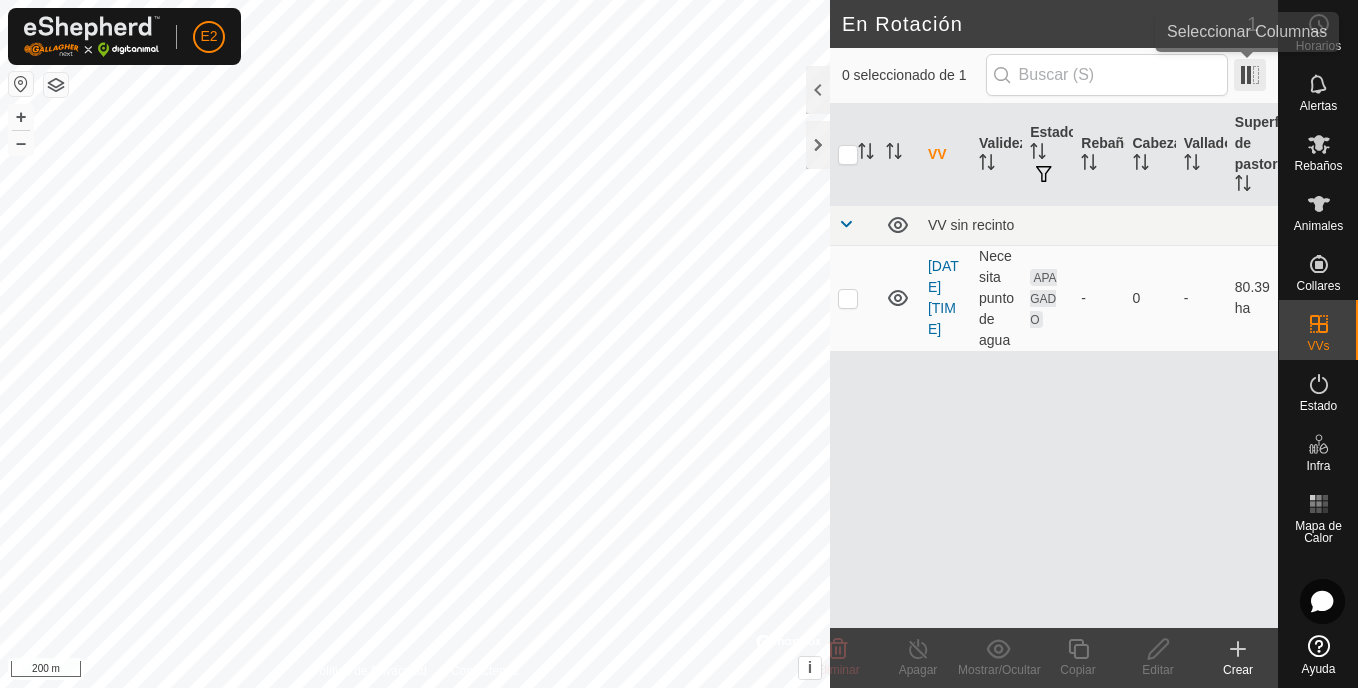 click at bounding box center [1250, 75] 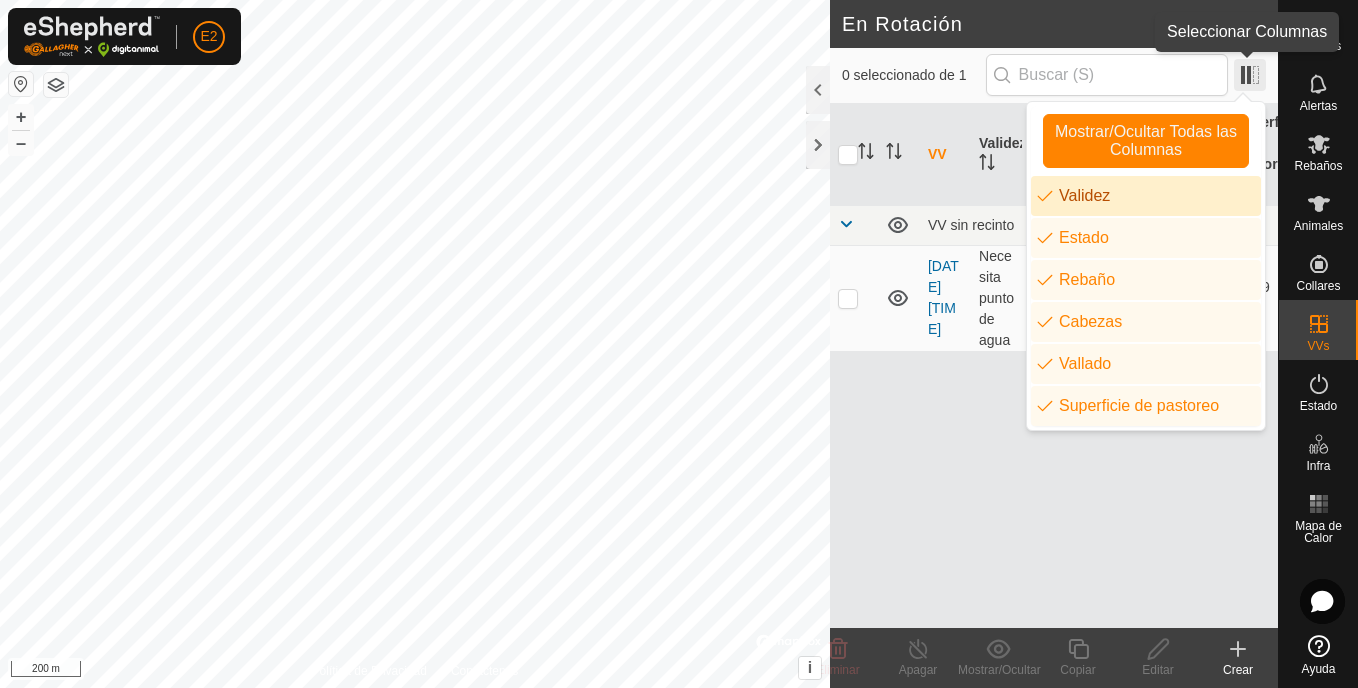 click at bounding box center [1250, 75] 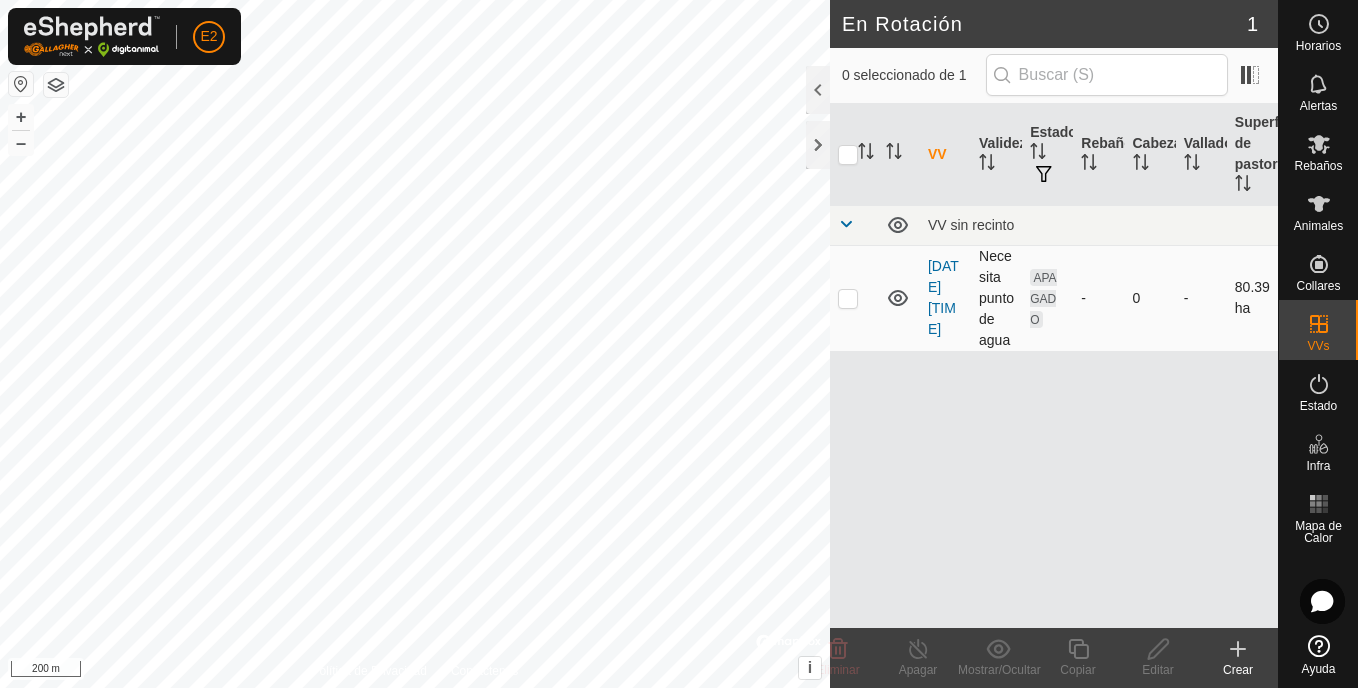 click on "APAGADO" at bounding box center [1043, 298] 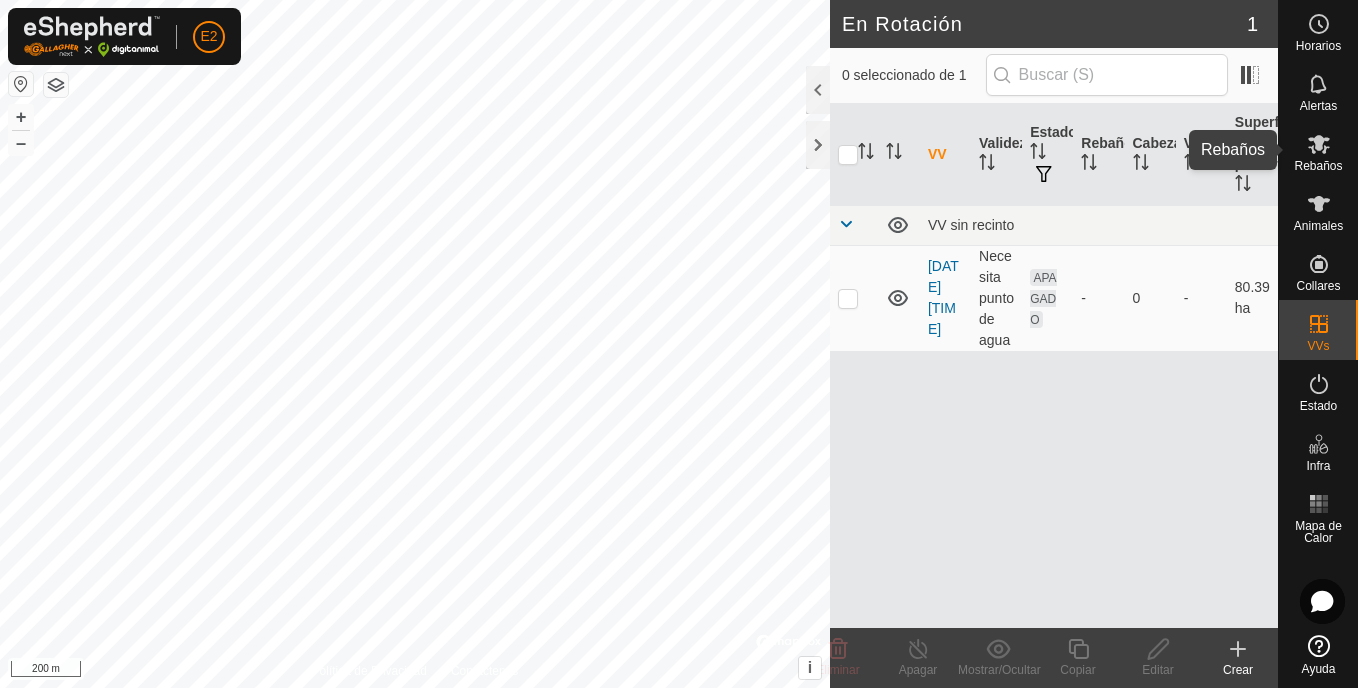 click at bounding box center (1319, 144) 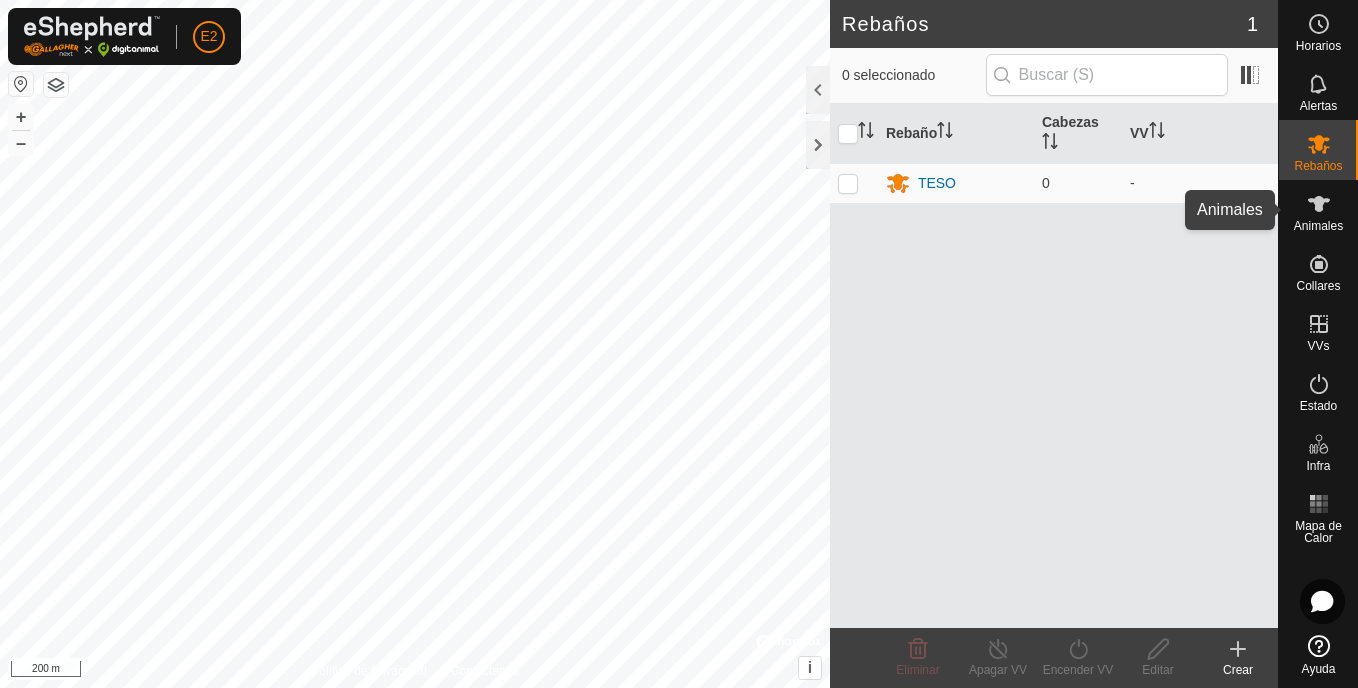 click 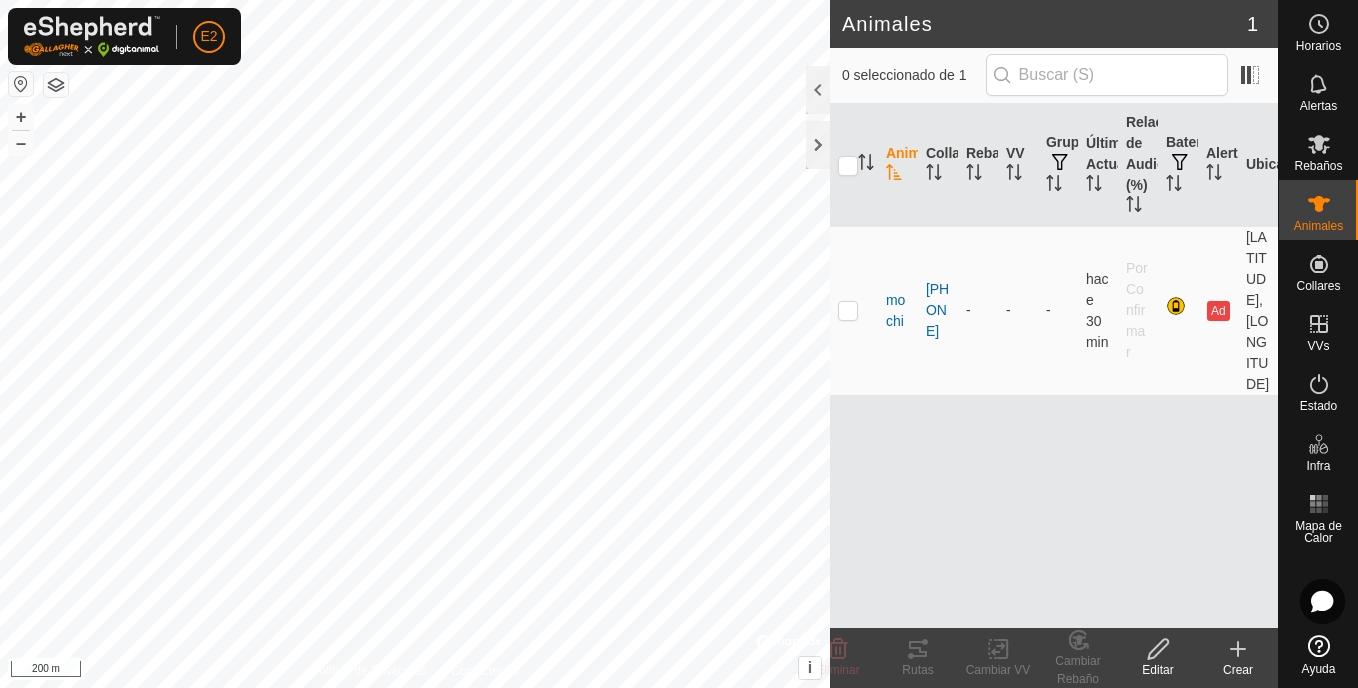 click on "Editar" 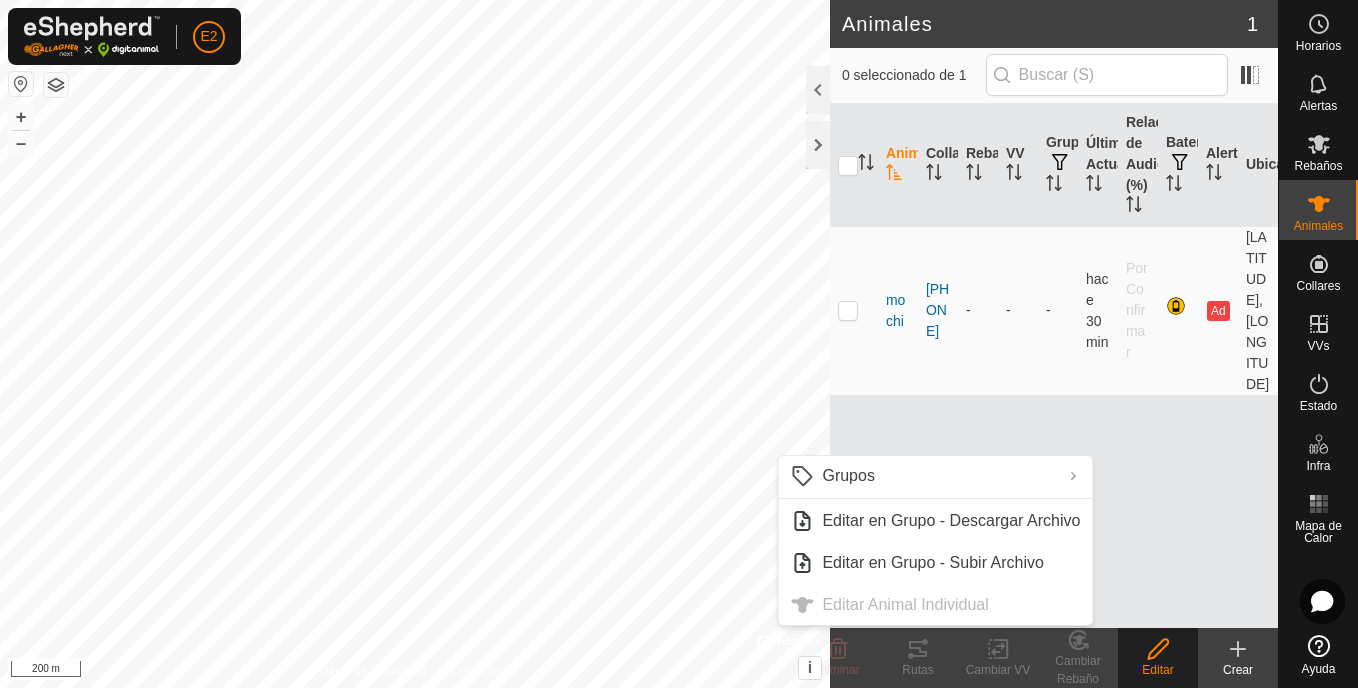 click on "Animal   Collar   Rebaño   VV   Grupos   Última Actualización   Relación de Audio (%)   Batería   Alertas   Ubicación   mochi   3752865164   -  -  -  hace 30 min  Por Confirmar   Ad   40.95832, -6.49059" at bounding box center (1054, 366) 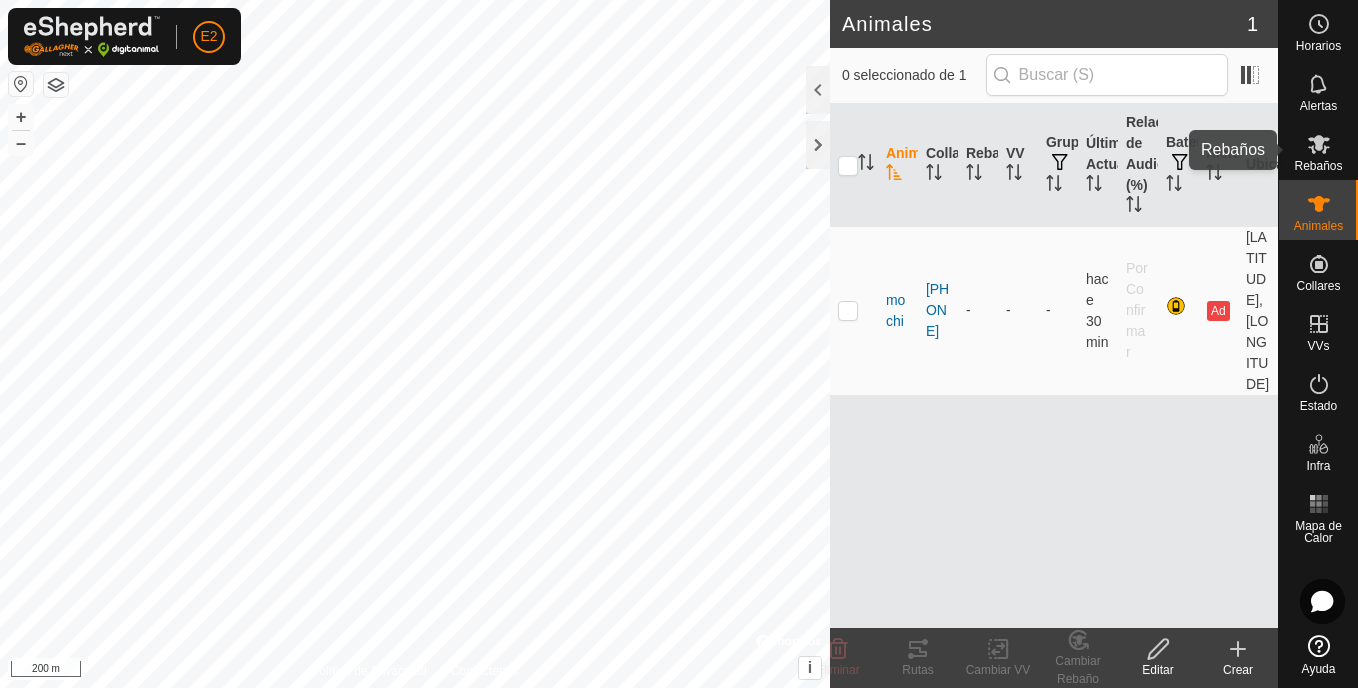 click 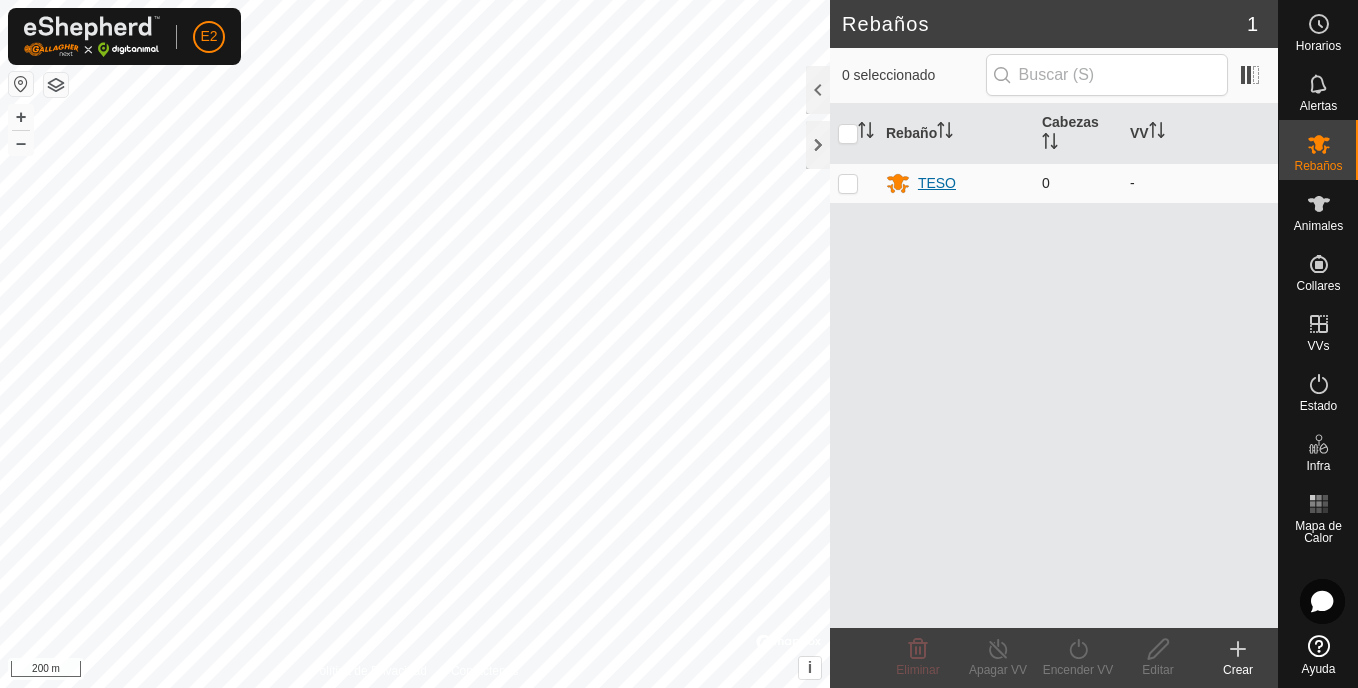 click on "TESO" at bounding box center (937, 183) 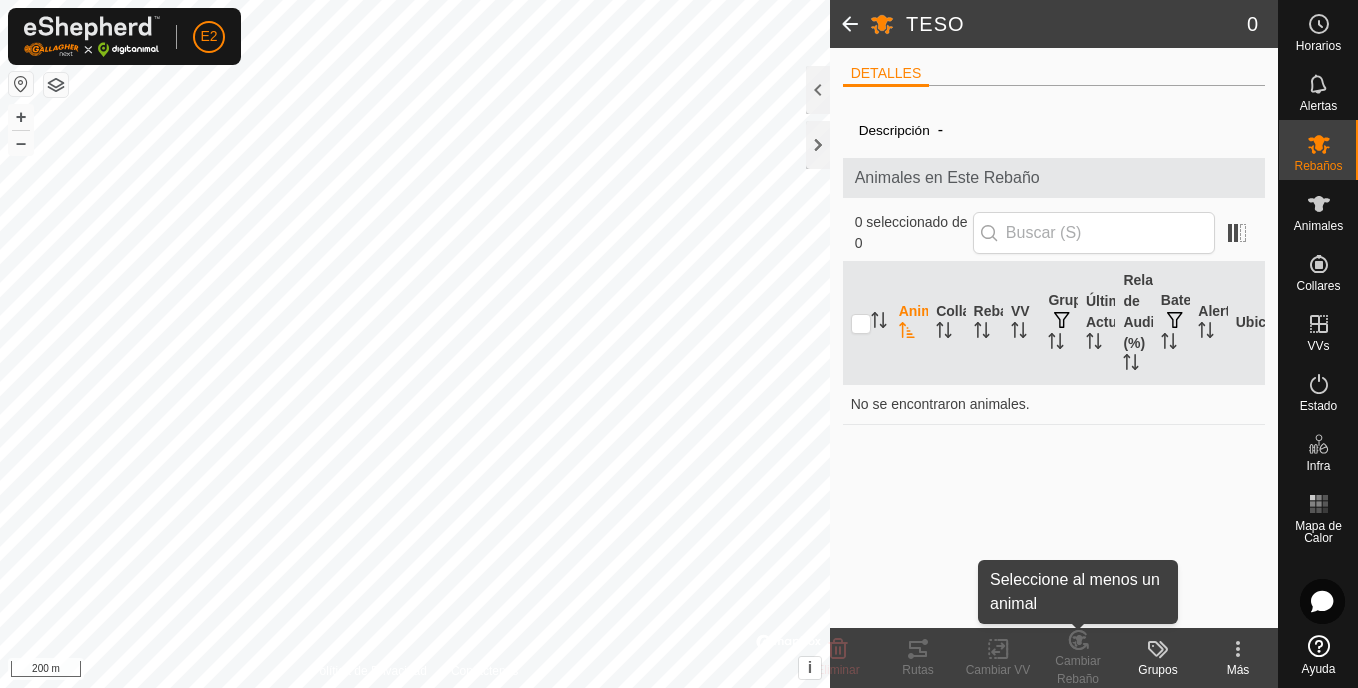 click on "Cambiar Rebaño" 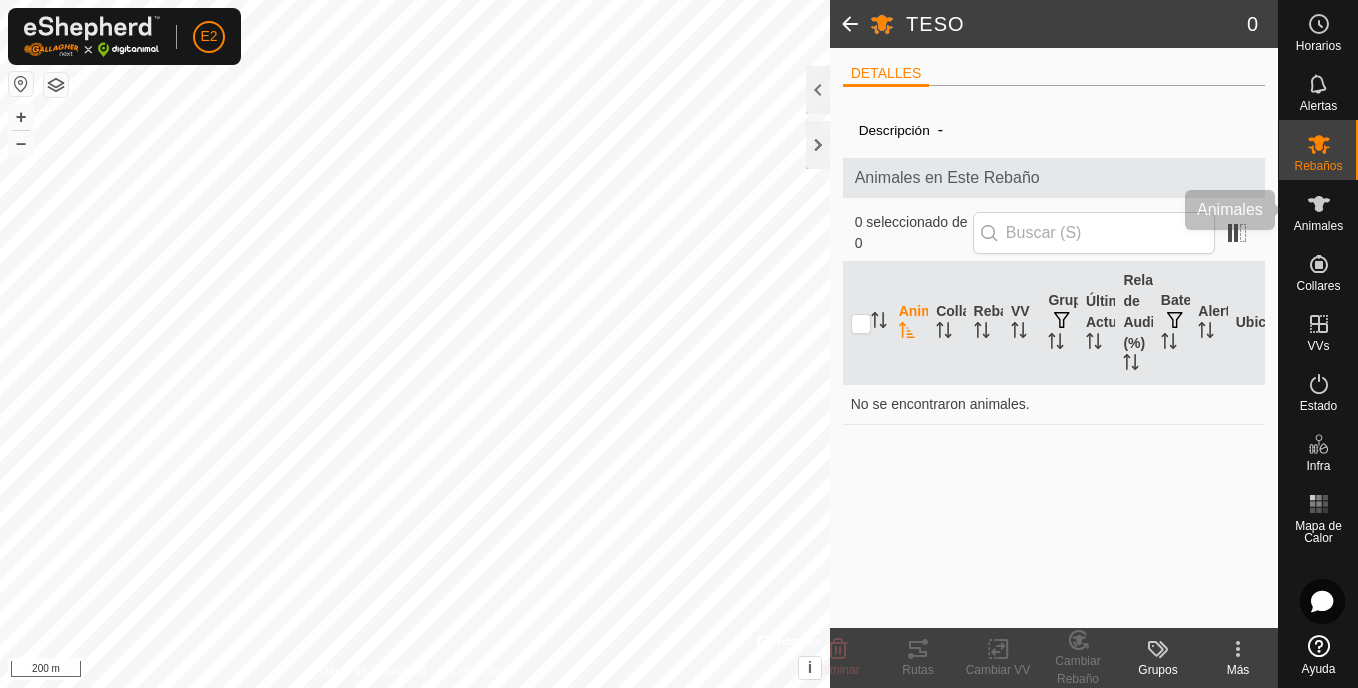 click on "Animales" at bounding box center (1318, 226) 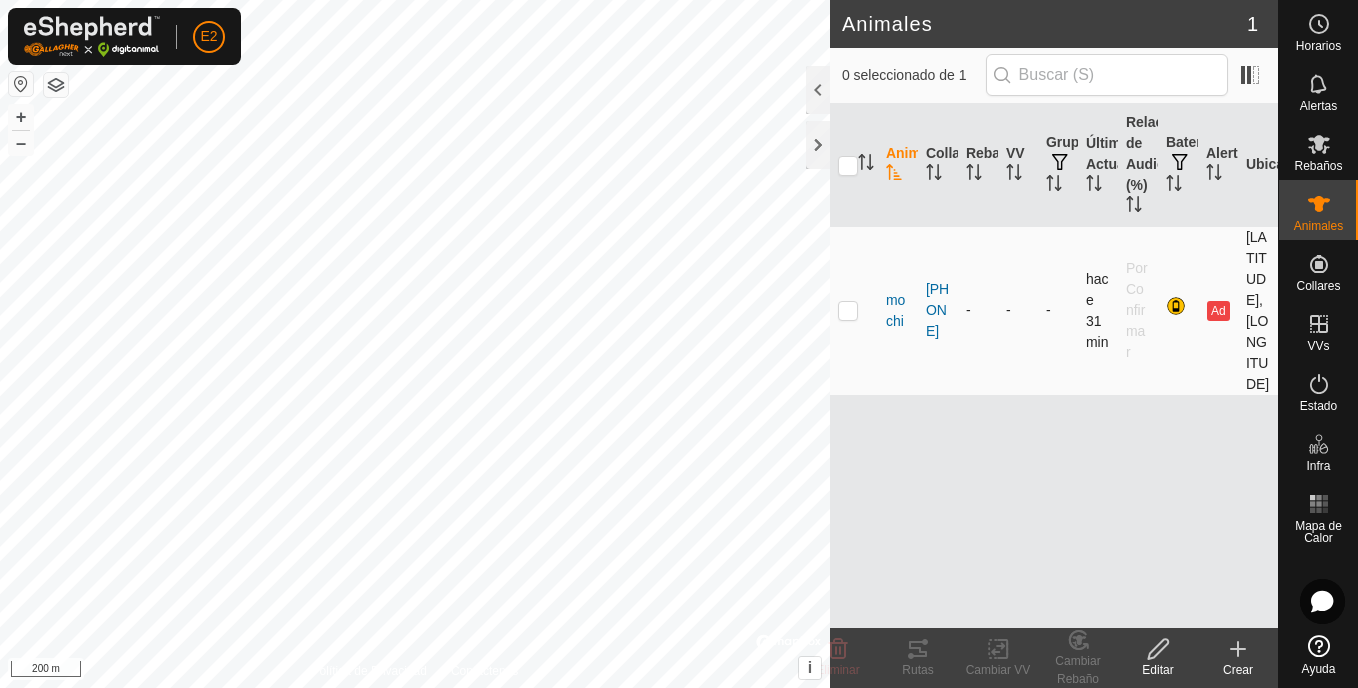 click at bounding box center [854, 310] 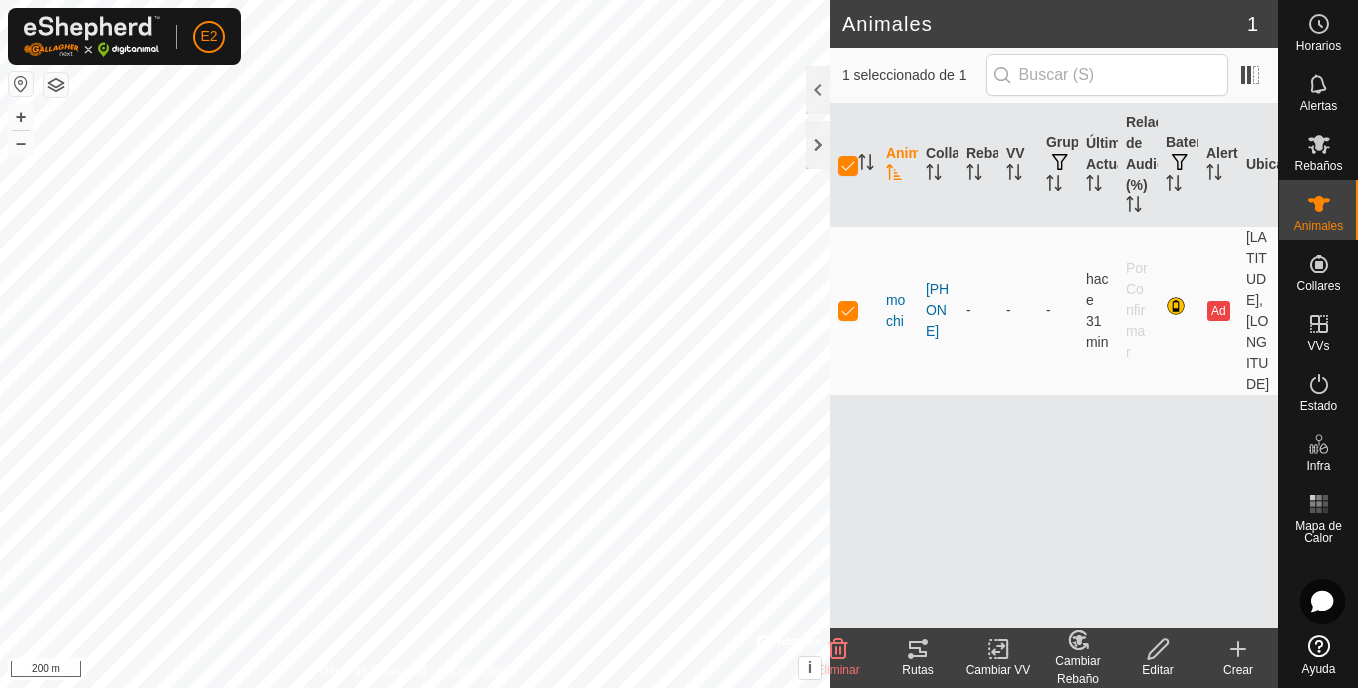 click on "Cambiar Rebaño" 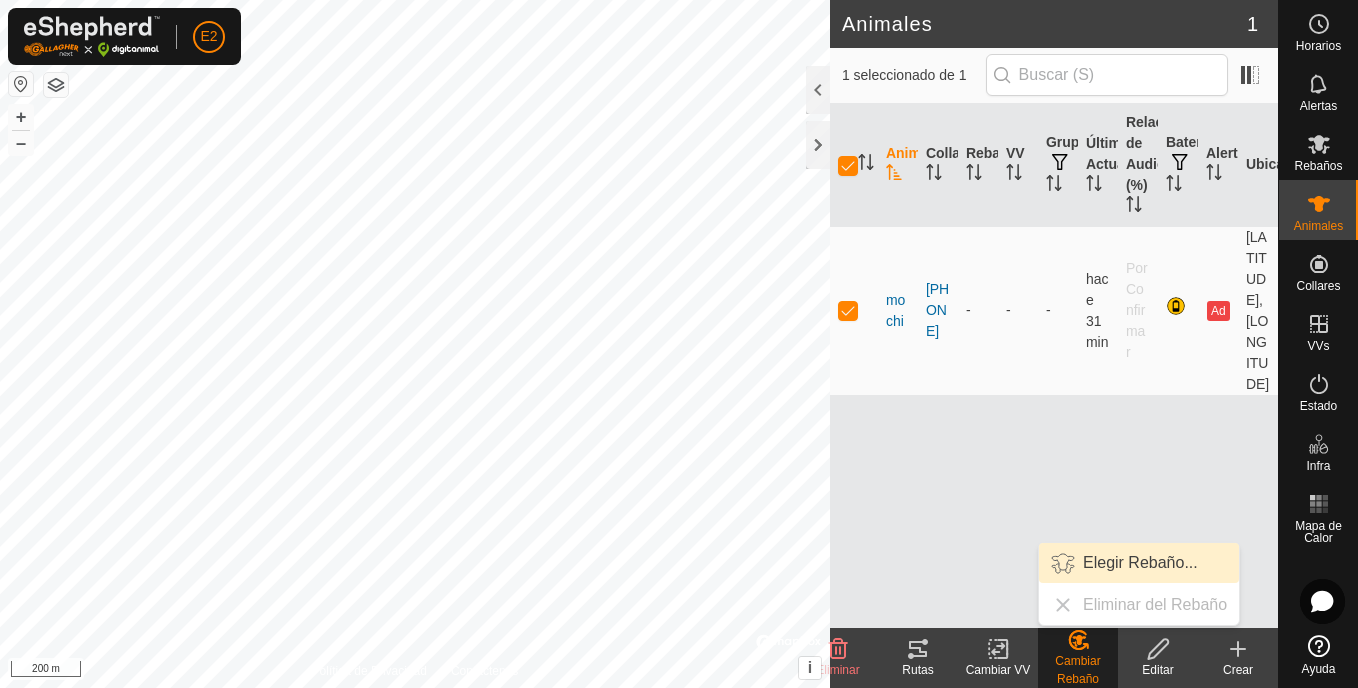click on "Elegir Rebaño..." at bounding box center (1139, 563) 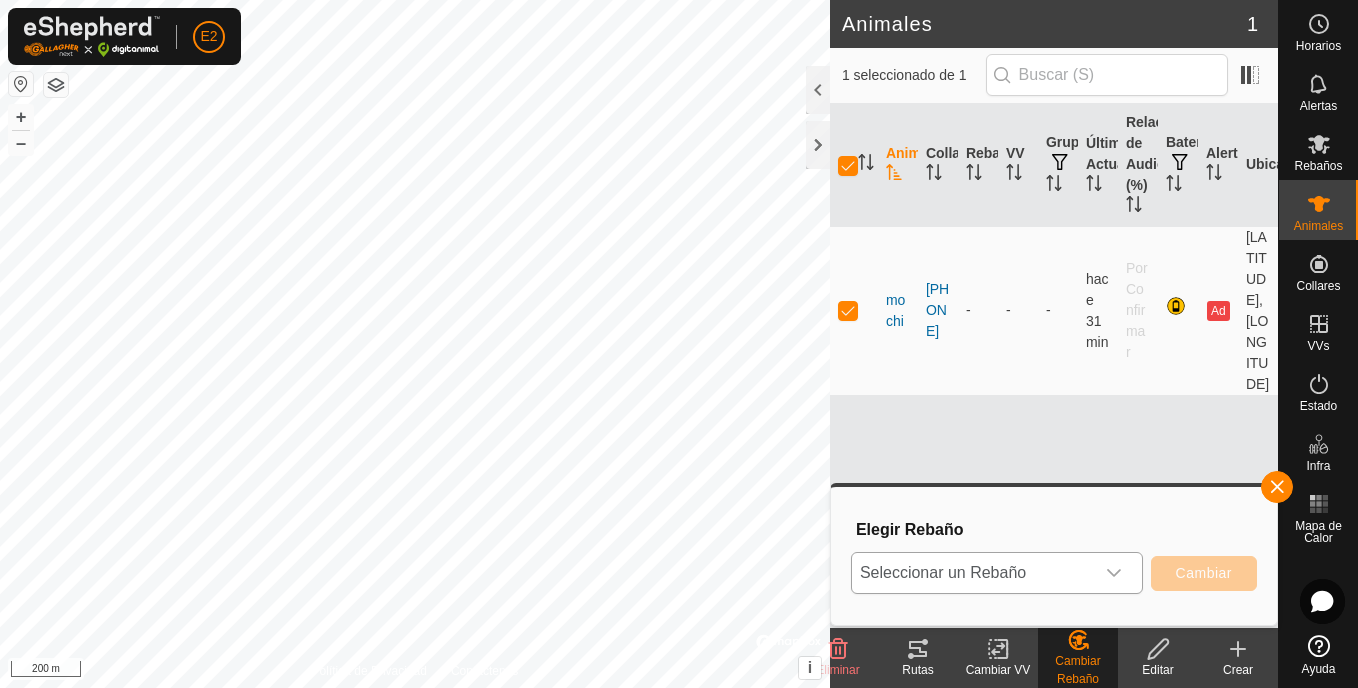 click on "Seleccionar un Rebaño" at bounding box center [973, 573] 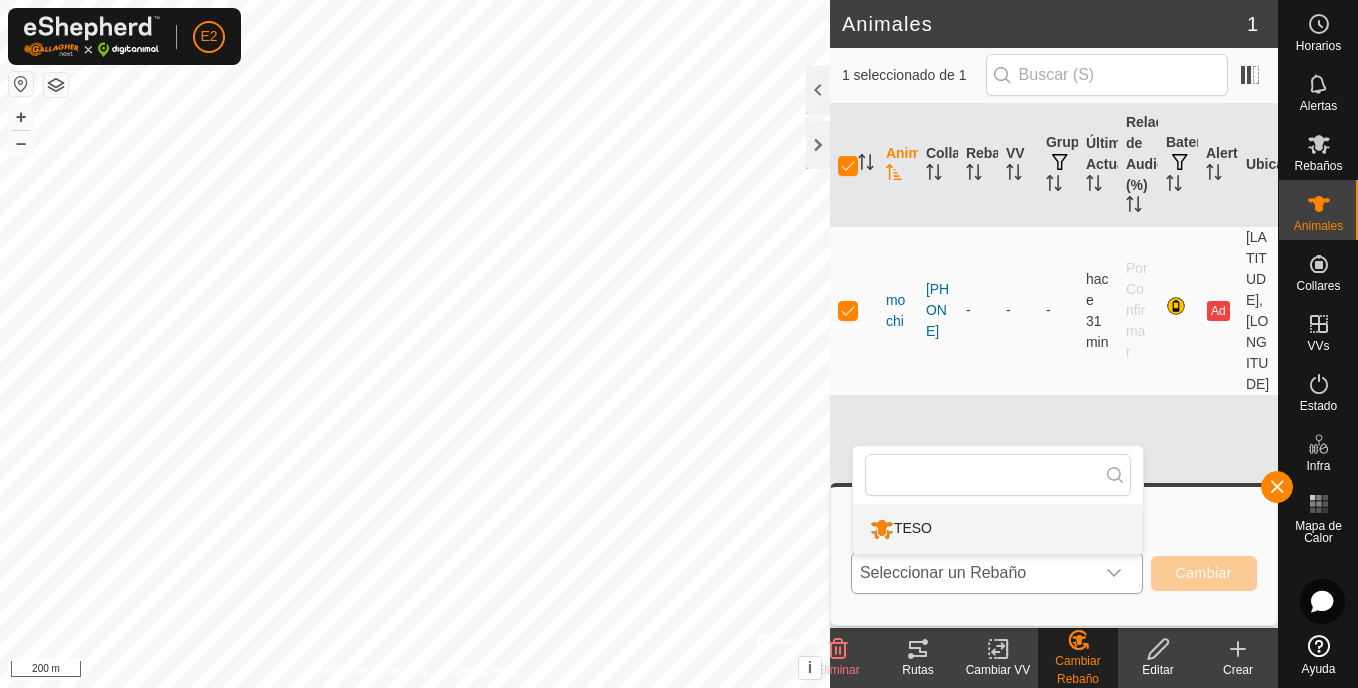 click on "TESO" at bounding box center [998, 529] 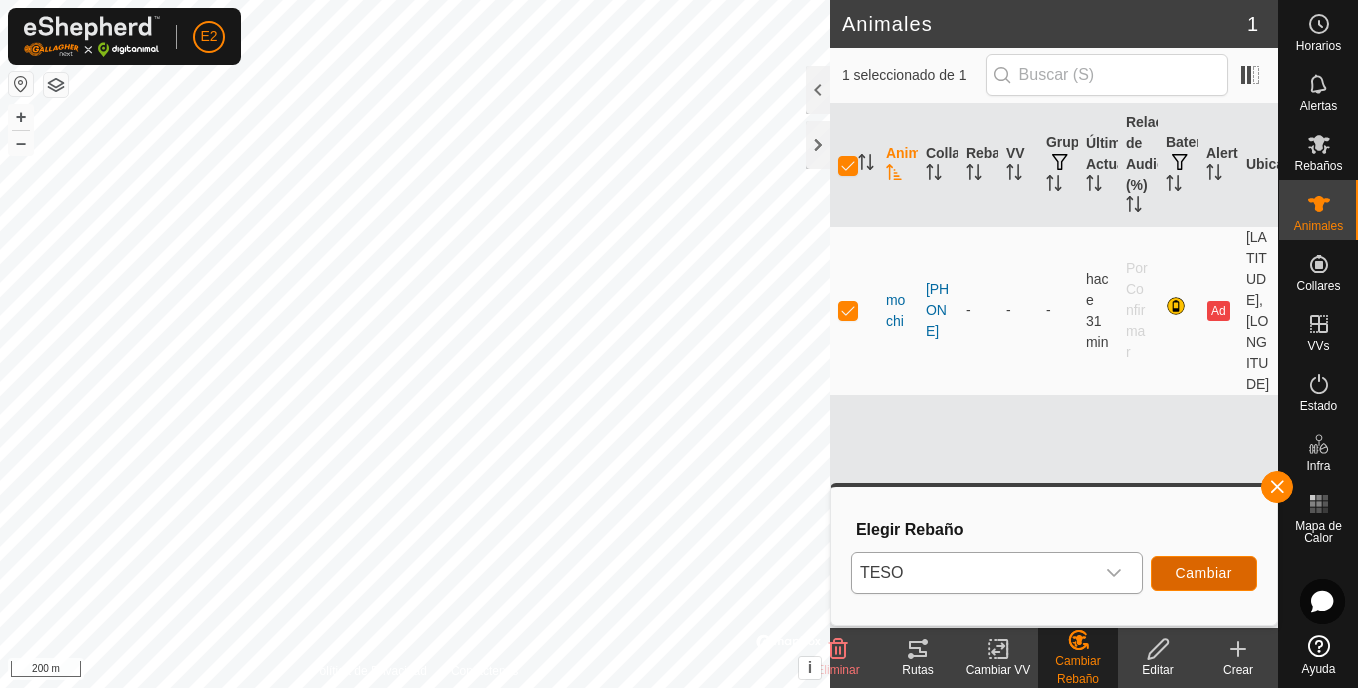 click on "Cambiar" at bounding box center (1204, 573) 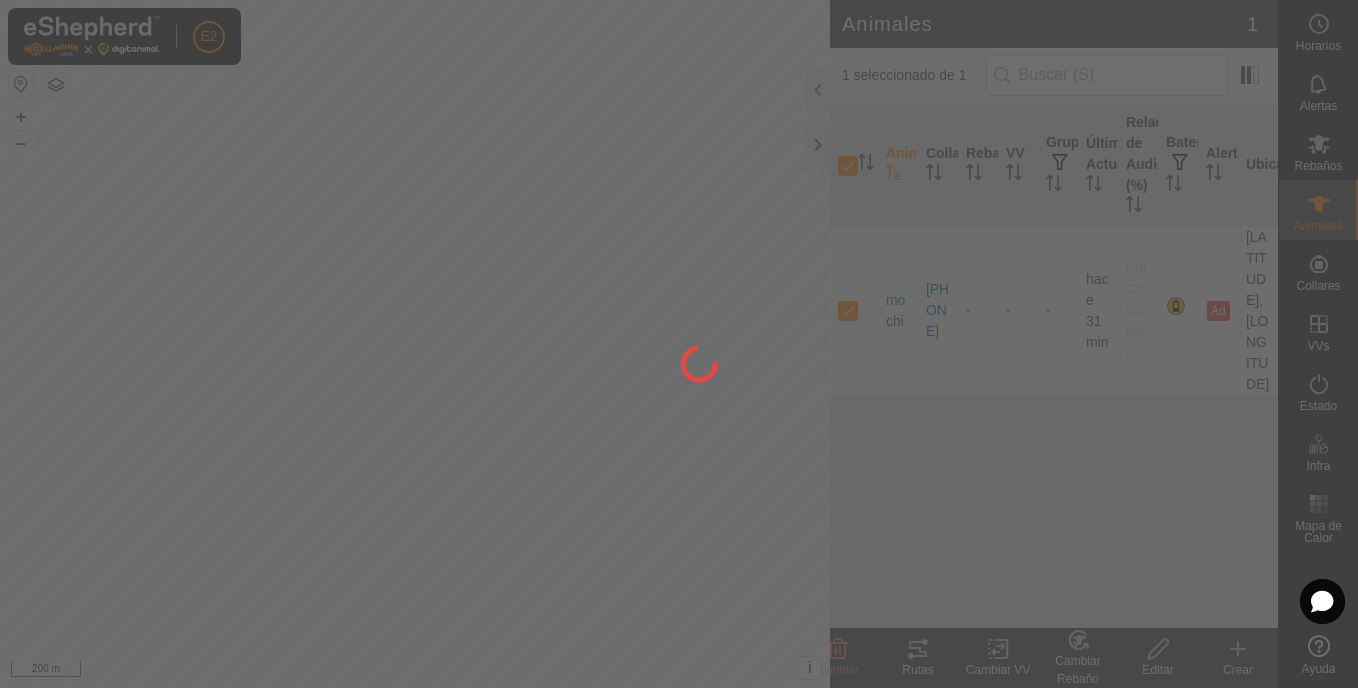 checkbox on "false" 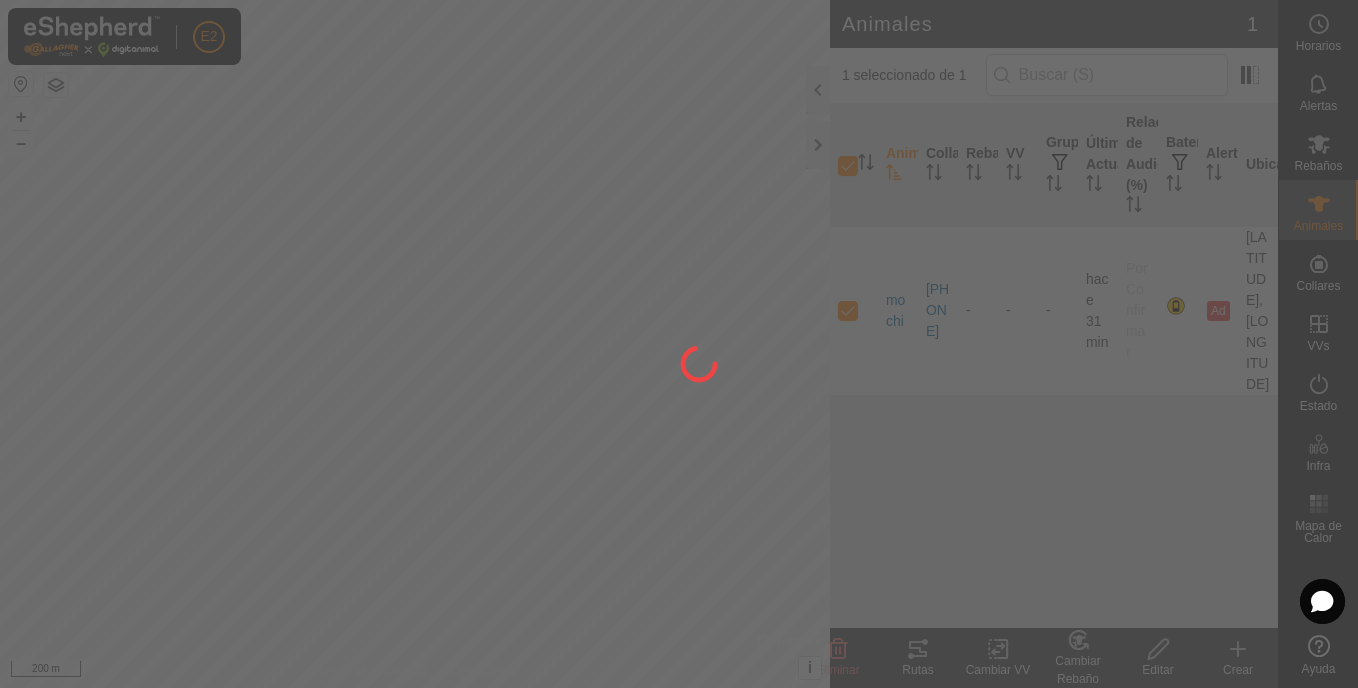 checkbox on "false" 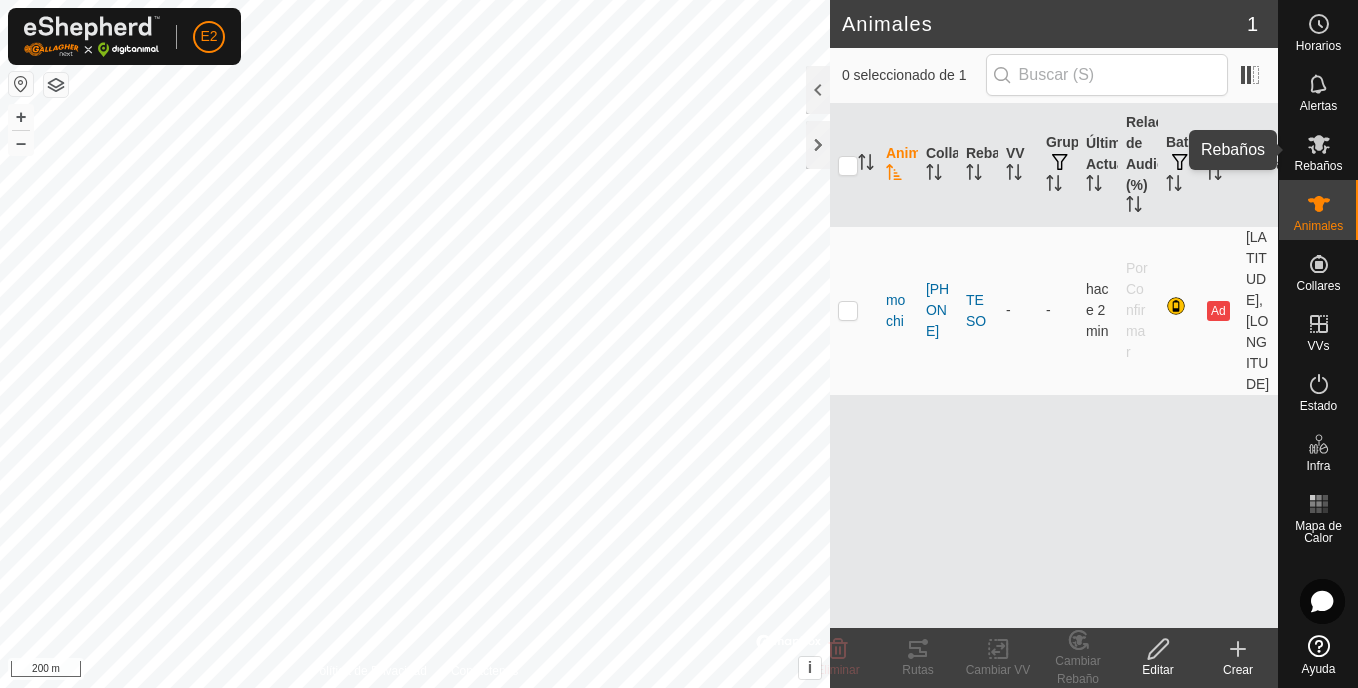 click at bounding box center [1319, 144] 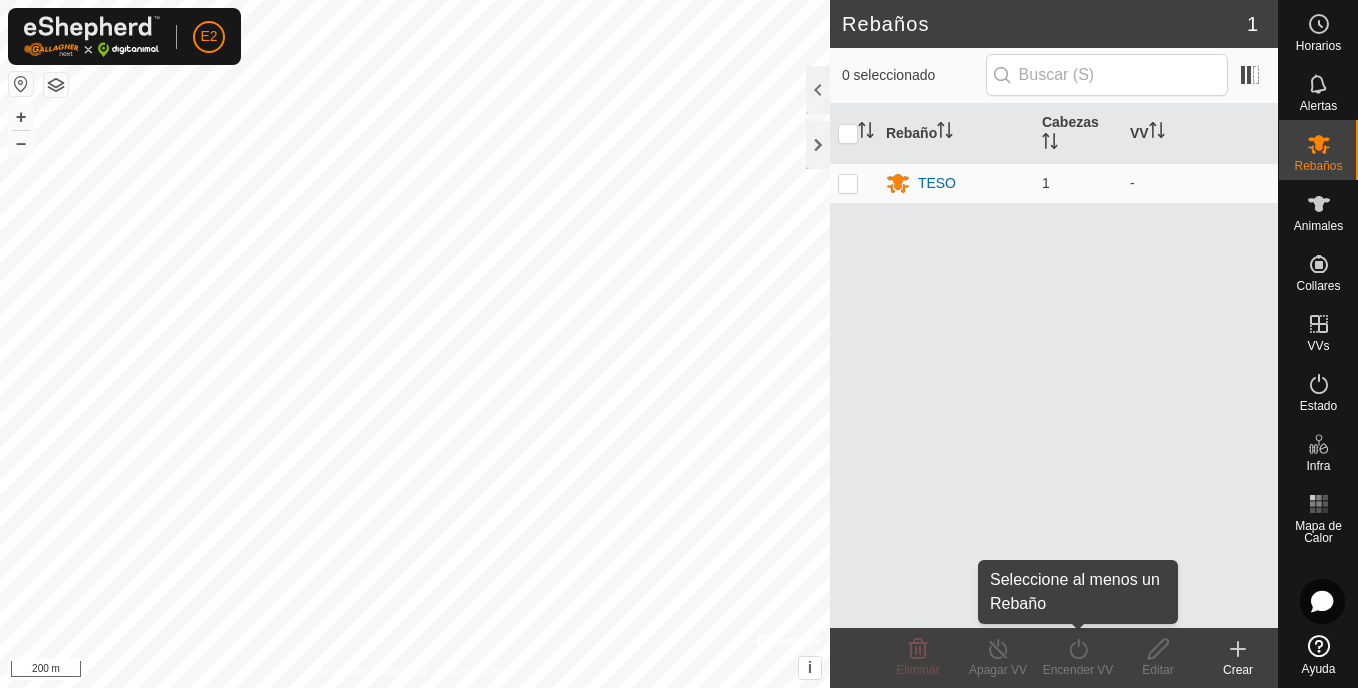 click 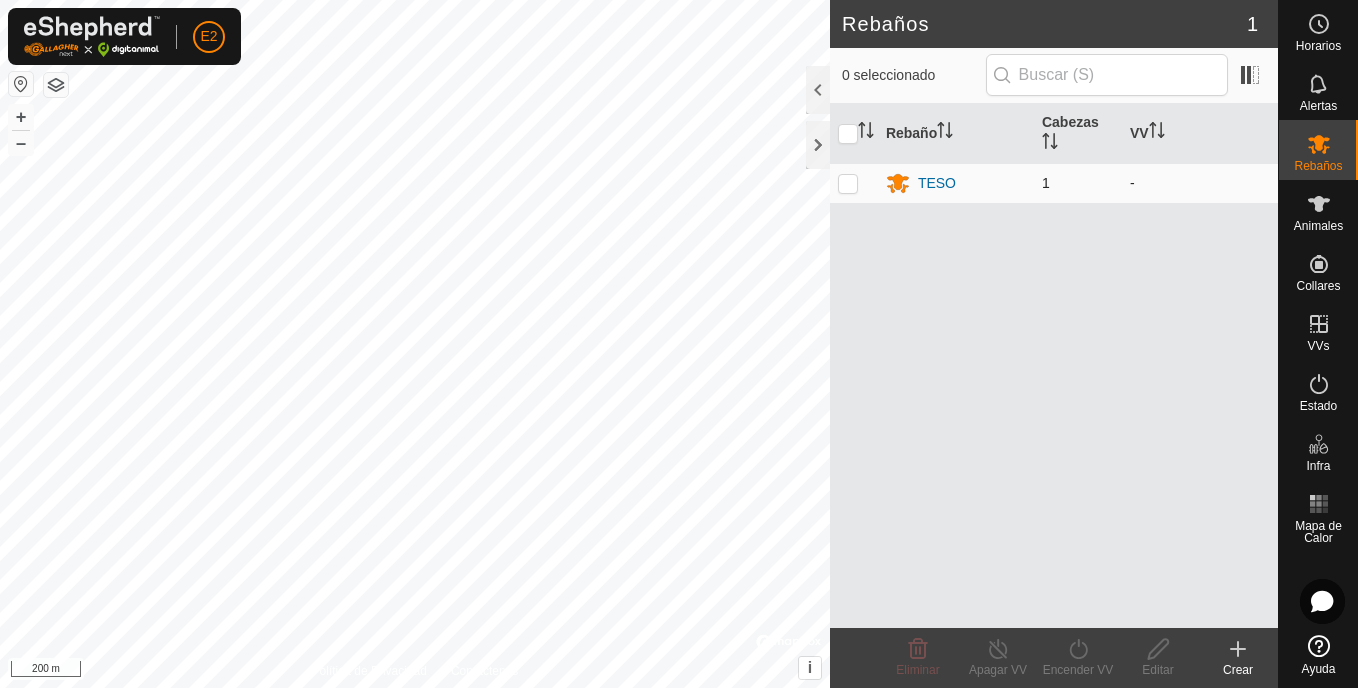 click at bounding box center [848, 183] 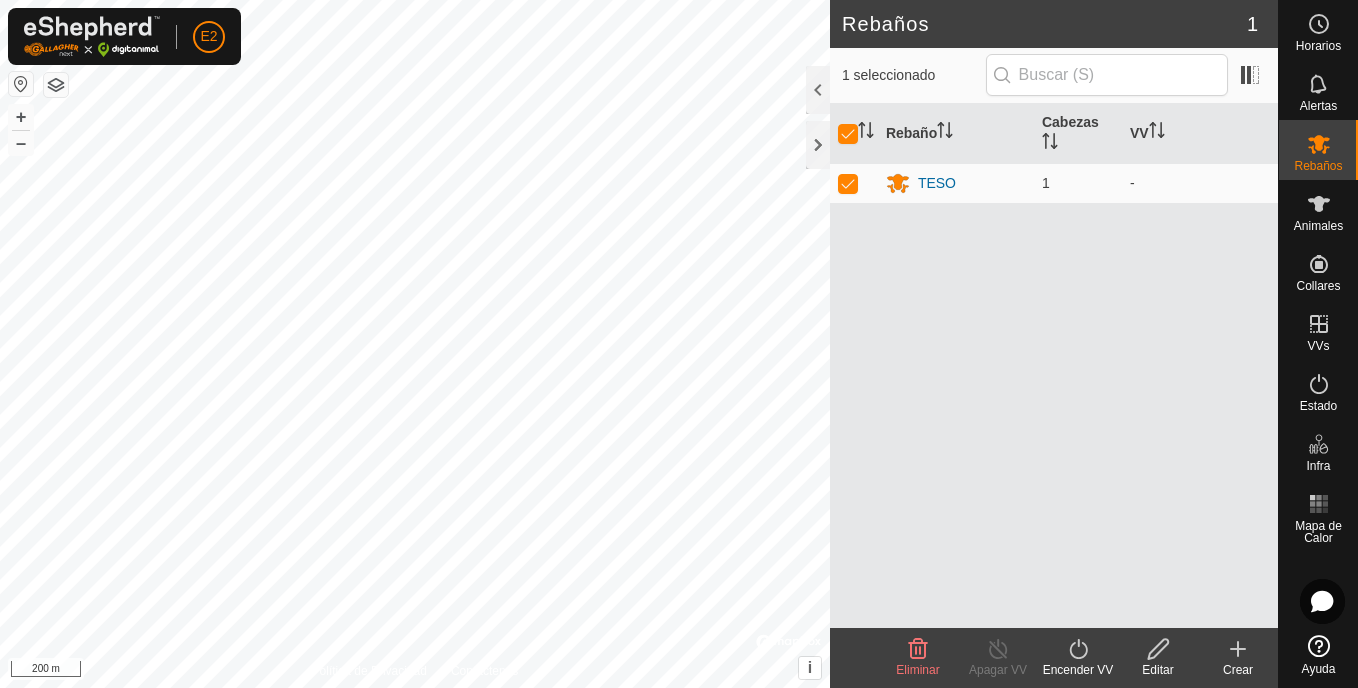 click on "Encender VV" 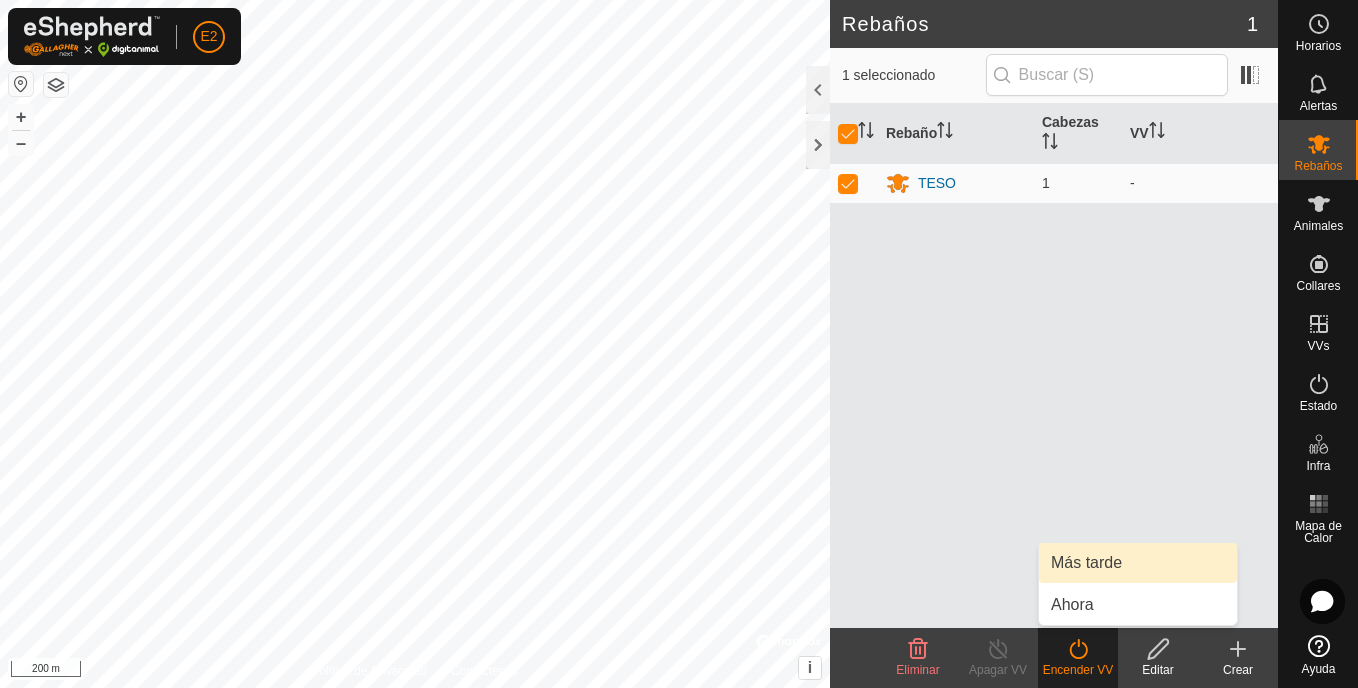 click on "Más tarde" at bounding box center [1138, 563] 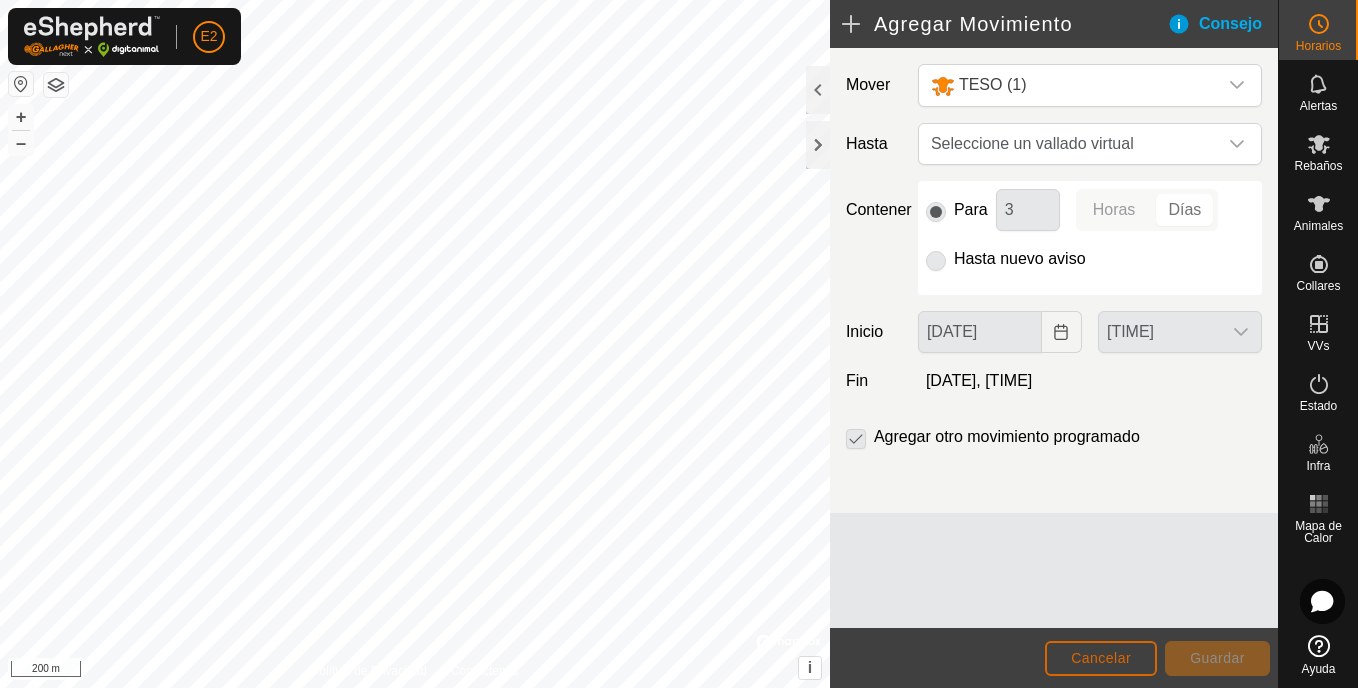 click on "Cancelar" 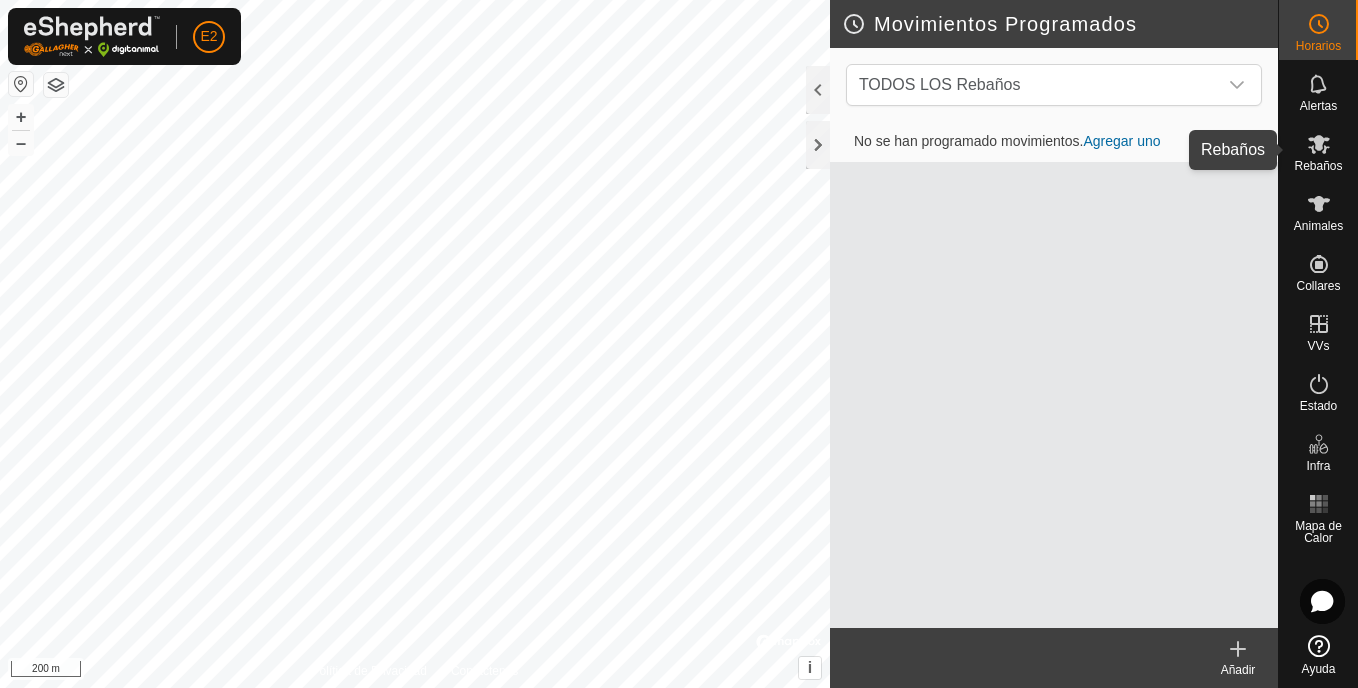 click 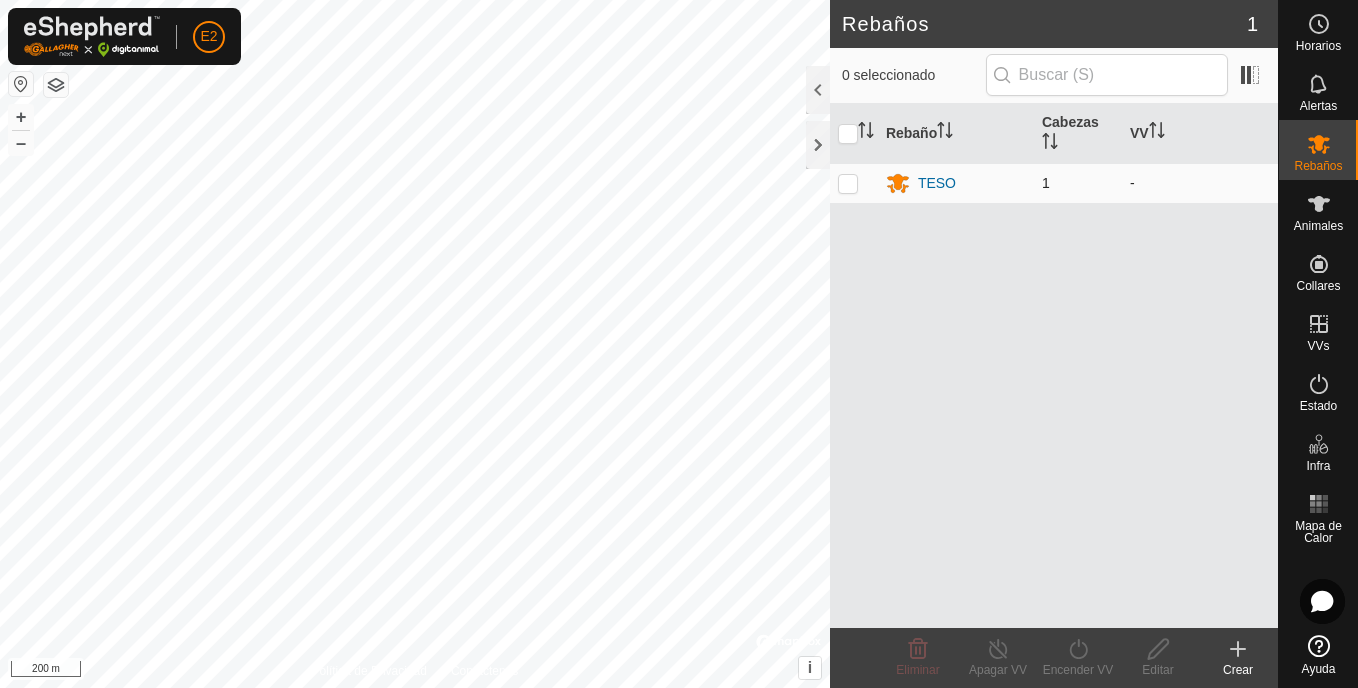 click at bounding box center (848, 183) 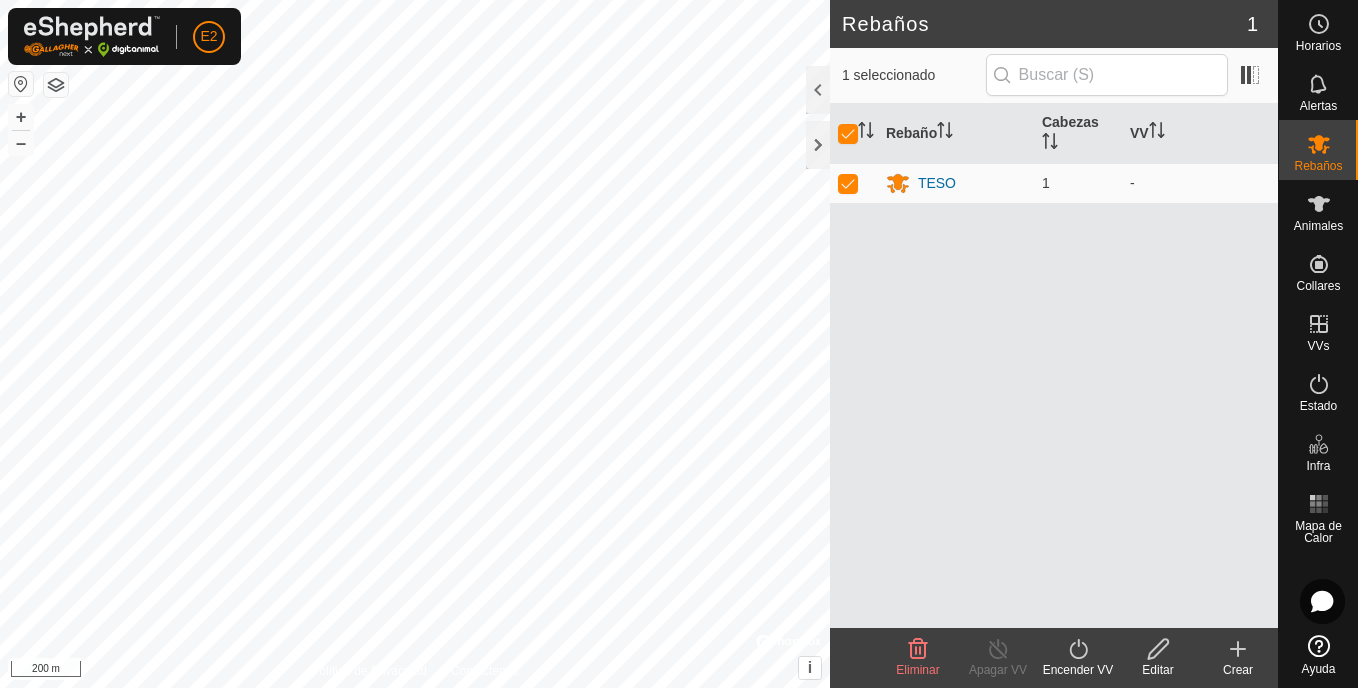 click 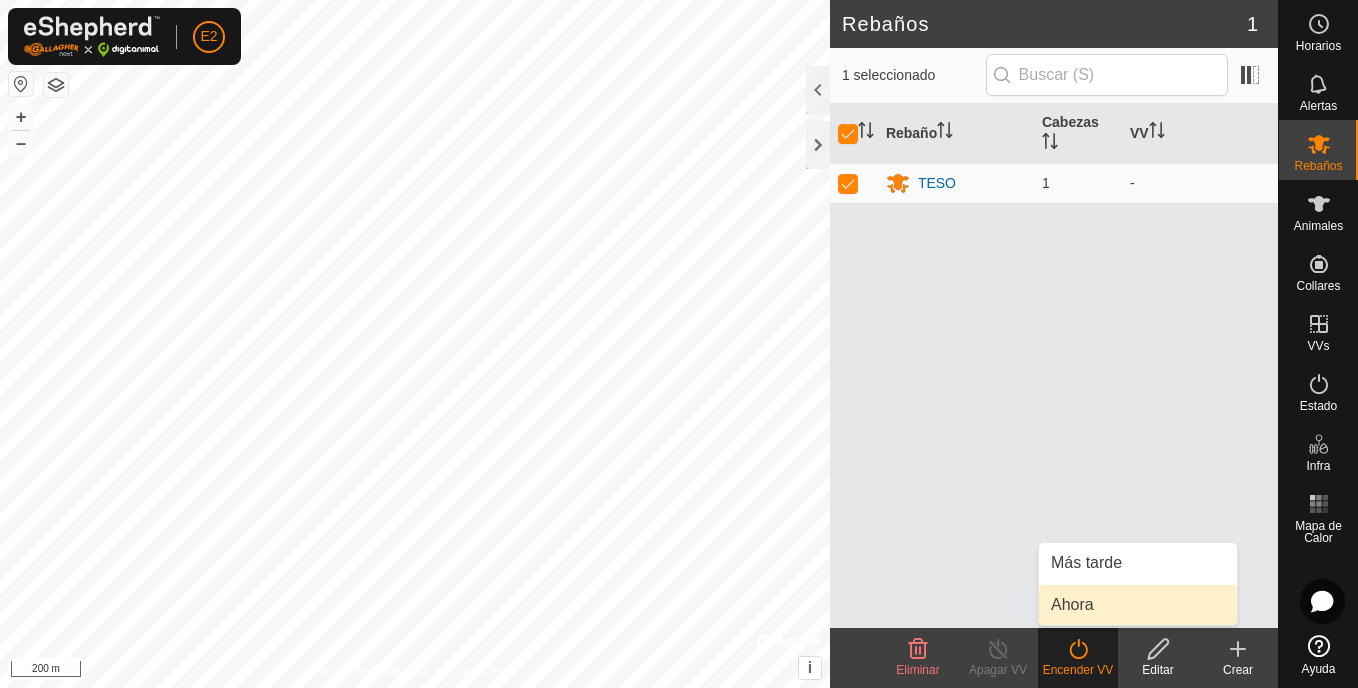 click on "Ahora" at bounding box center (1138, 605) 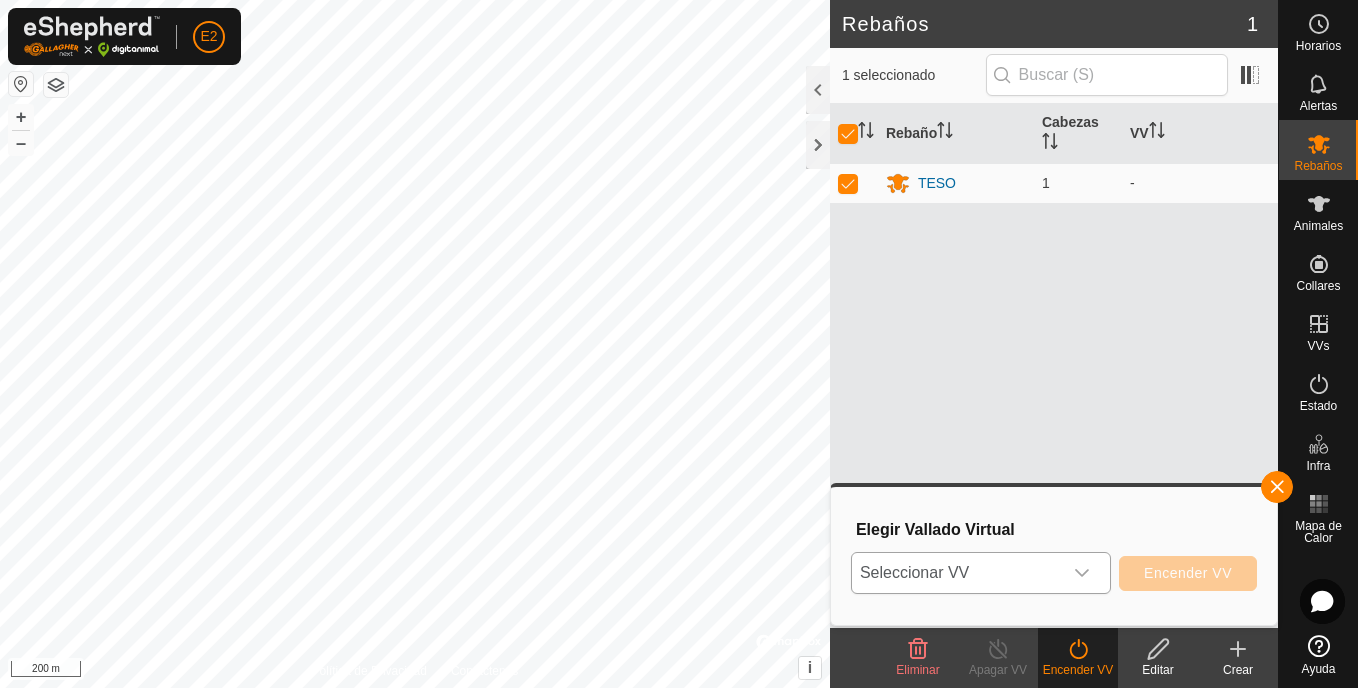 click 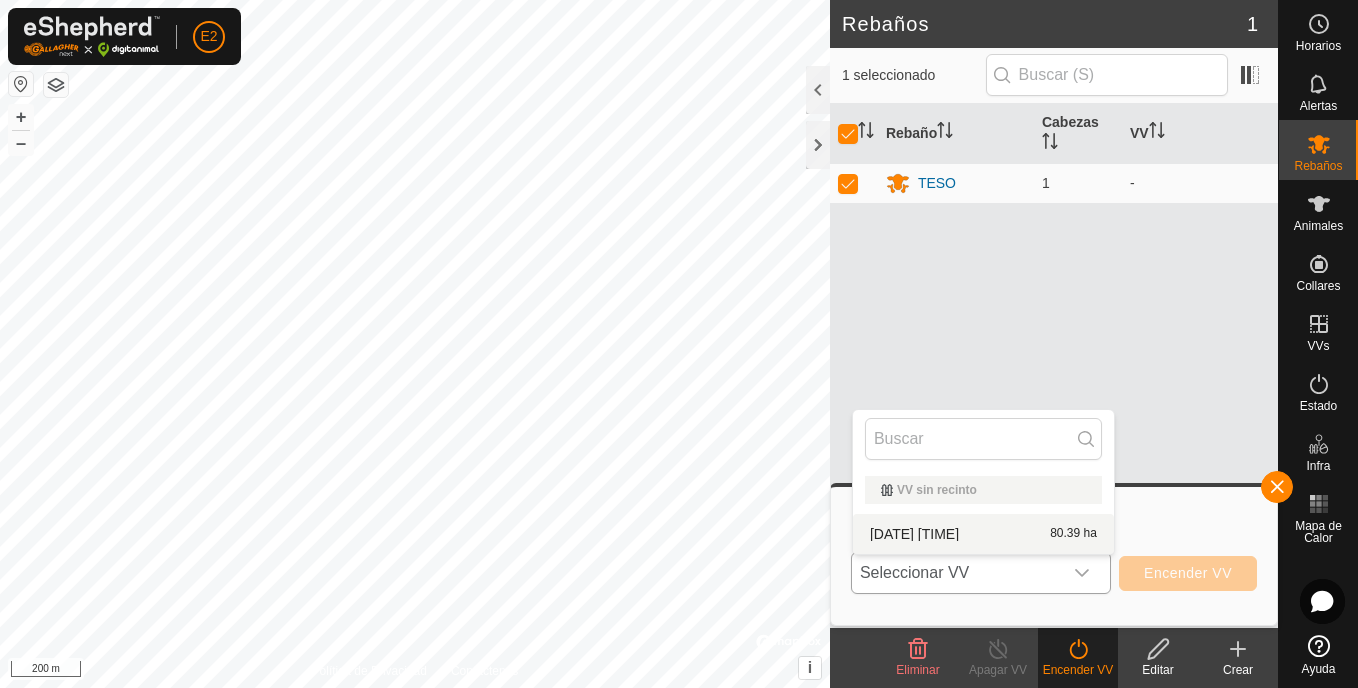 click on "2025-08-07 172848  80.39 ha" at bounding box center [983, 534] 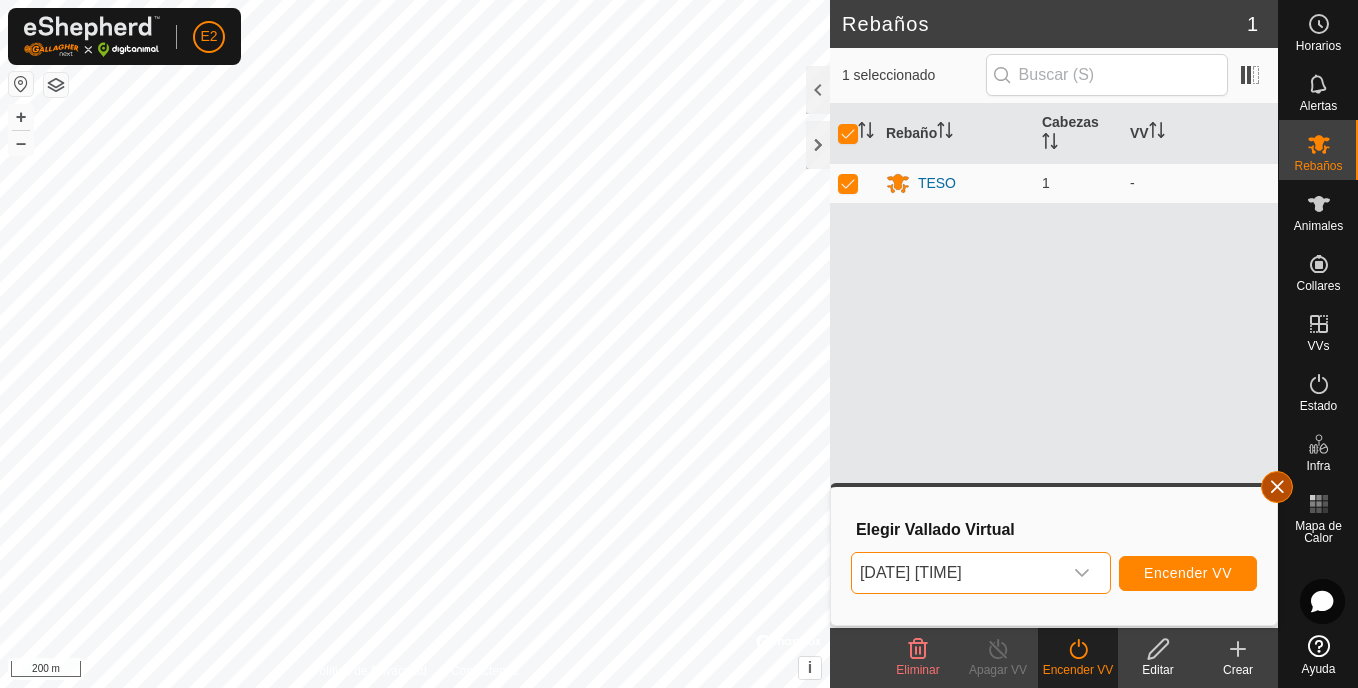 click at bounding box center [1277, 487] 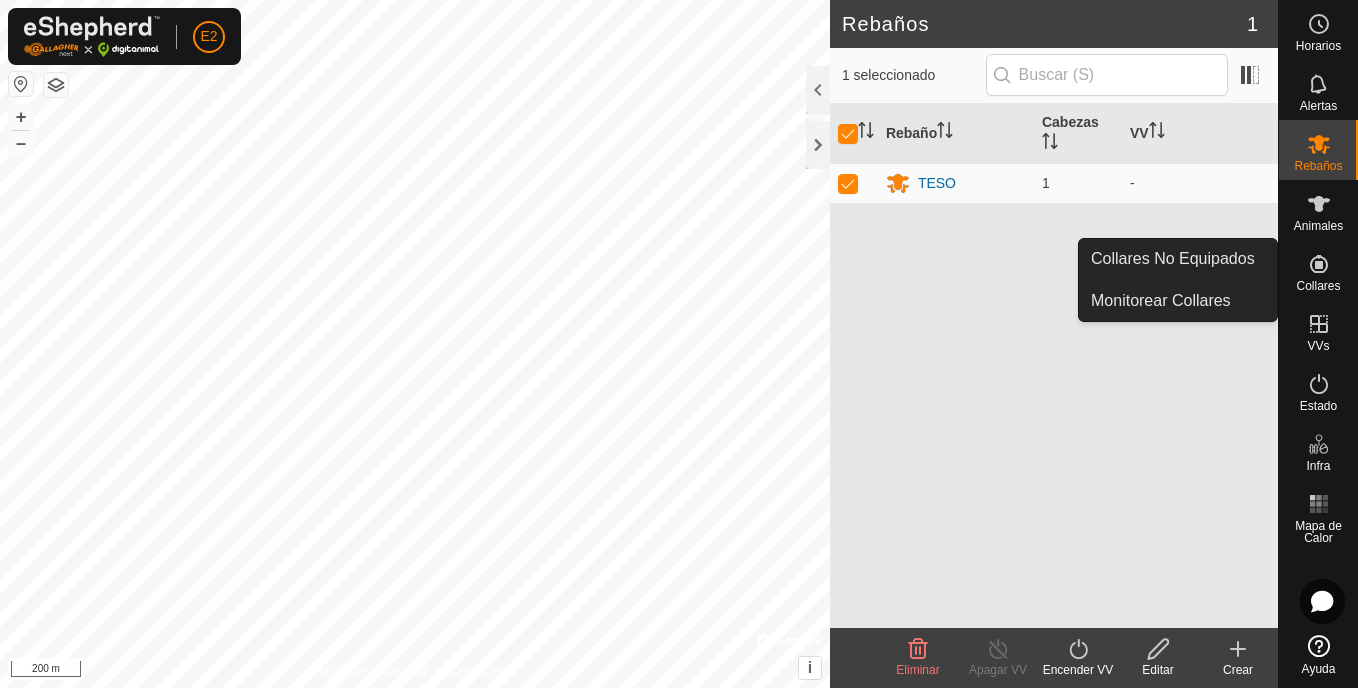 click 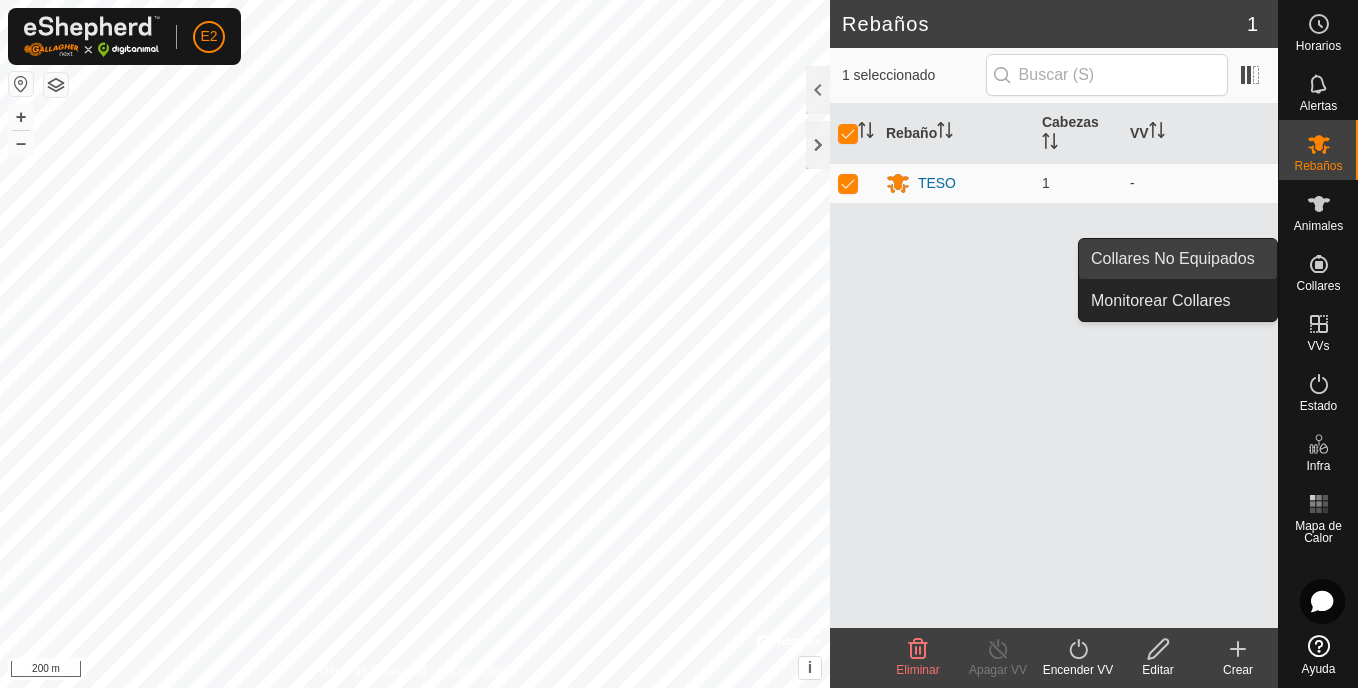 click on "Collares No Equipados" at bounding box center (1178, 259) 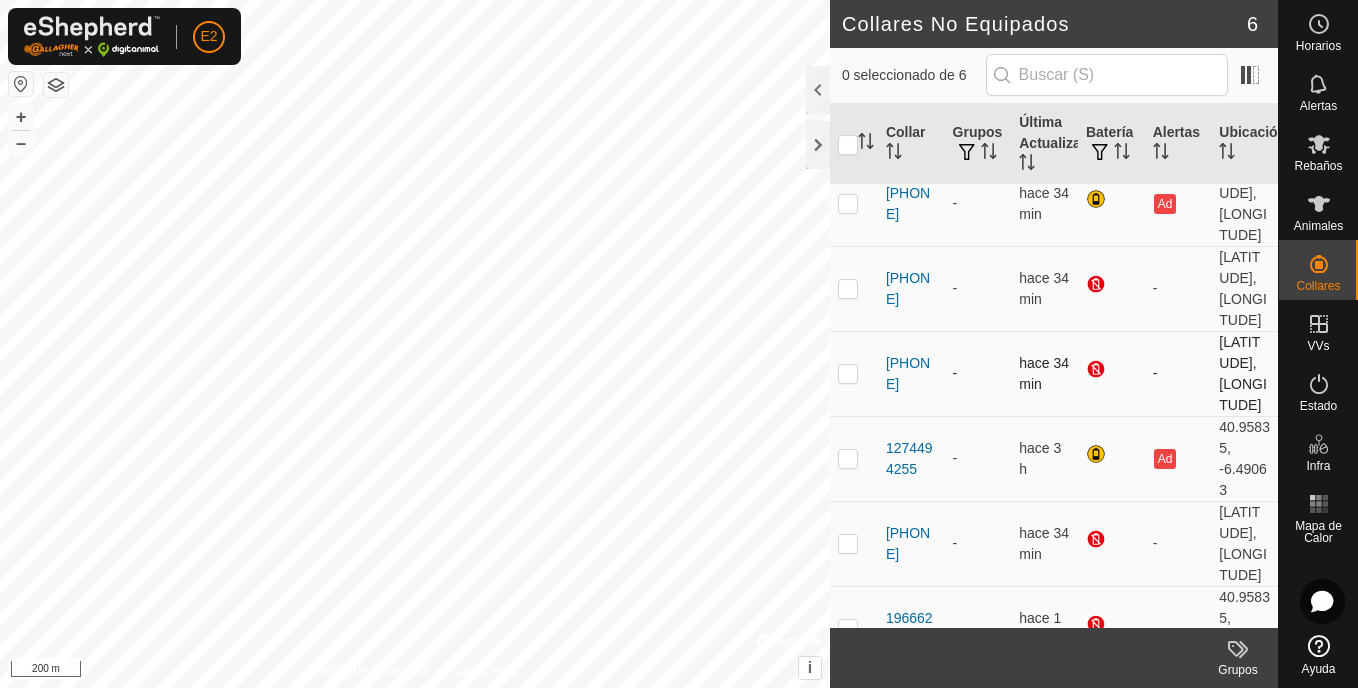 scroll, scrollTop: 0, scrollLeft: 0, axis: both 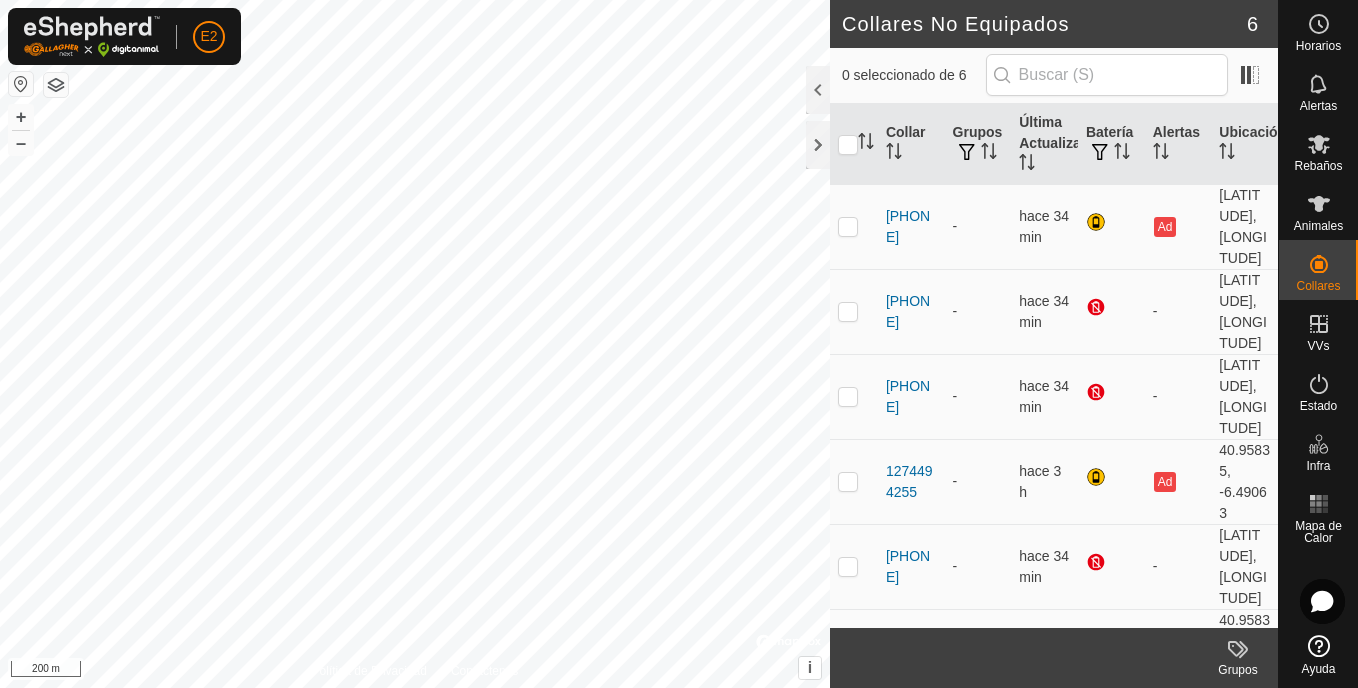 click on "Animales" at bounding box center (1318, 226) 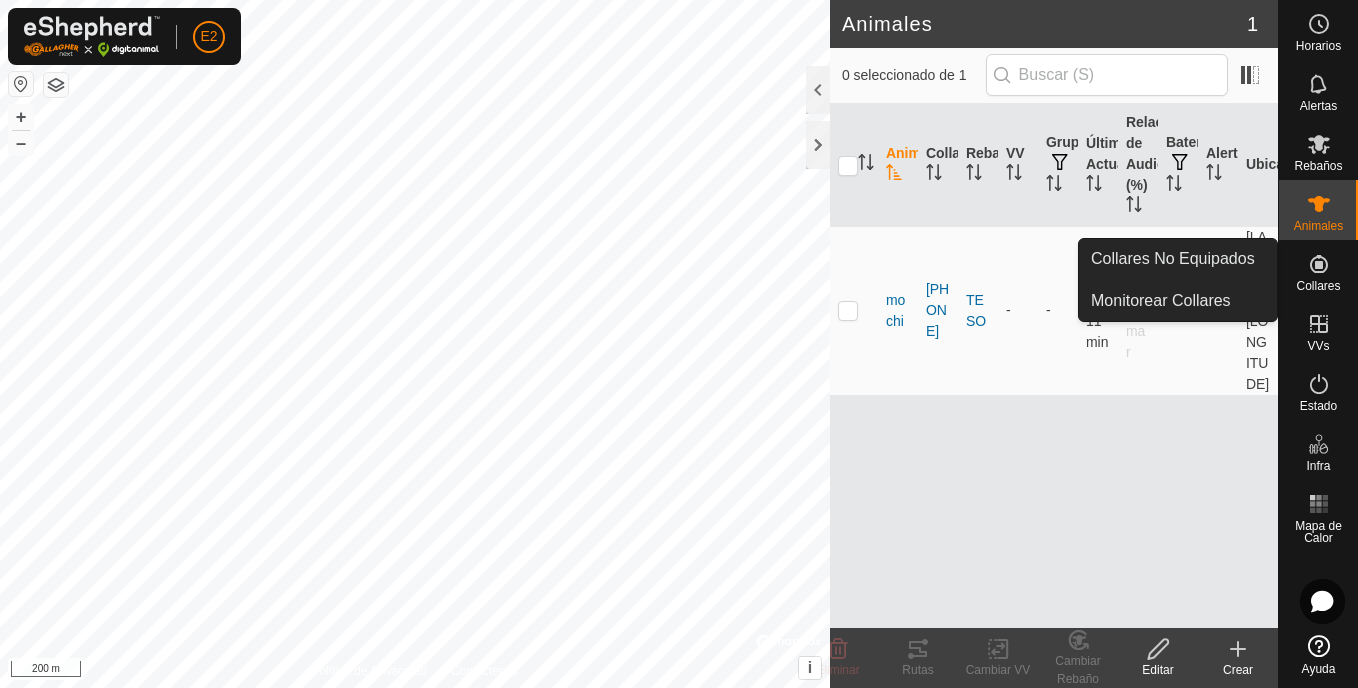 click 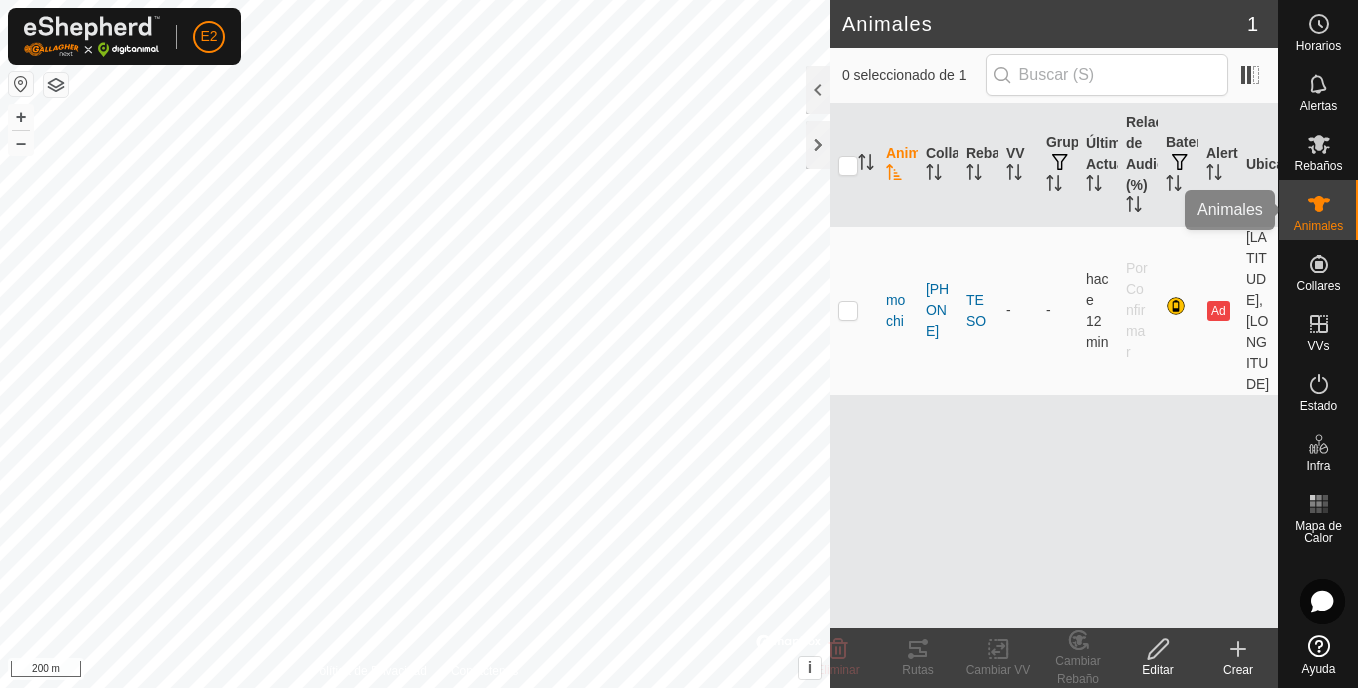 click 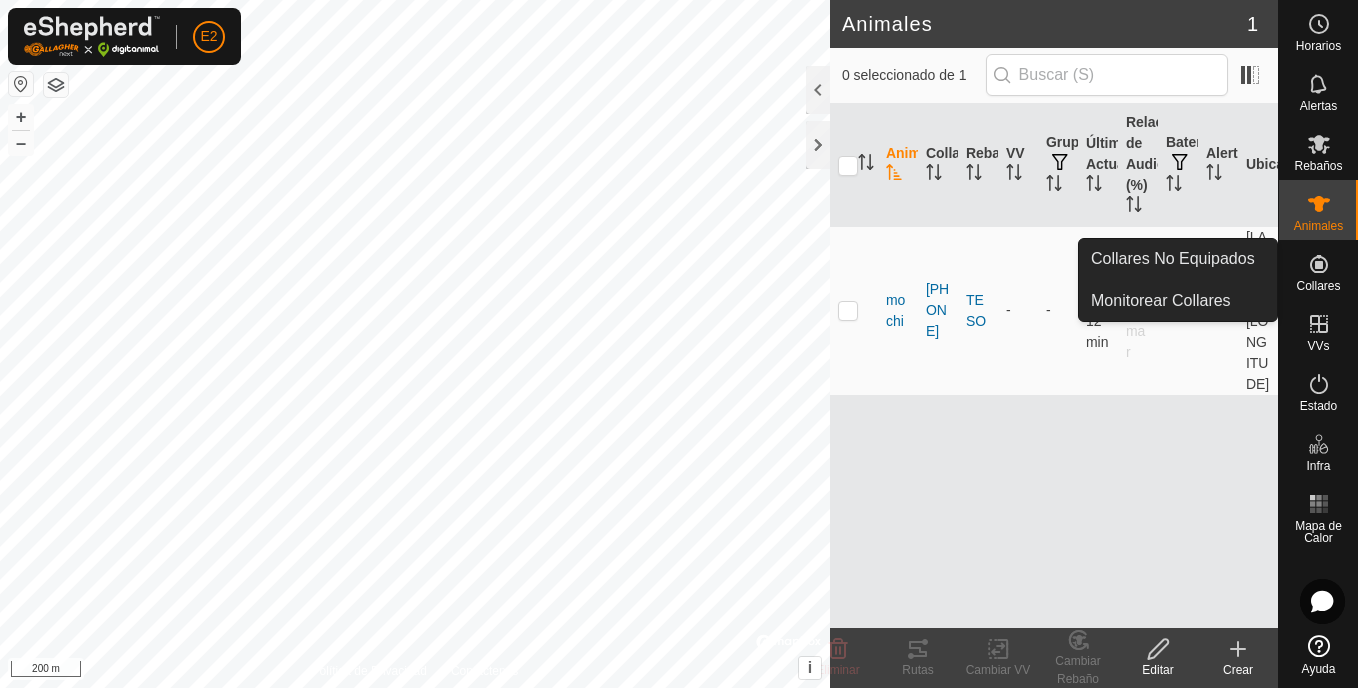 click 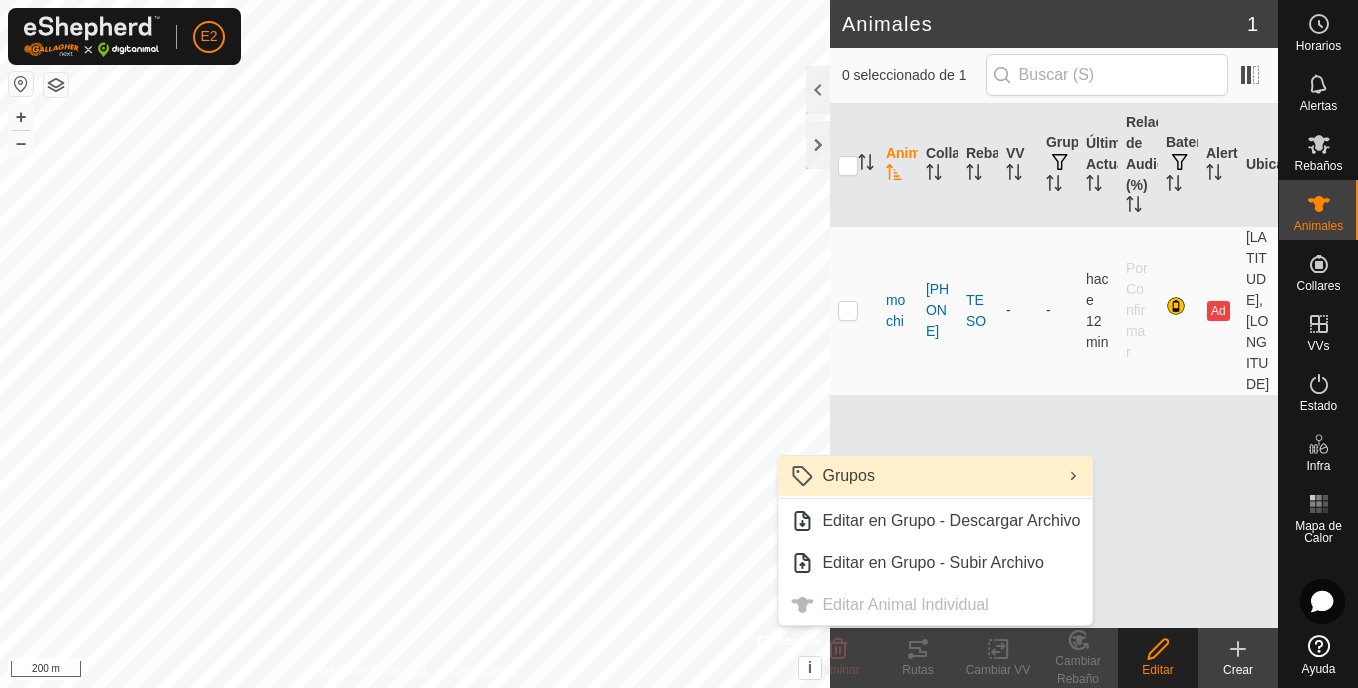 click on "Grupos" at bounding box center [935, 476] 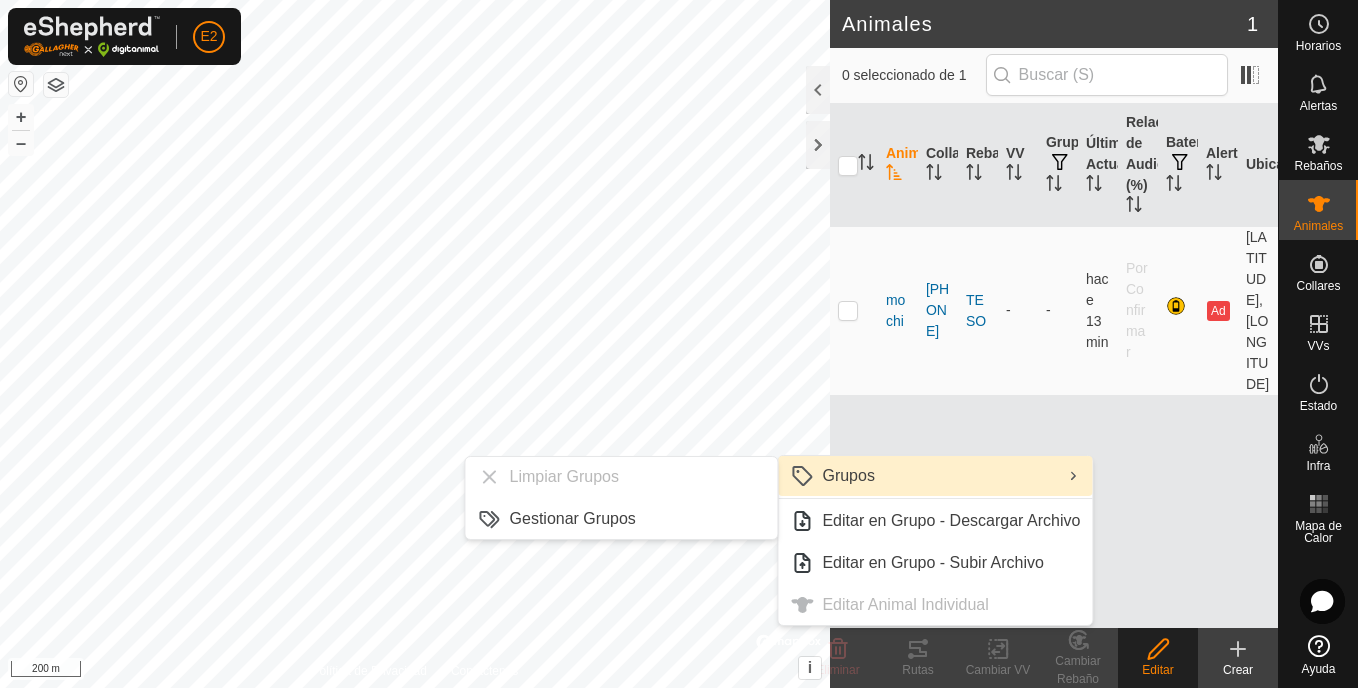 drag, startPoint x: 1195, startPoint y: 502, endPoint x: 1192, endPoint y: 520, distance: 18.248287 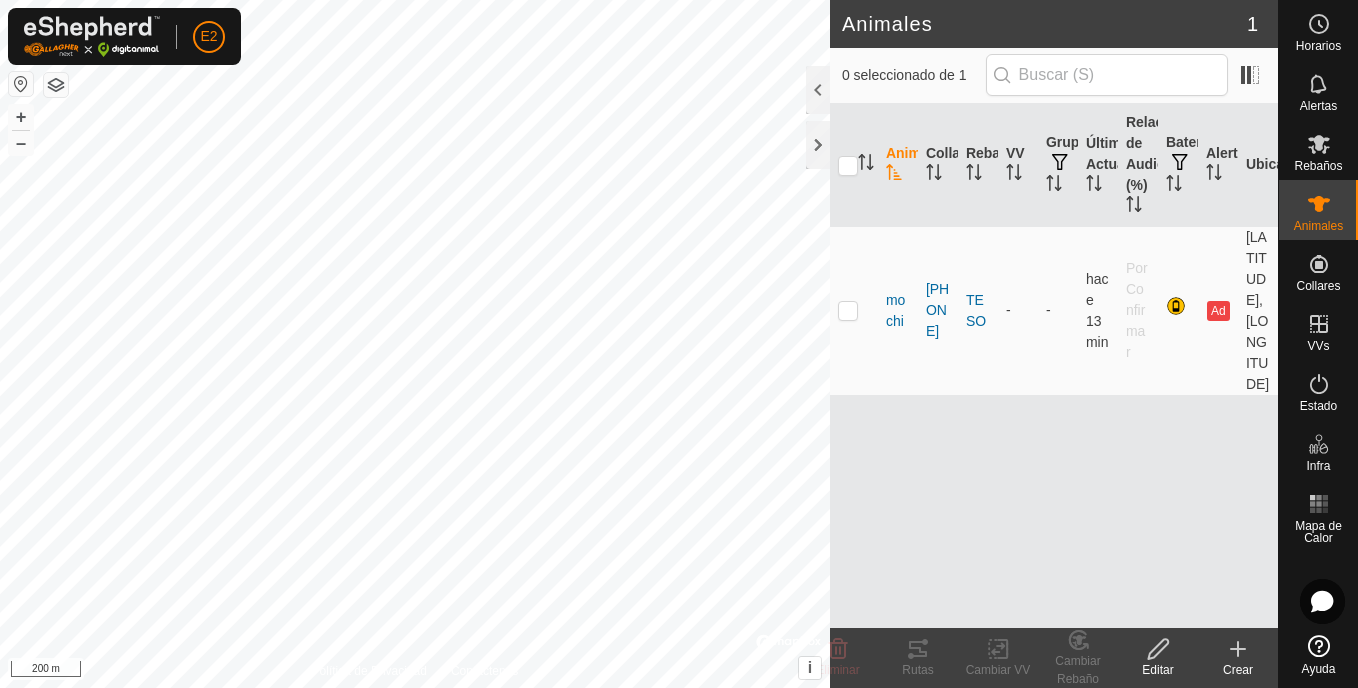 click 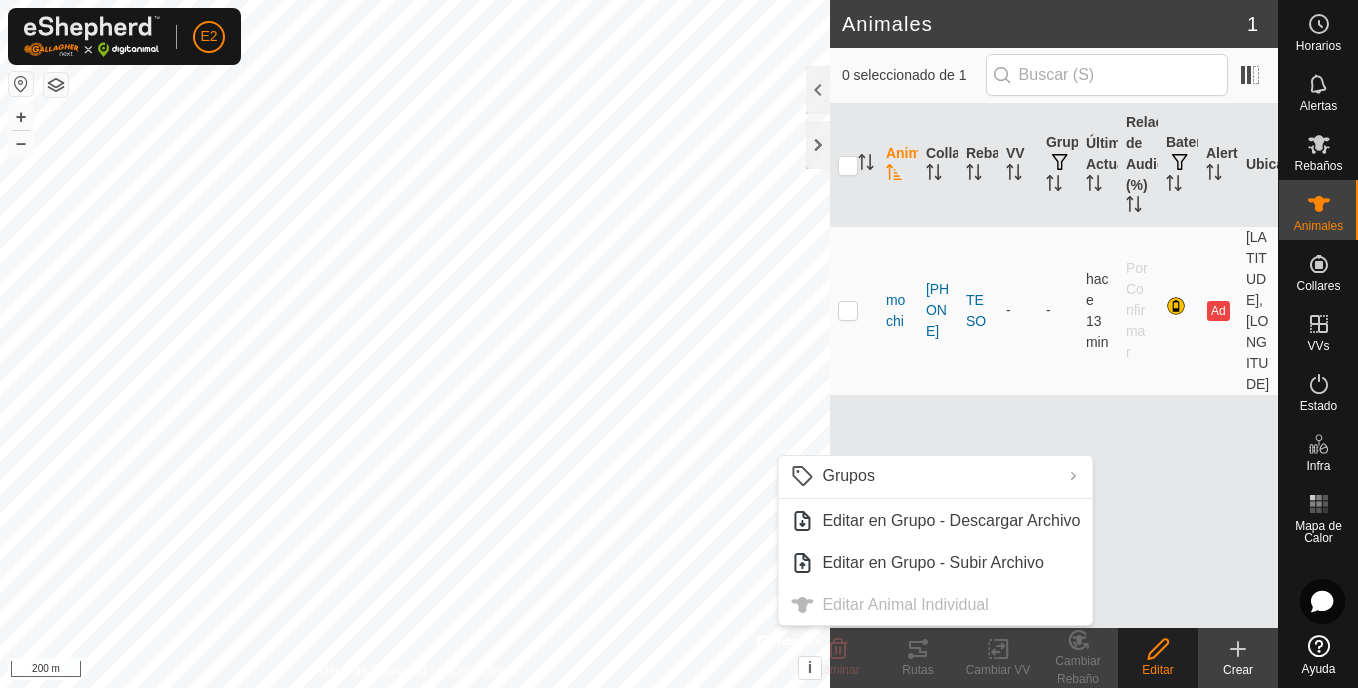 click on "Grupos Limpiar Grupos Gestionar Grupos Editar en Grupo - Descargar Archivo Editar en Grupo - Subir Archivo Editar Animal Individual" at bounding box center [935, 540] 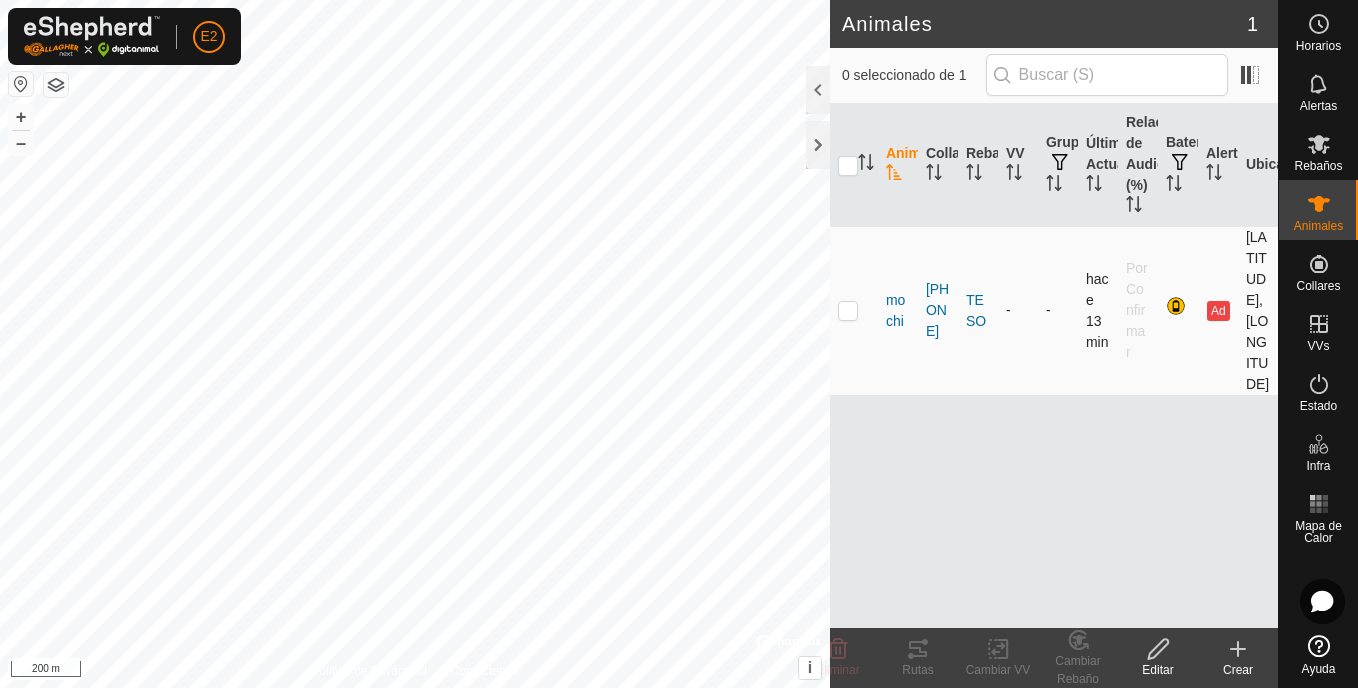 click at bounding box center [848, 310] 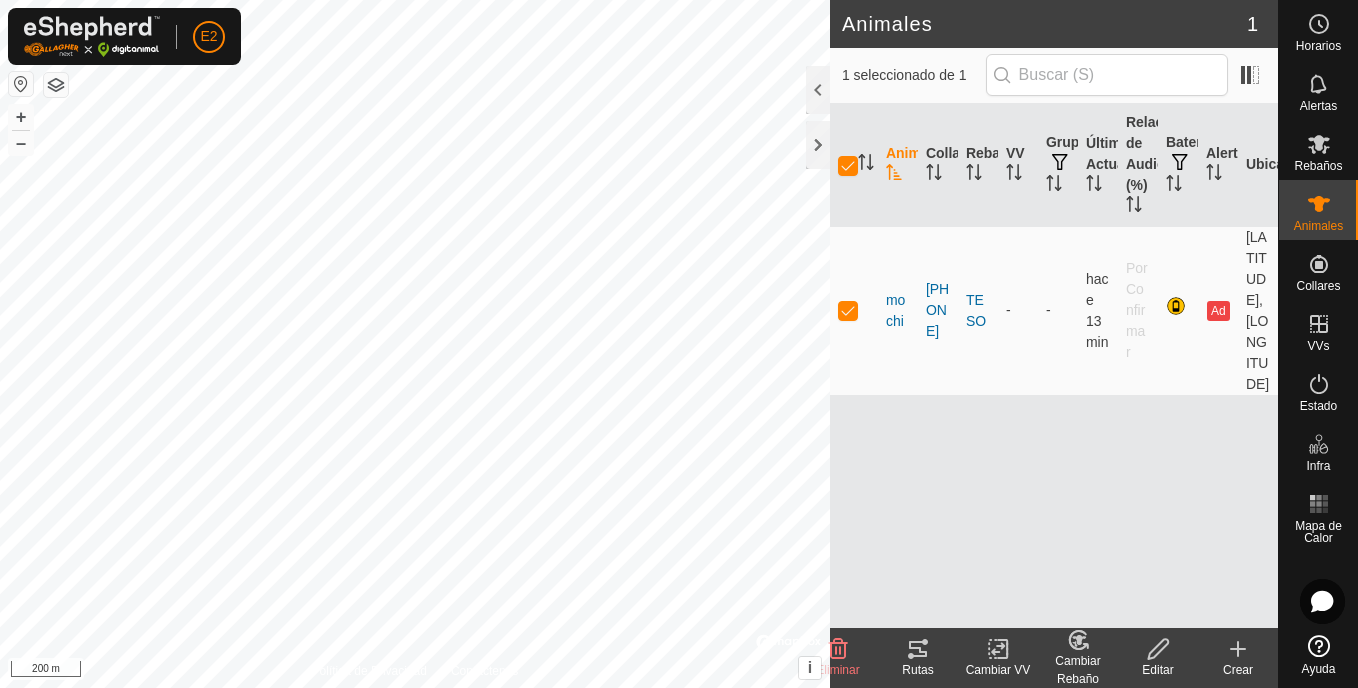 click 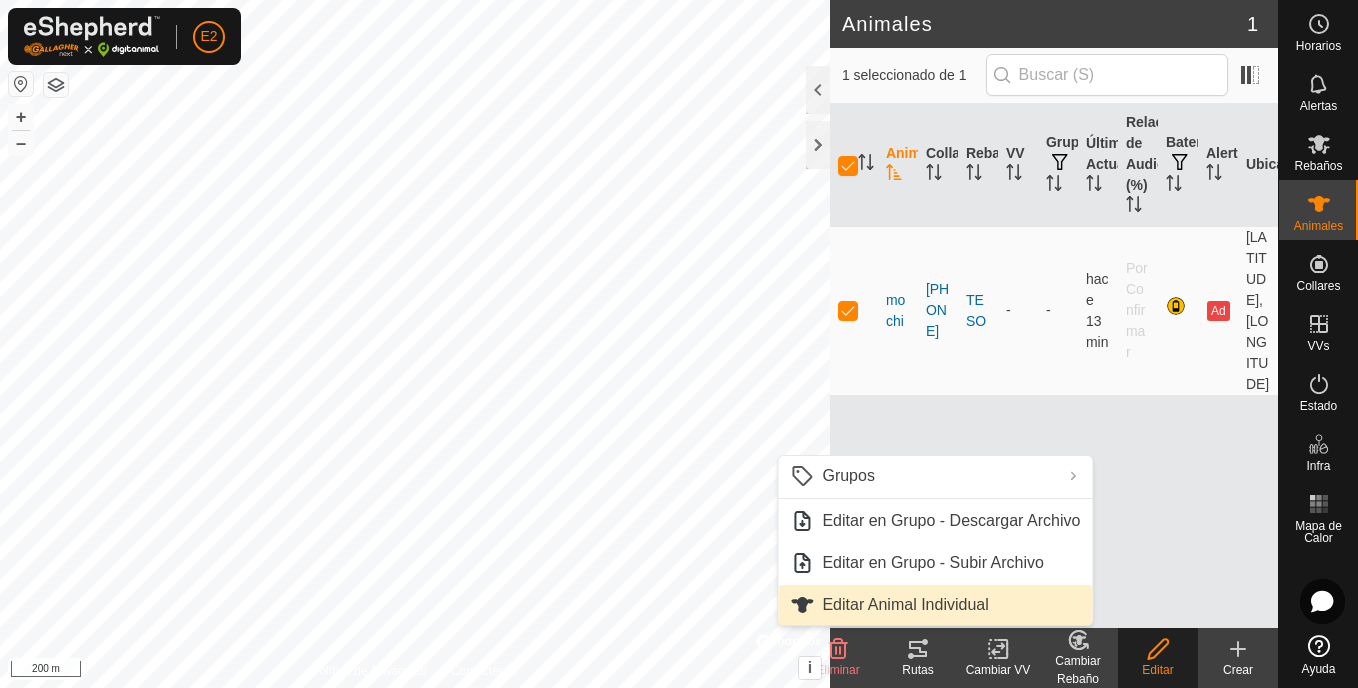 click on "Editar Animal Individual" at bounding box center [935, 605] 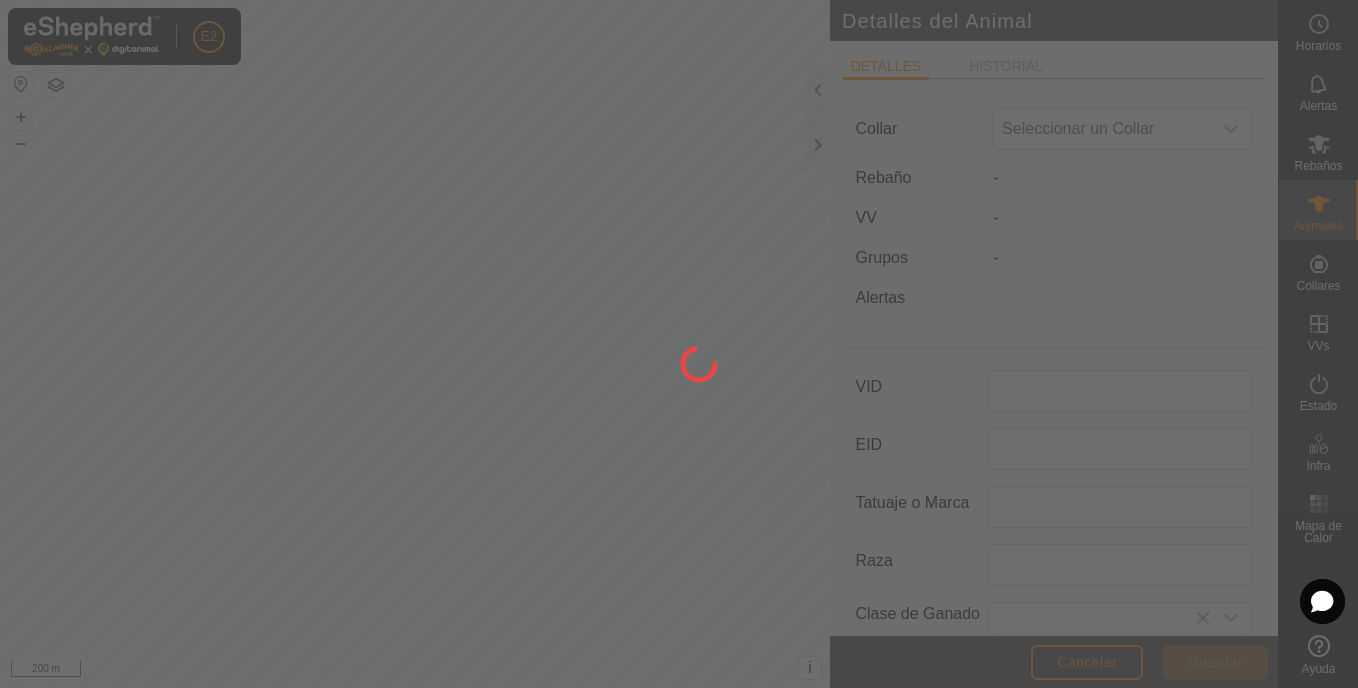 type on "mochi" 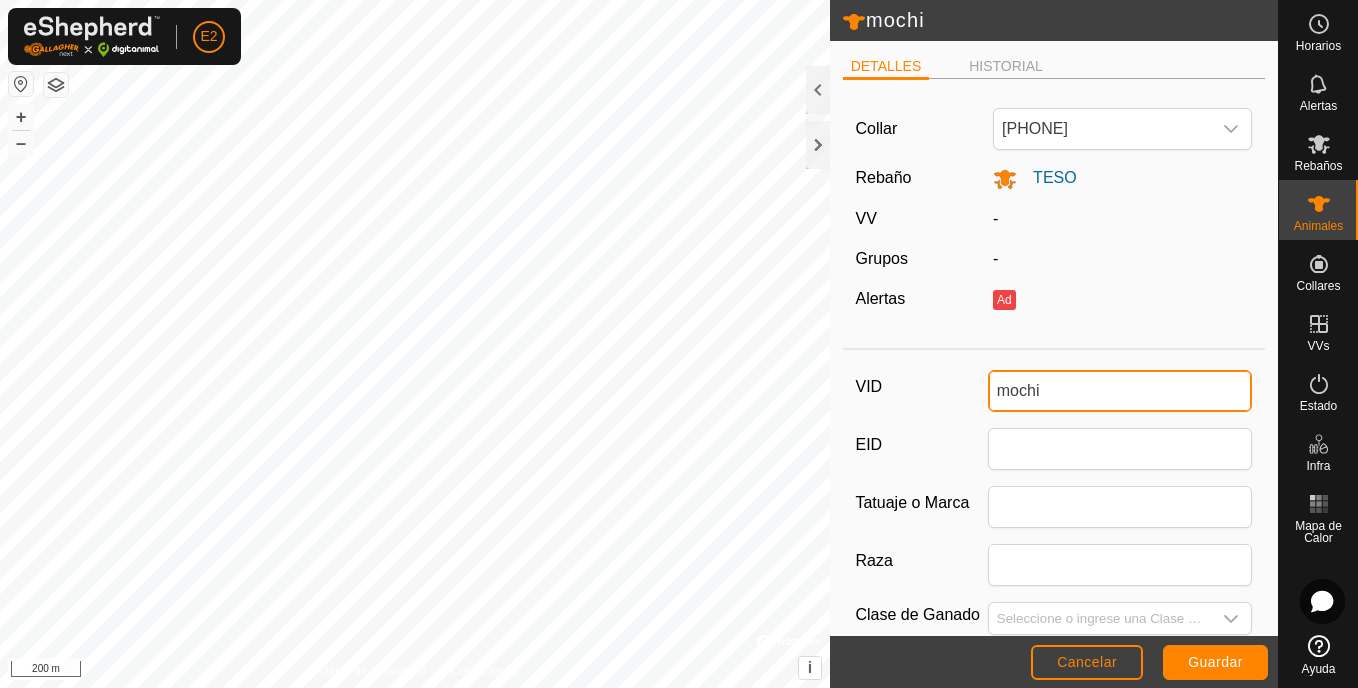 drag, startPoint x: 1063, startPoint y: 392, endPoint x: 956, endPoint y: 415, distance: 109.444046 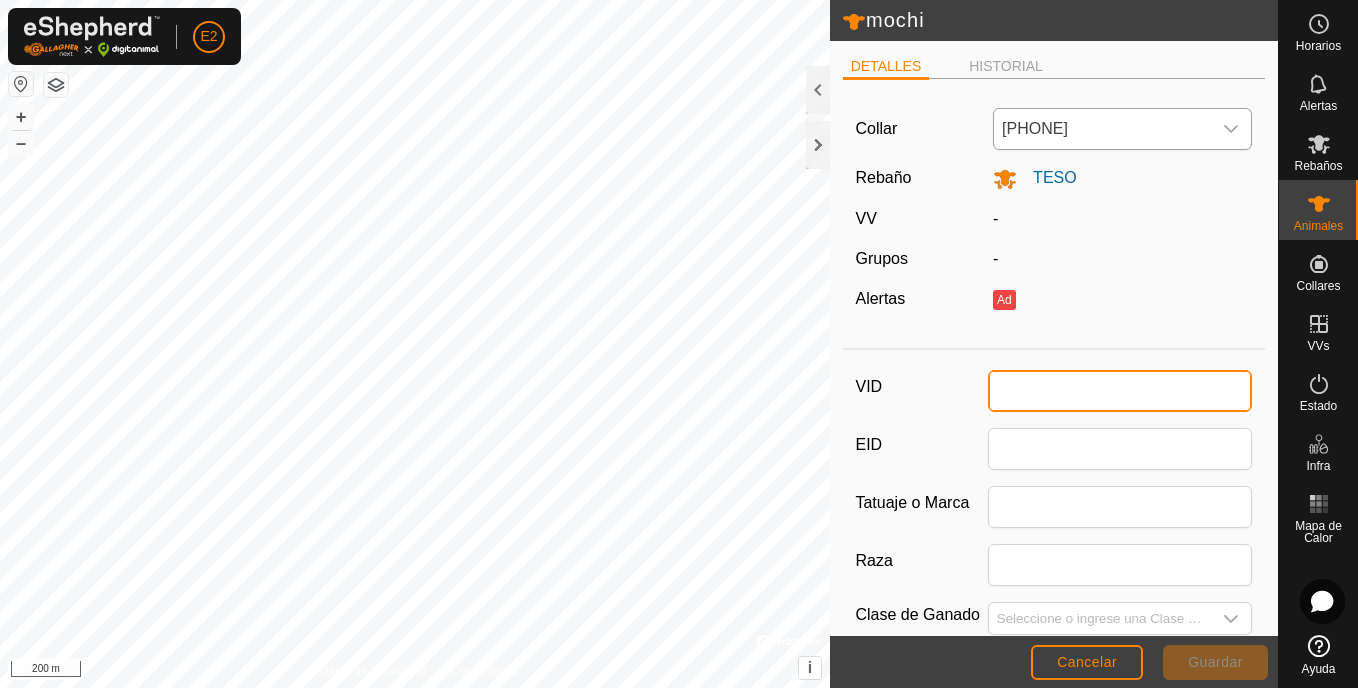 type 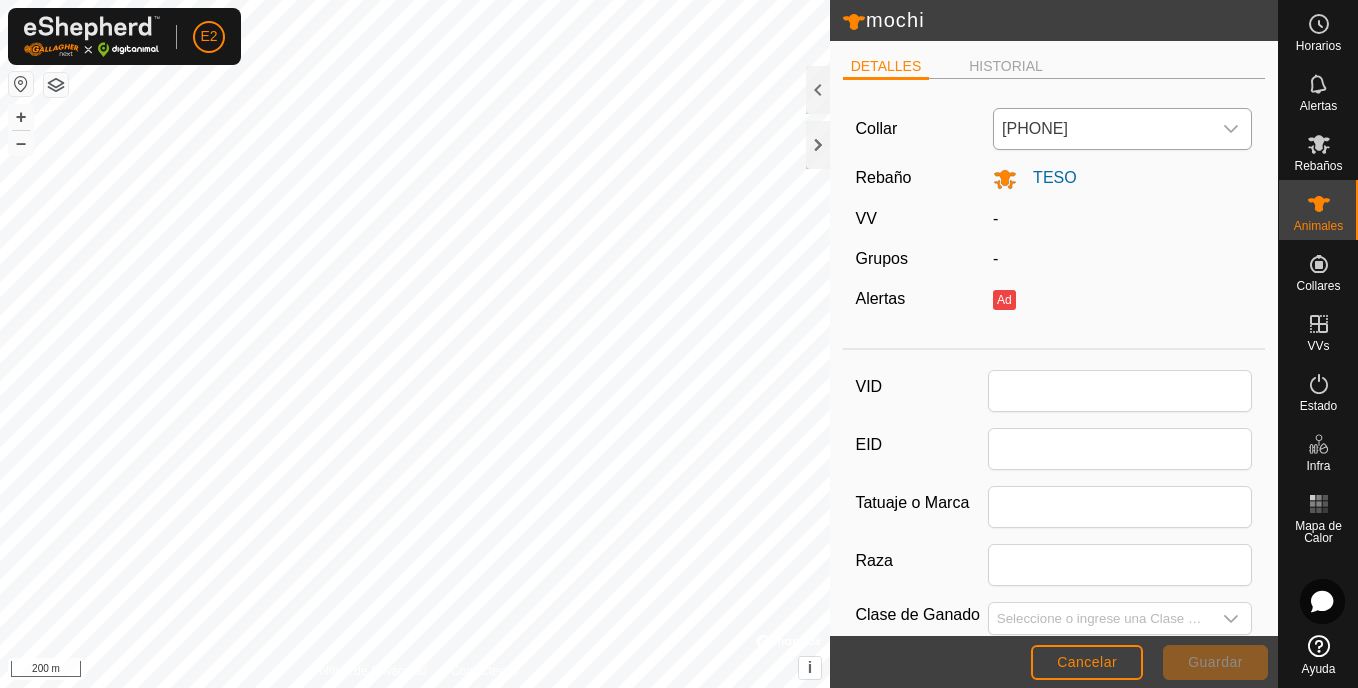 click 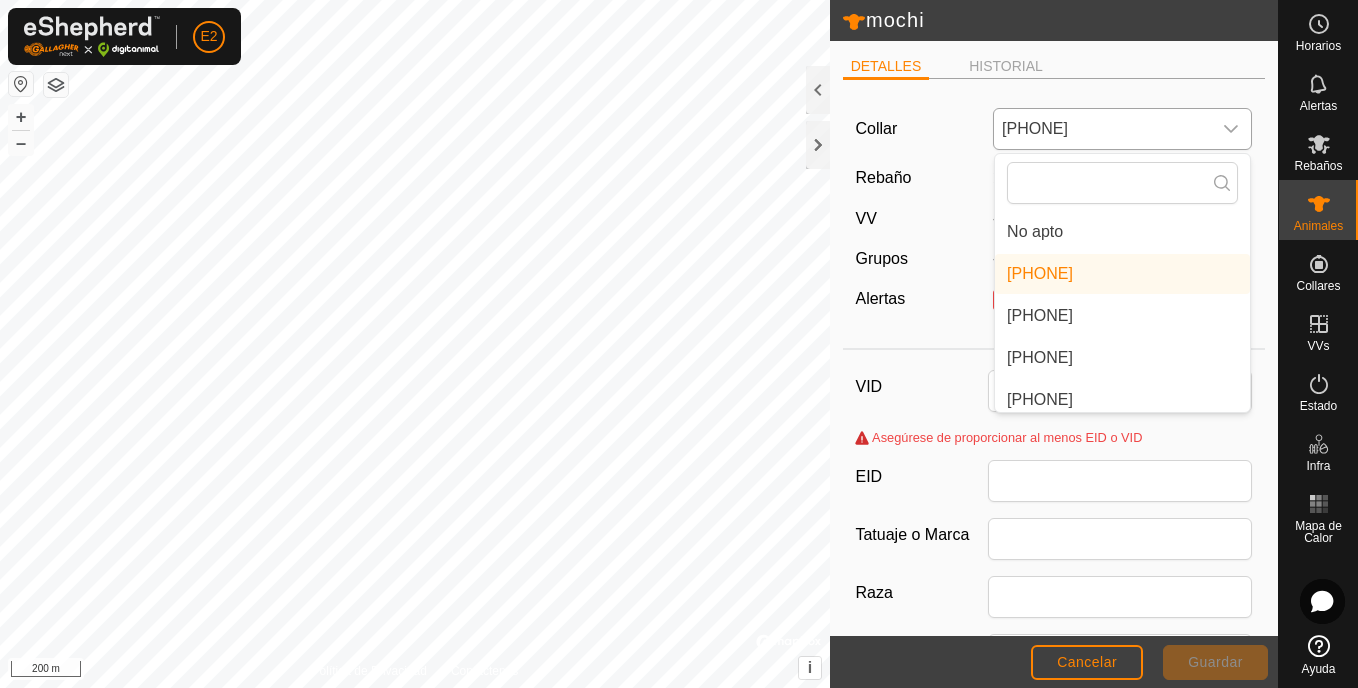 click on "No apto" at bounding box center (1122, 232) 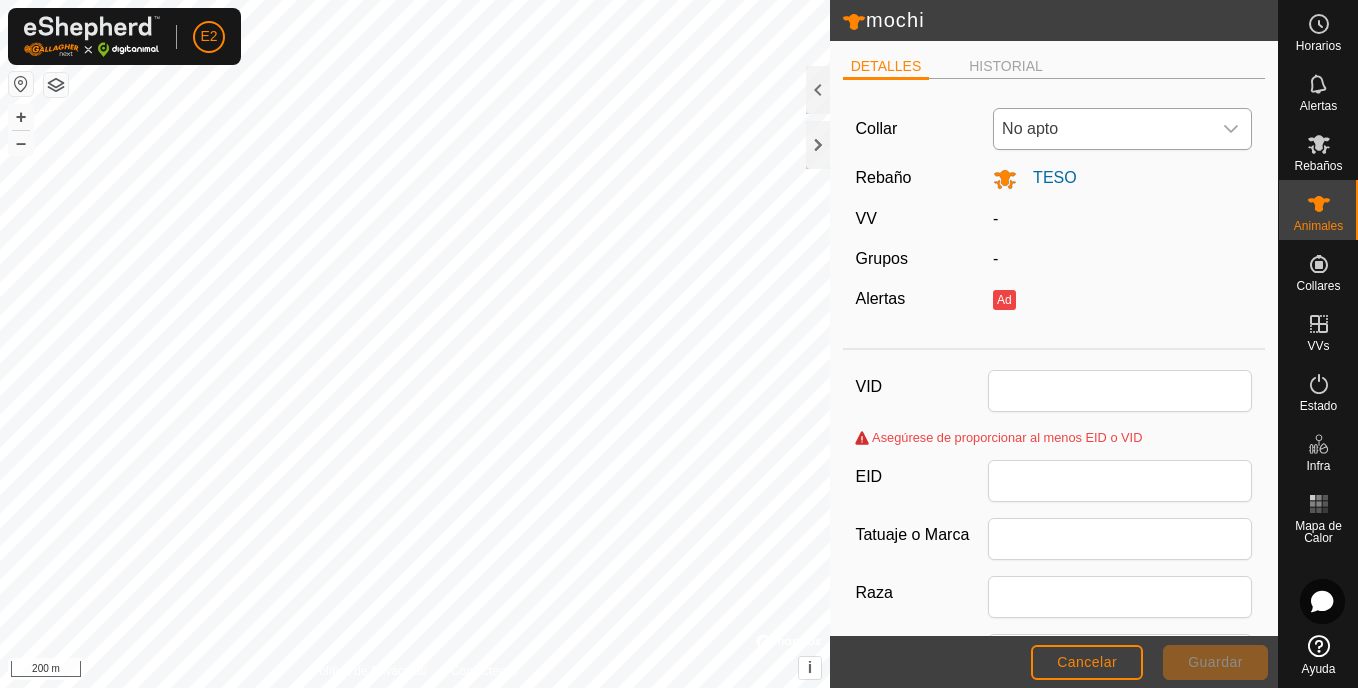 click on "DETALLES   HISTORIAL  Collar No apto Rebaño TESO VV - Grupos  -  Alertas  Ad  VID  Asegúrese de proporcionar al menos EID o VID  EID Tatuaje o Marca Raza Clase de Ganado Día de Nacimiento Edad - Estado de Embarazo   Peso 0 en Ganancia de Peso Diaria Esperada" 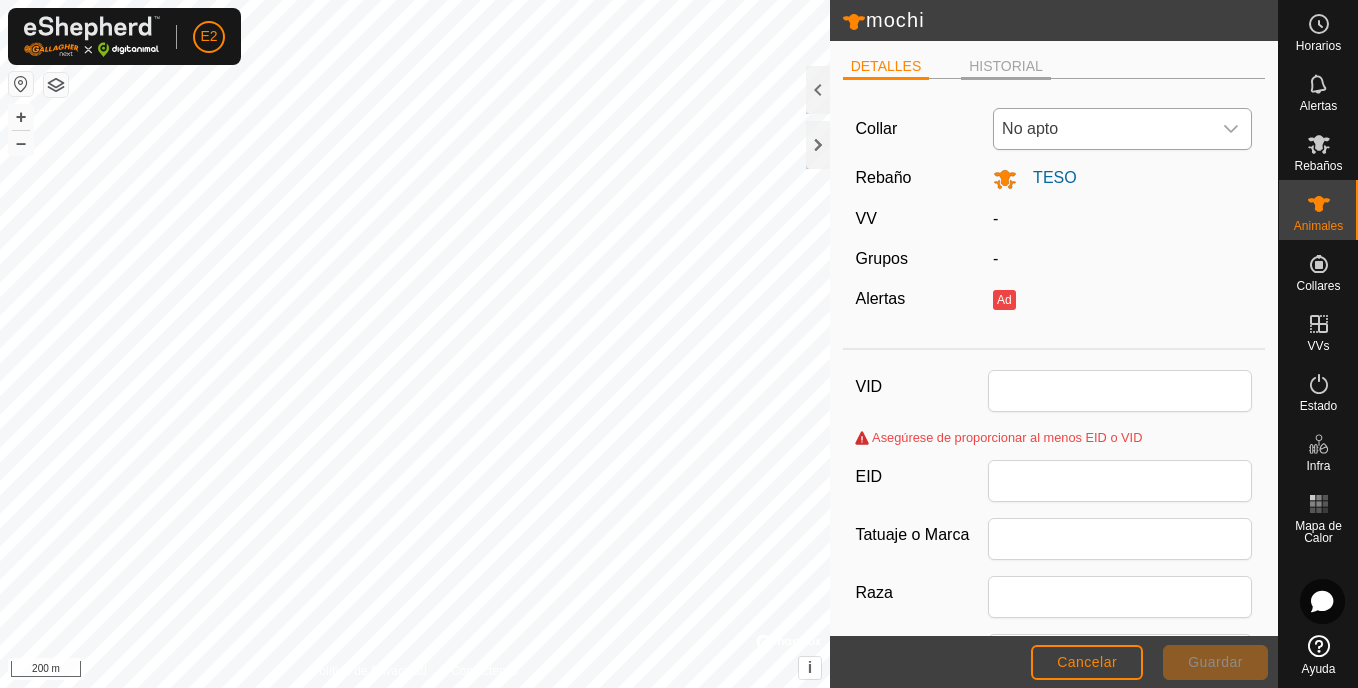 click on "HISTORIAL" 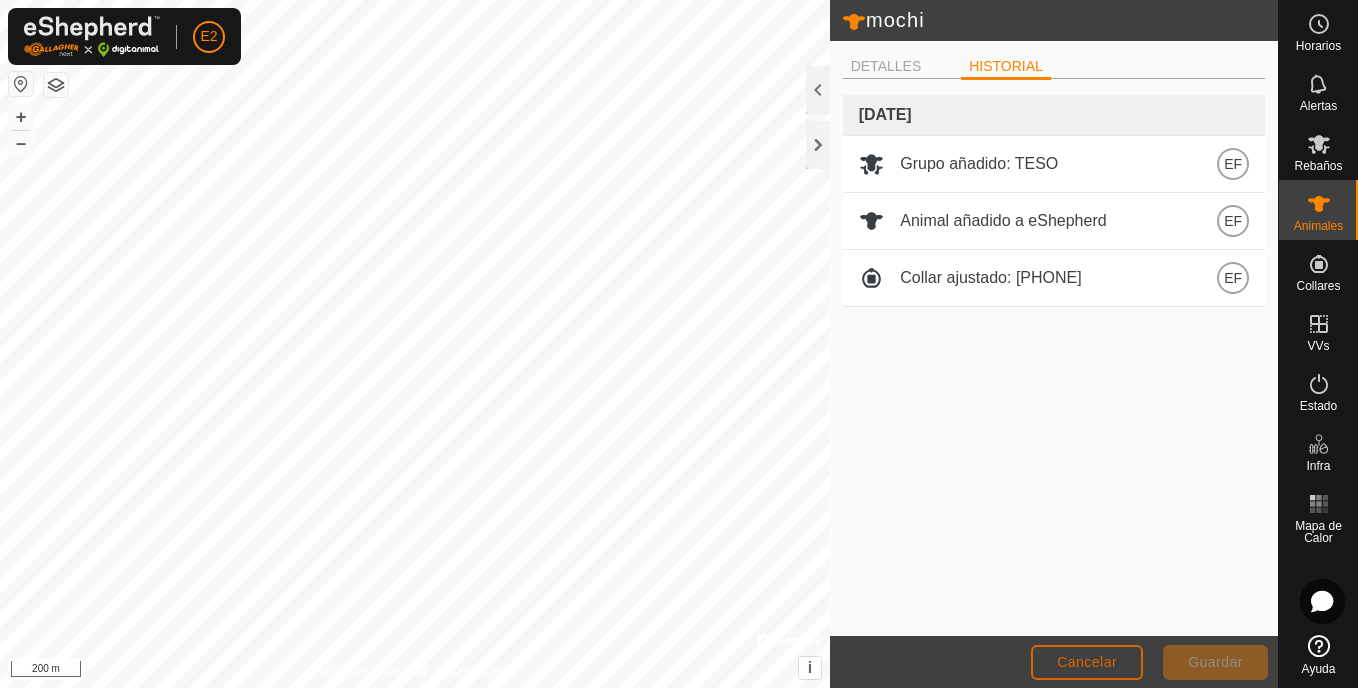 click on "Cancelar" 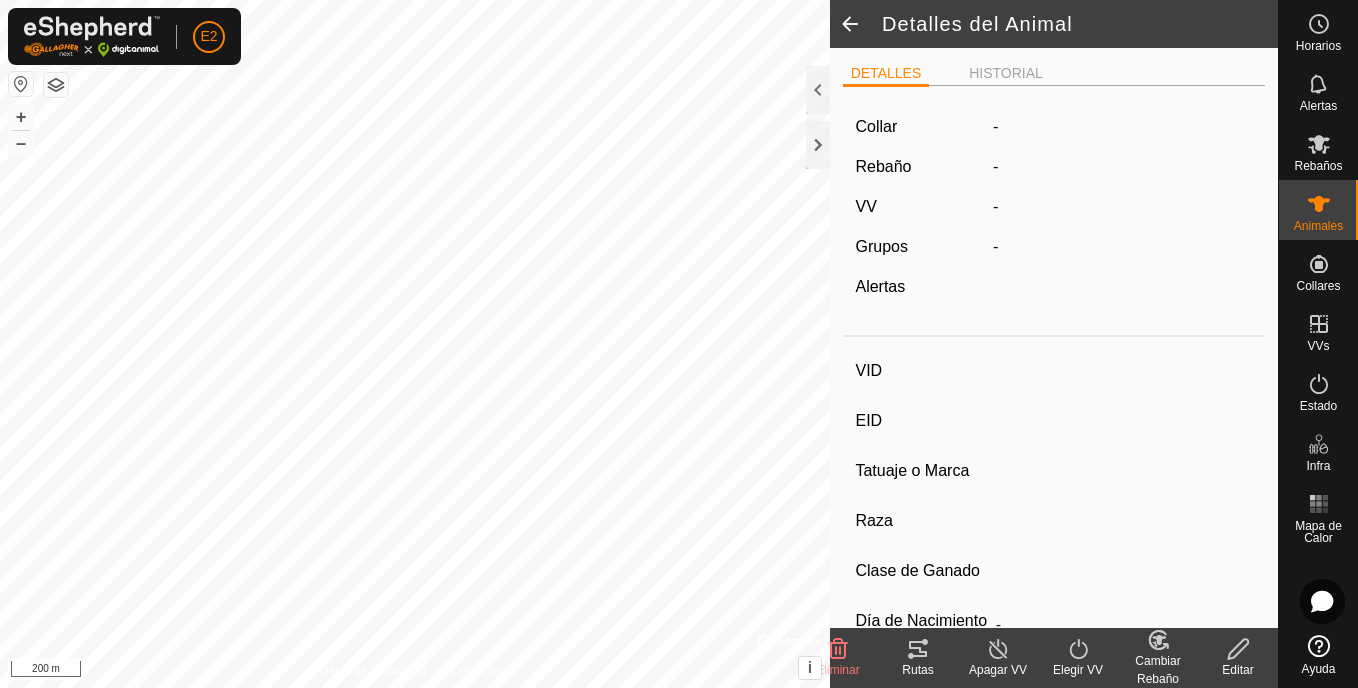 type on "mochi" 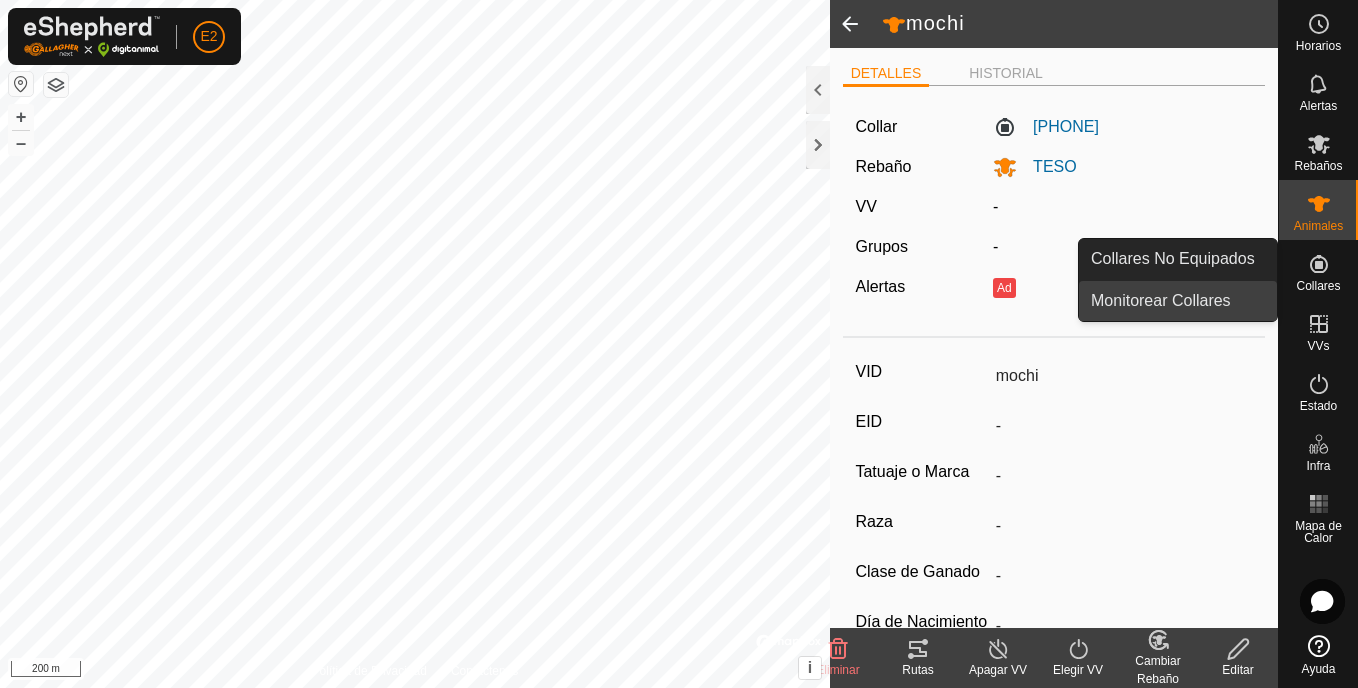 click on "Monitorear Collares" at bounding box center (1178, 301) 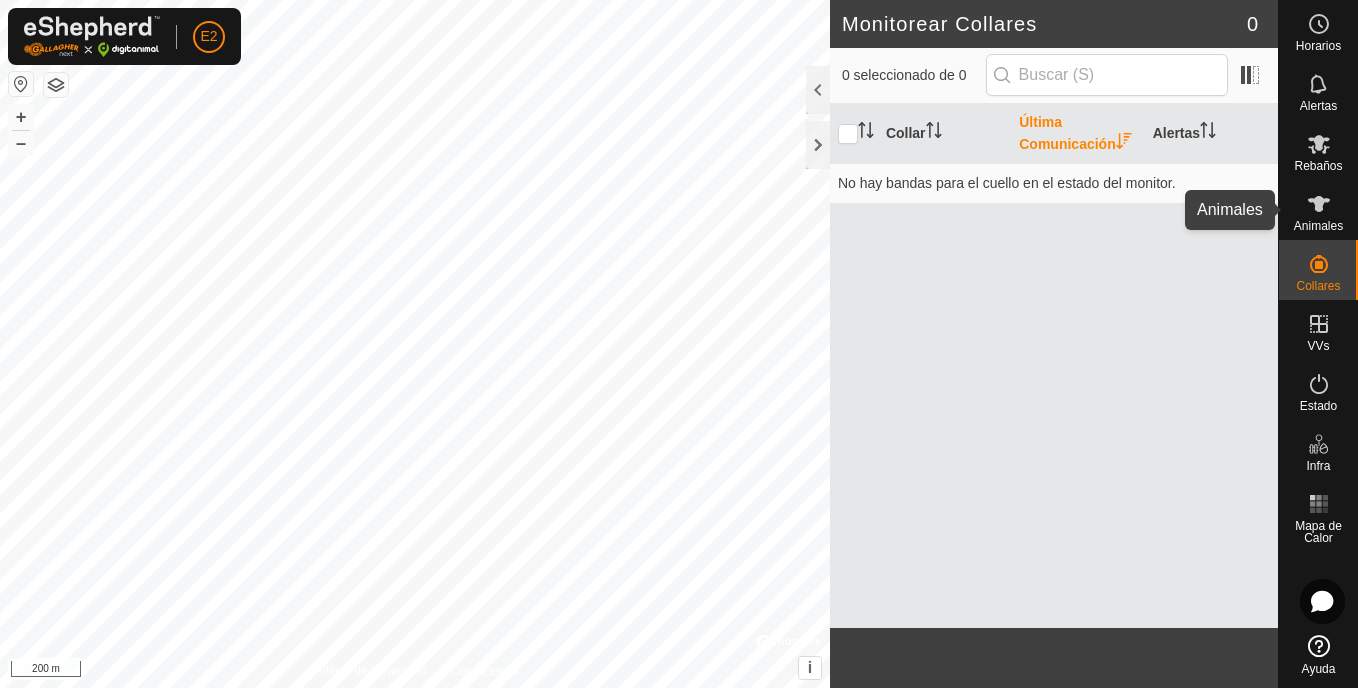 click at bounding box center (1319, 204) 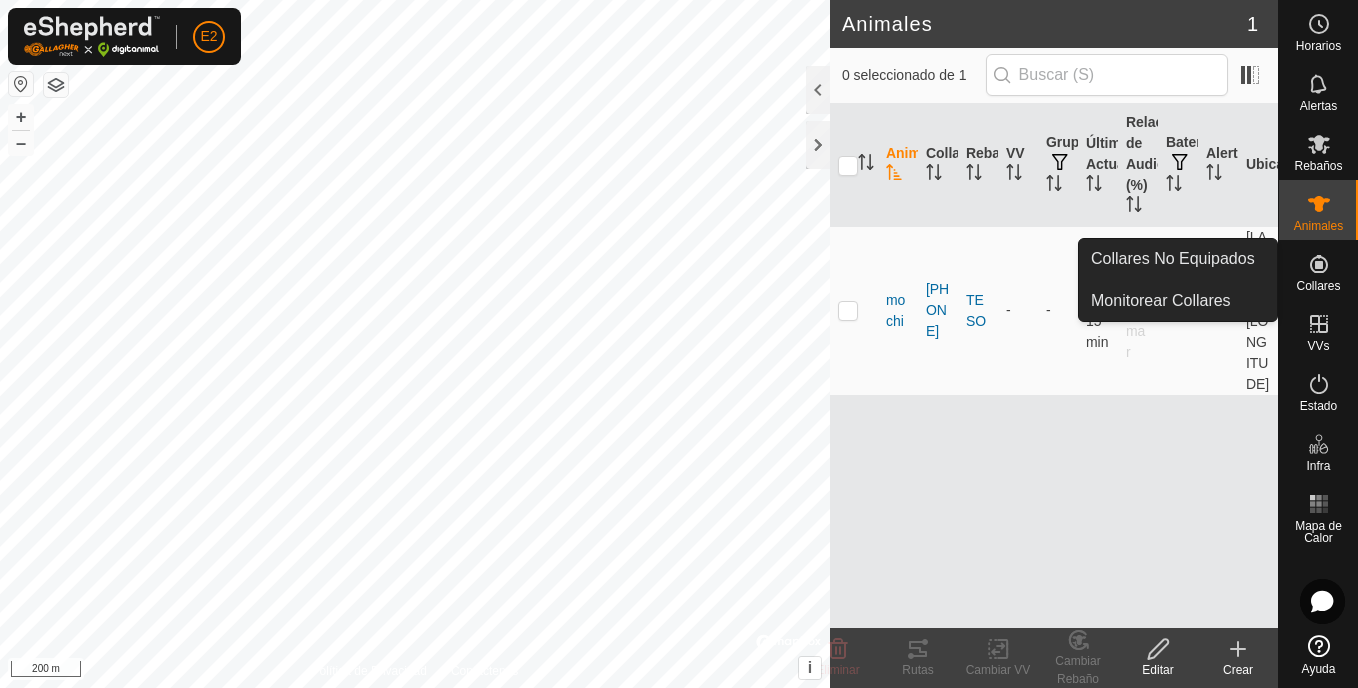 click on "Collares" at bounding box center (1318, 270) 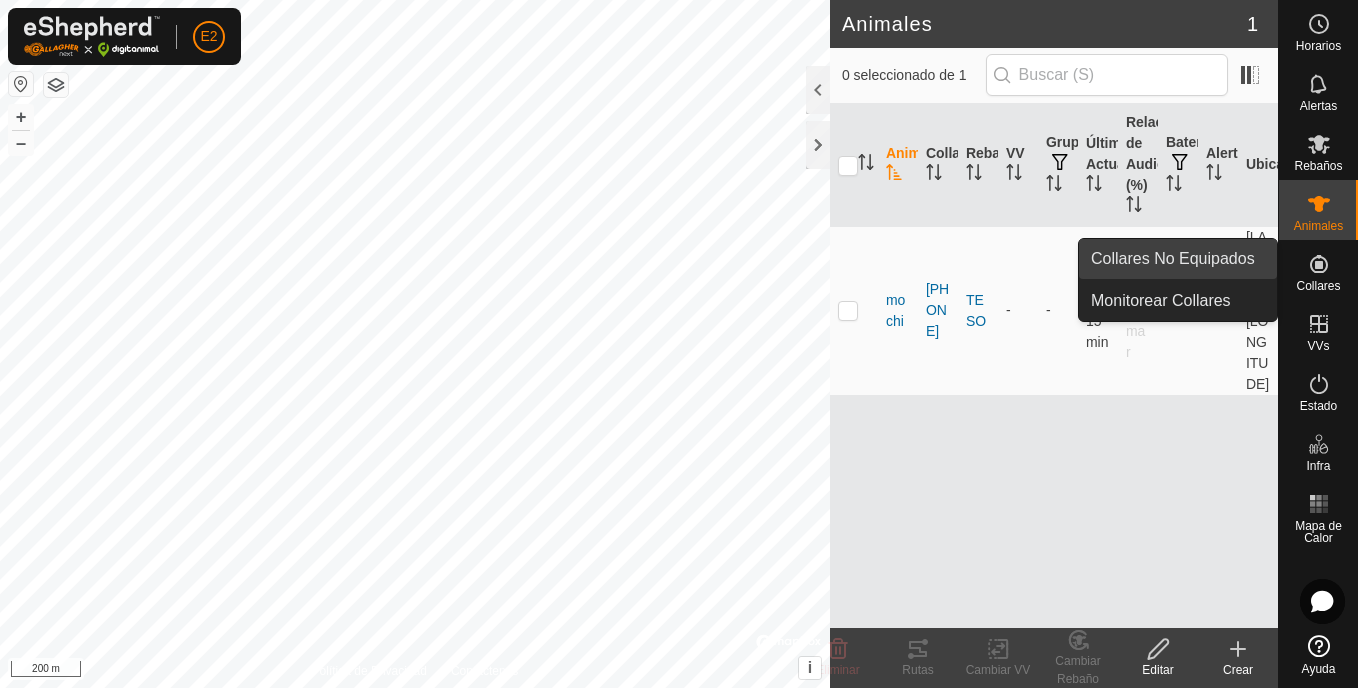 click on "Collares No Equipados" at bounding box center (1178, 259) 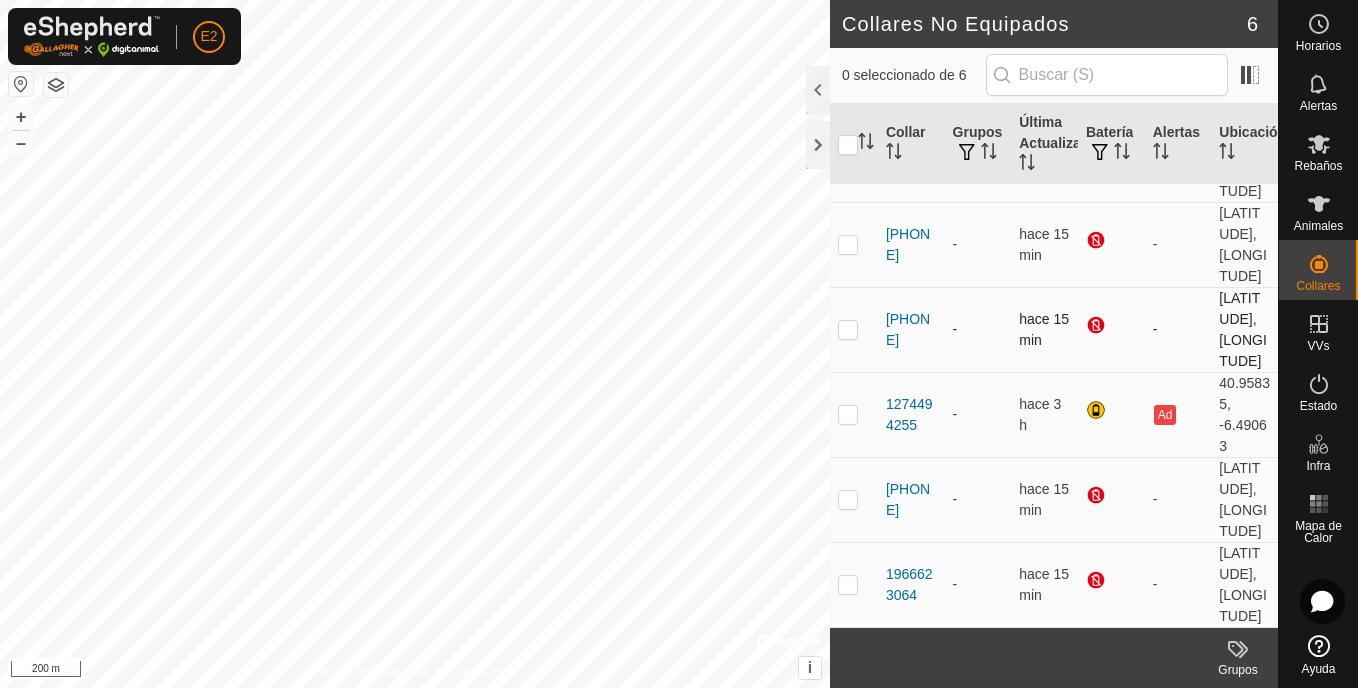 scroll, scrollTop: 0, scrollLeft: 0, axis: both 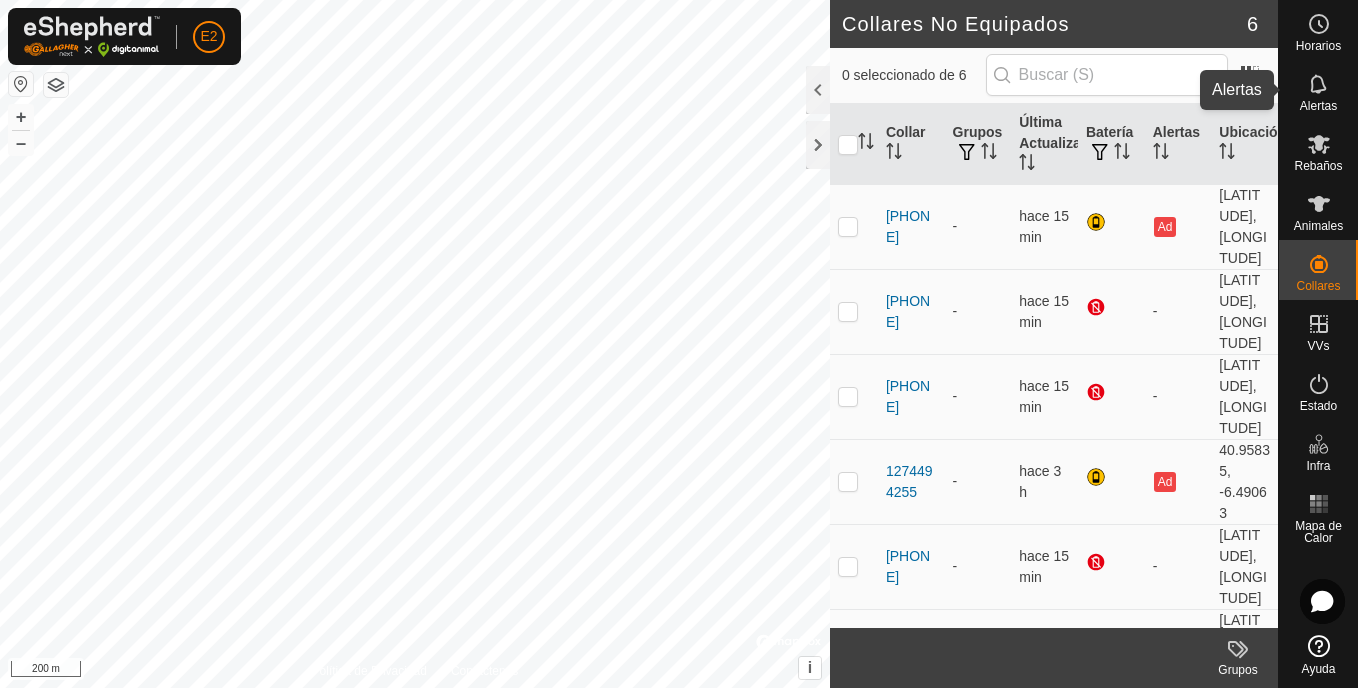 click 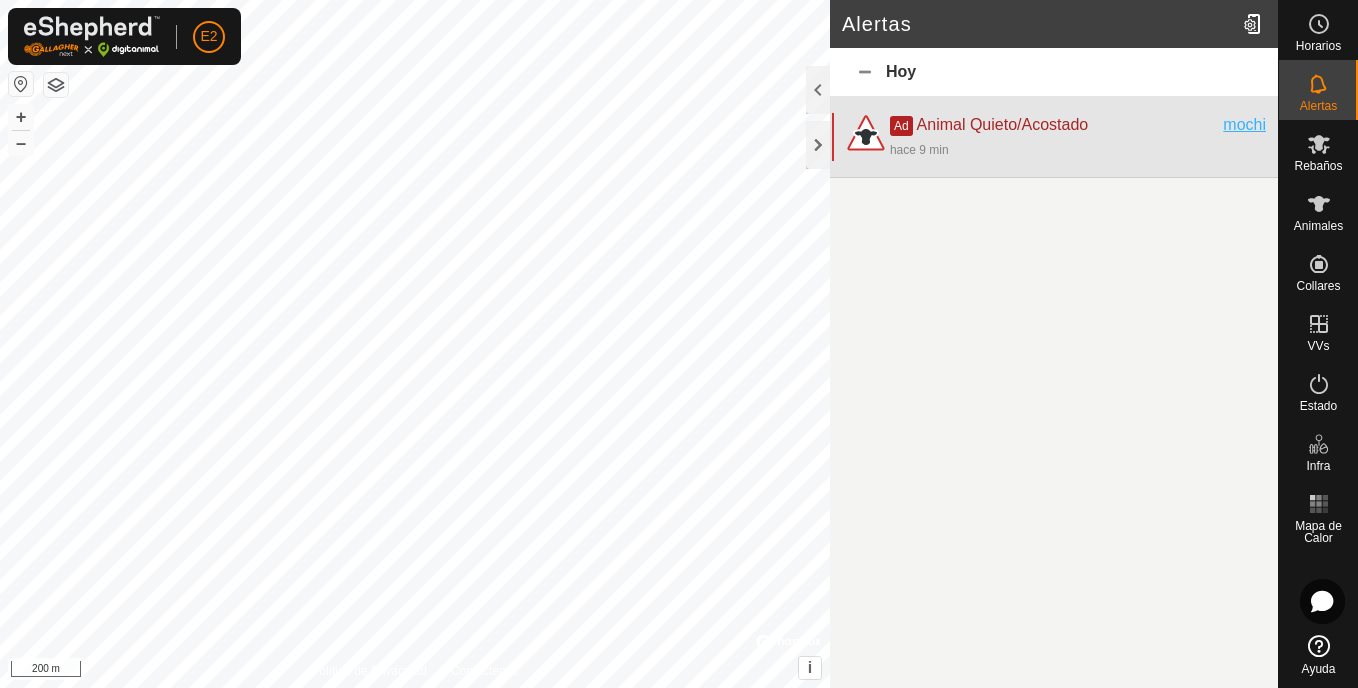 click on "mochi" 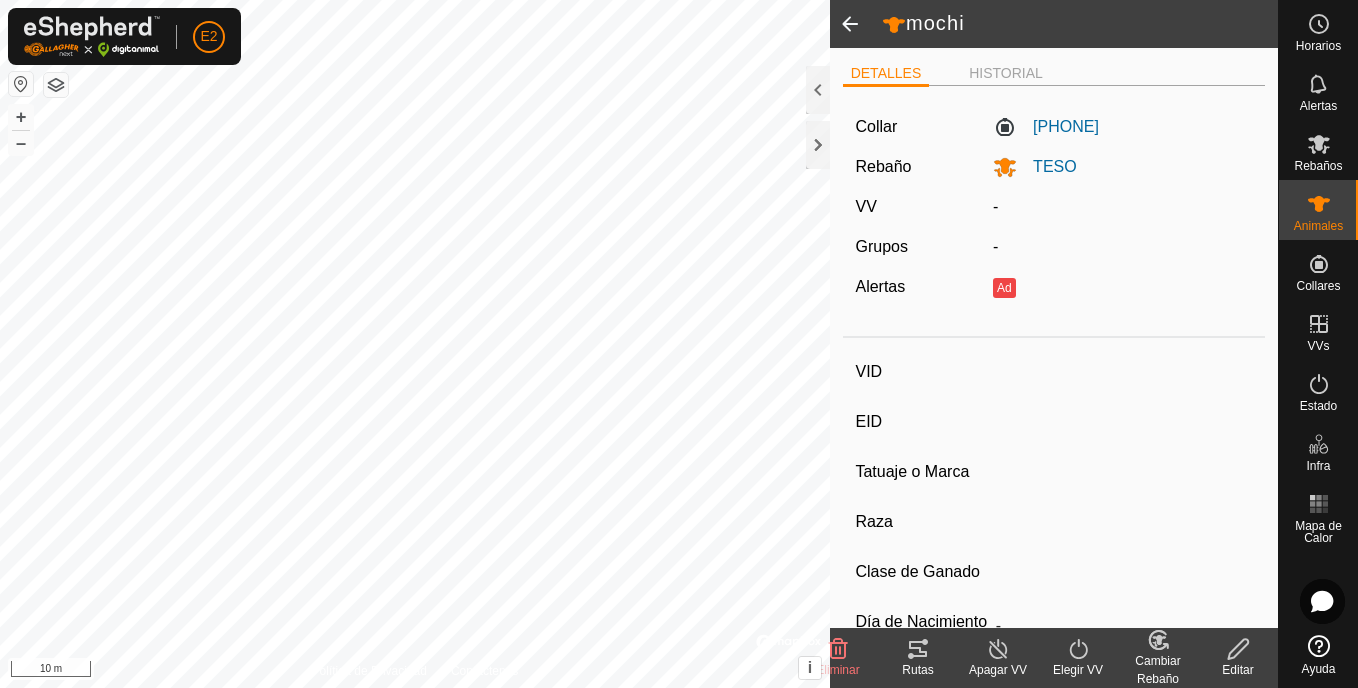 type on "mochi" 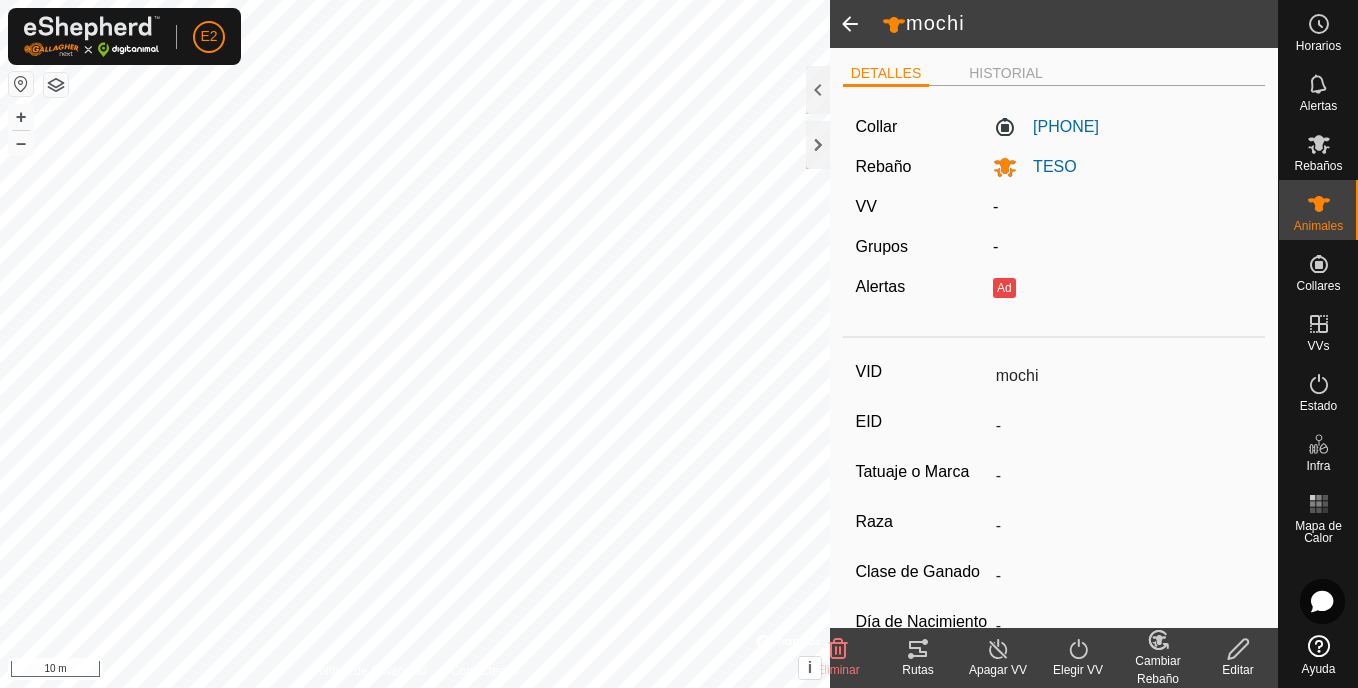 click 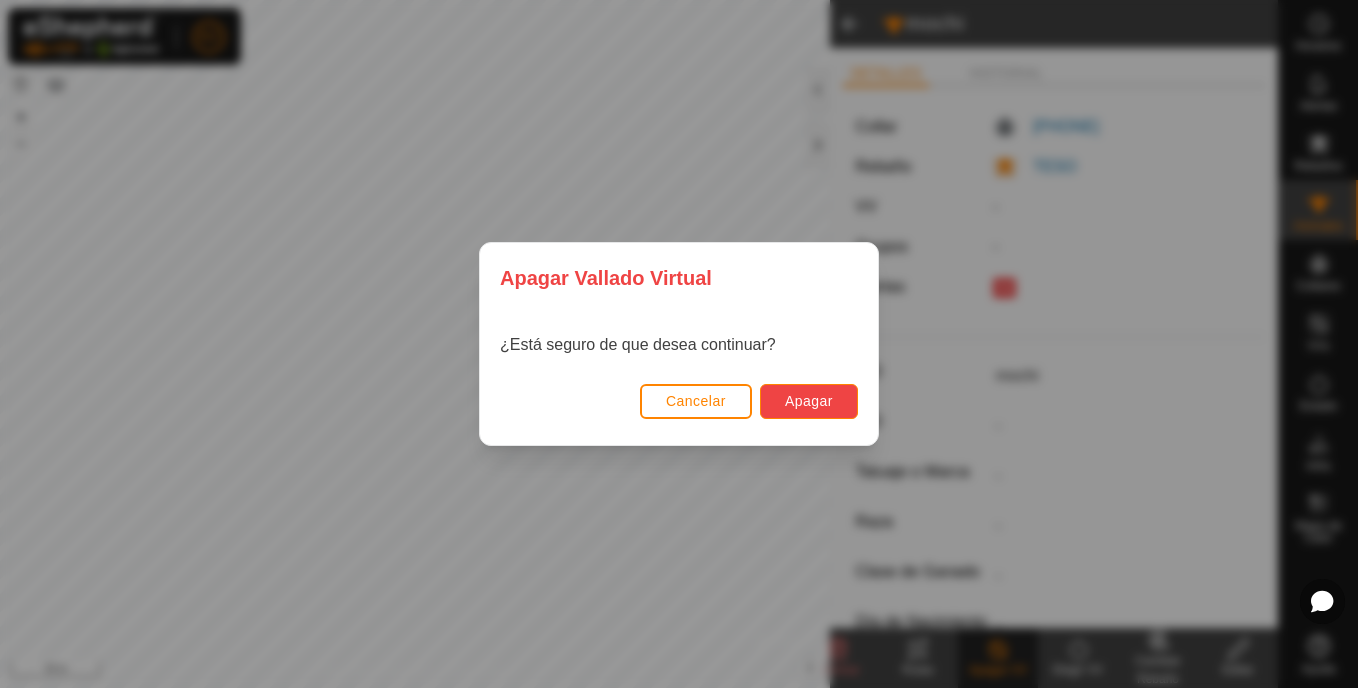 click on "Apagar" at bounding box center [809, 401] 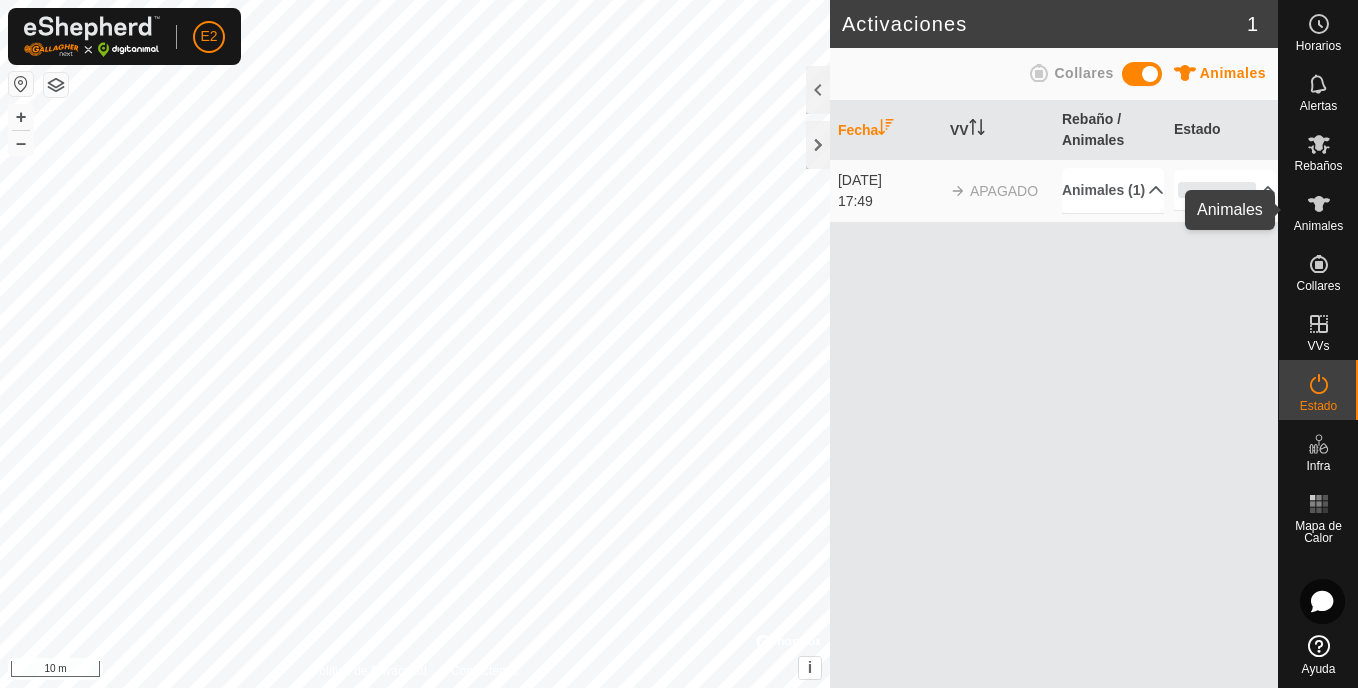 click 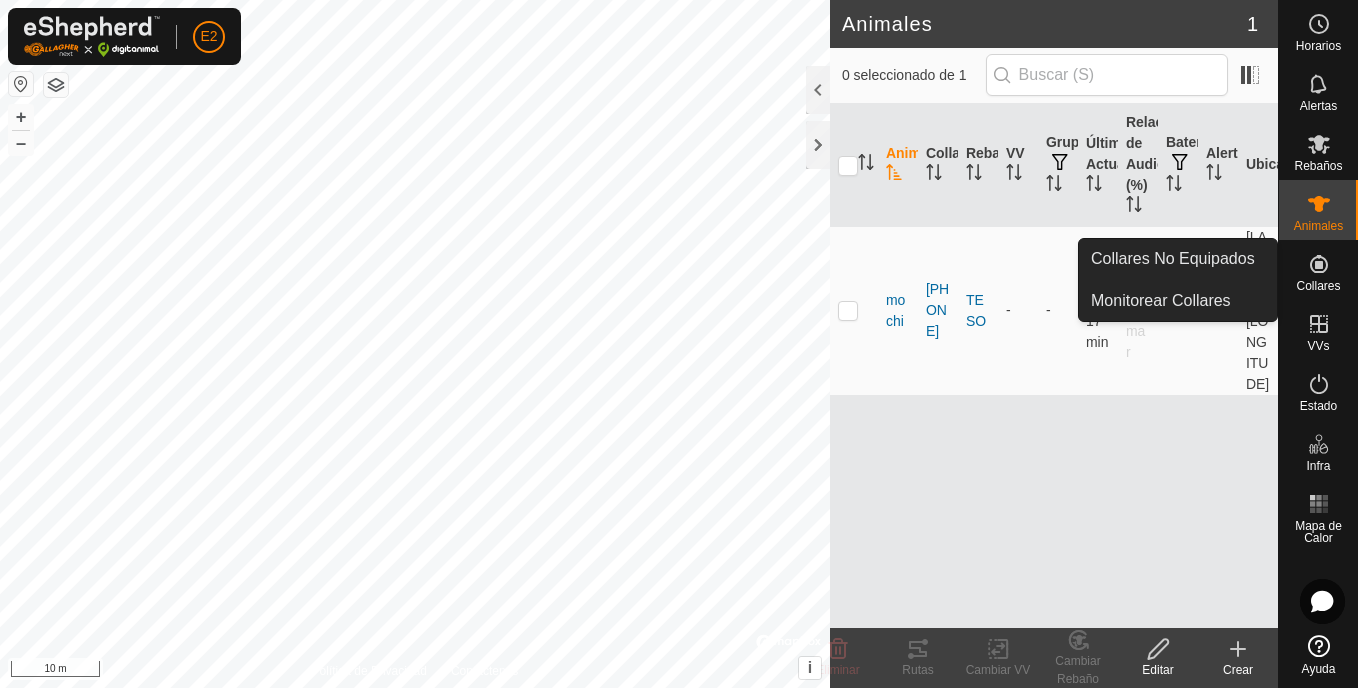 click 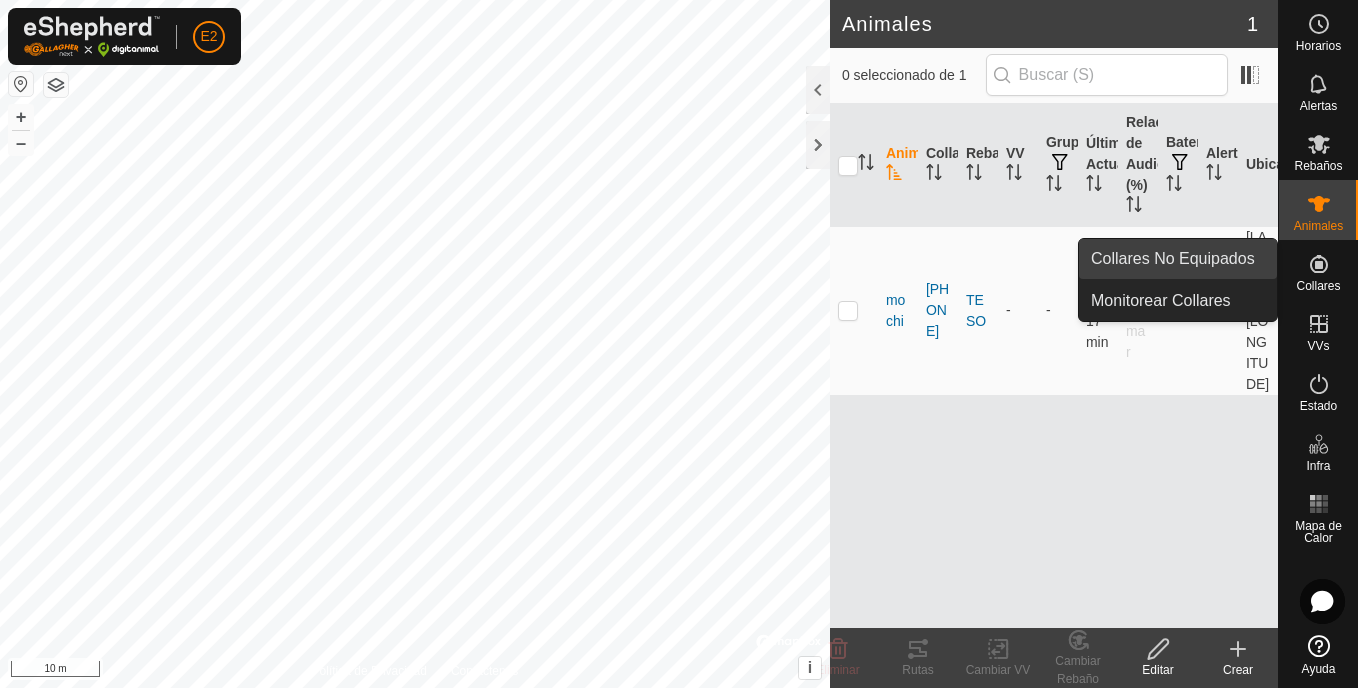 click on "Collares No Equipados" at bounding box center [1178, 259] 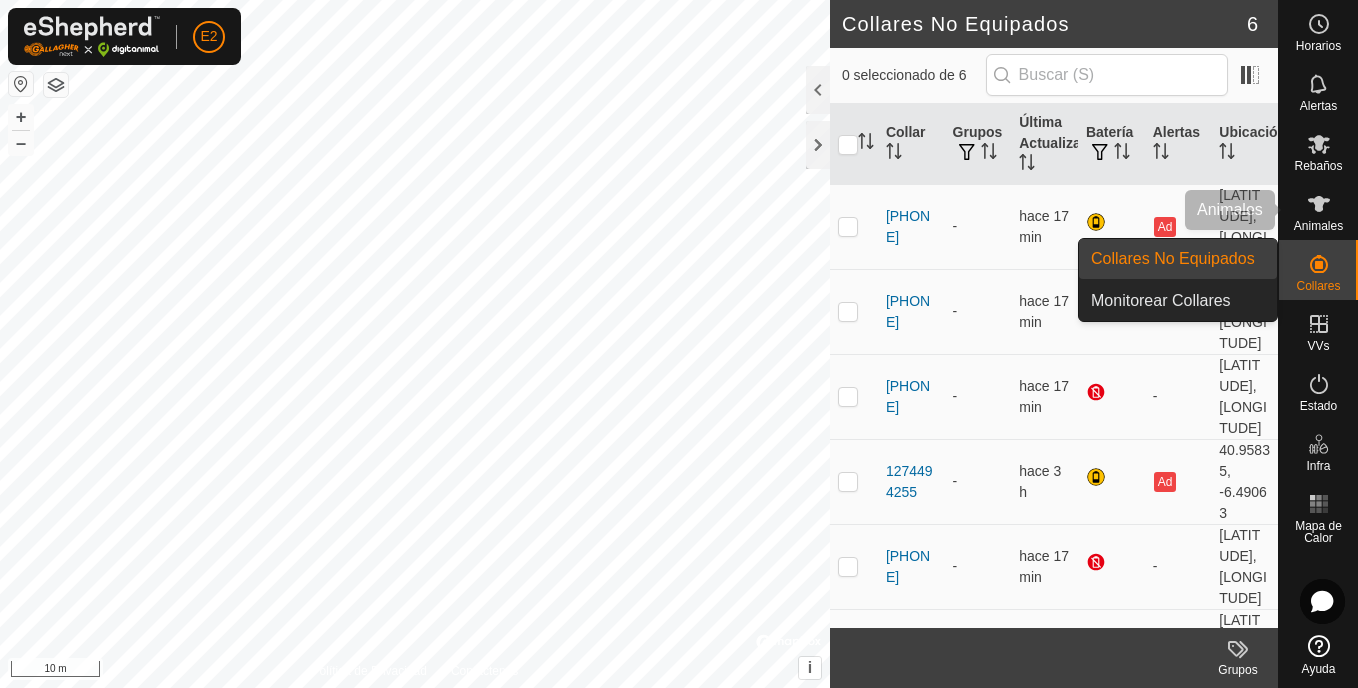 click on "Animales" at bounding box center [1318, 226] 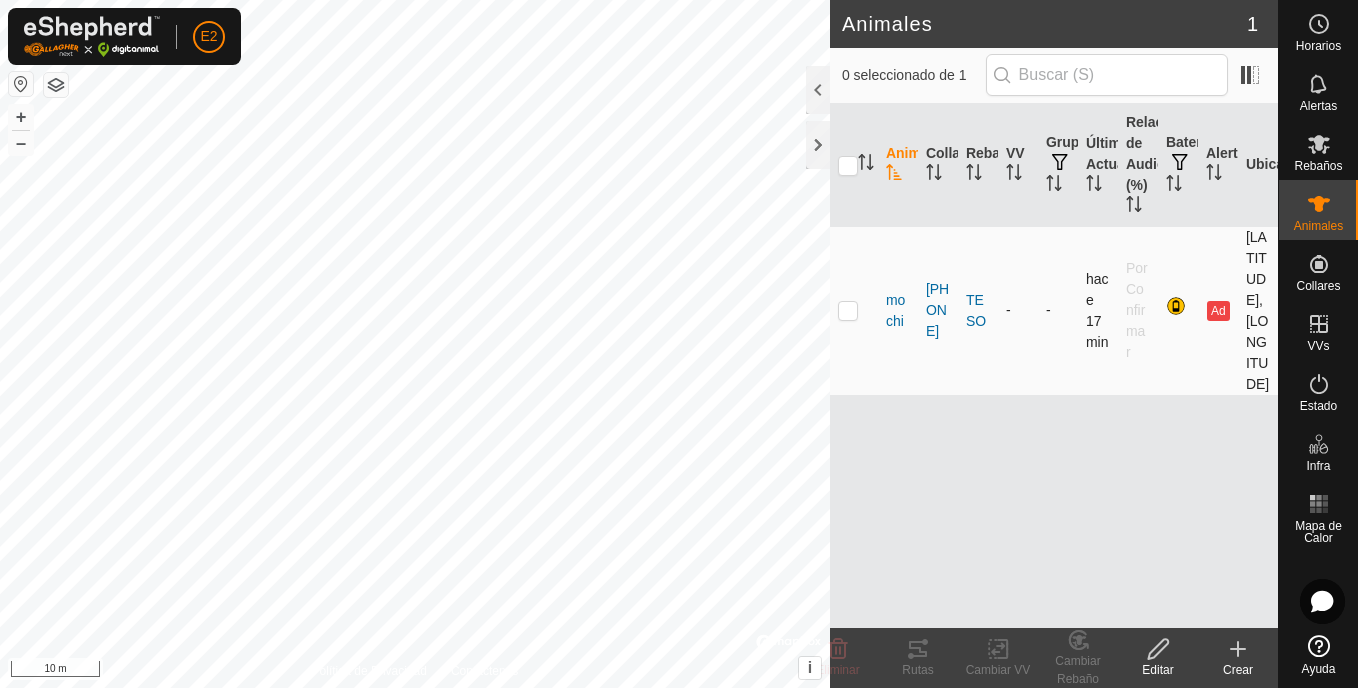 drag, startPoint x: 1210, startPoint y: 262, endPoint x: 1053, endPoint y: 274, distance: 157.45793 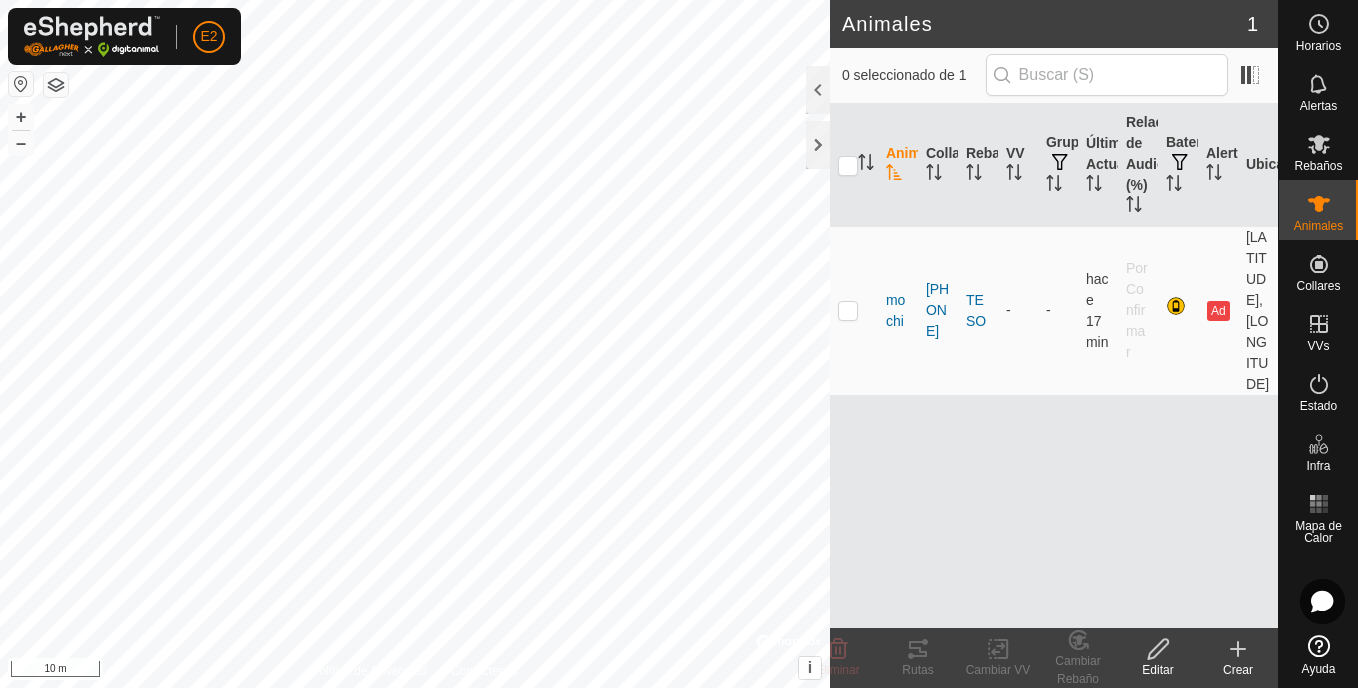 drag, startPoint x: 1053, startPoint y: 274, endPoint x: 1089, endPoint y: 396, distance: 127.20063 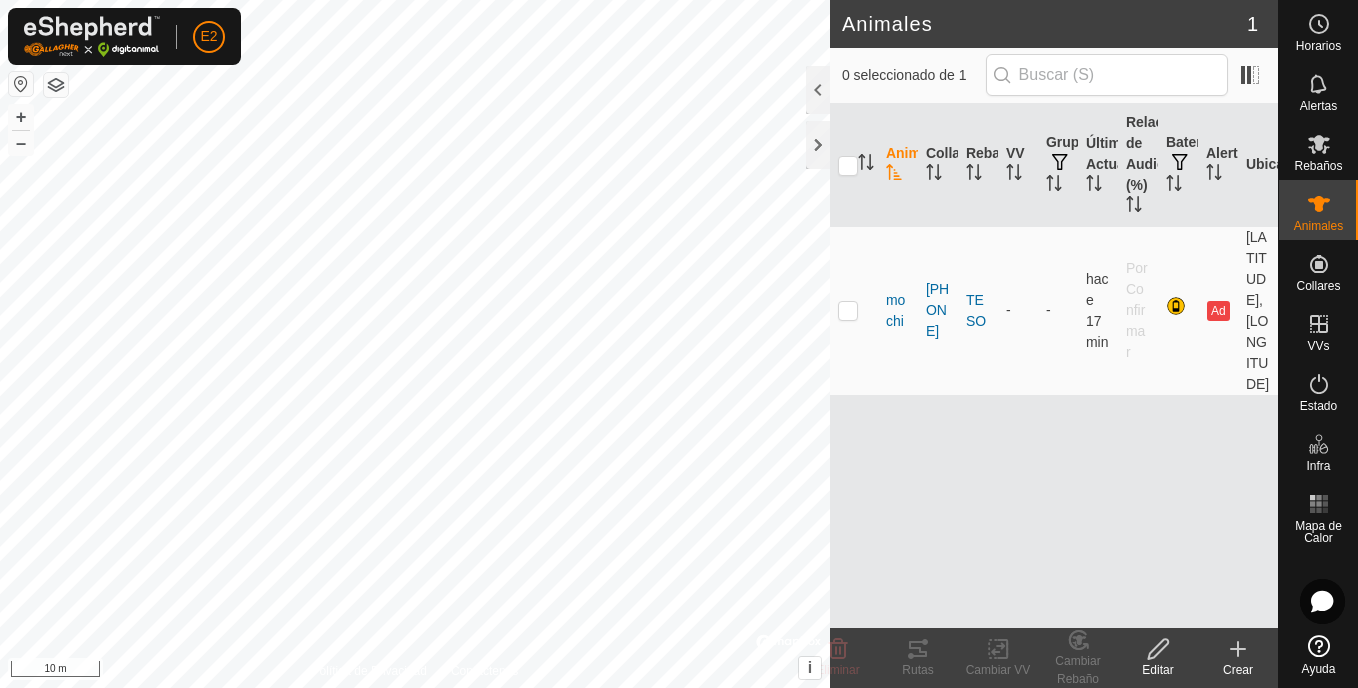 click on "Animal   Collar   Rebaño   VV   Grupos   Última Actualización   Relación de Audio (%)   Batería   Alertas   Ubicación   mochi   3752865164   TESO  -  -  hace 17 min  Por Confirmar   Ad   40.95836, -6.49061" at bounding box center [1054, 366] 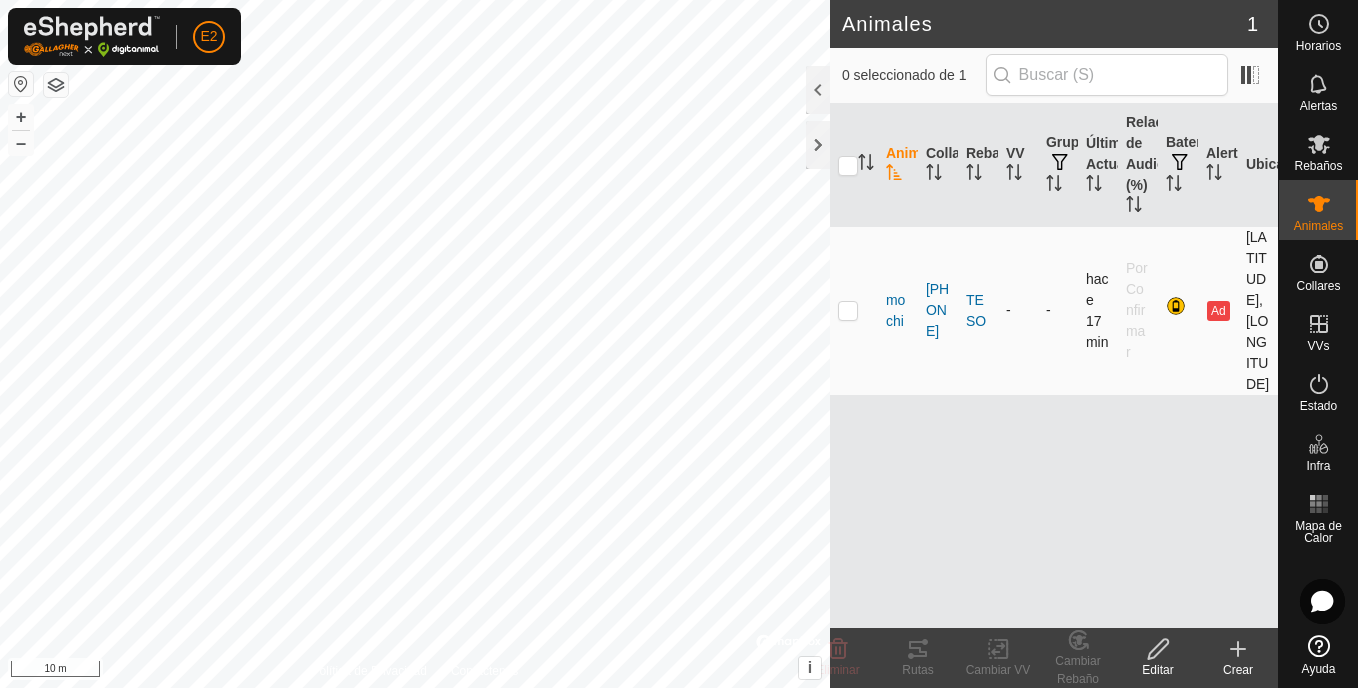 click at bounding box center [848, 310] 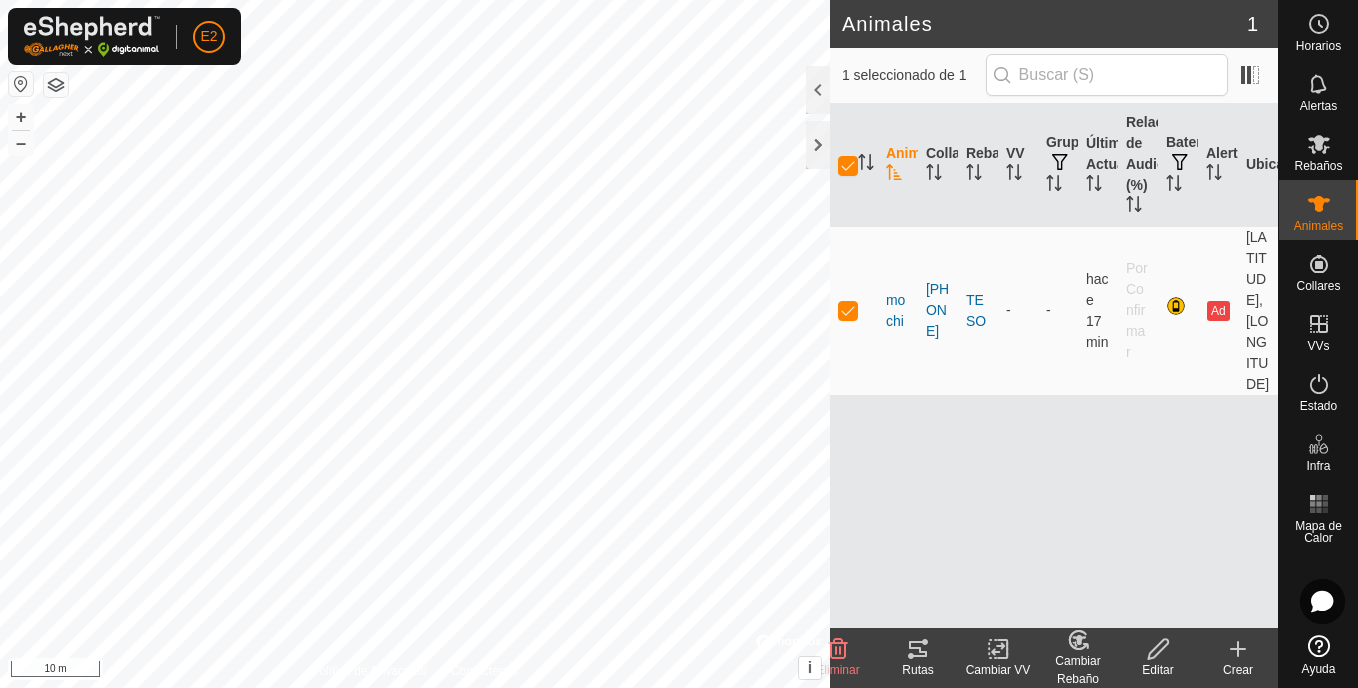 click 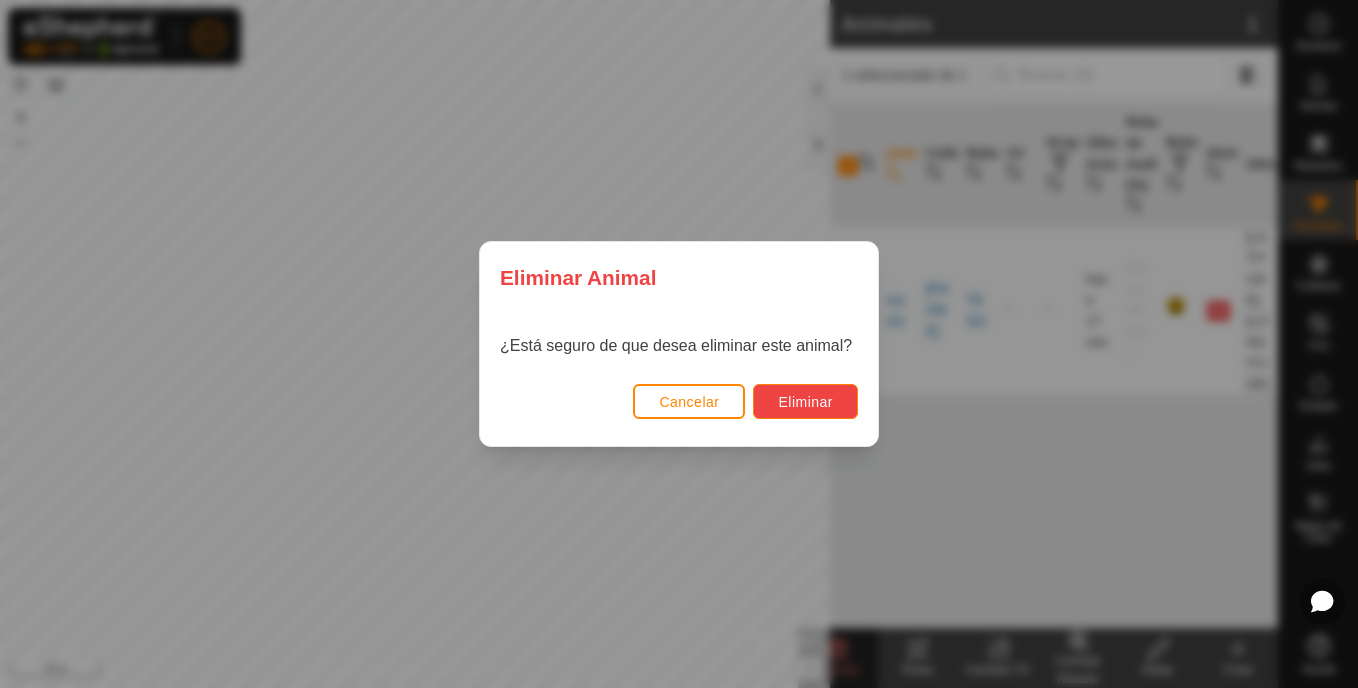 click on "Eliminar" at bounding box center (805, 402) 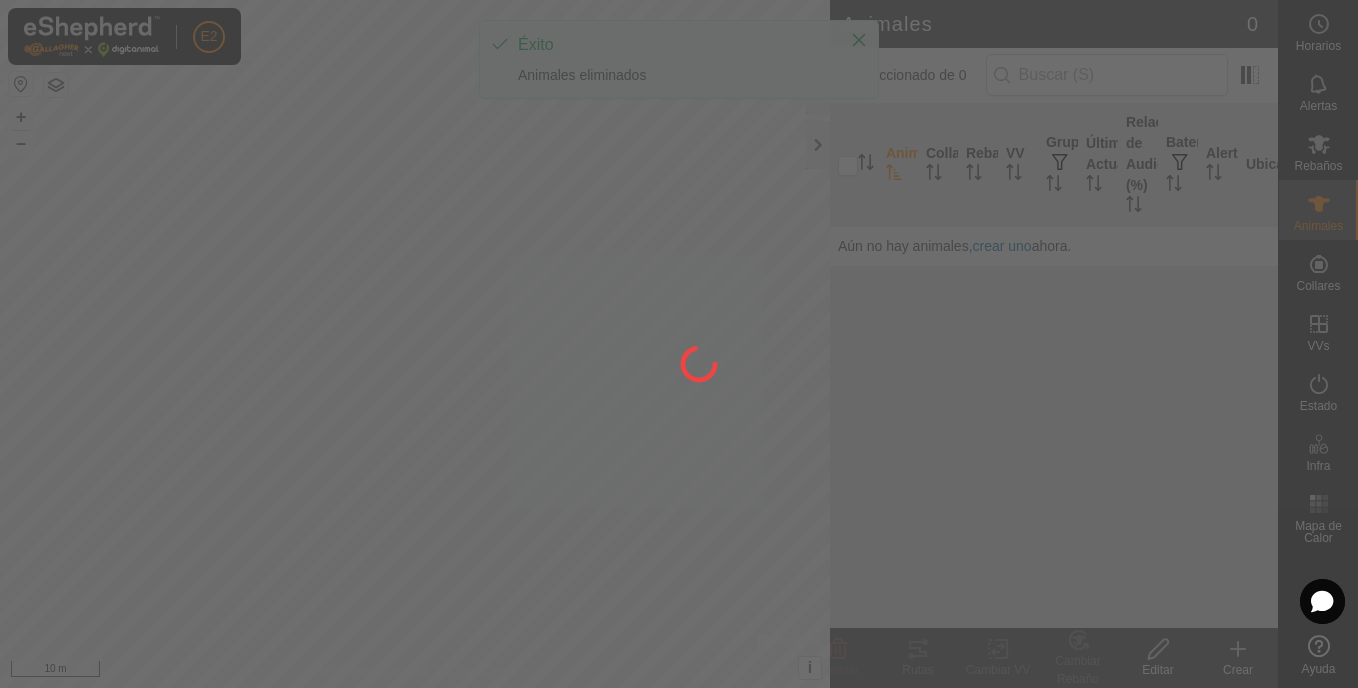 checkbox on "false" 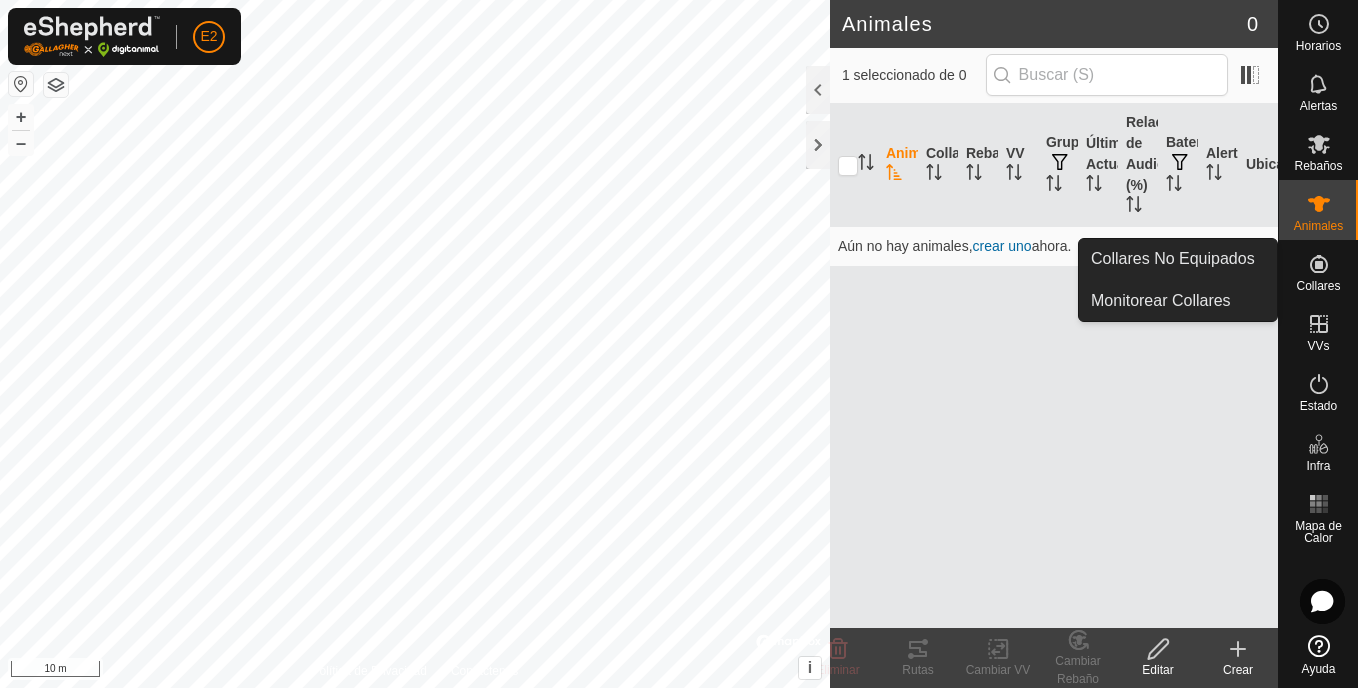click at bounding box center (1319, 264) 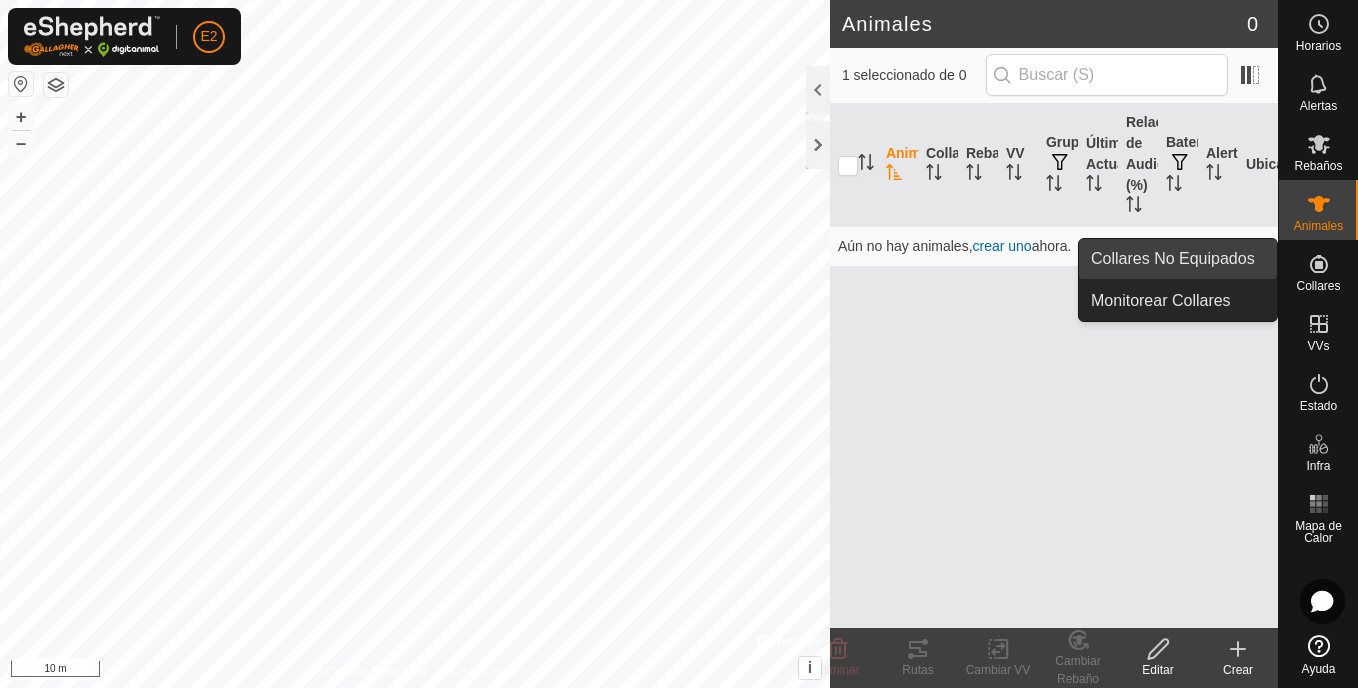 click on "Collares No Equipados" at bounding box center [1178, 259] 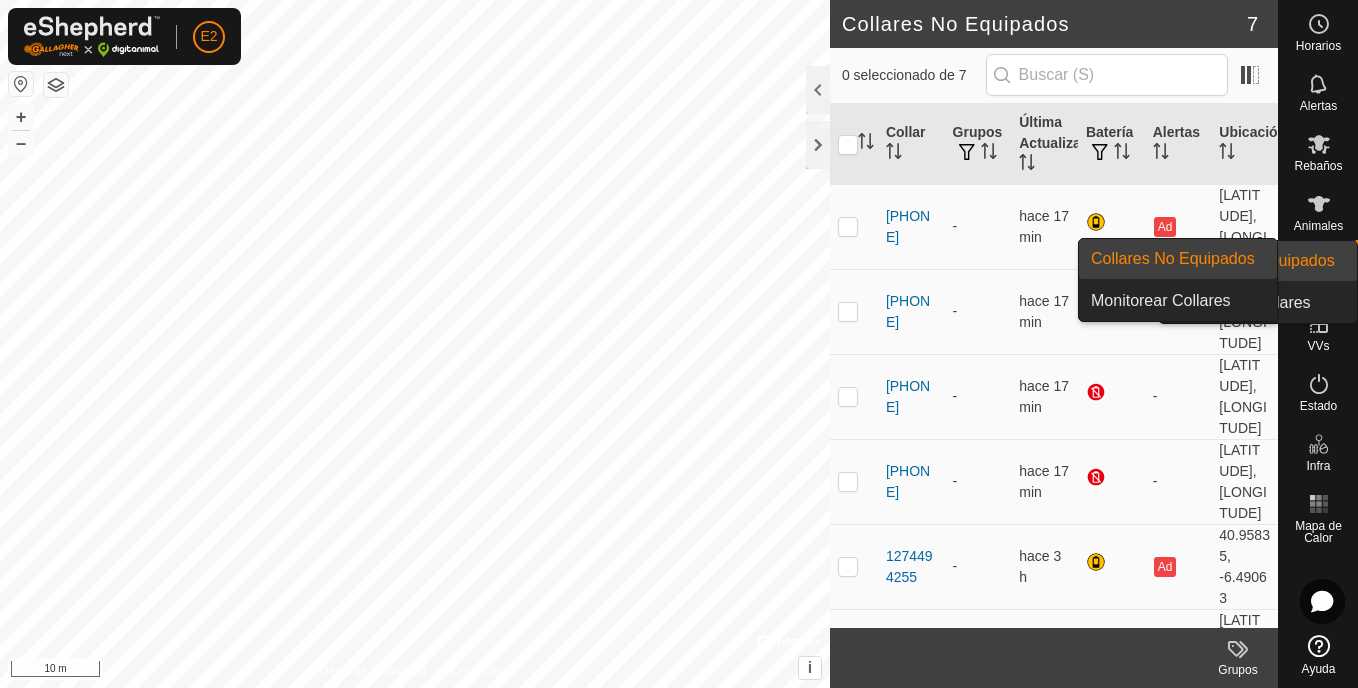 drag, startPoint x: 1288, startPoint y: 278, endPoint x: 1317, endPoint y: 276, distance: 29.068884 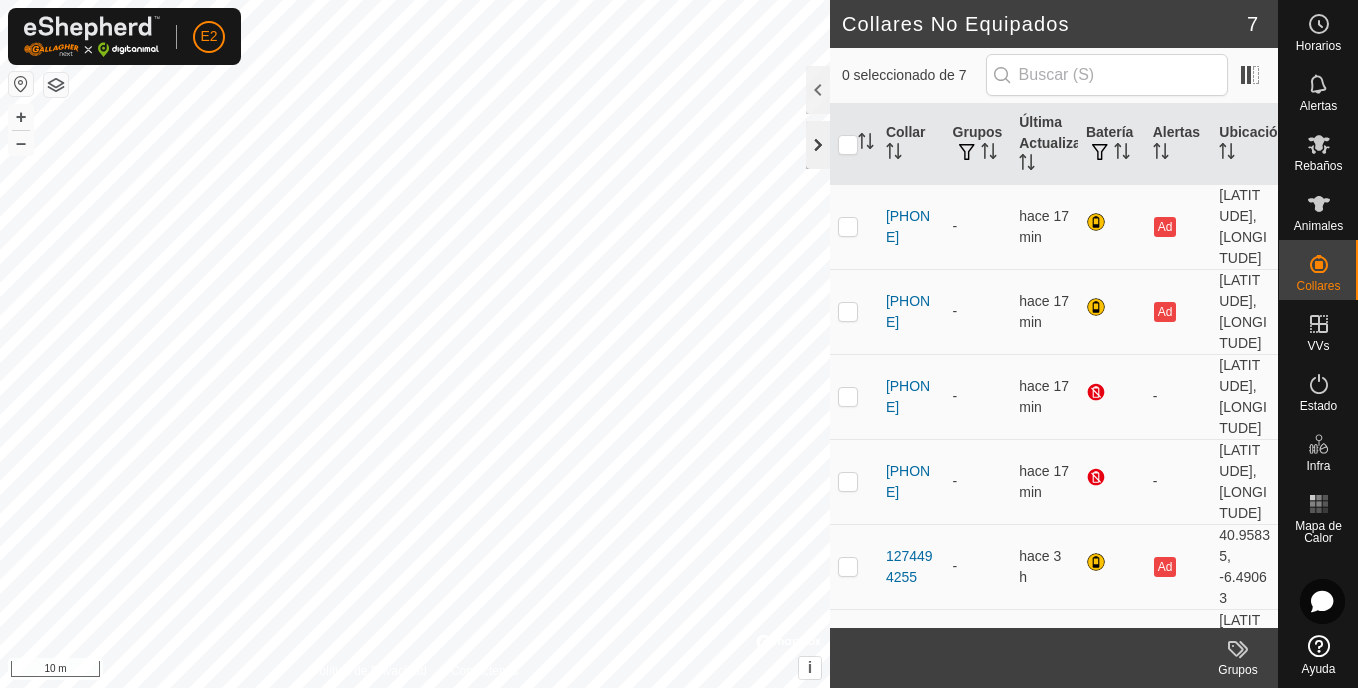 click 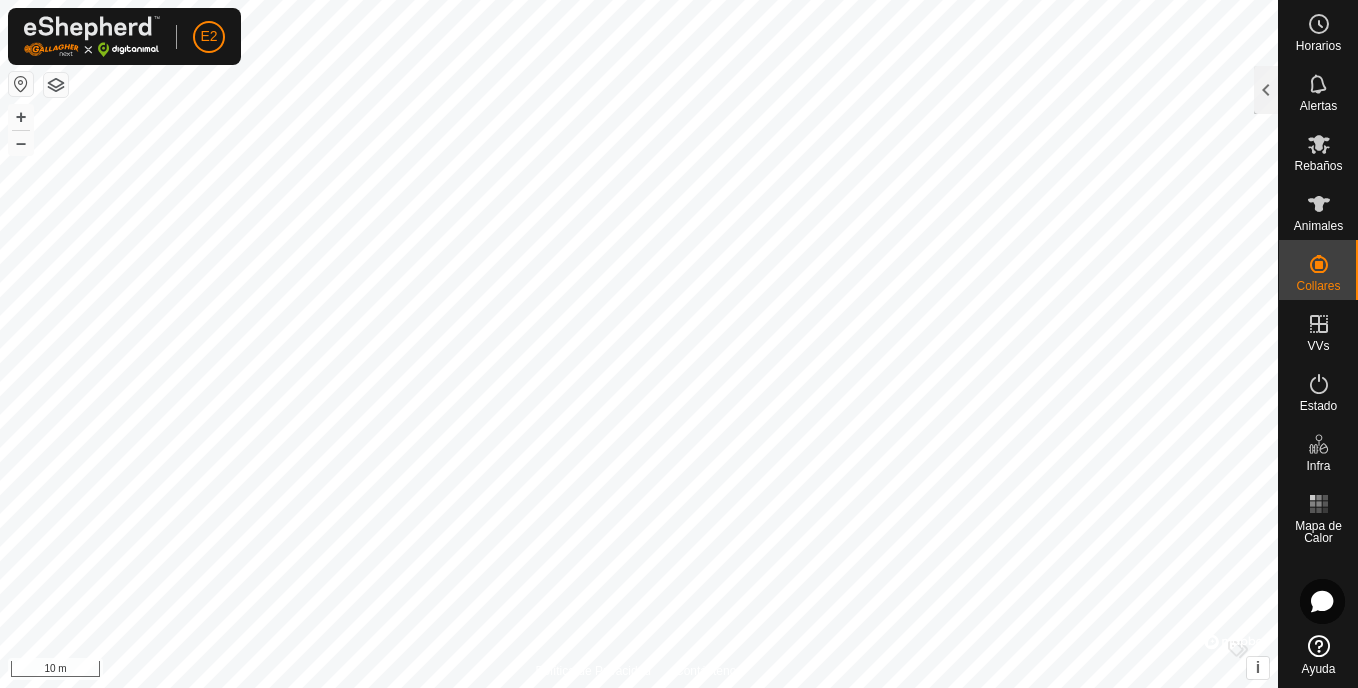 click 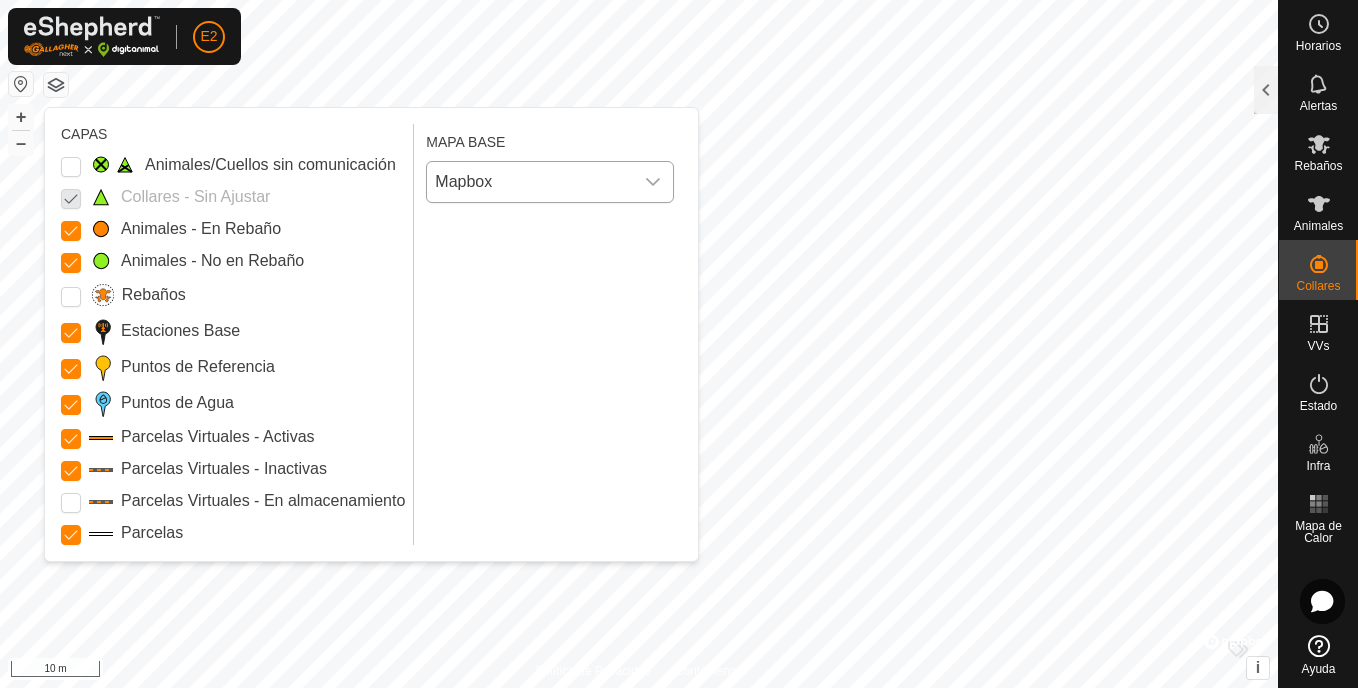click at bounding box center (653, 182) 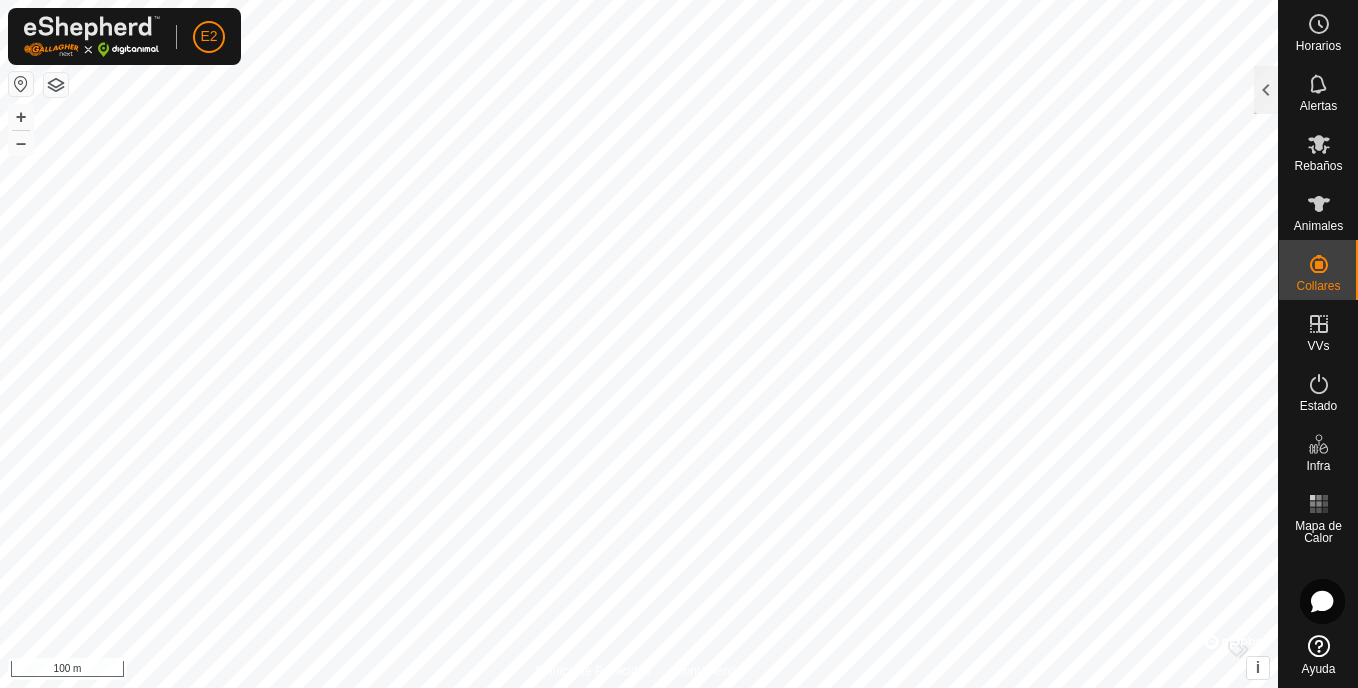 click 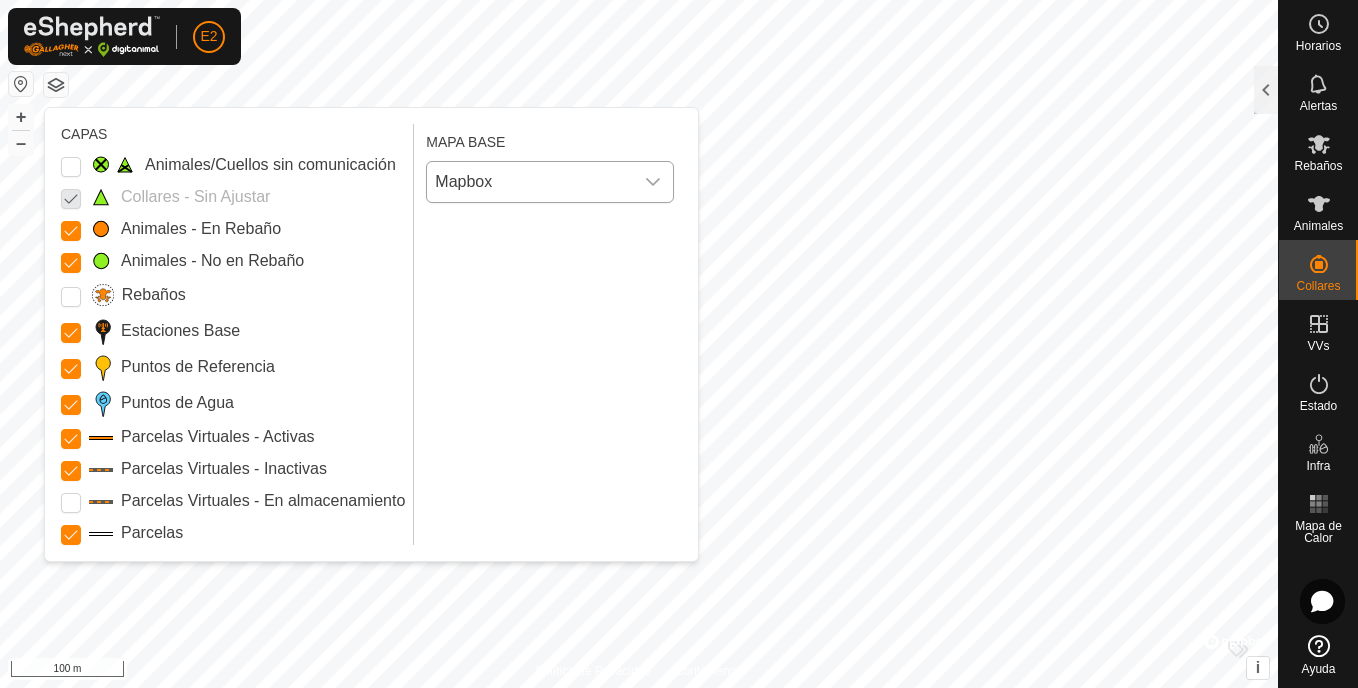 click 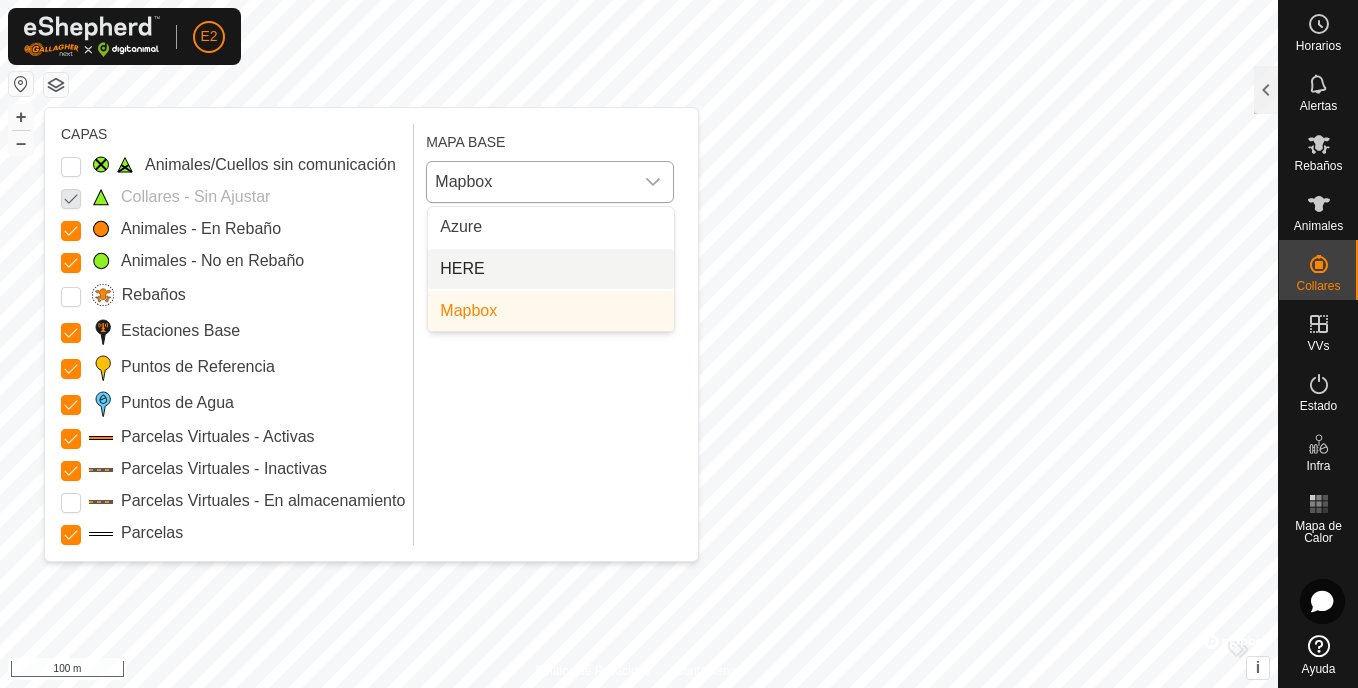 click on "HERE" at bounding box center (551, 269) 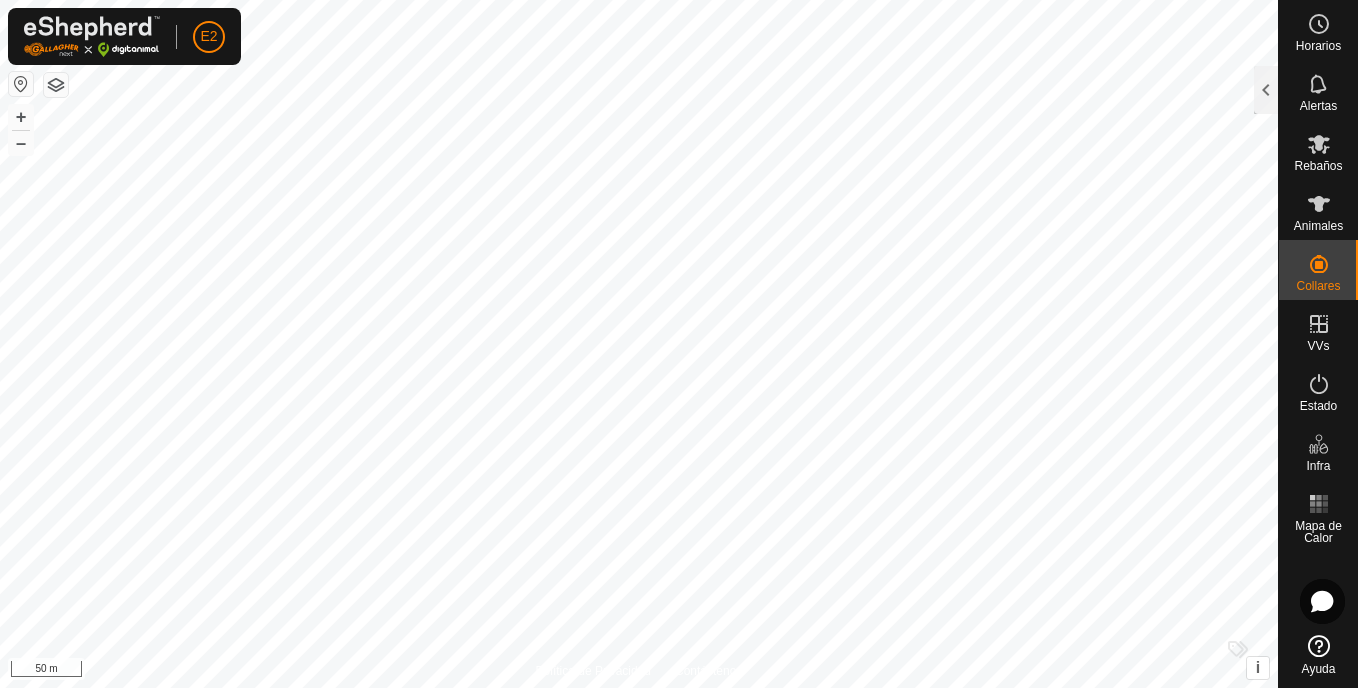click 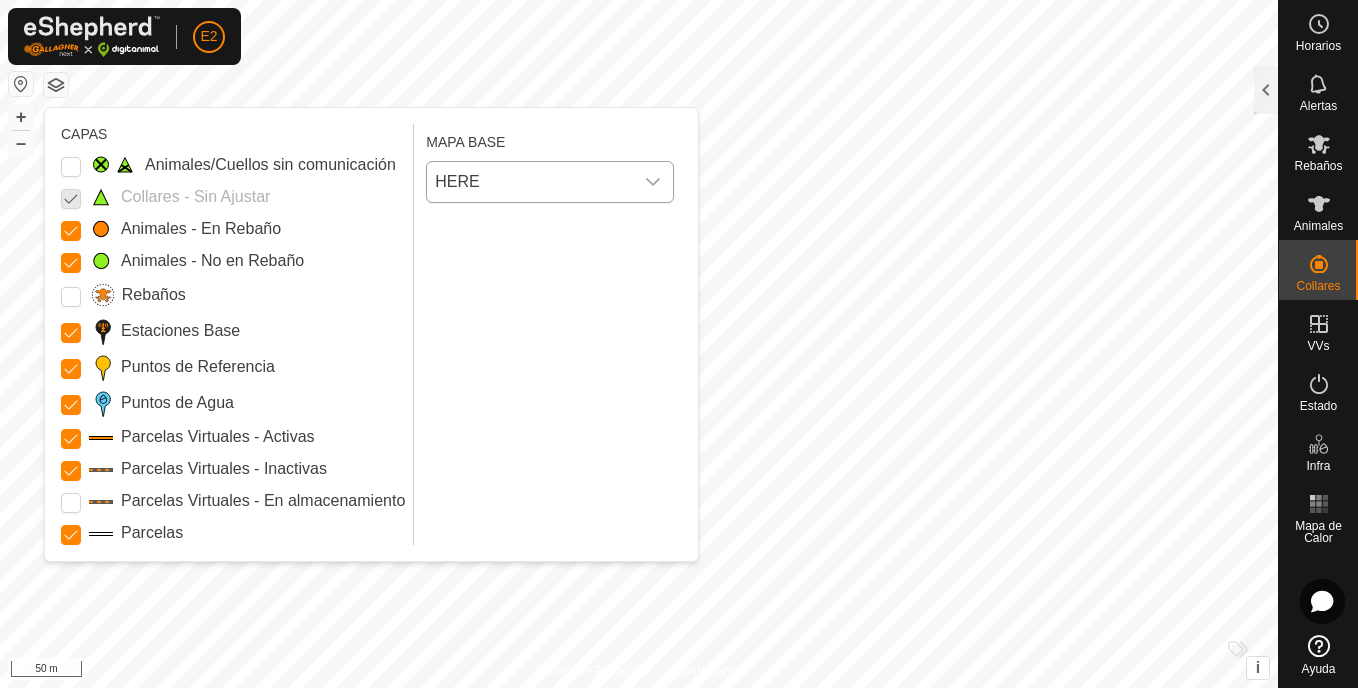 click 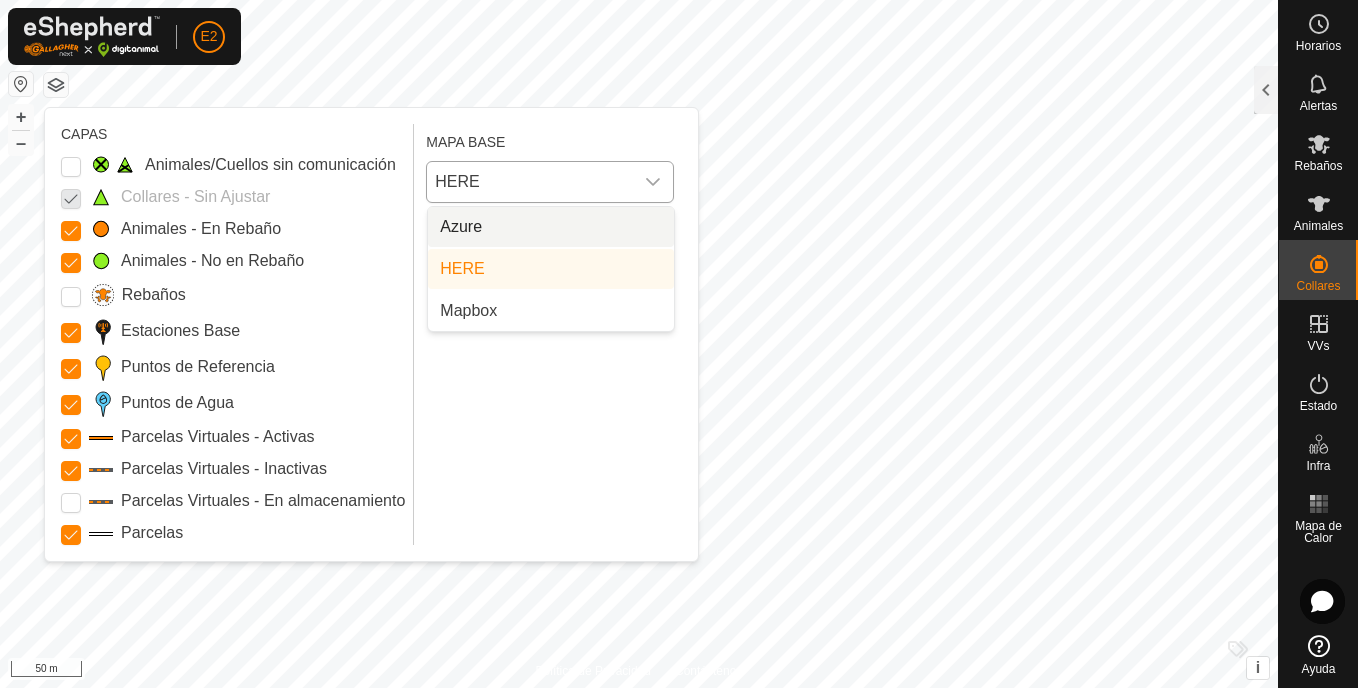 click on "Azure" at bounding box center [551, 227] 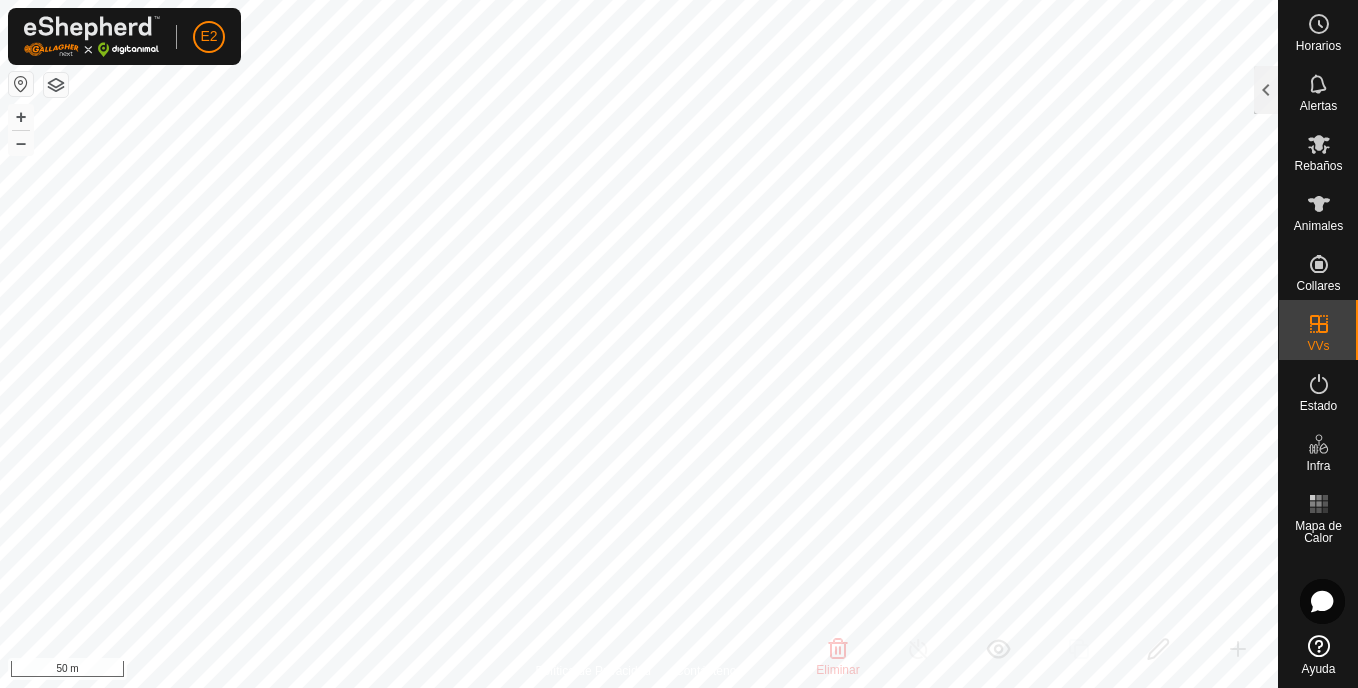 checkbox on "false" 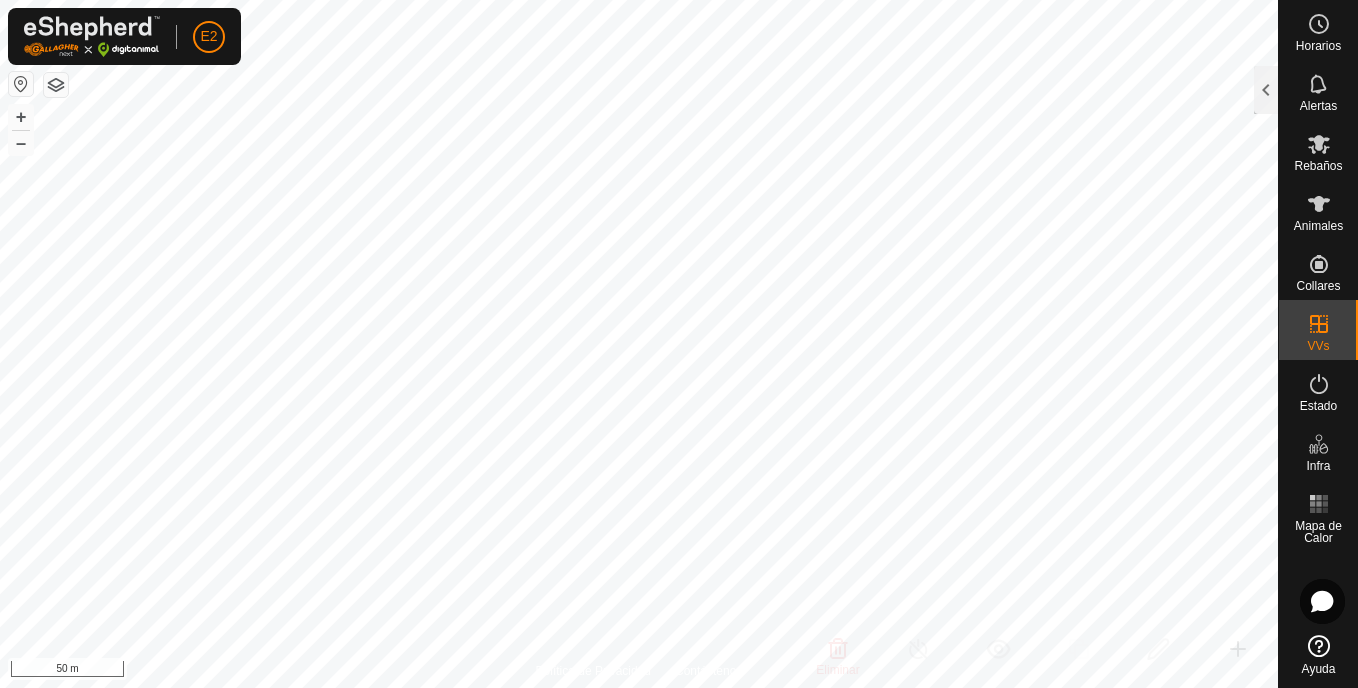 click 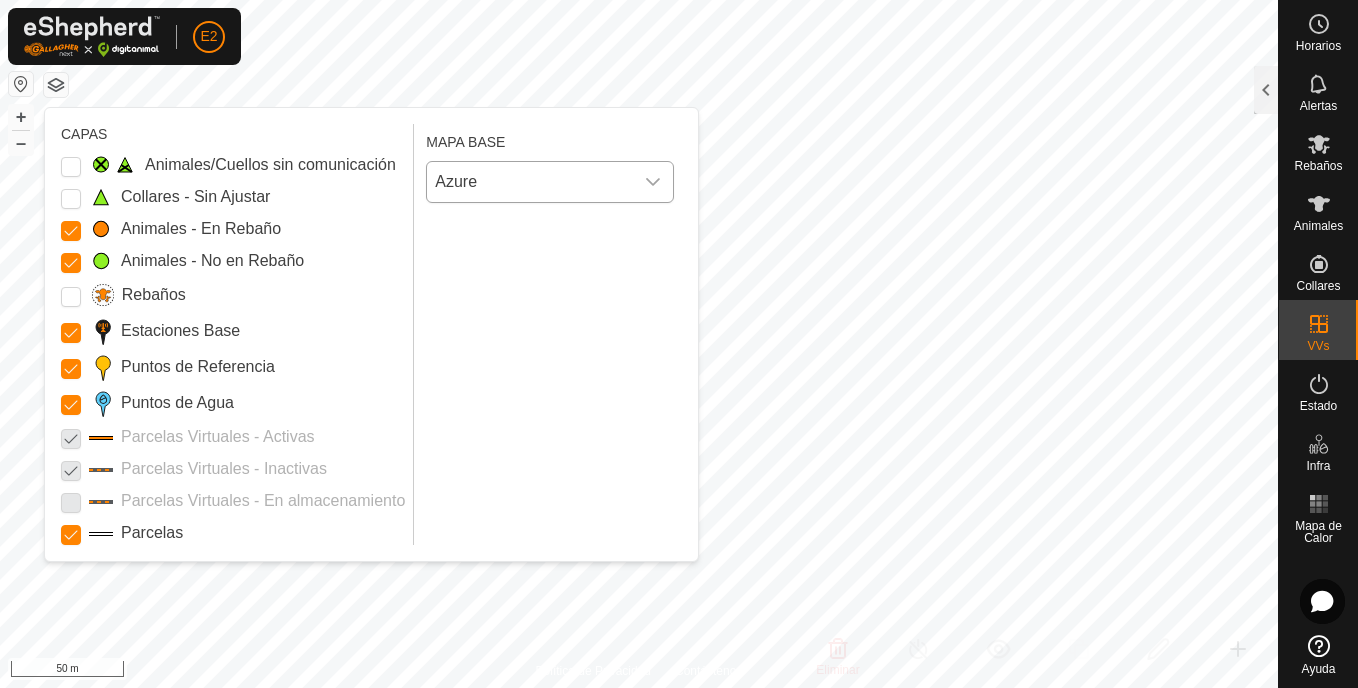 click 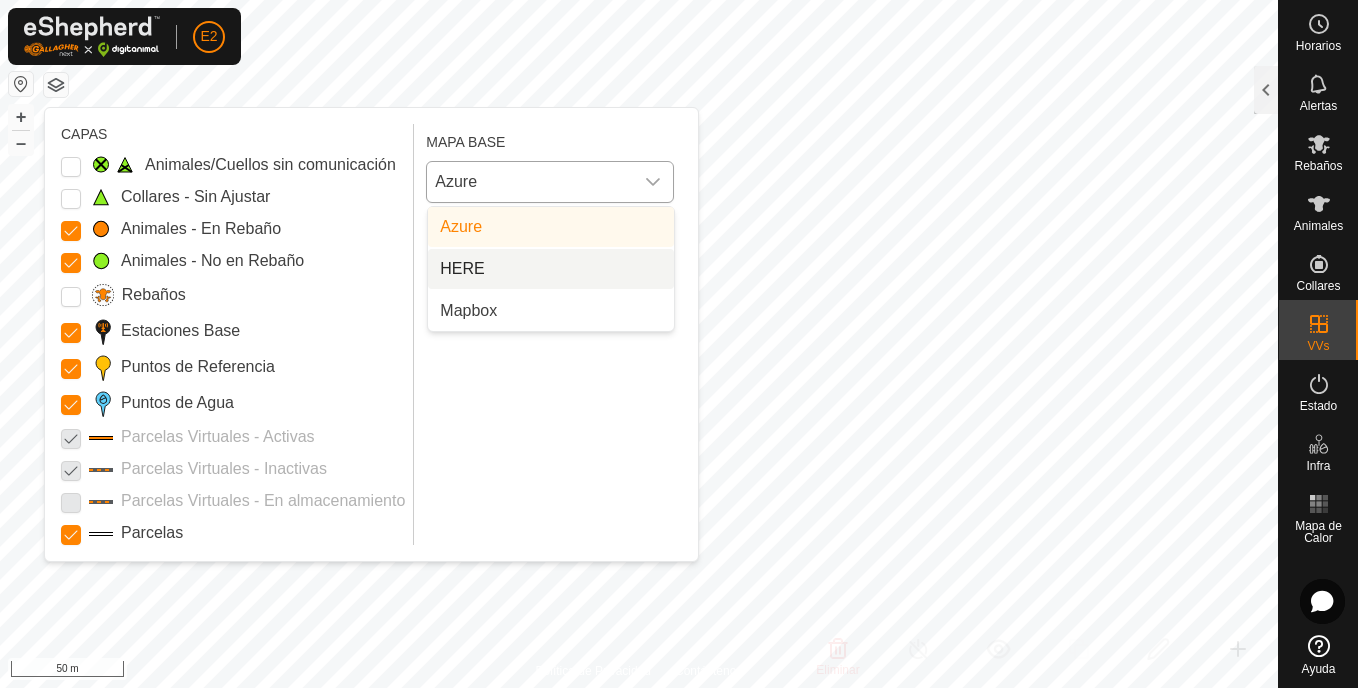 click on "HERE" at bounding box center (551, 269) 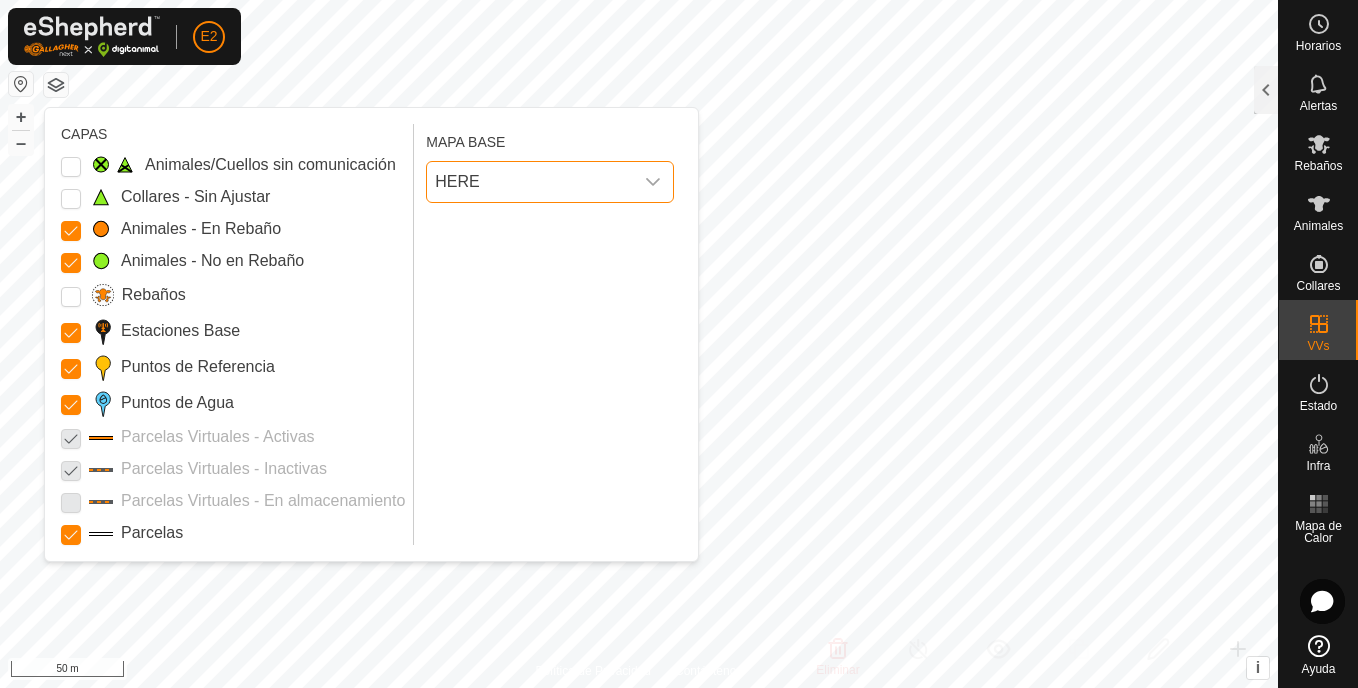 click 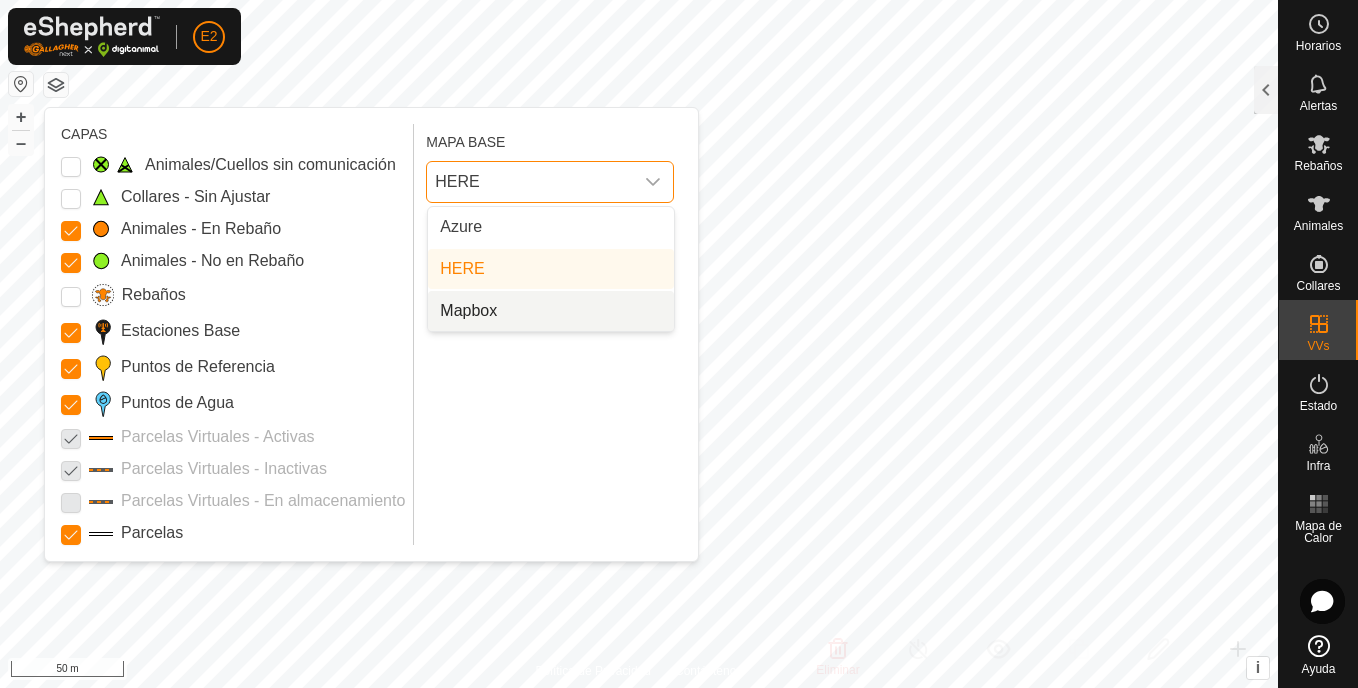 click on "Mapbox" at bounding box center (551, 311) 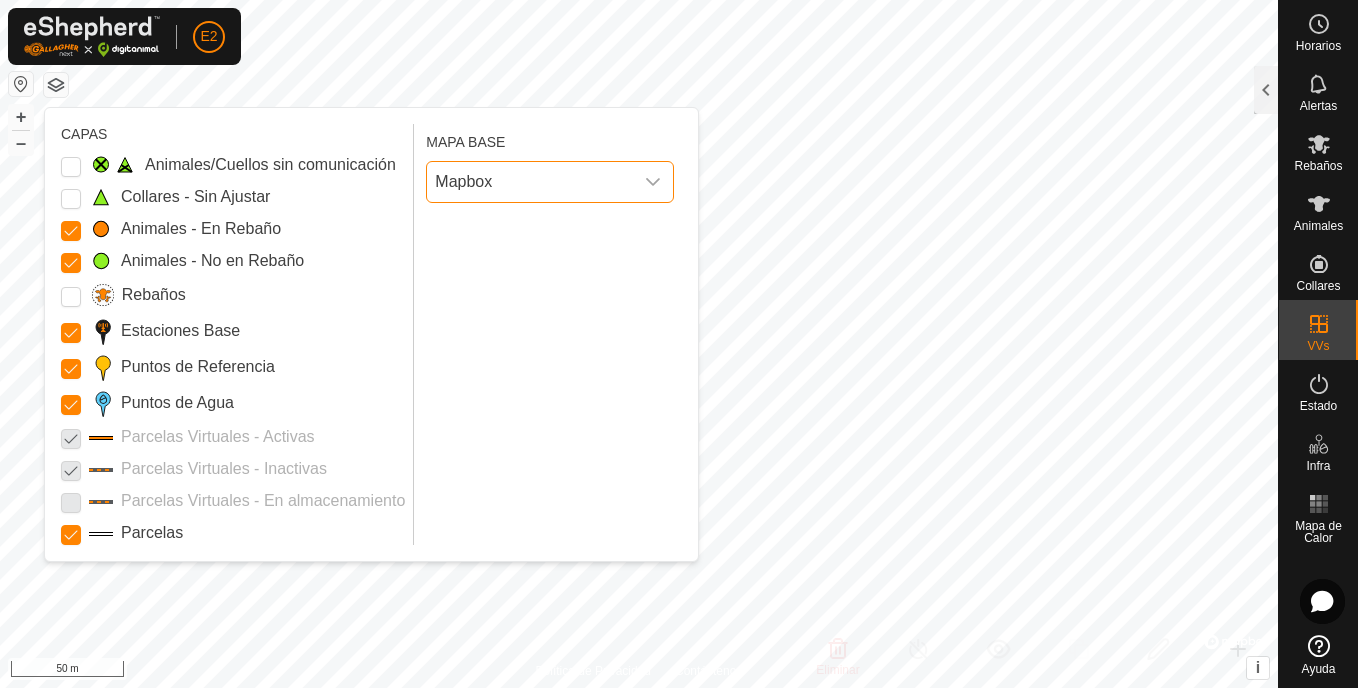 click 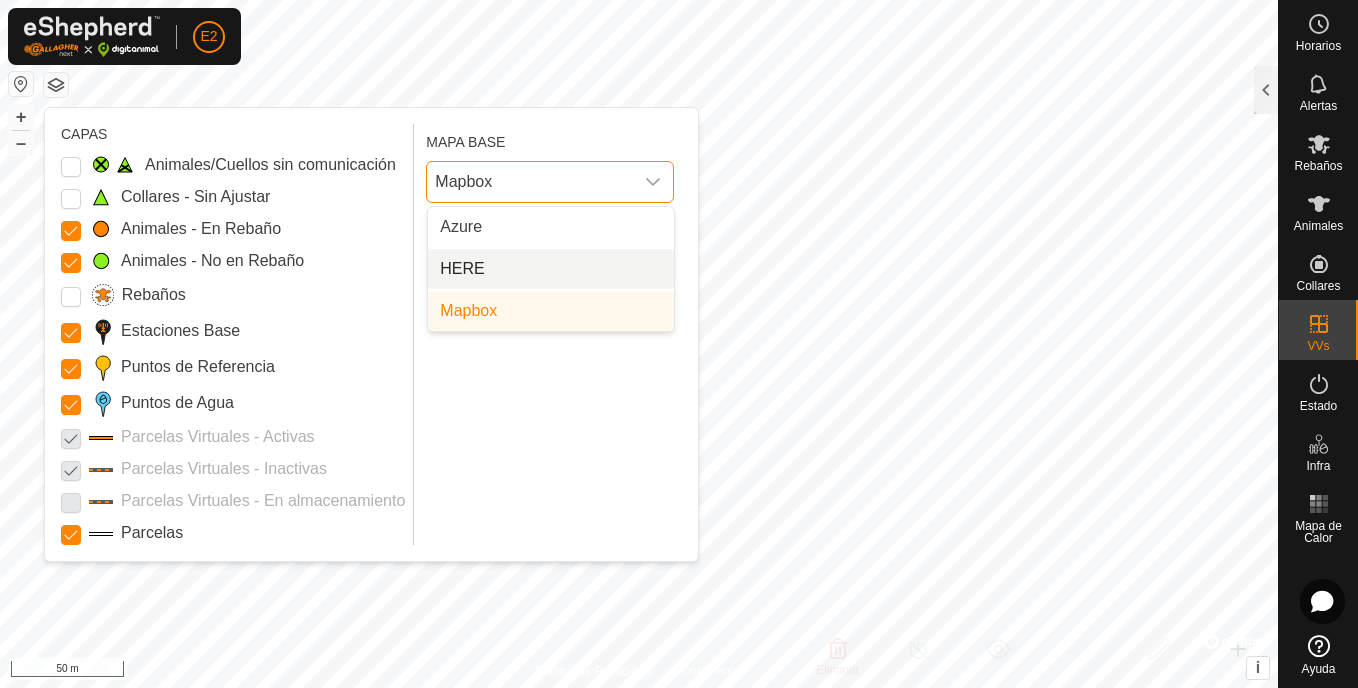 click on "HERE" at bounding box center [551, 269] 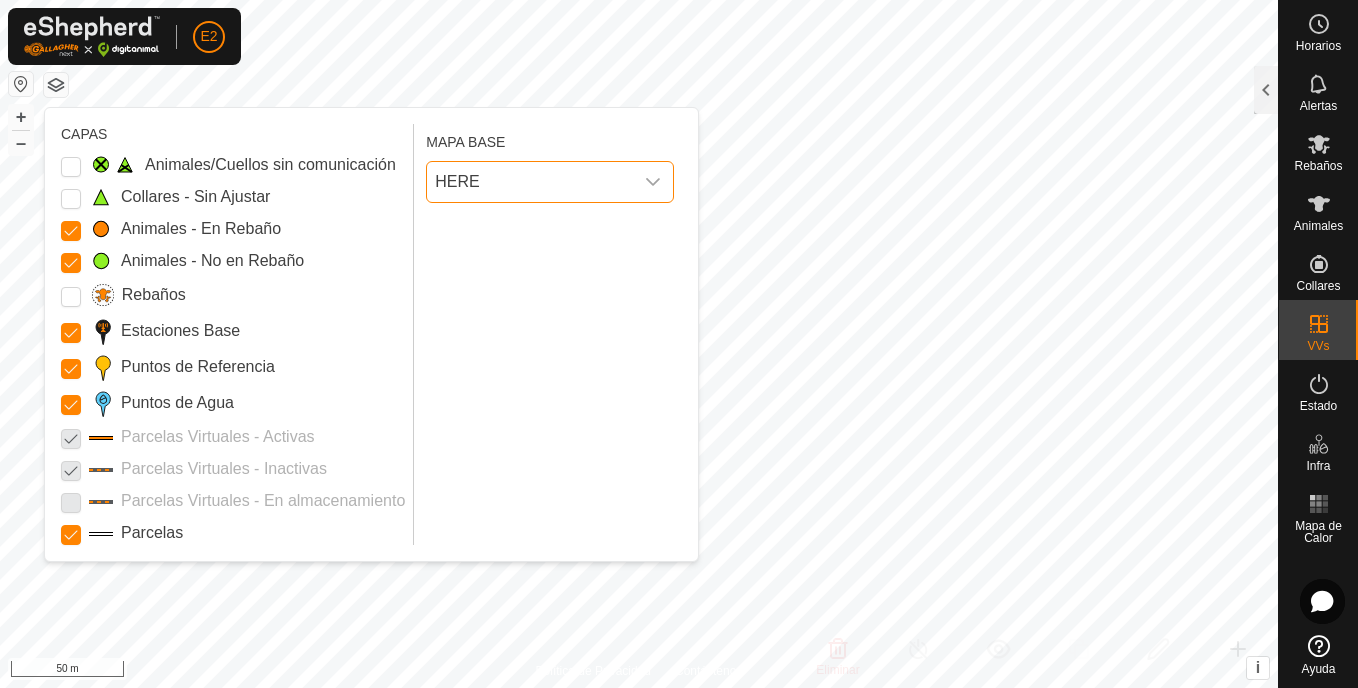 click 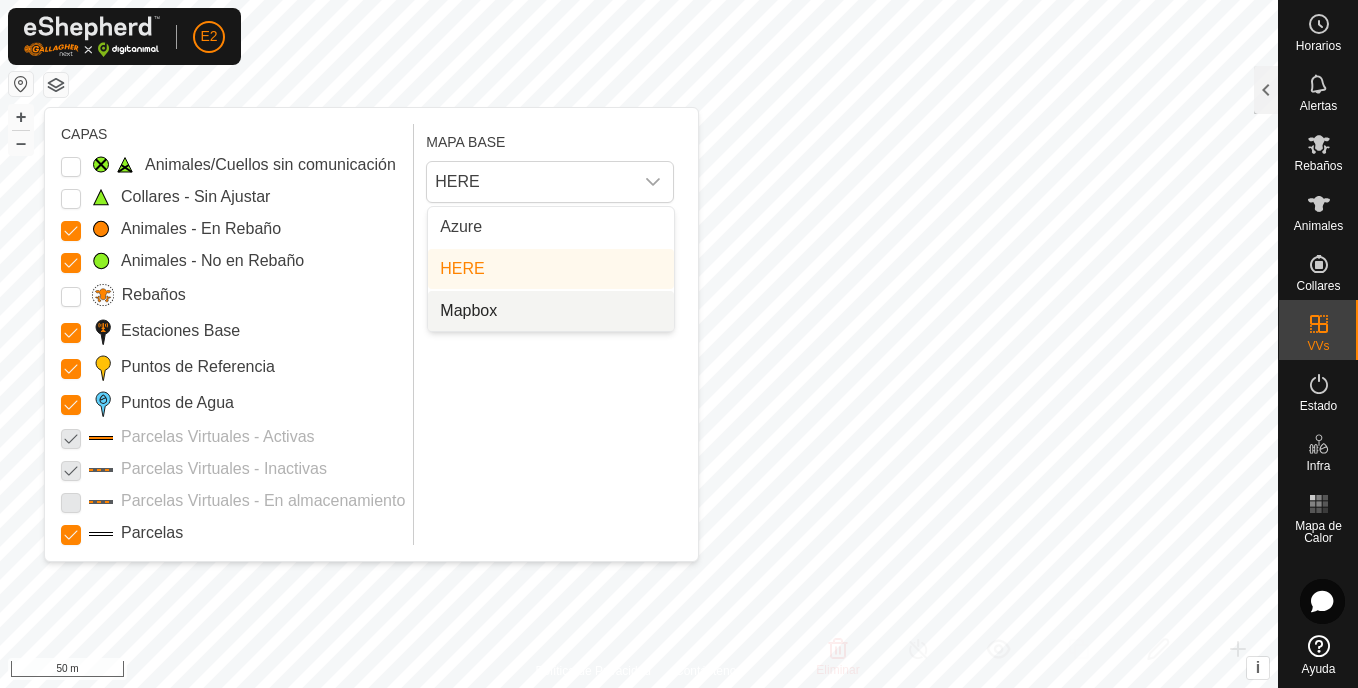 click on "Mapbox" at bounding box center [551, 311] 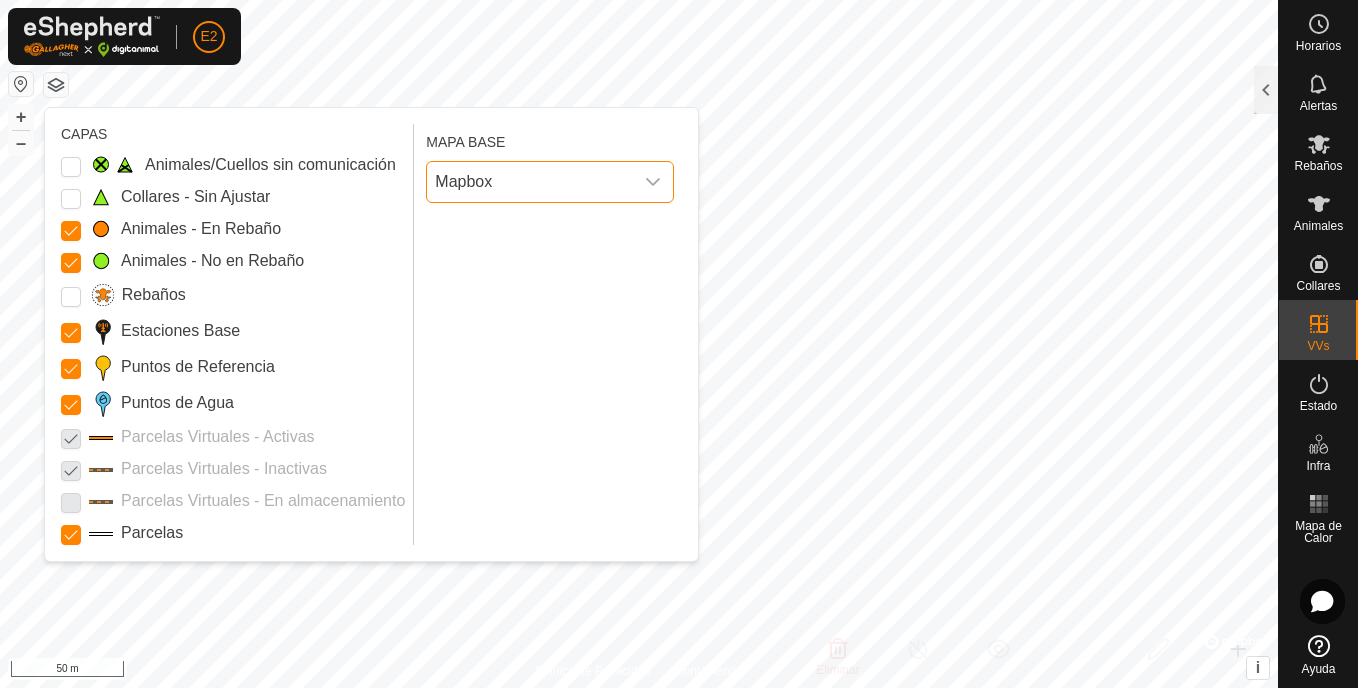 click at bounding box center (653, 182) 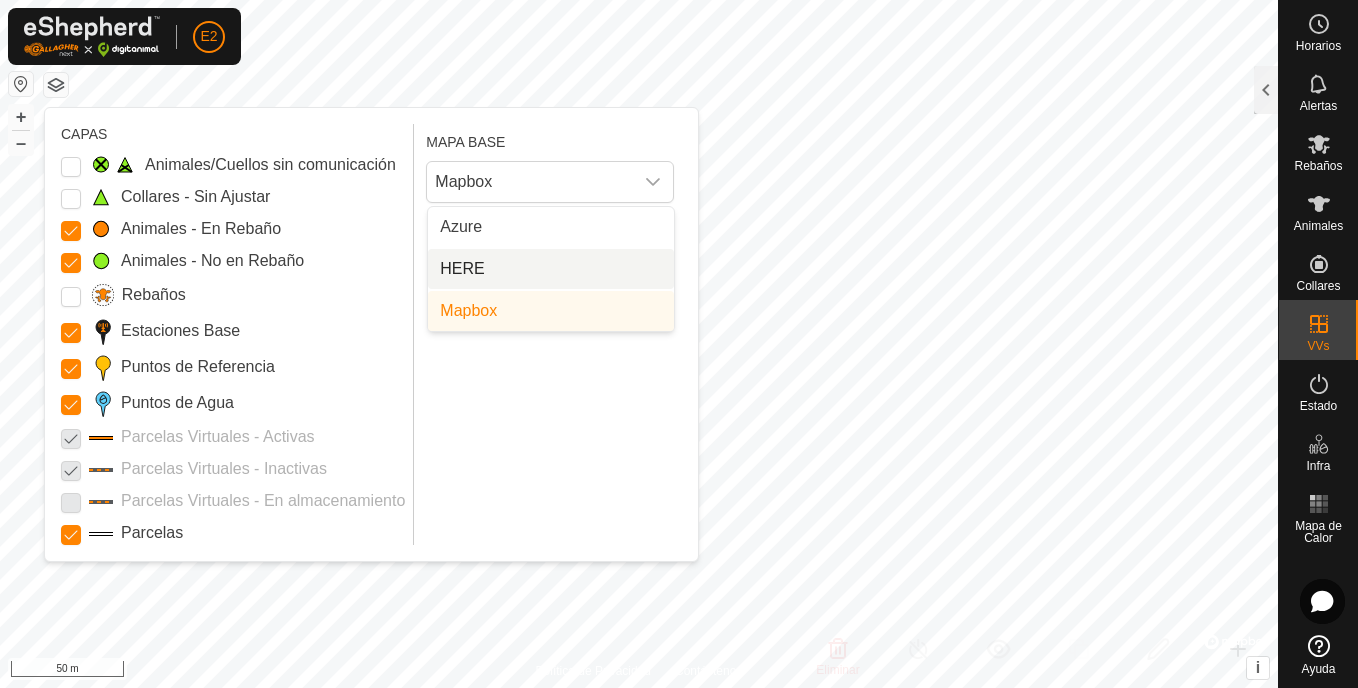 click on "HERE" at bounding box center [551, 269] 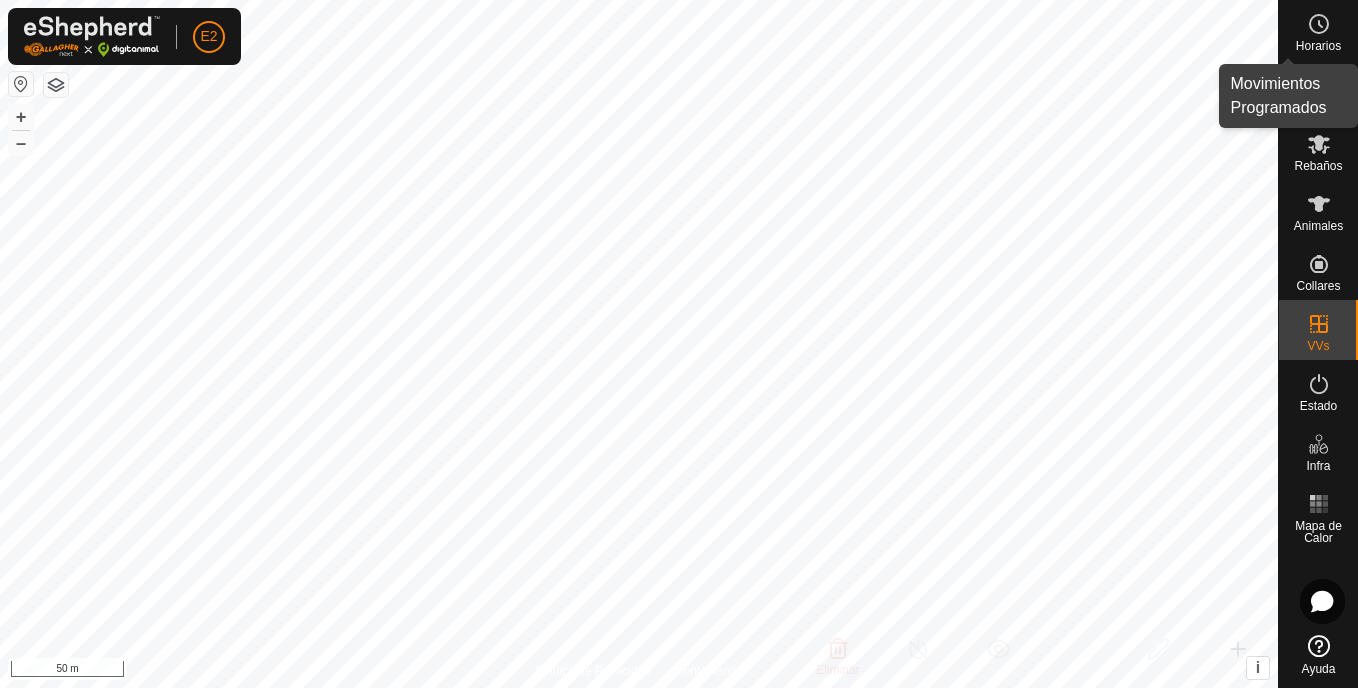 click 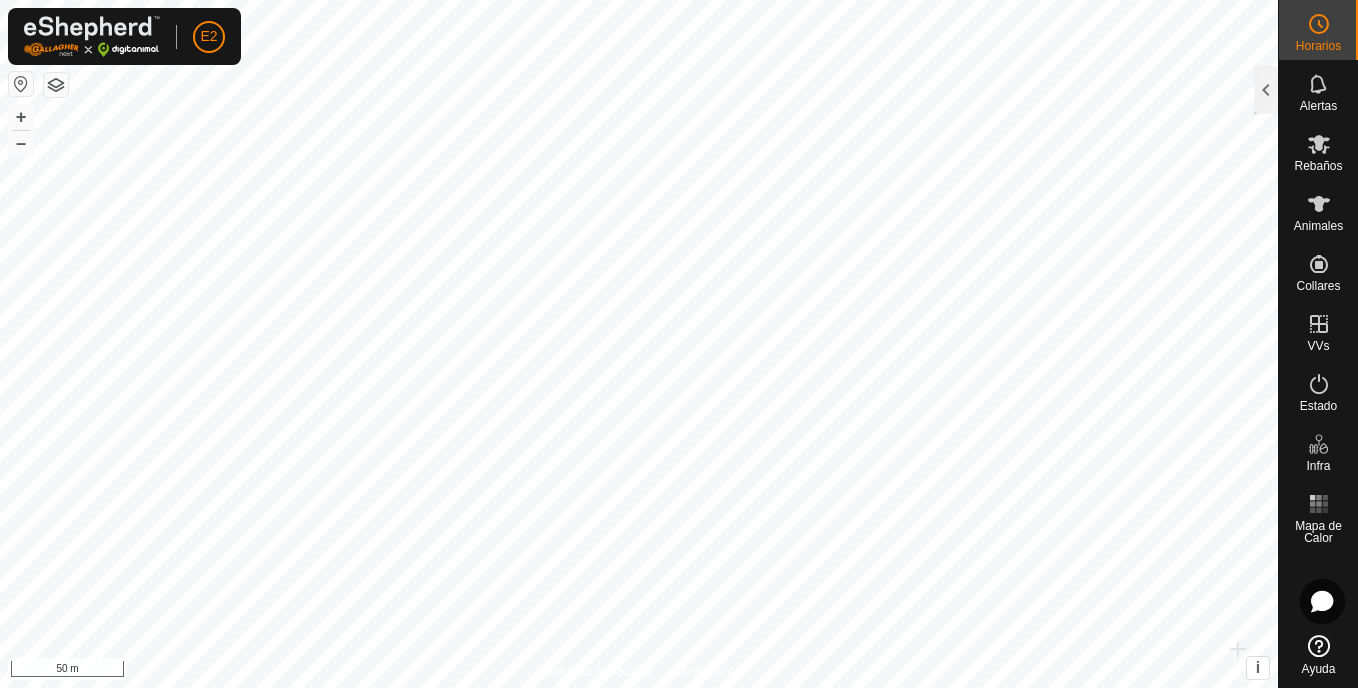 click 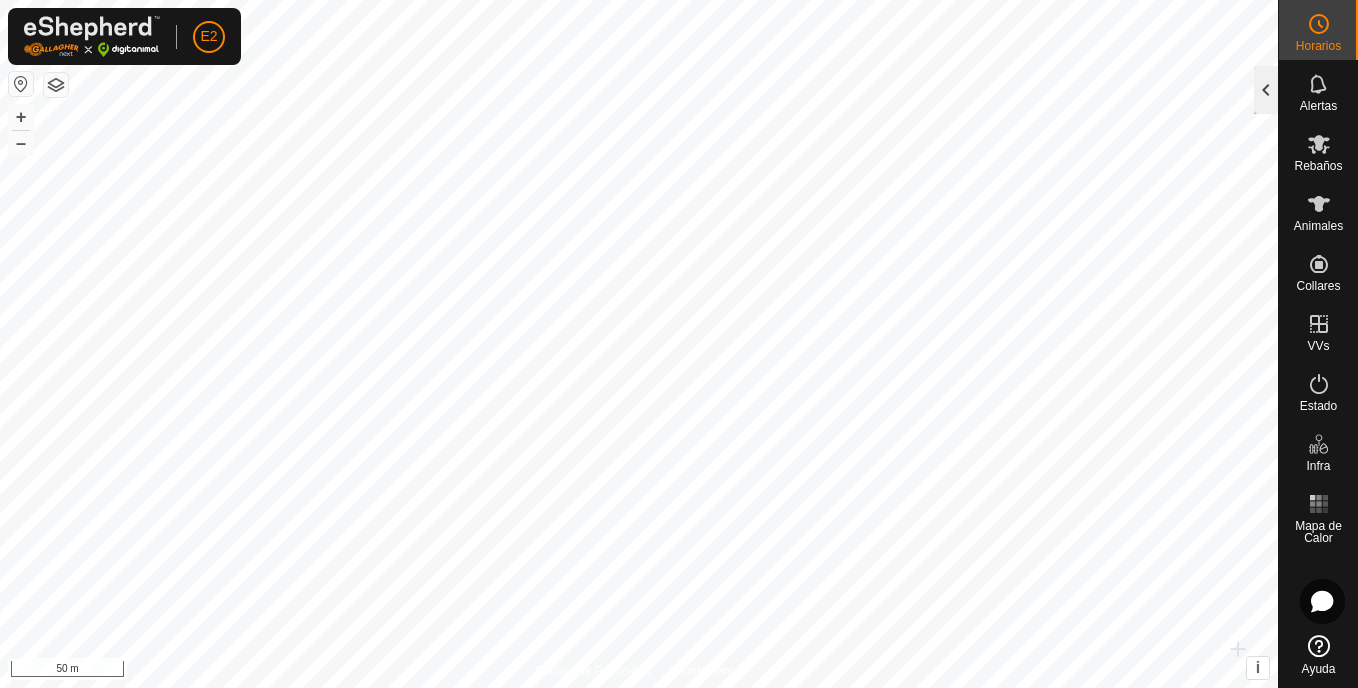click 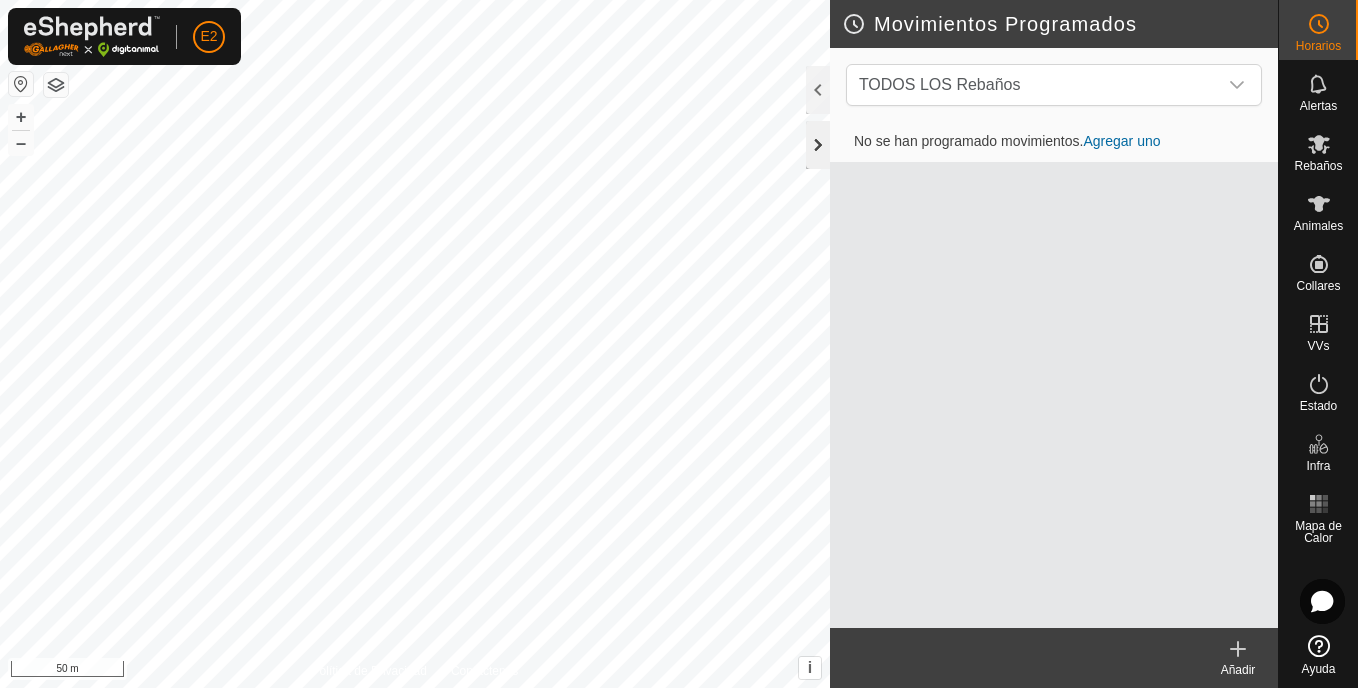 click 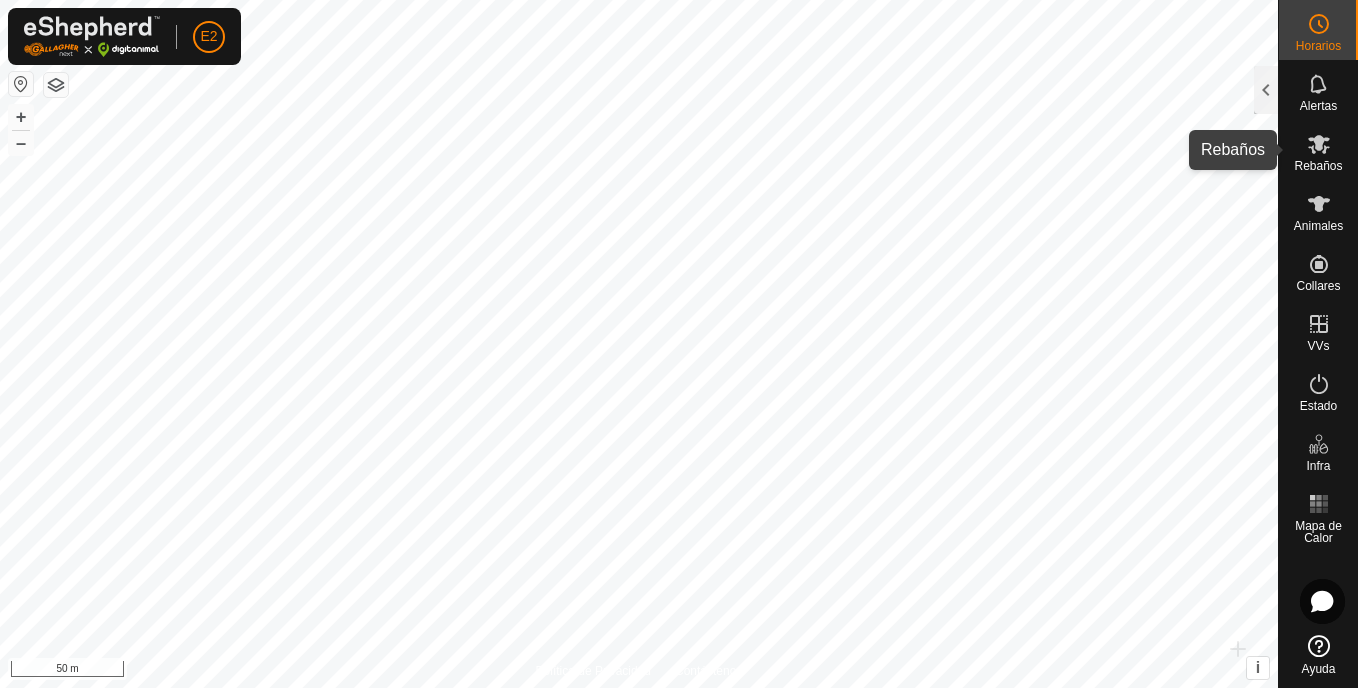 click at bounding box center [1319, 144] 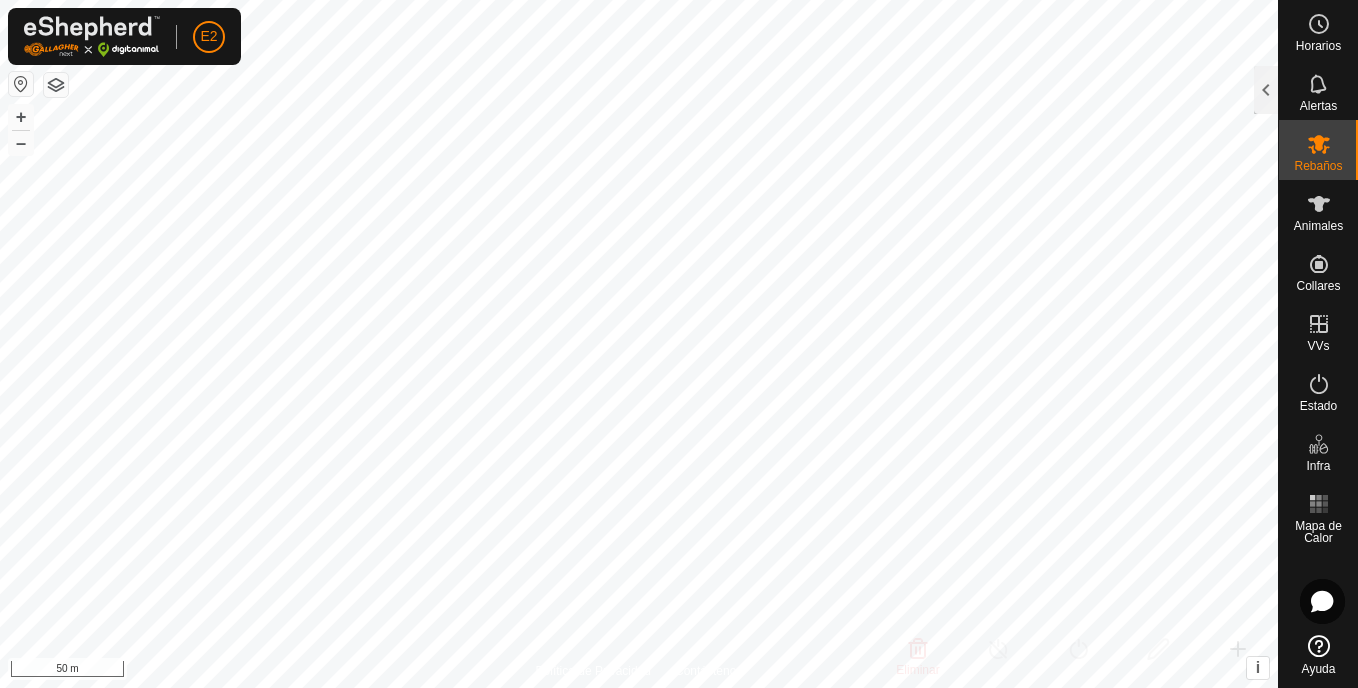 click at bounding box center (1319, 144) 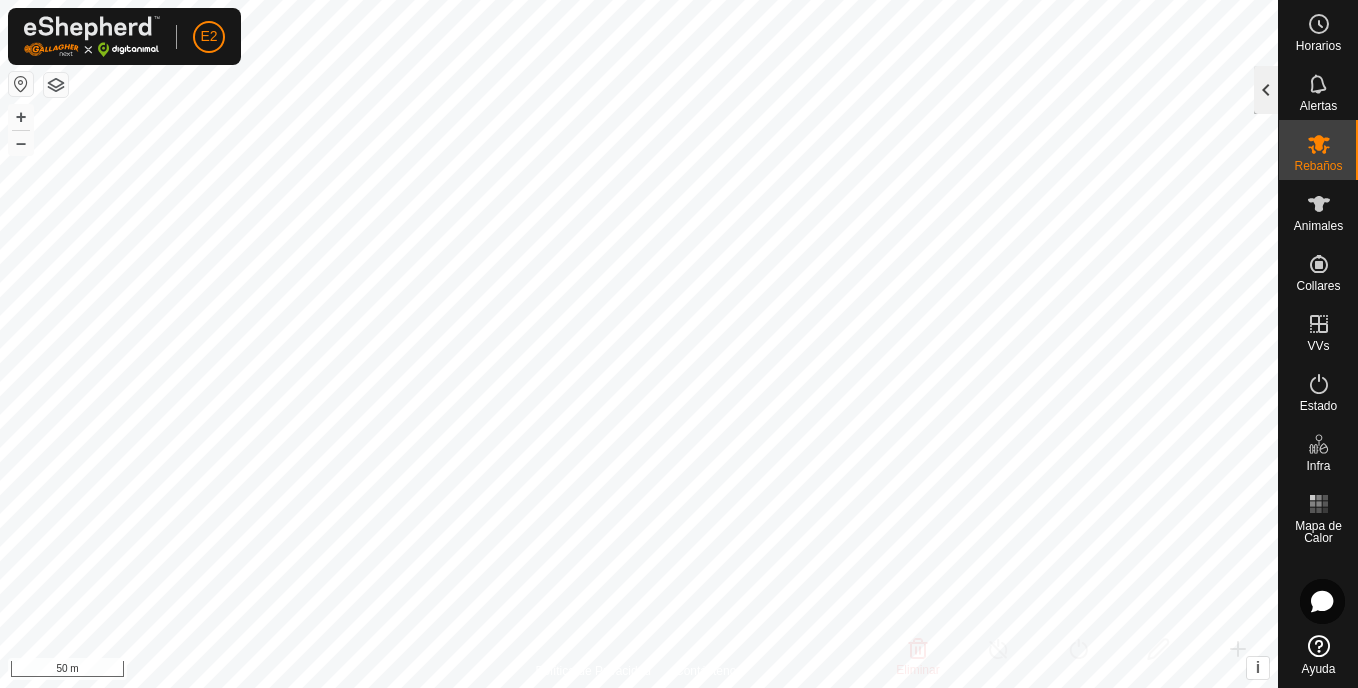 click 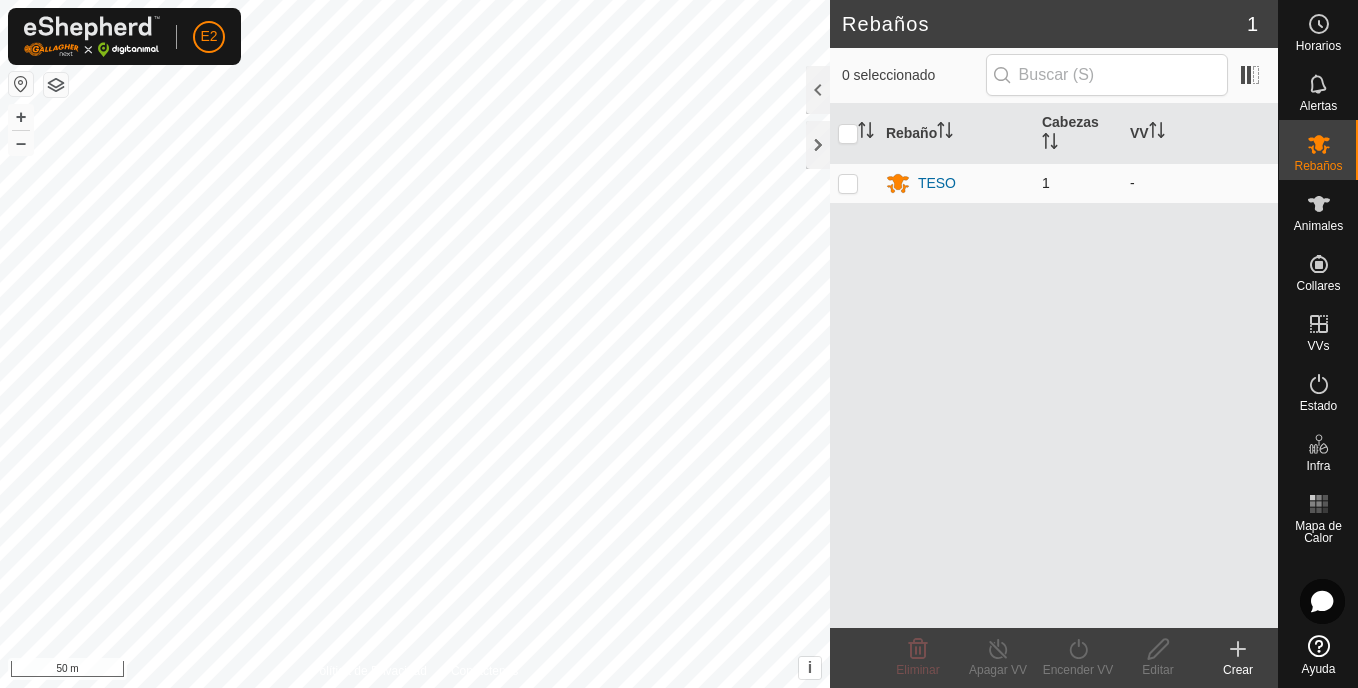 click at bounding box center (848, 183) 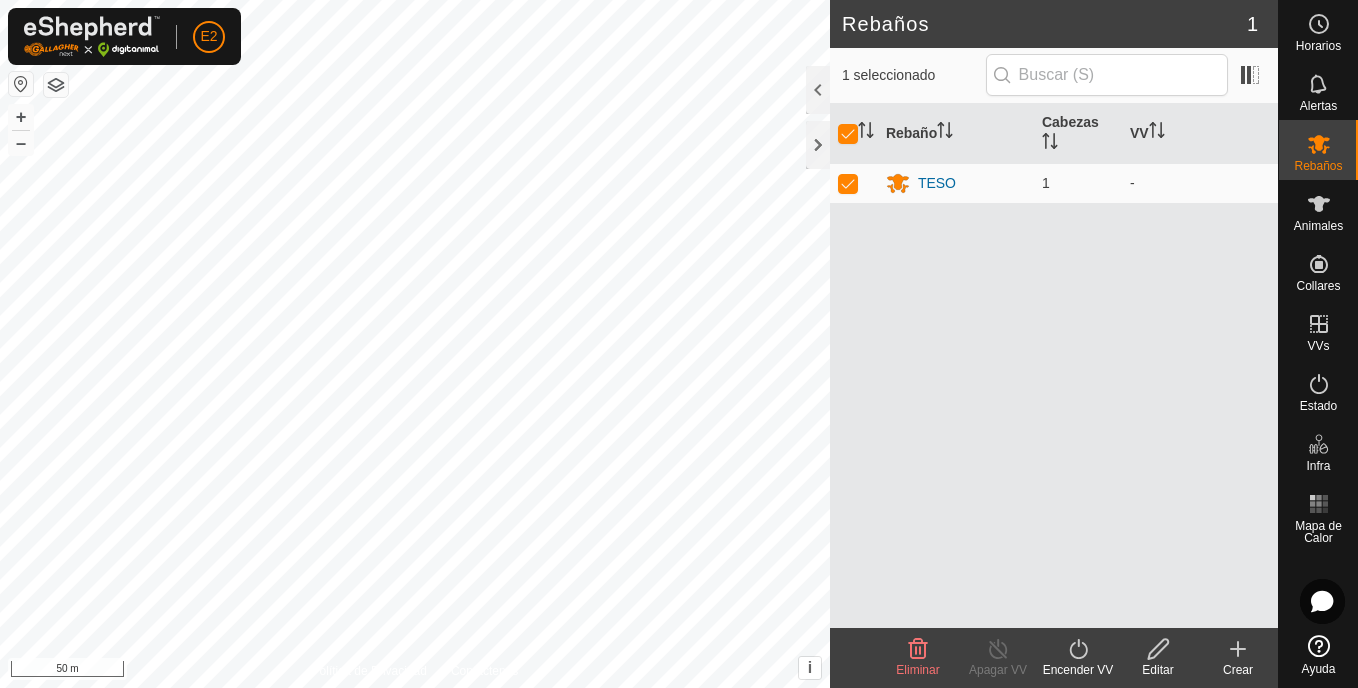 click on "Eliminar" 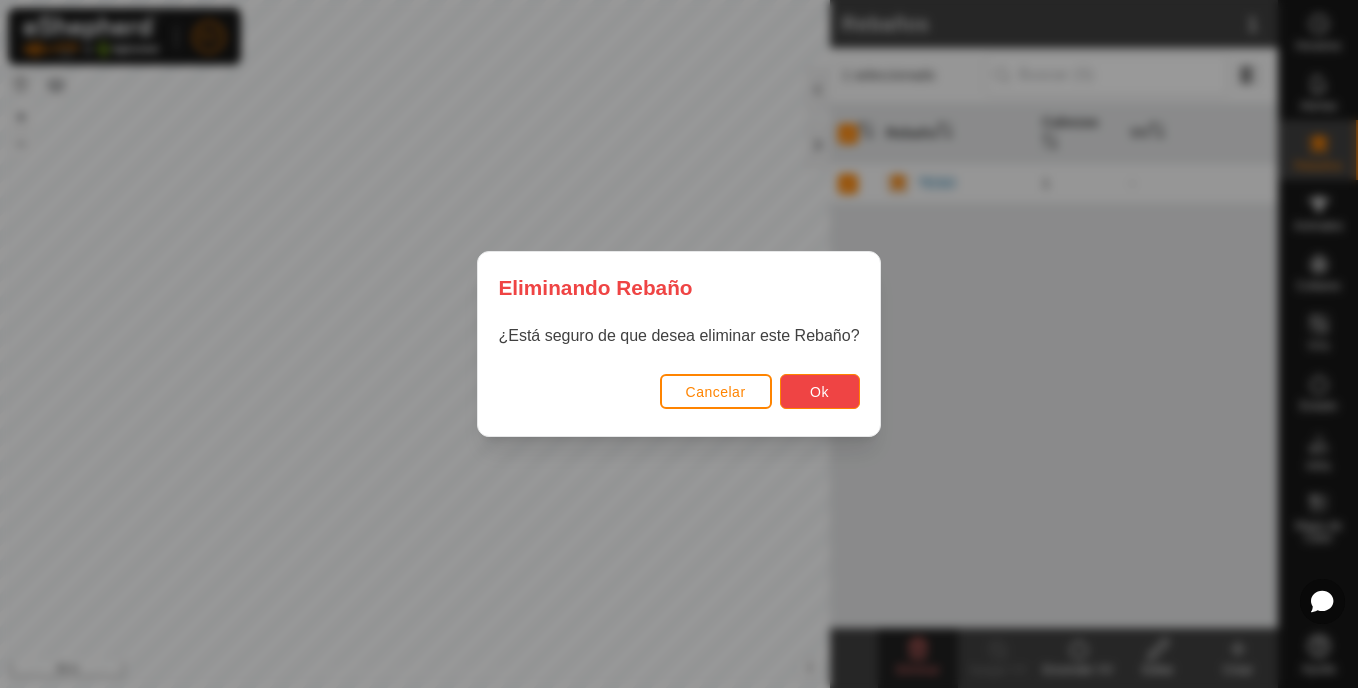 click on "Ok" at bounding box center (819, 392) 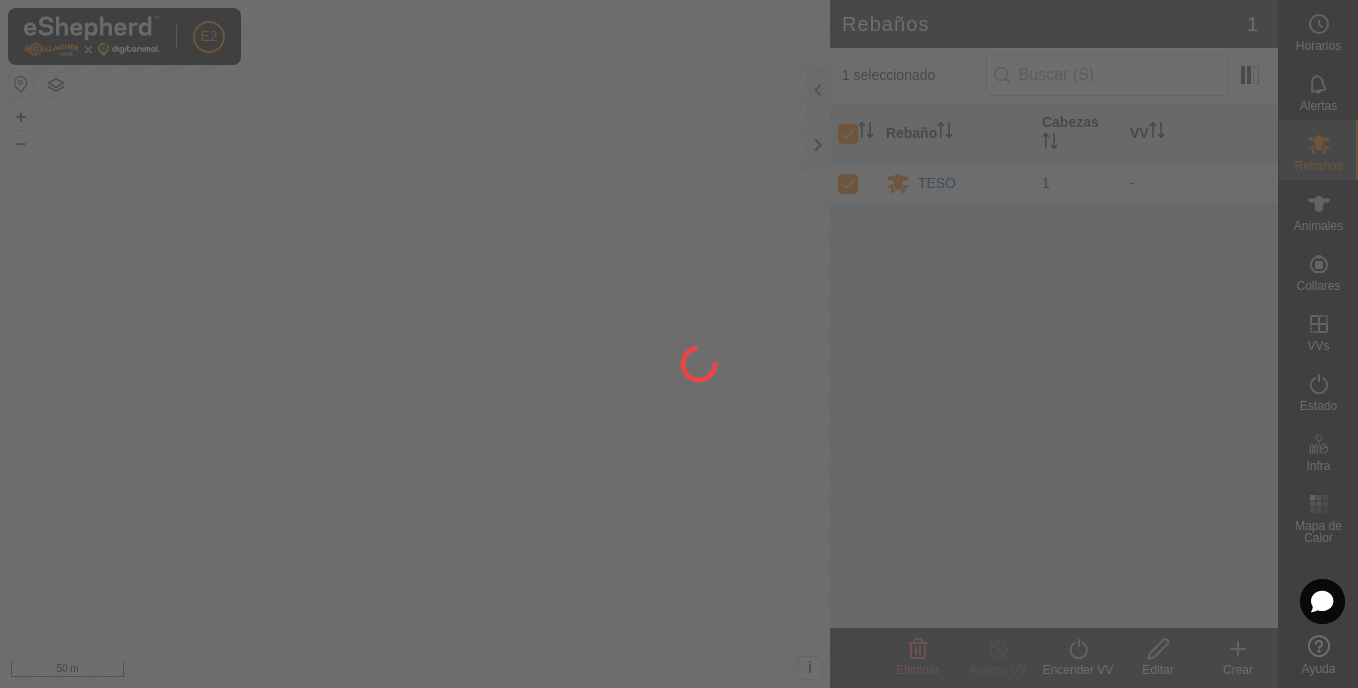 checkbox on "false" 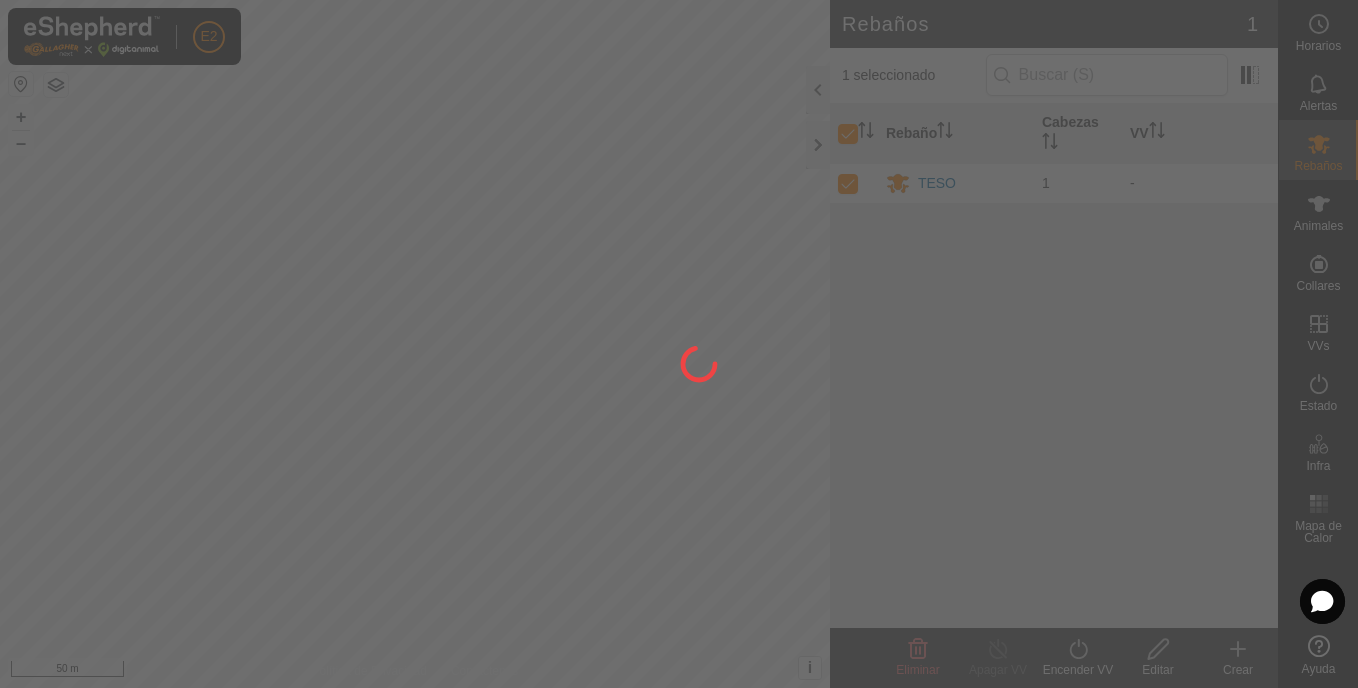 checkbox on "false" 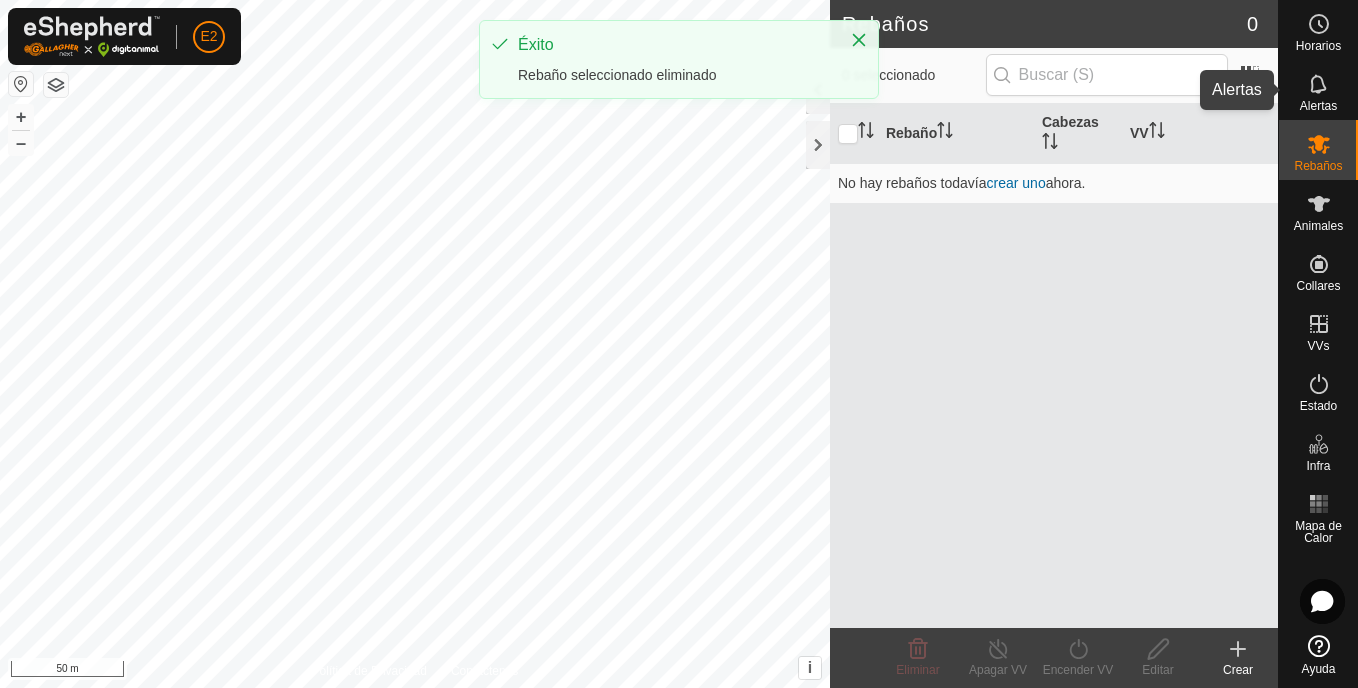 click at bounding box center (1319, 84) 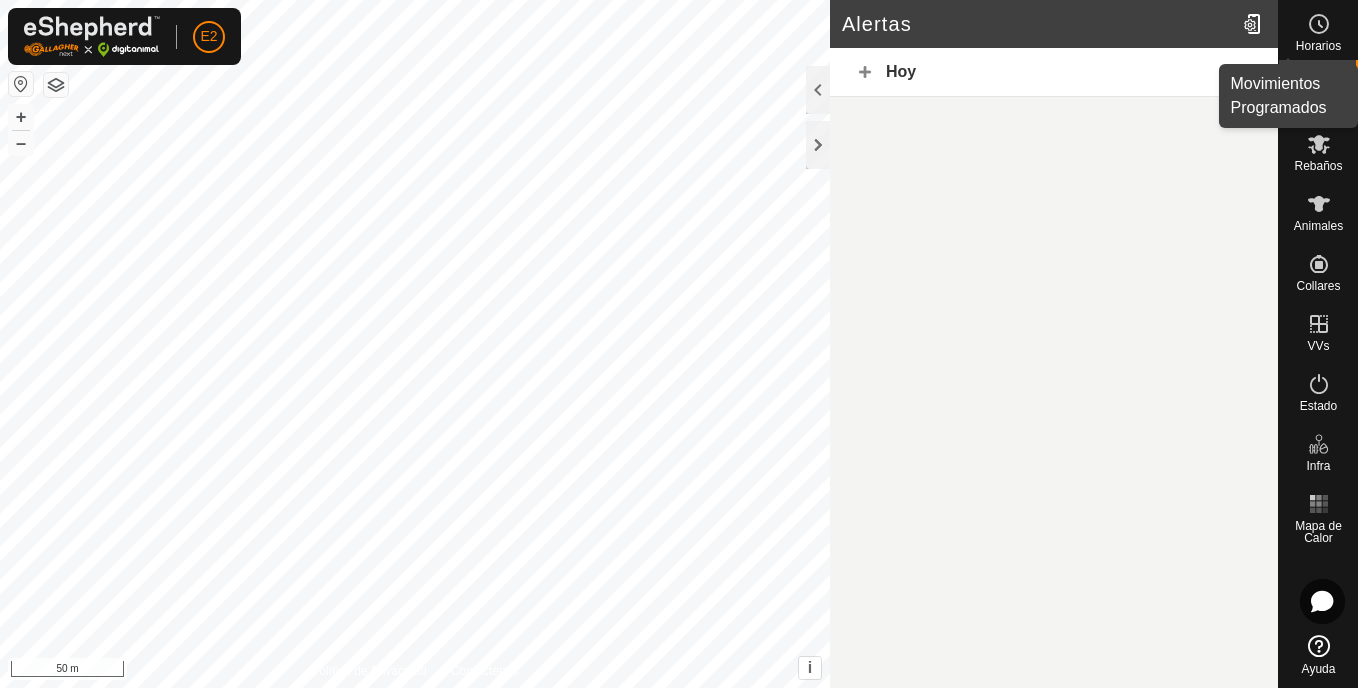click 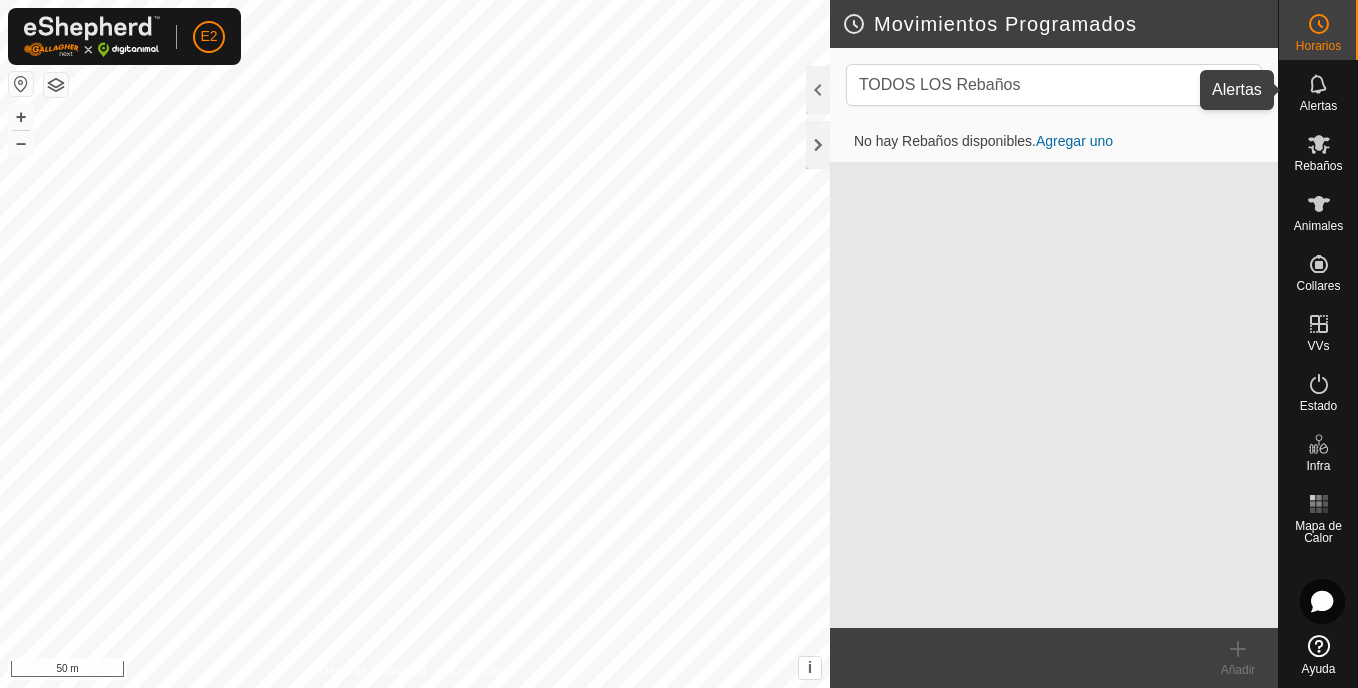 click on "Alertas" at bounding box center [1318, 106] 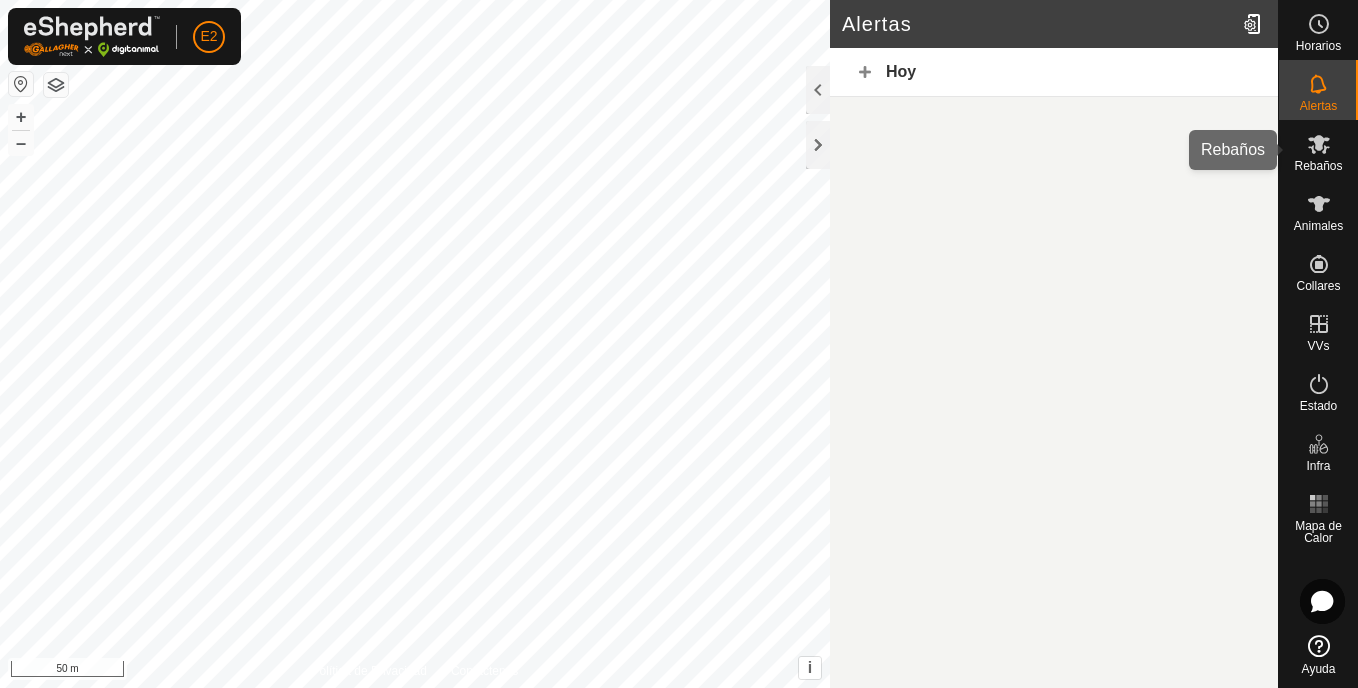 click at bounding box center (1319, 144) 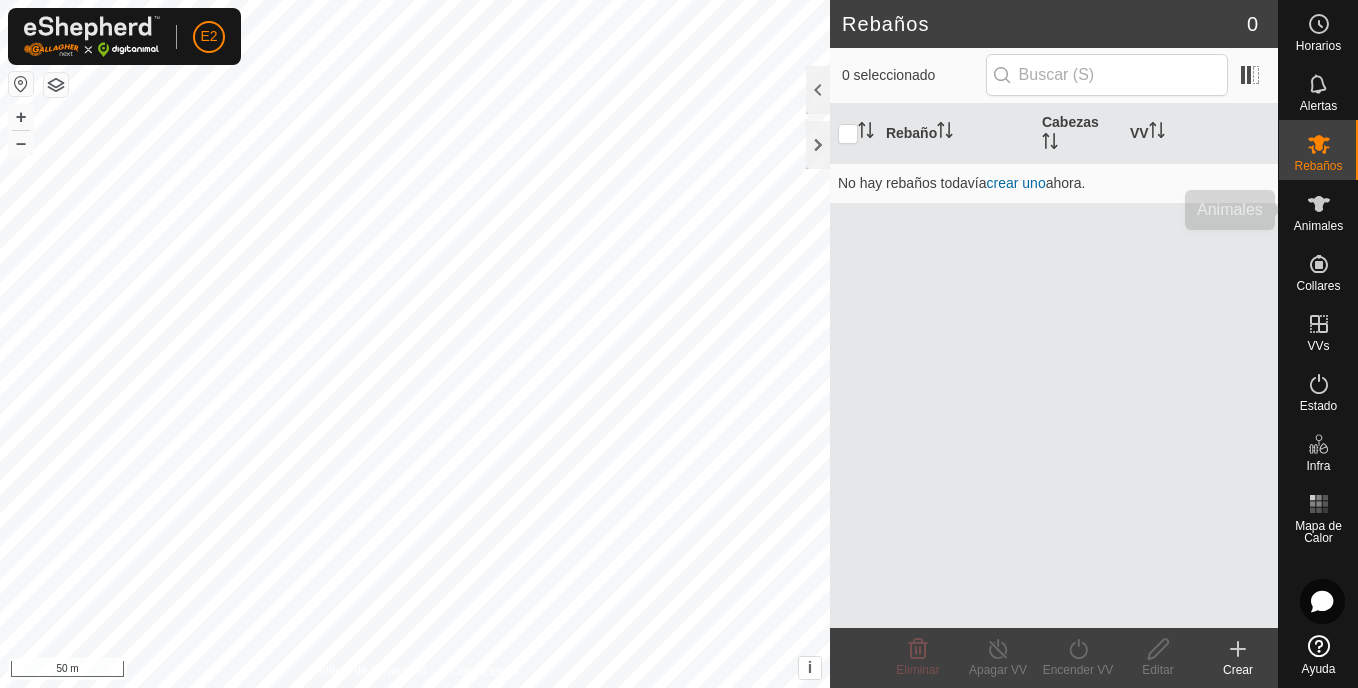 click at bounding box center [1319, 204] 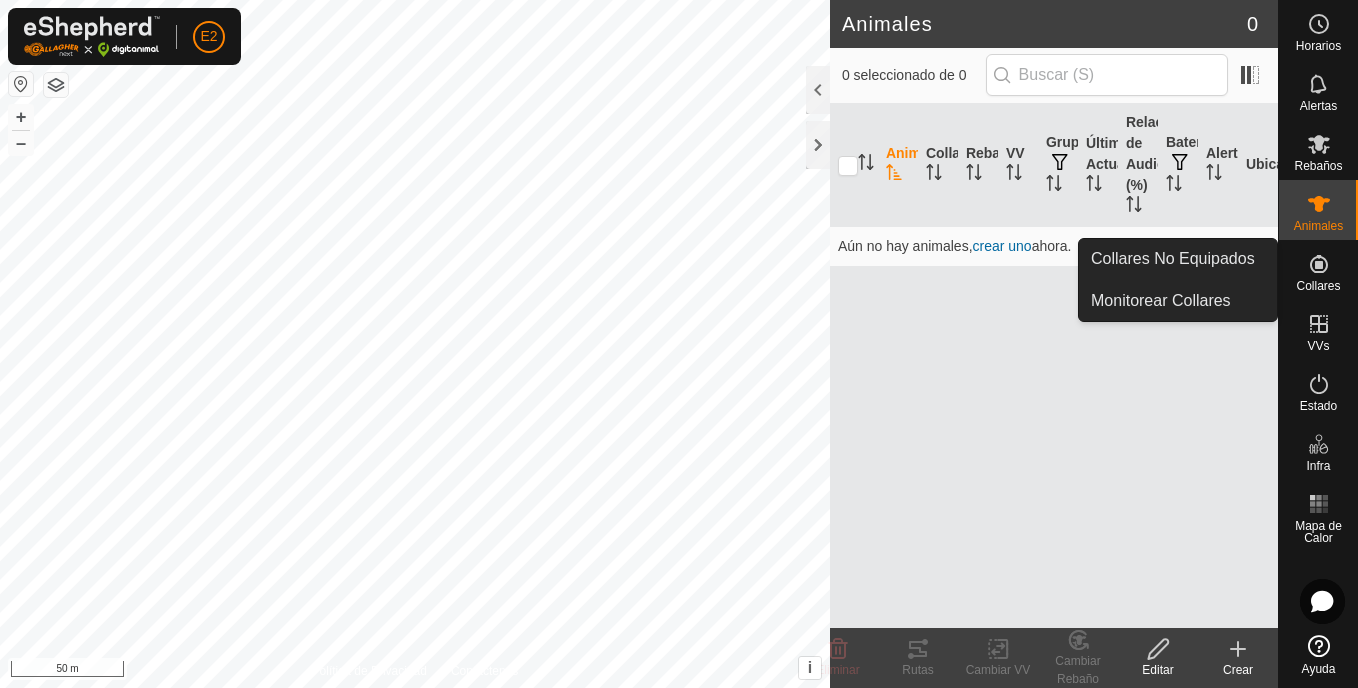 click 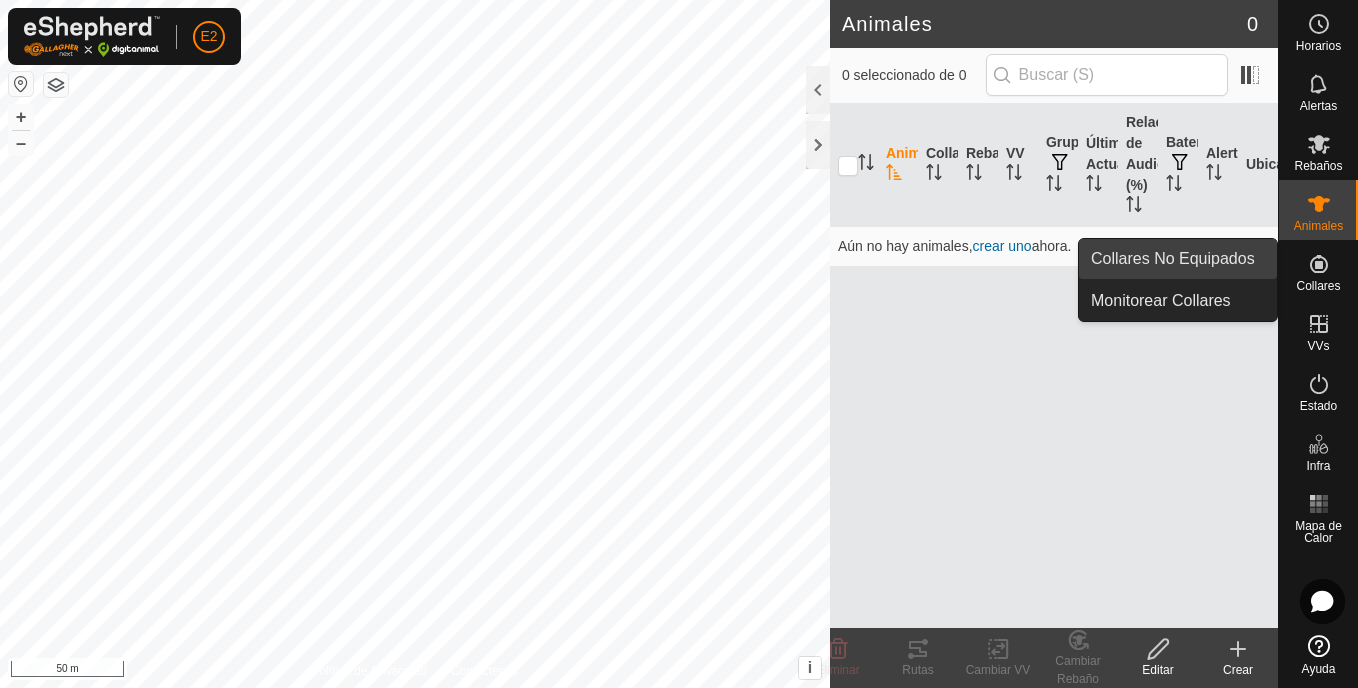 click on "Collares No Equipados" at bounding box center [1178, 259] 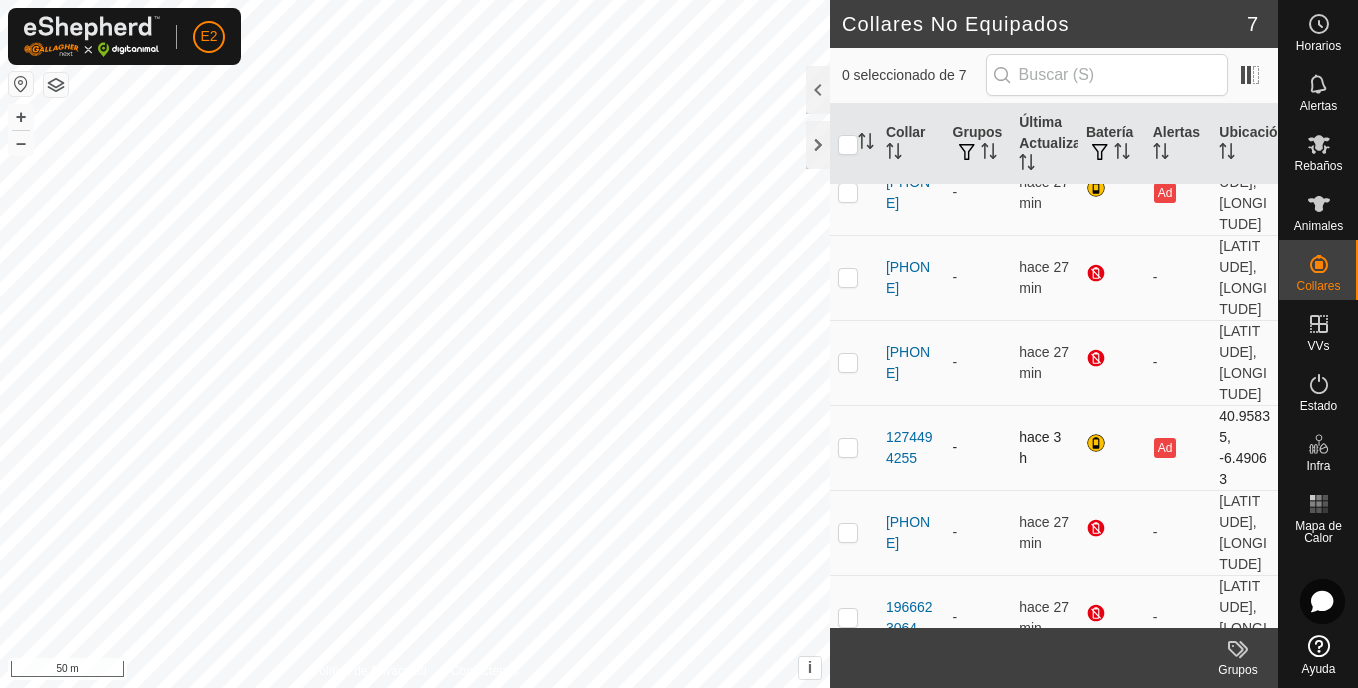 scroll, scrollTop: 152, scrollLeft: 0, axis: vertical 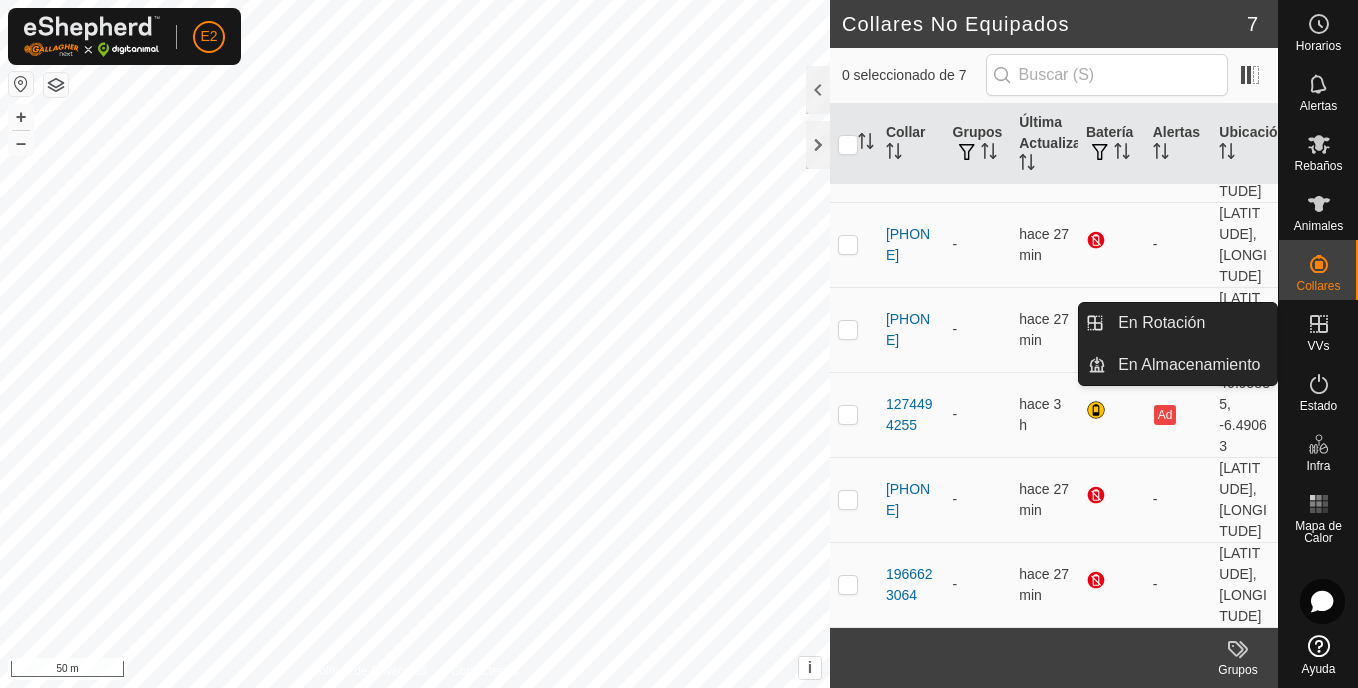 click 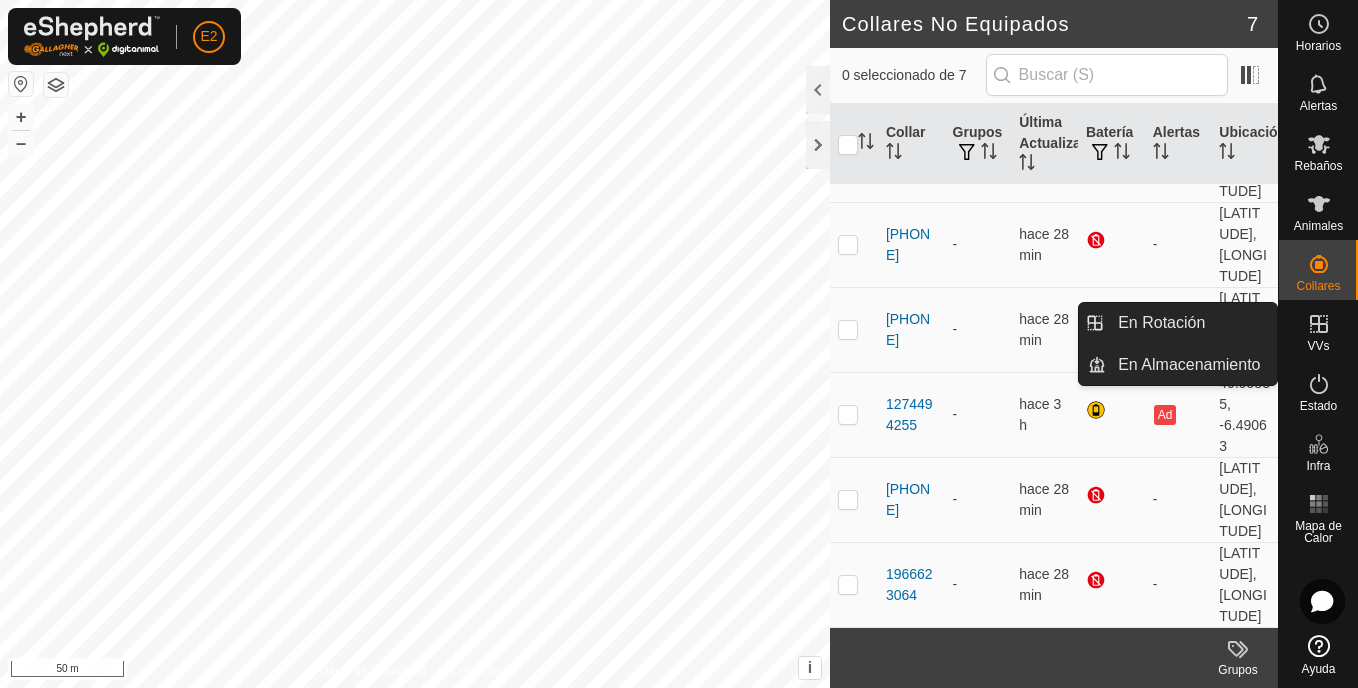 click 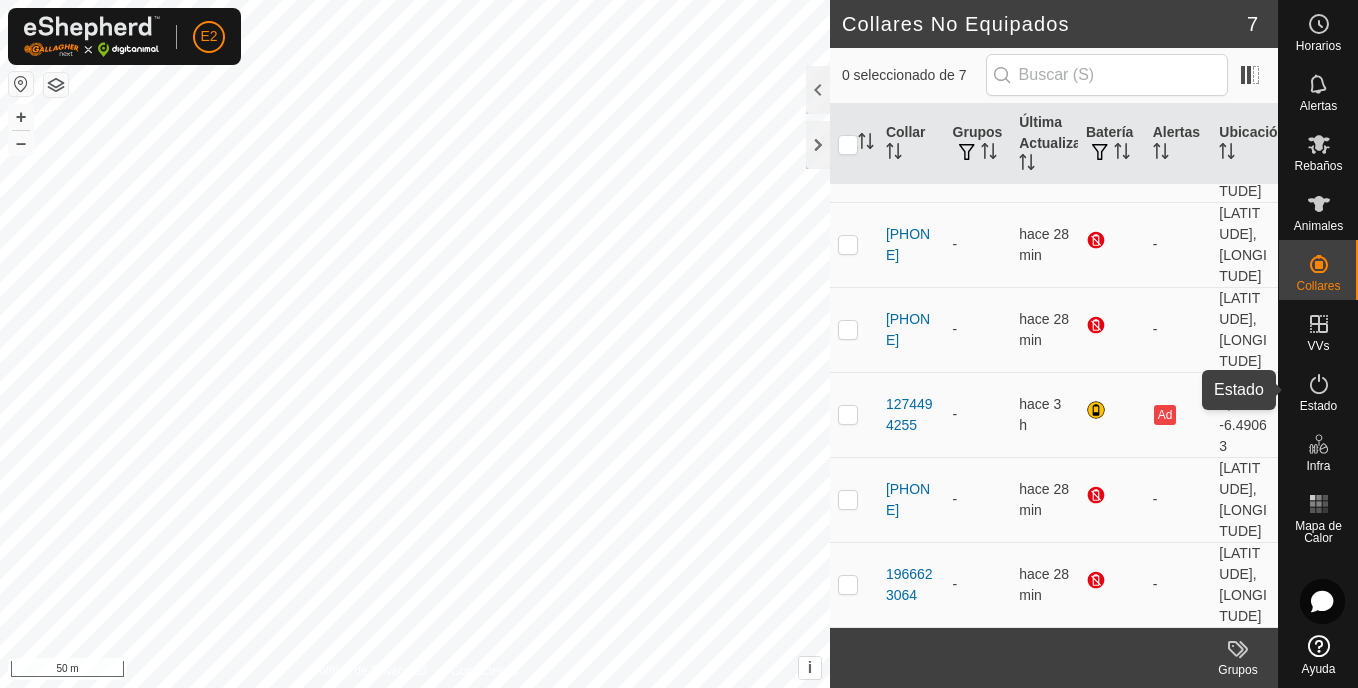 click on "Estado" at bounding box center [1318, 406] 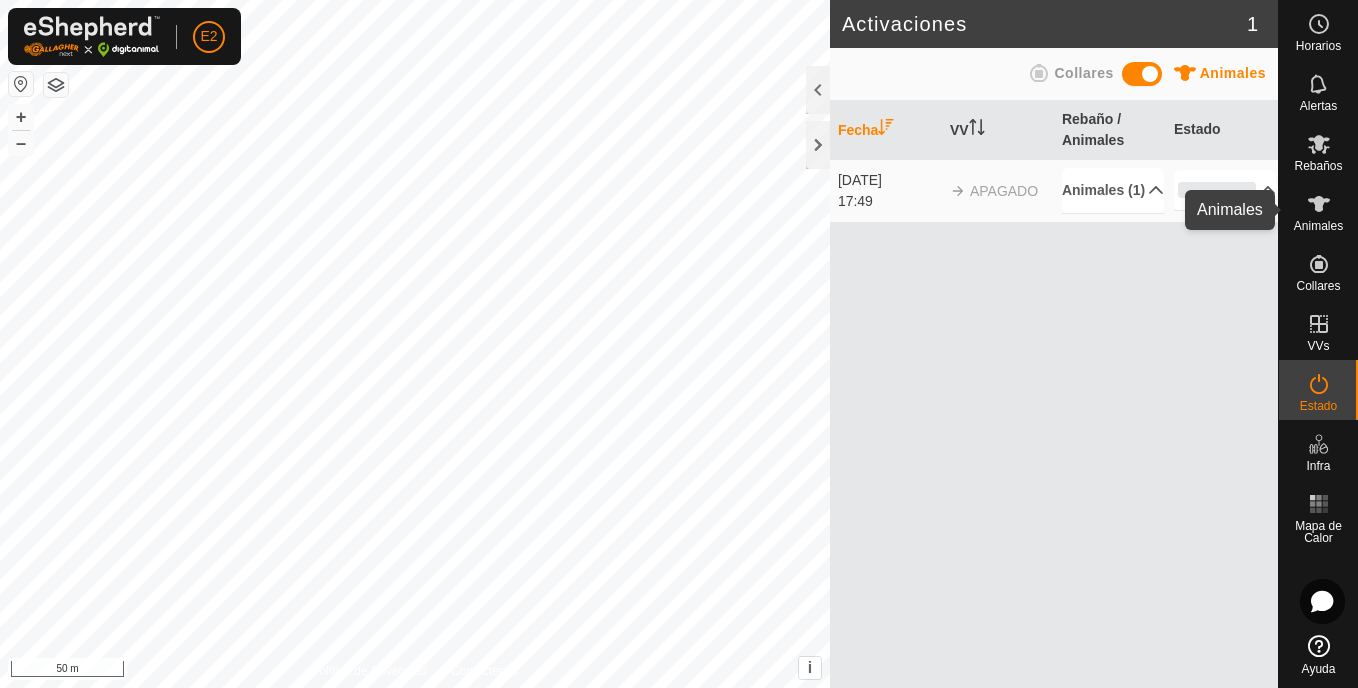 click 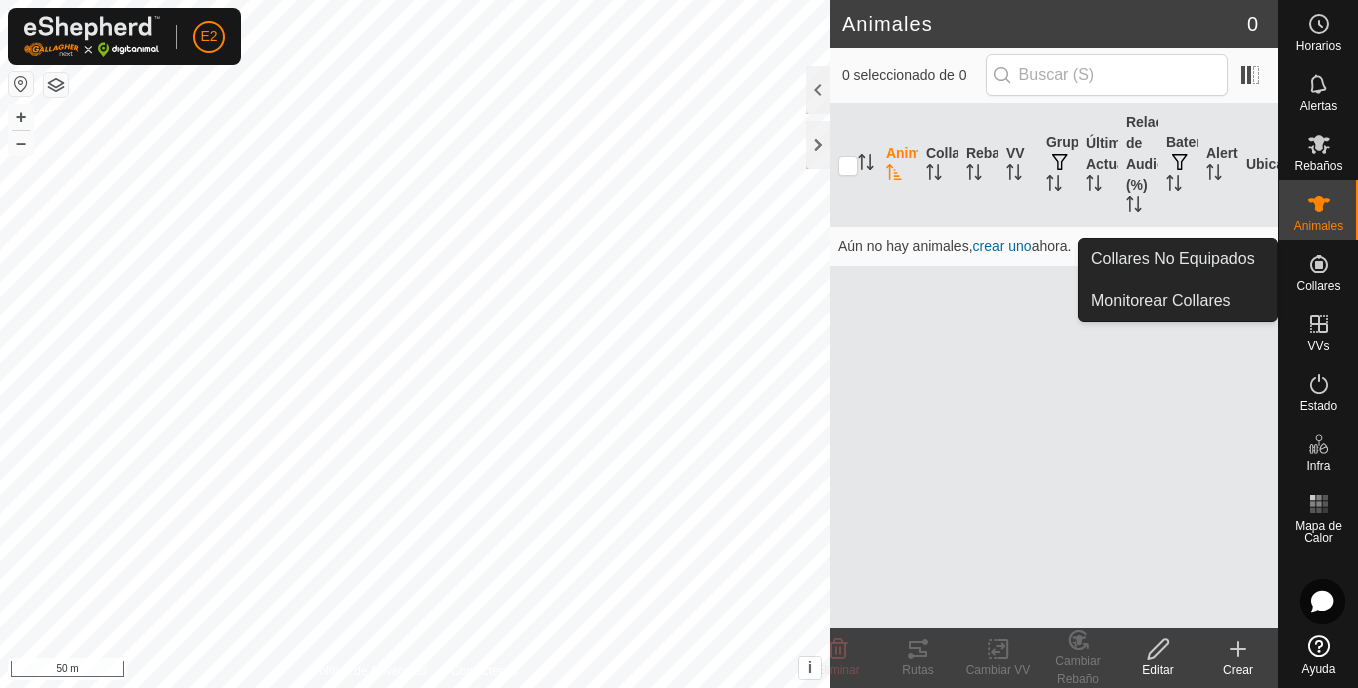 click 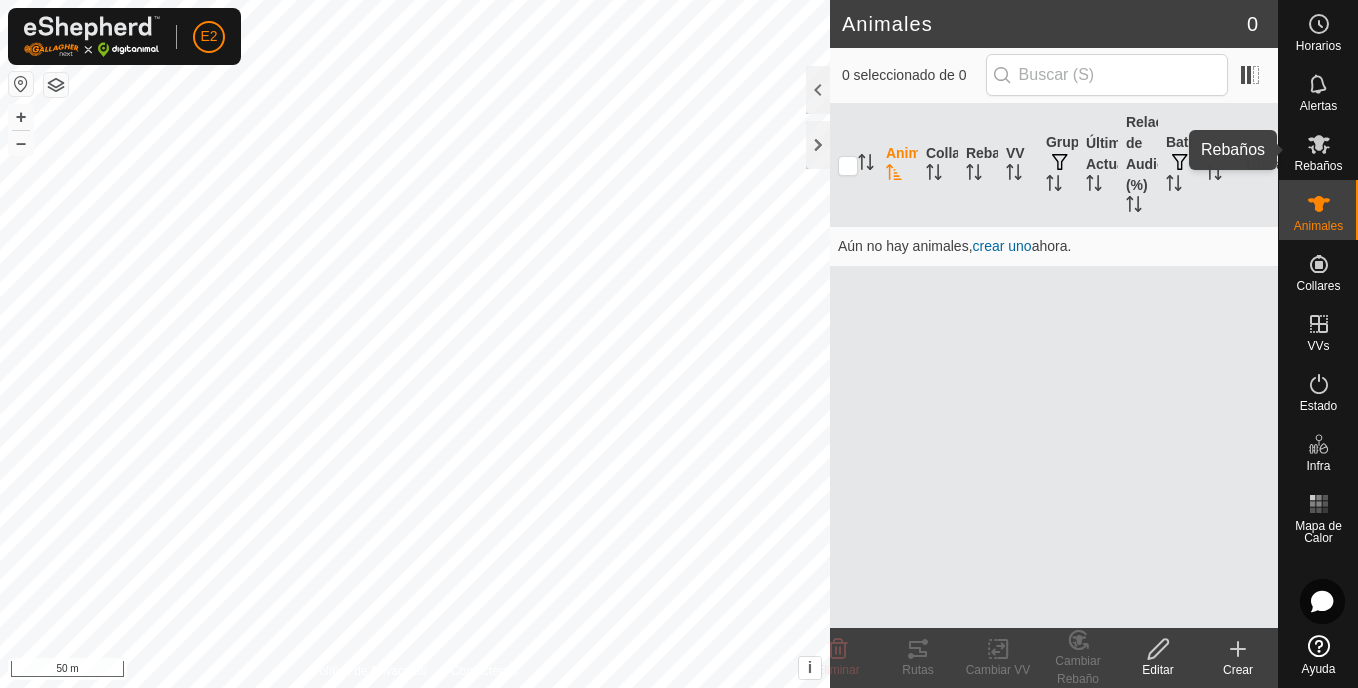 click on "Rebaños" at bounding box center [1318, 166] 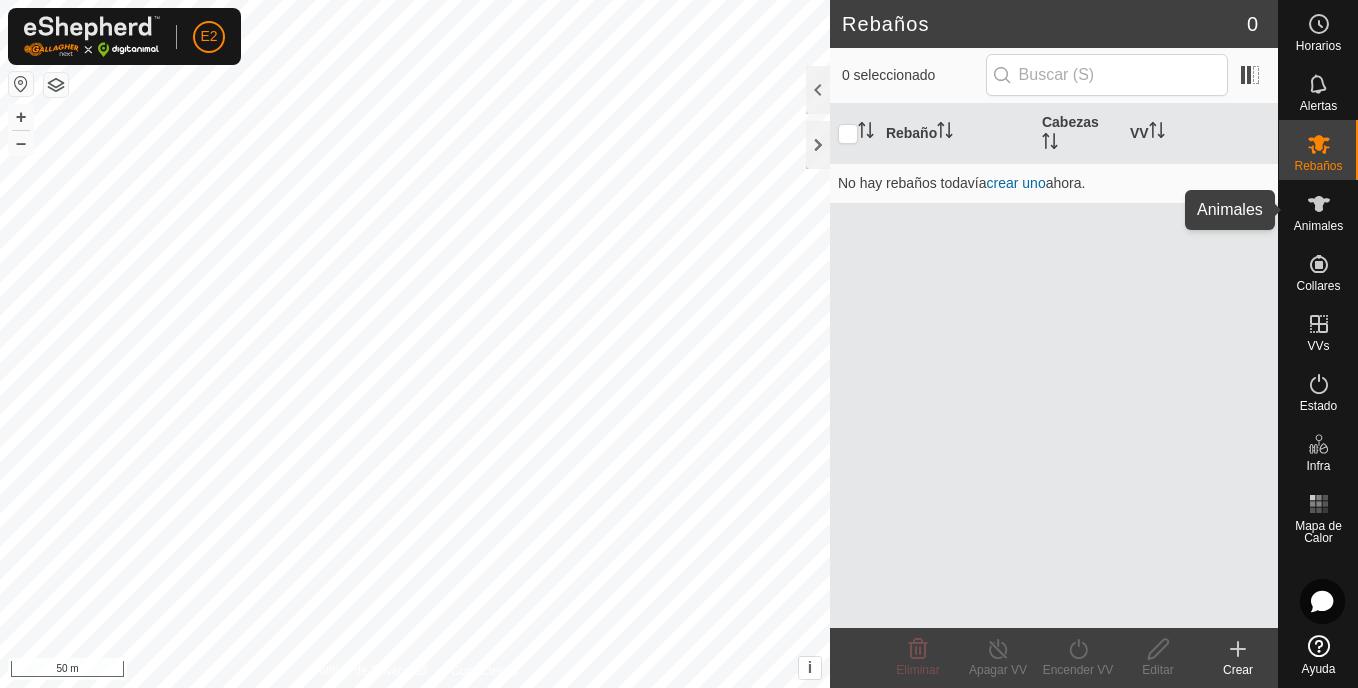 click 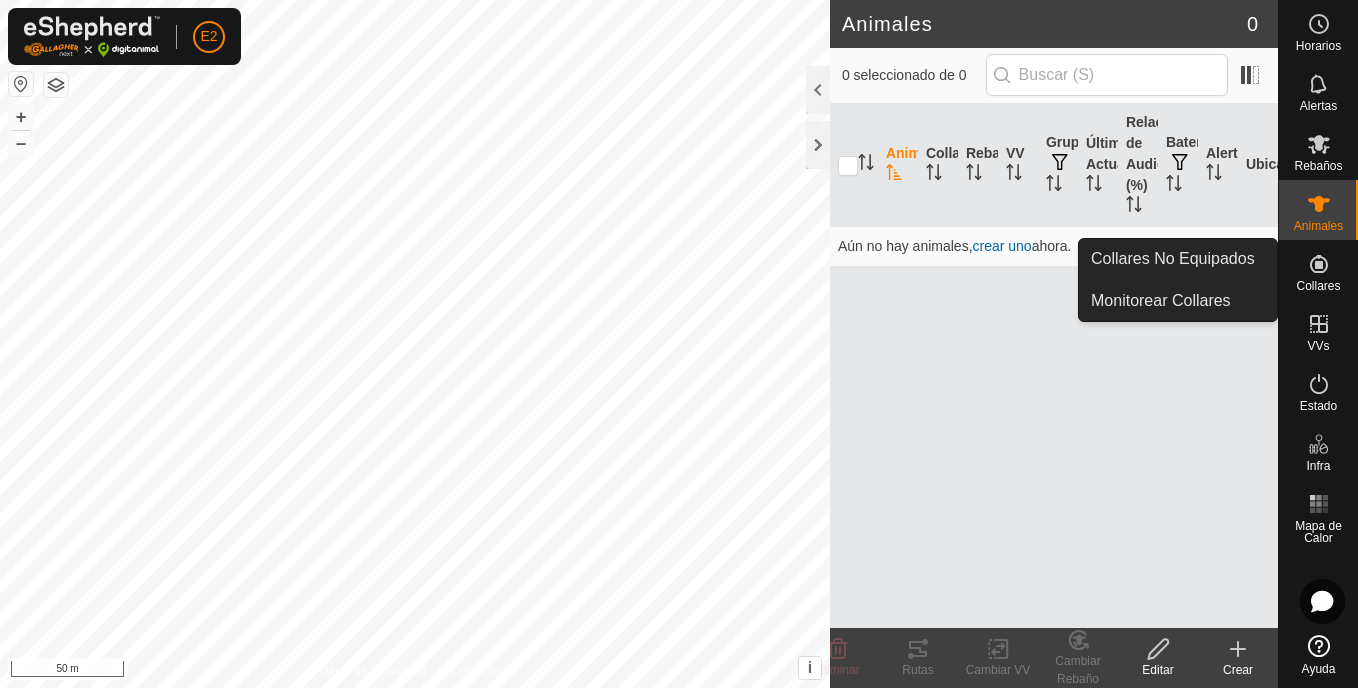click 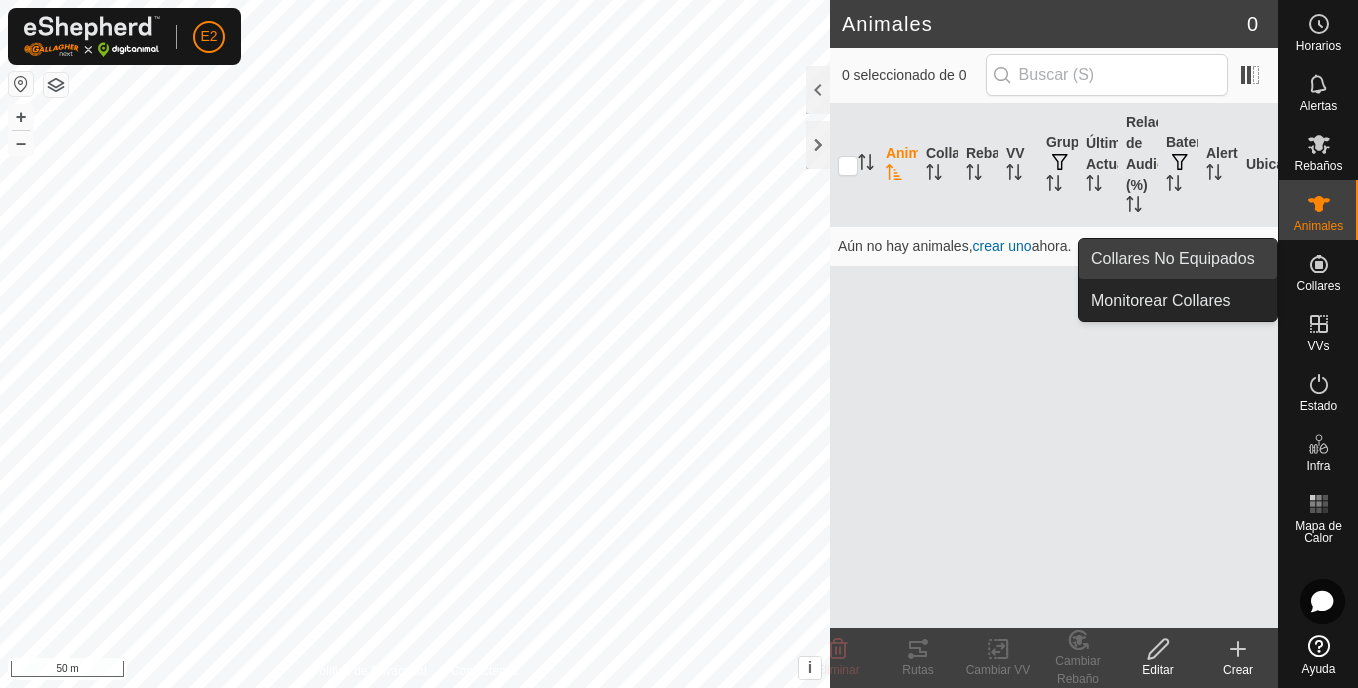 click on "Collares No Equipados" at bounding box center (1178, 259) 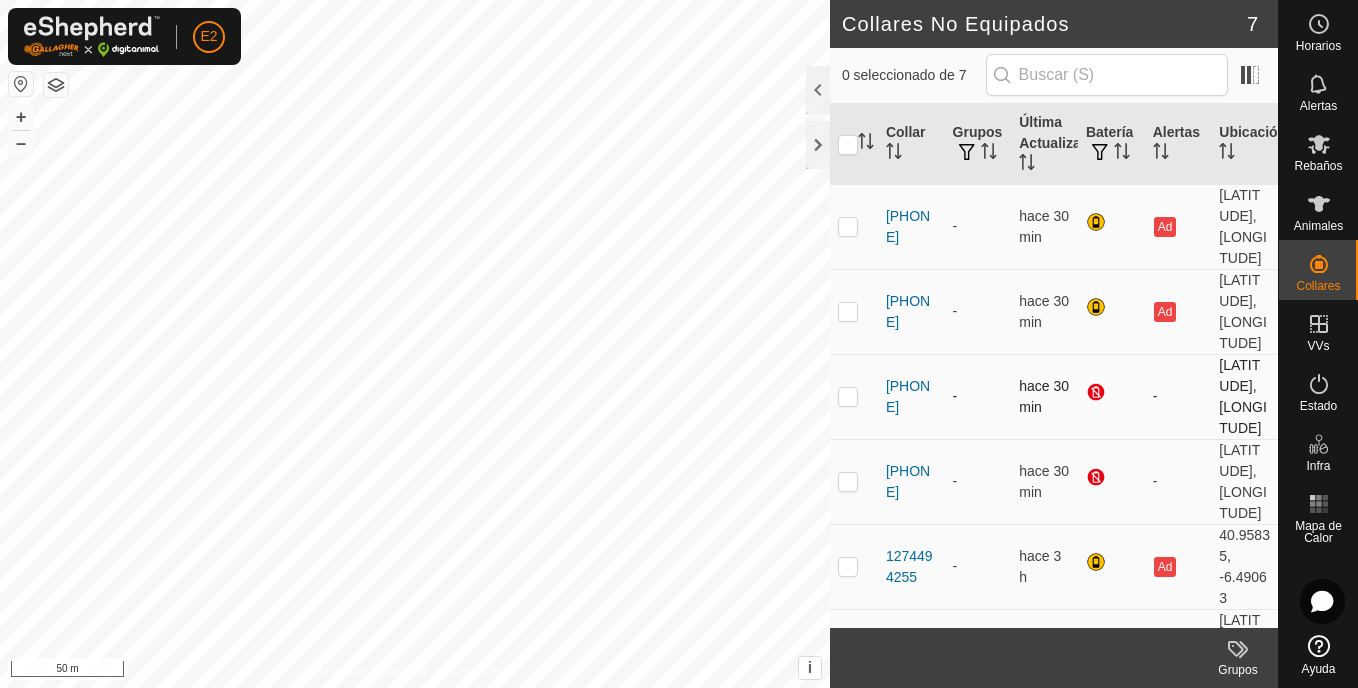 scroll, scrollTop: 152, scrollLeft: 0, axis: vertical 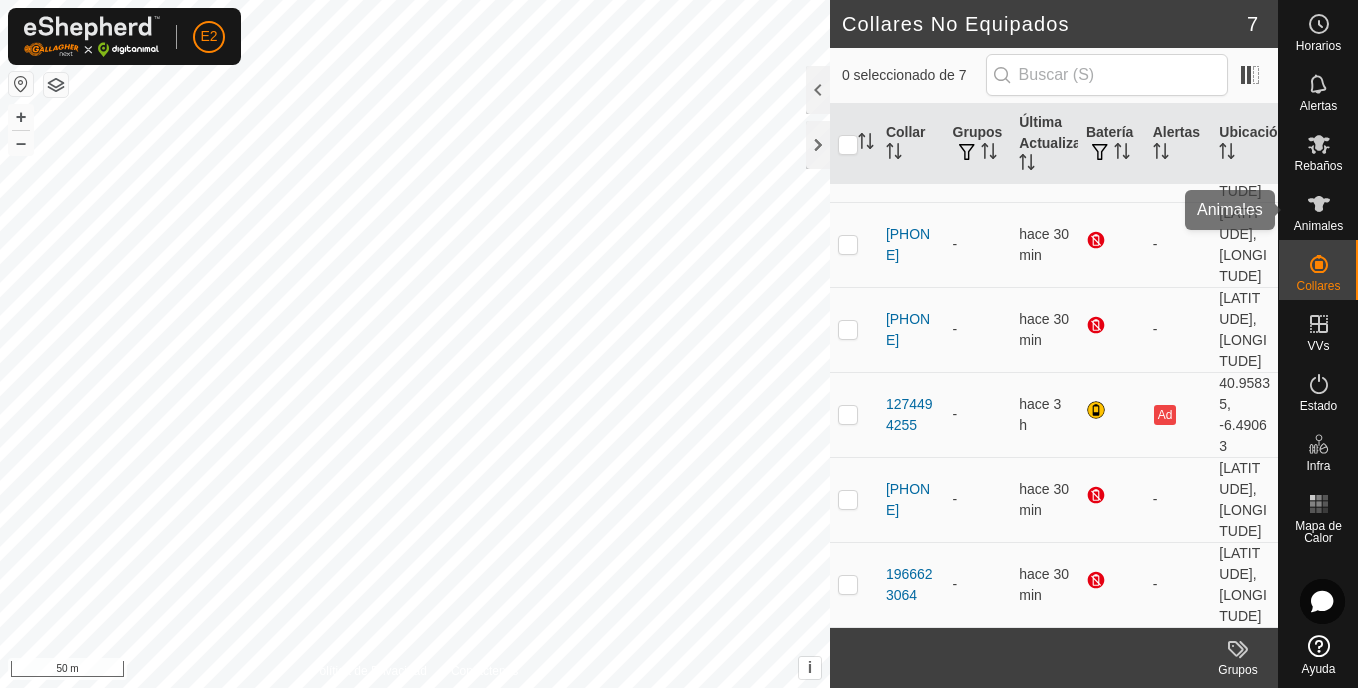 click 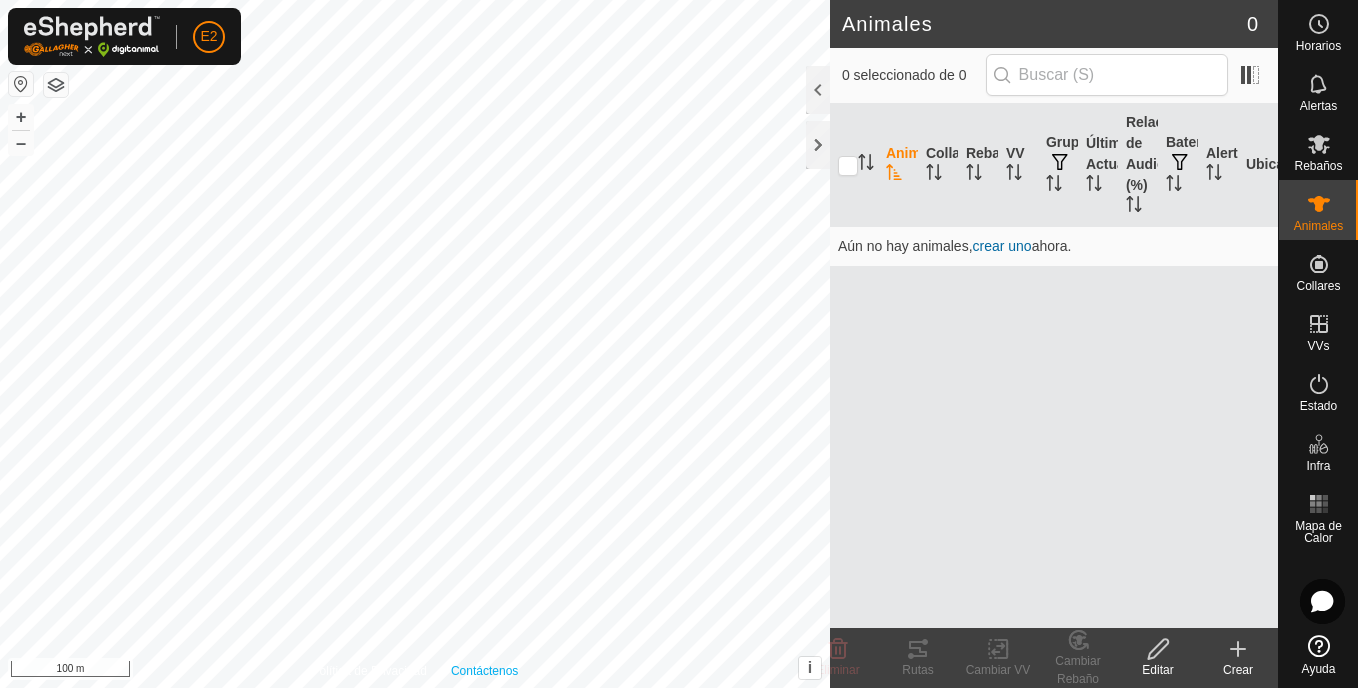 click on "Política de Privacidad Contáctenos
2025-08-07 172848 Estado:  APAGADO Tipo:  Zona de Inclusión + – ⇧ i This application includes HERE Maps. © 2024 HERE. All rights reserved. 100 m" at bounding box center (415, 344) 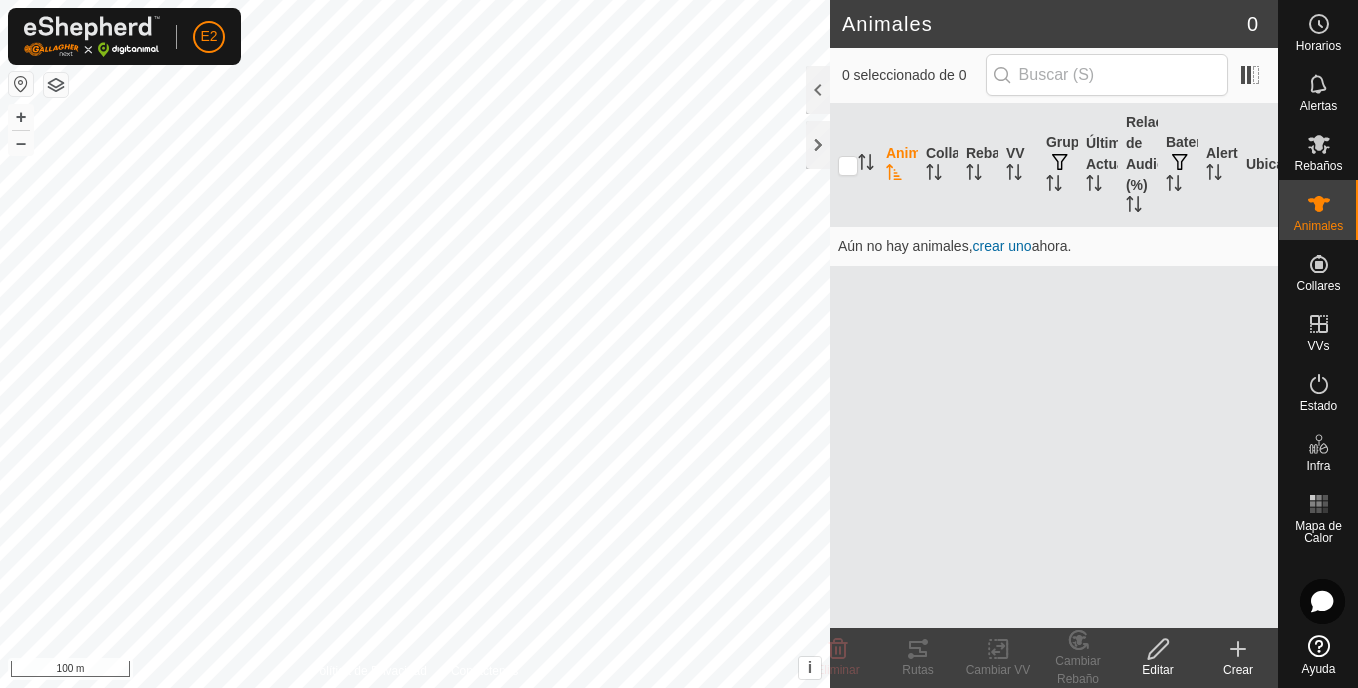 click on "E2 Horarios Alertas Rebaños Animales Collares VVs Estado Infra Mapa de Calor Ayuda Animales 0  0 seleccionado de 0   Animal   Collar   Rebaño   VV   Grupos   Última Actualización   Relación de Audio (%)   Batería   Alertas   Ubicación   Aún no hay animales,    crear uno   ahora.  Eliminar  Rutas   Cambiar VV   Cambiar Rebaño   Editar   Crear  Política de Privacidad Contáctenos
2025-08-07 172848 Estado:  APAGADO Tipo:  Zona de Inclusión + – ⇧ i This application includes HERE Maps. © 2024 HERE. All rights reserved. 100 m" at bounding box center (679, 344) 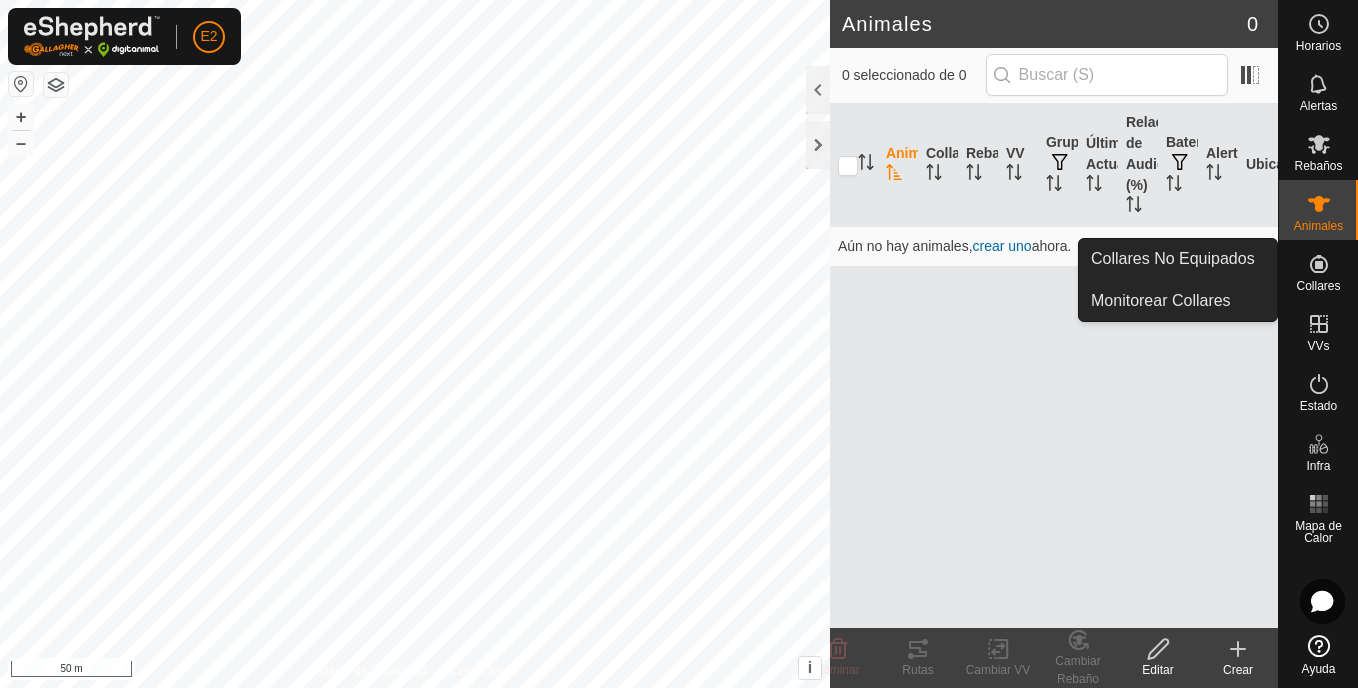 drag, startPoint x: 1355, startPoint y: 275, endPoint x: 1343, endPoint y: 274, distance: 12.0415945 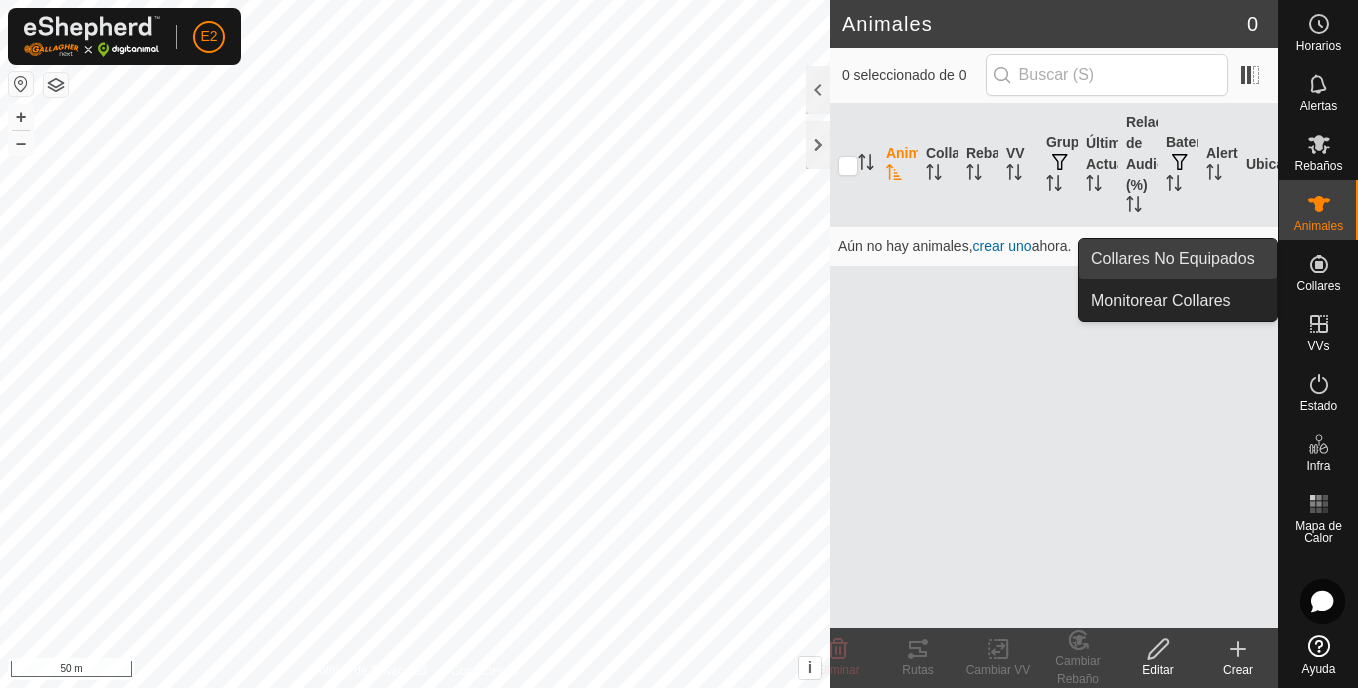 click on "Collares No Equipados" at bounding box center (1178, 259) 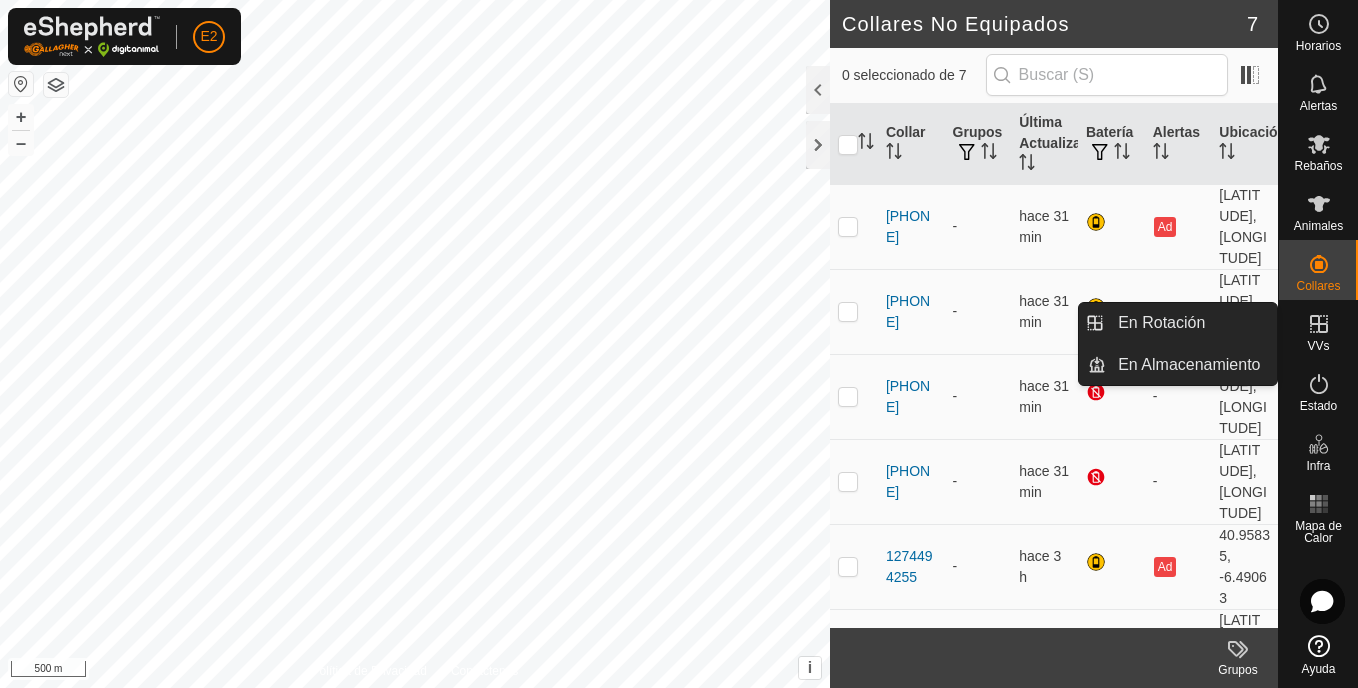 click at bounding box center (1319, 324) 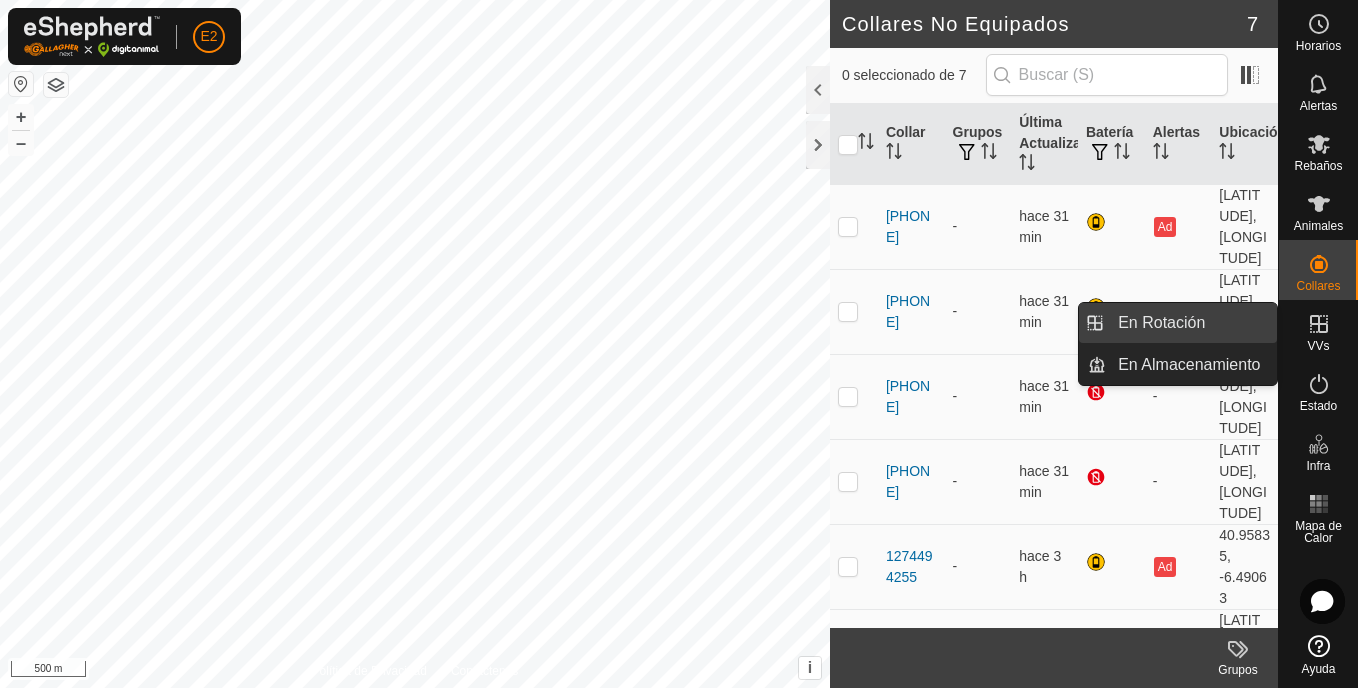 click on "En Rotación" at bounding box center [1191, 323] 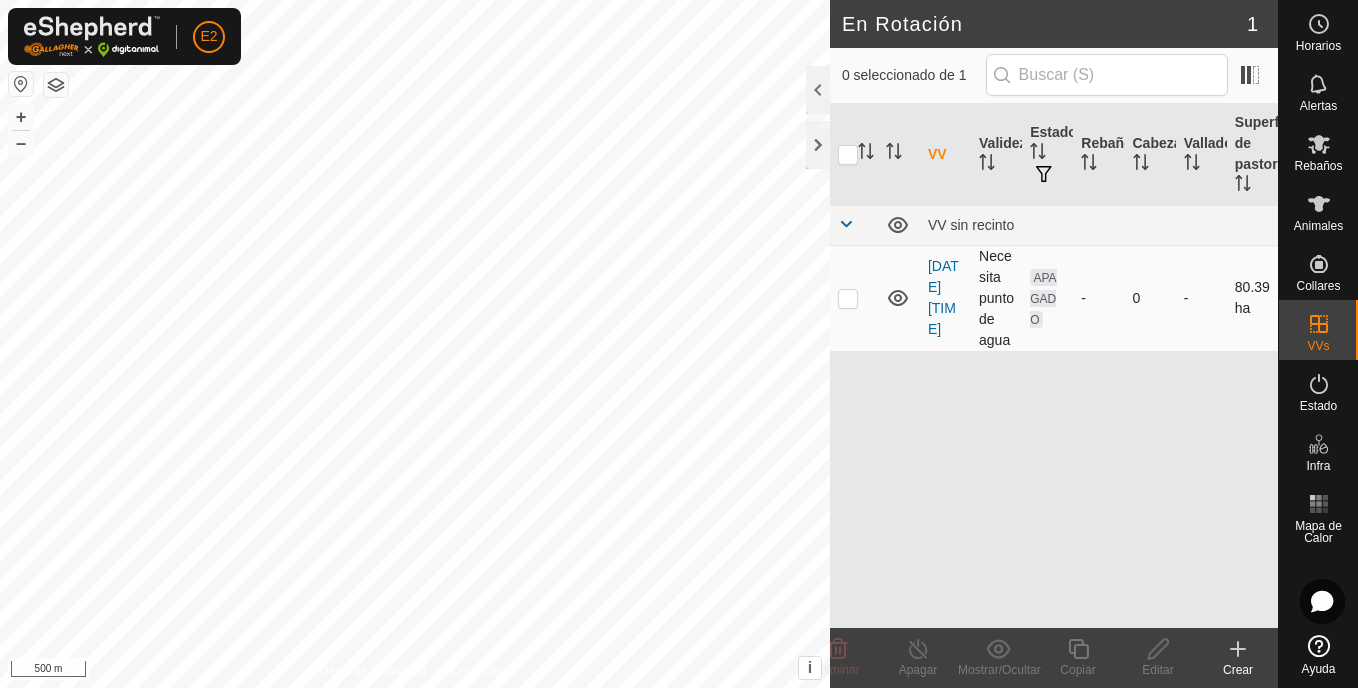 click at bounding box center [848, 298] 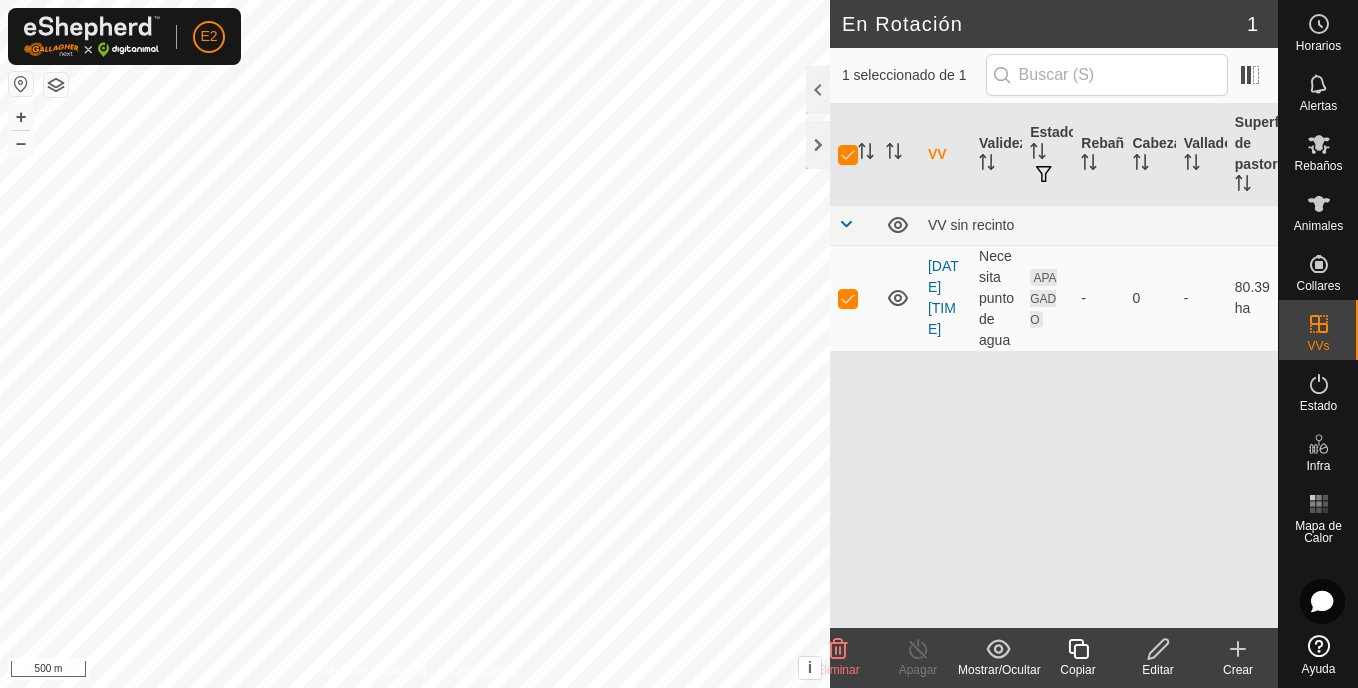 click 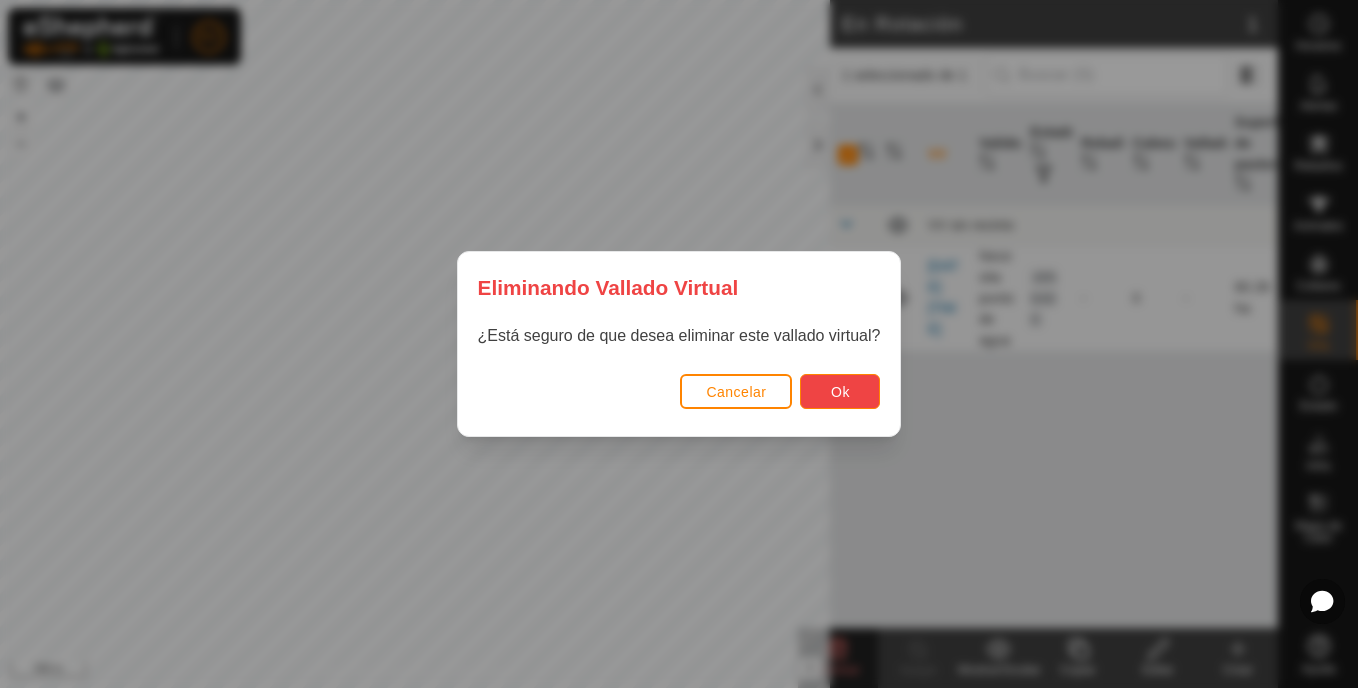click on "Ok" at bounding box center [840, 391] 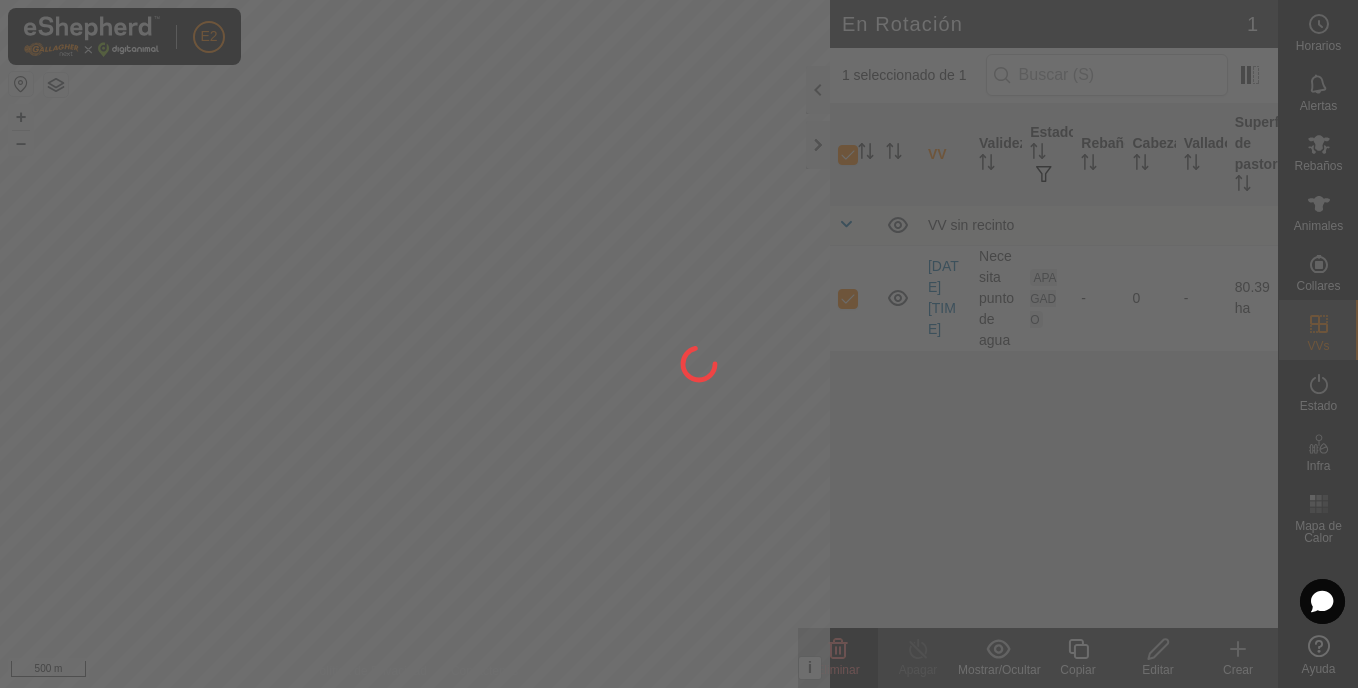 checkbox on "false" 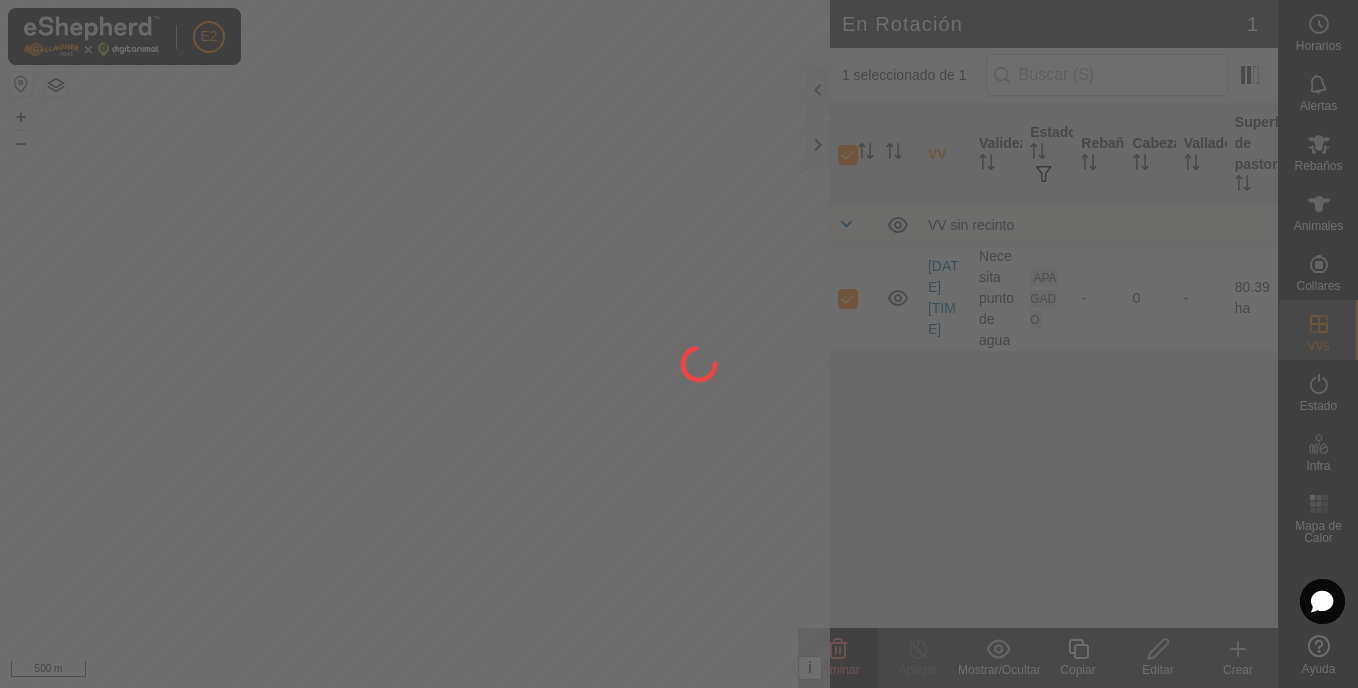 checkbox on "false" 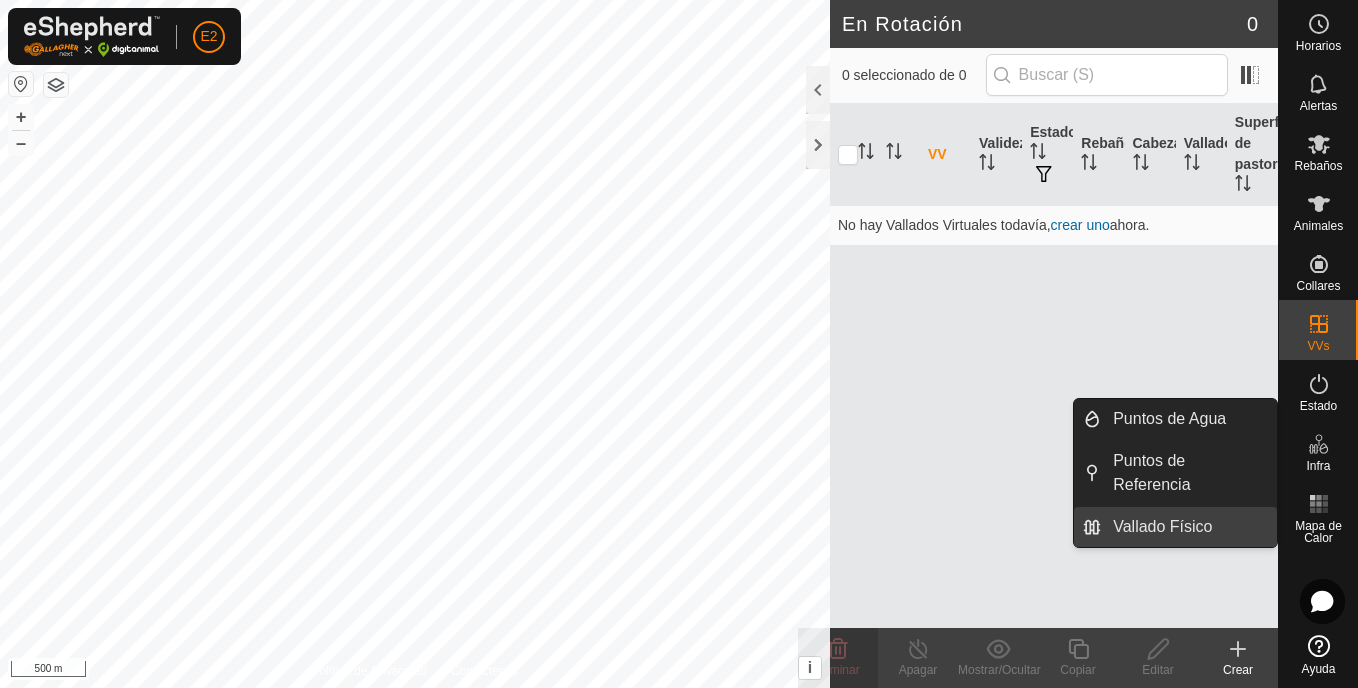 click on "Vallado Físico" at bounding box center (1189, 527) 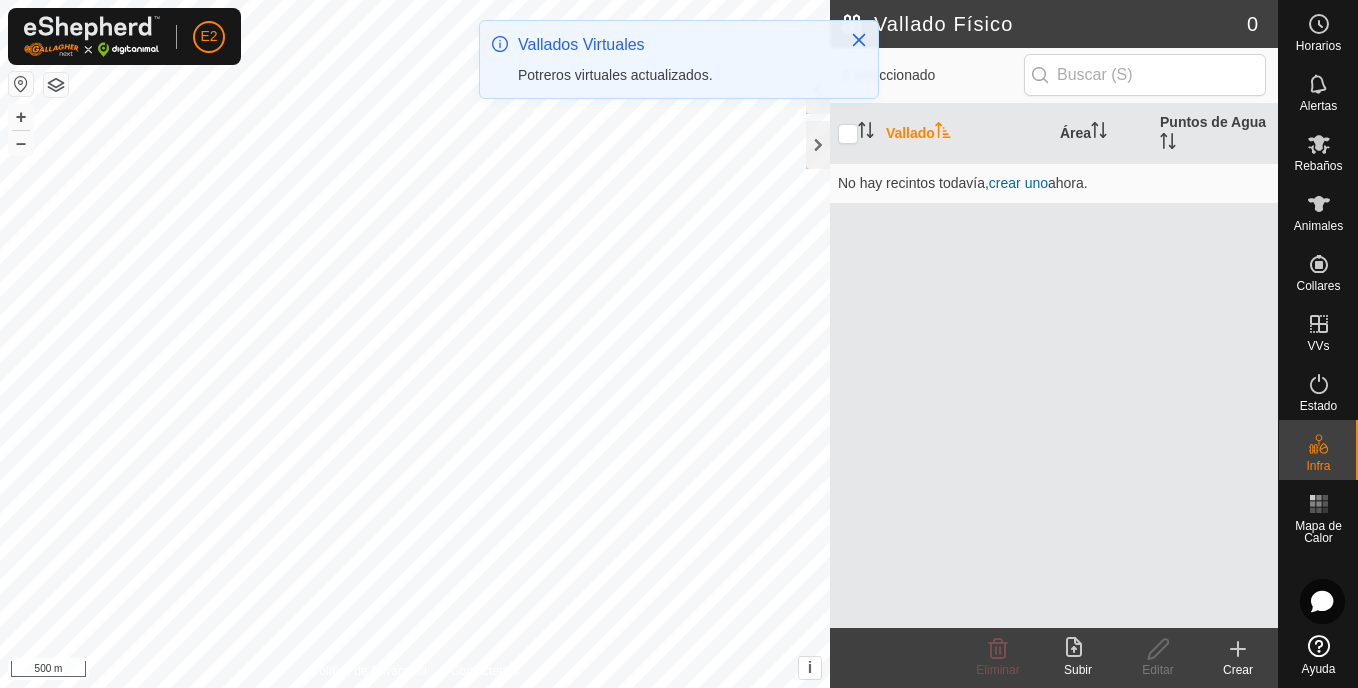 click 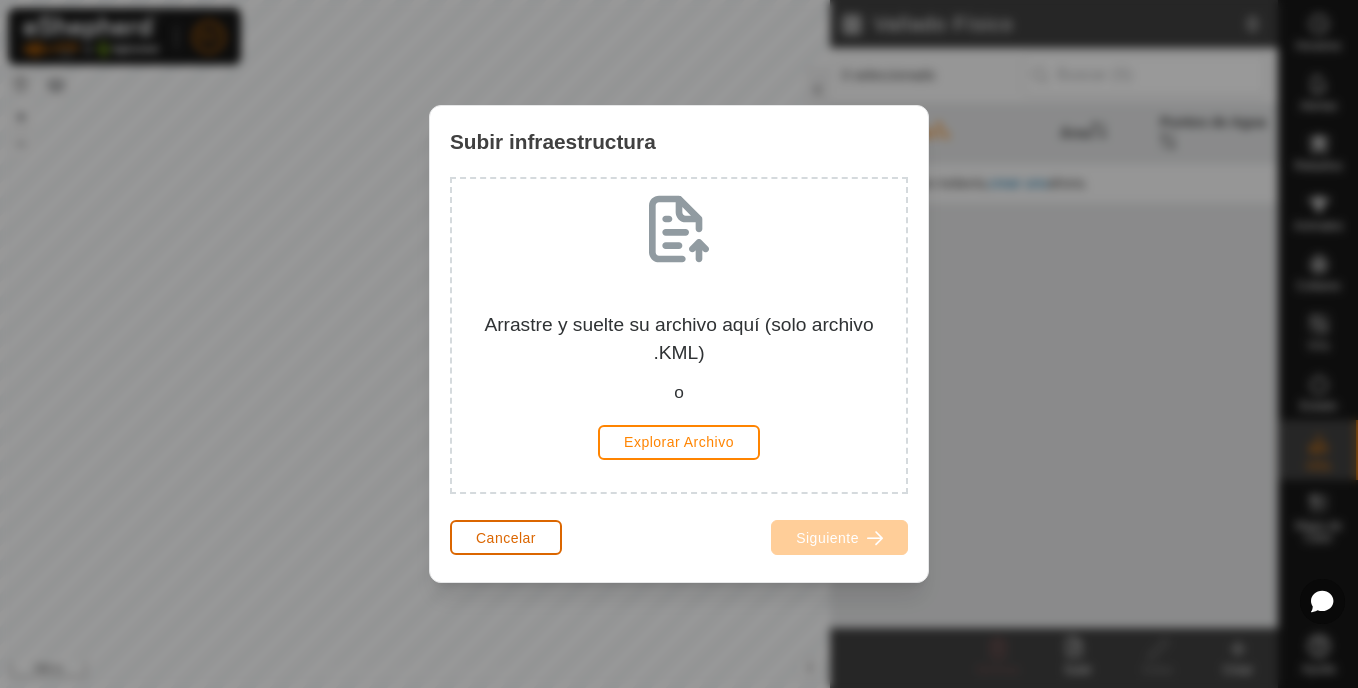 click on "Cancelar" at bounding box center (506, 538) 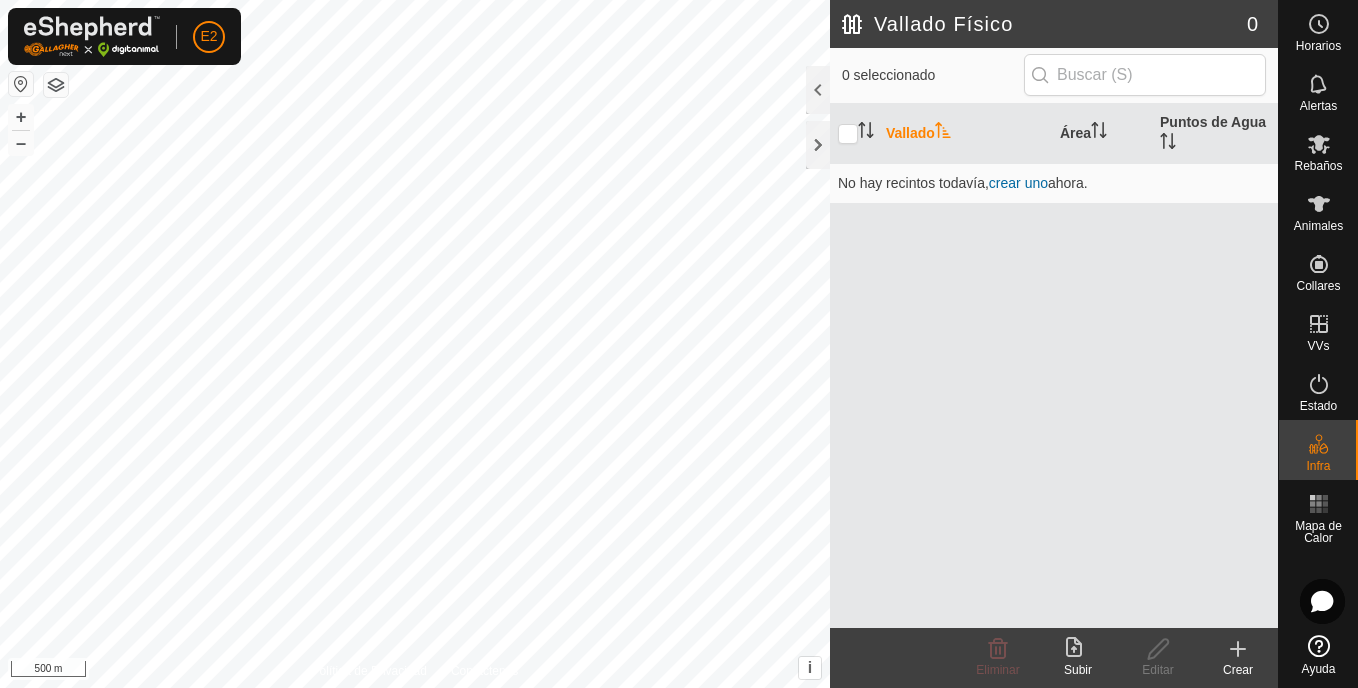 click on "Crear" 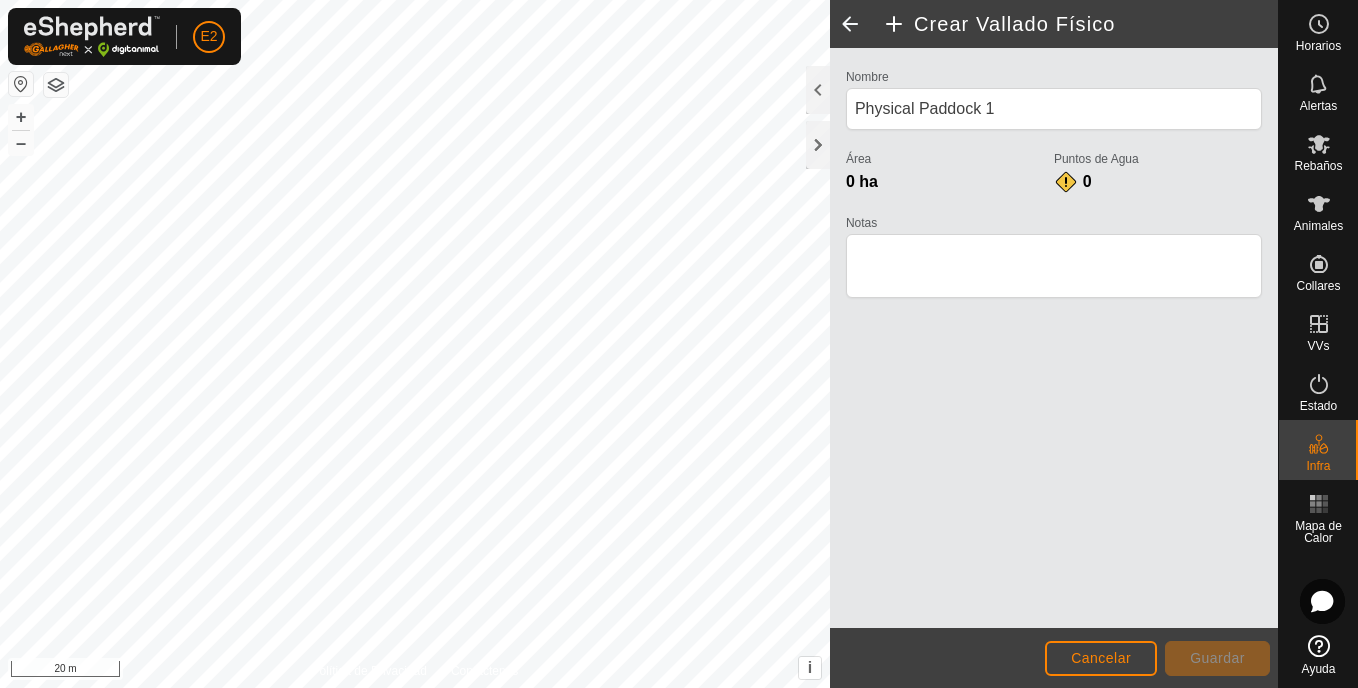 click 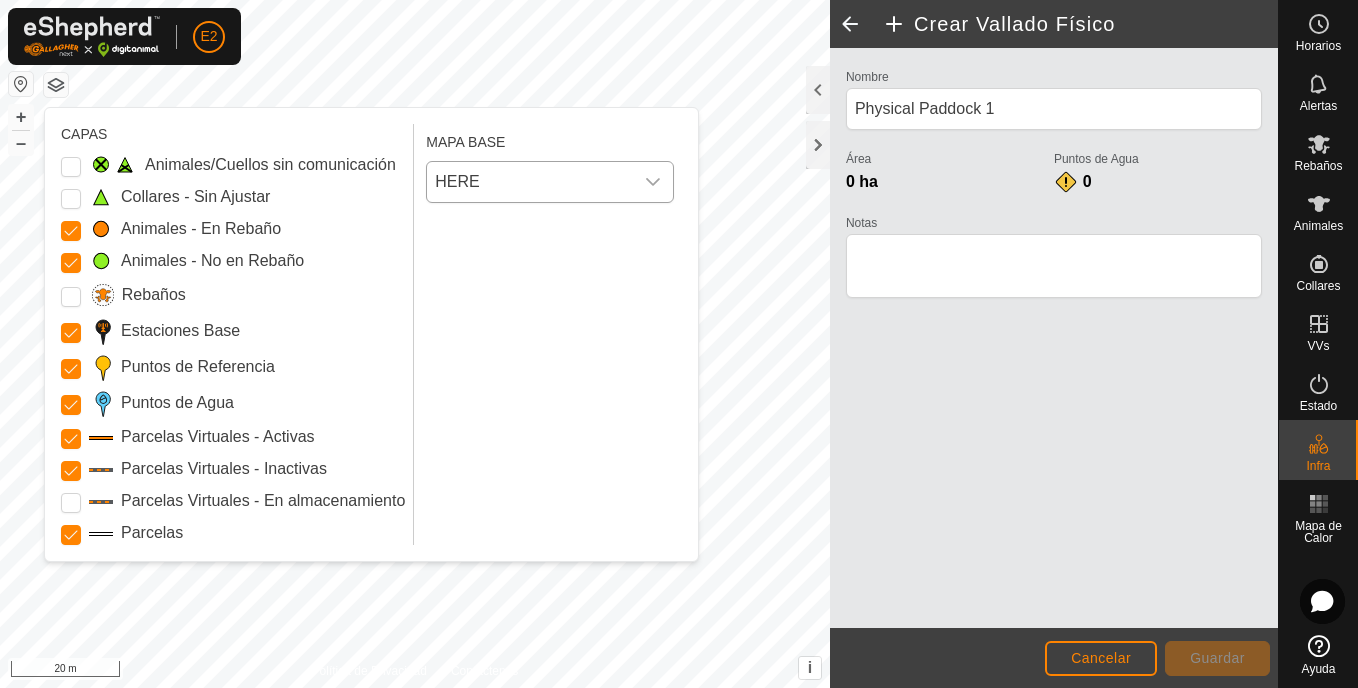 click 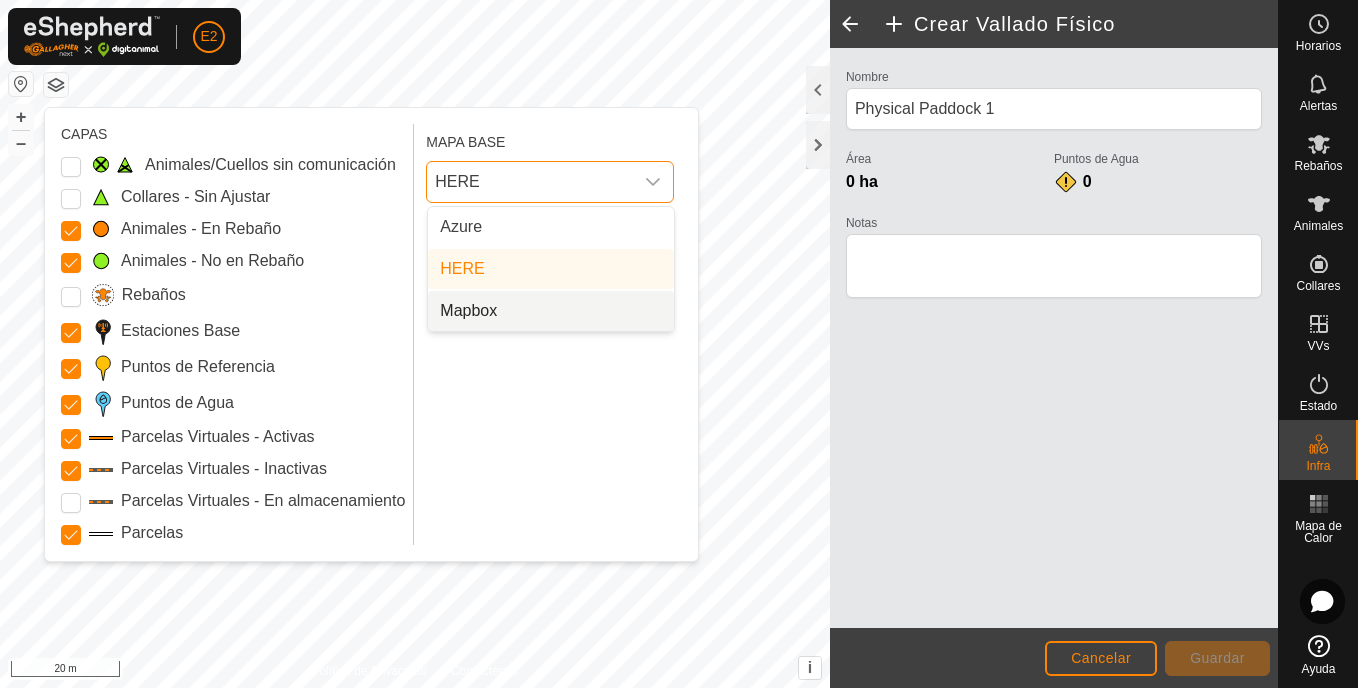 click on "Mapbox" at bounding box center (551, 311) 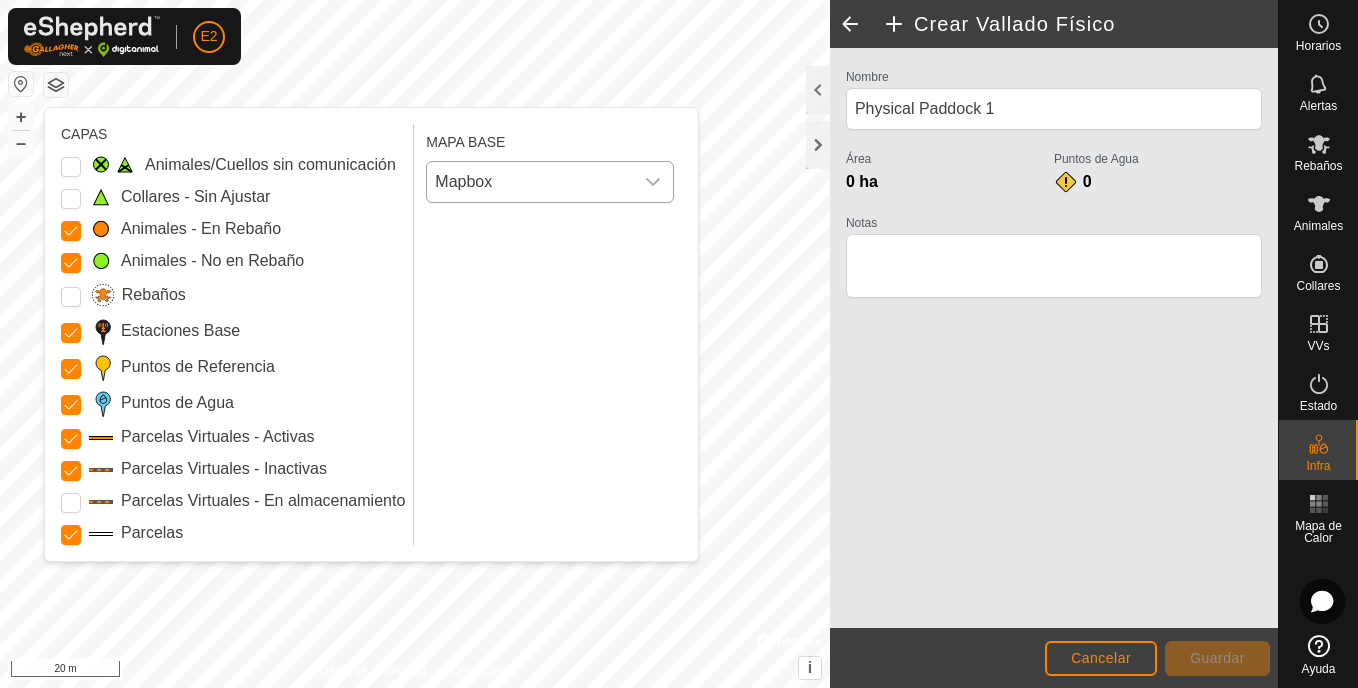 drag, startPoint x: 590, startPoint y: 131, endPoint x: 523, endPoint y: 193, distance: 91.28527 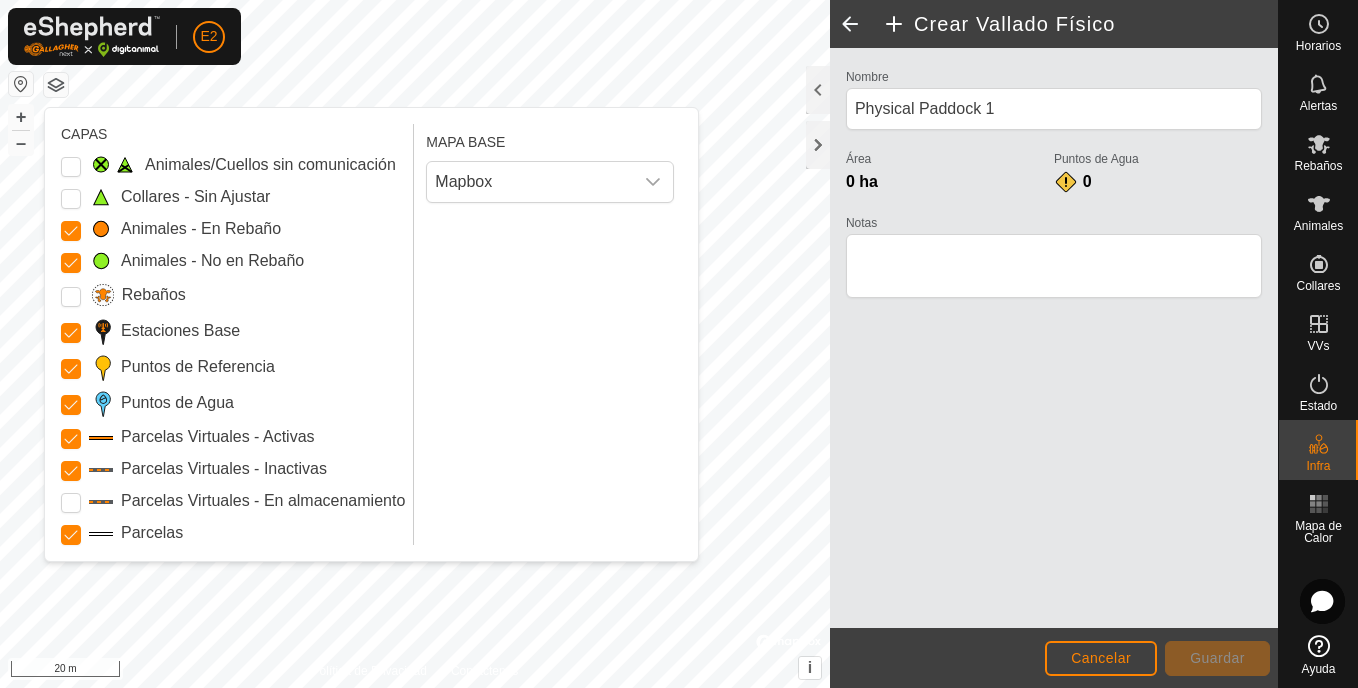 click 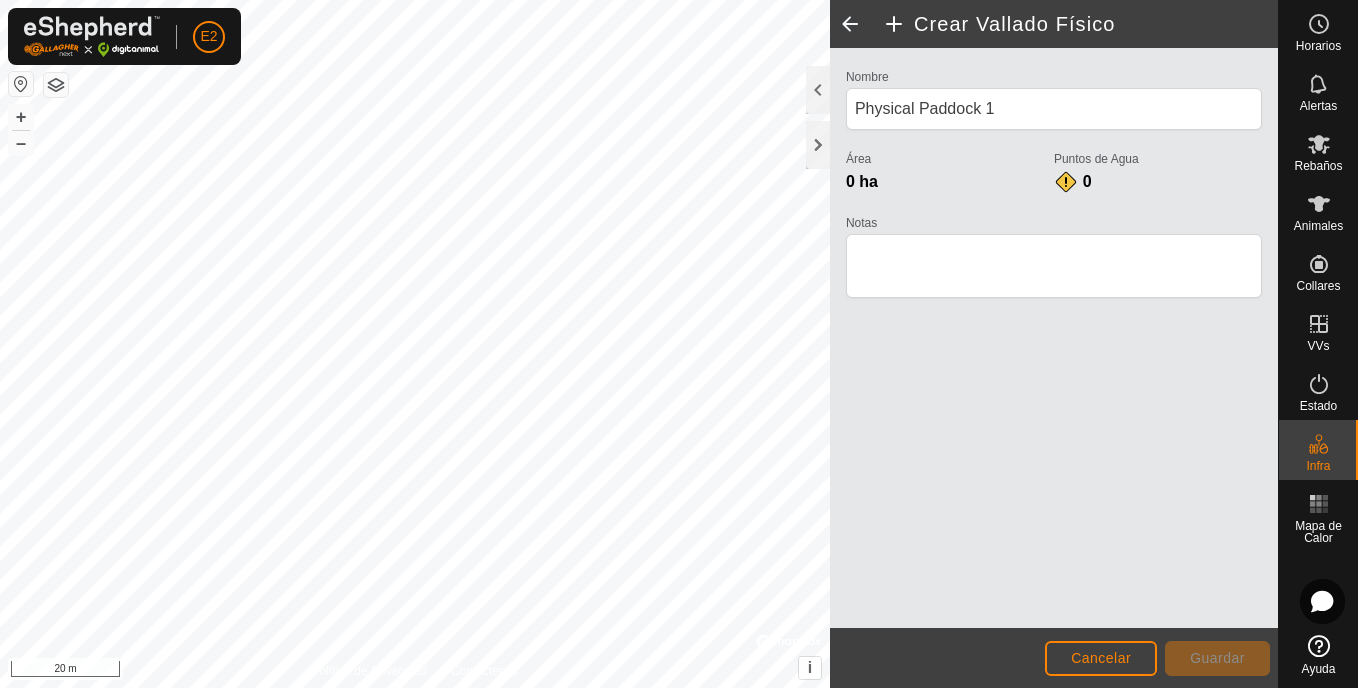 click 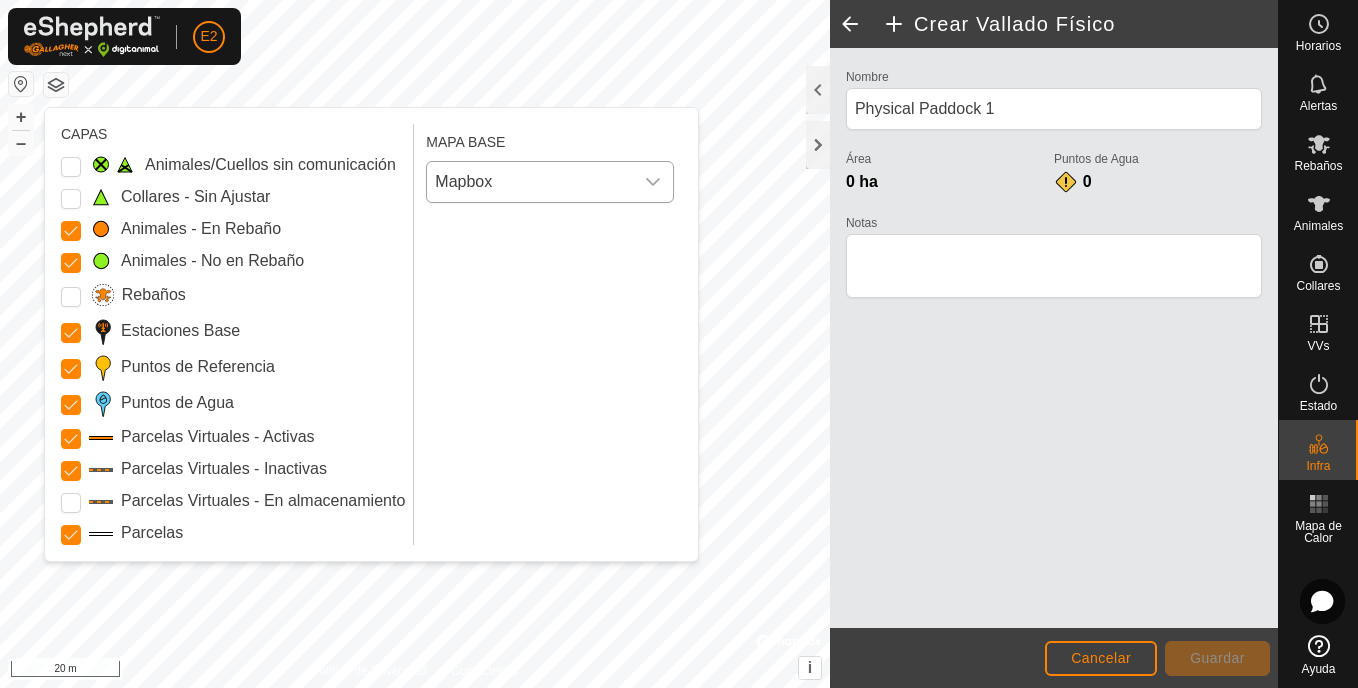 click 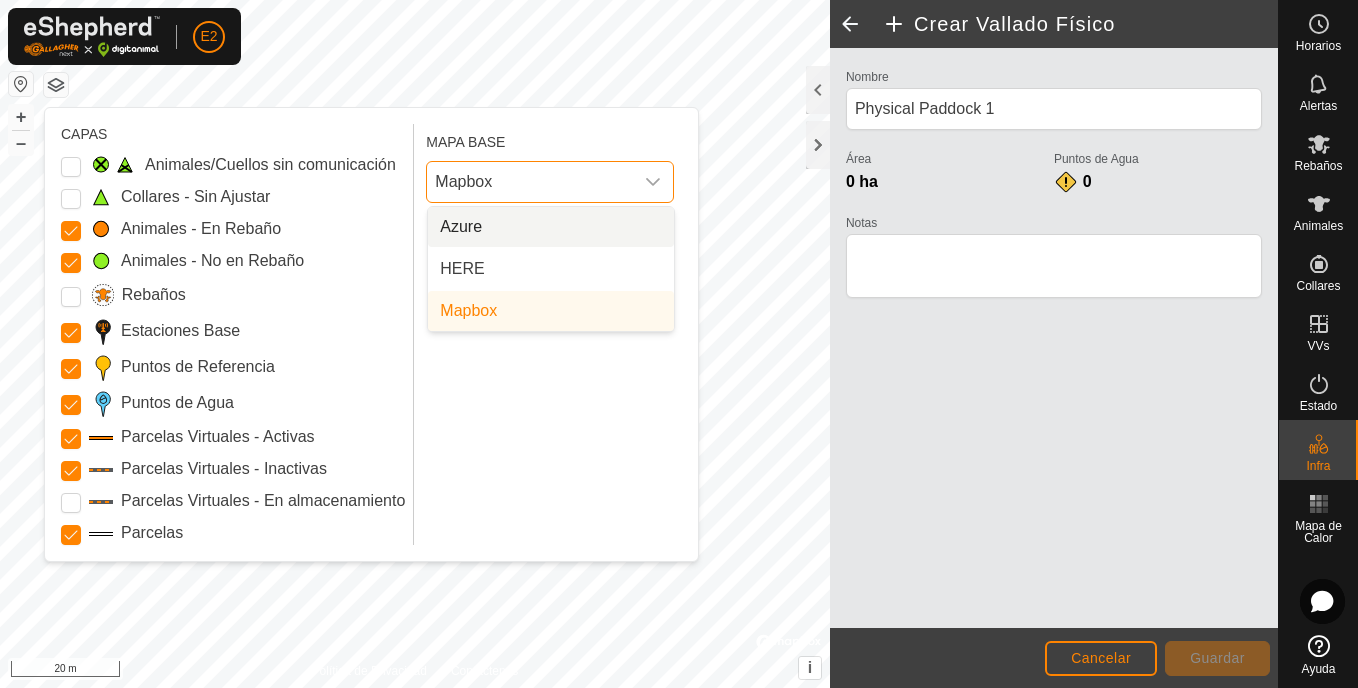 click on "Azure" at bounding box center (551, 227) 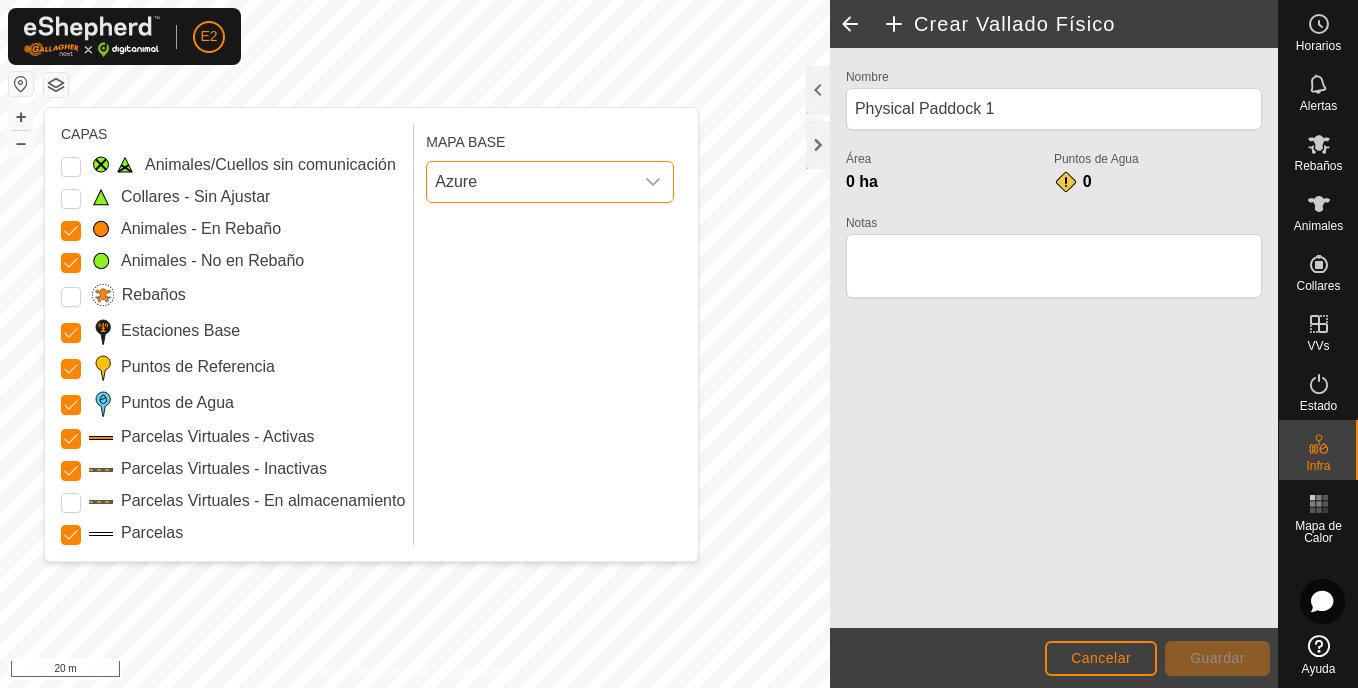 click 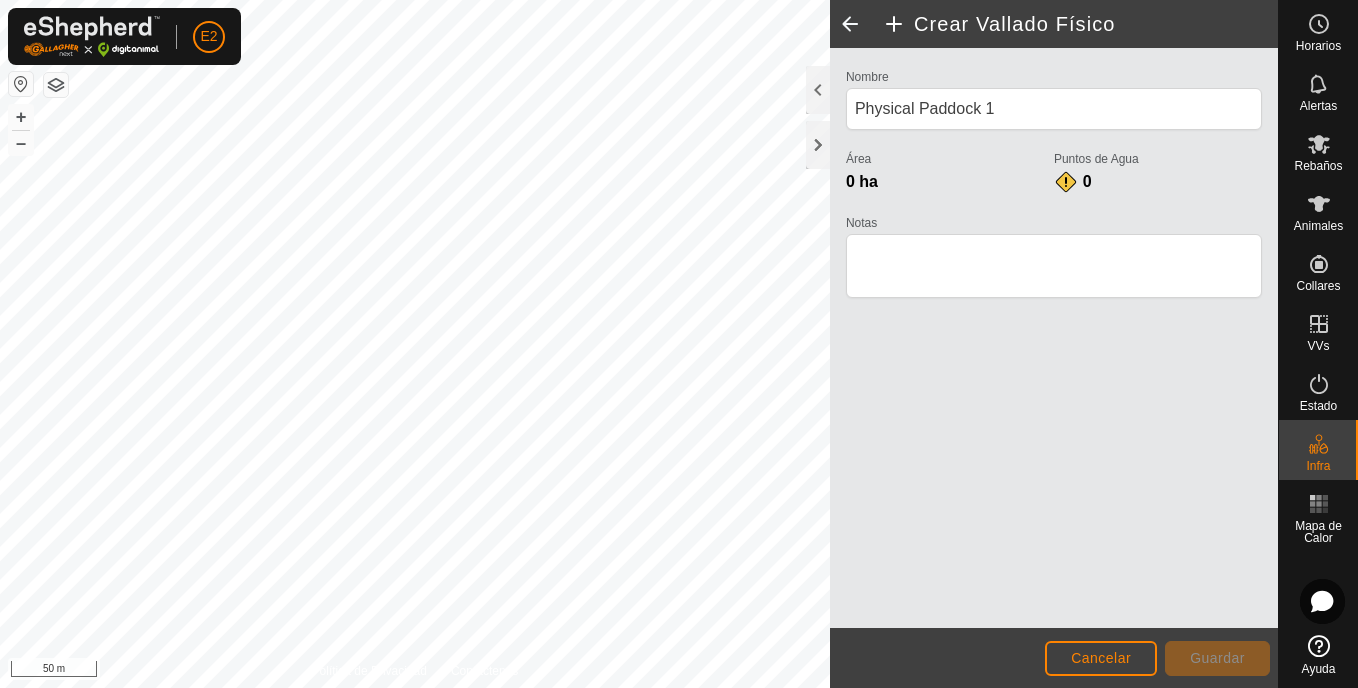 type 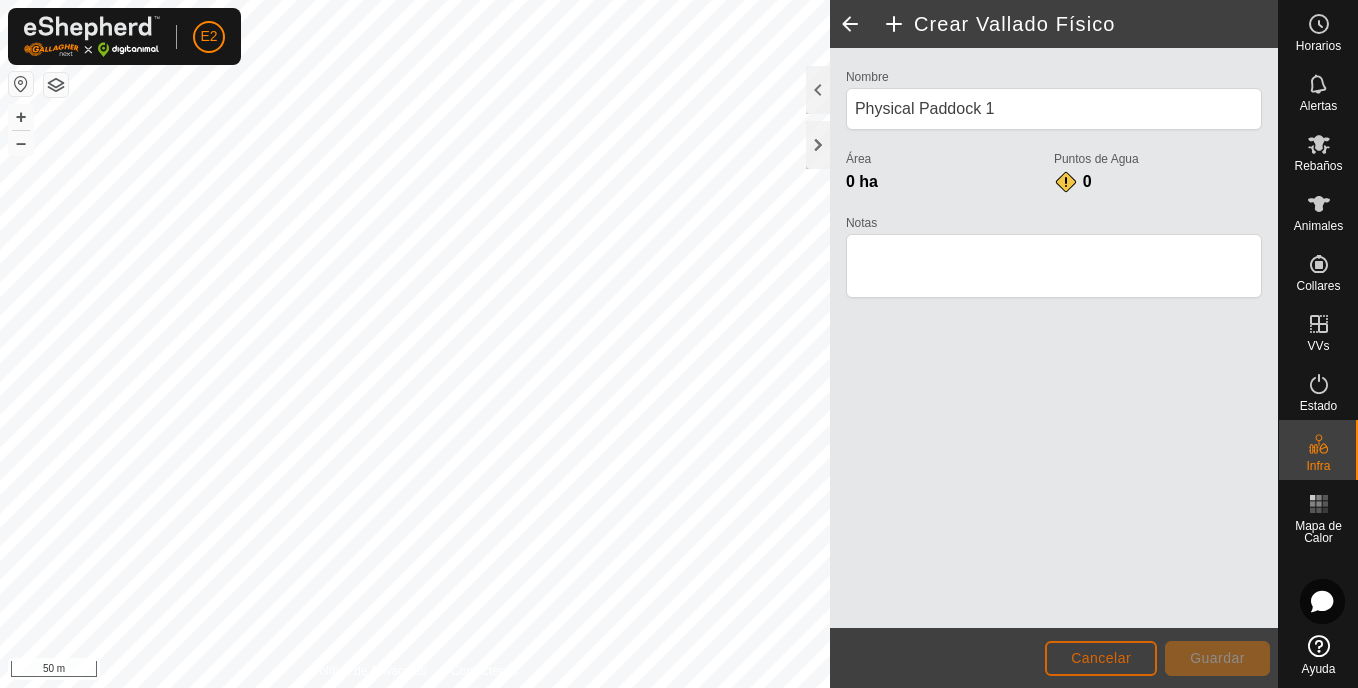 click on "Cancelar" 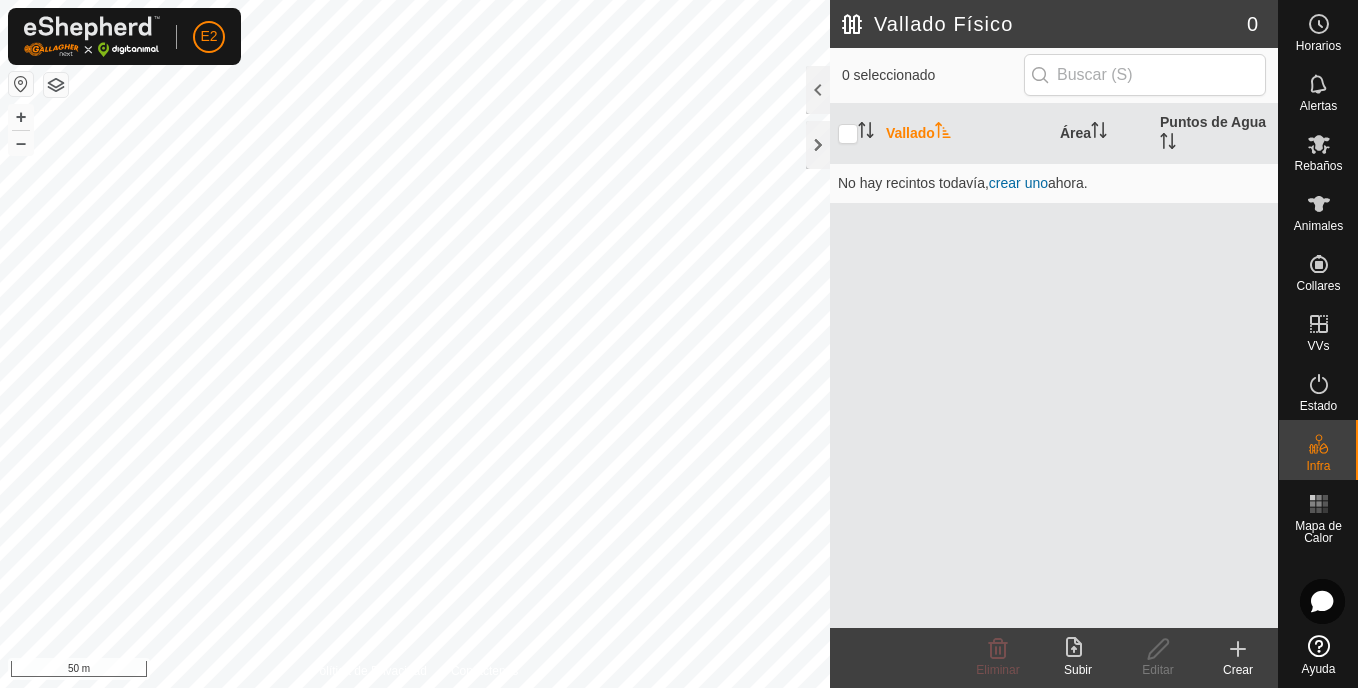 click 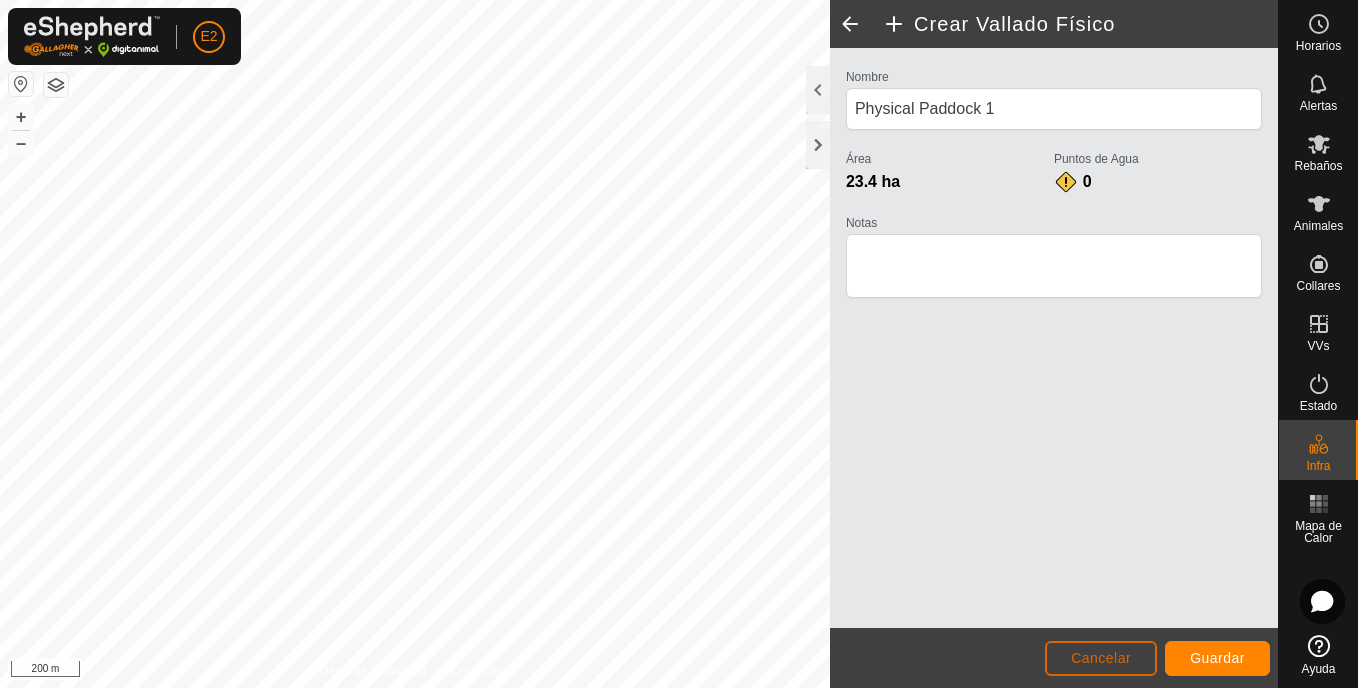 click on "Cancelar" 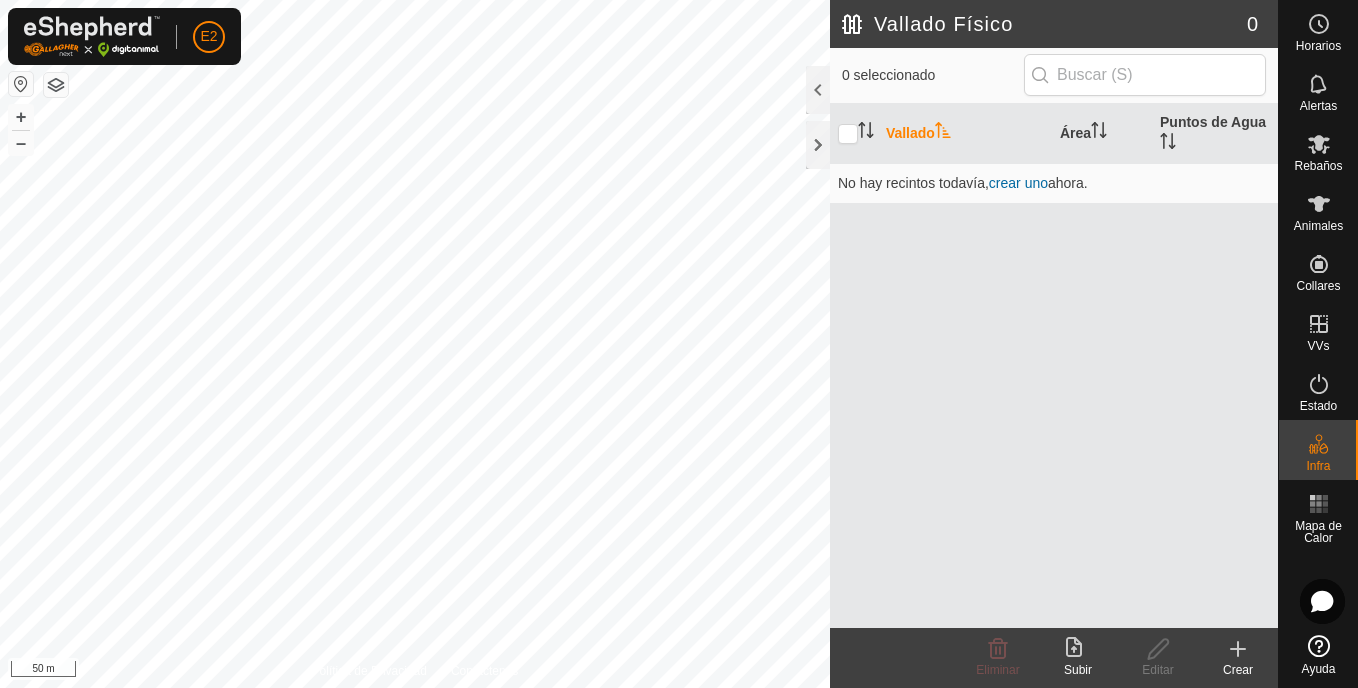 click 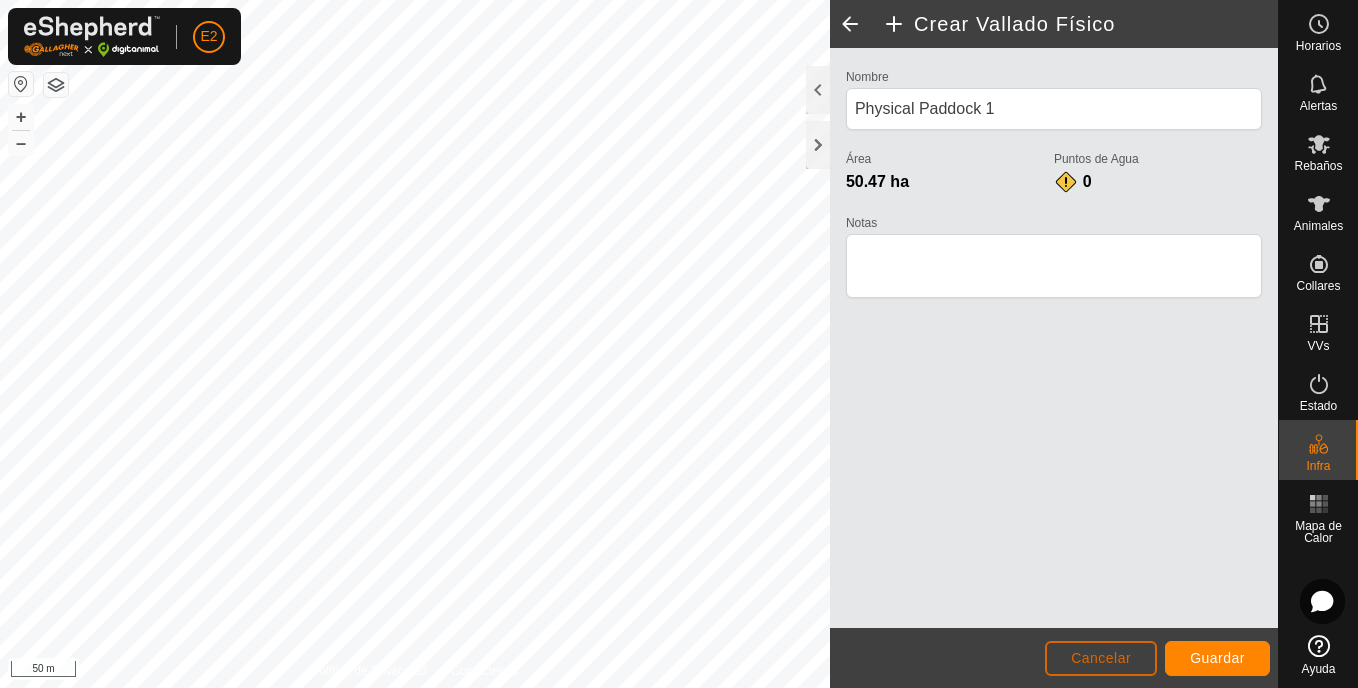 click on "Cancelar" 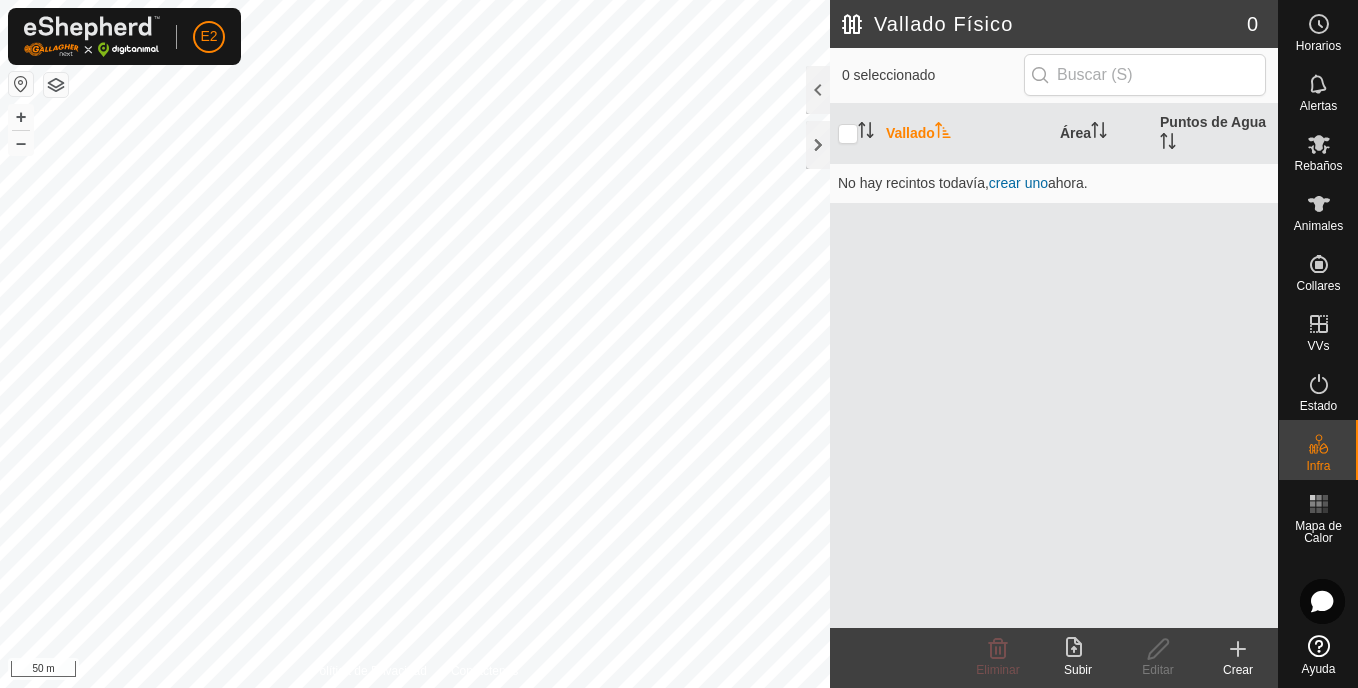 click on "E2 Horarios Alertas Rebaños Animales Collares VVs Estado Infra Mapa de Calor Ayuda Vallado Físico 0 0 seleccionado  Vallado   Área   Puntos de Agua   No hay recintos todavía ,  crear uno  ahora. Eliminar  Subir   Editar   Crear  Política de Privacidad Contáctenos + – ⇧ i 50 m" at bounding box center [679, 344] 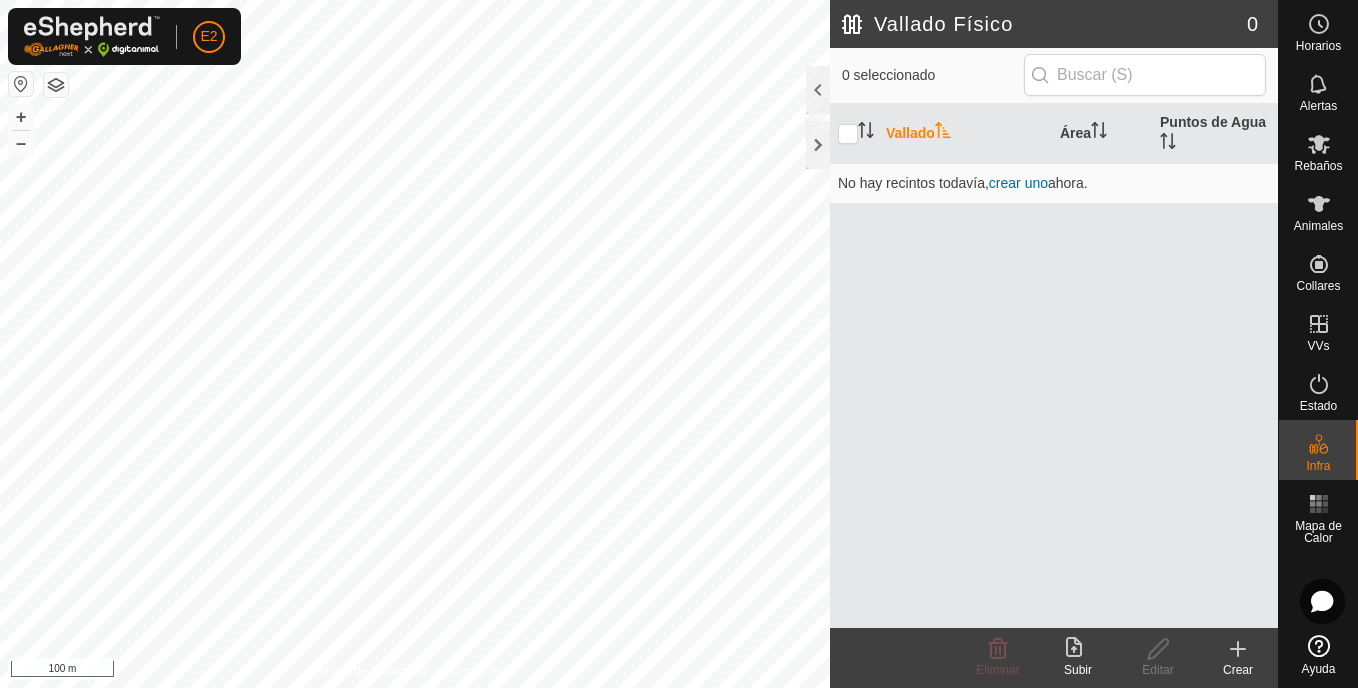 click 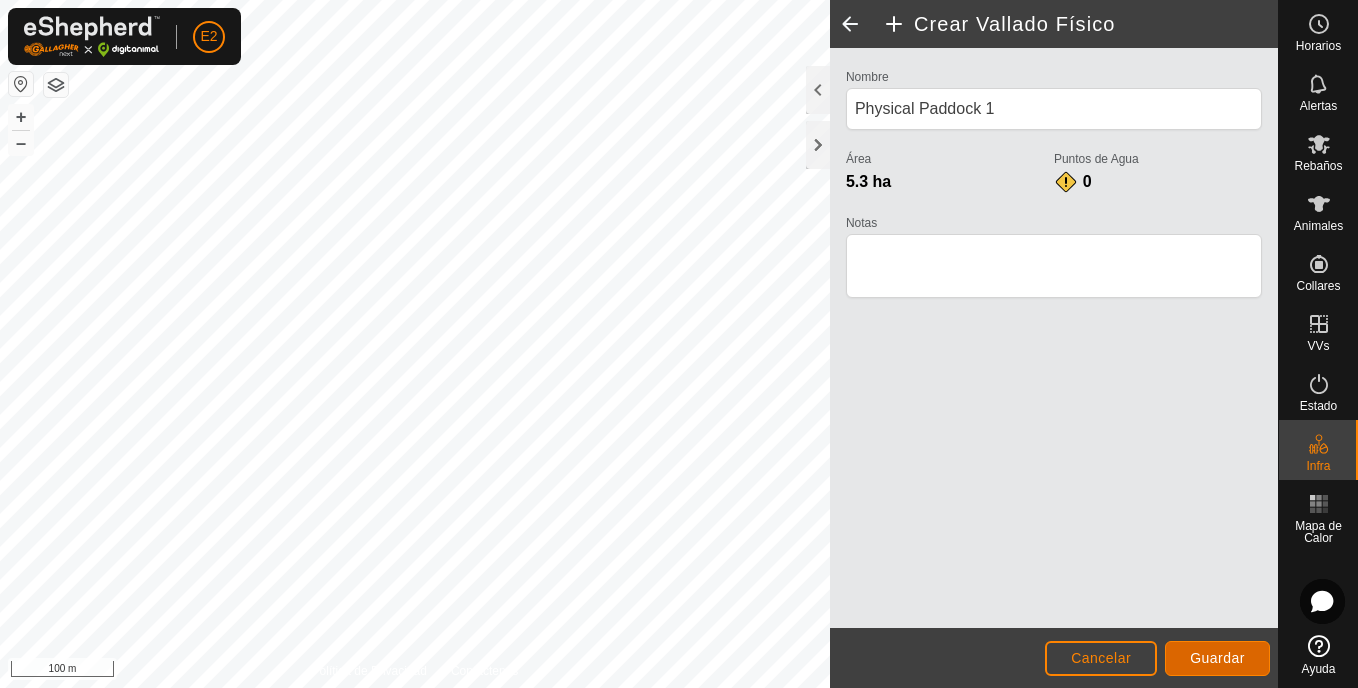 click on "Guardar" 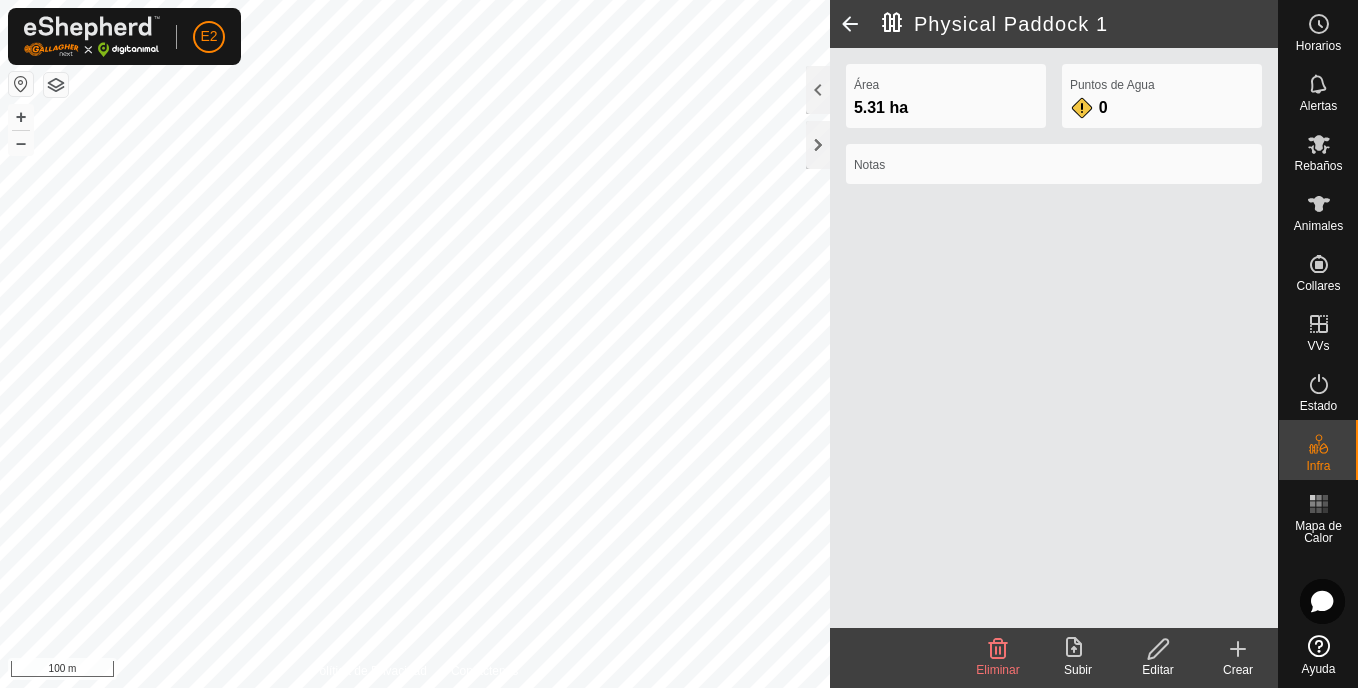 click on "Editar" 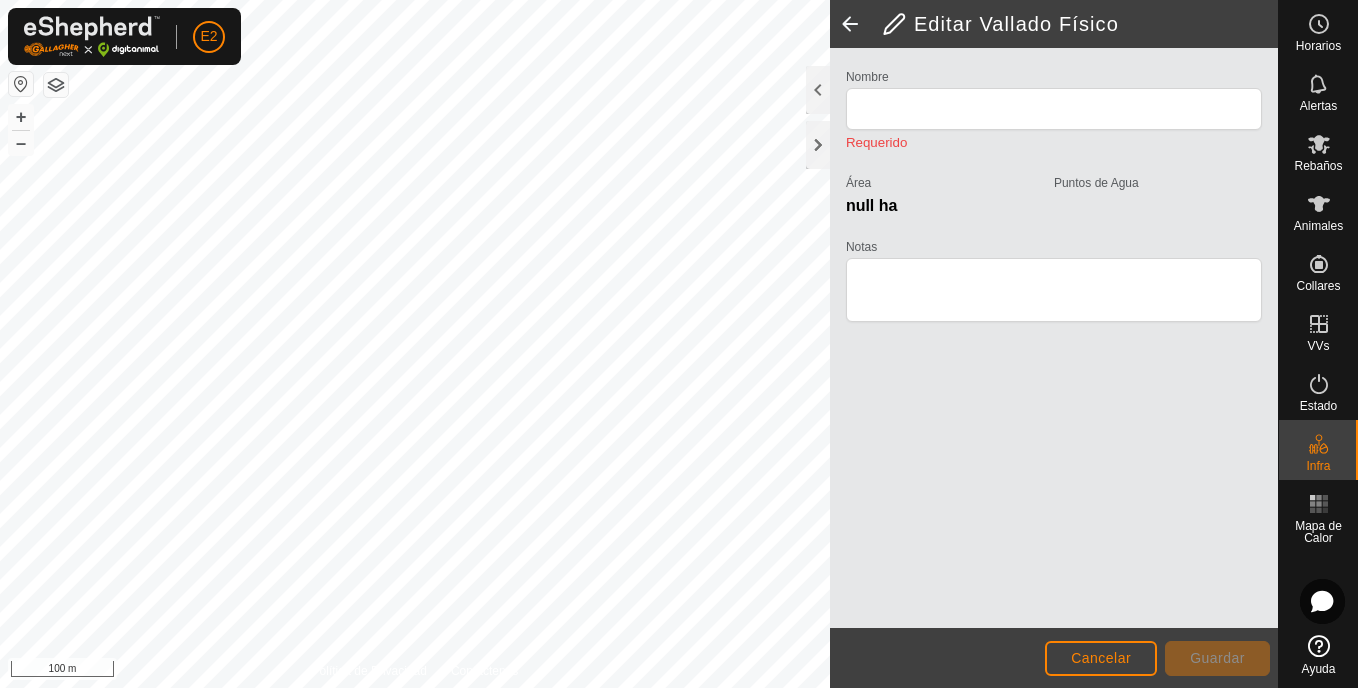 type on "Physical Paddock 1" 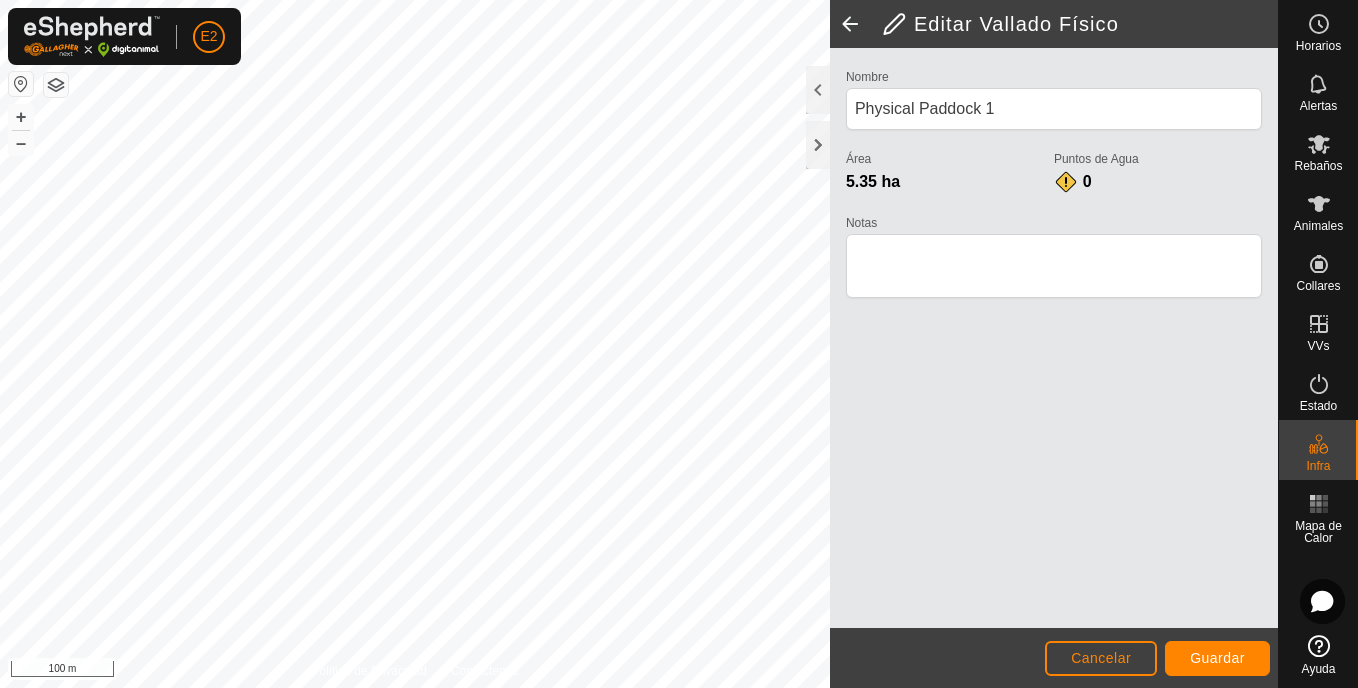 click on "Cancelar Guardar" 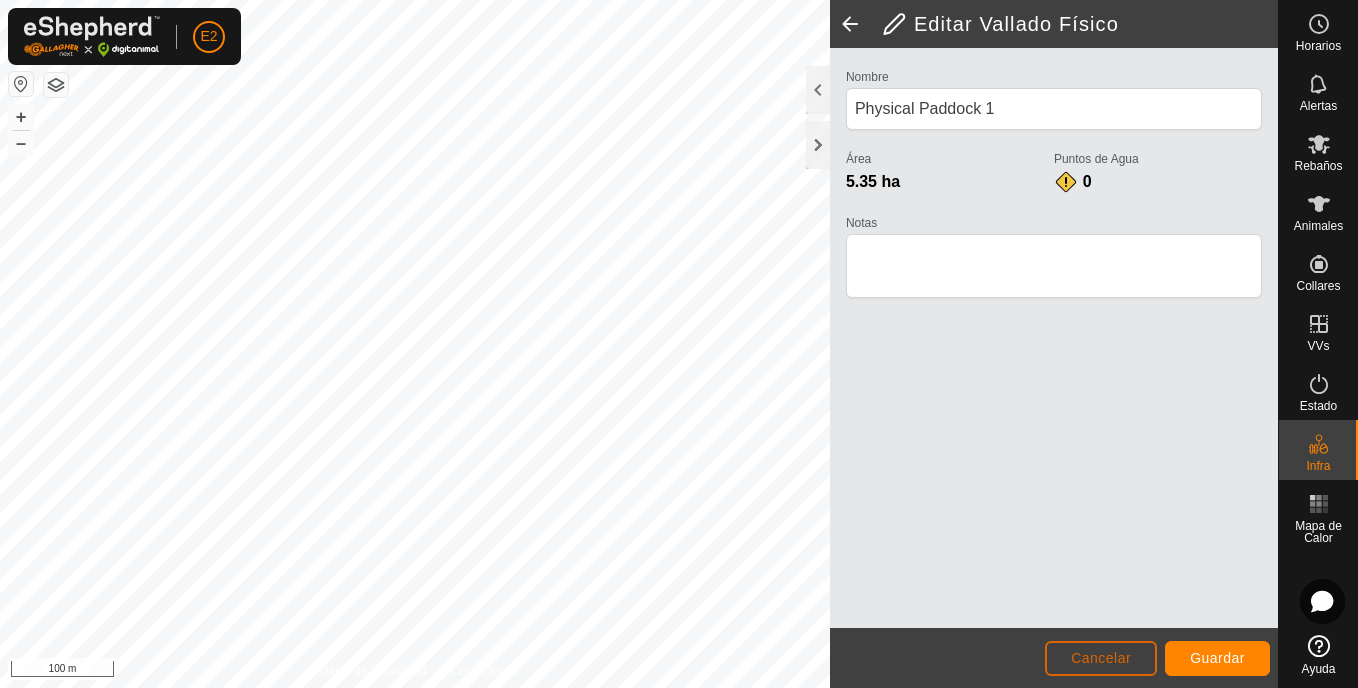 click on "Cancelar" 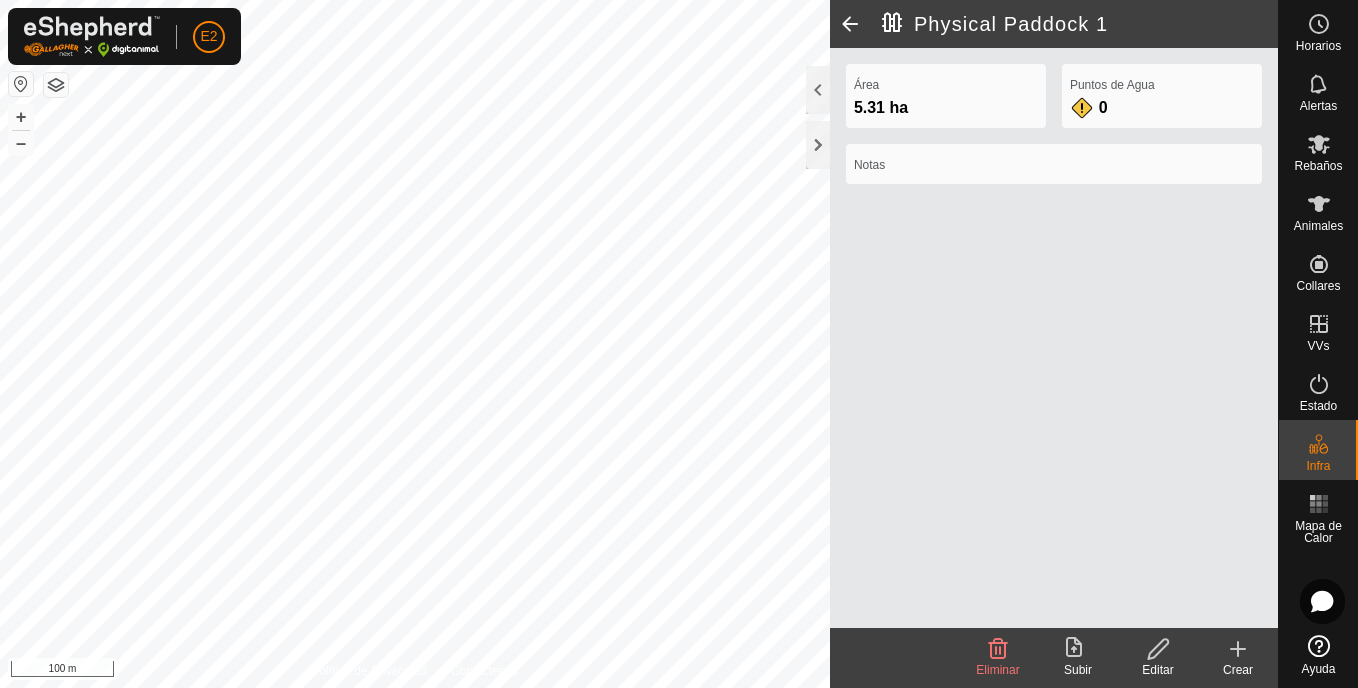 click 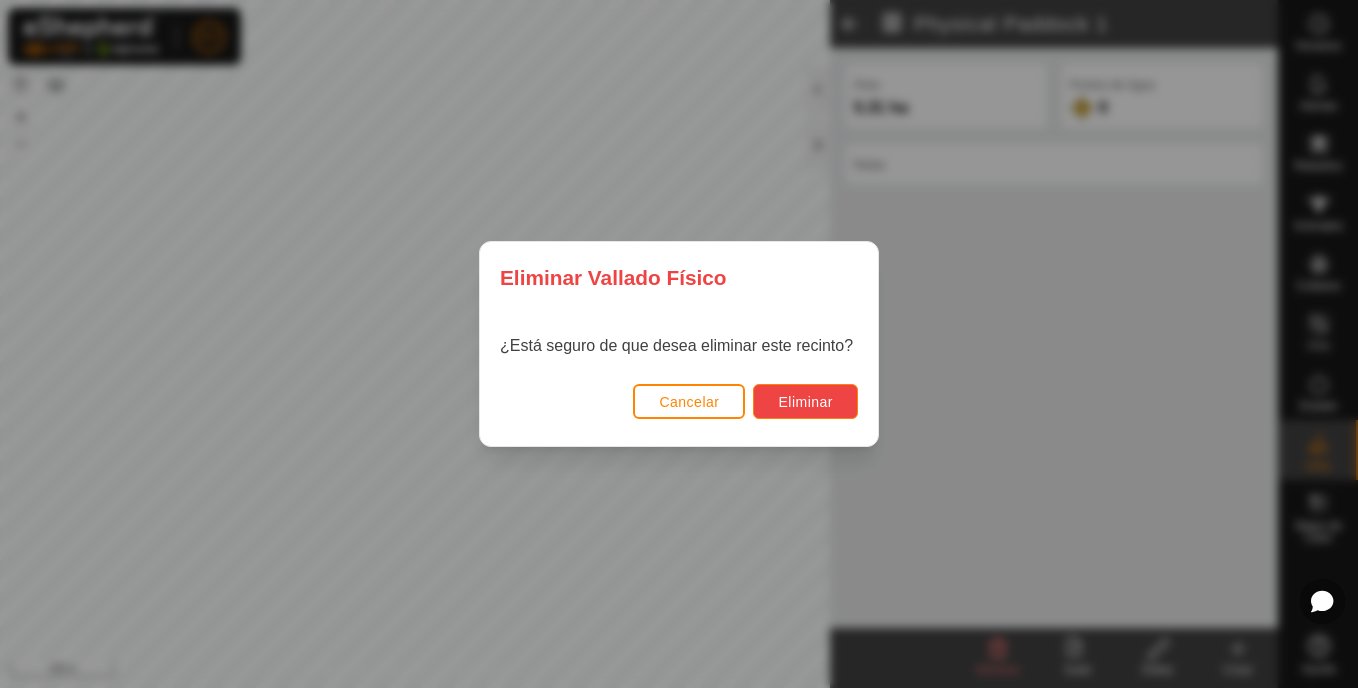 click on "Eliminar" at bounding box center (805, 402) 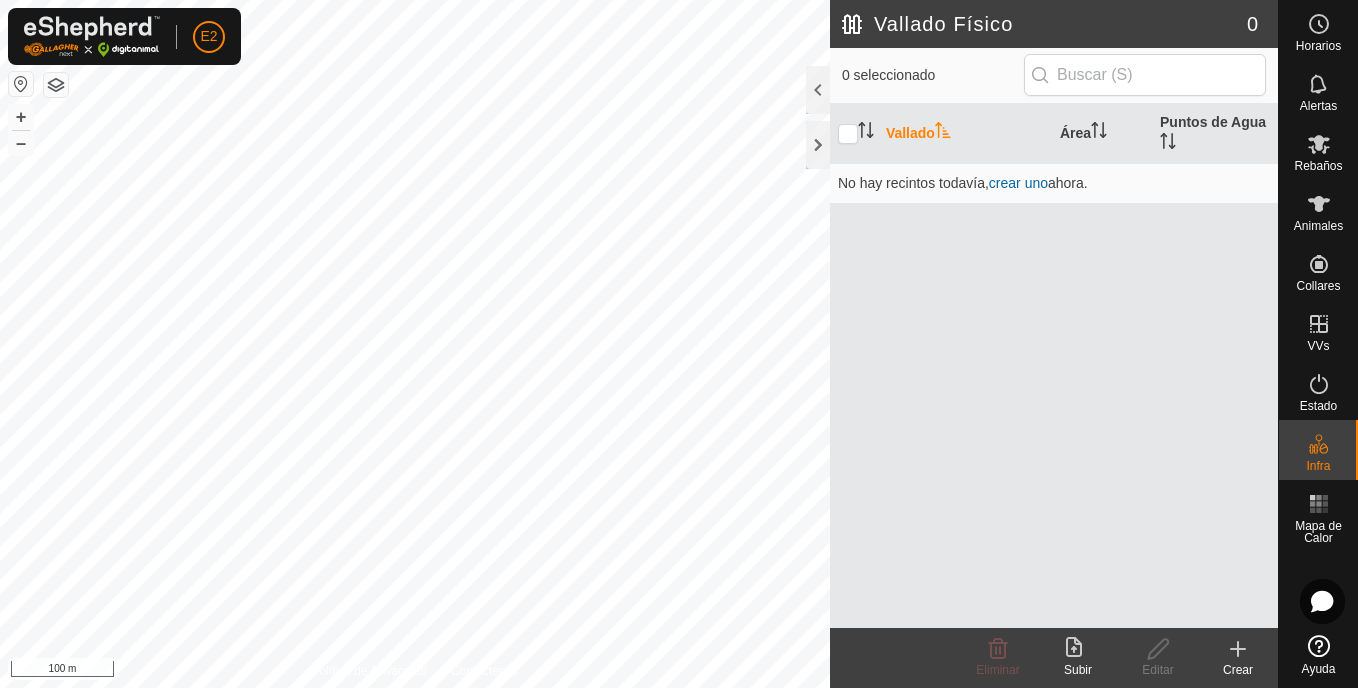 click on "Crear" 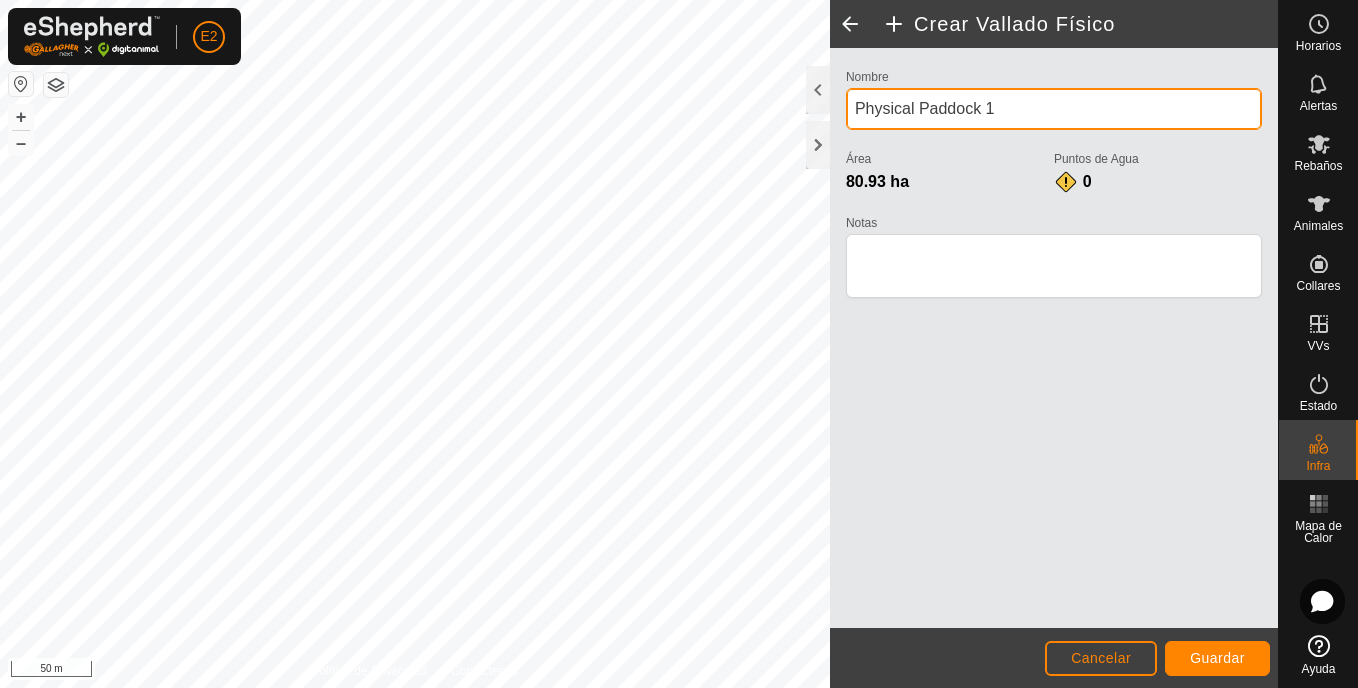 click on "Physical Paddock 1" at bounding box center (1054, 109) 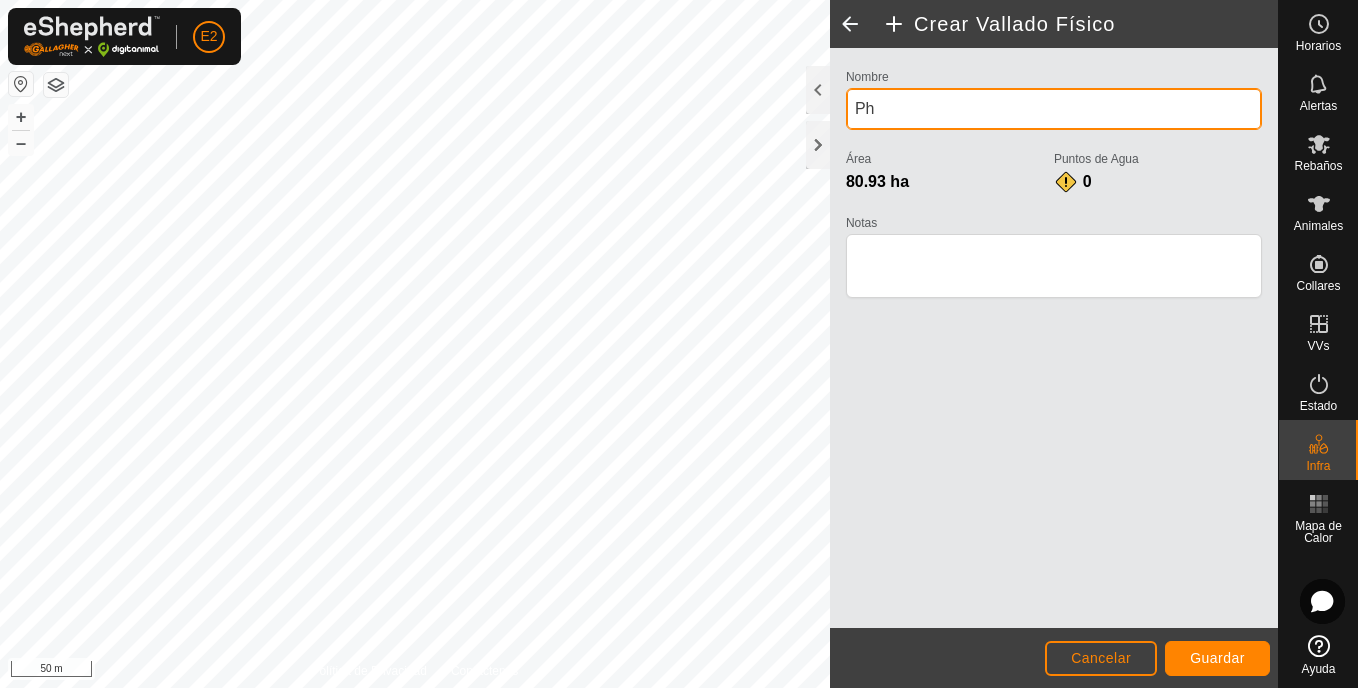 type on "P" 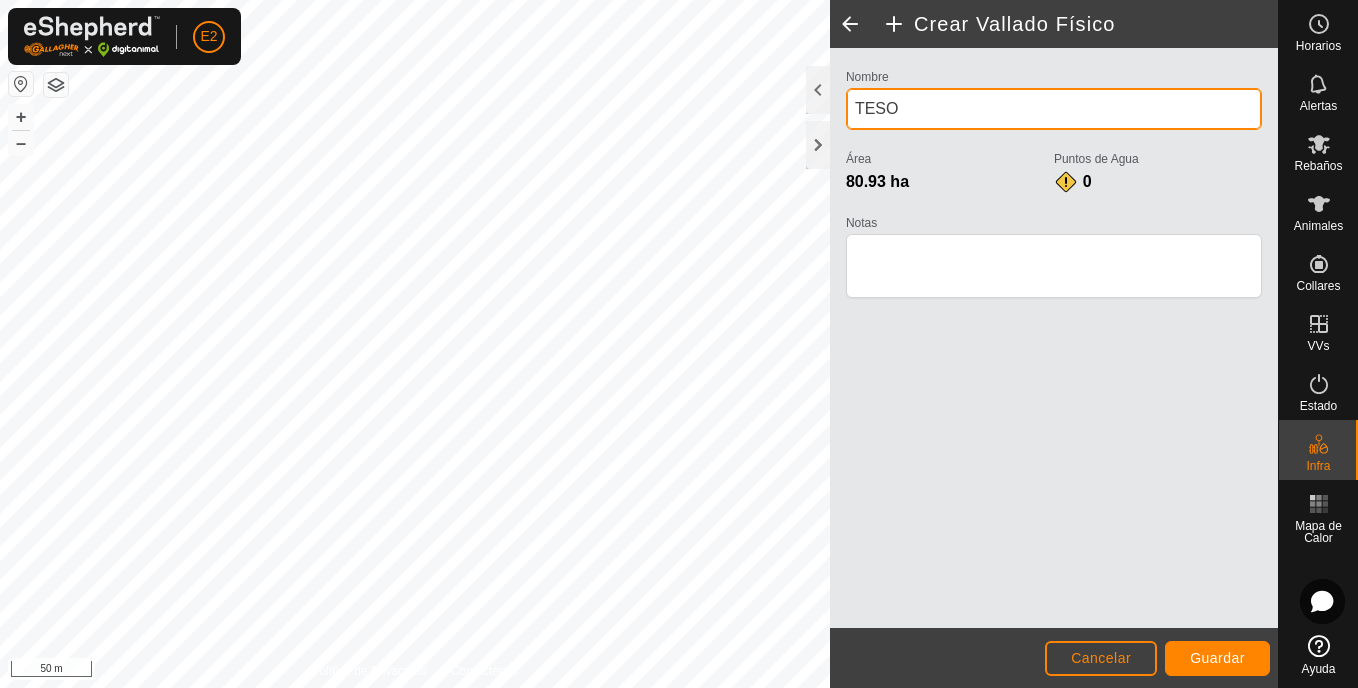 type on "TESO" 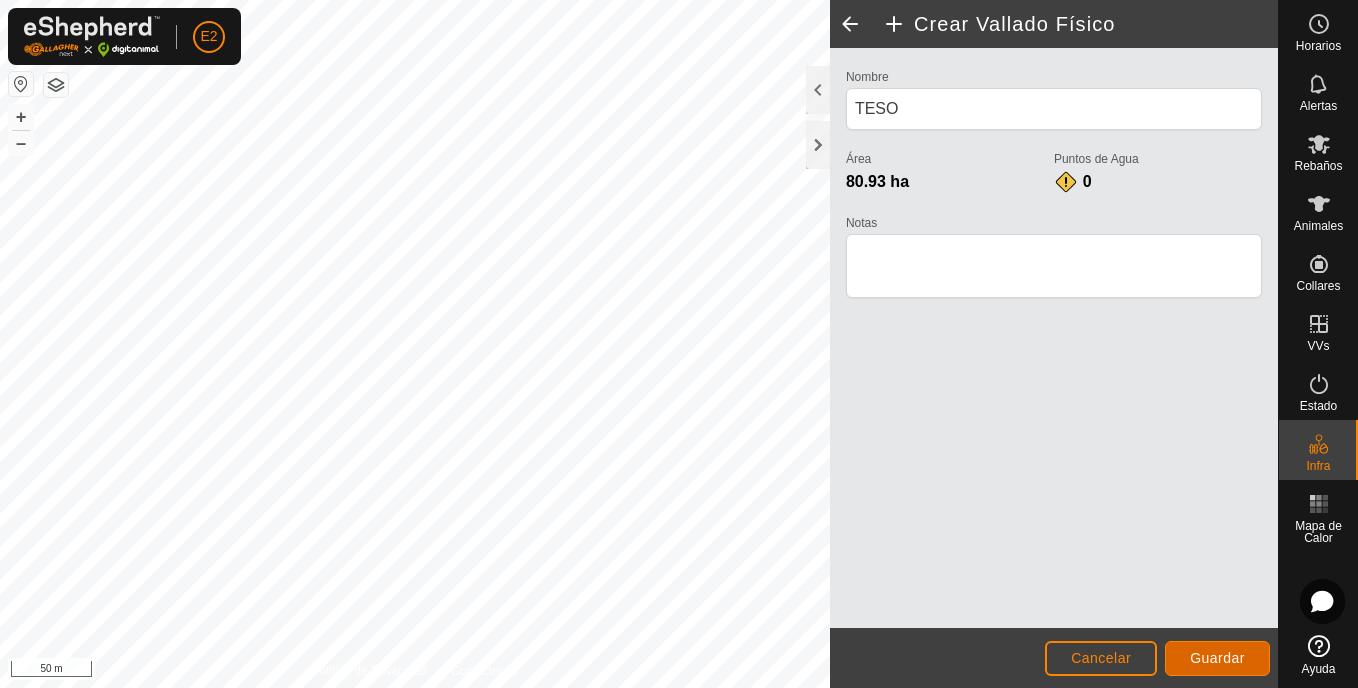 click on "Guardar" 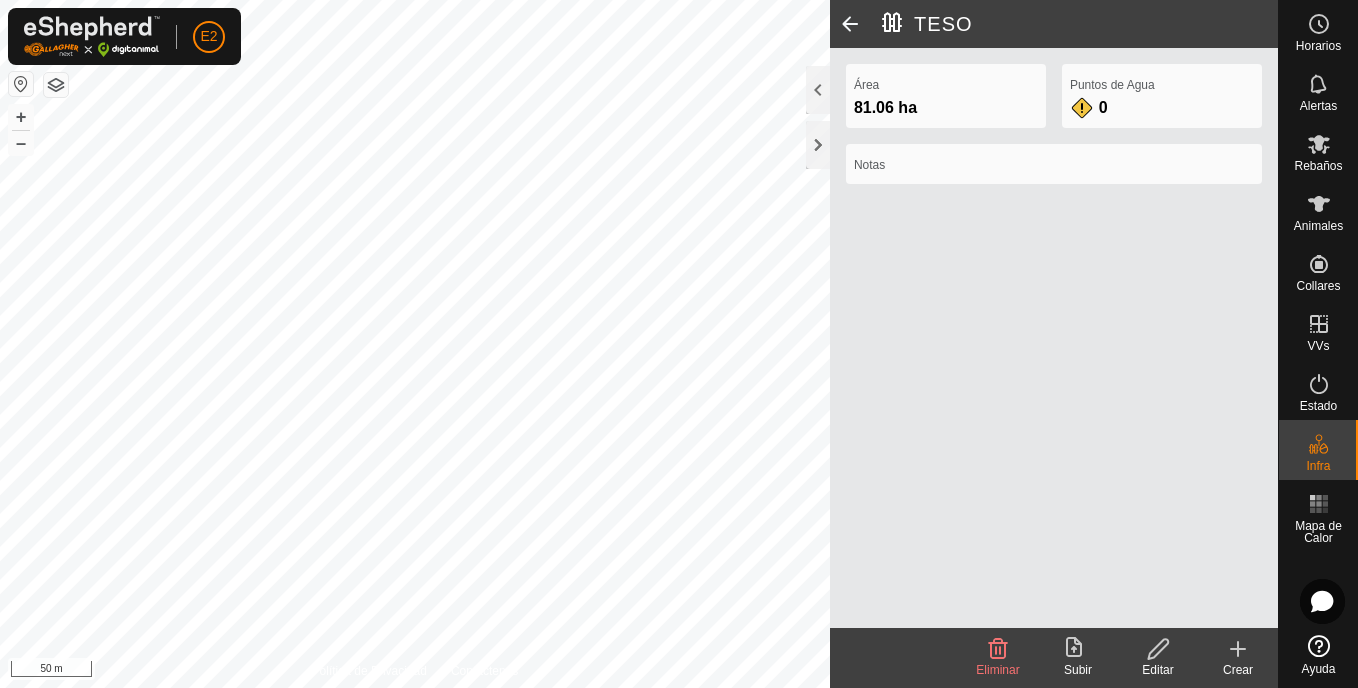 click on "Política de Privacidad Contáctenos + – ⇧ i 50 m  TESO  Área 81.06 ha  Puntos de Agua 0 Notas Eliminar  Subir   Editar   Crear" 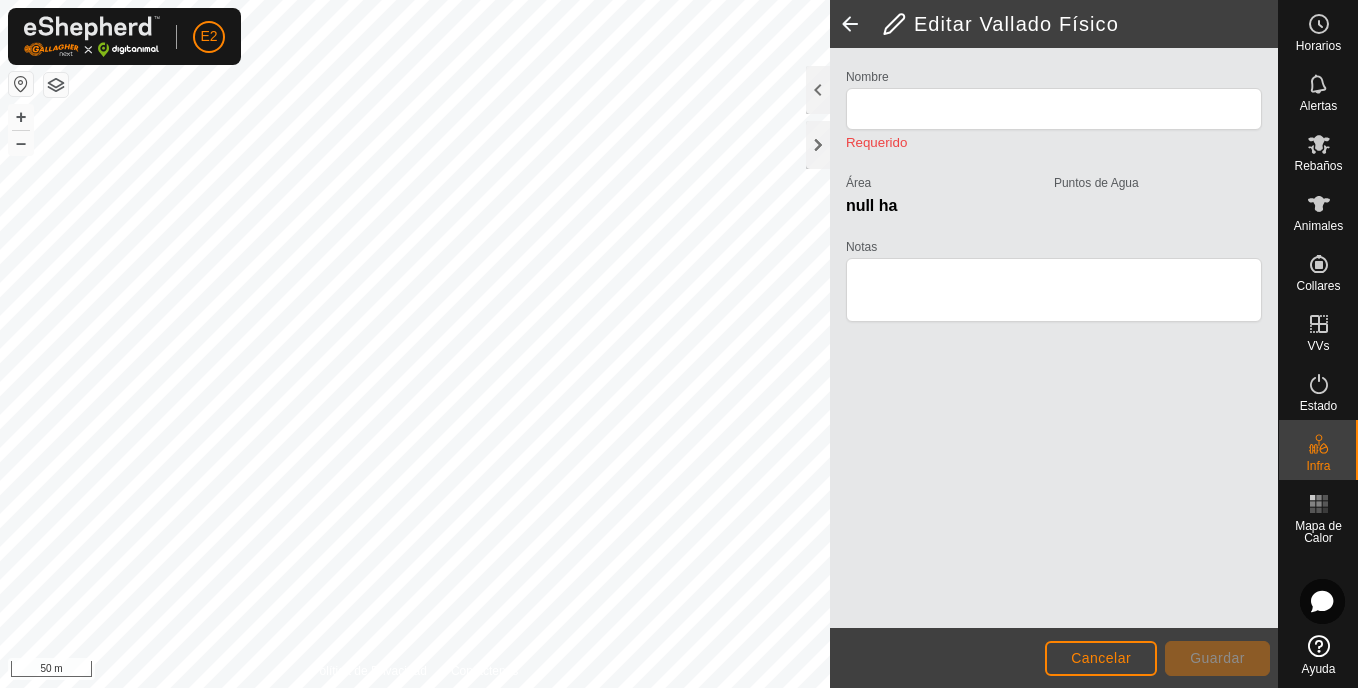 type on "TESO" 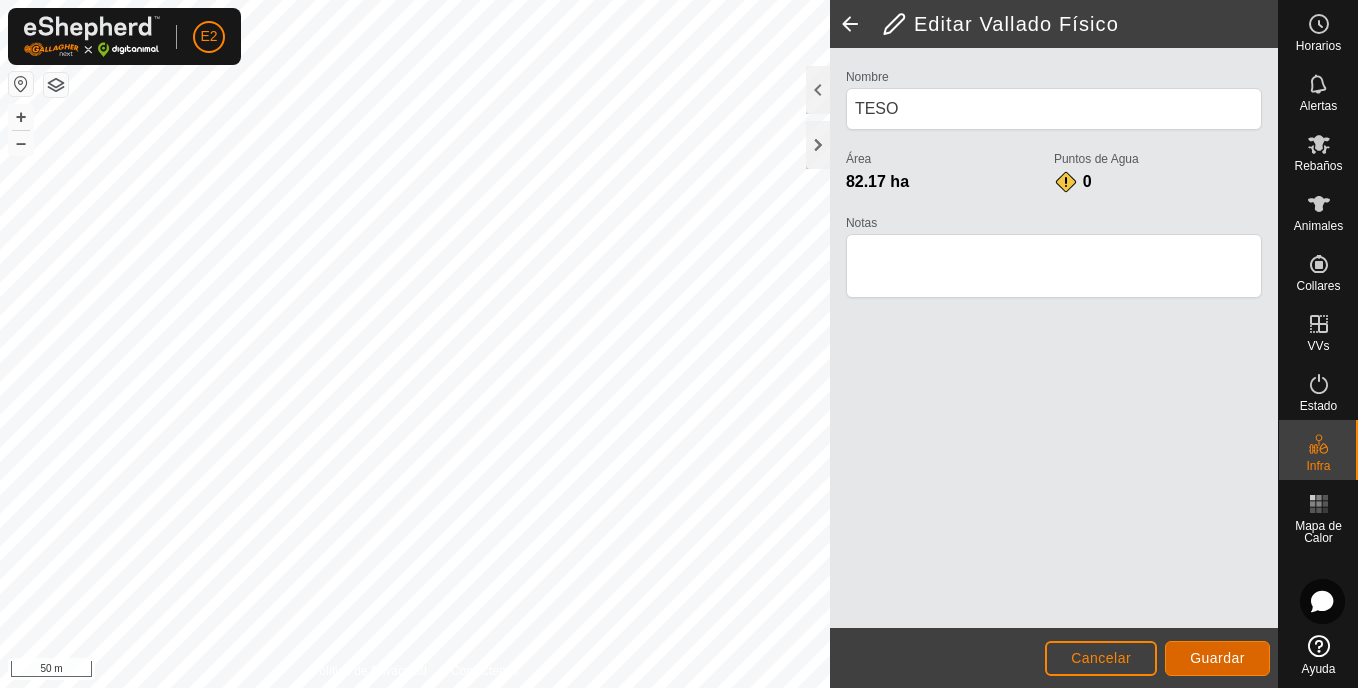 click on "Guardar" 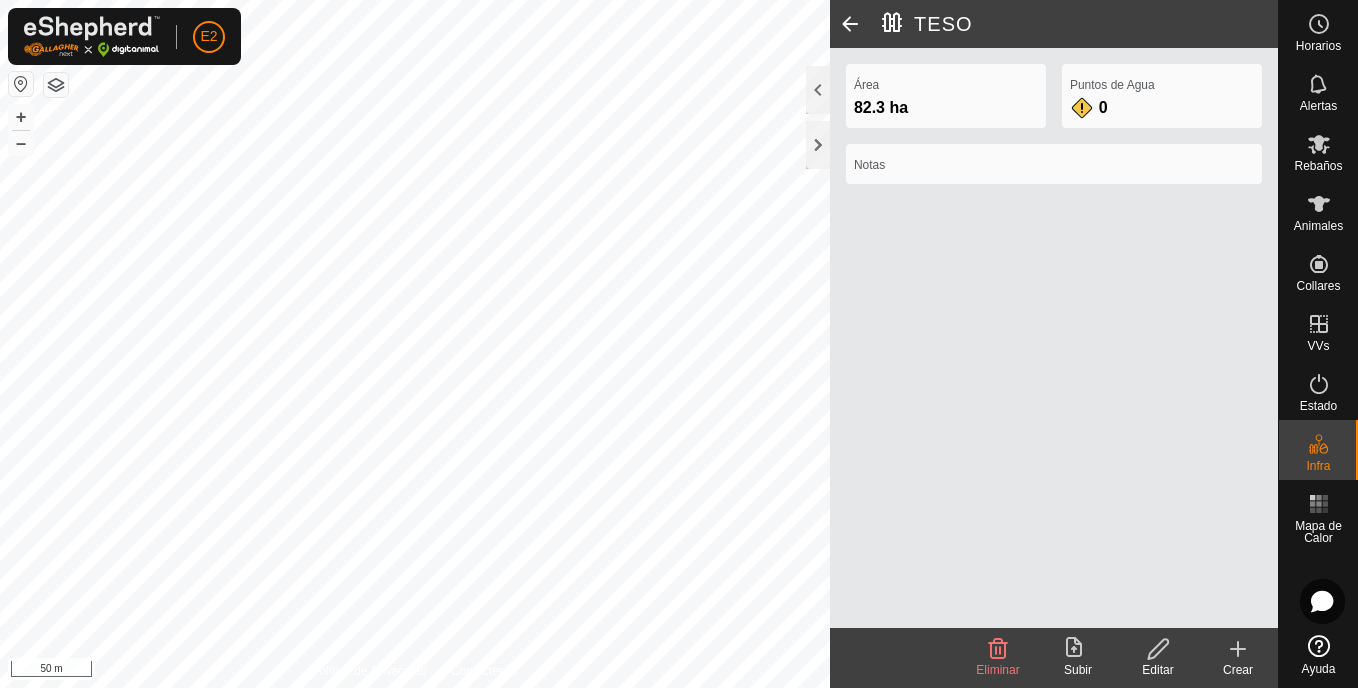 click 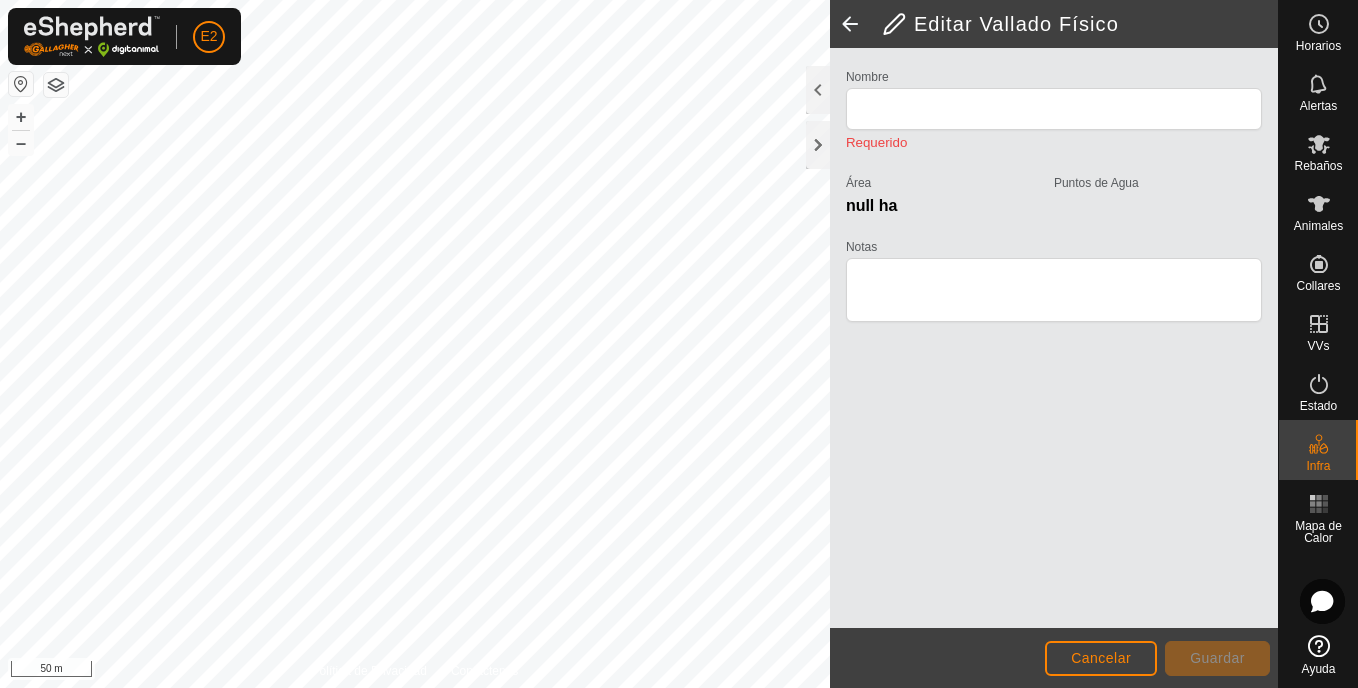type on "TESO" 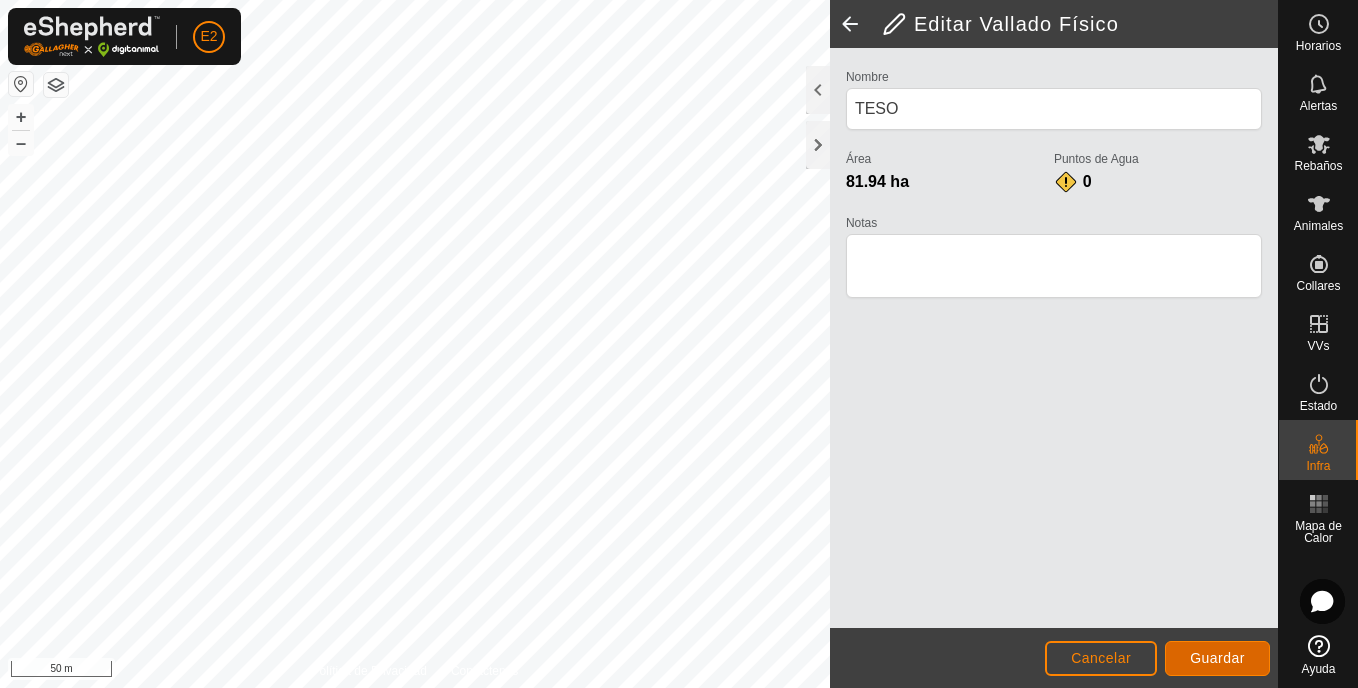 click on "Guardar" 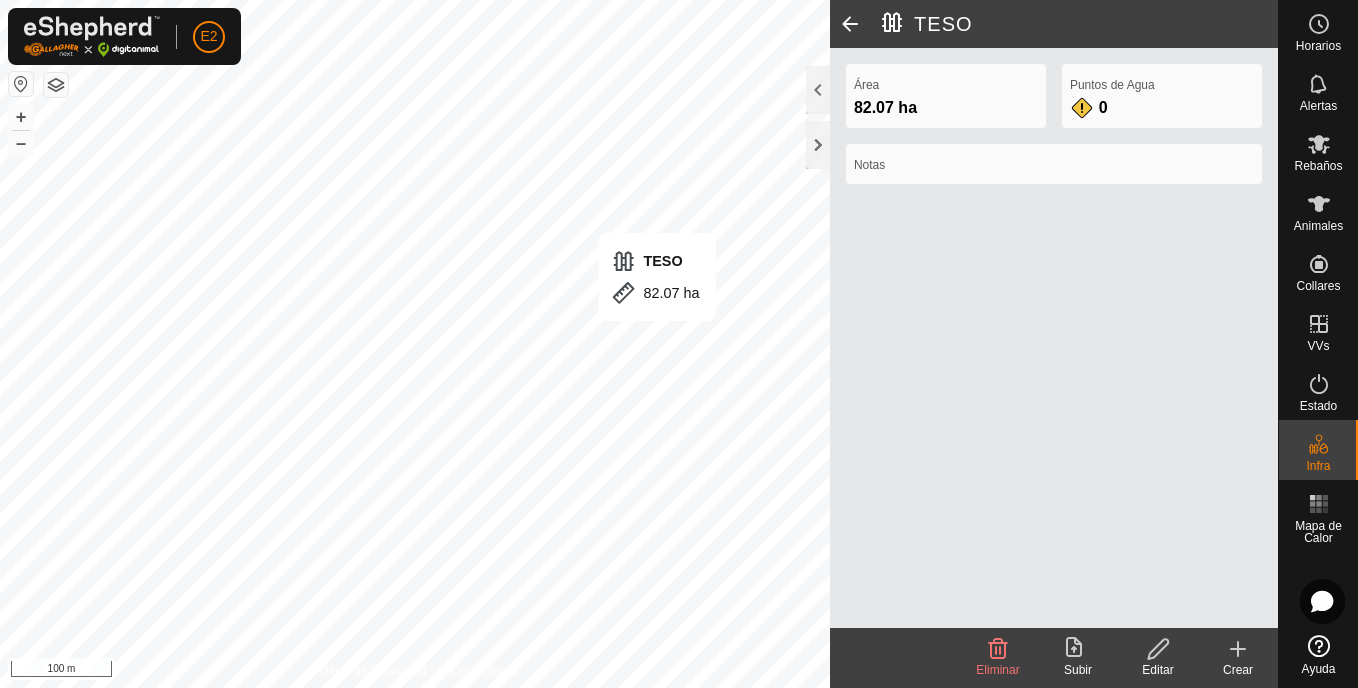click on "Puntos de Agua" 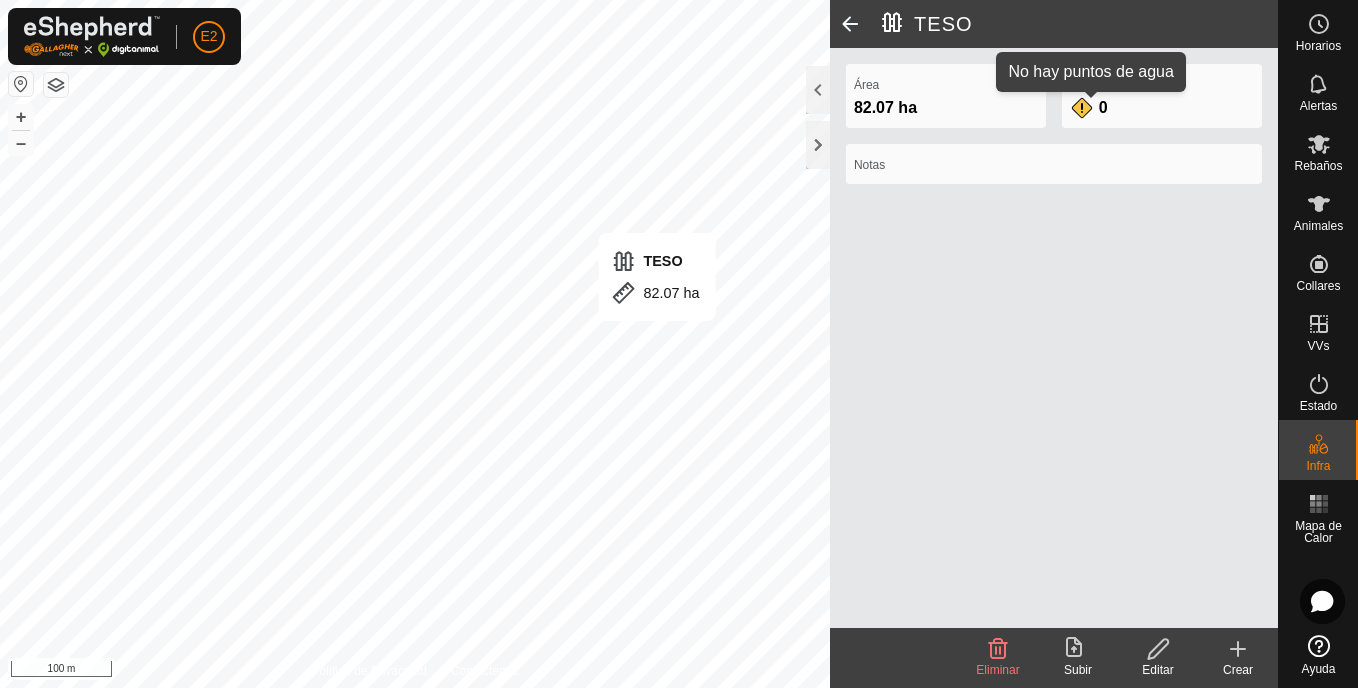 click on "0" 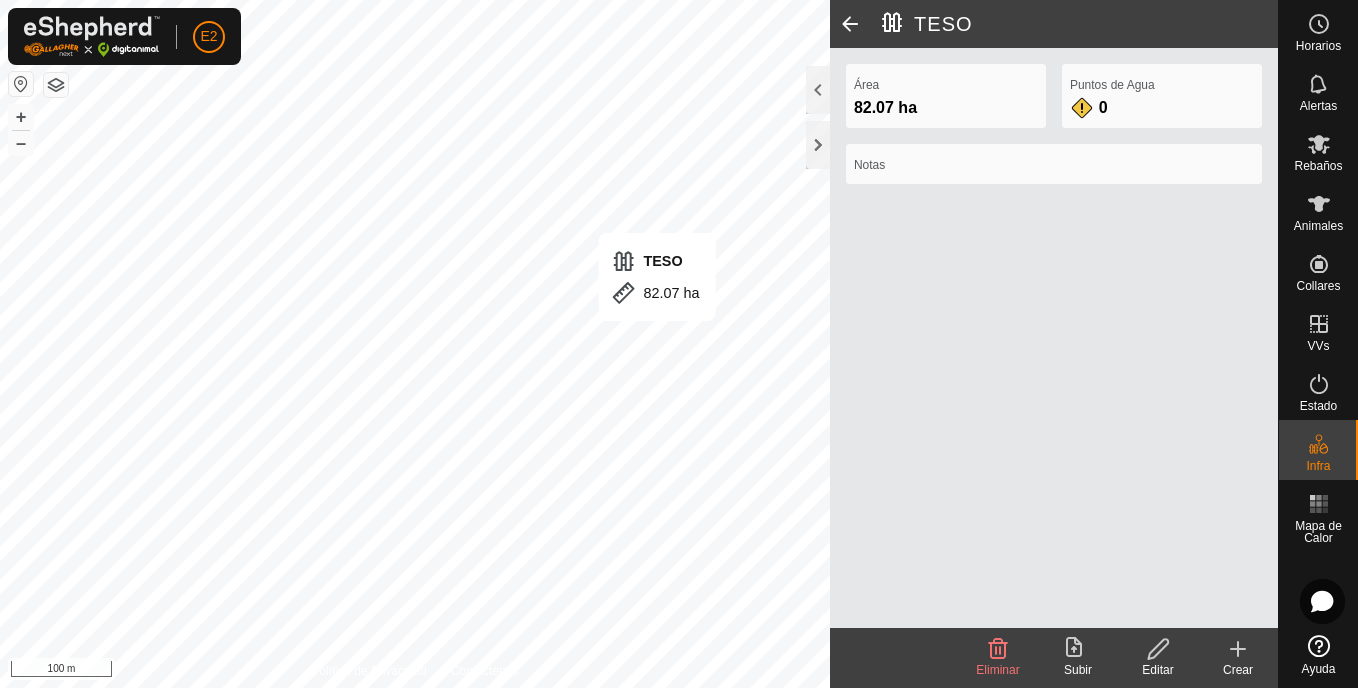 click 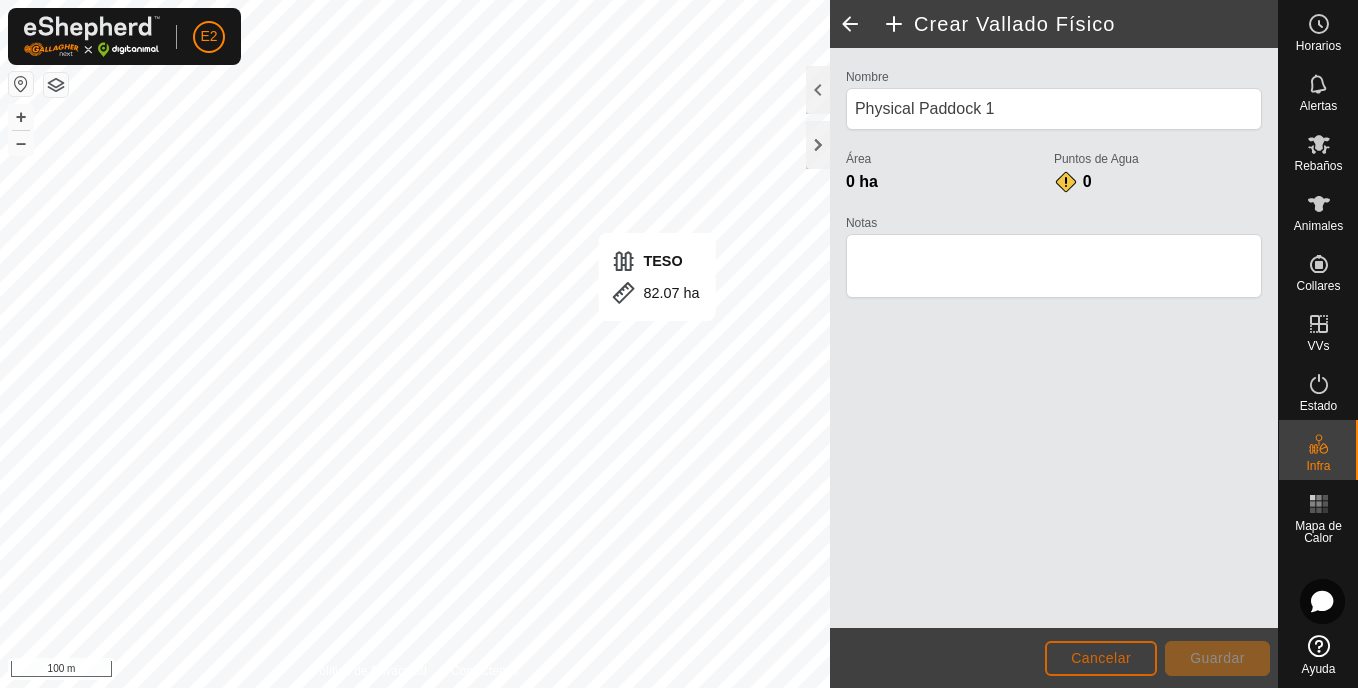 click on "Cancelar" 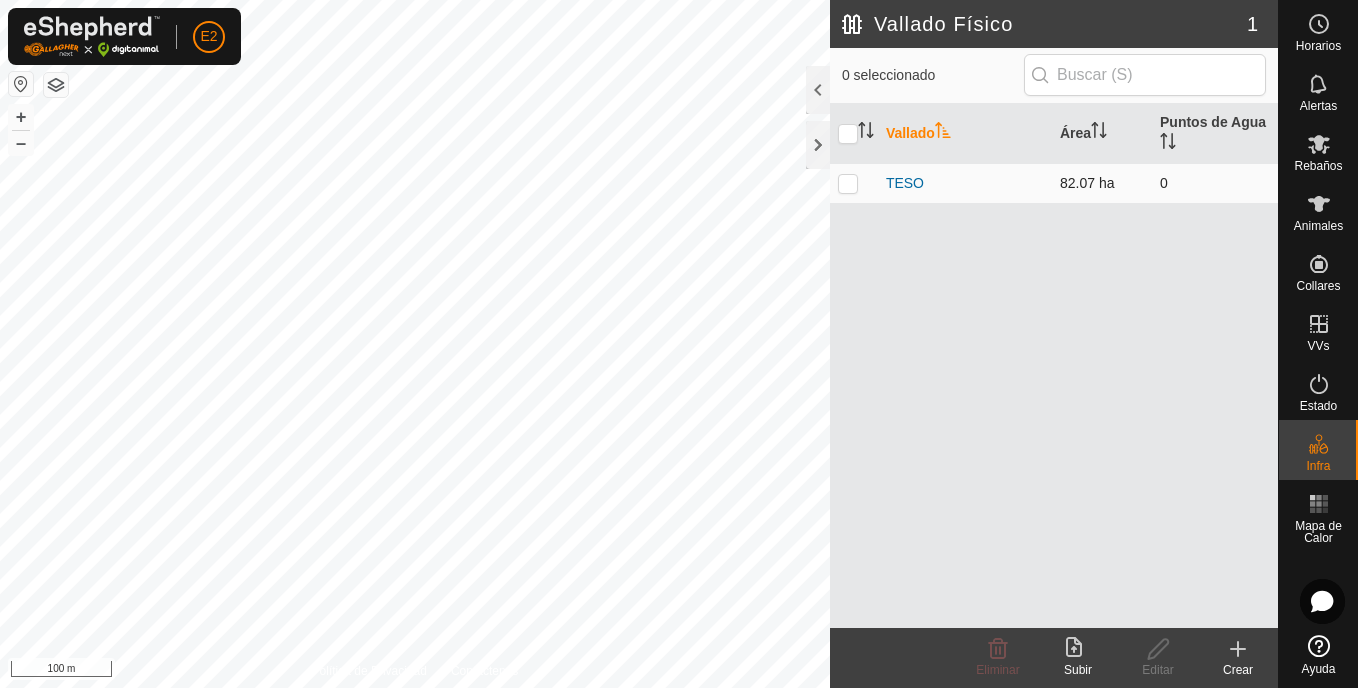 click on "82.07 ha" at bounding box center (1102, 183) 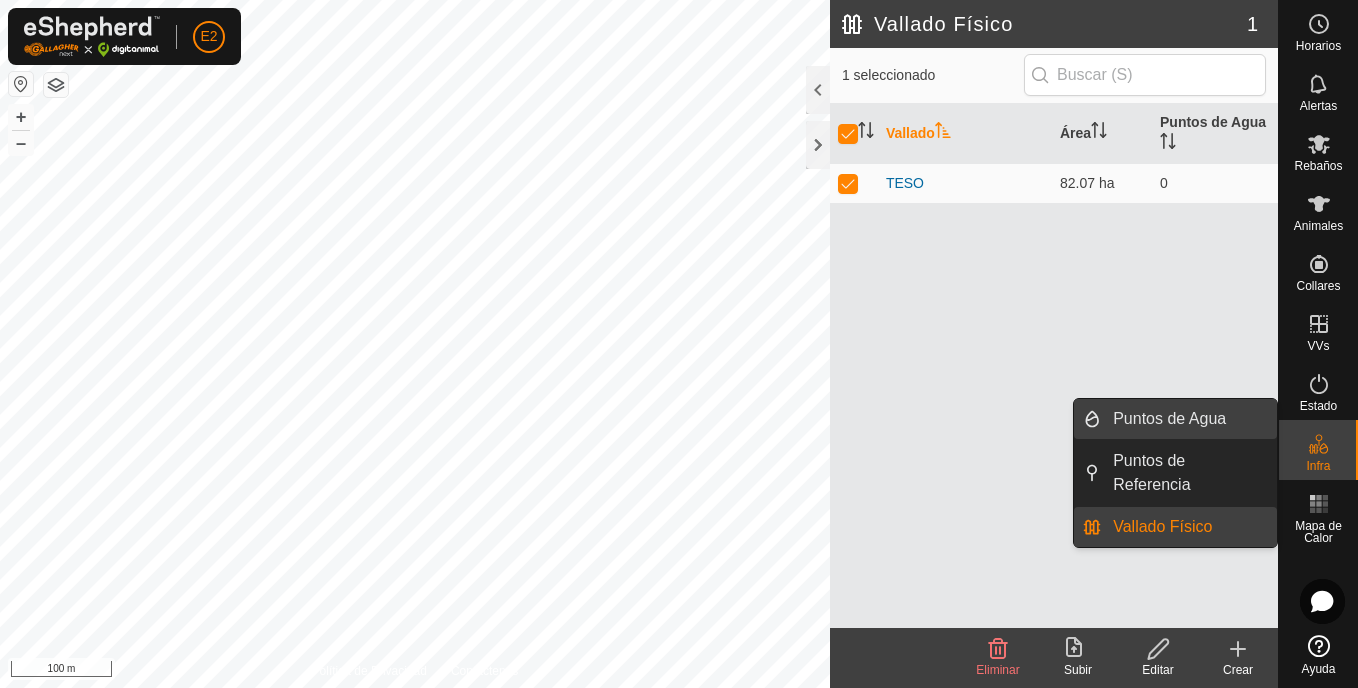 click on "Puntos de Agua" at bounding box center (1189, 419) 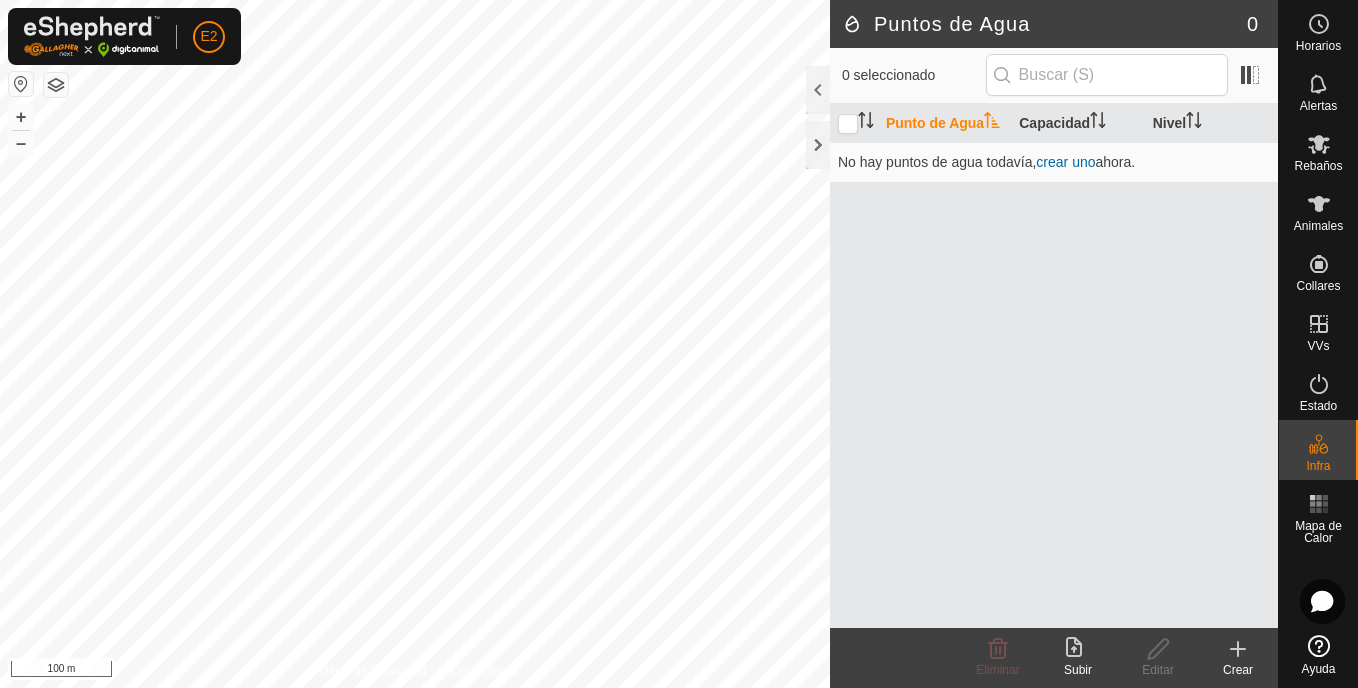 click 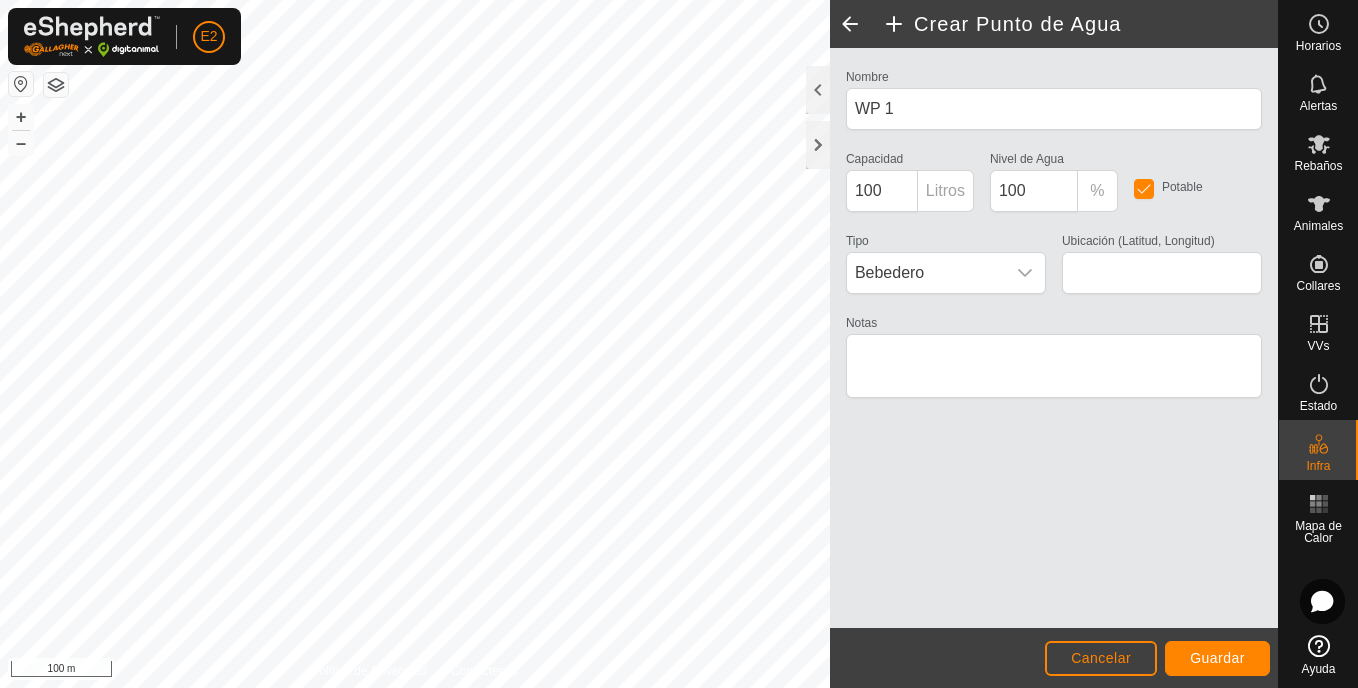 type on "40.938911, -6.517891" 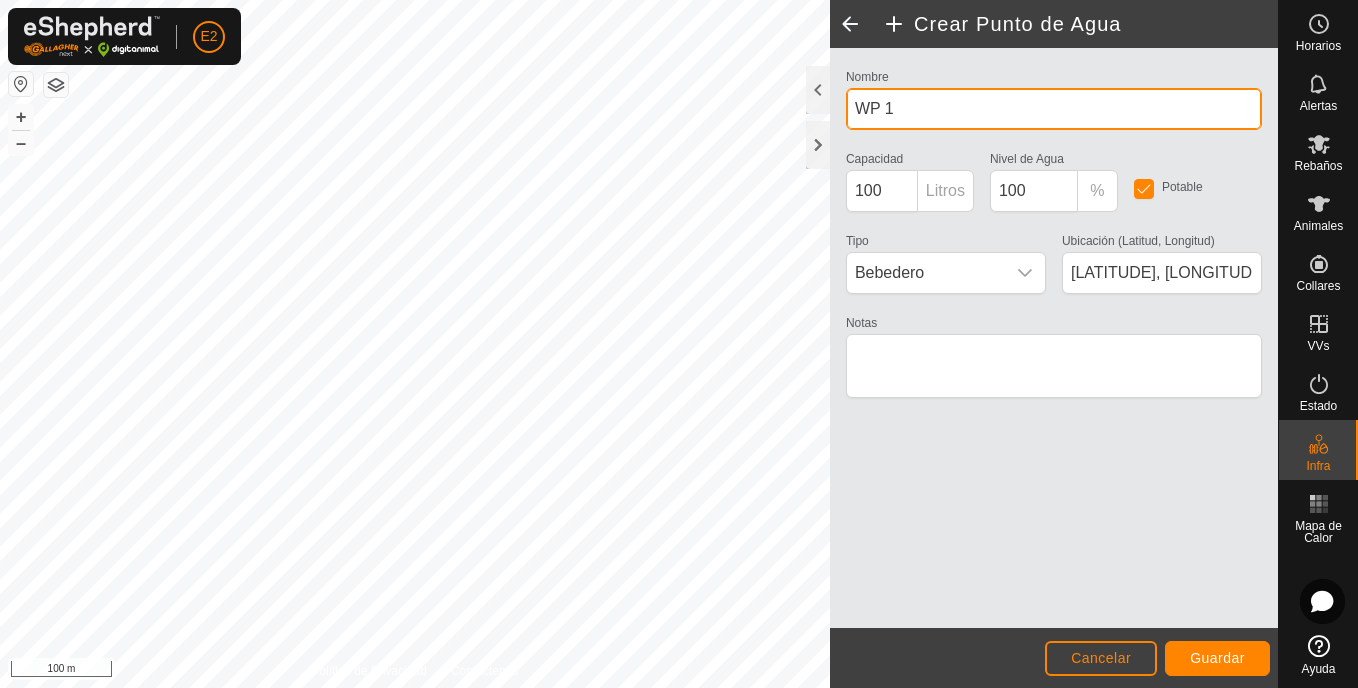 click on "WP 1" at bounding box center (1054, 109) 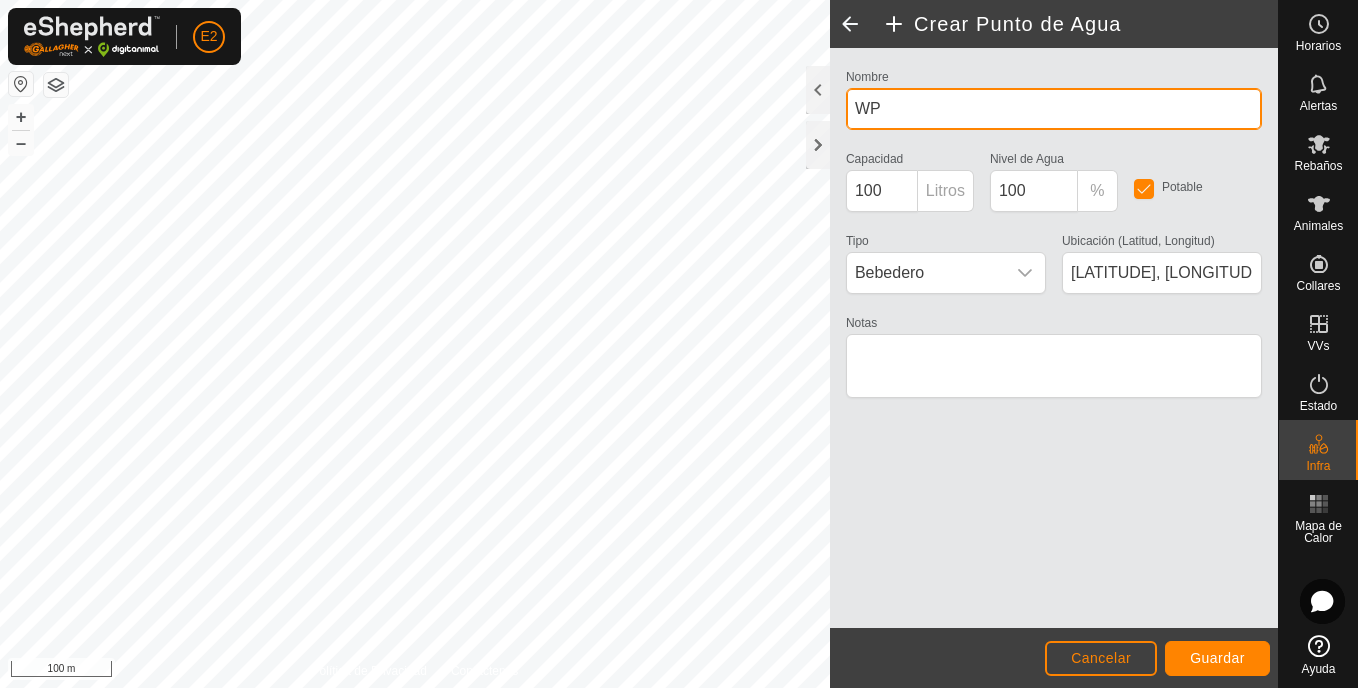 type on "W" 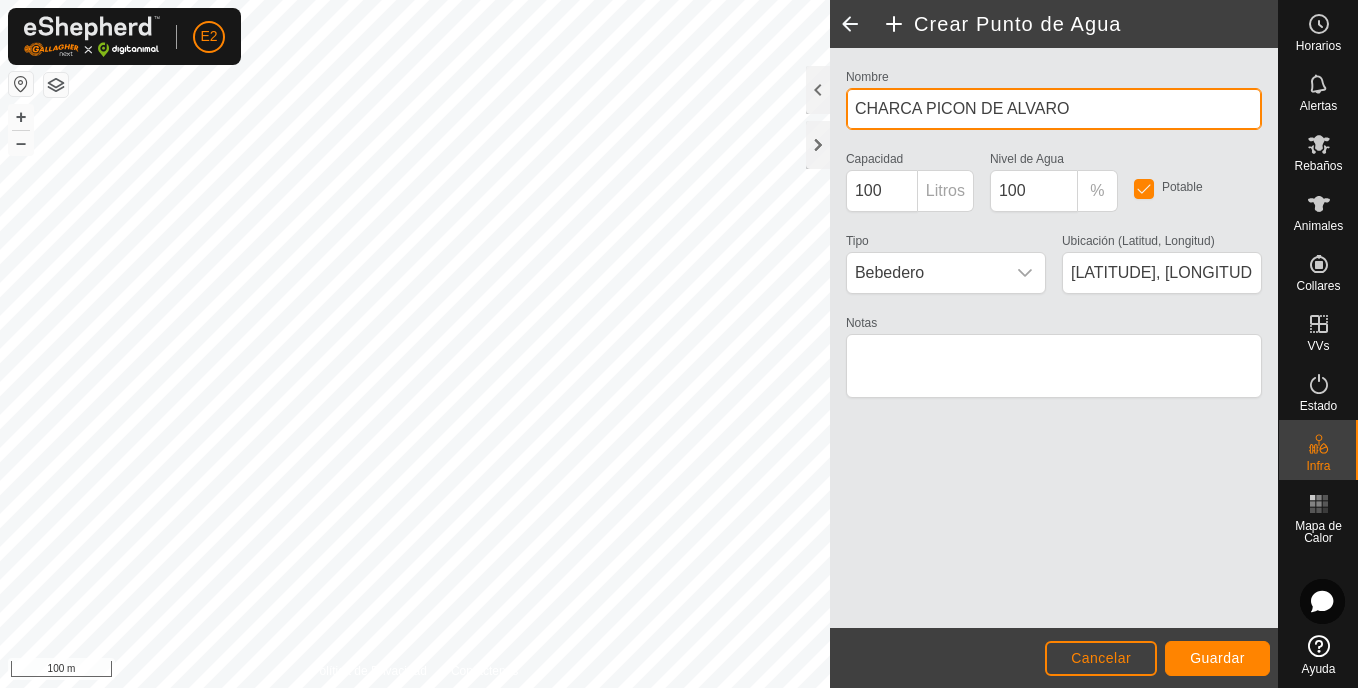type on "CHARCA PICON DE ALVARO" 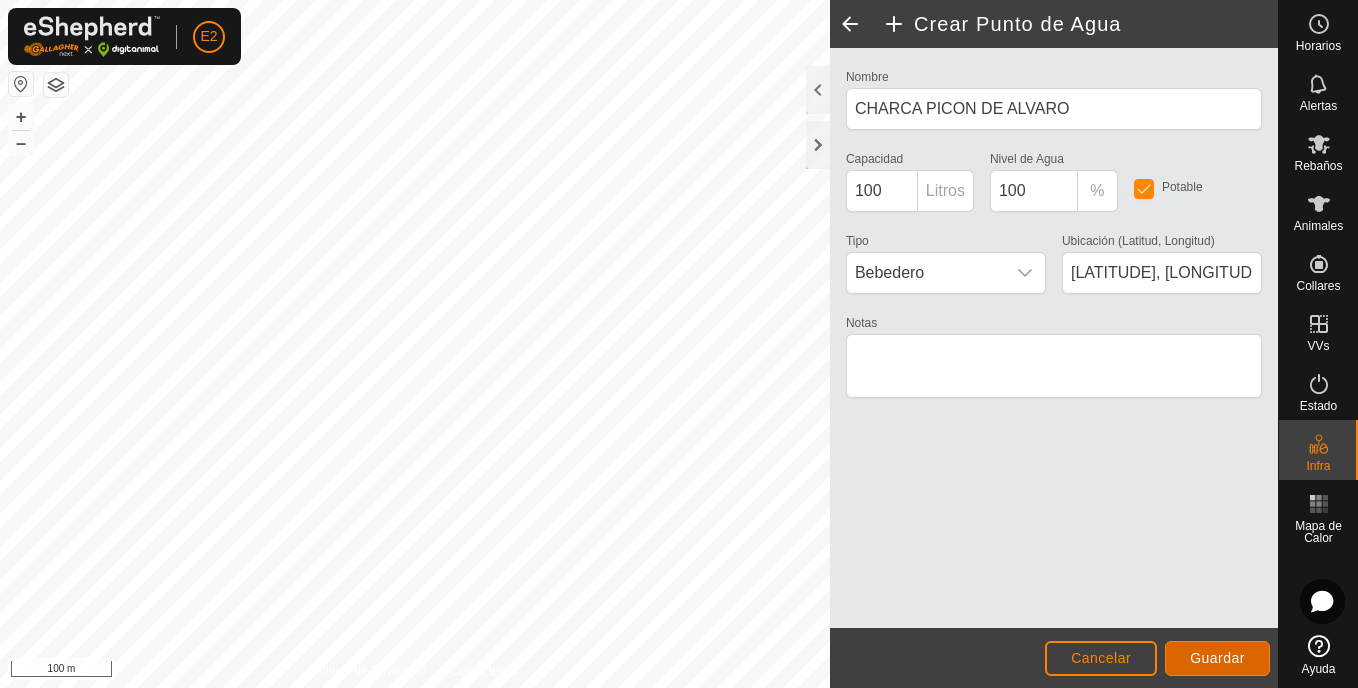 click on "Guardar" 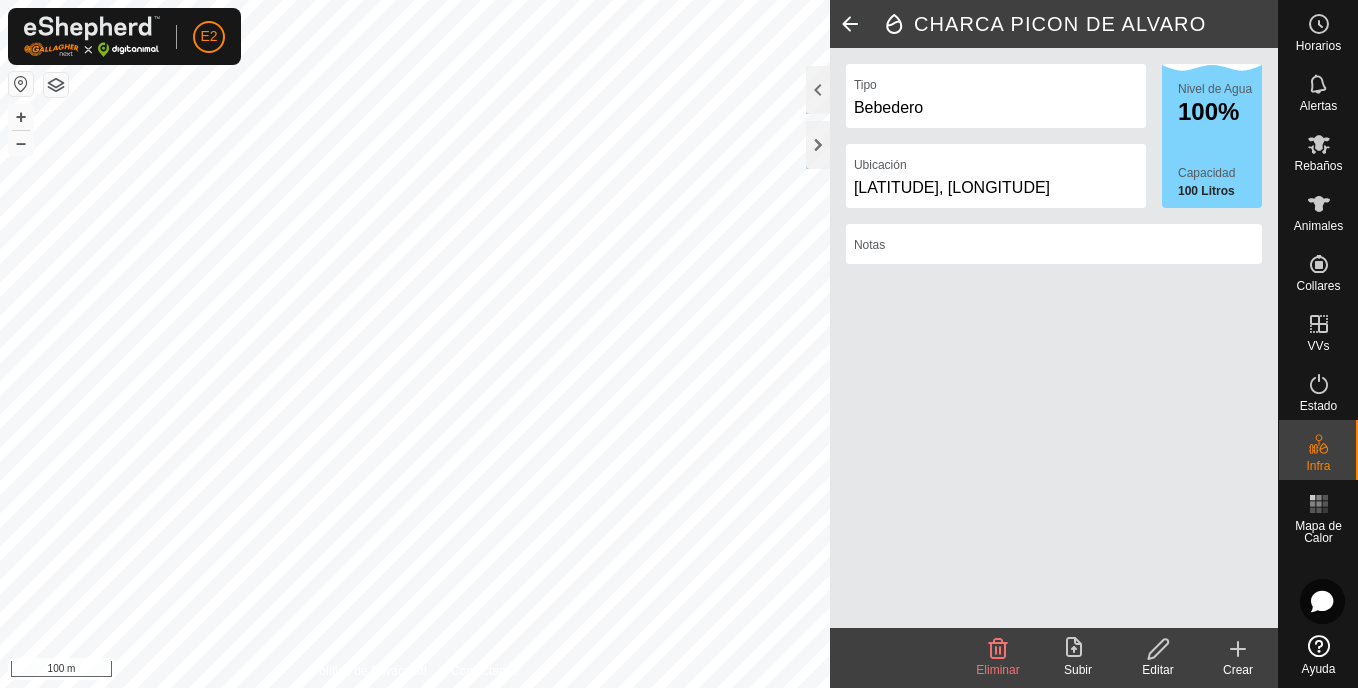 click 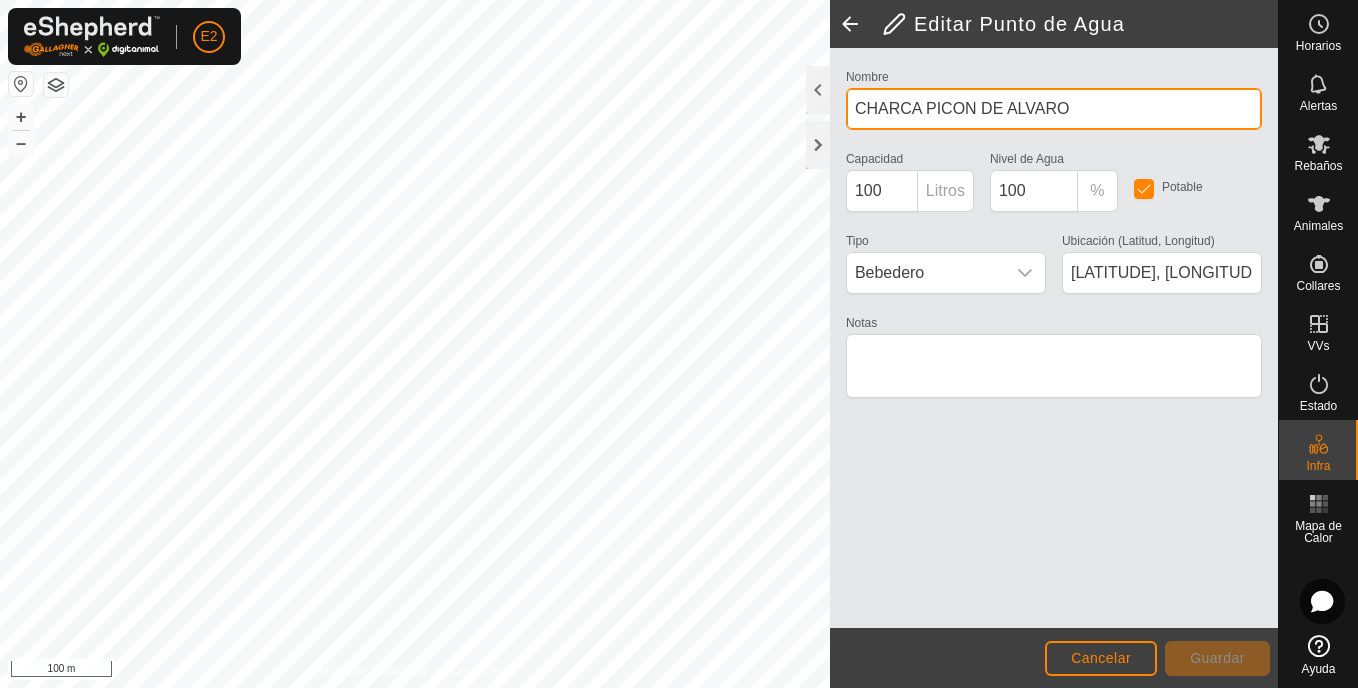 click on "CHARCA PICON DE ALVARO" at bounding box center [1054, 109] 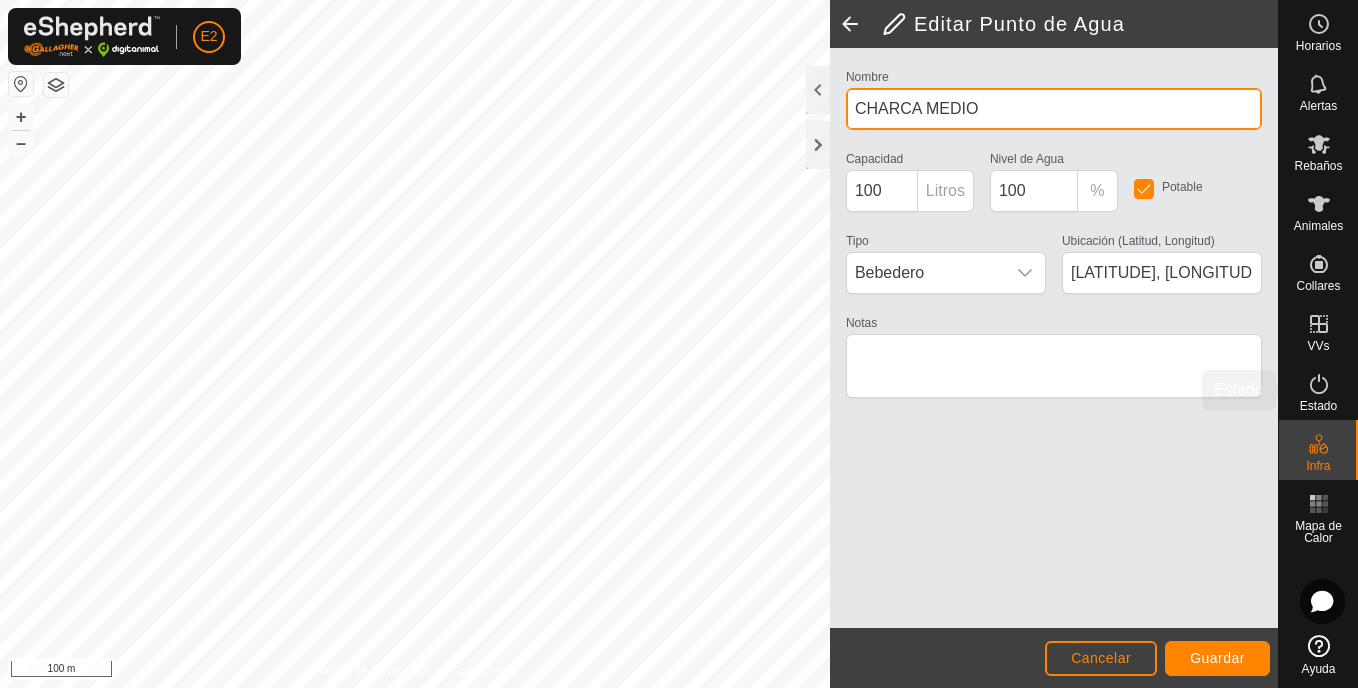 type on "CHARCA MEDIO" 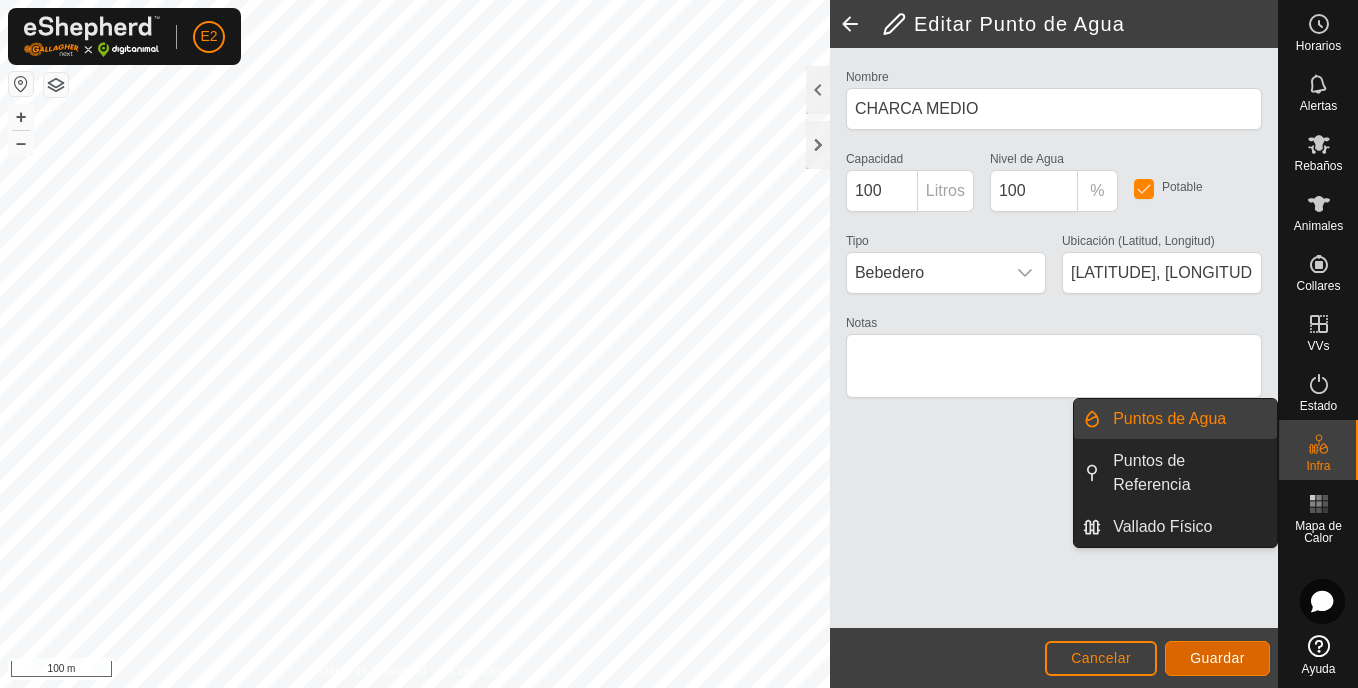 click on "Guardar" 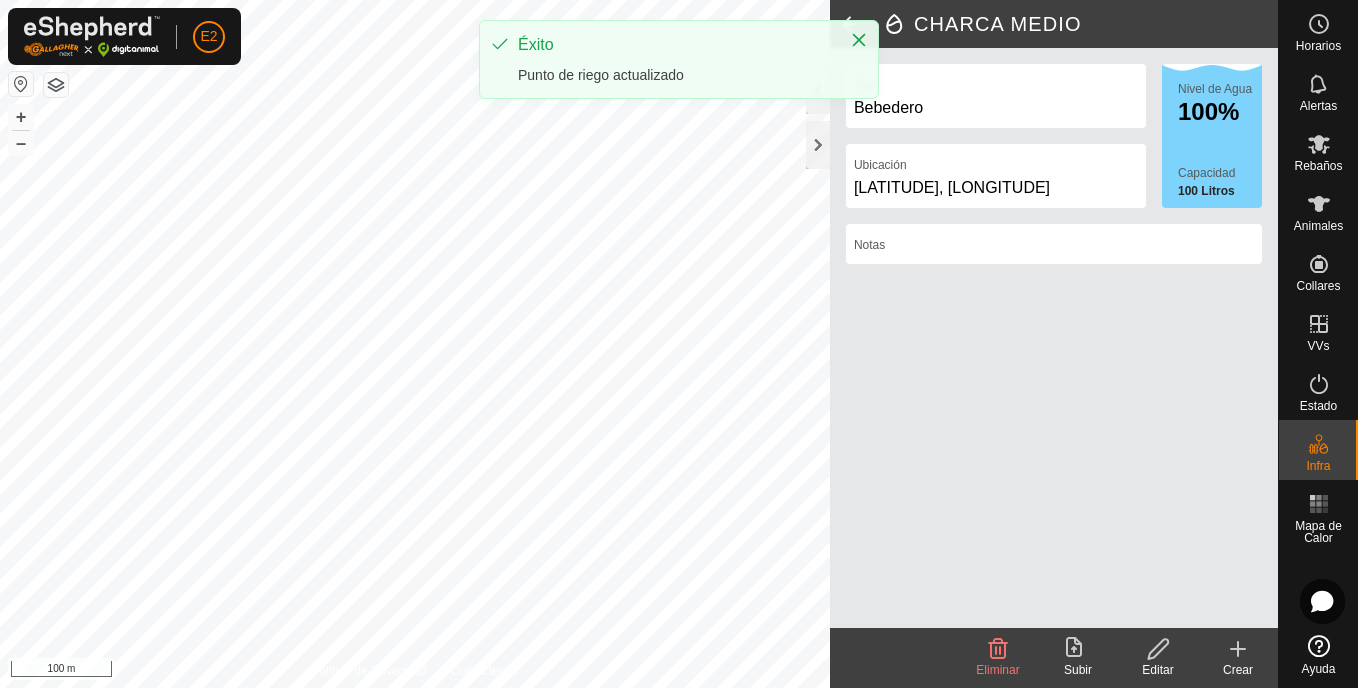 click 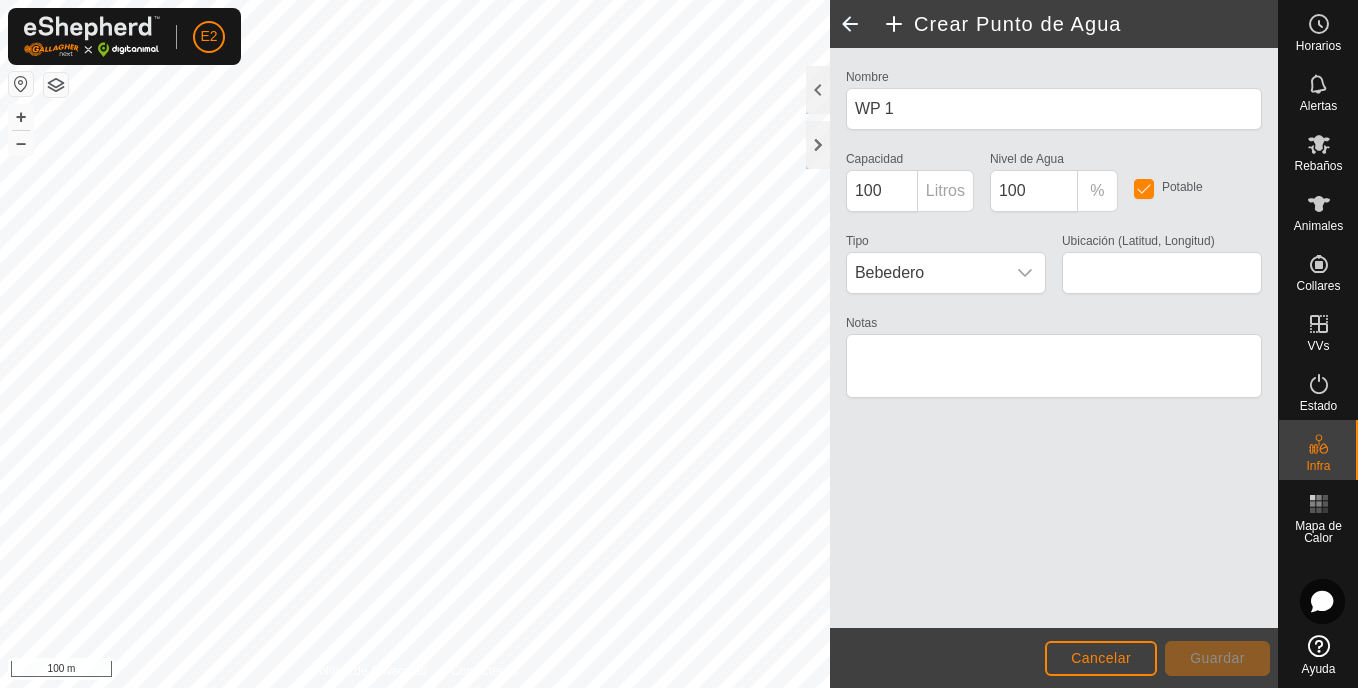 type on "40.936934, -6.521507" 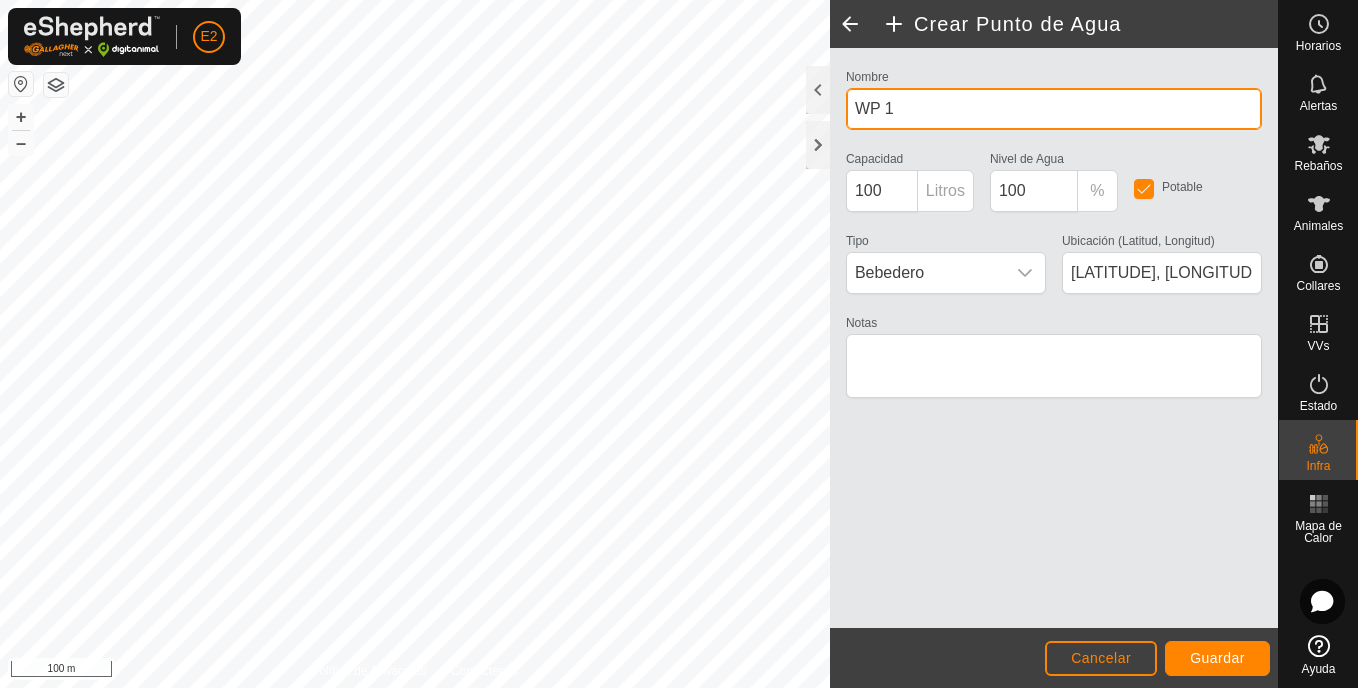 click on "WP 1" at bounding box center (1054, 109) 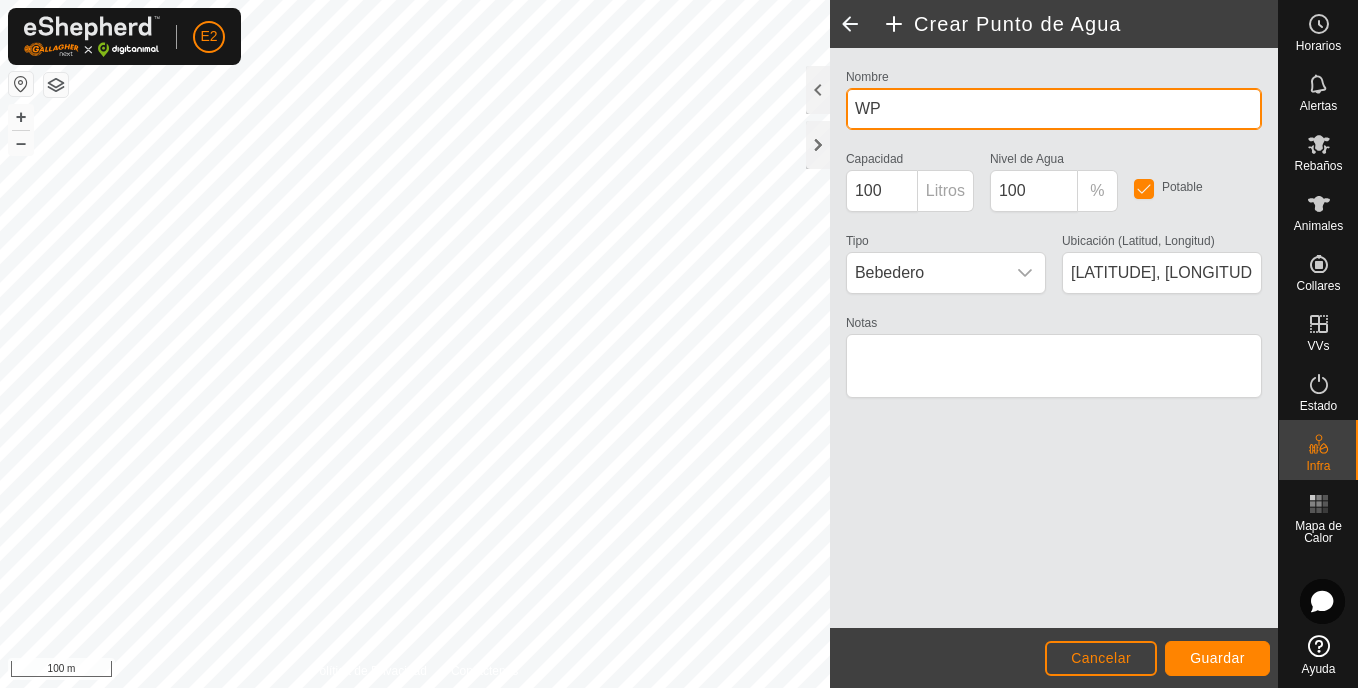 type on "W" 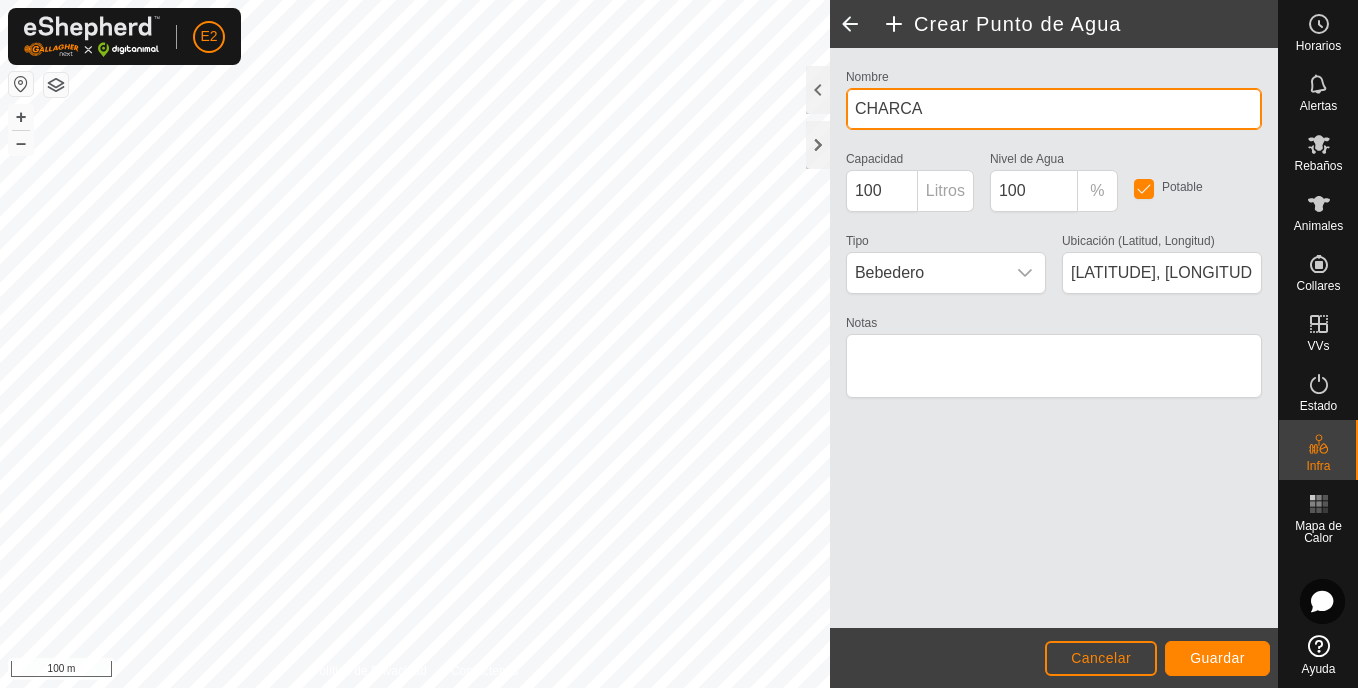type on "CHARCA PICON DE ALVARO" 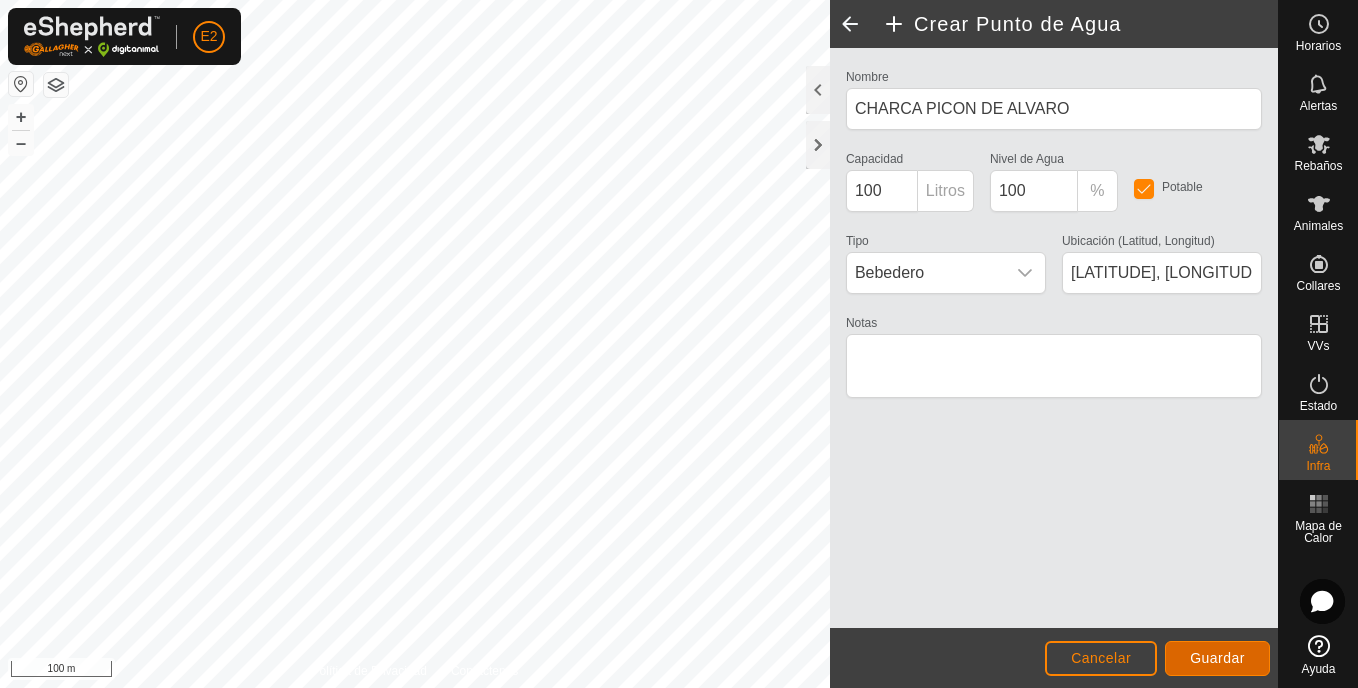 click on "Guardar" 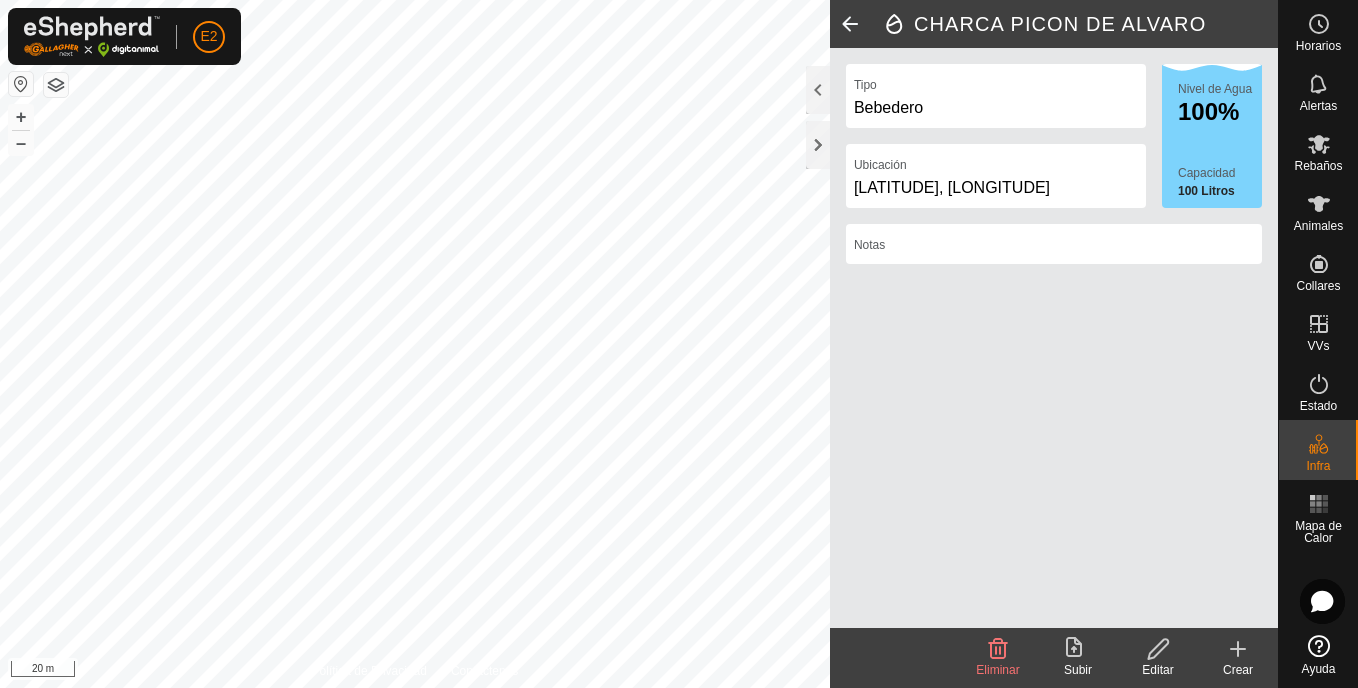click 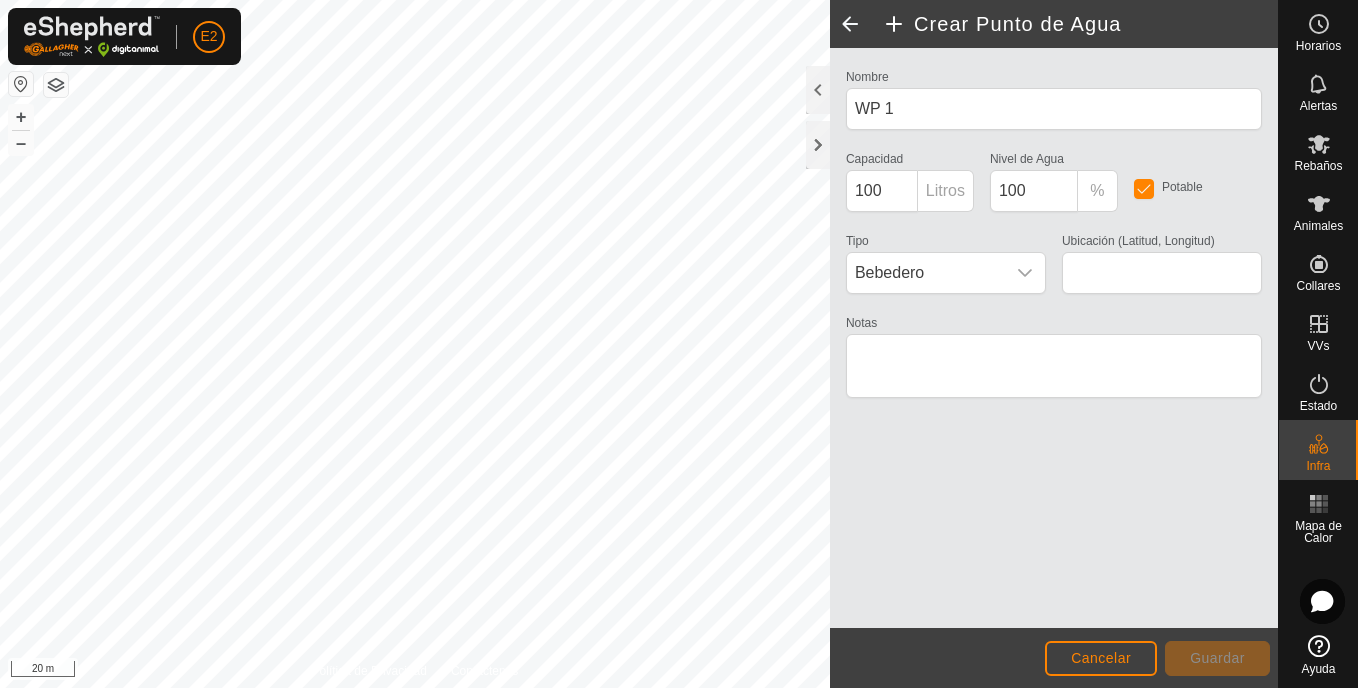 click 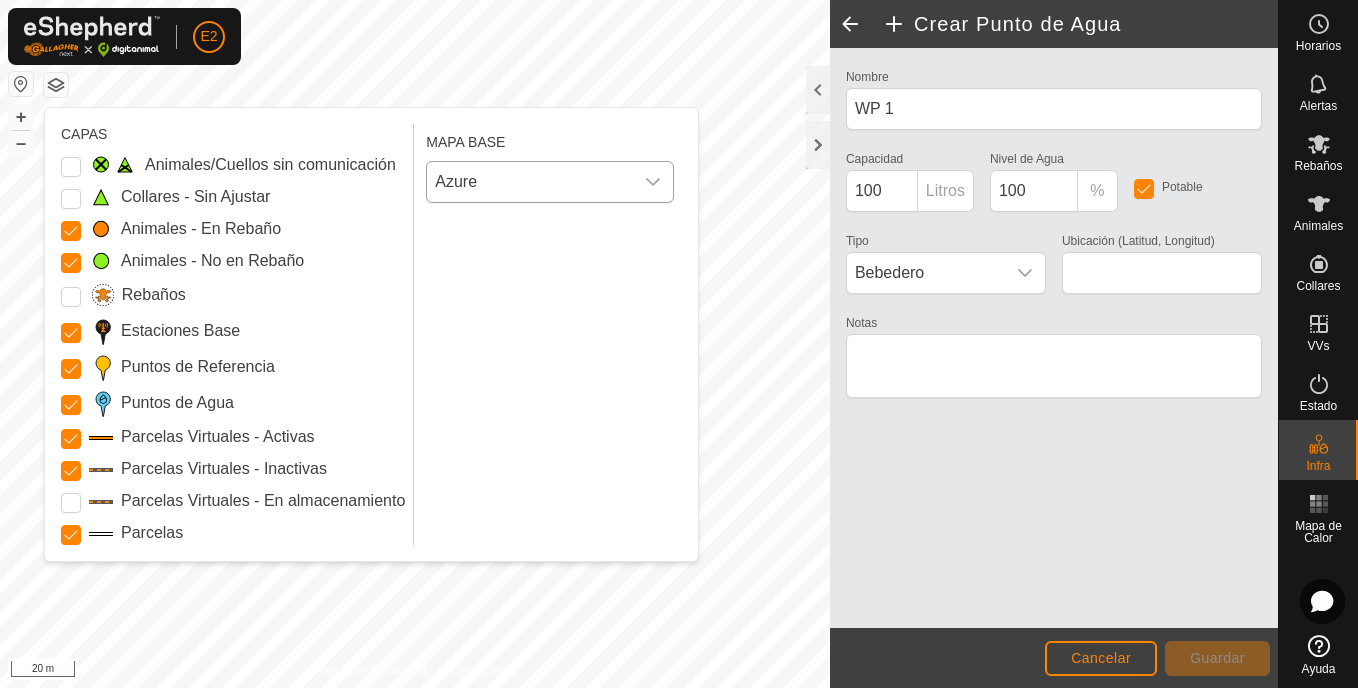 click 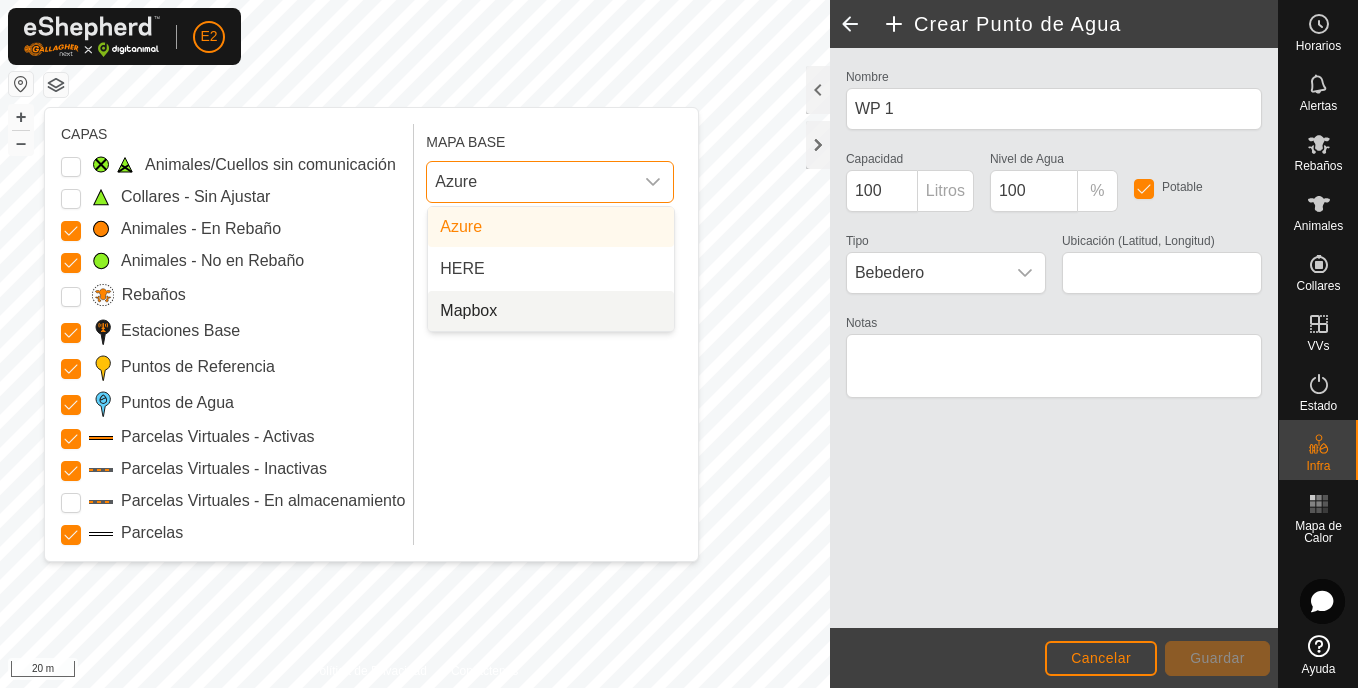 click on "Mapbox" at bounding box center [551, 311] 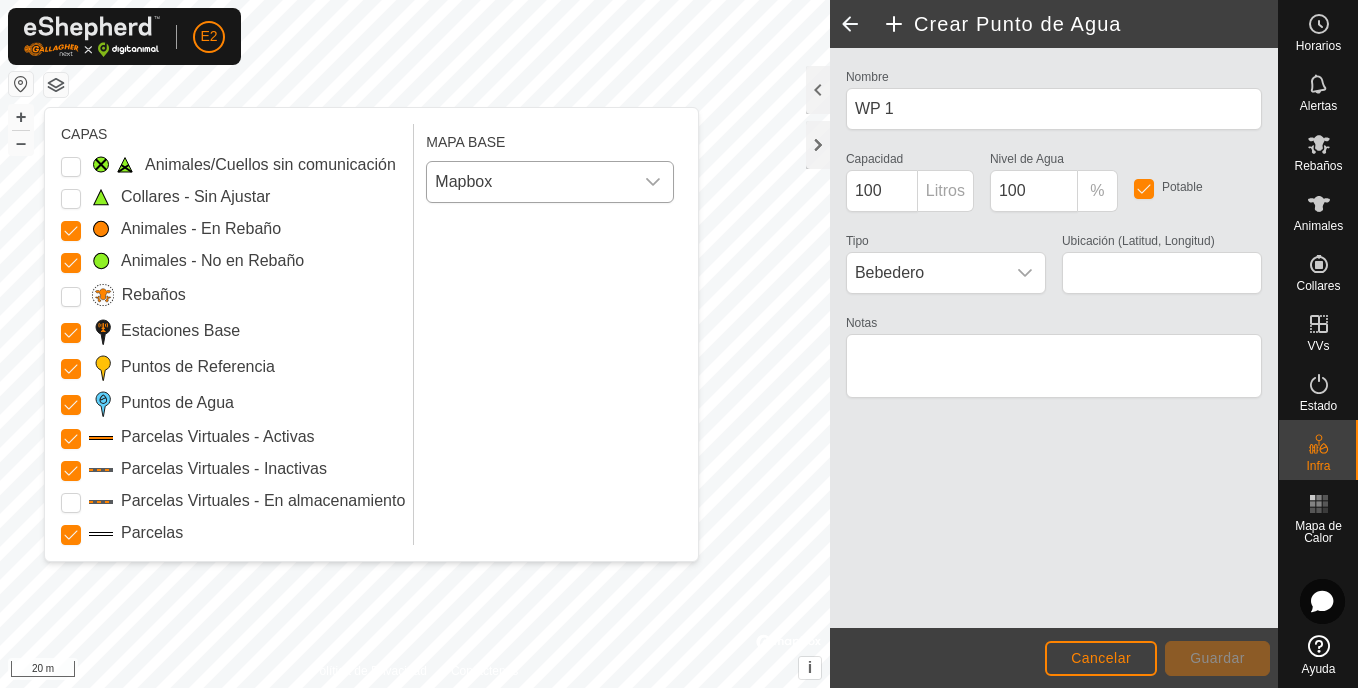 click 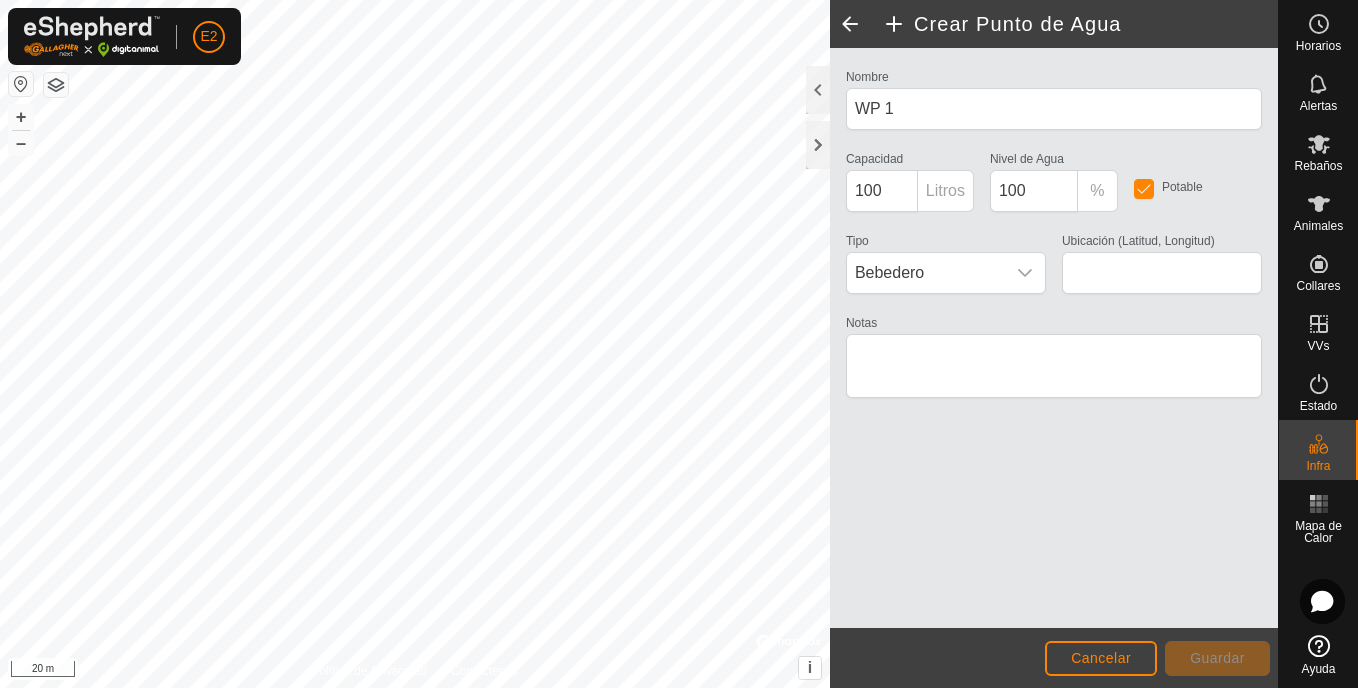 click 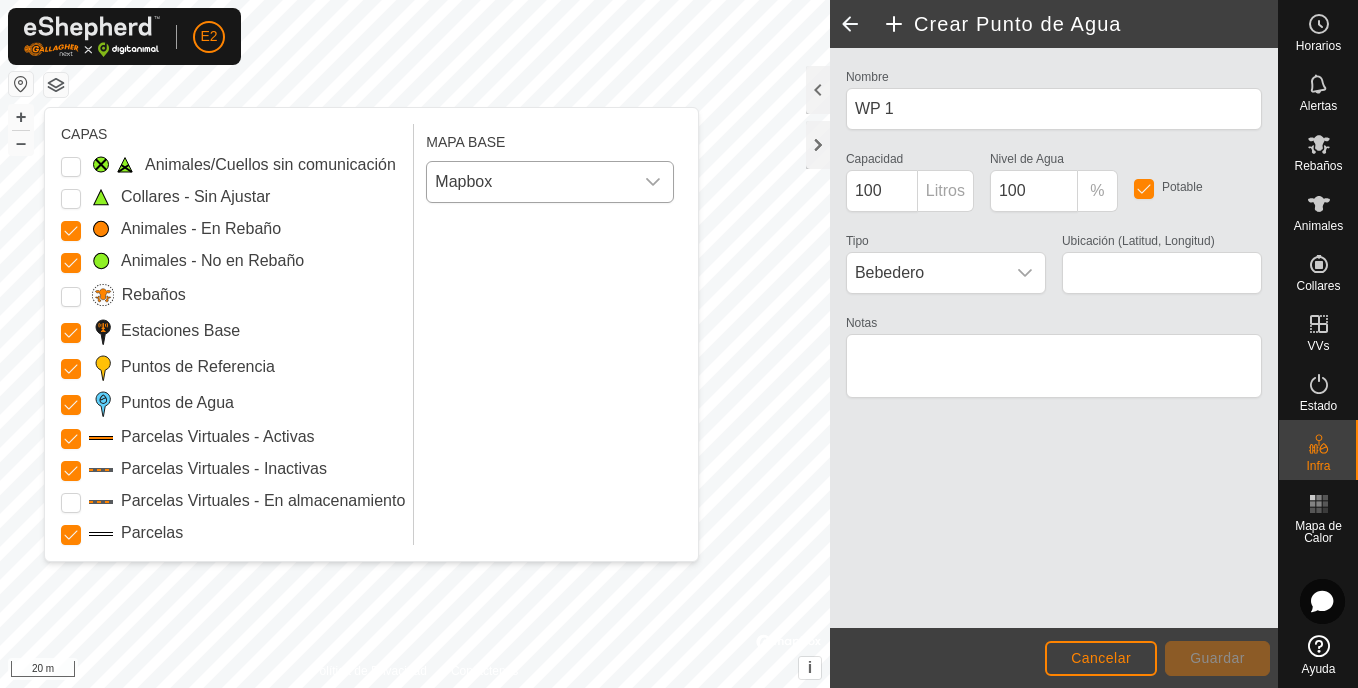 click 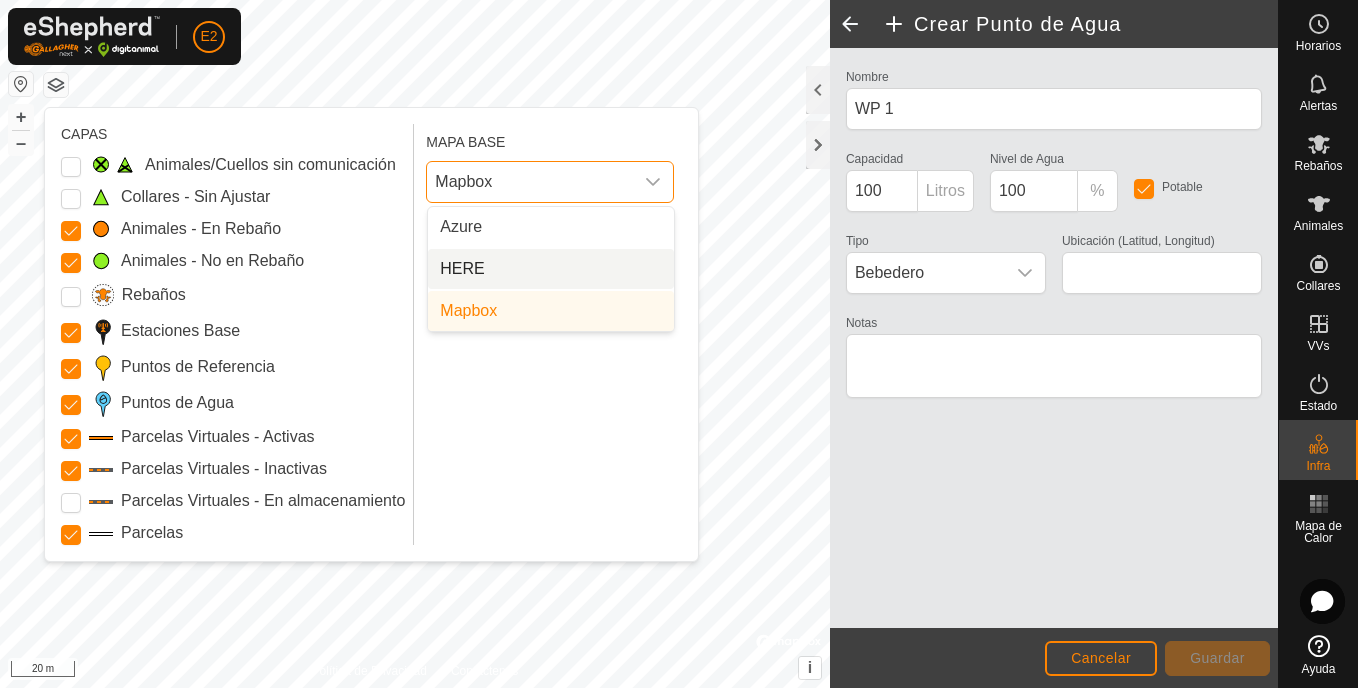 click on "HERE" at bounding box center (551, 269) 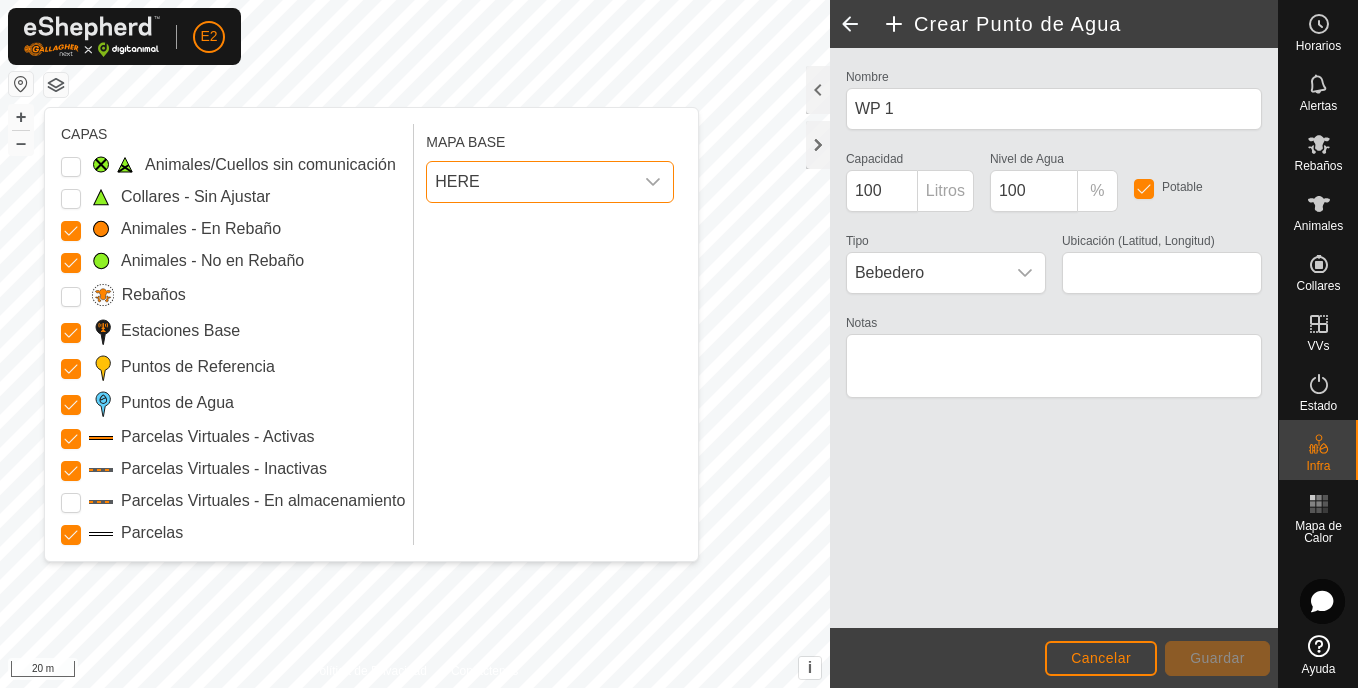 click 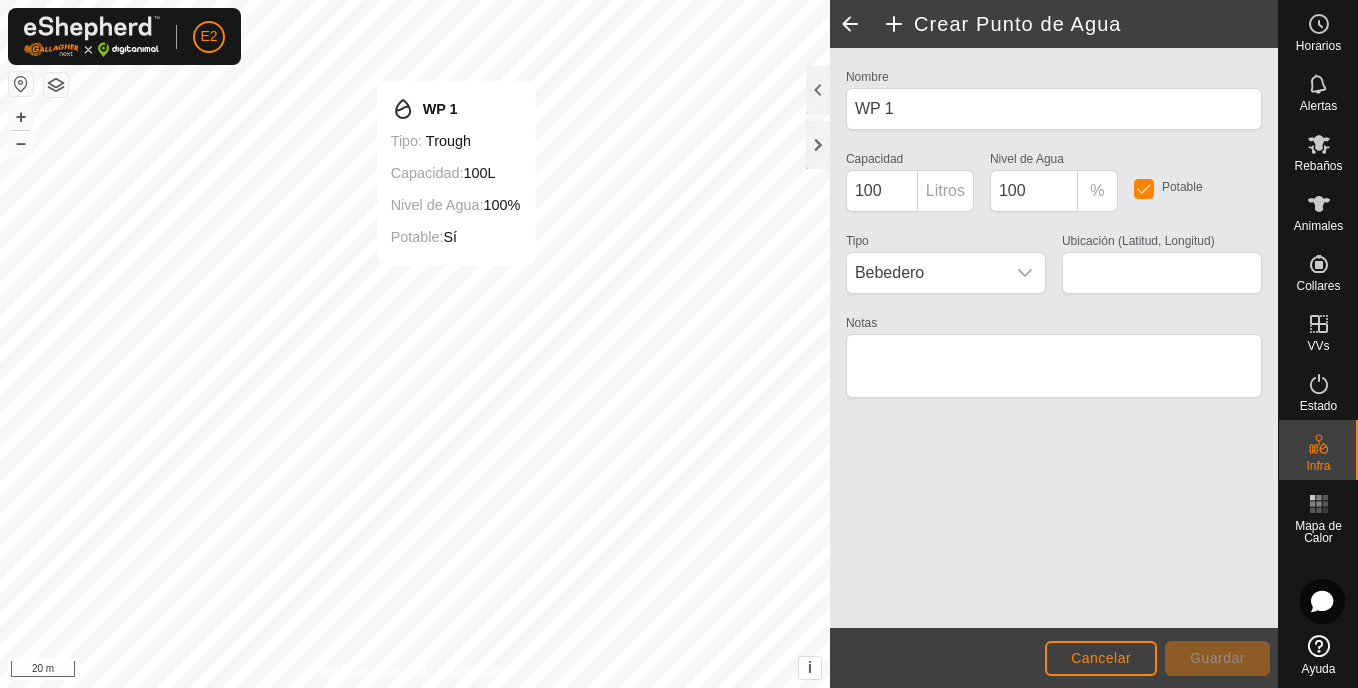 type on "40.940308, -6.514488" 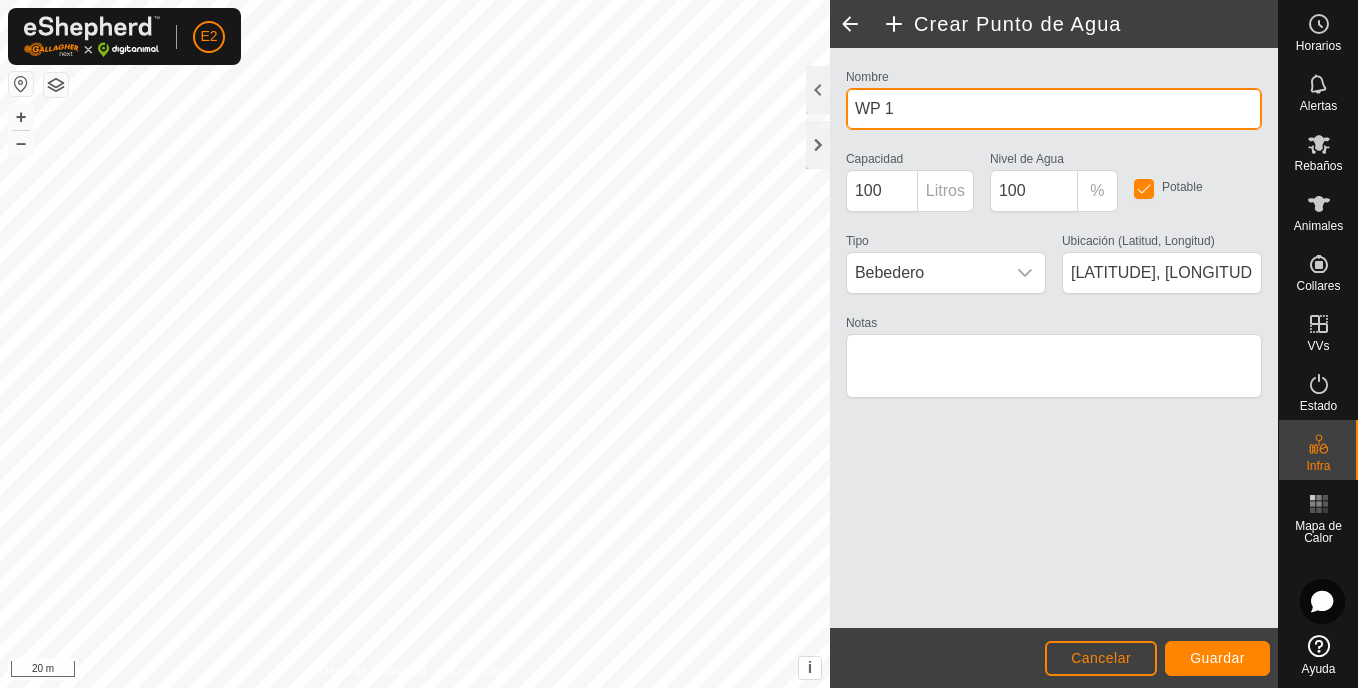 click on "WP 1" at bounding box center [1054, 109] 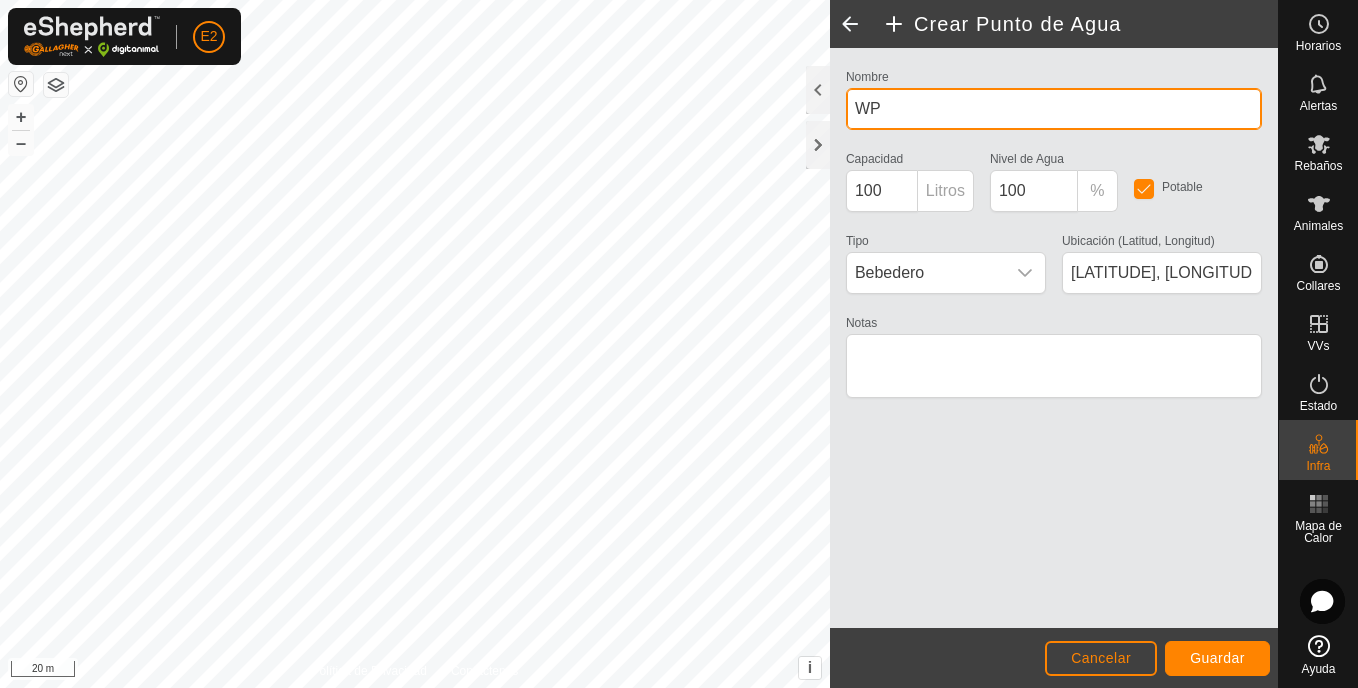 type on "W" 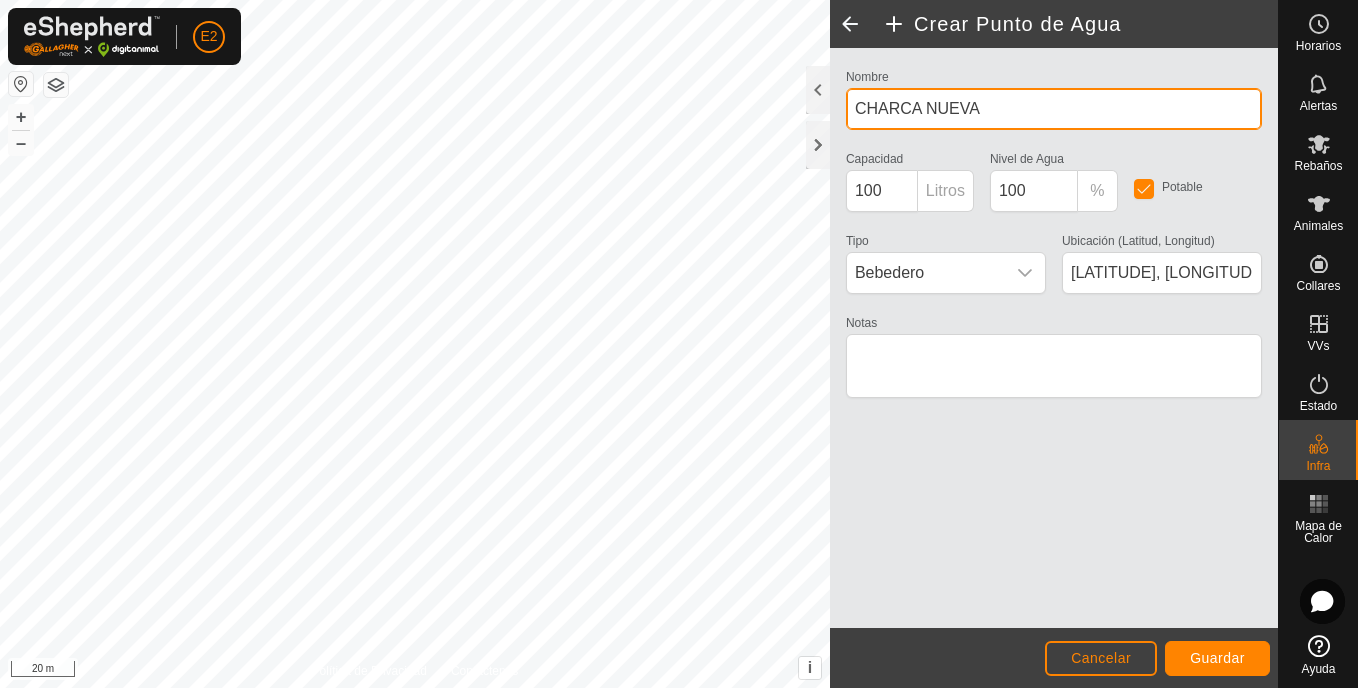 type on "CHARCA NUEVA" 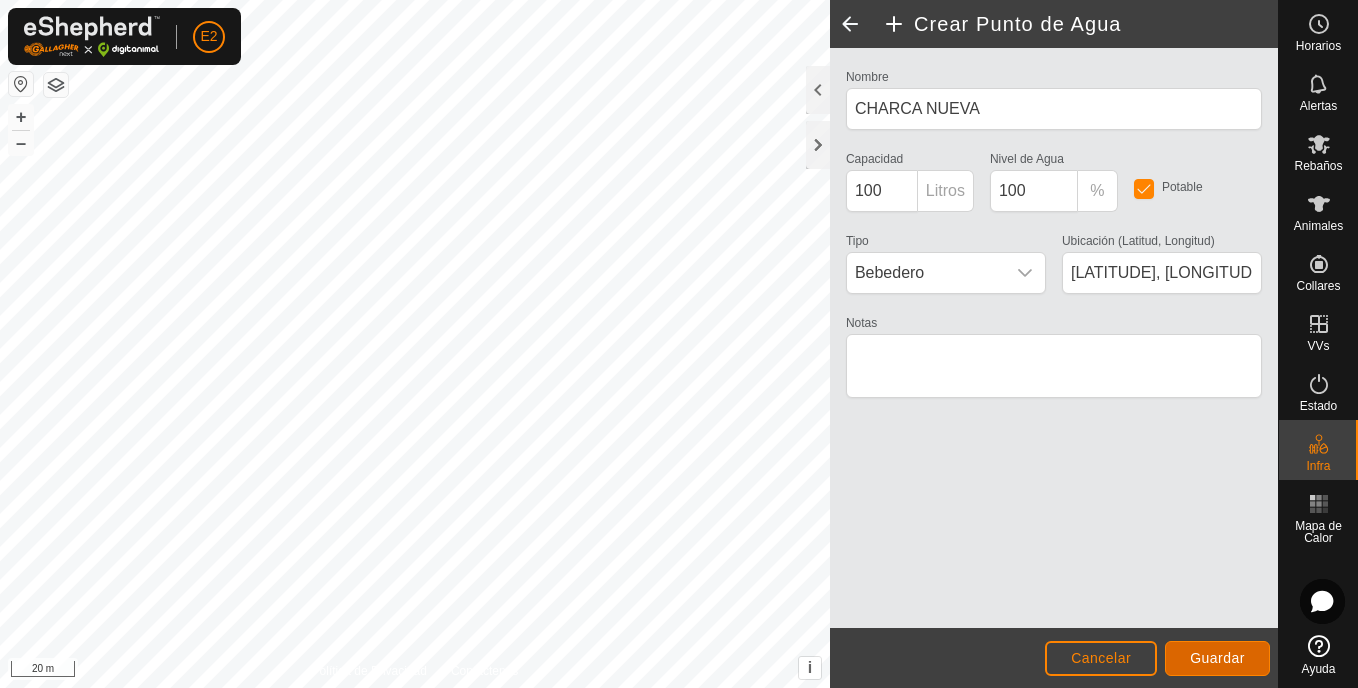 click on "Guardar" 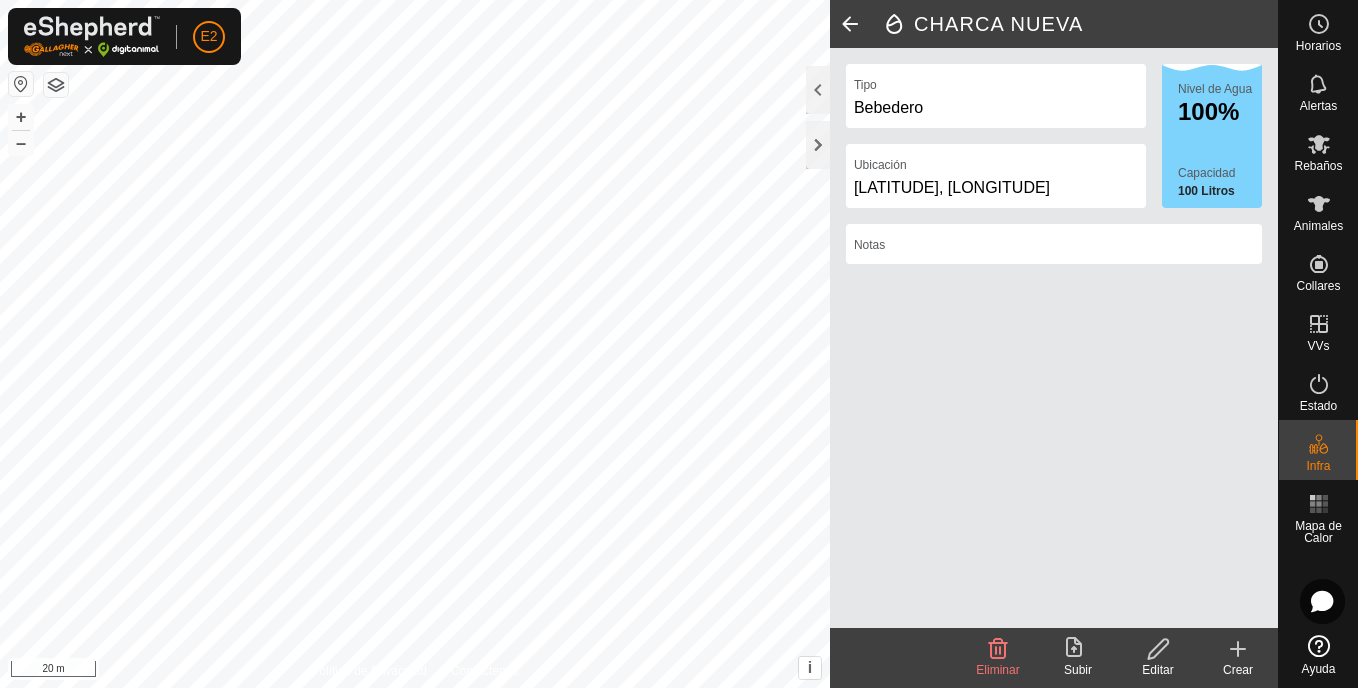 click 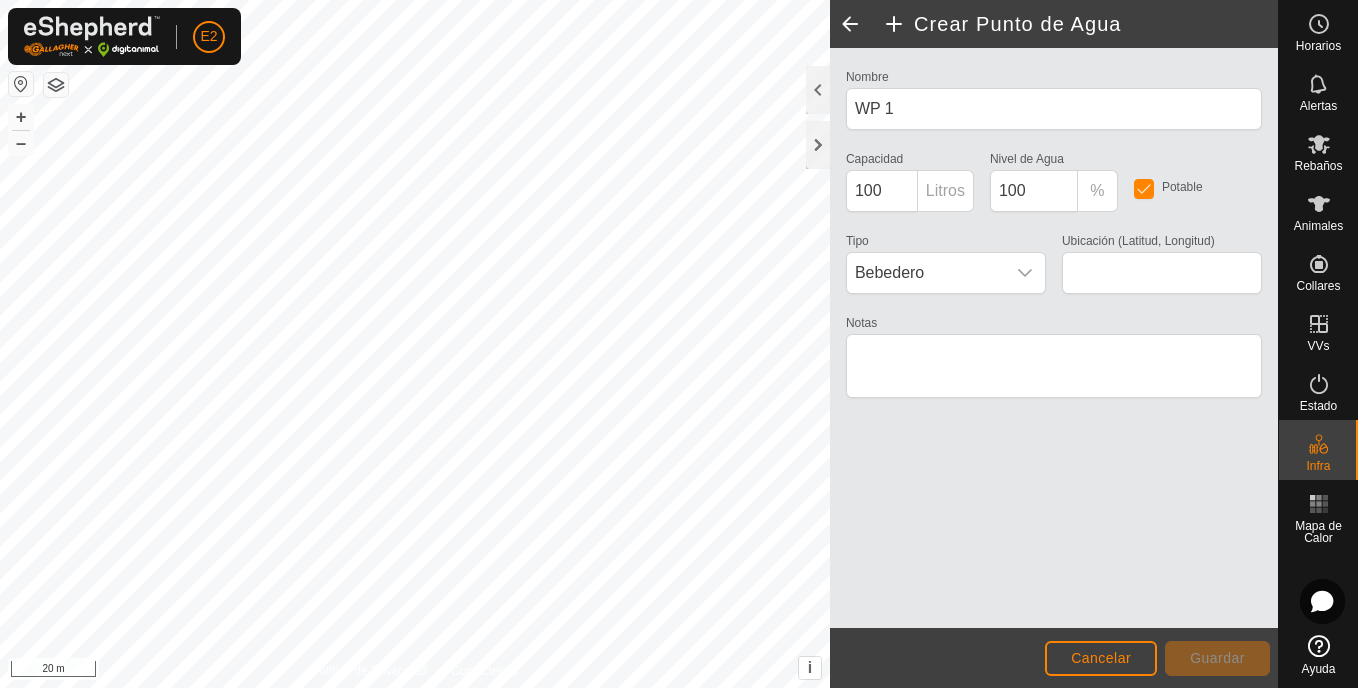 type on "40.947267, -6.510724" 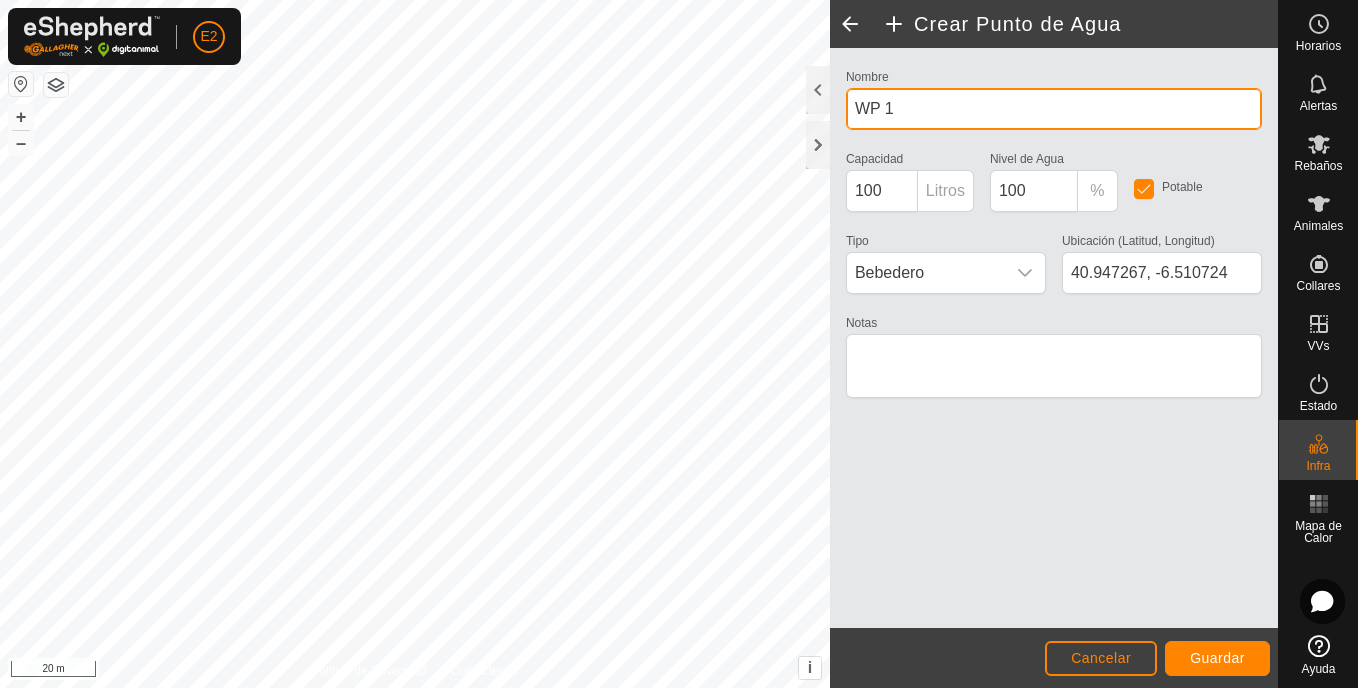 click on "WP 1" at bounding box center (1054, 109) 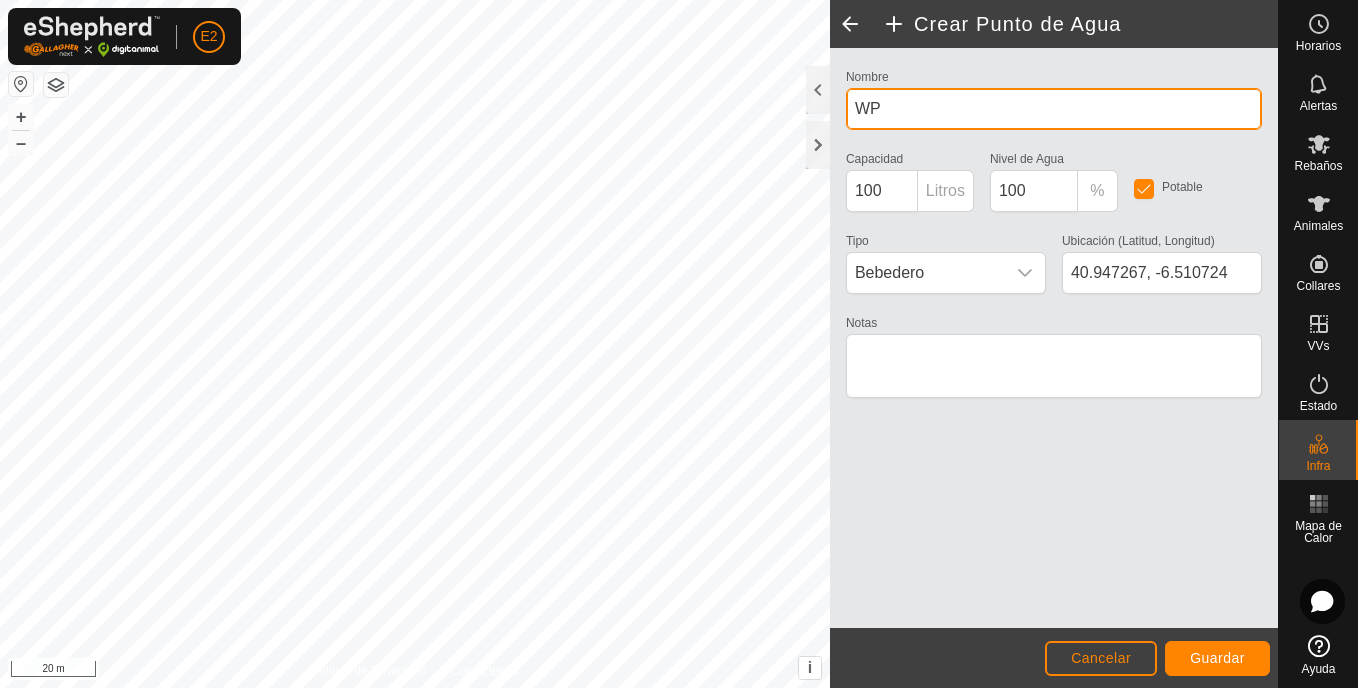 type on "W" 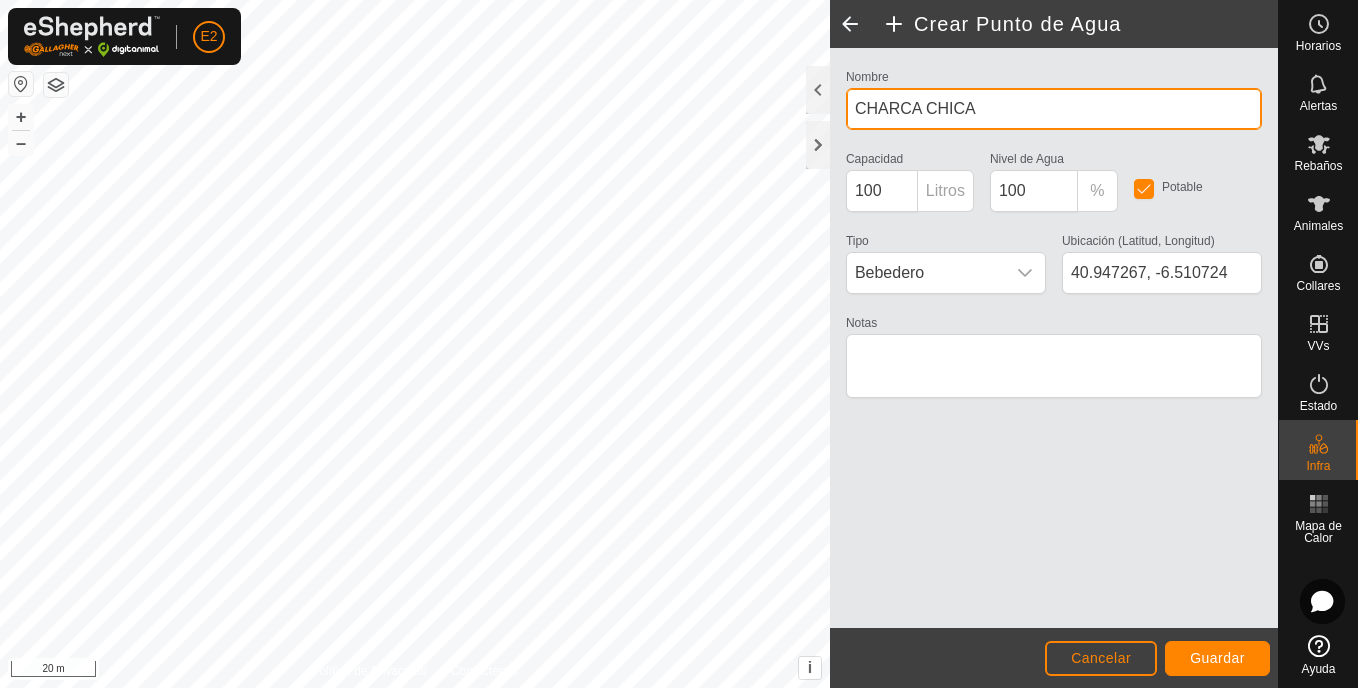 type on "CHARCA CHICA" 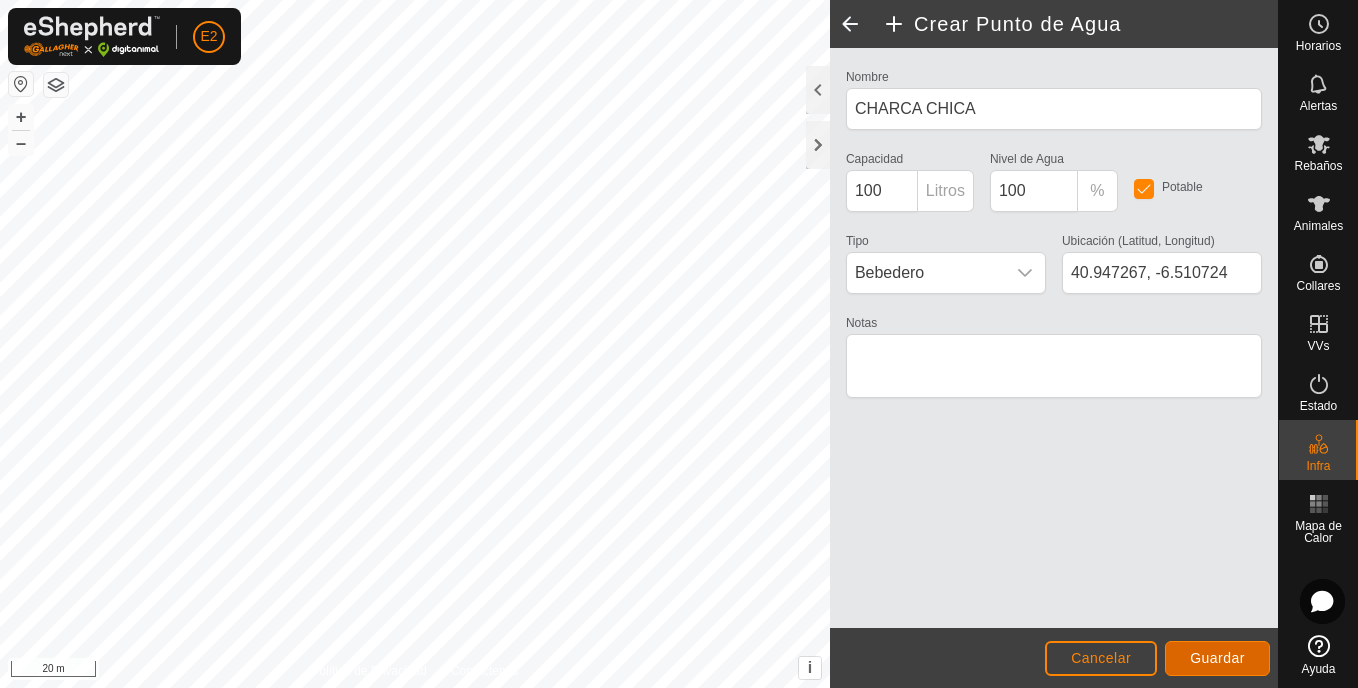 click on "Guardar" 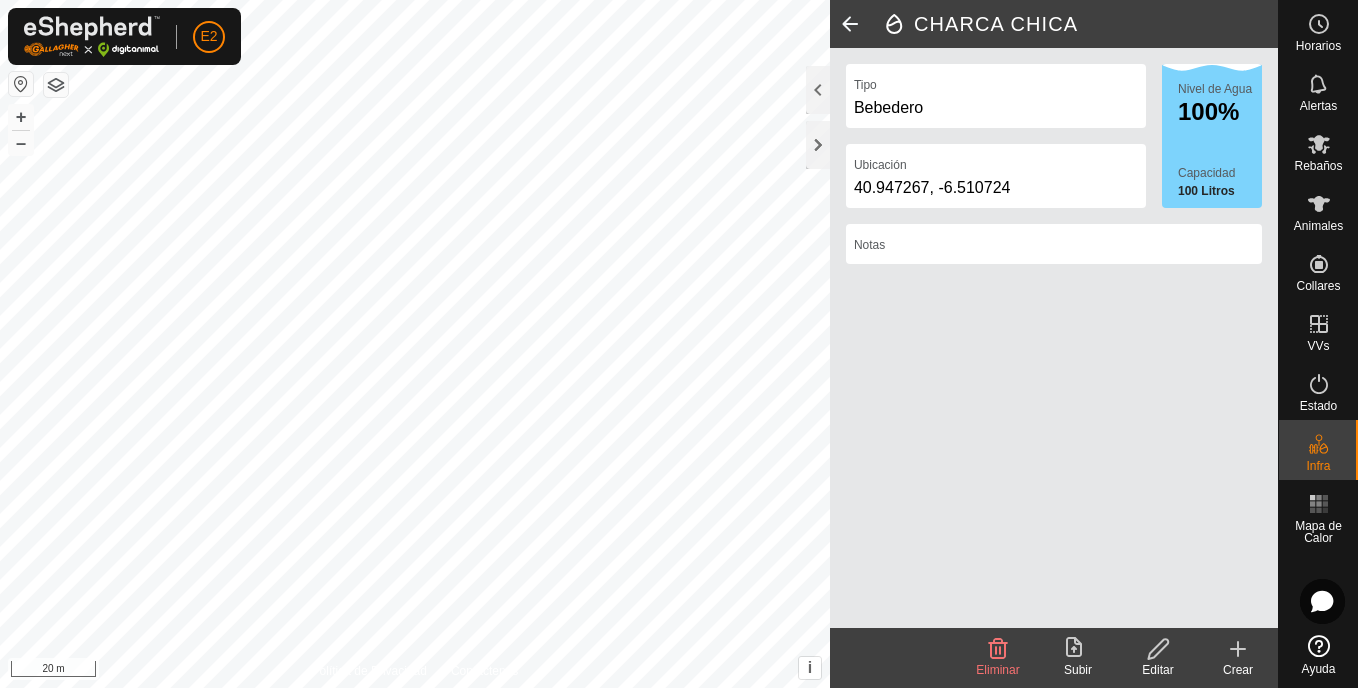 click 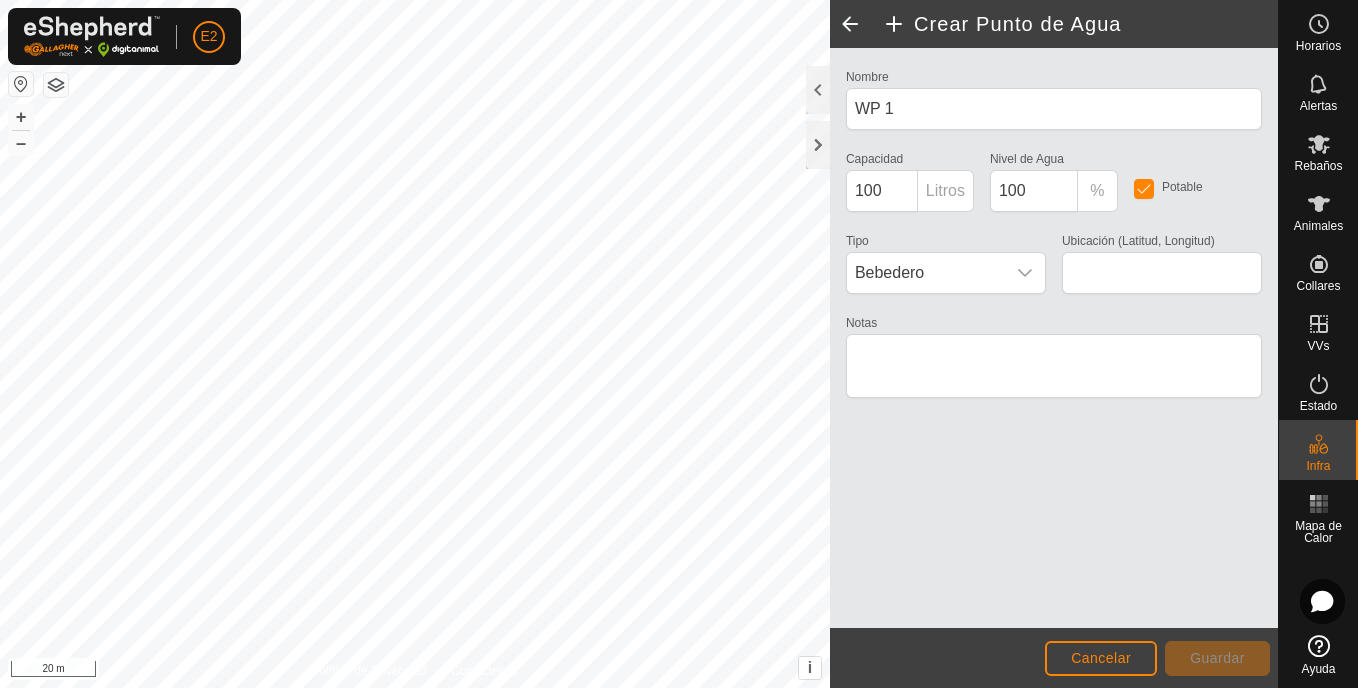 type on "40.947582, -6.511185" 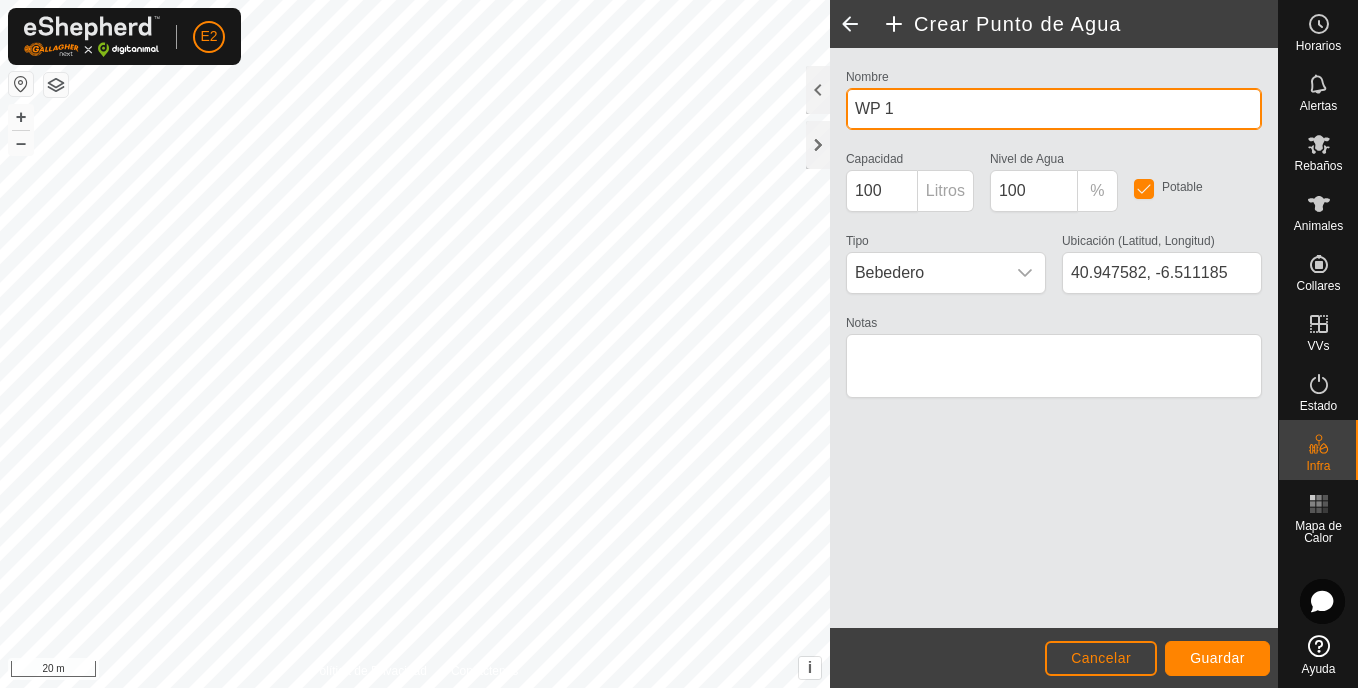 click on "WP 1" at bounding box center [1054, 109] 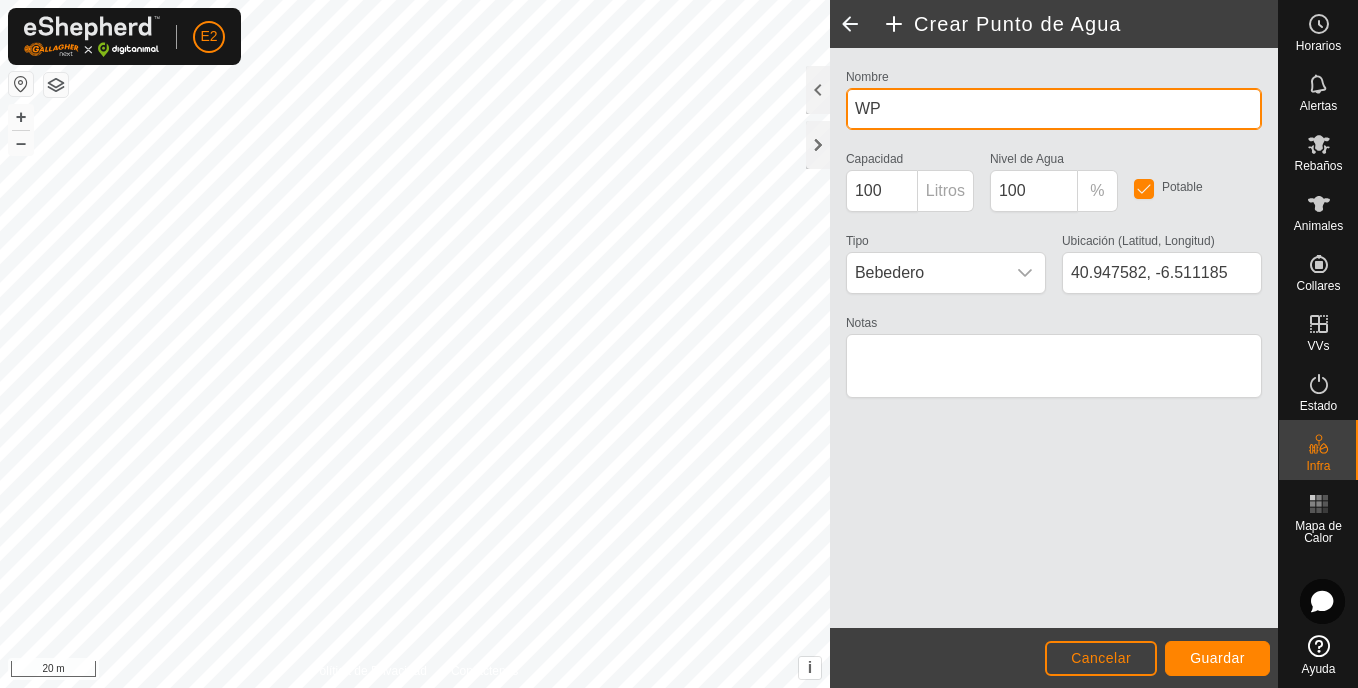 type on "W" 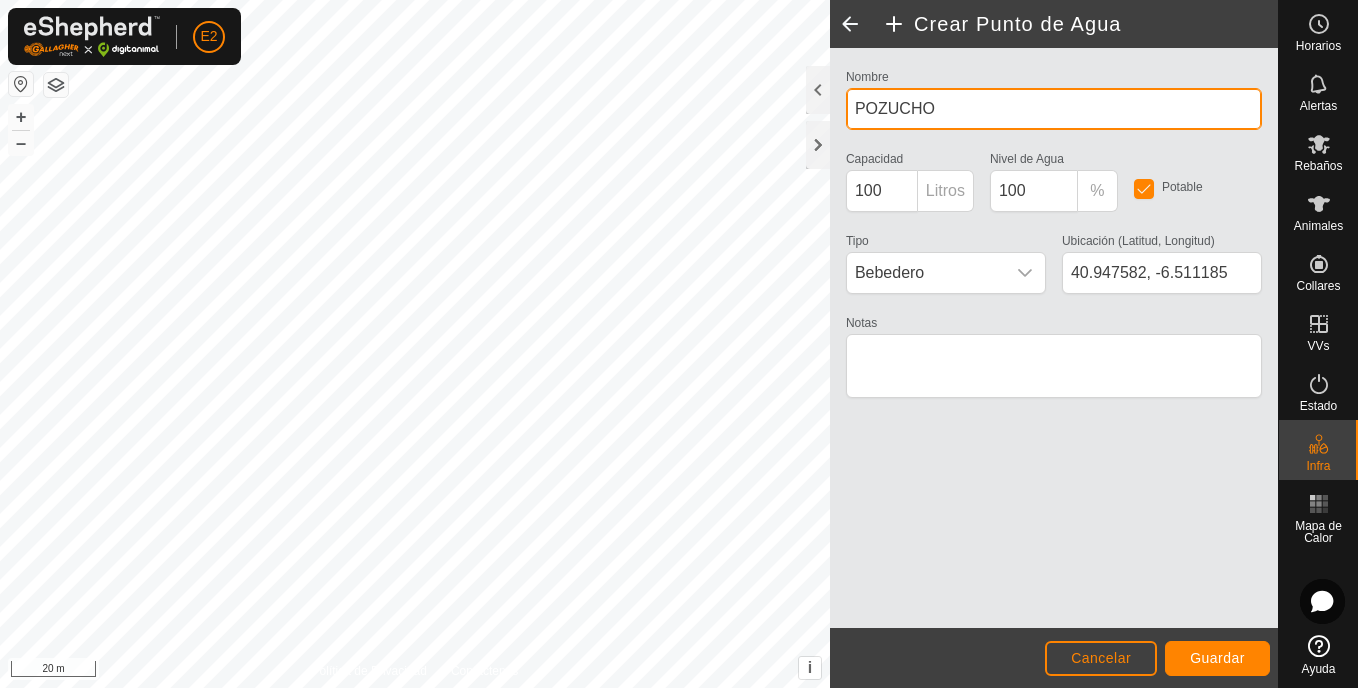 type on "POZUCHO" 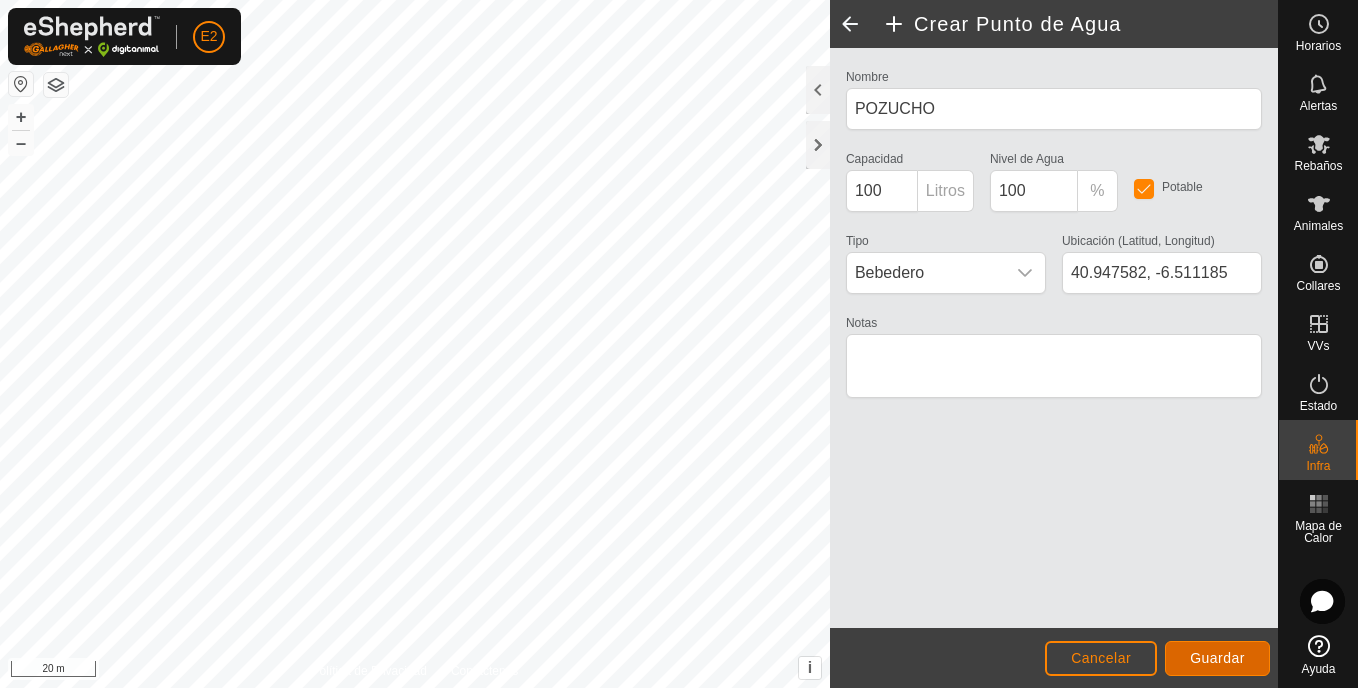 click on "Guardar" 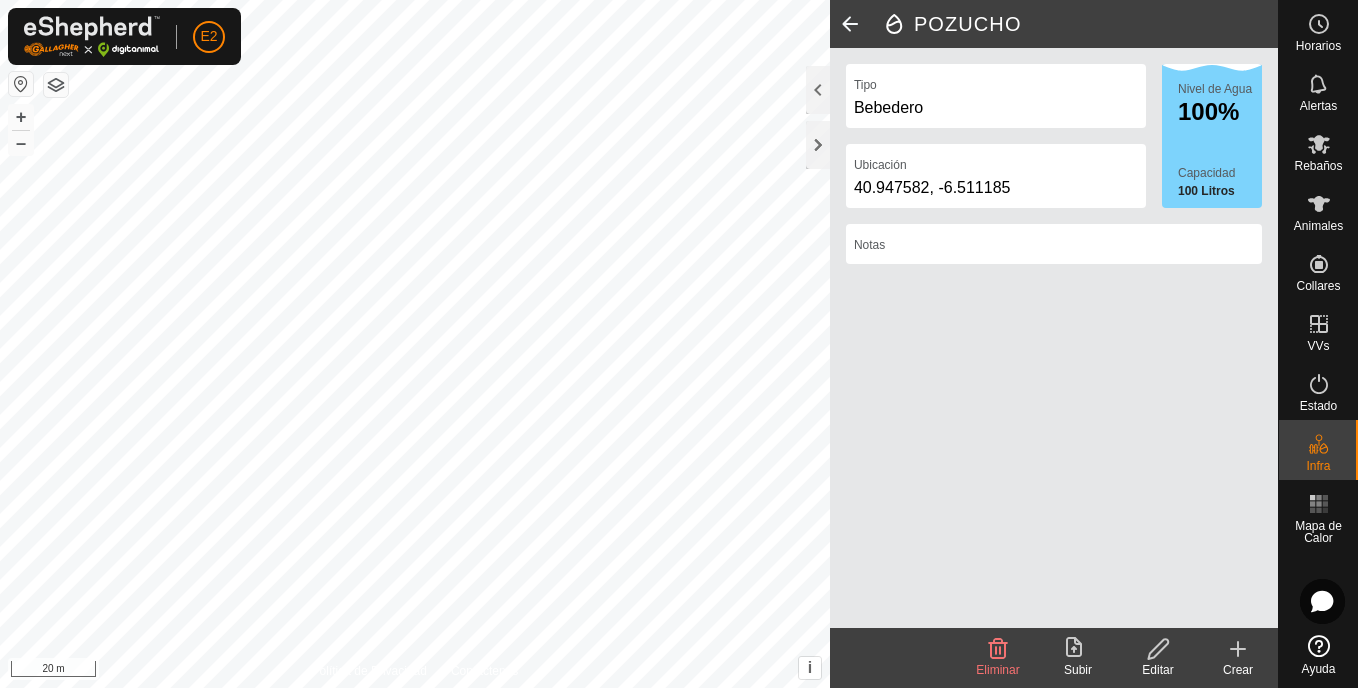 click on "Crear" 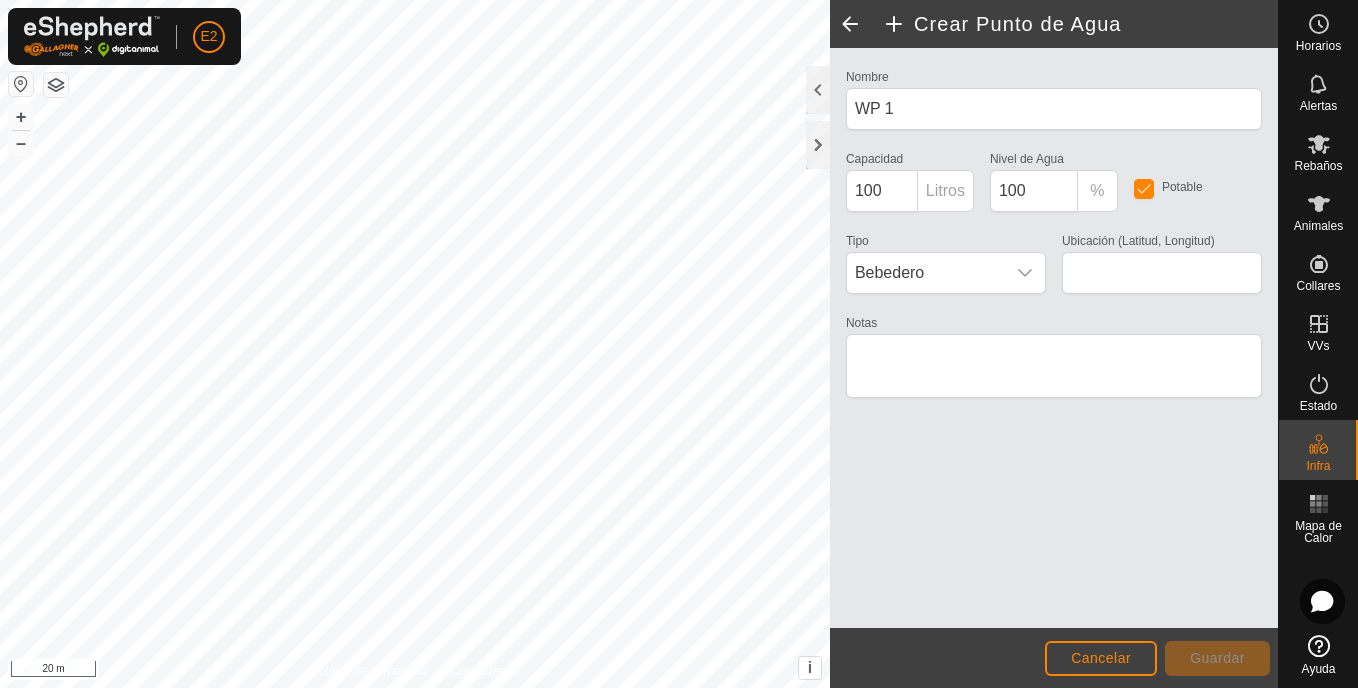type on "40.947321, -6.510012" 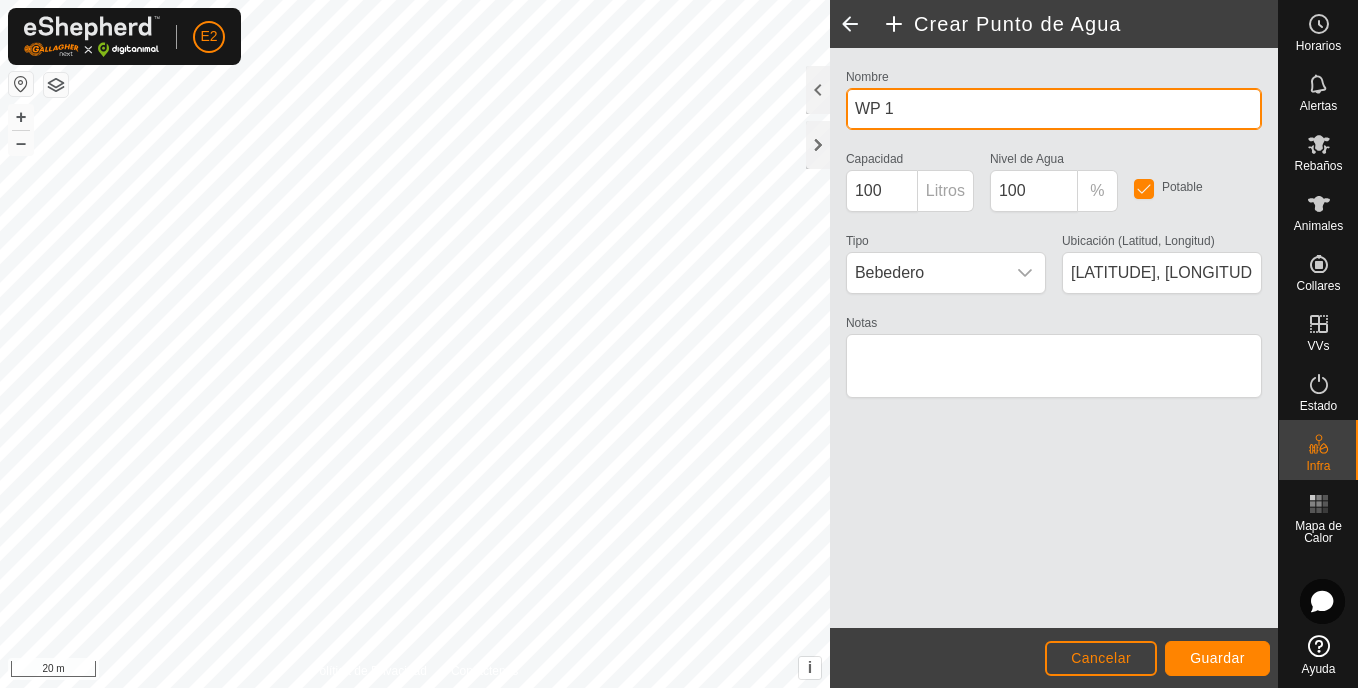 click on "WP 1" at bounding box center [1054, 109] 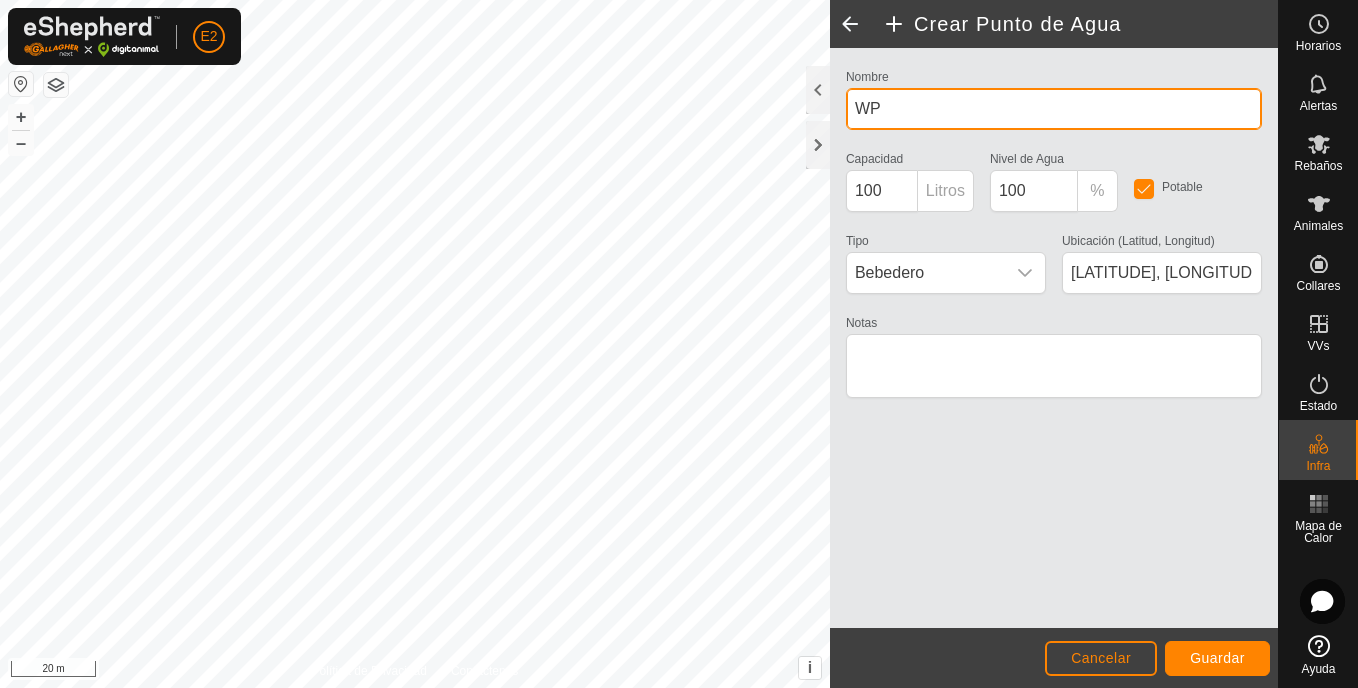 type on "W" 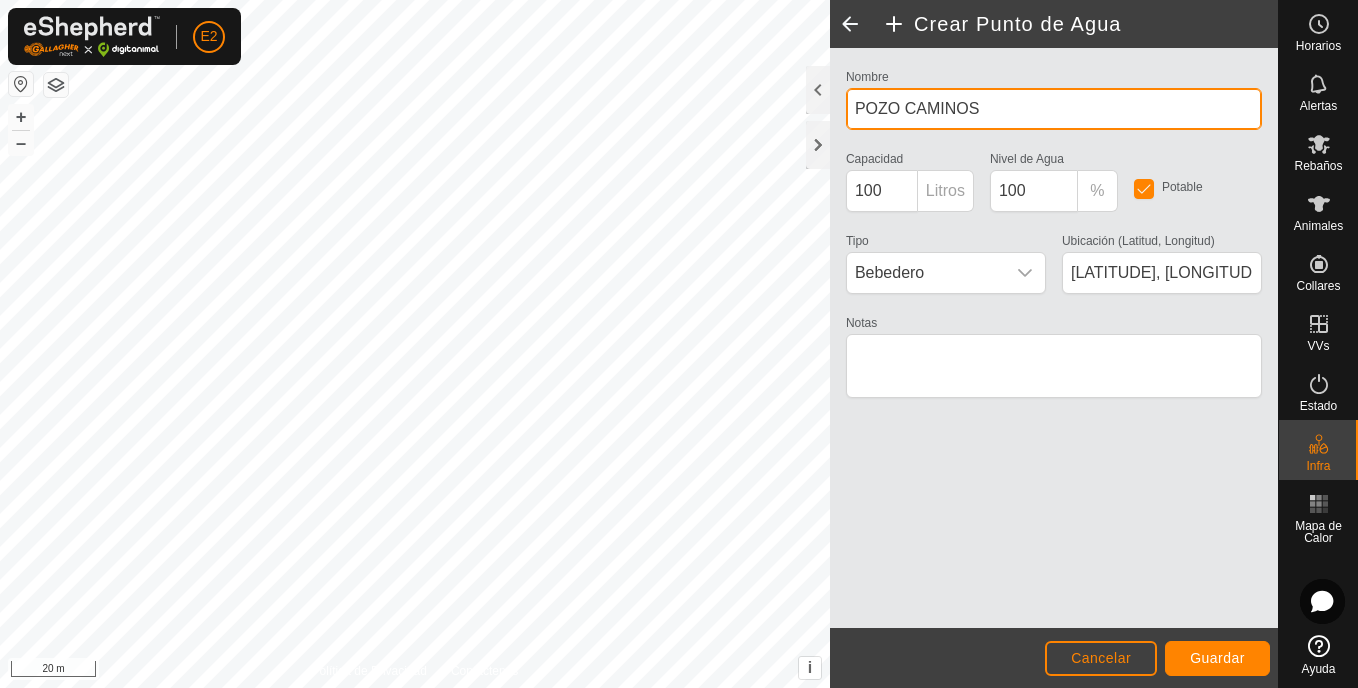 type on "POZO CAMINOS" 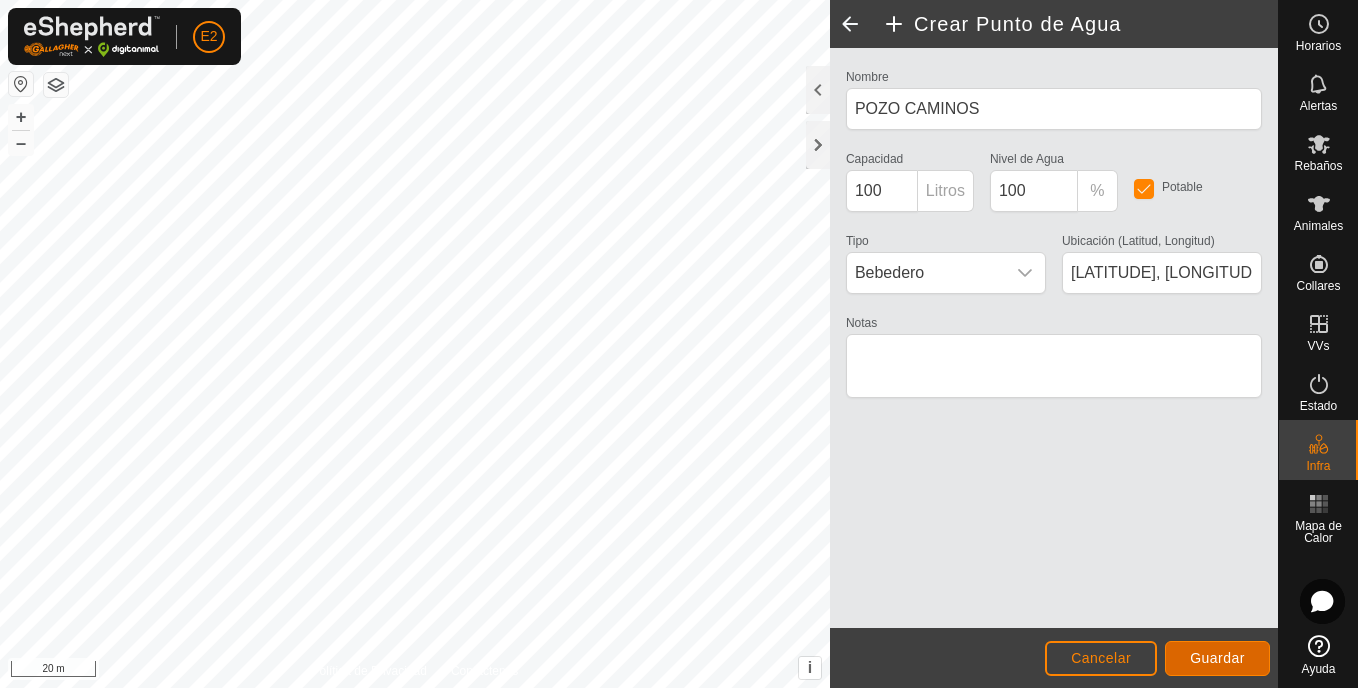 click on "Guardar" 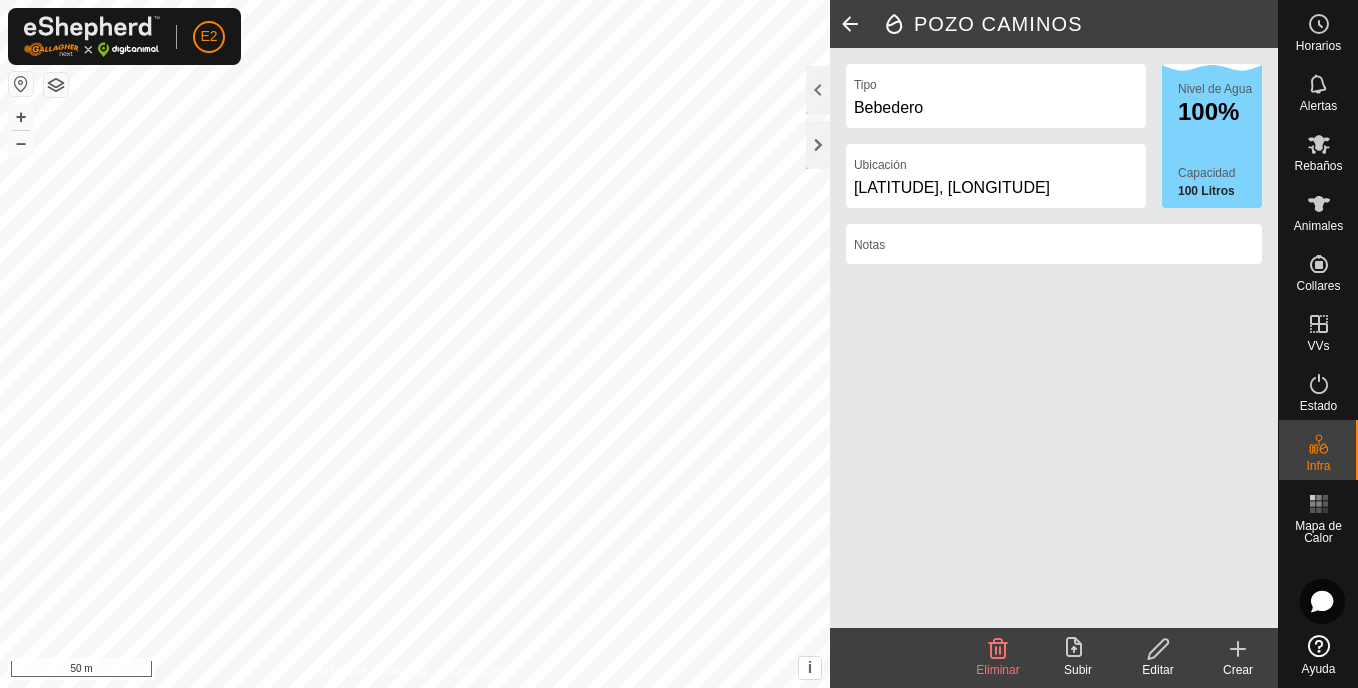 drag, startPoint x: 1238, startPoint y: 650, endPoint x: 1138, endPoint y: 606, distance: 109.252 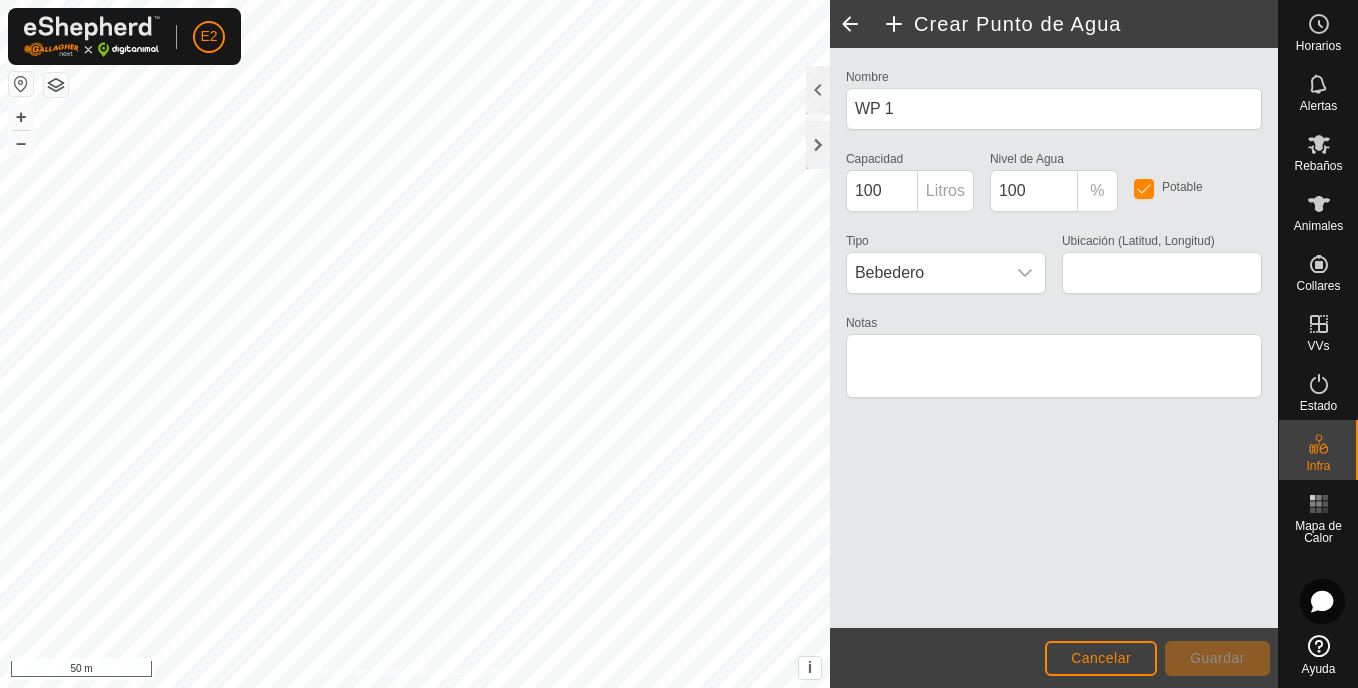 type on "40.934900, -6.527483" 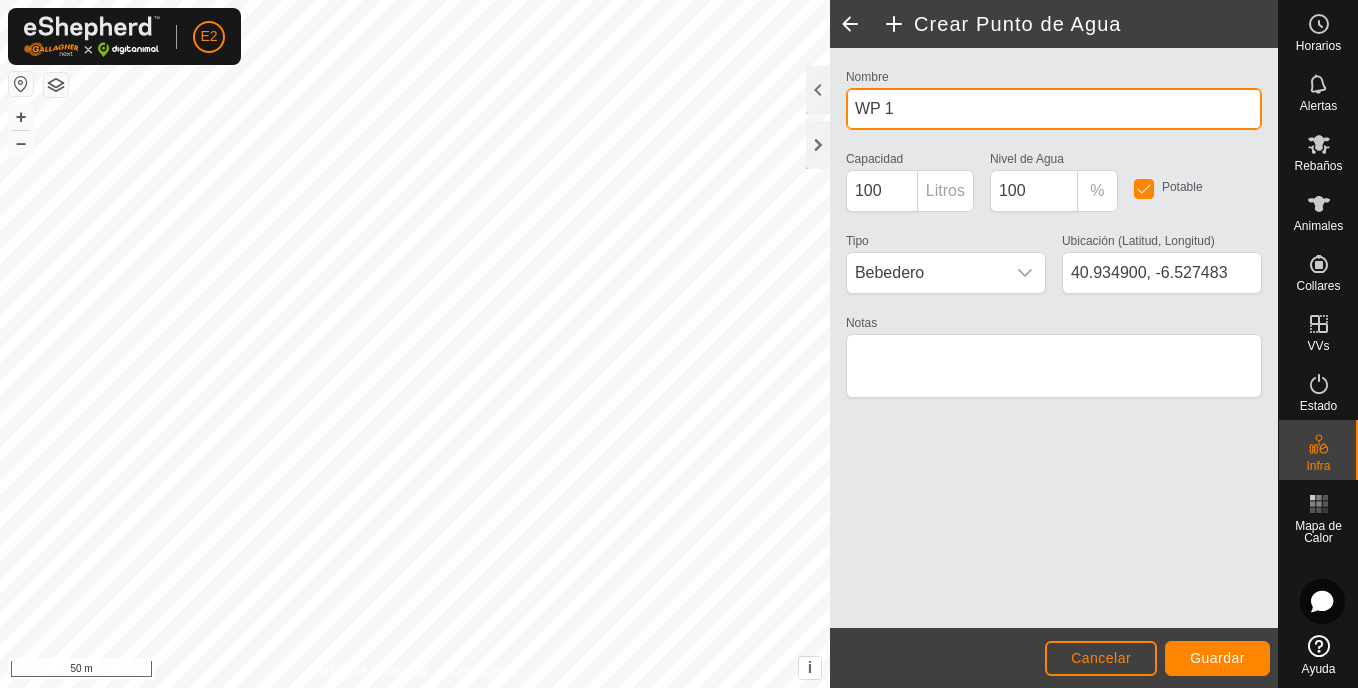 click on "WP 1" at bounding box center [1054, 109] 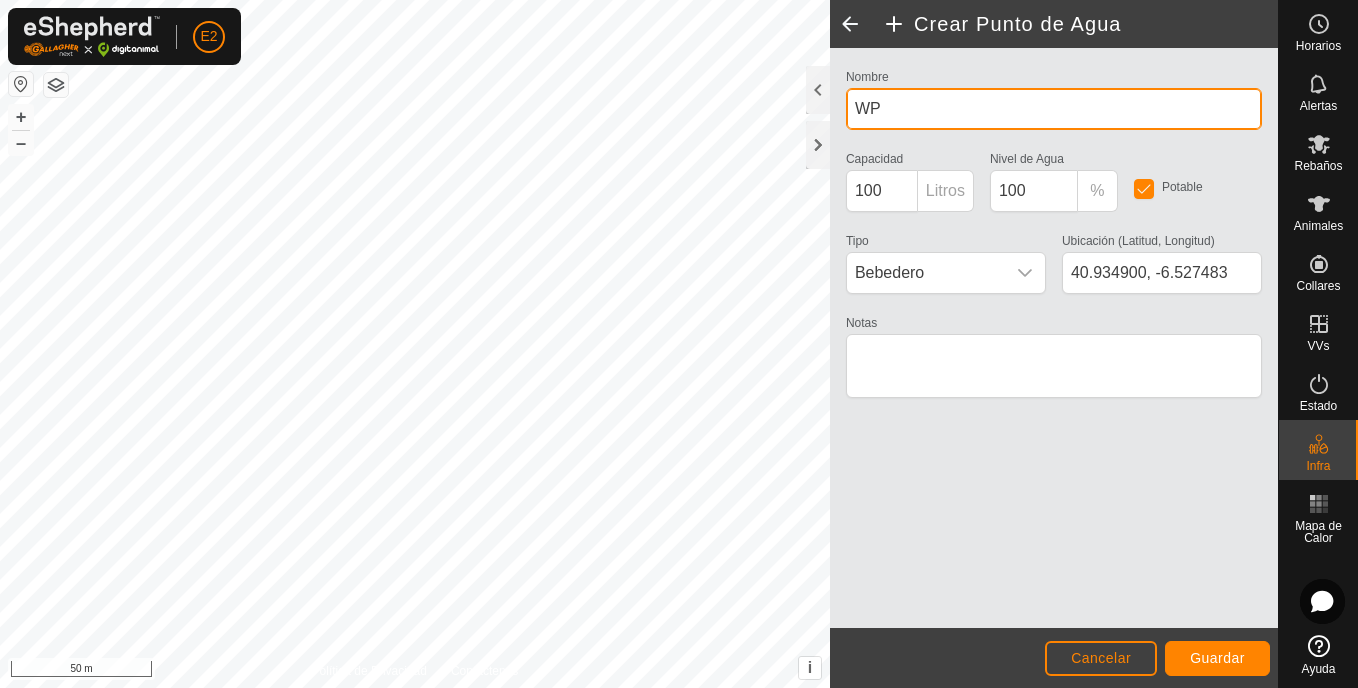 type on "W" 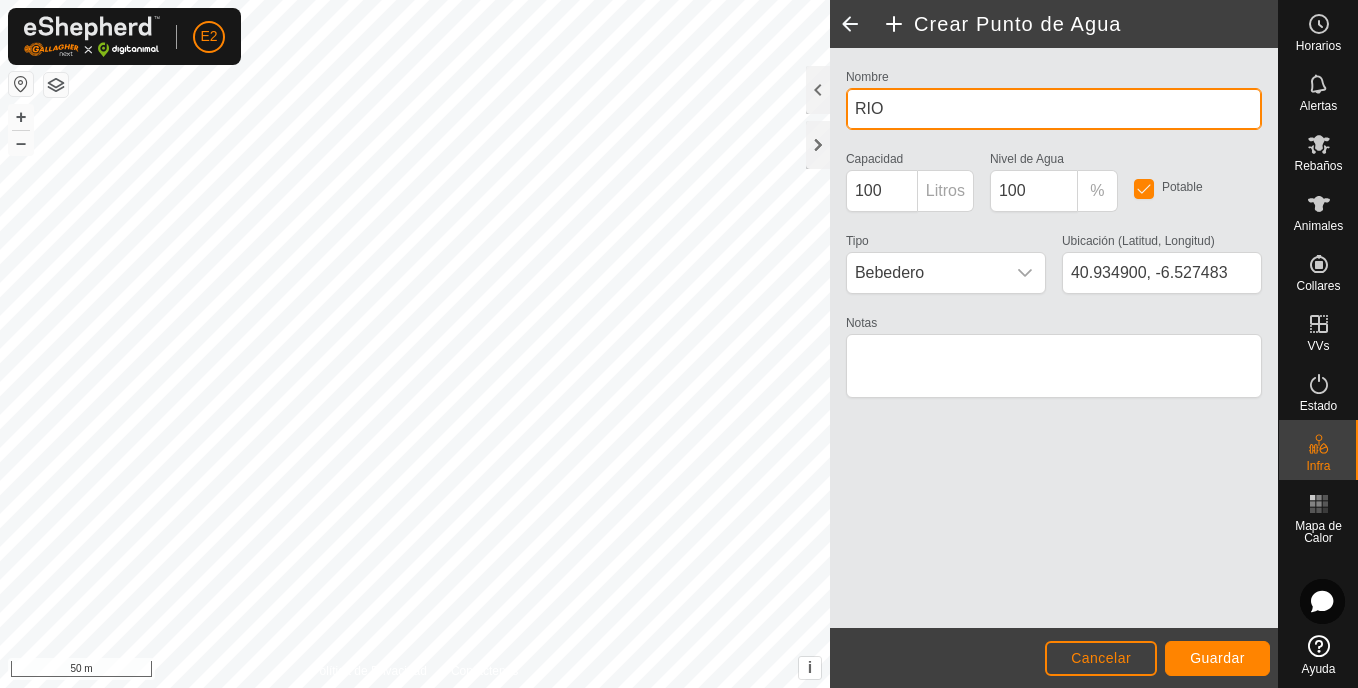 type on "RIO" 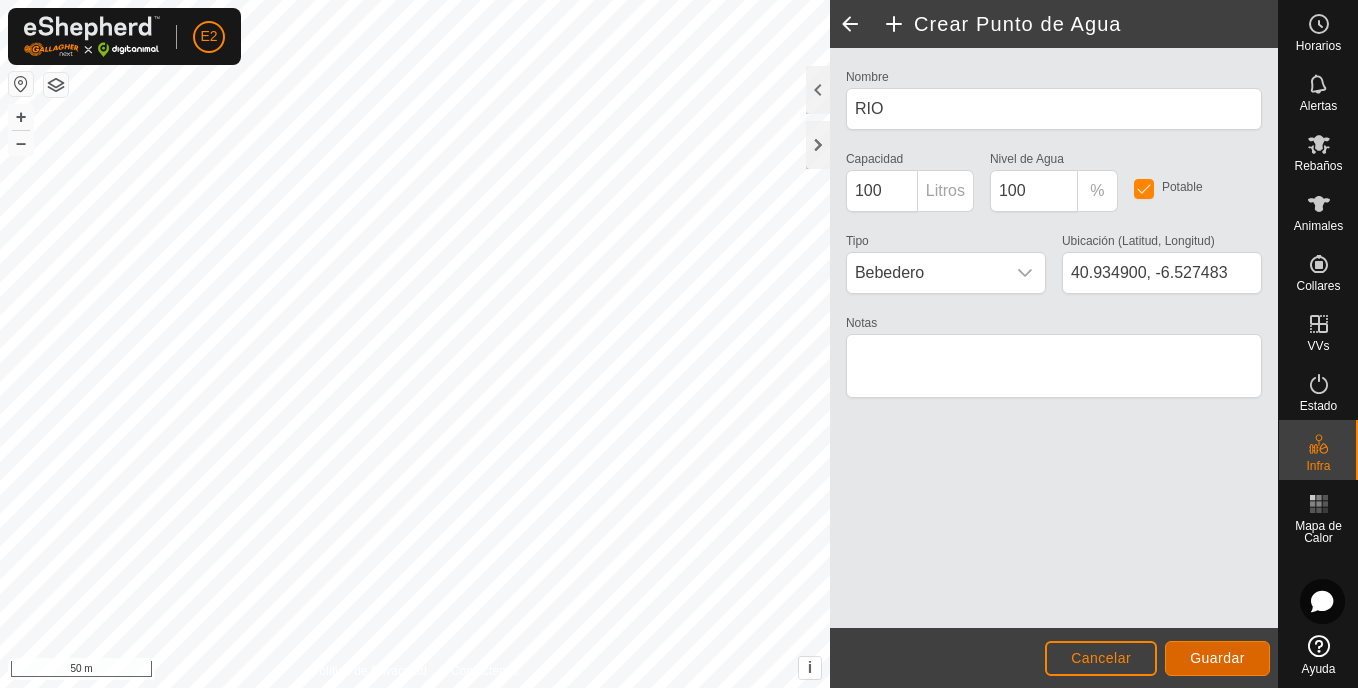 click on "Guardar" 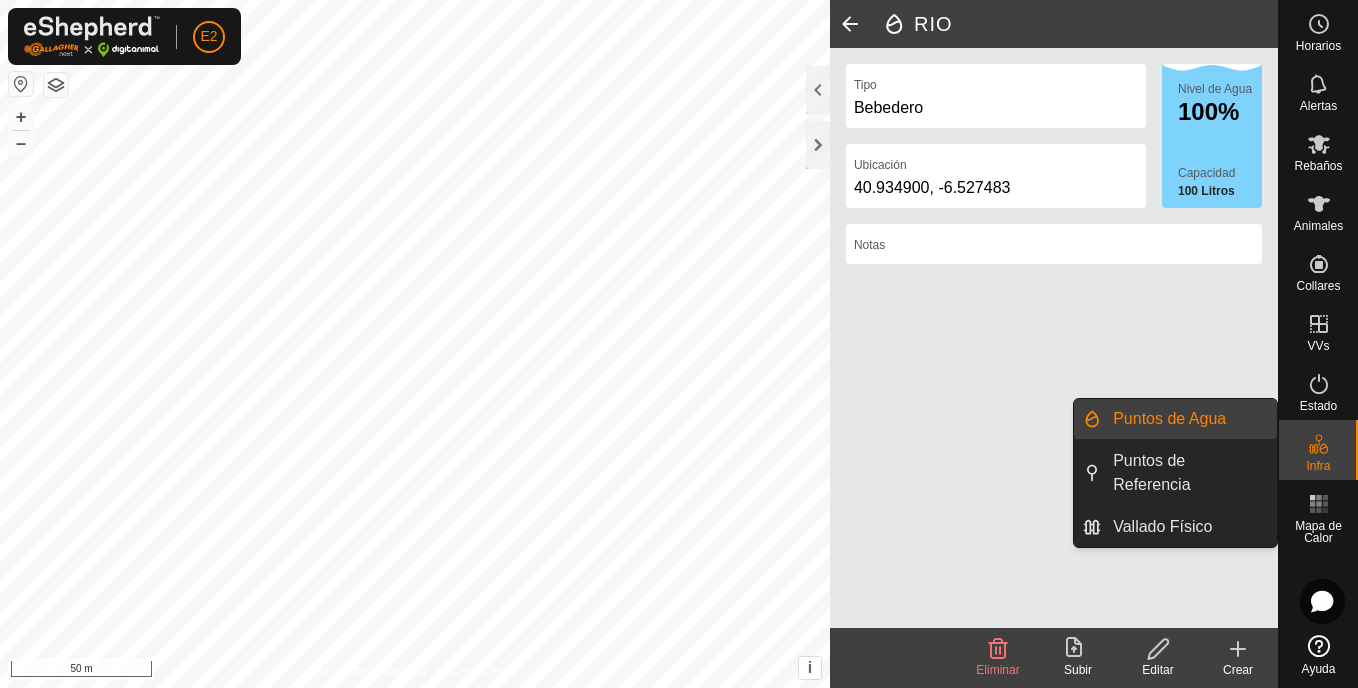 drag, startPoint x: 1325, startPoint y: 422, endPoint x: 1329, endPoint y: 442, distance: 20.396078 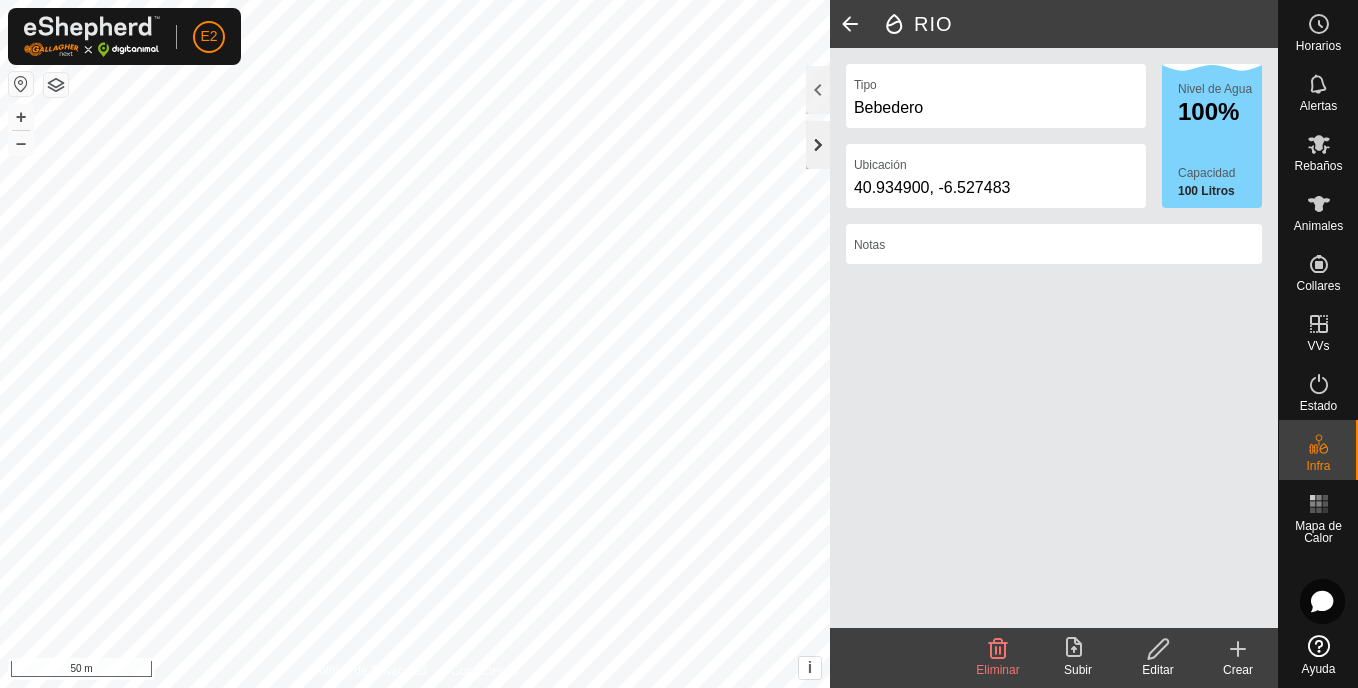 click 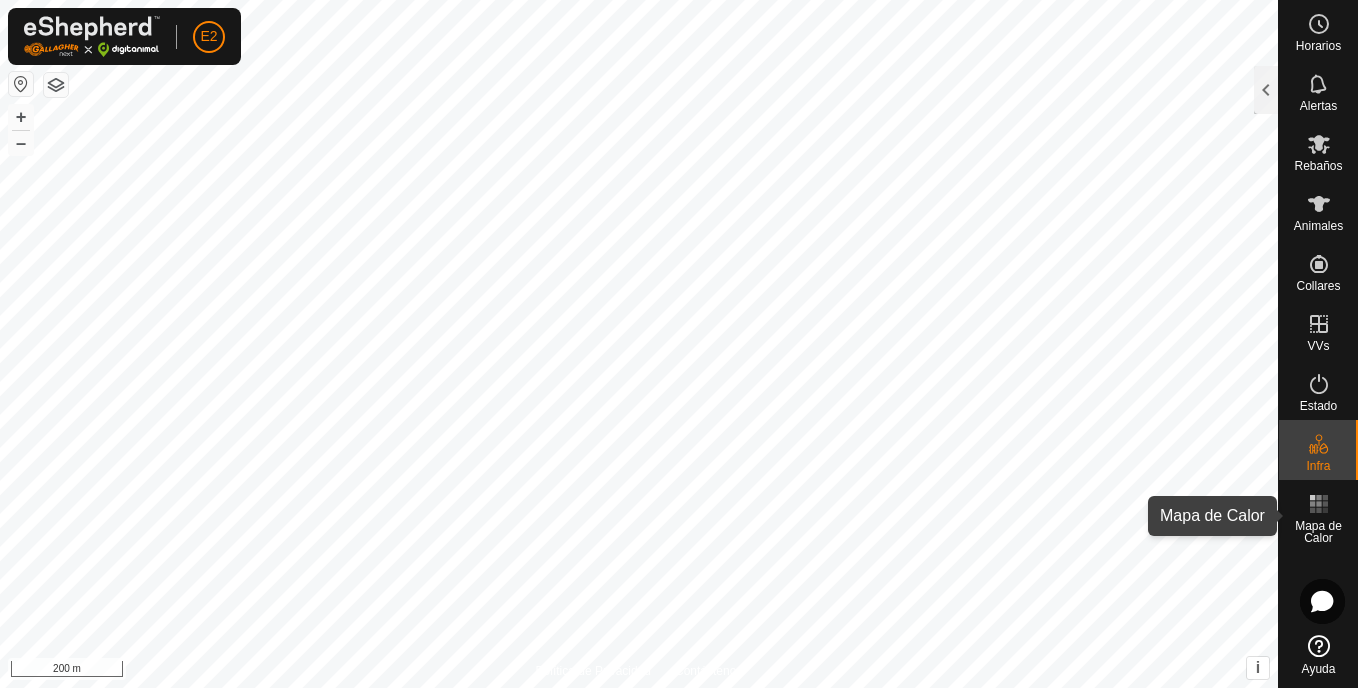 click on "Mapa de Calor" at bounding box center [1318, 532] 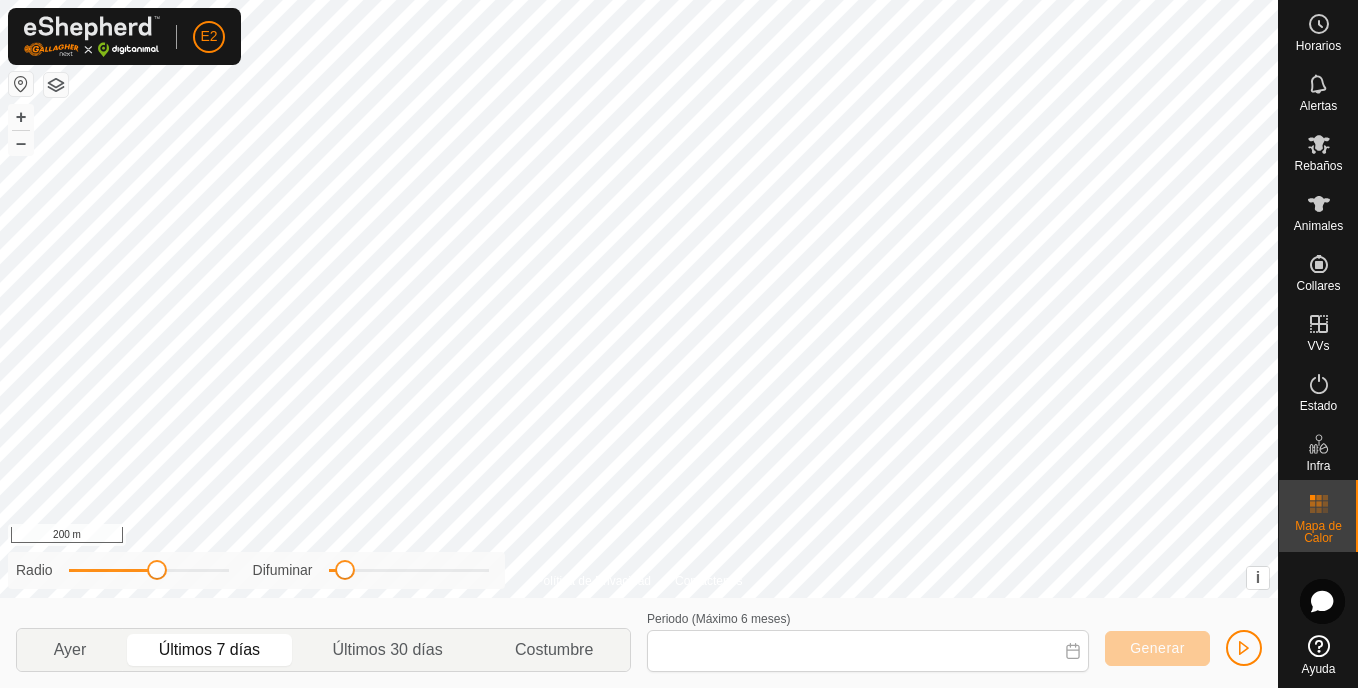 type on "31 Jul, 2025 - 06 Aug, 2025" 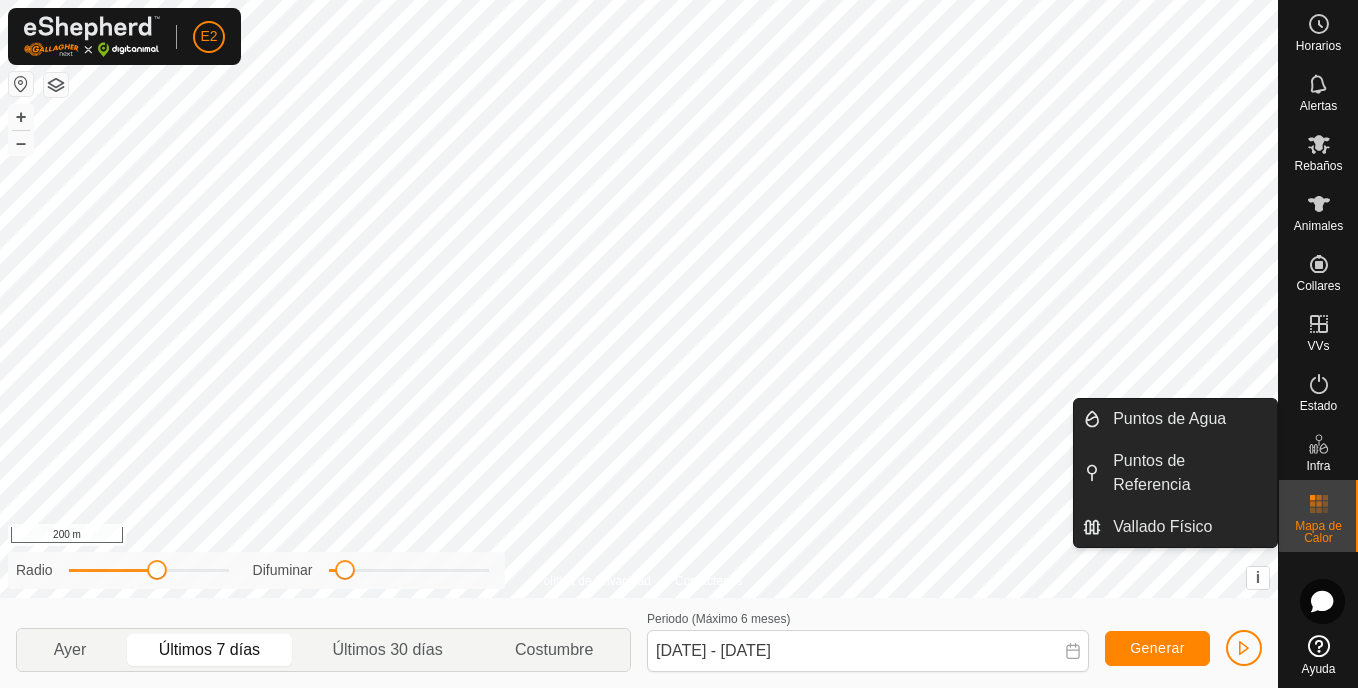 click 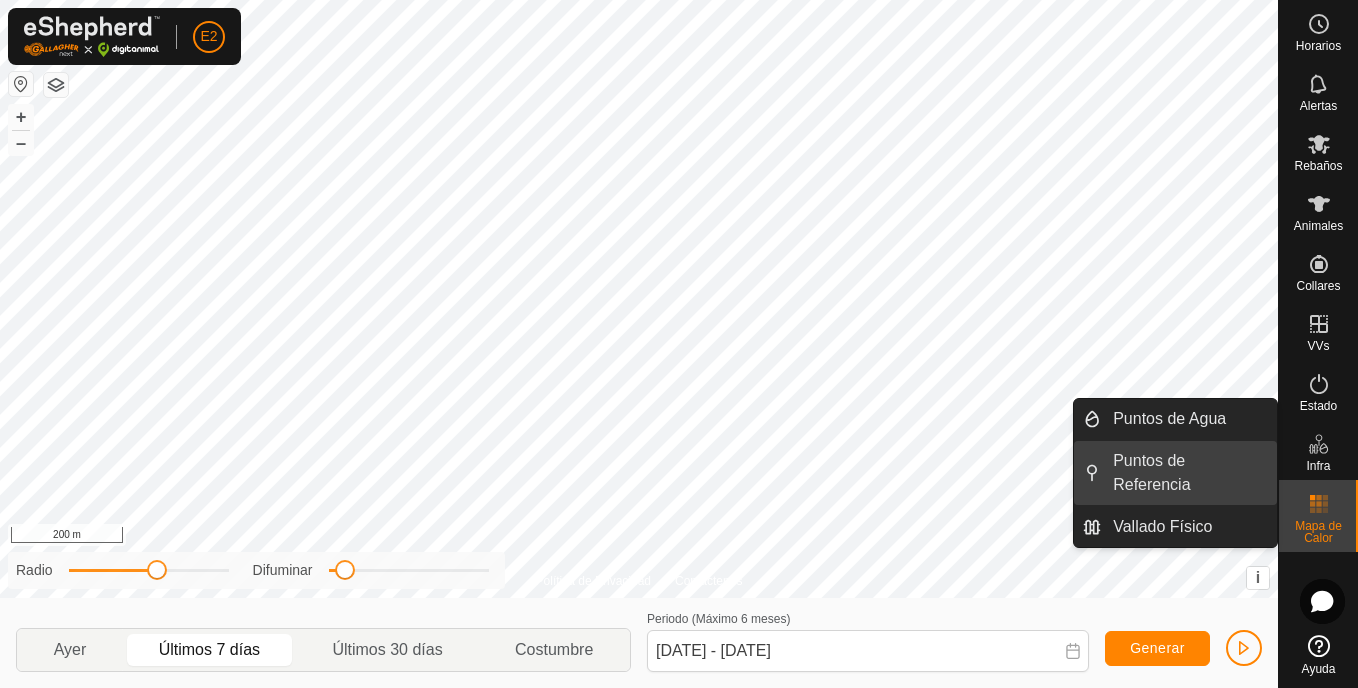 click on "Puntos de Referencia" at bounding box center [1189, 473] 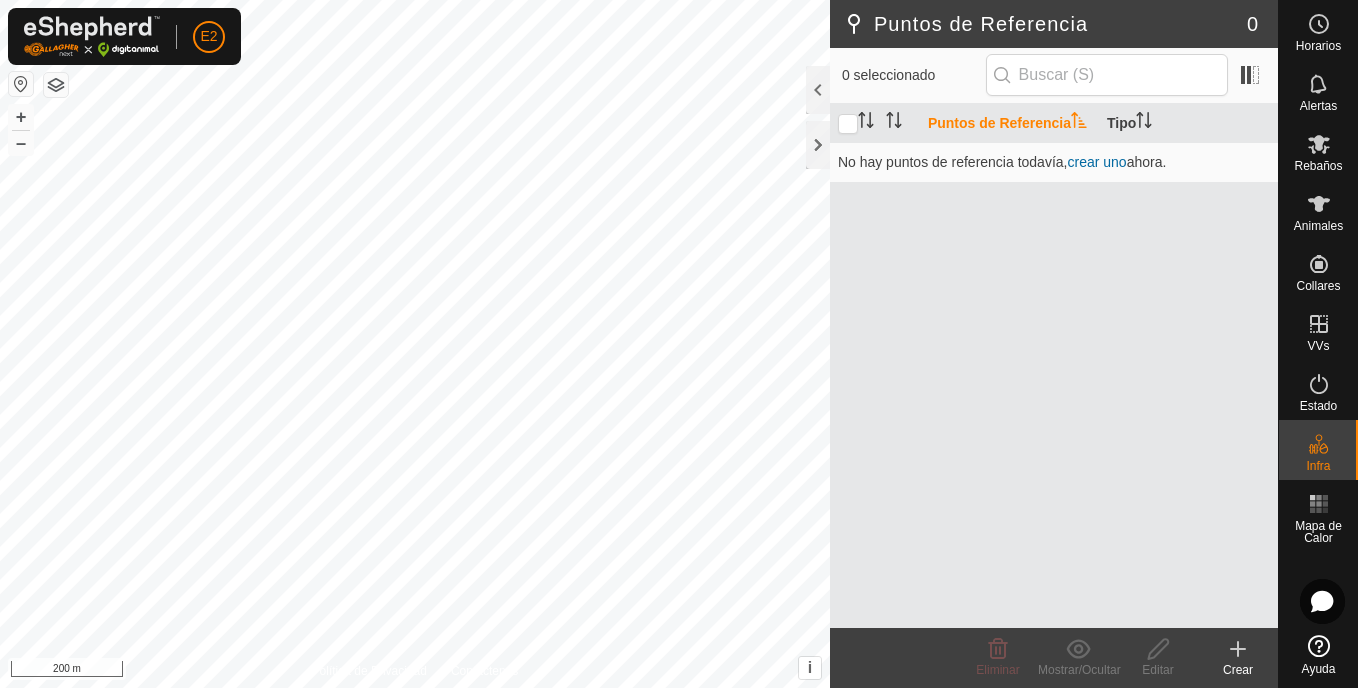 click 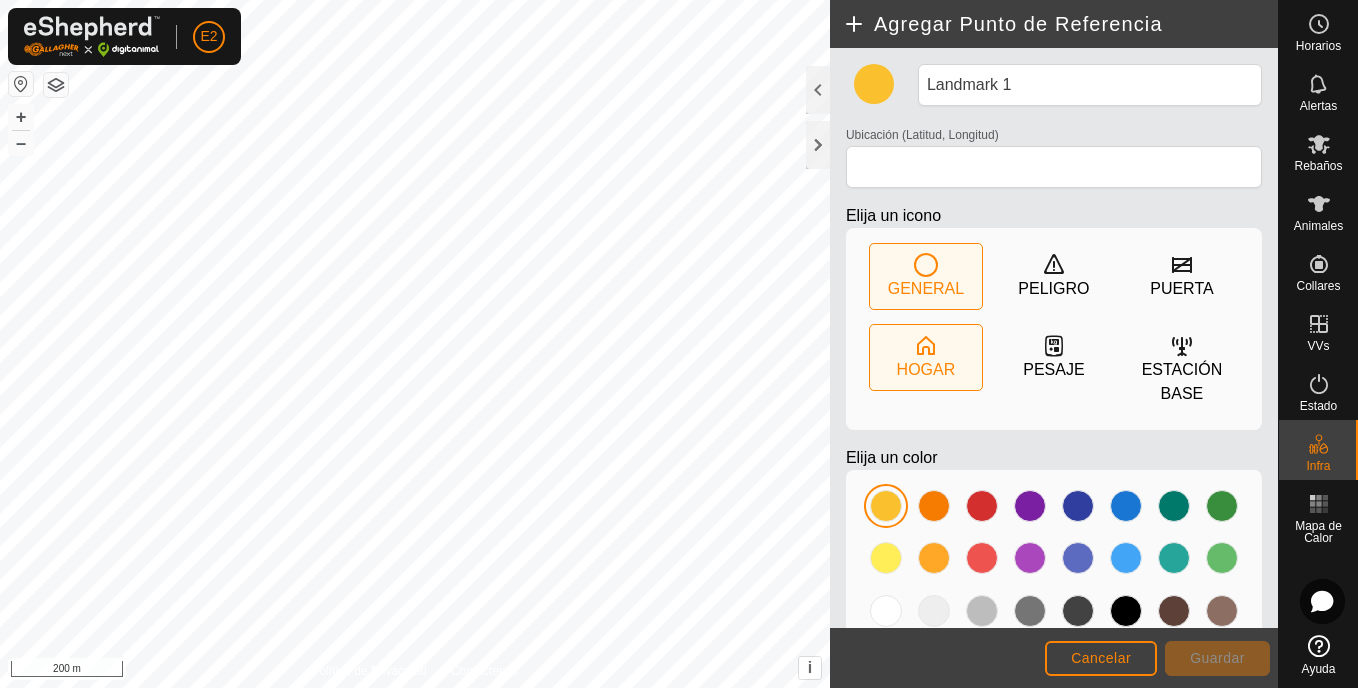 click 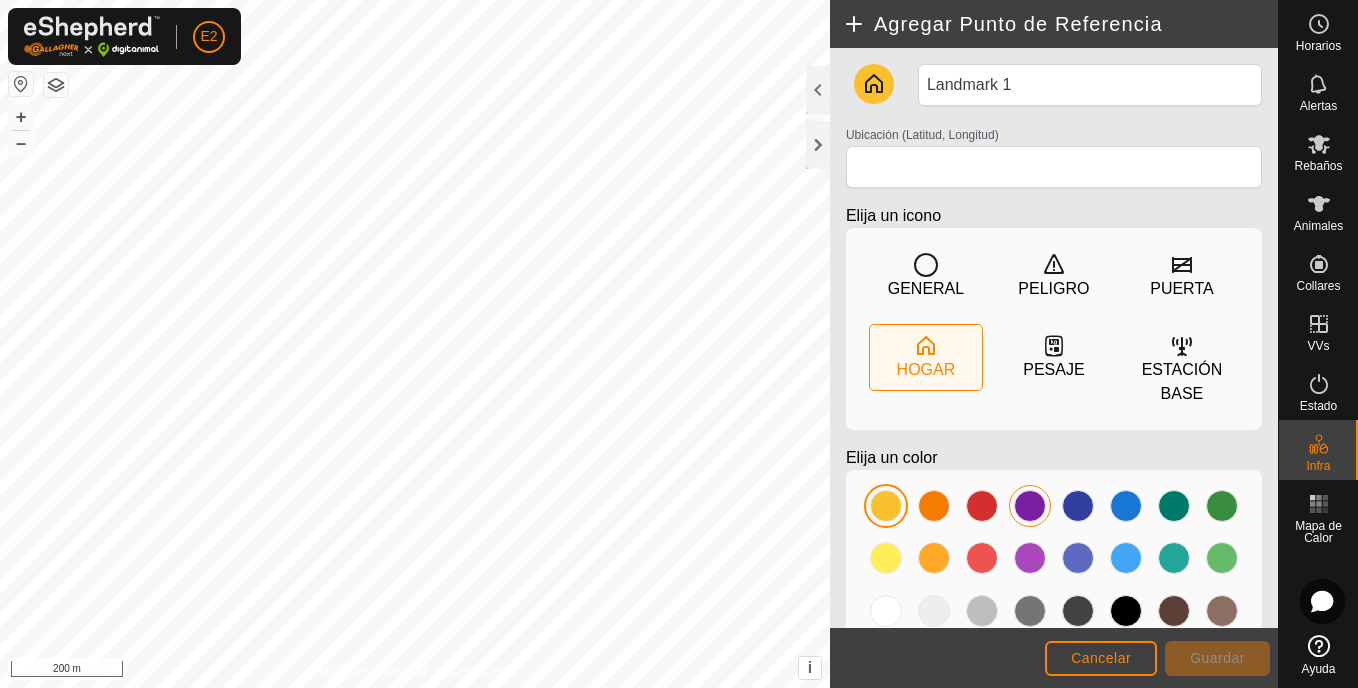 click 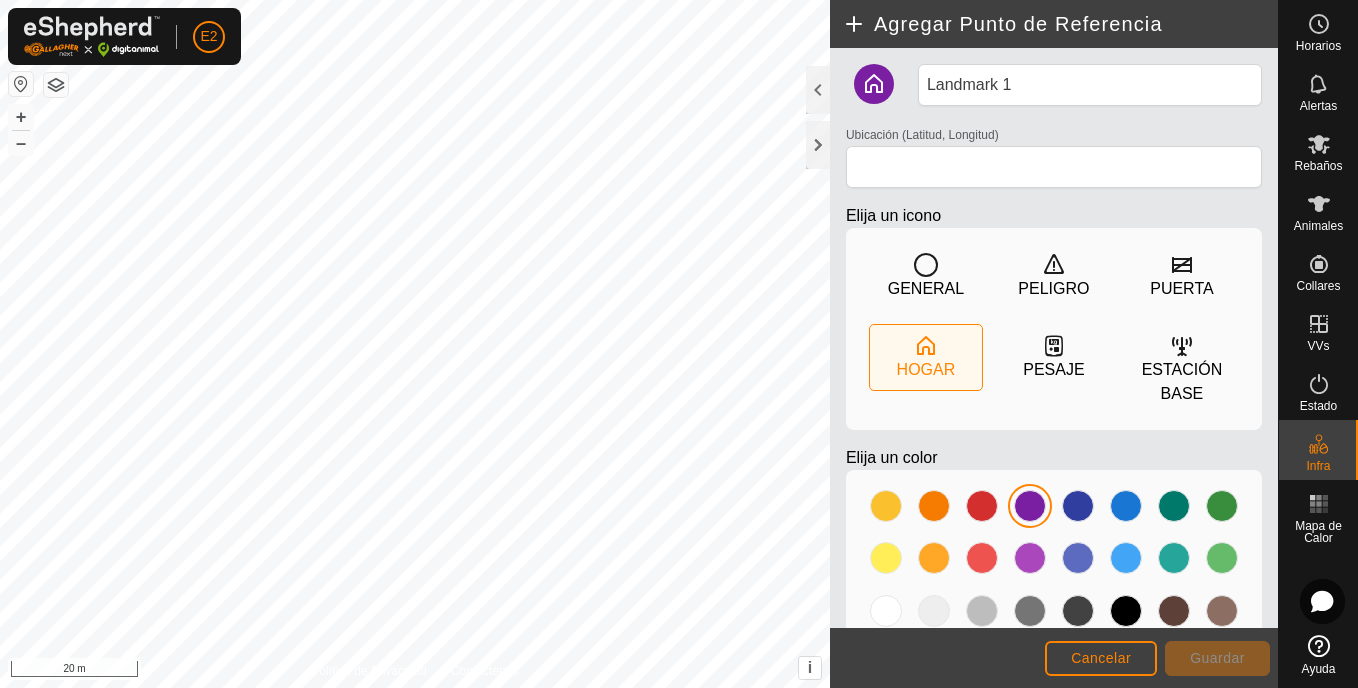 type on "40.947975, -6.509854" 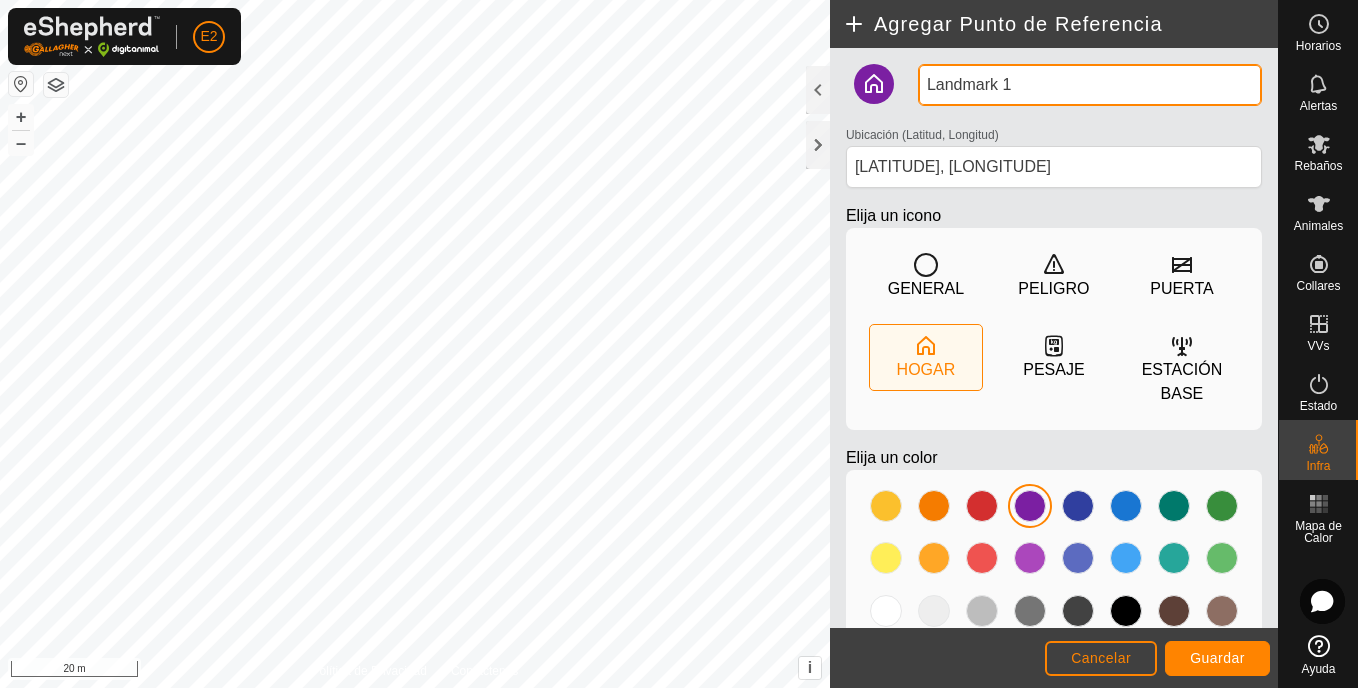 click on "Landmark 1" at bounding box center (1090, 85) 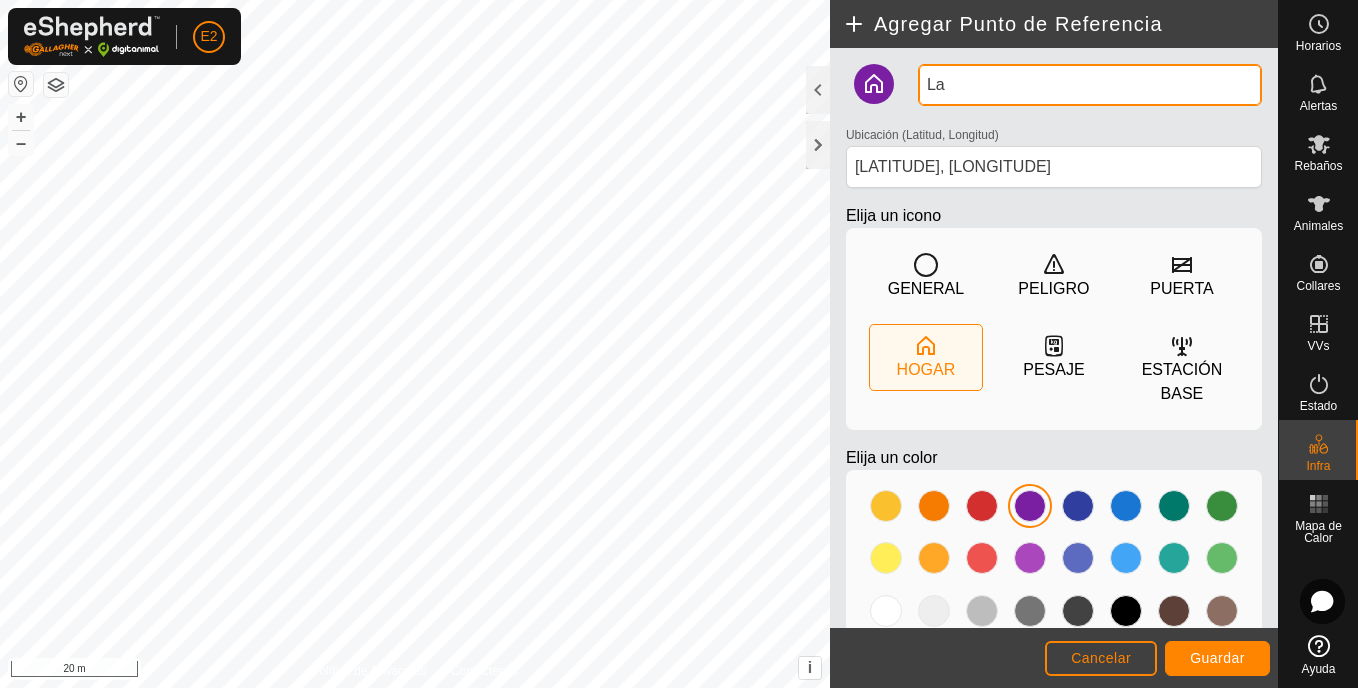 type on "L" 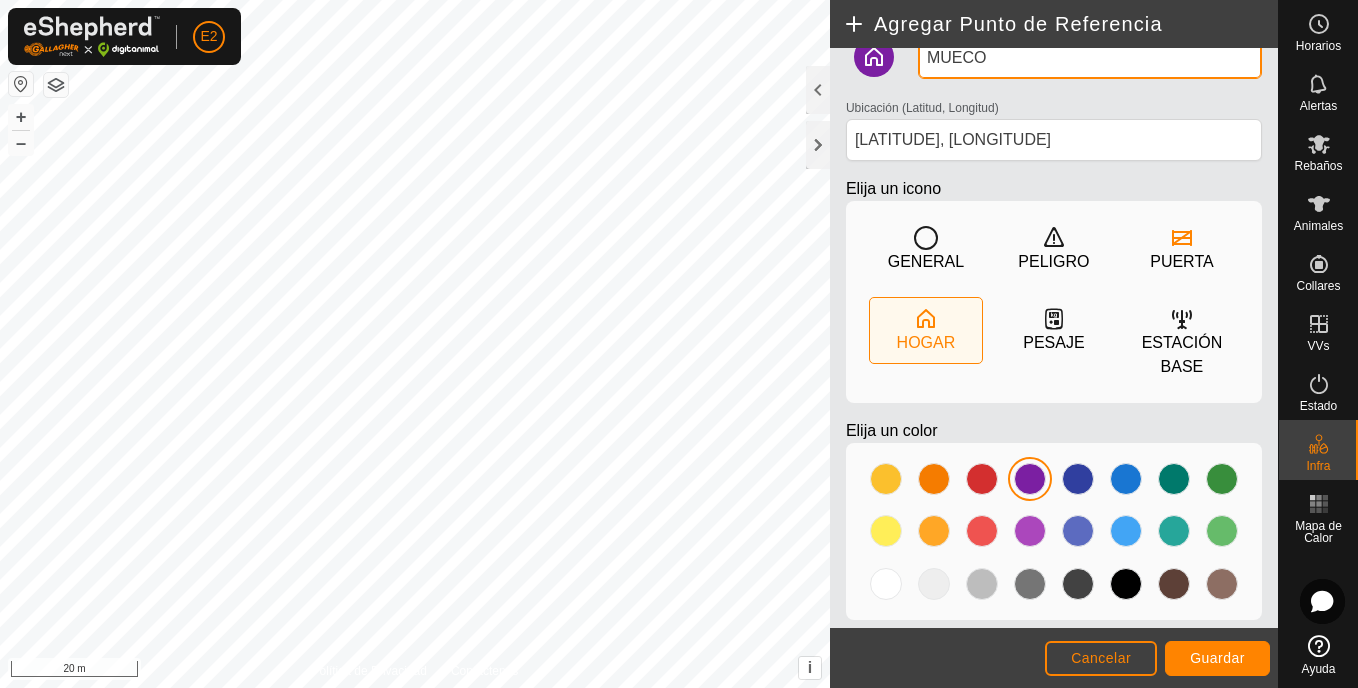 scroll, scrollTop: 51, scrollLeft: 0, axis: vertical 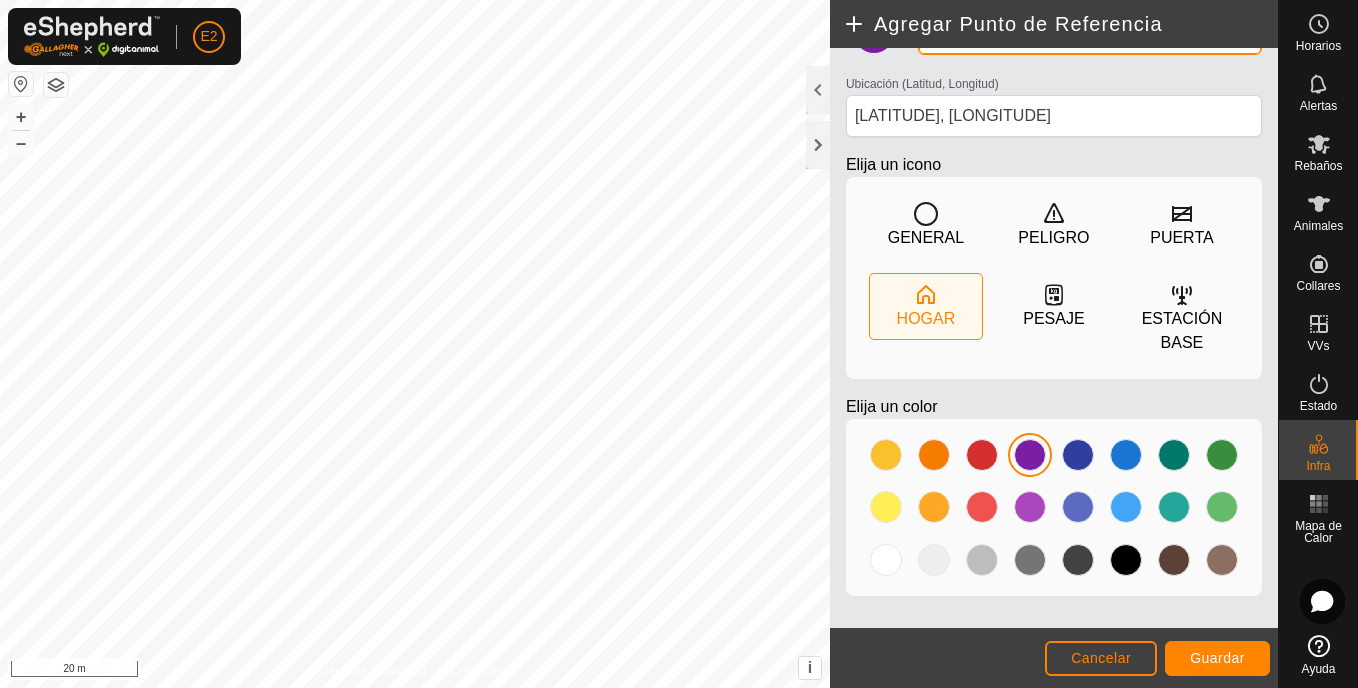 type on "MUECO" 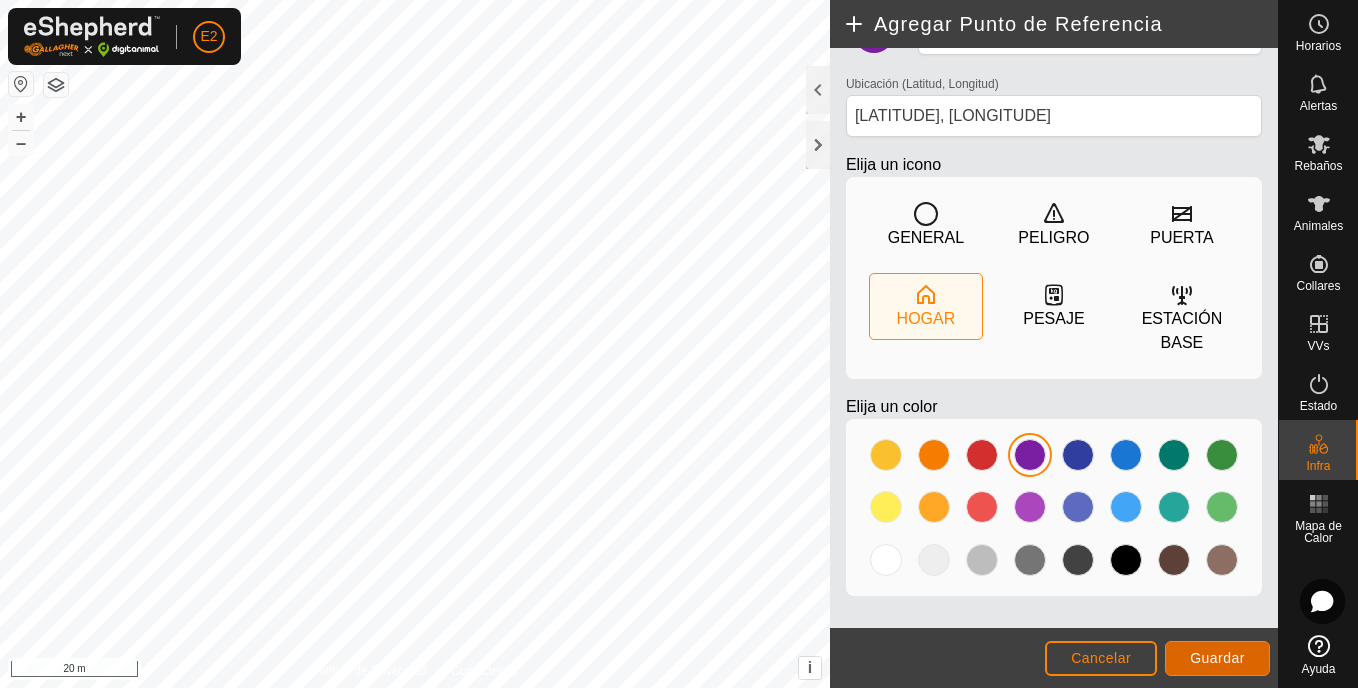 click on "Guardar" 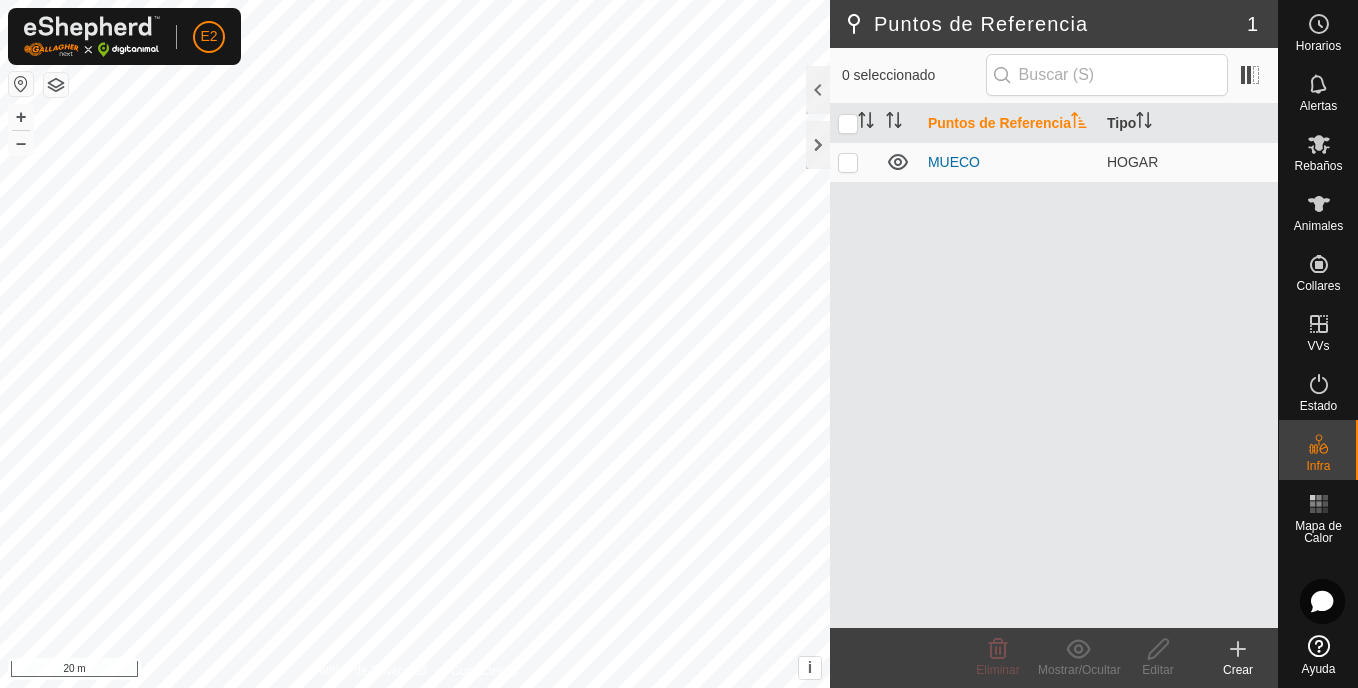 click 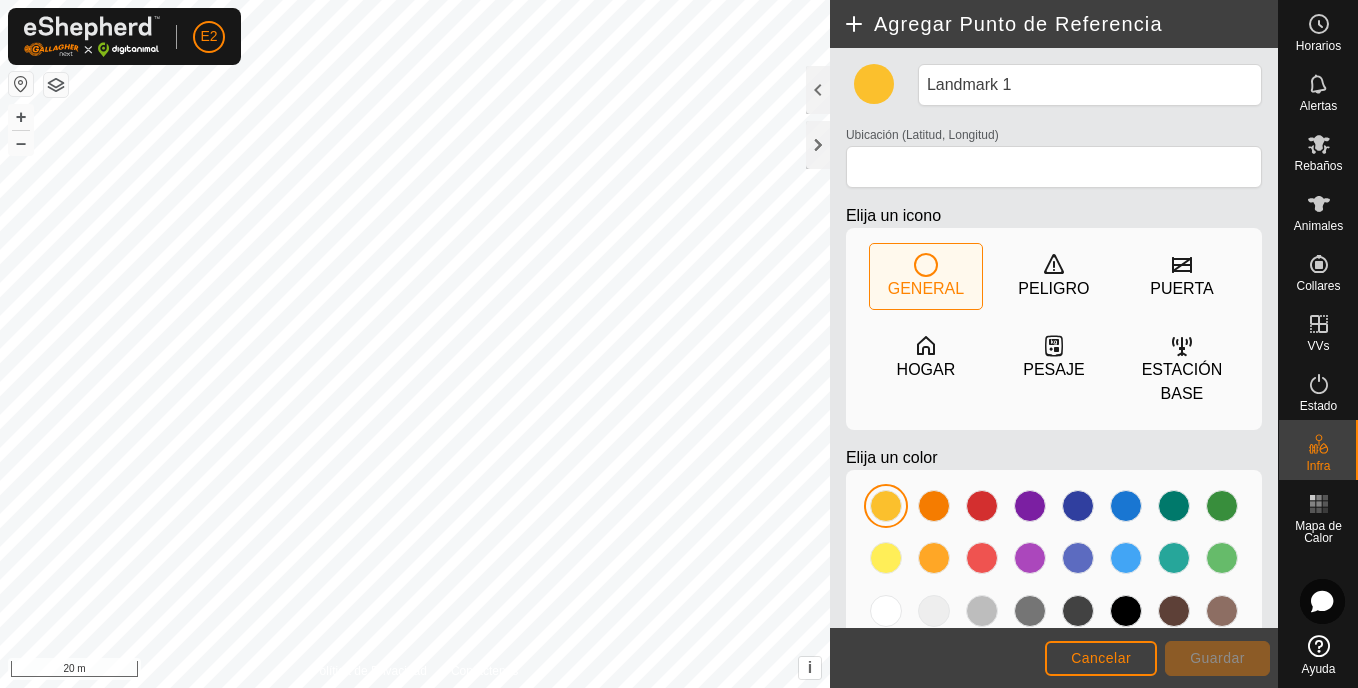 click on "GENERAL" 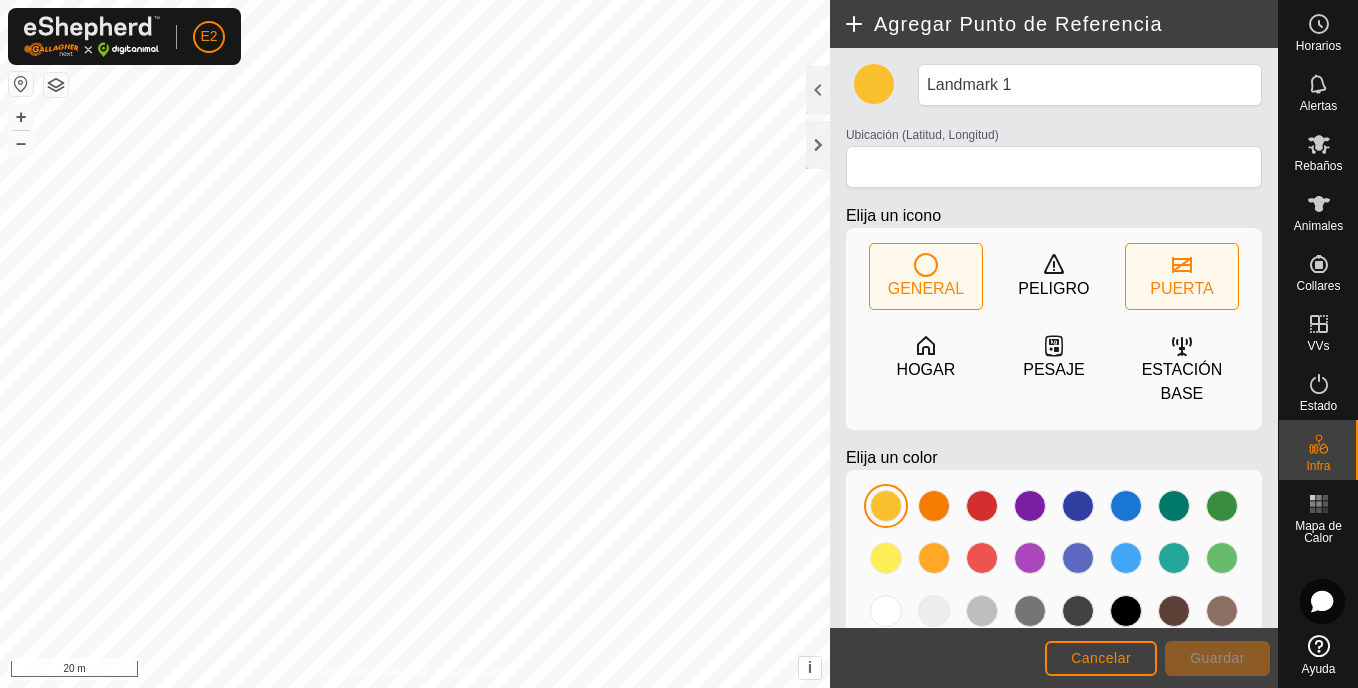 click 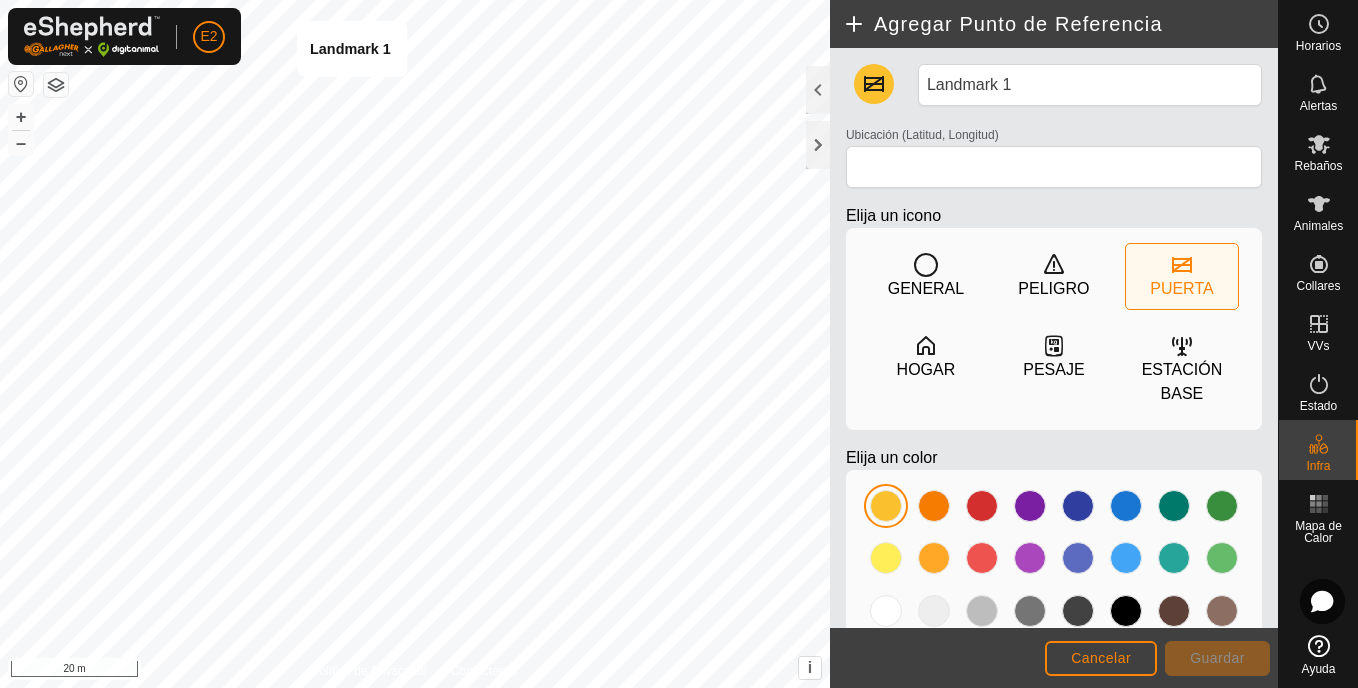 type on "40.948181, -6.510140" 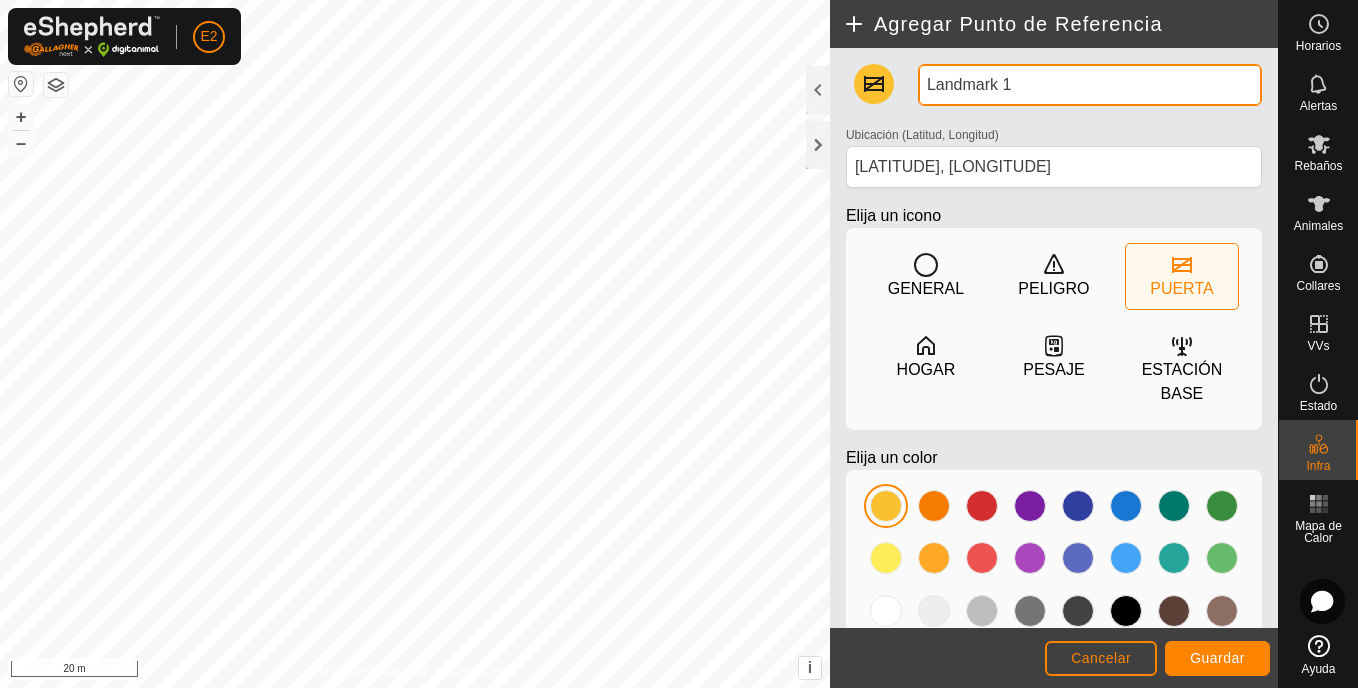 click on "Landmark 1" at bounding box center [1090, 85] 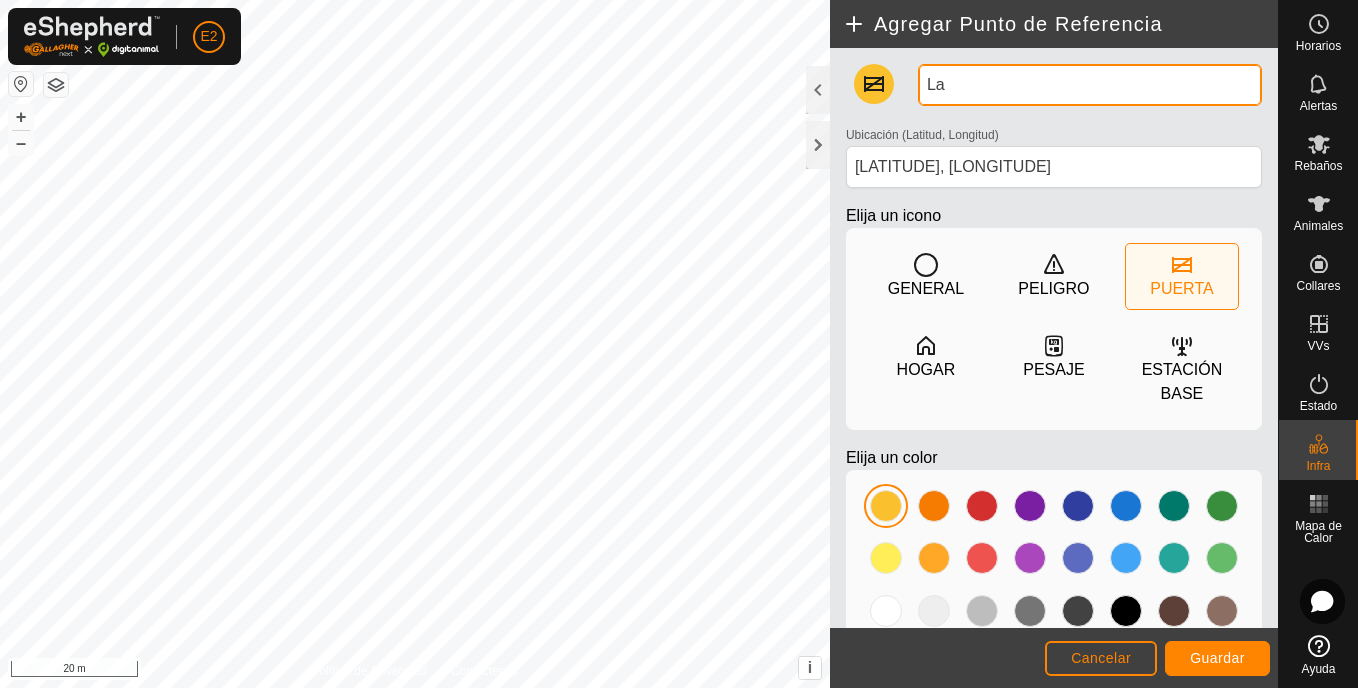 type on "L" 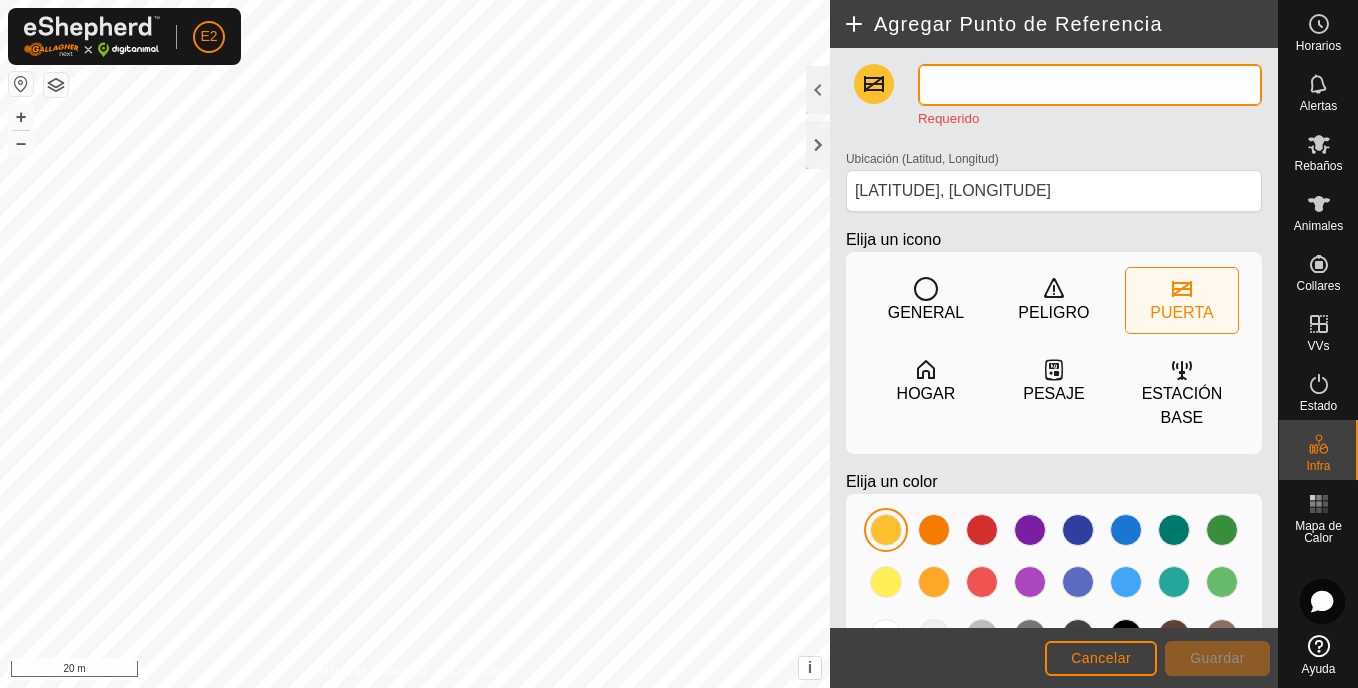 type on "P" 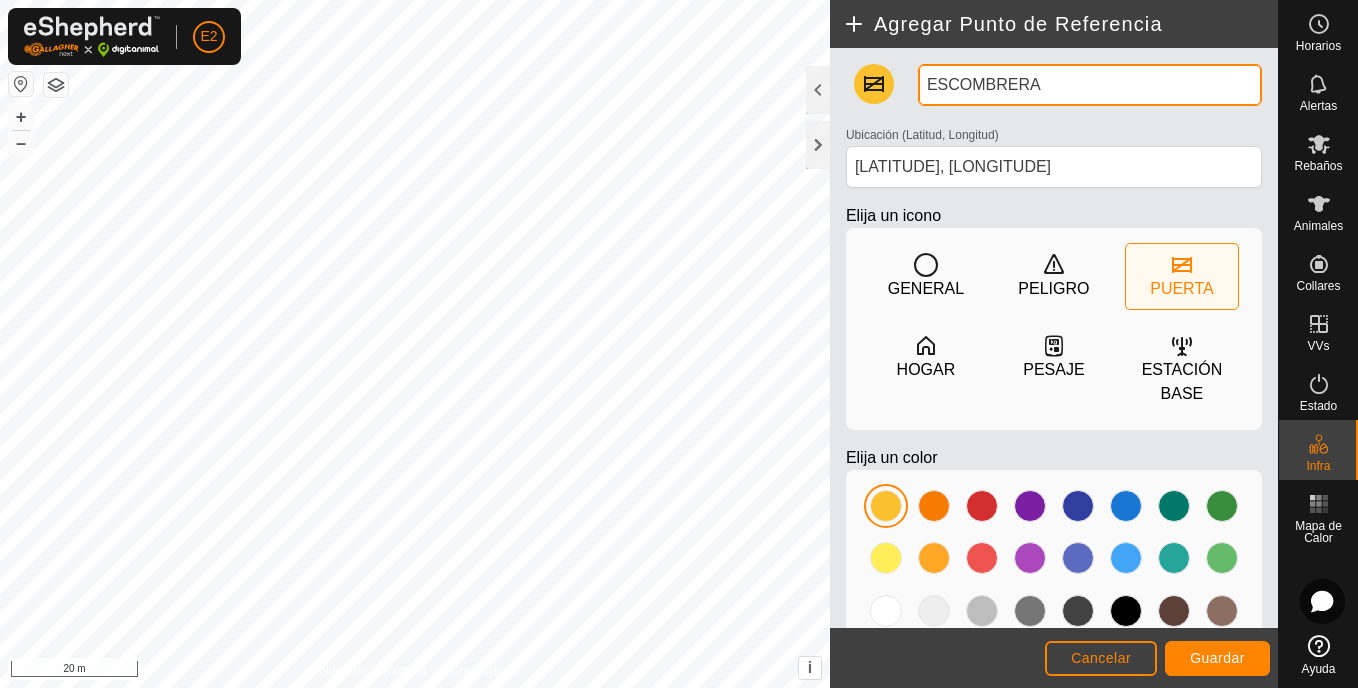 type on "ESCOMBRERA" 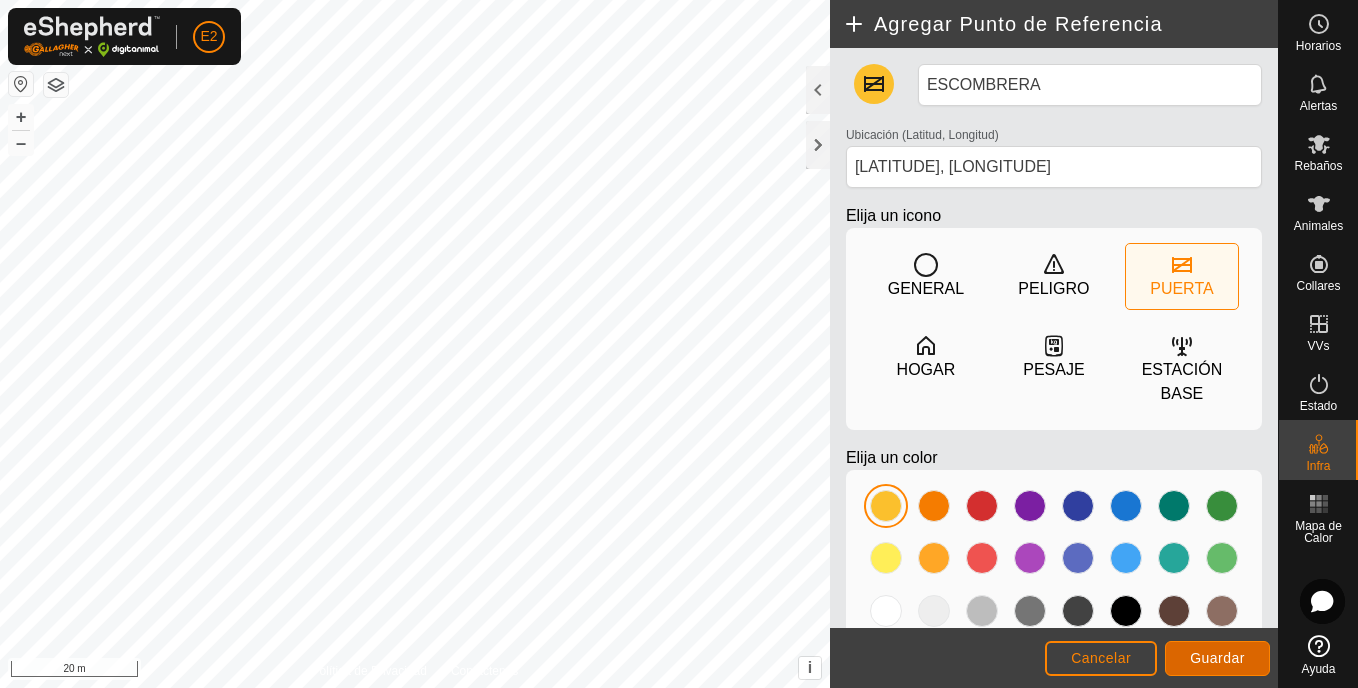 click on "Guardar" 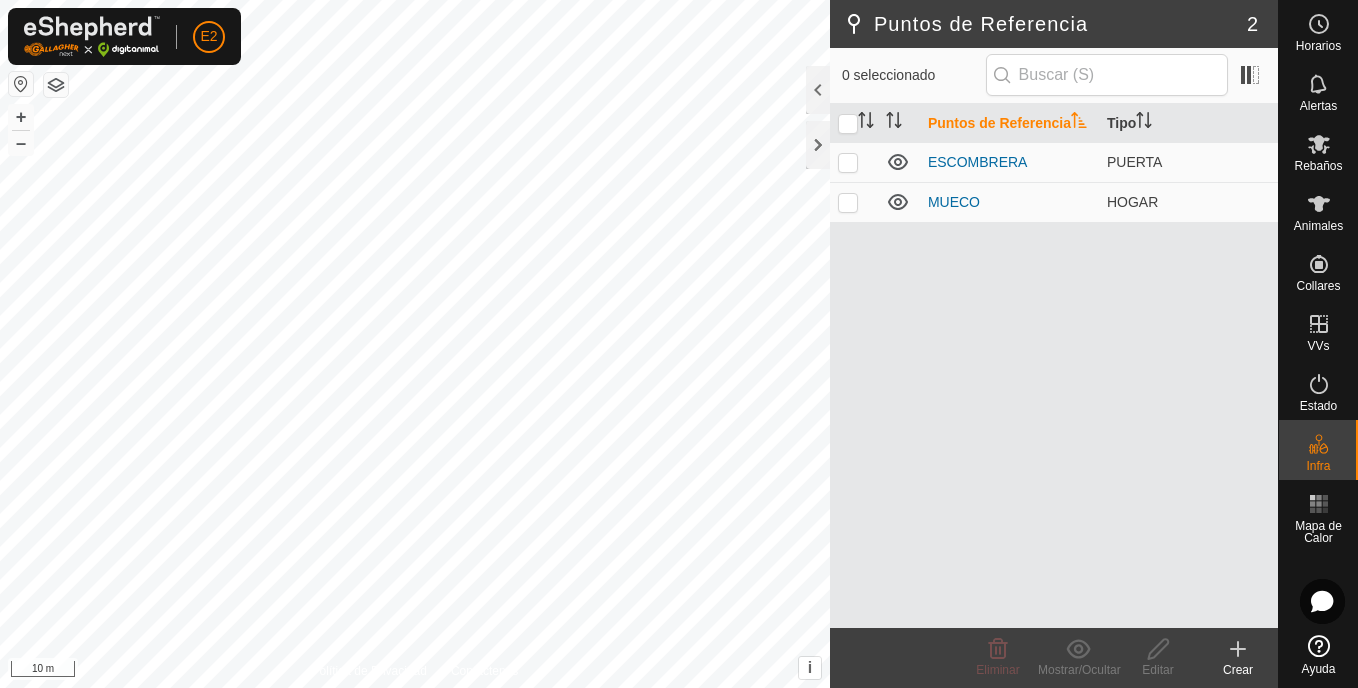 click 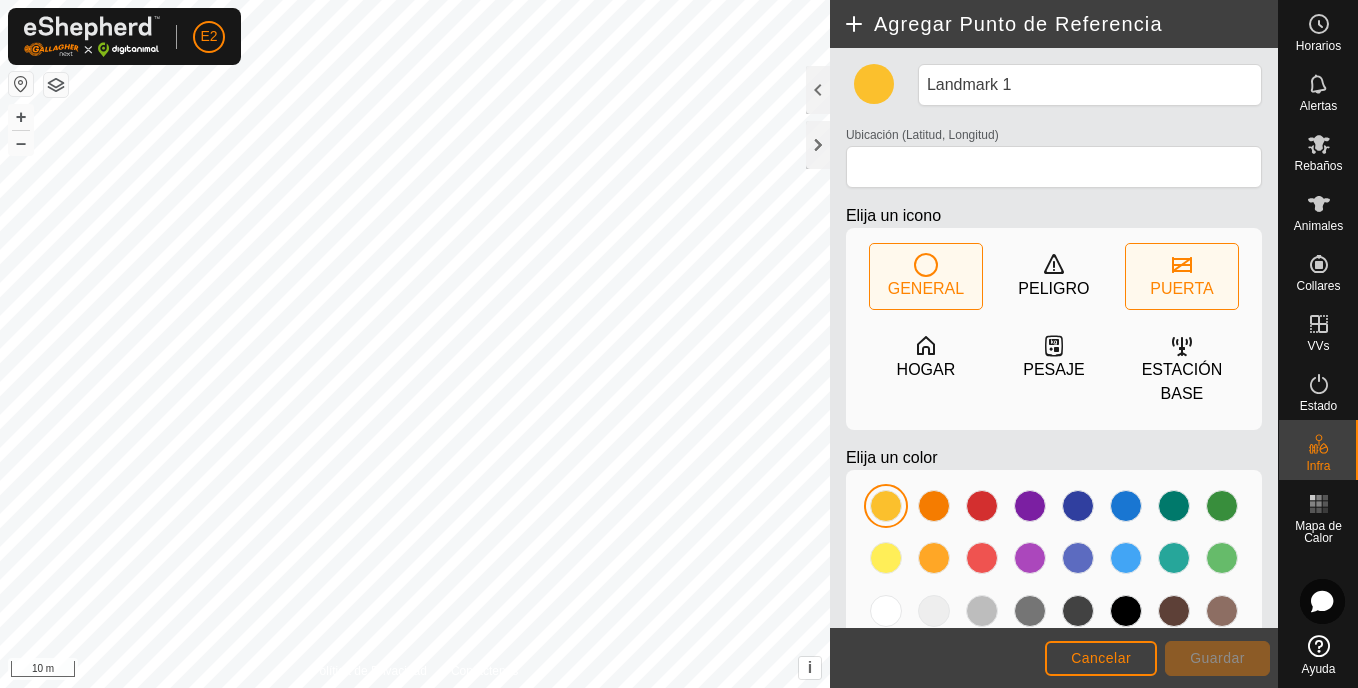 click on "PUERTA" 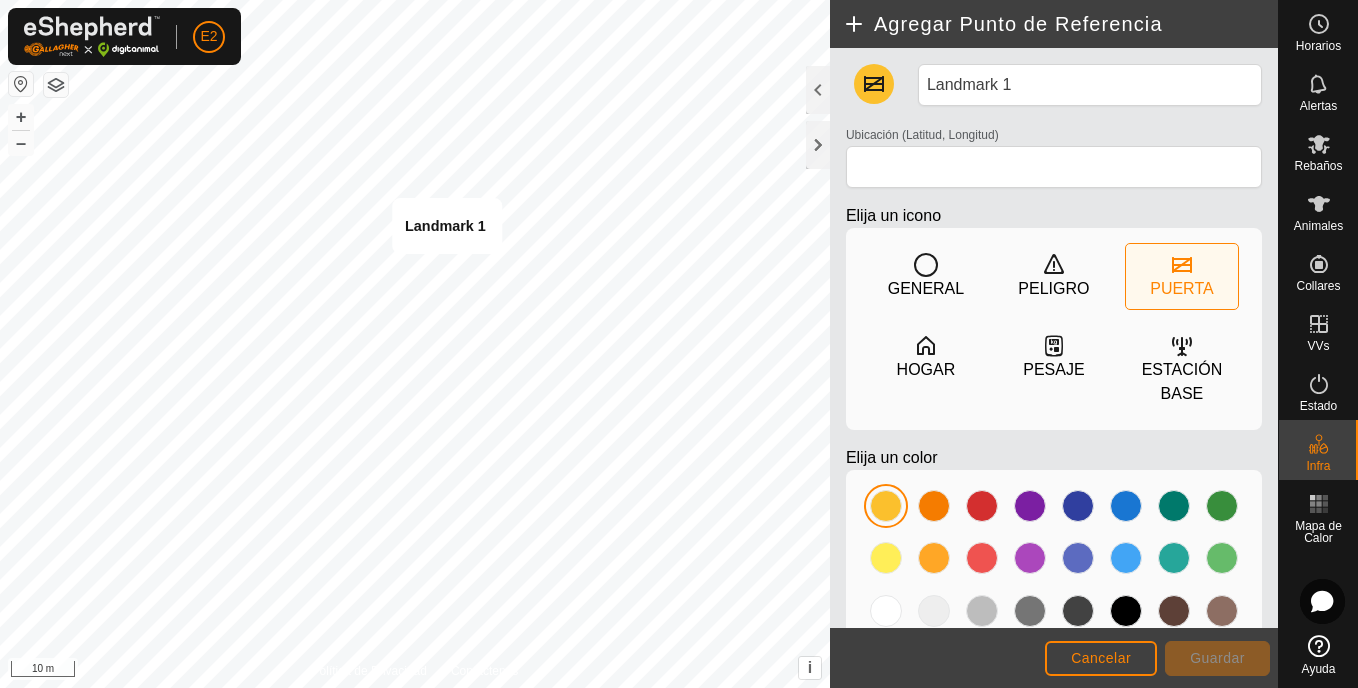type on "40.943074, -6.520561" 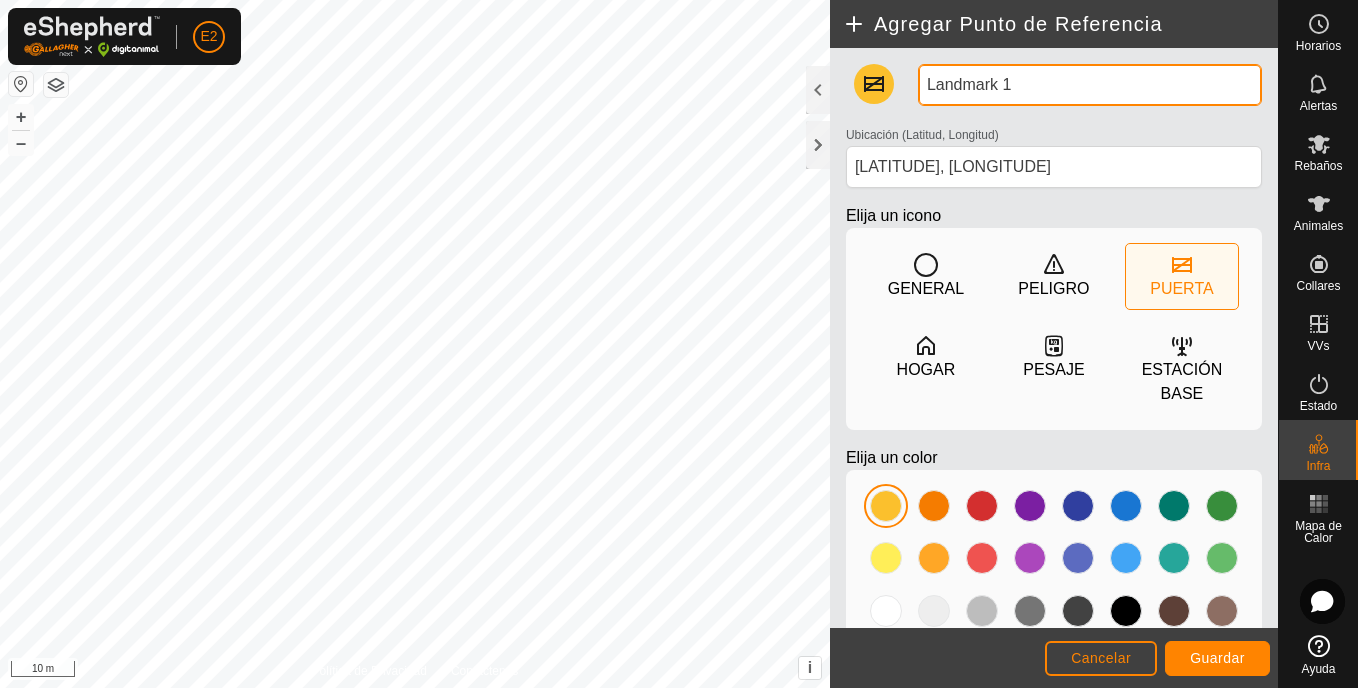click on "Landmark 1" at bounding box center [1090, 85] 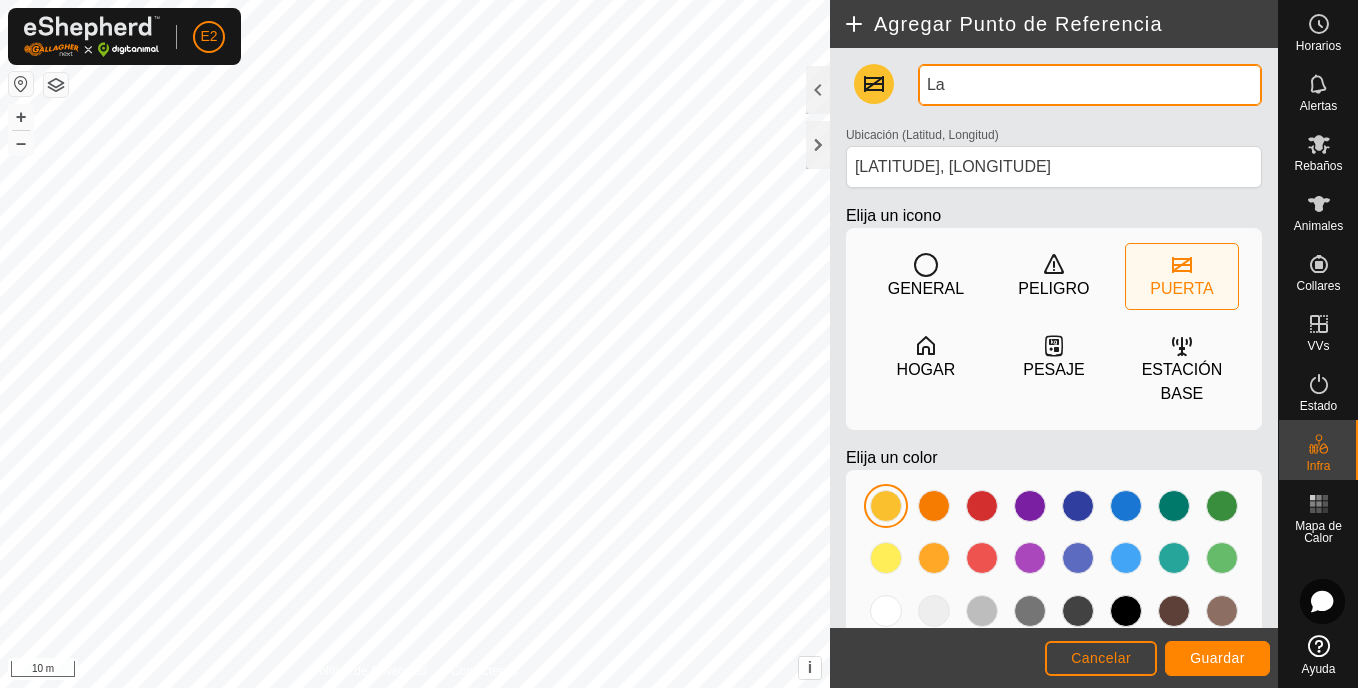 type on "L" 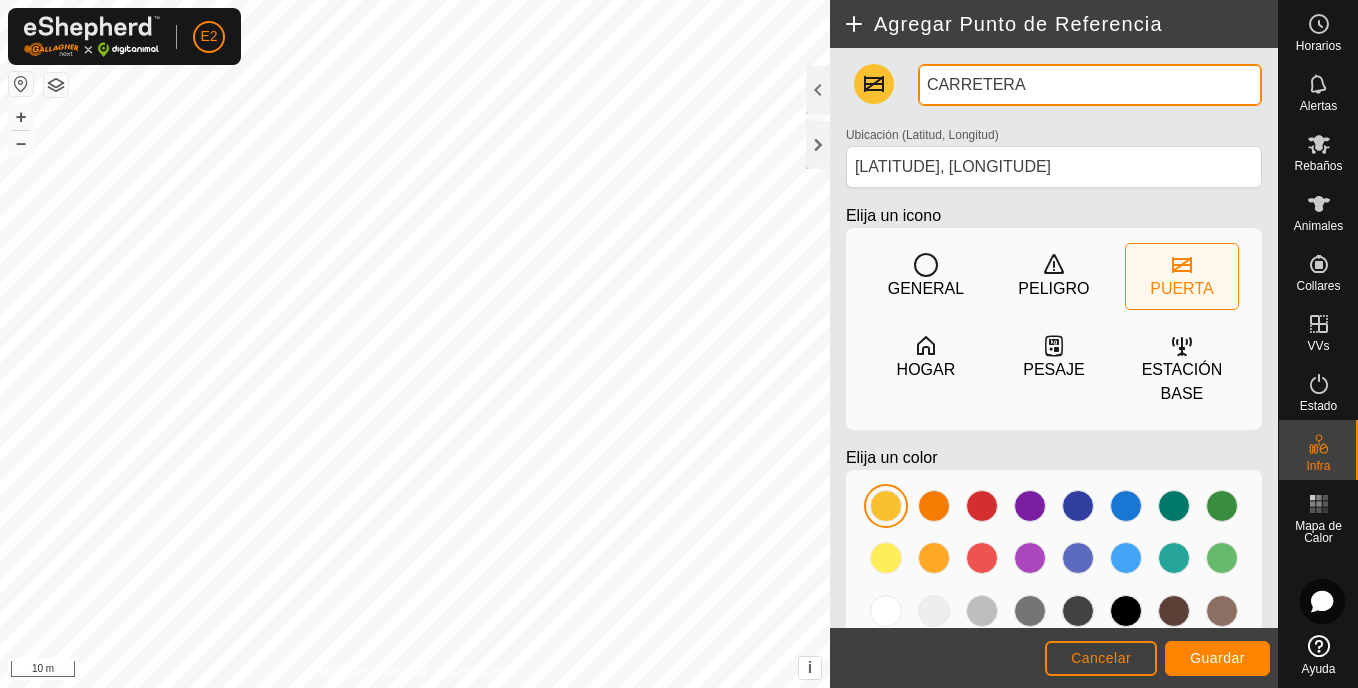 type on "CARRETERA" 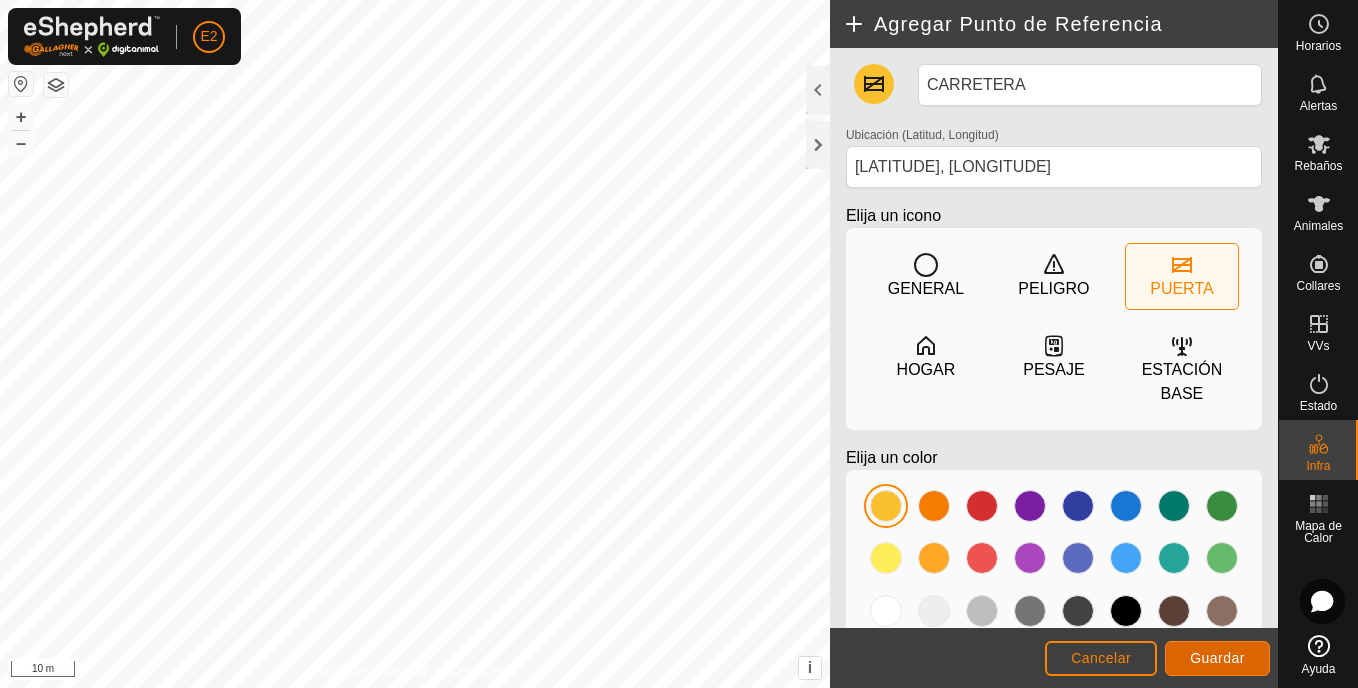 click on "Guardar" 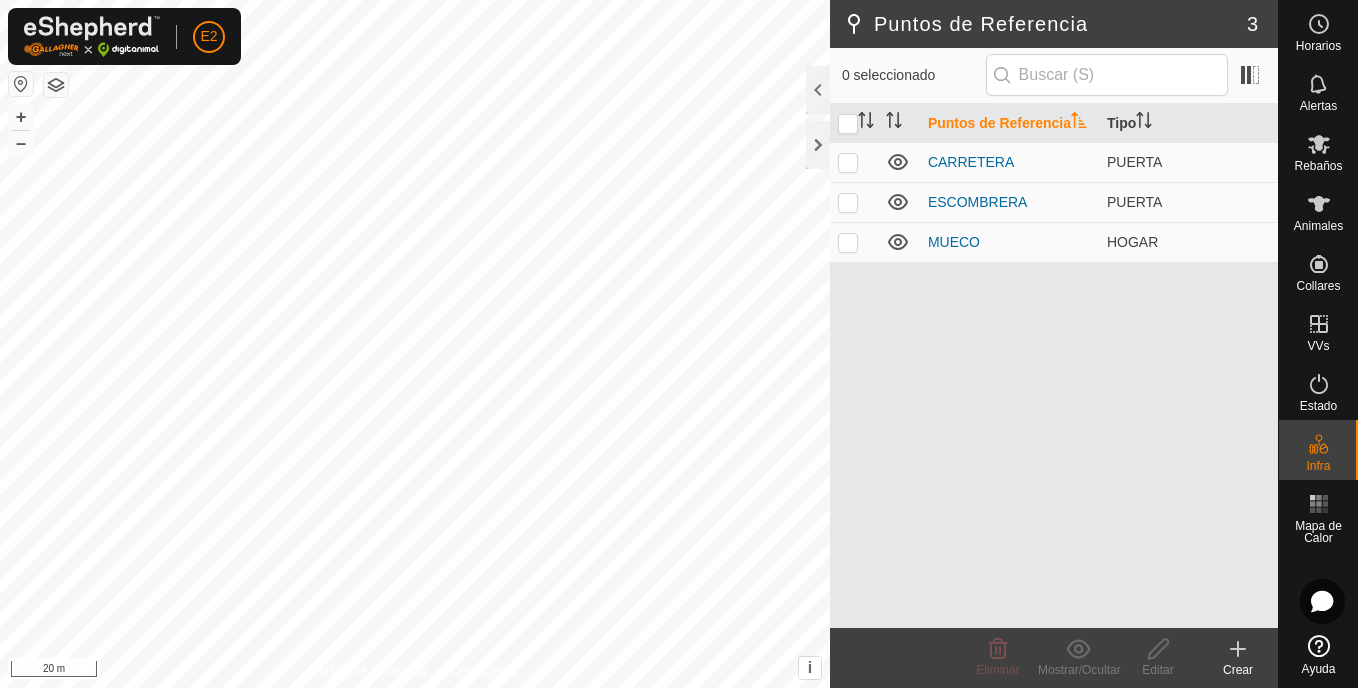 click 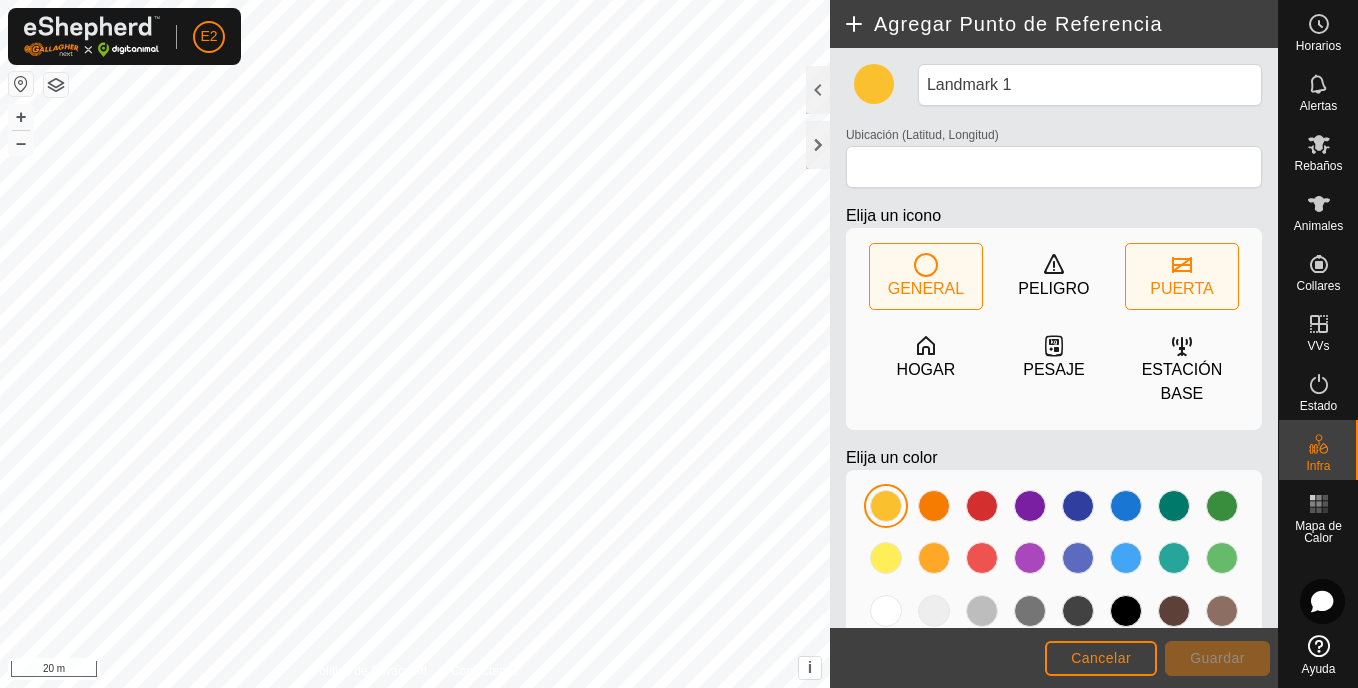 click 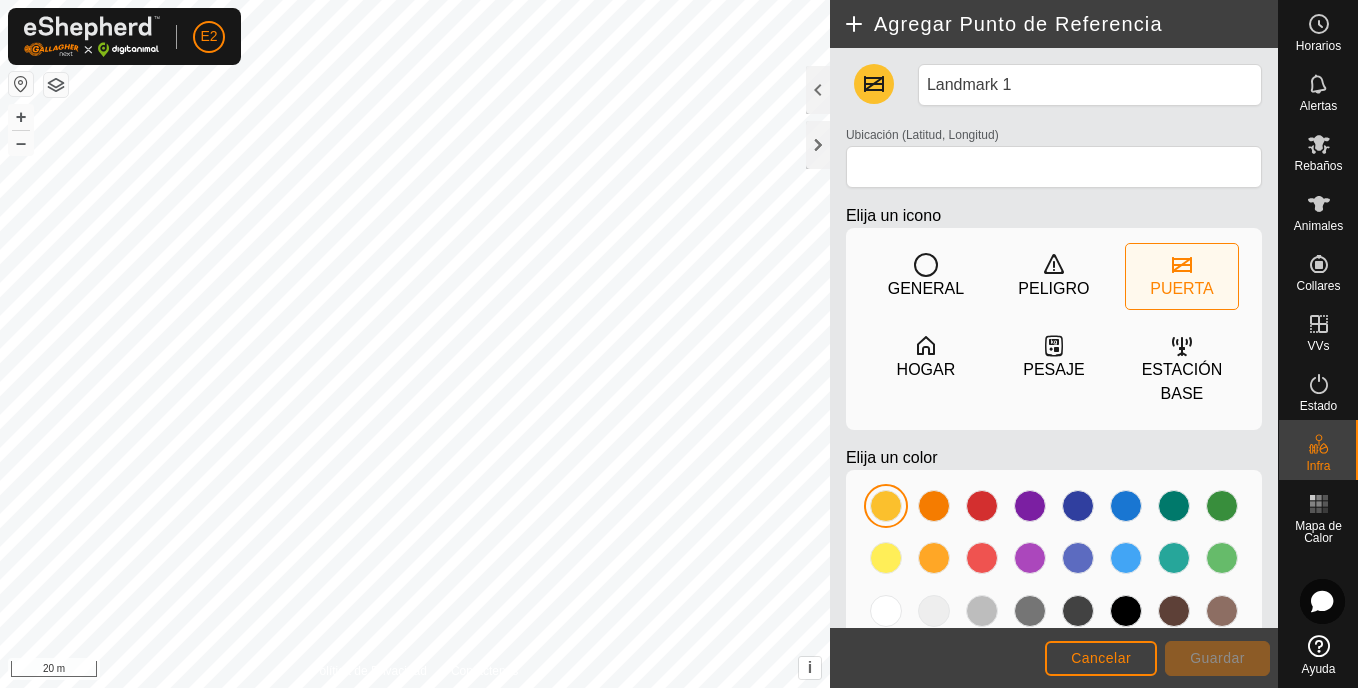 type on "40.938090, -6.523650" 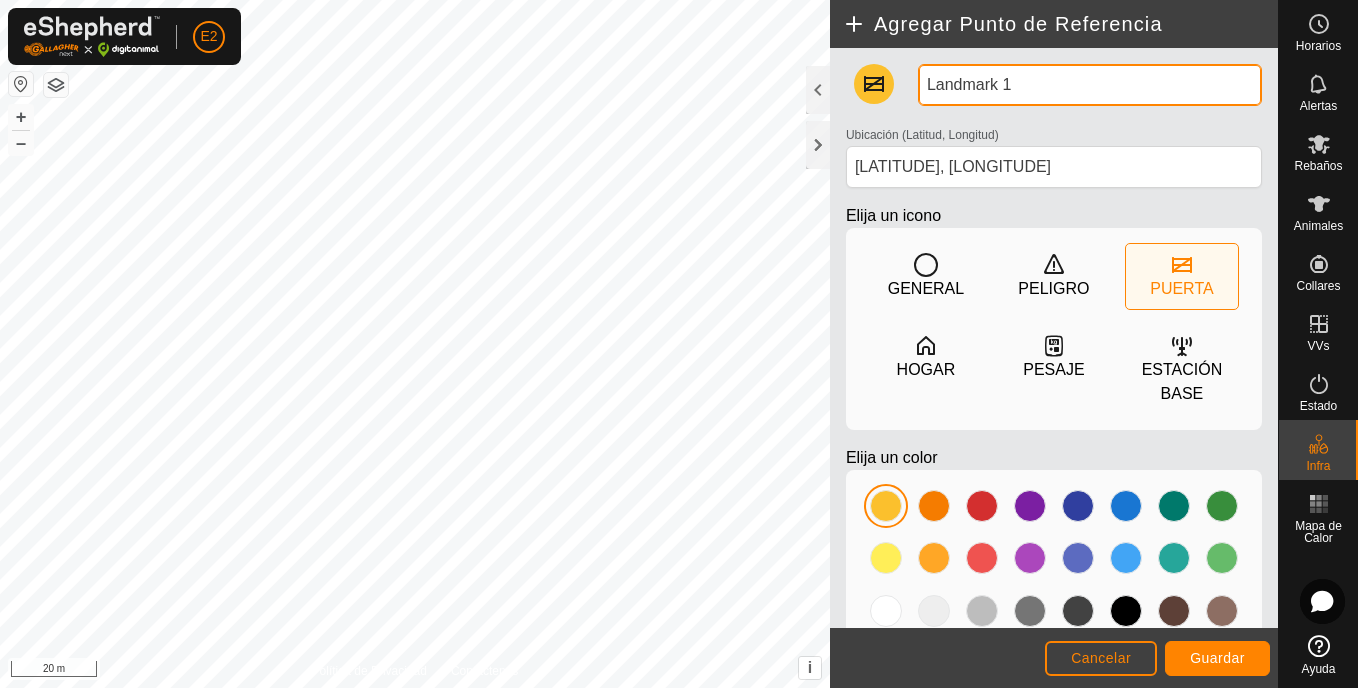 click on "Landmark 1" at bounding box center [1090, 85] 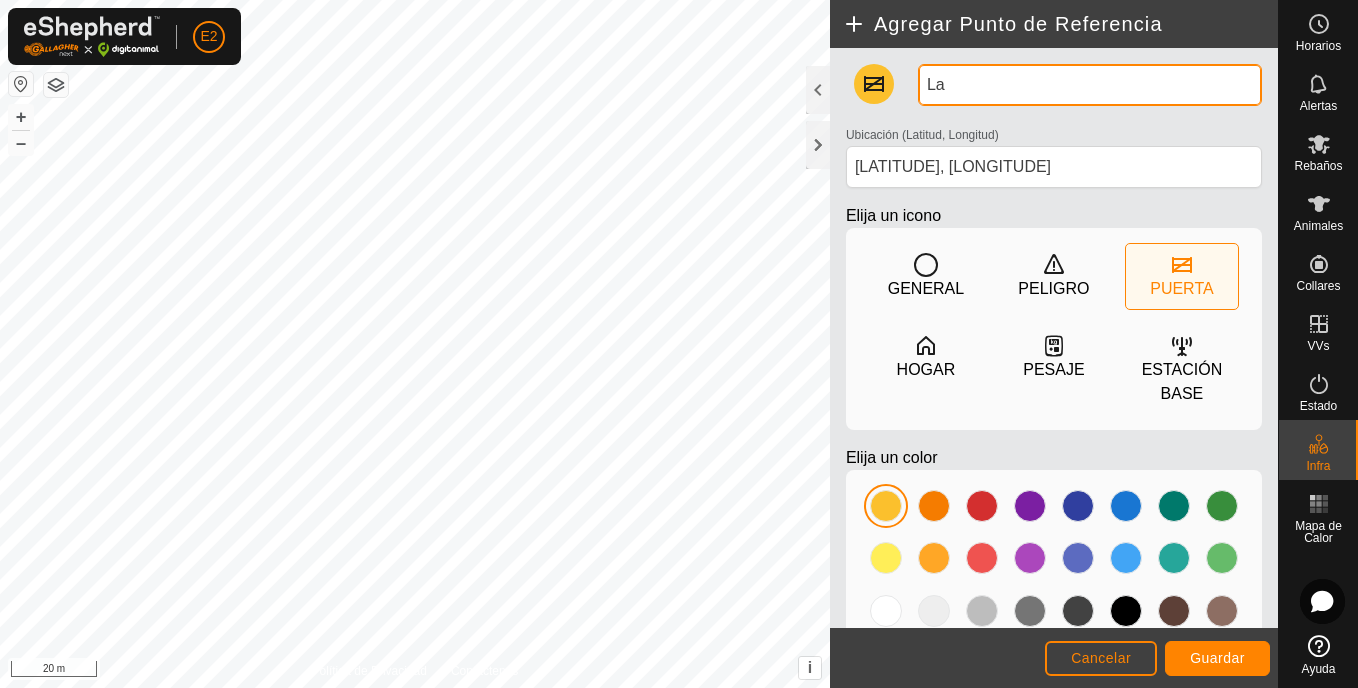 type on "L" 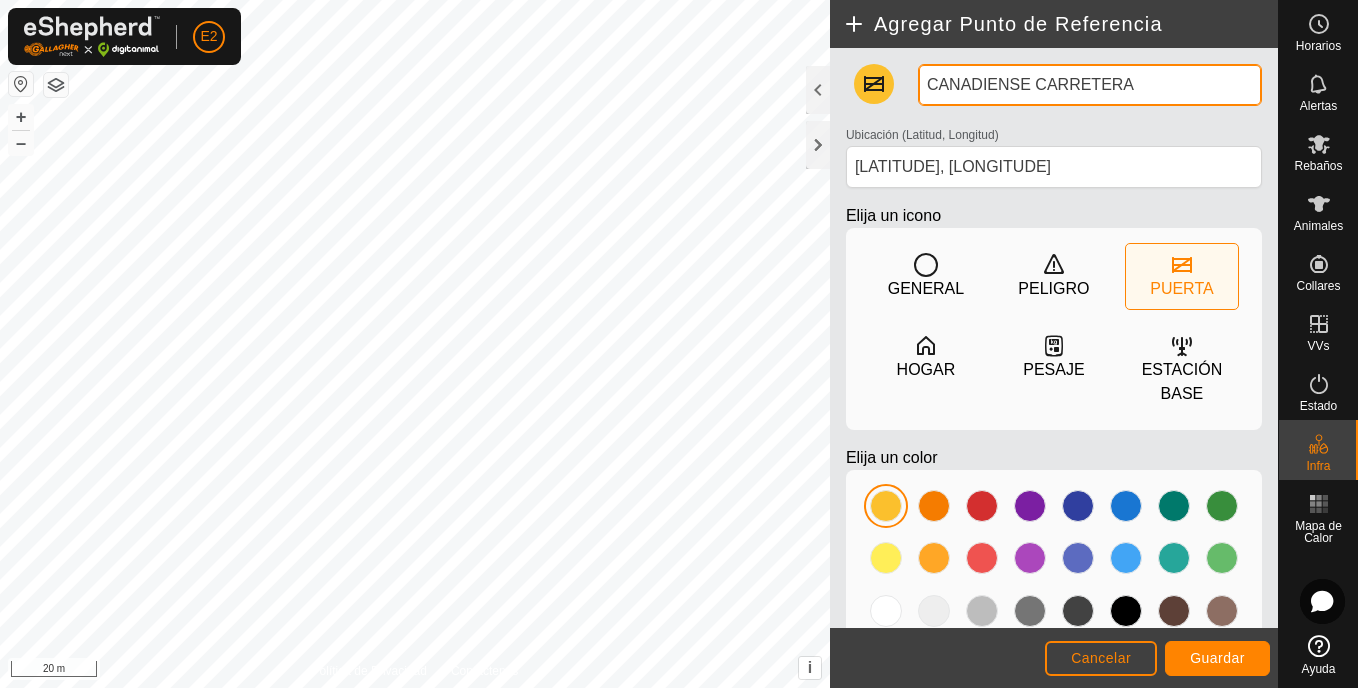 type on "CANADIENSE CARRETERA" 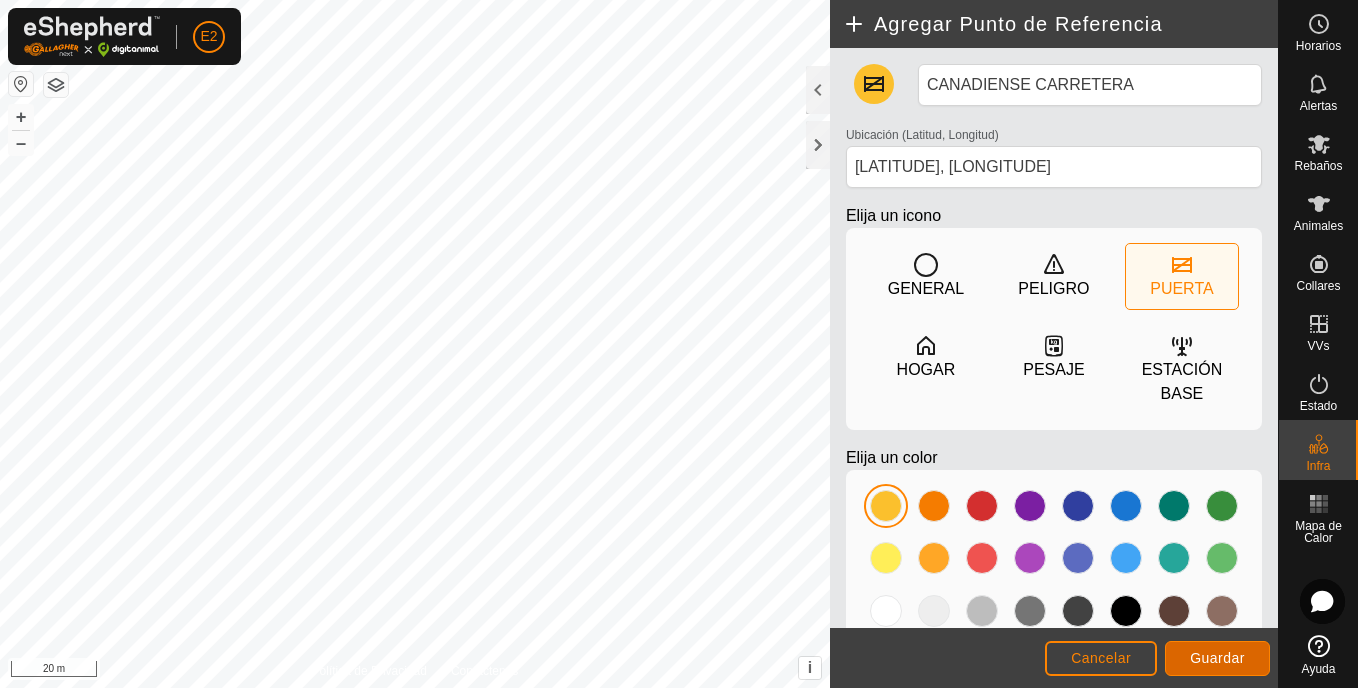 click on "Guardar" 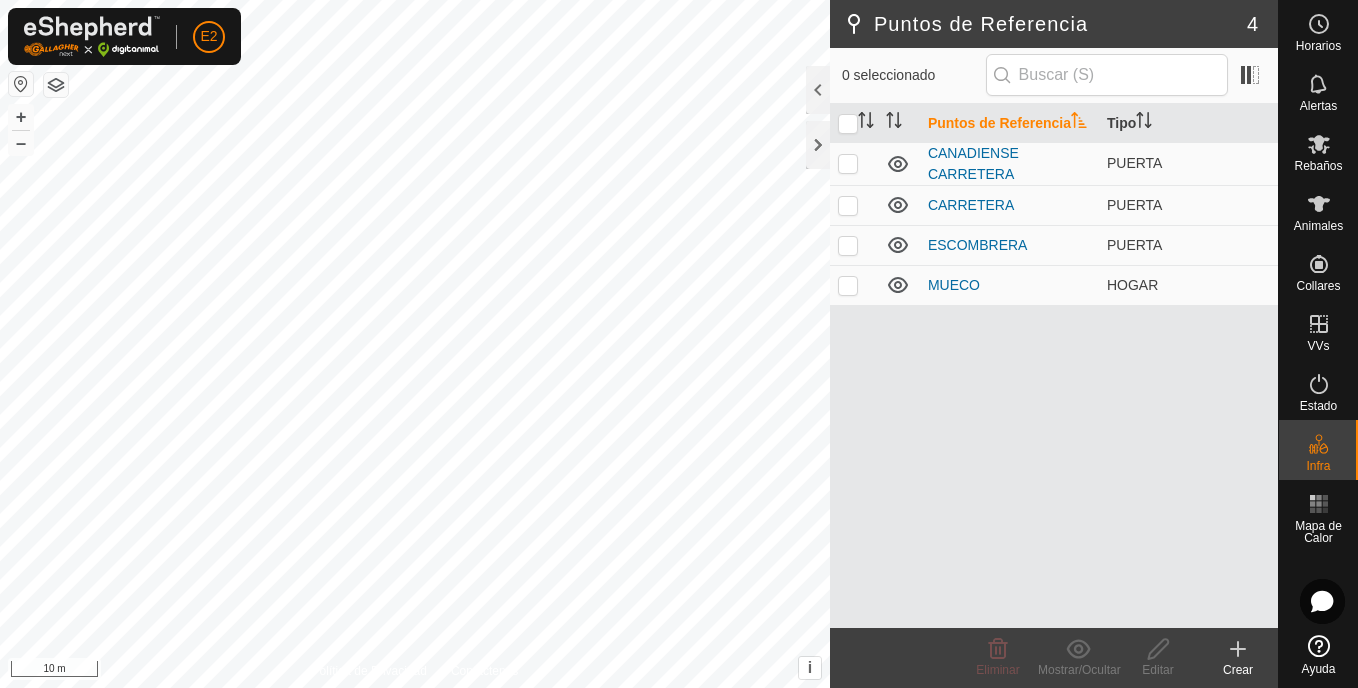 click 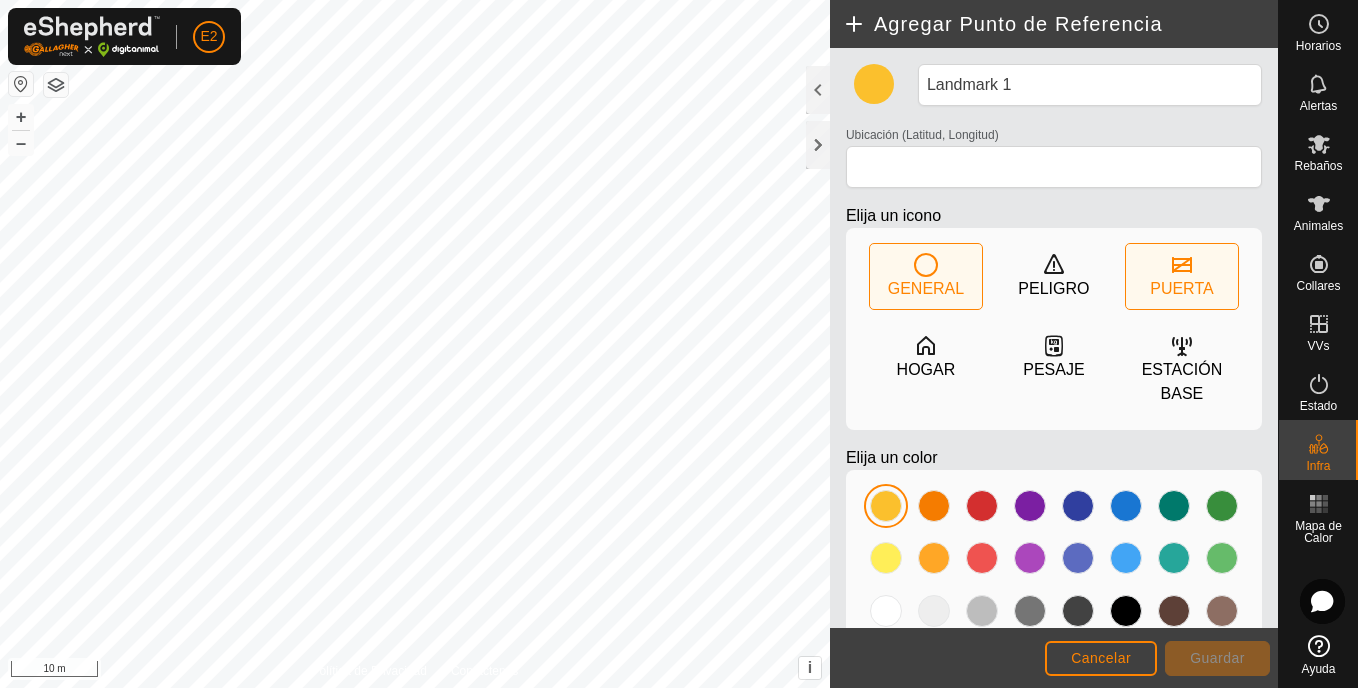 click on "PUERTA" 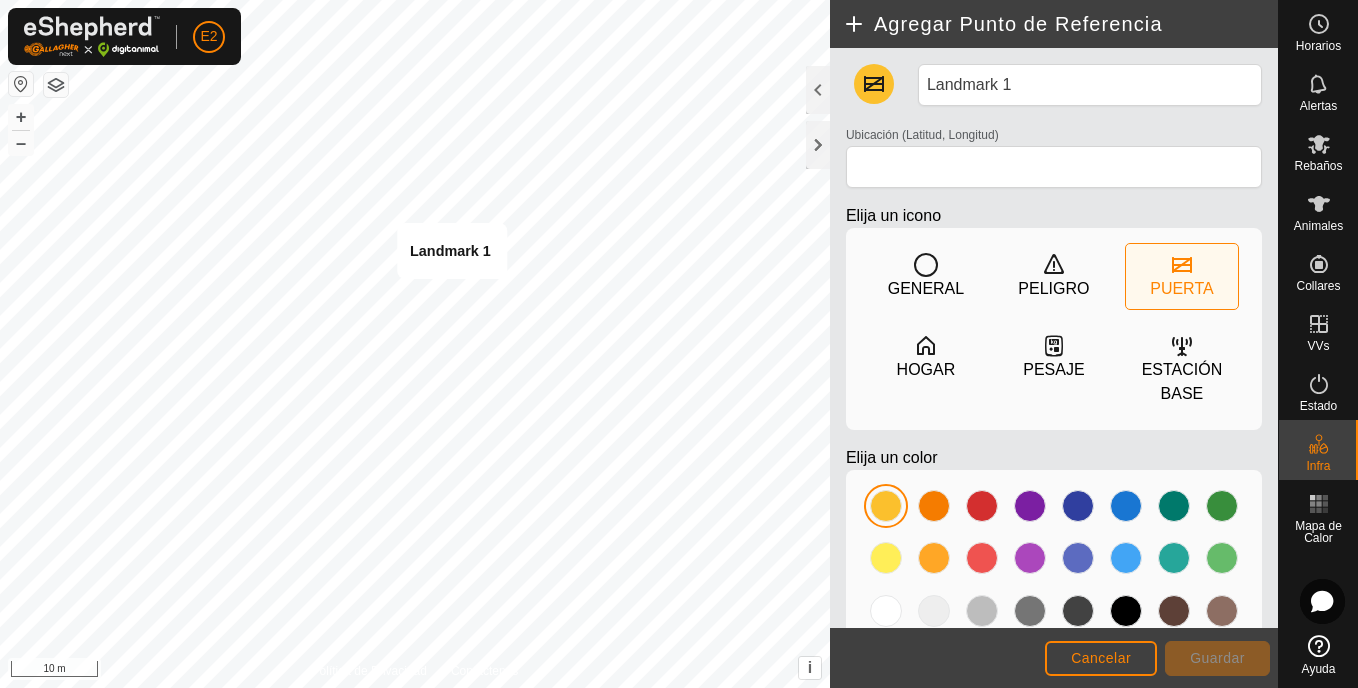 type on "40.937023, -6.523215" 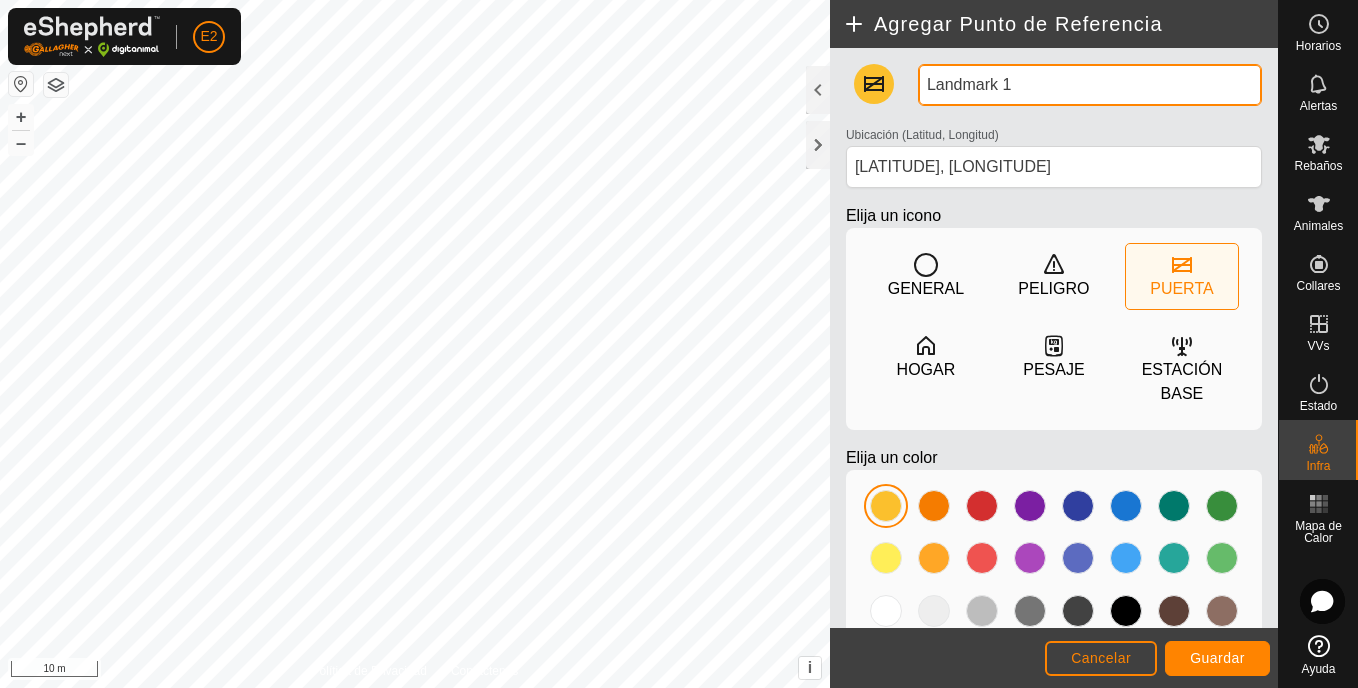click on "Landmark 1" at bounding box center (1090, 85) 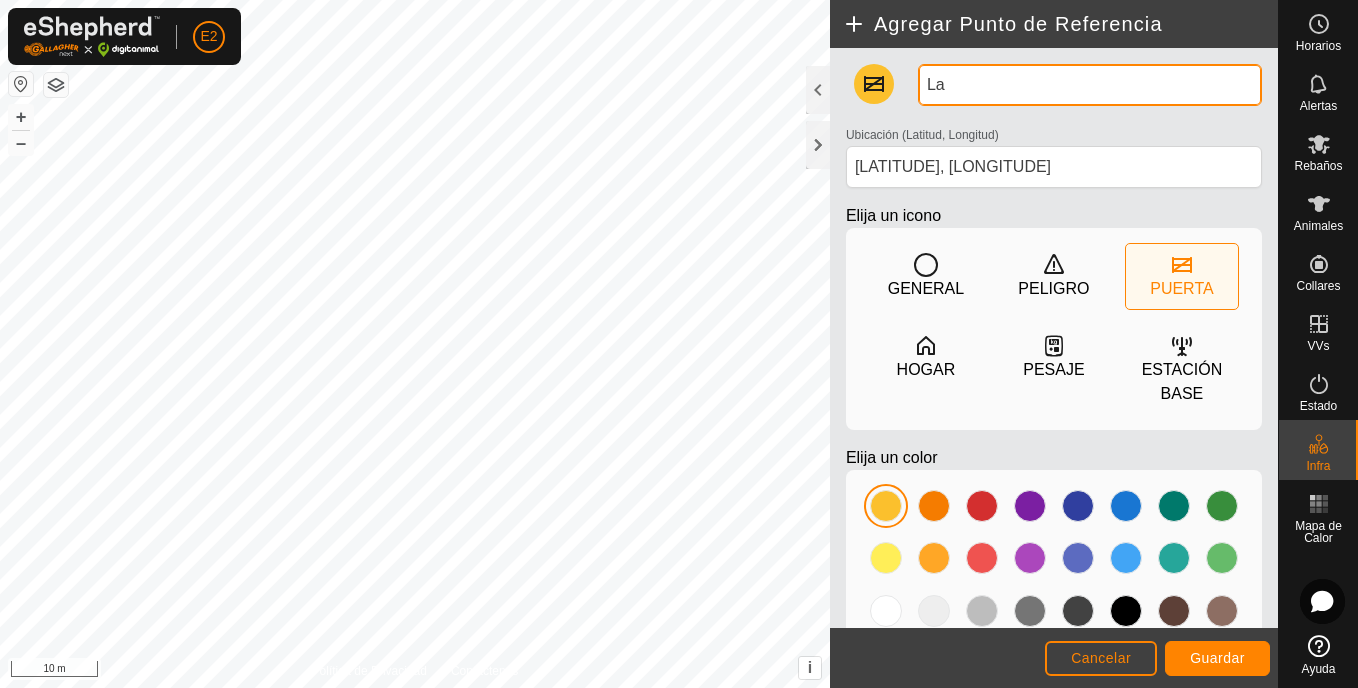 type on "L" 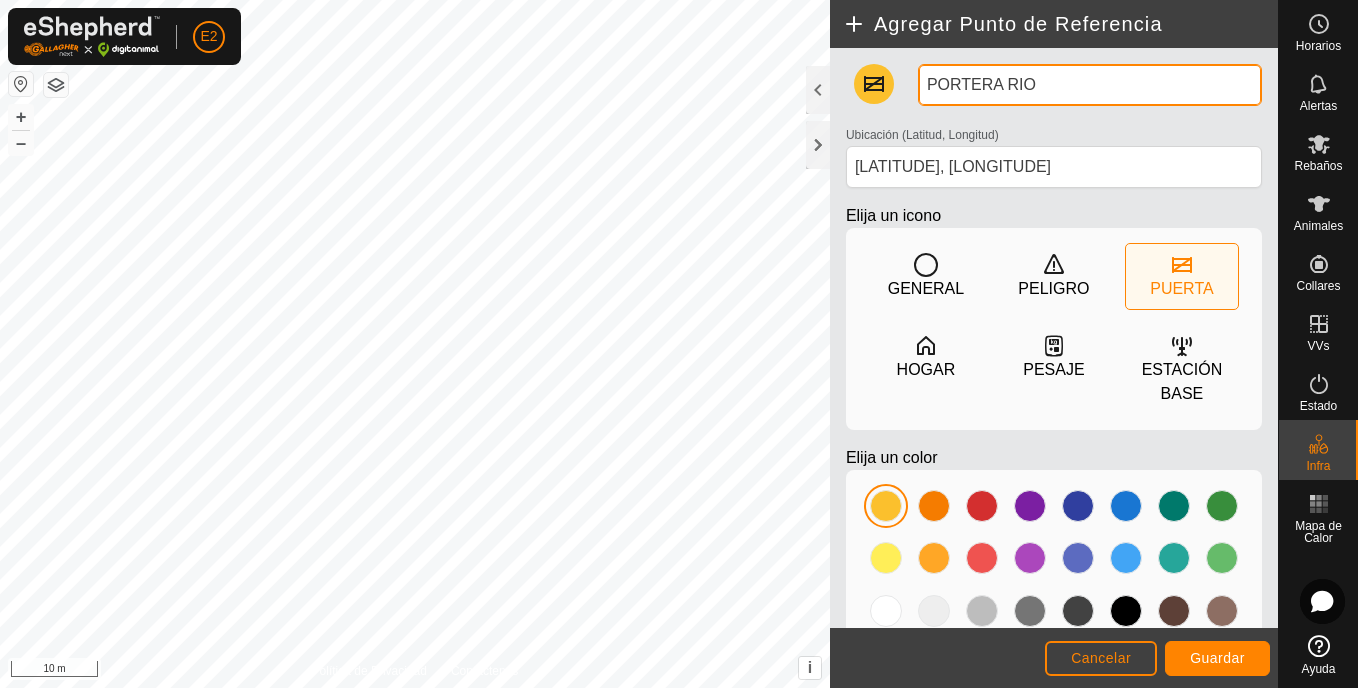 type on "PORTERA RIO" 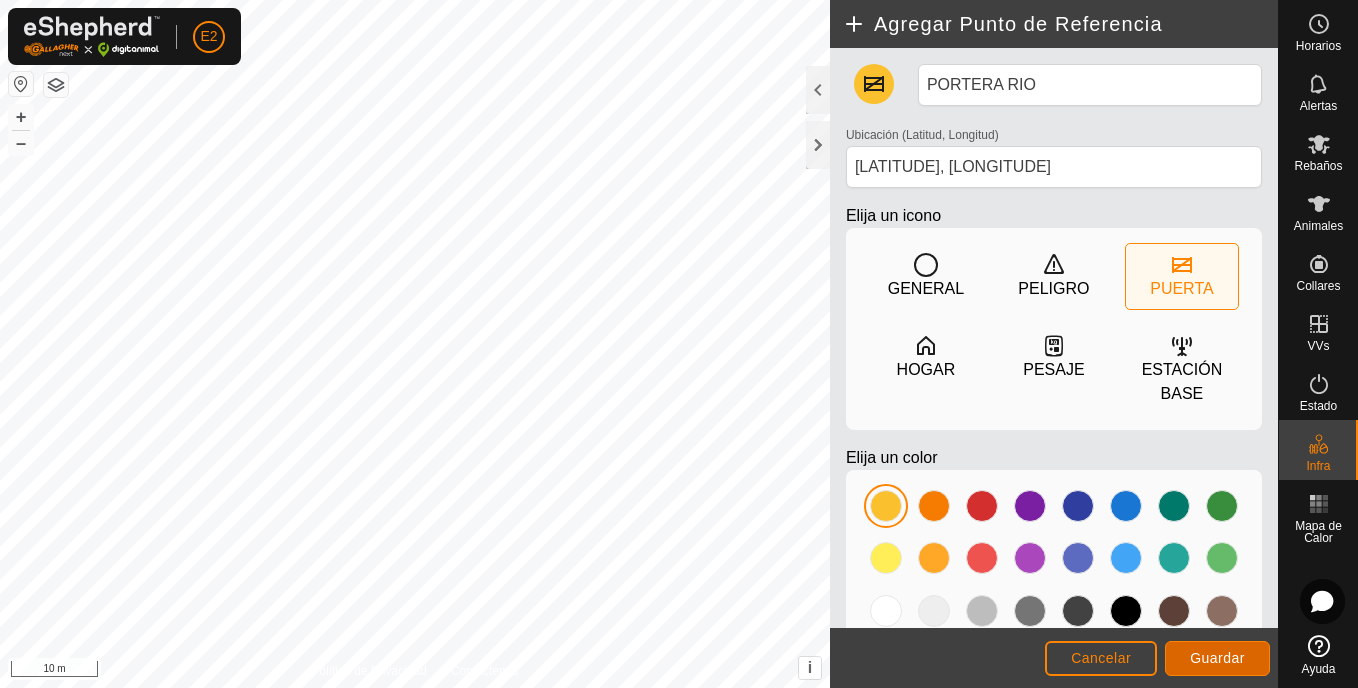 click on "Guardar" 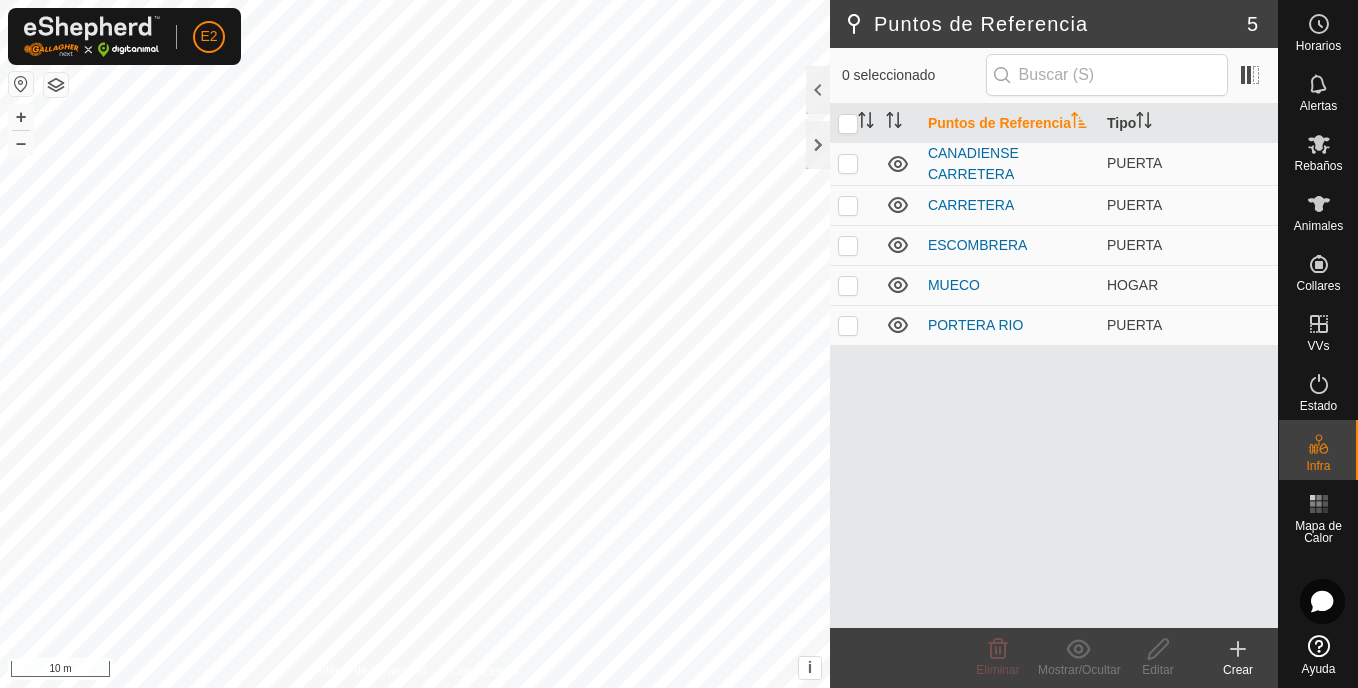 click 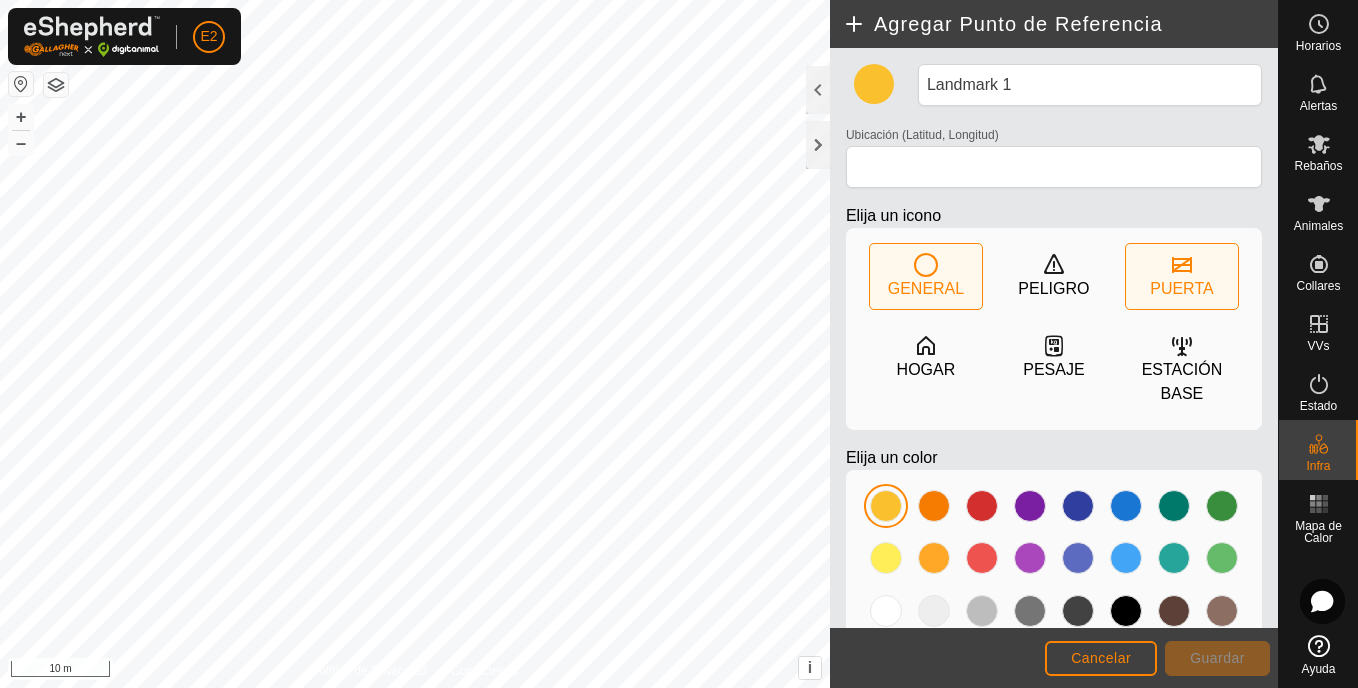 click 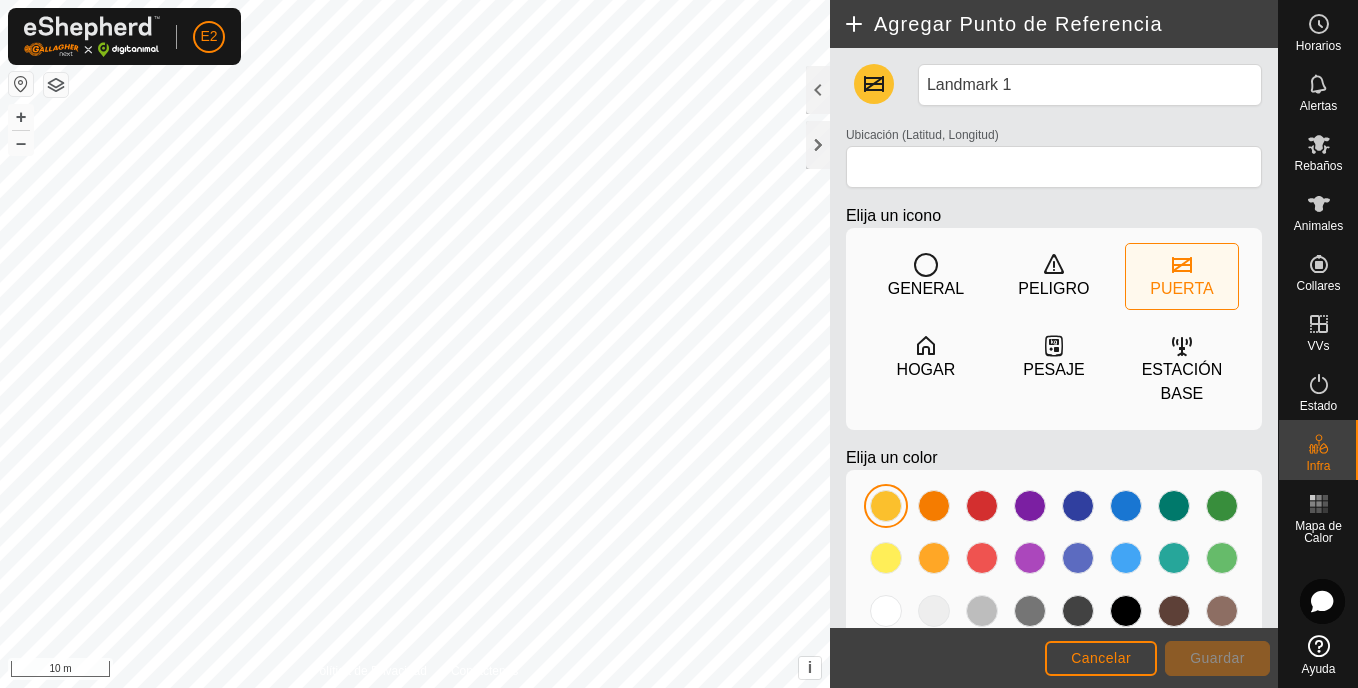 type on "40.939731, -6.513707" 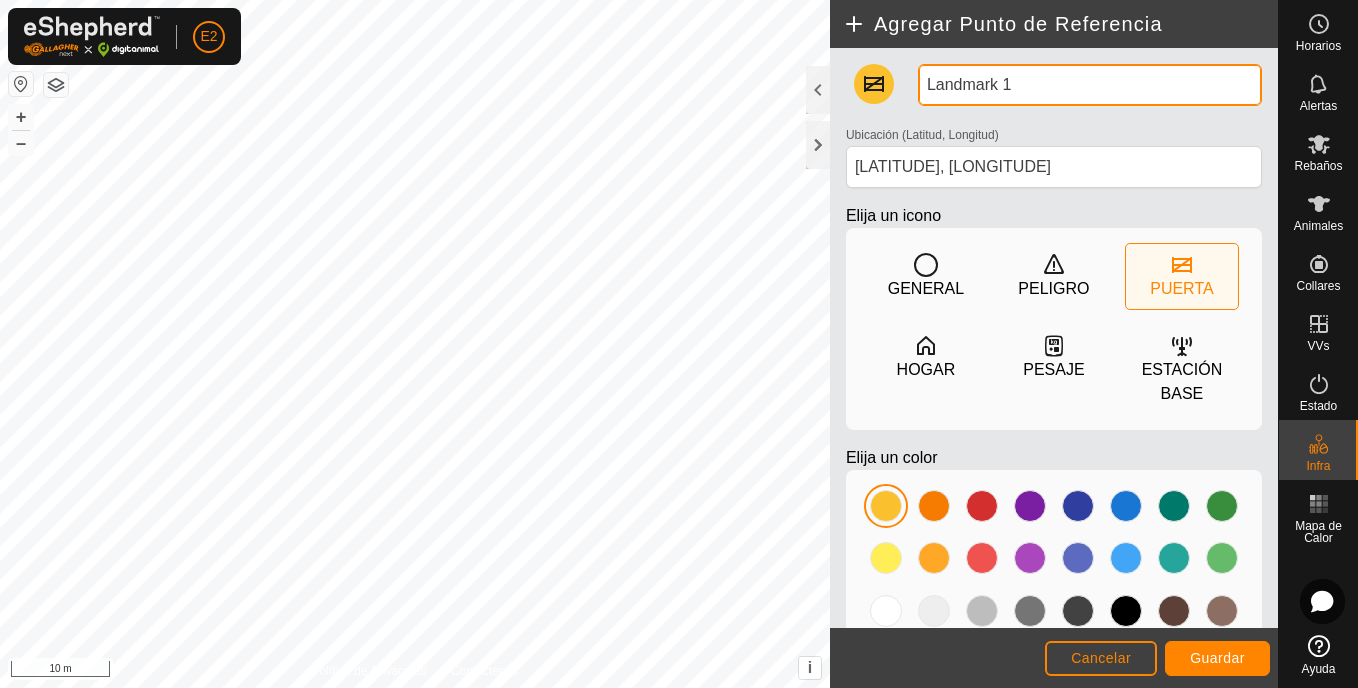 click on "Landmark 1" at bounding box center (1090, 85) 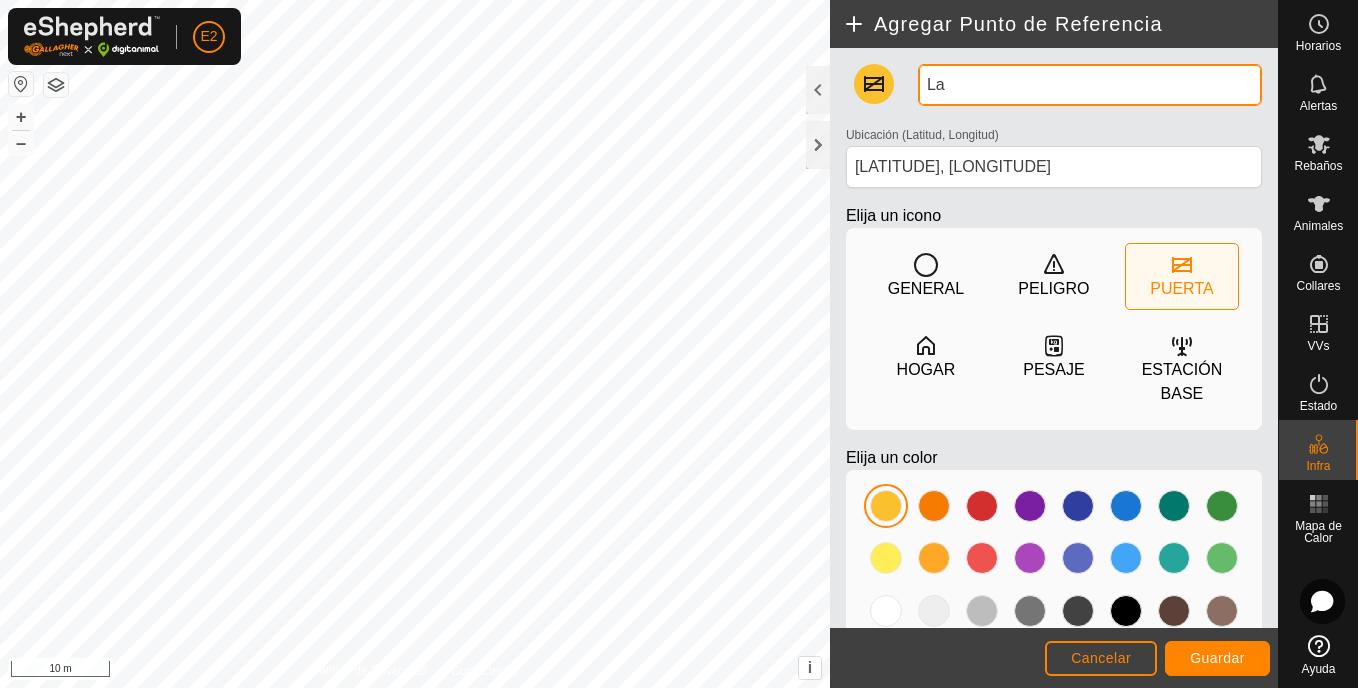 type on "L" 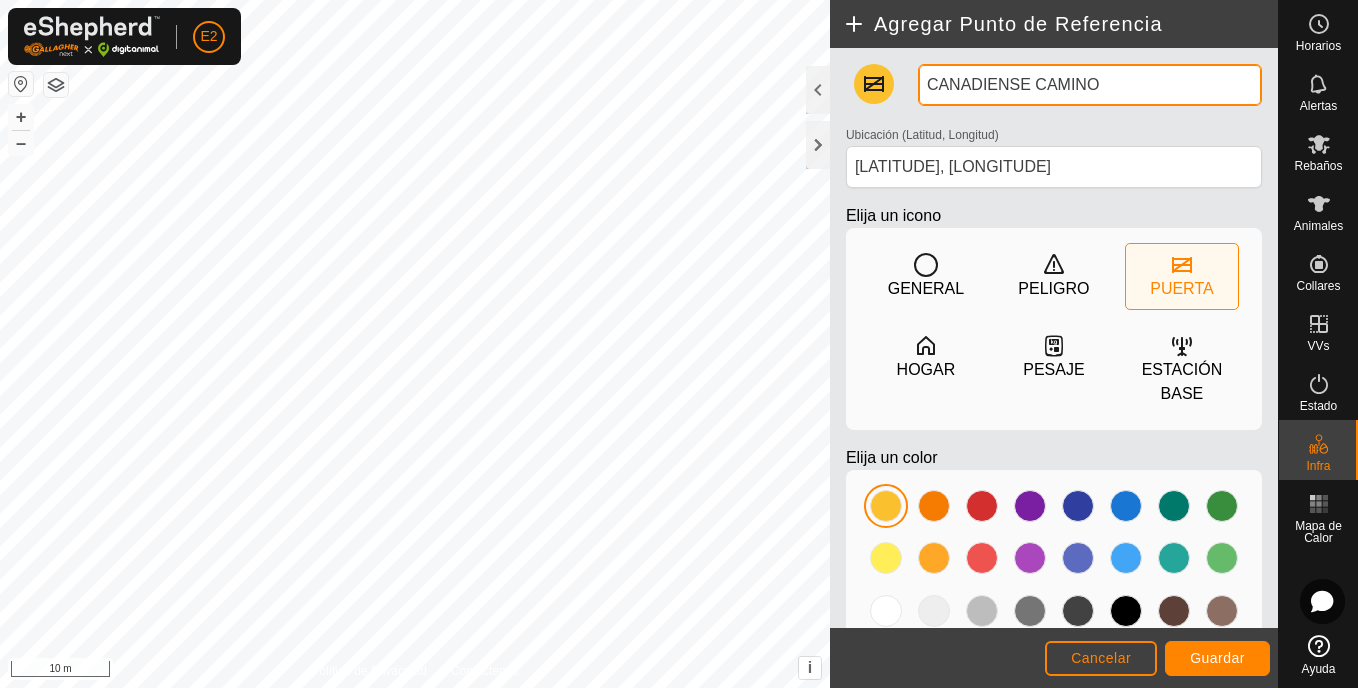 type on "CANADIENSE CAMINO" 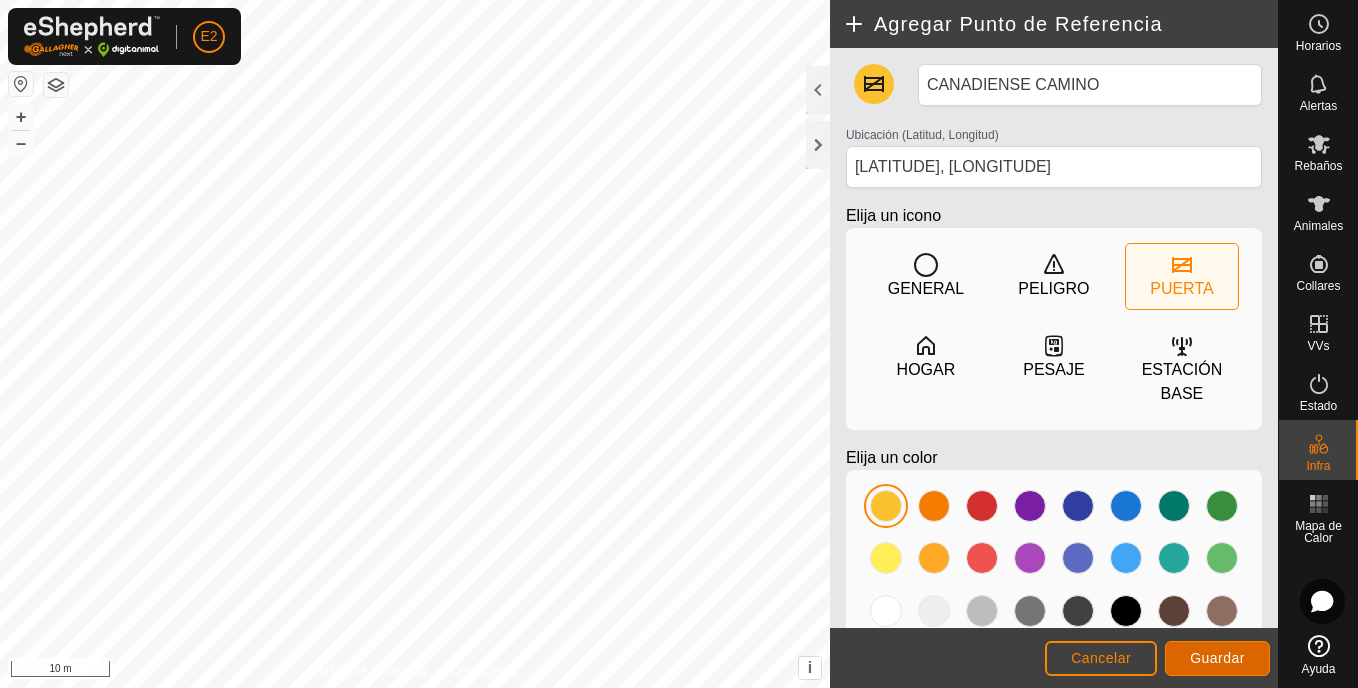 click on "Guardar" 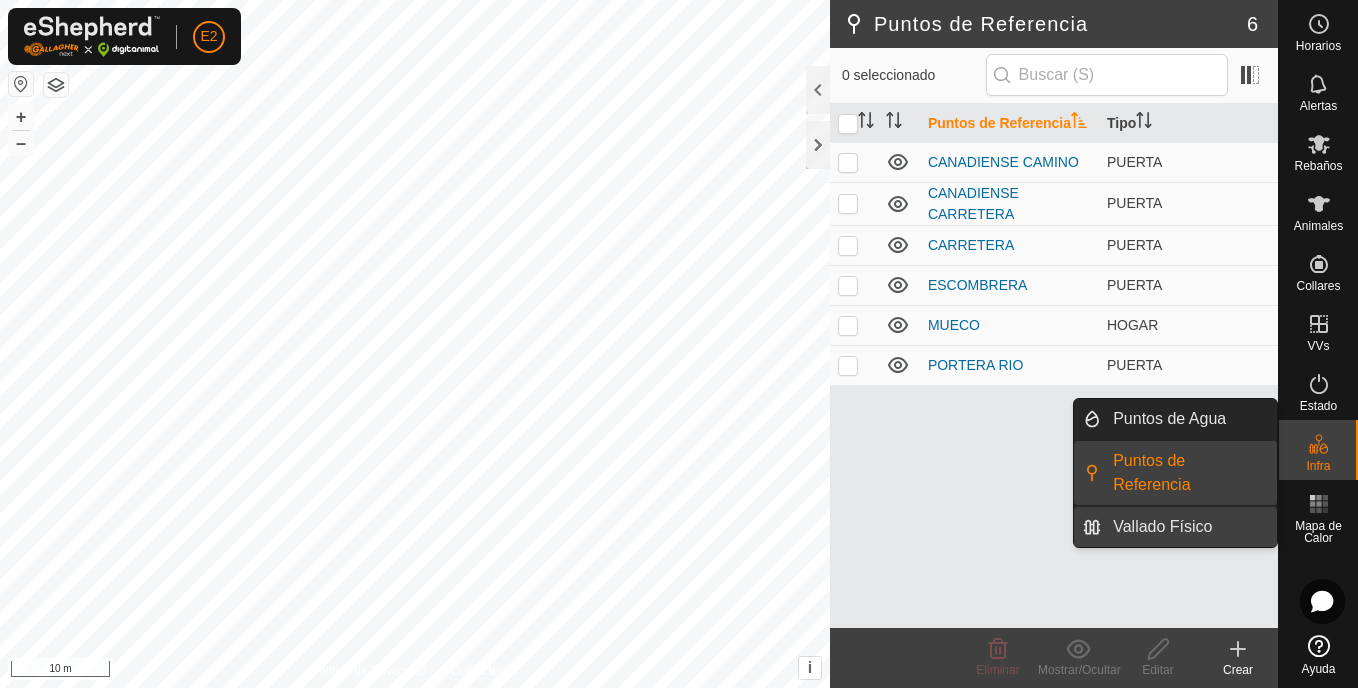 drag, startPoint x: 1275, startPoint y: 487, endPoint x: 1222, endPoint y: 508, distance: 57.00877 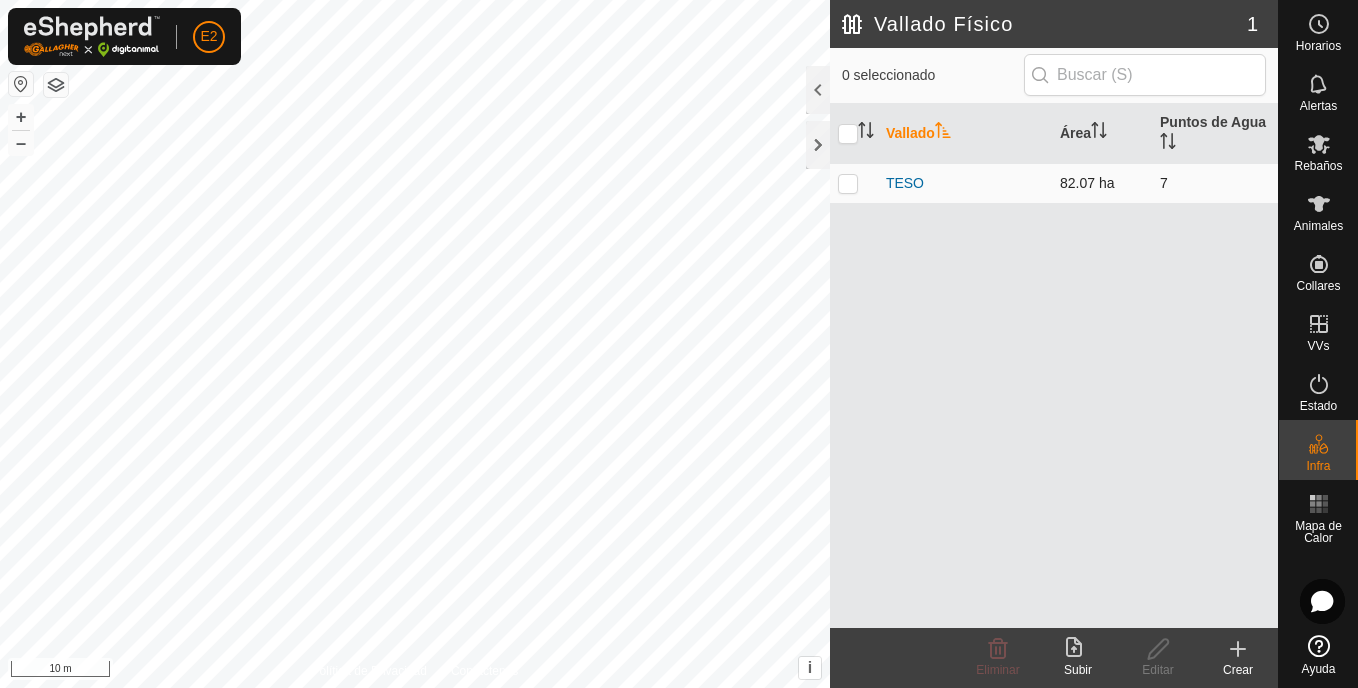click on "TESO" at bounding box center [965, 183] 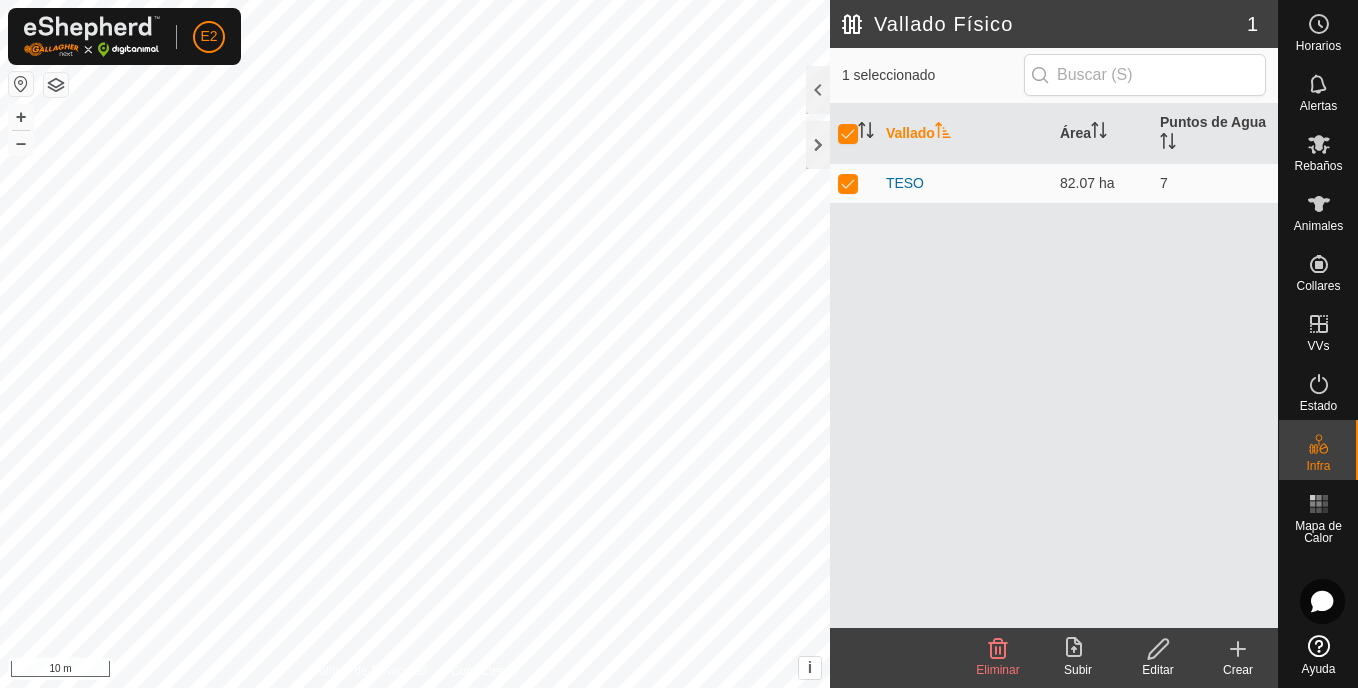 click 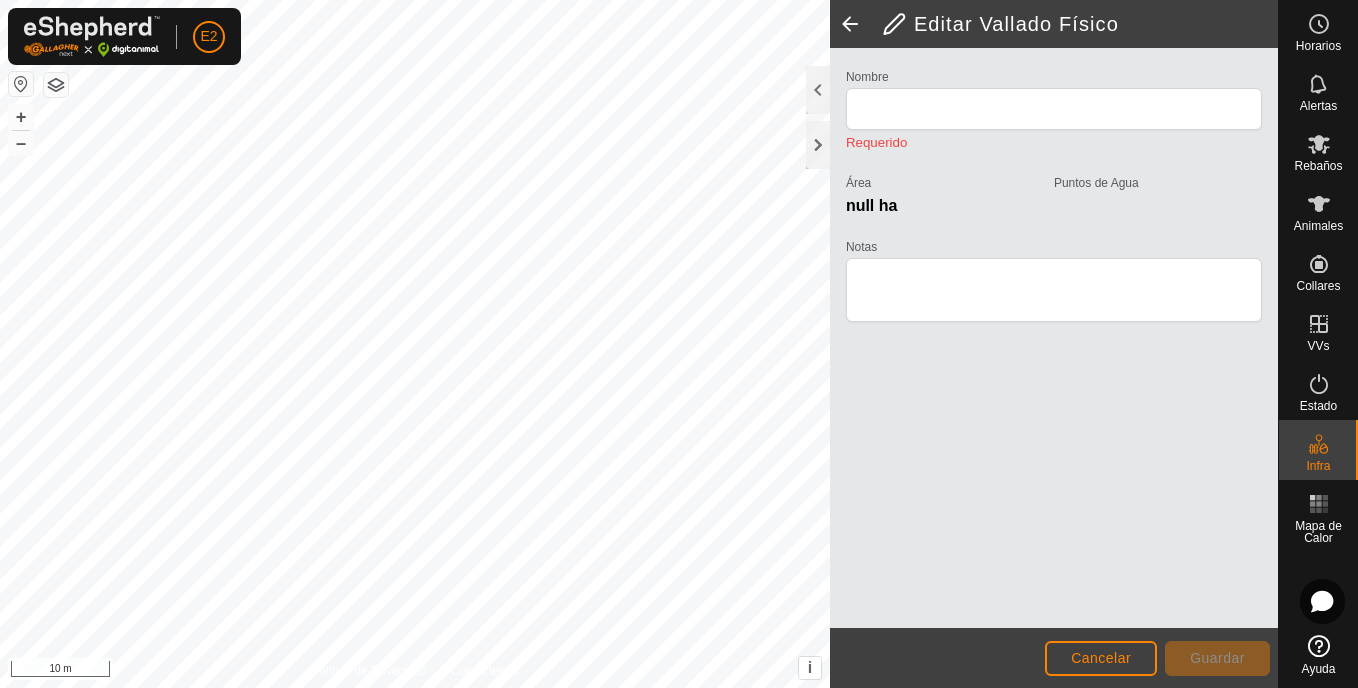 type on "TESO" 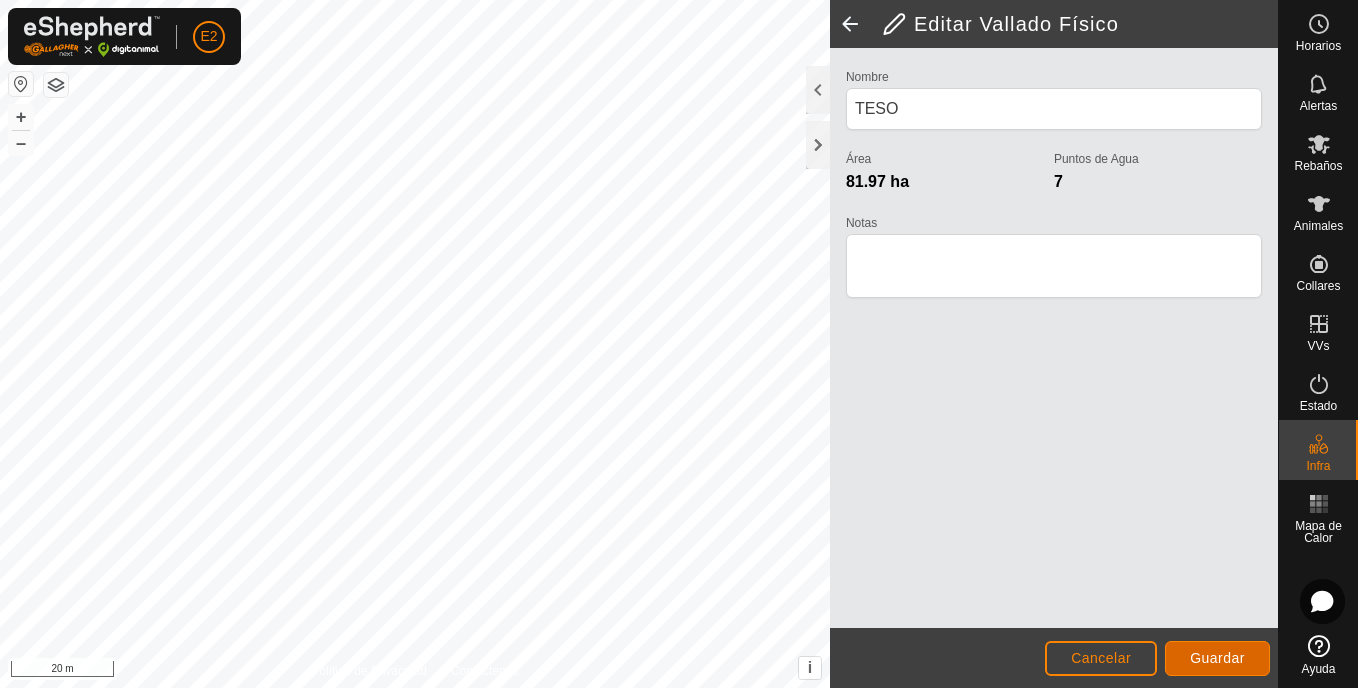 click on "Guardar" 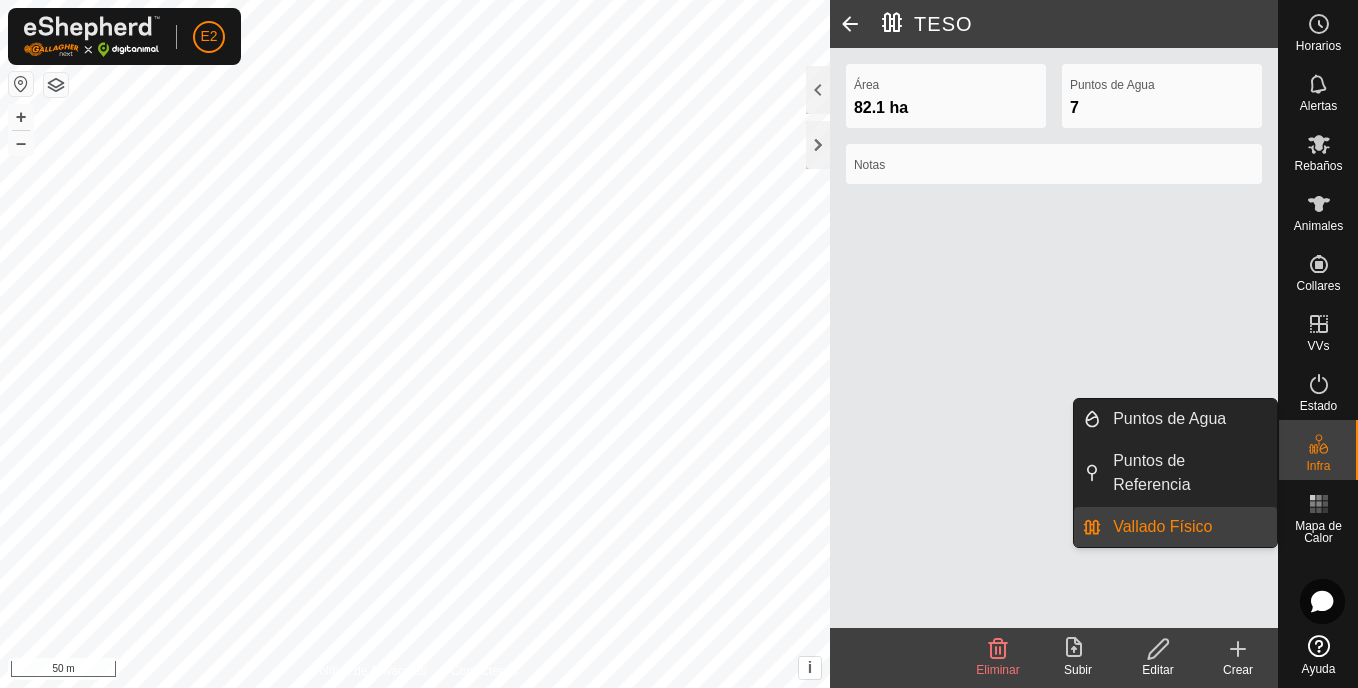 click 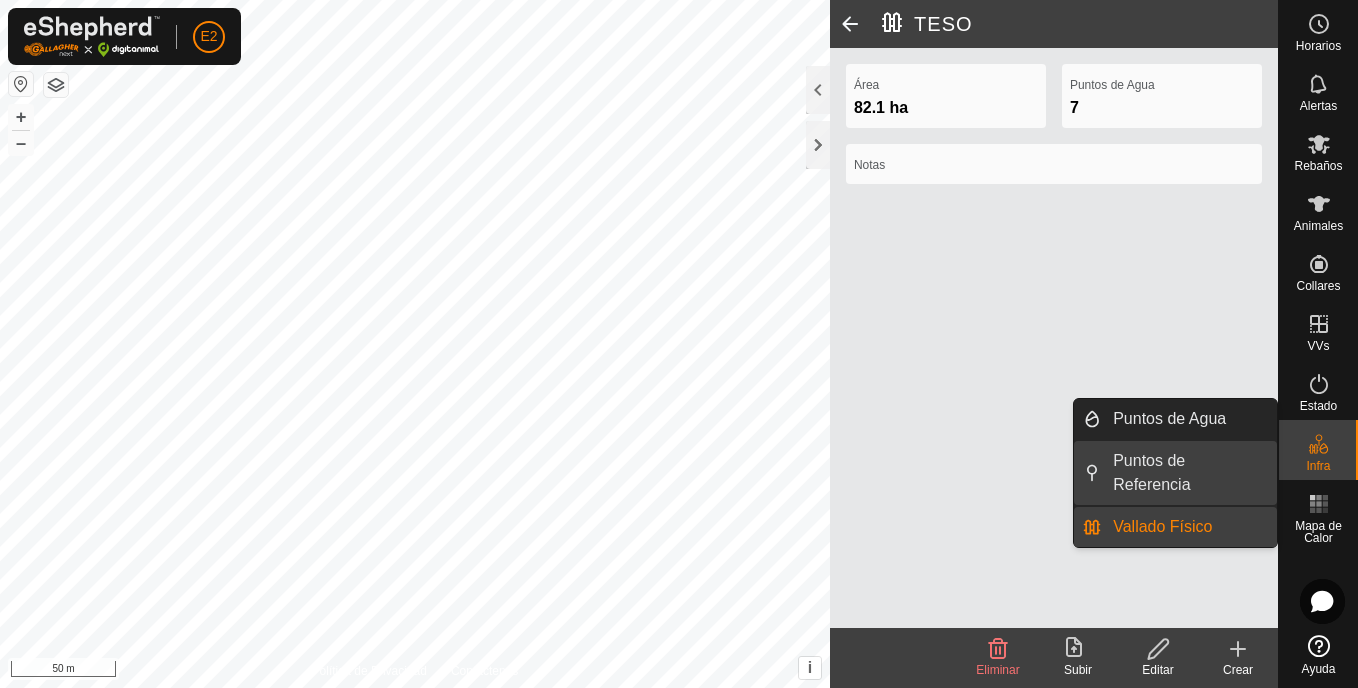 click on "Puntos de Referencia" at bounding box center (1189, 473) 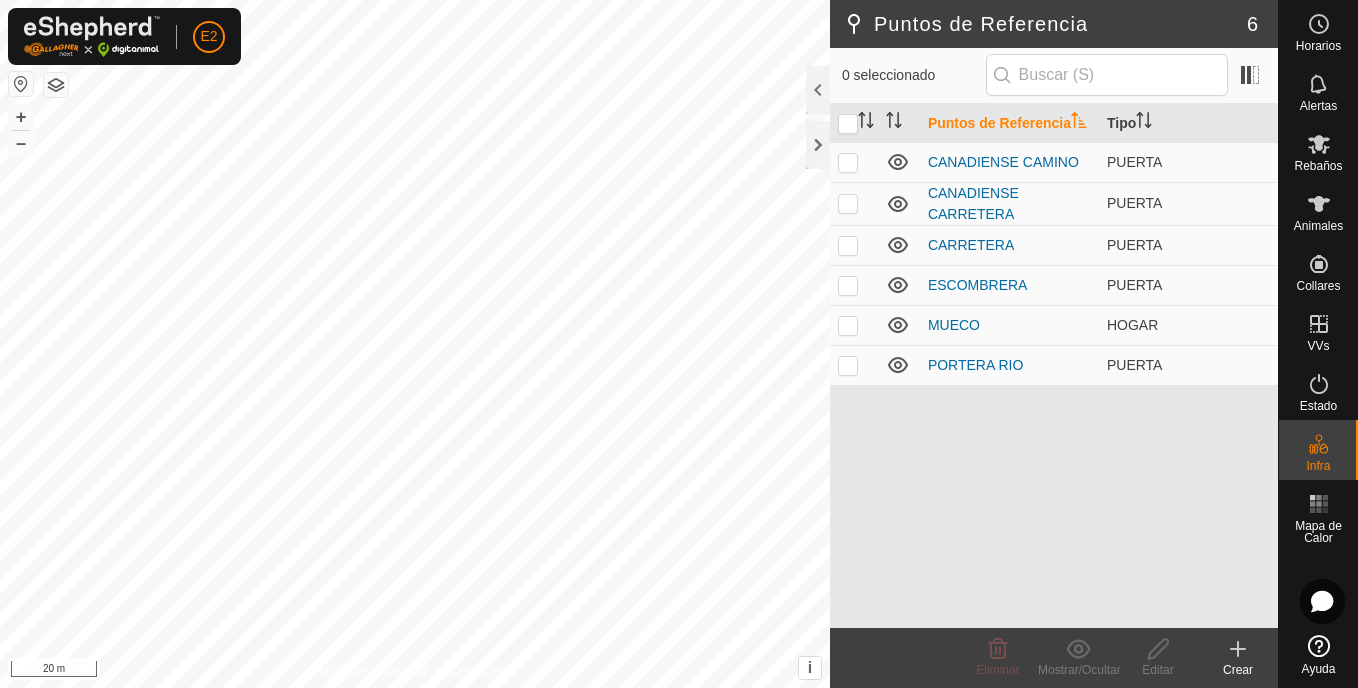 click 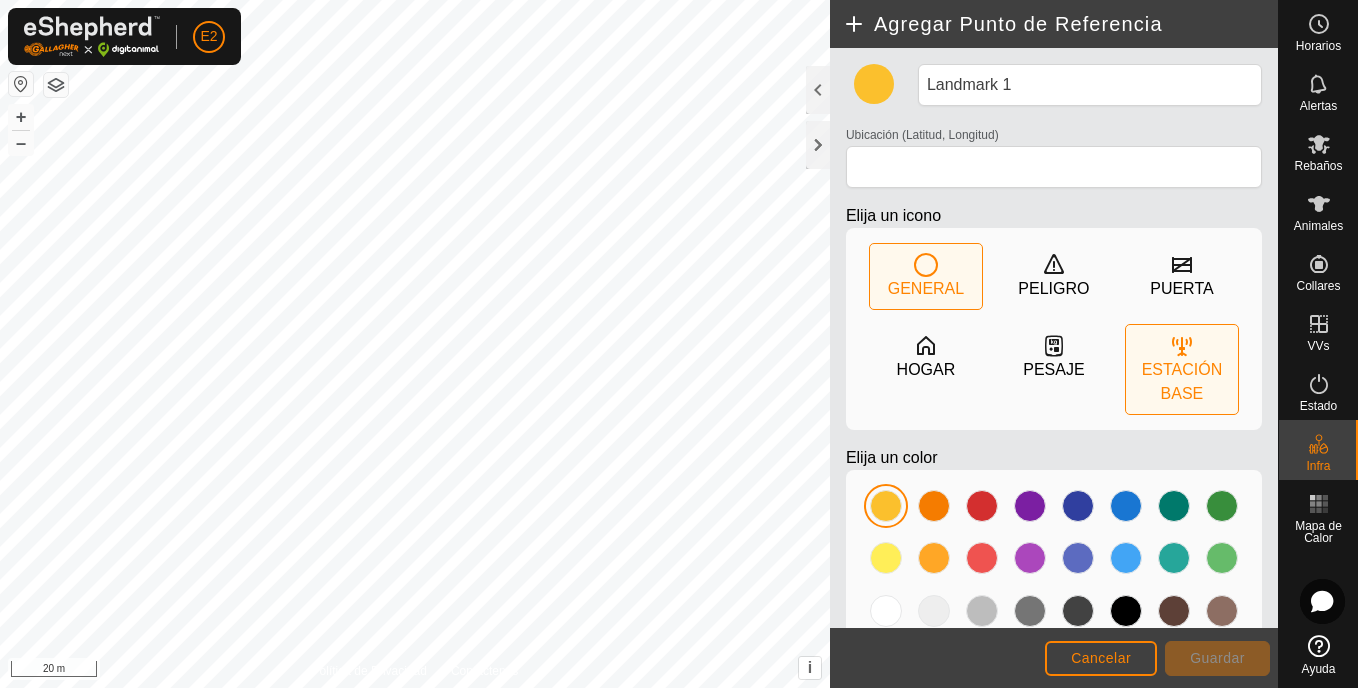 click on "ESTACIÓN BASE" 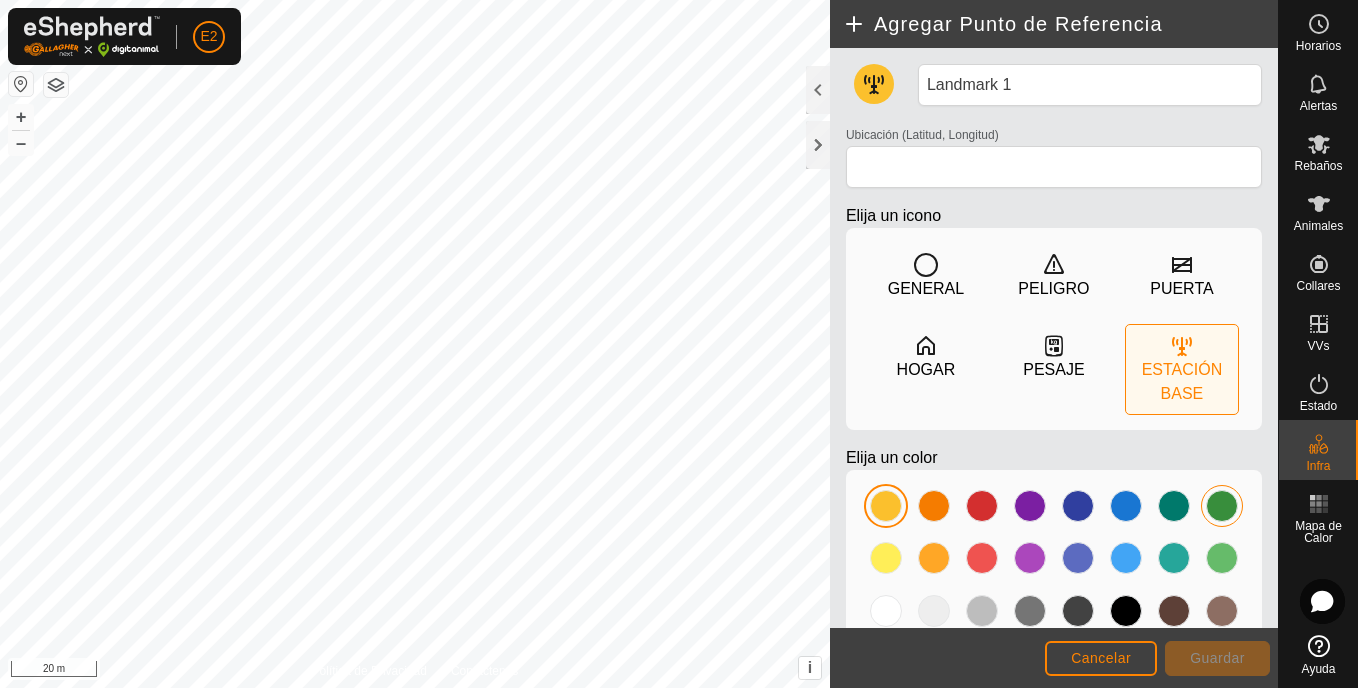 click 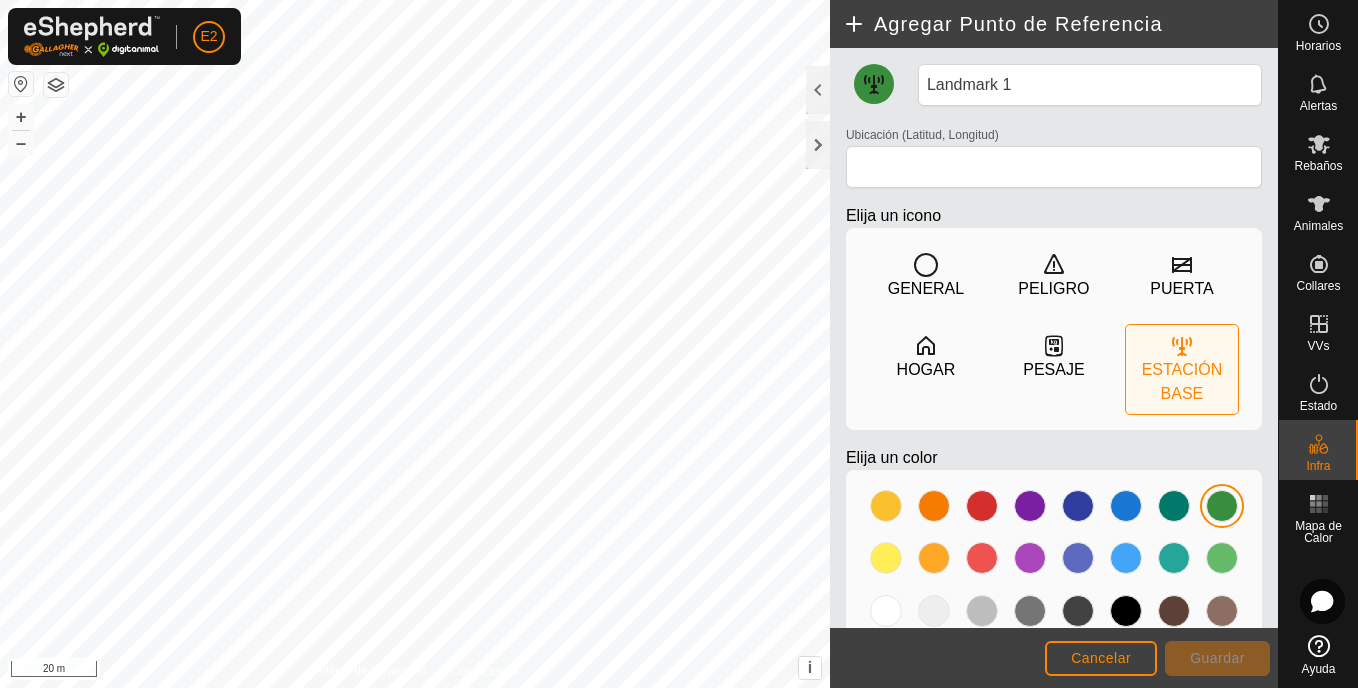 type on "40.942036, -6.517133" 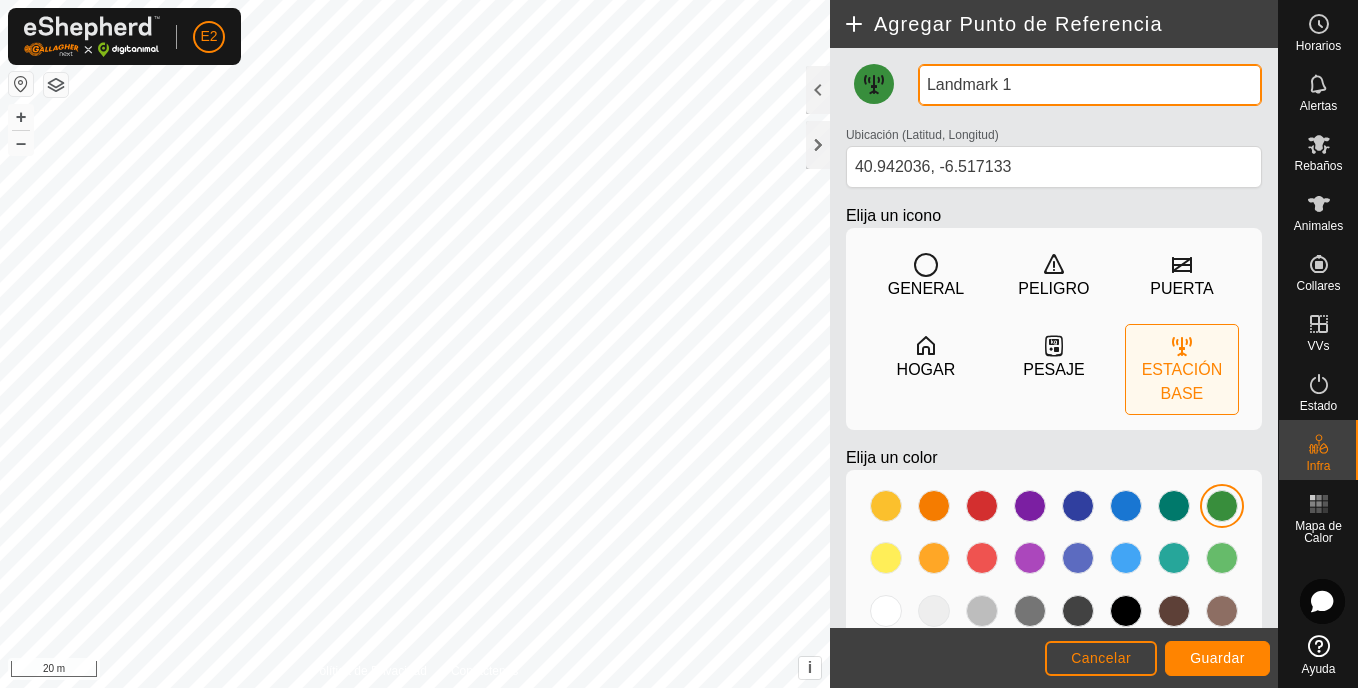 click on "Landmark 1" at bounding box center [1090, 85] 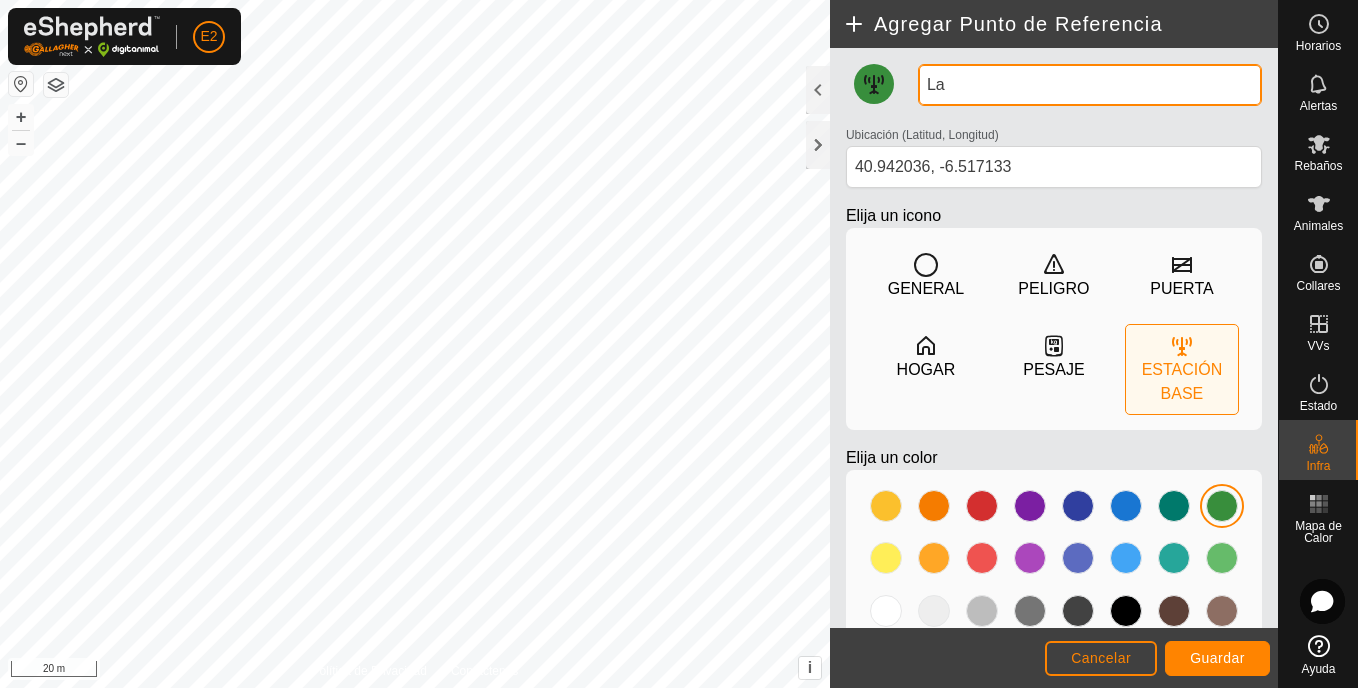 type on "L" 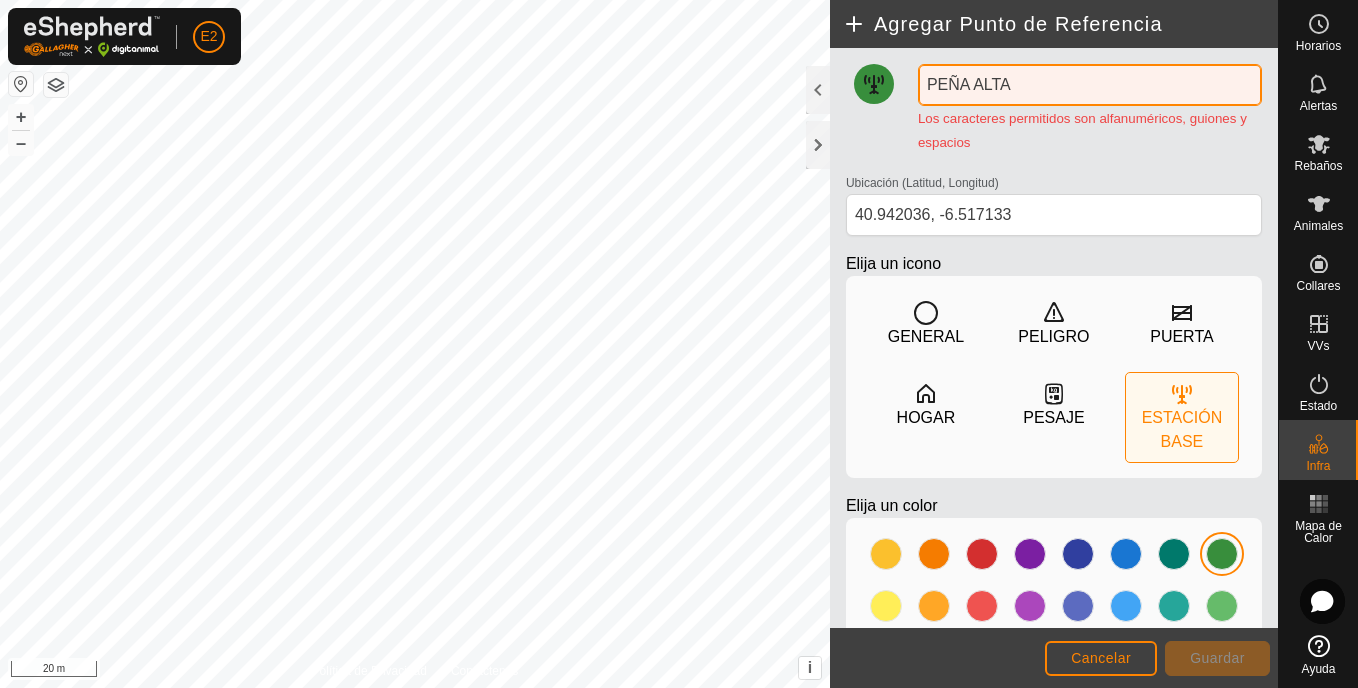click on "PEÑA ALTA" at bounding box center (1090, 85) 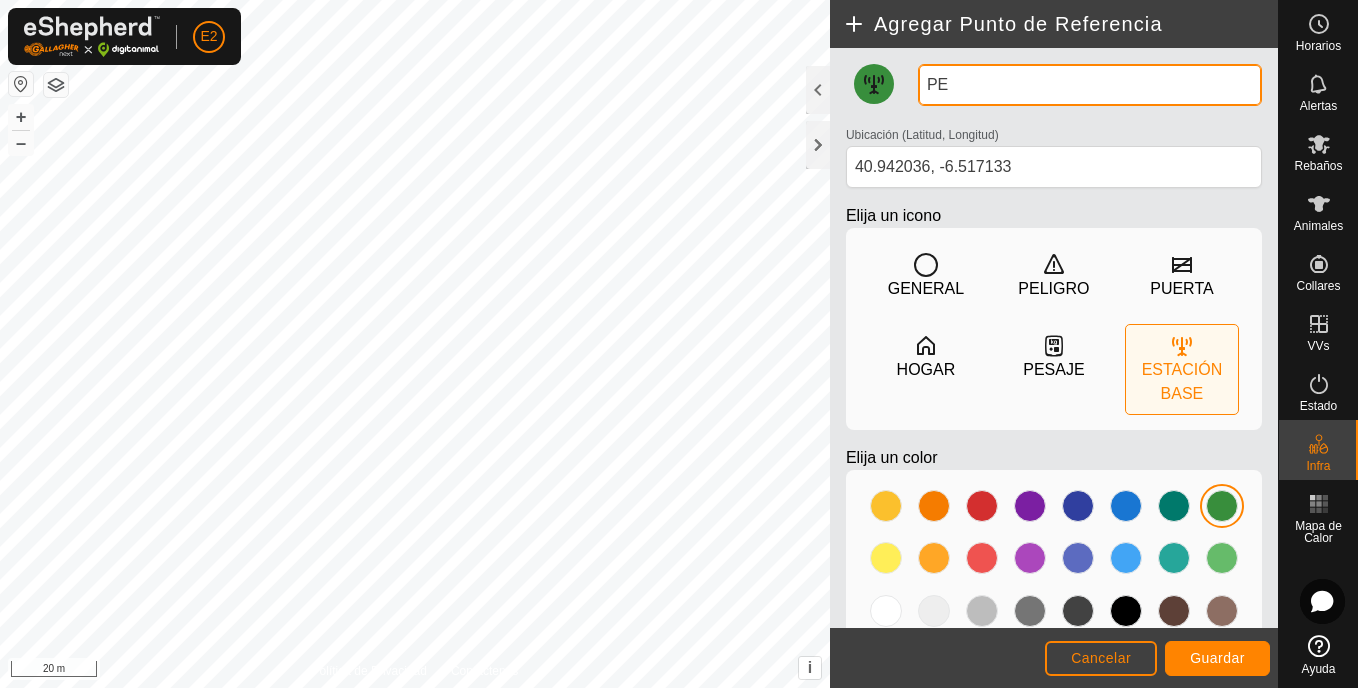type on "P" 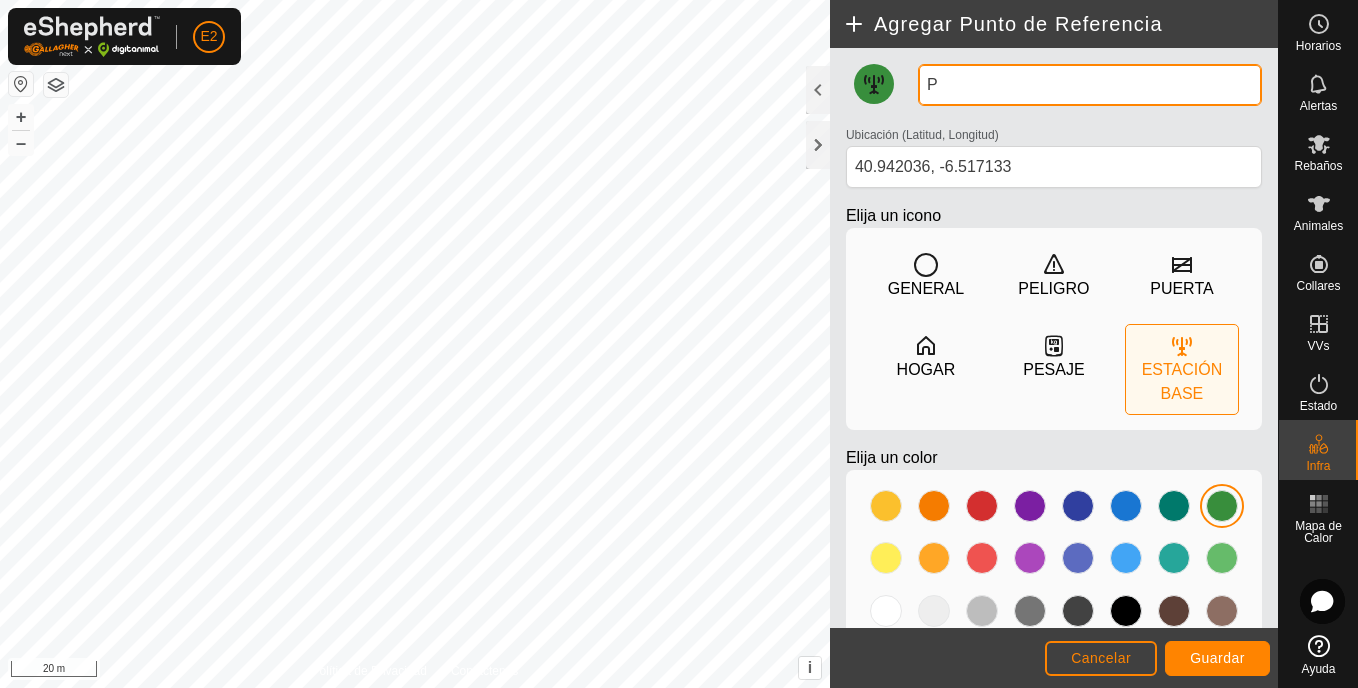 click on "P" at bounding box center (1090, 85) 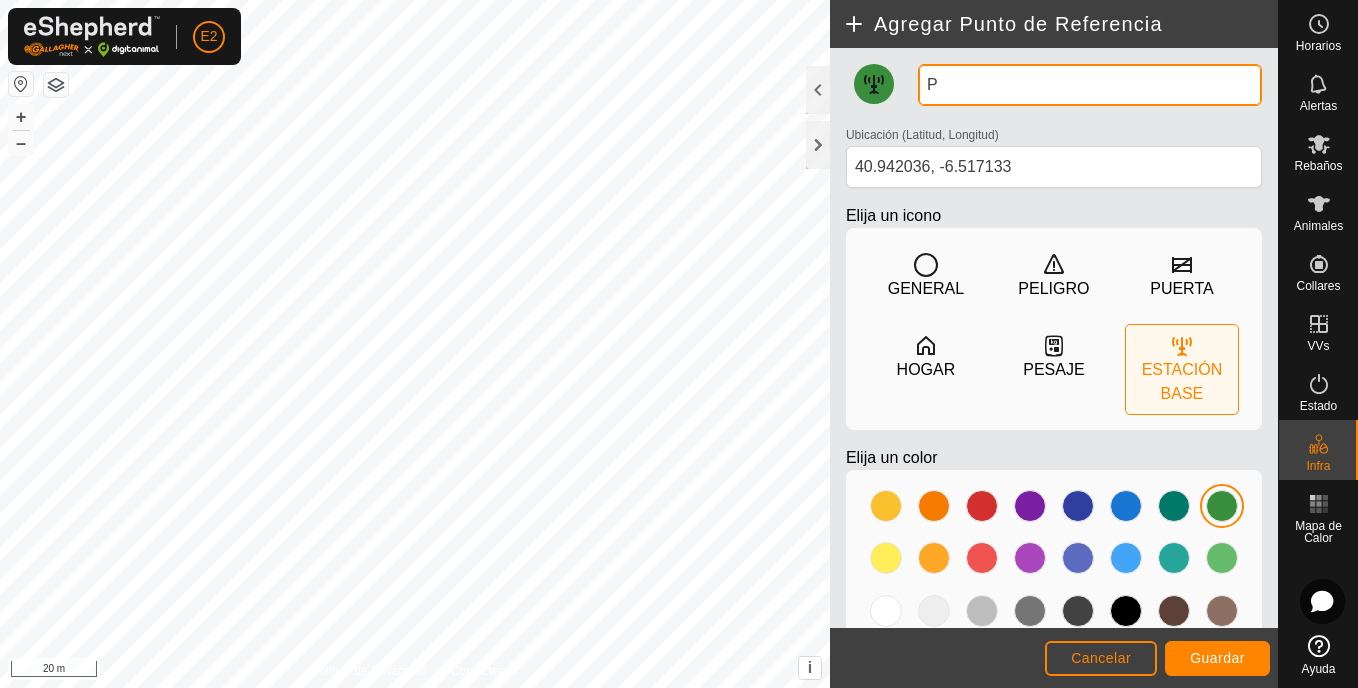 click on "P" at bounding box center [1090, 85] 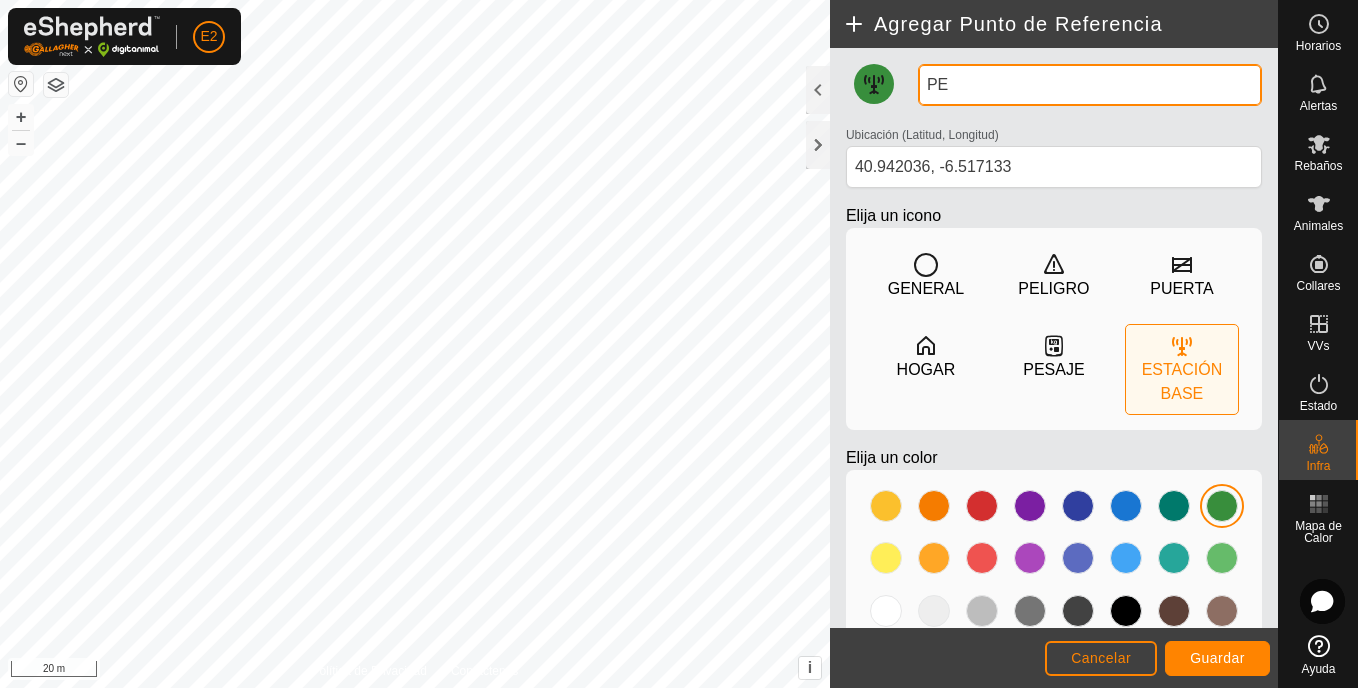 type on "PE" 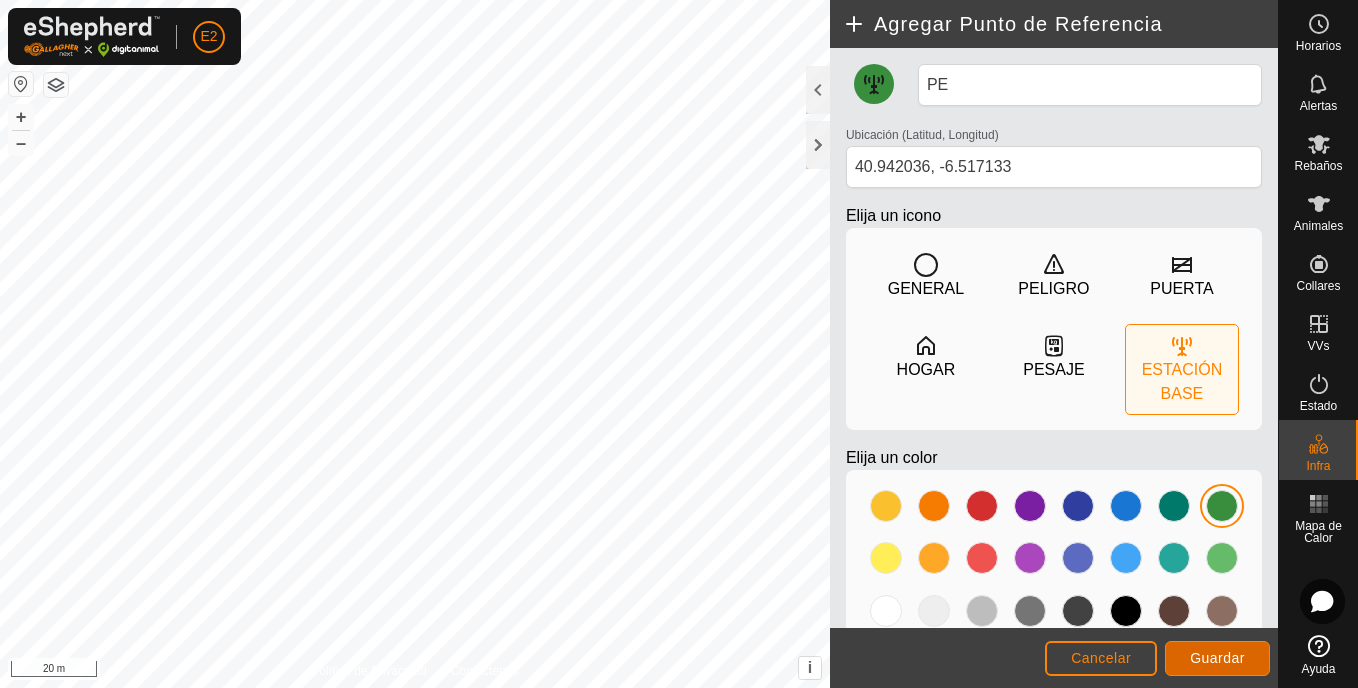 click on "Guardar" 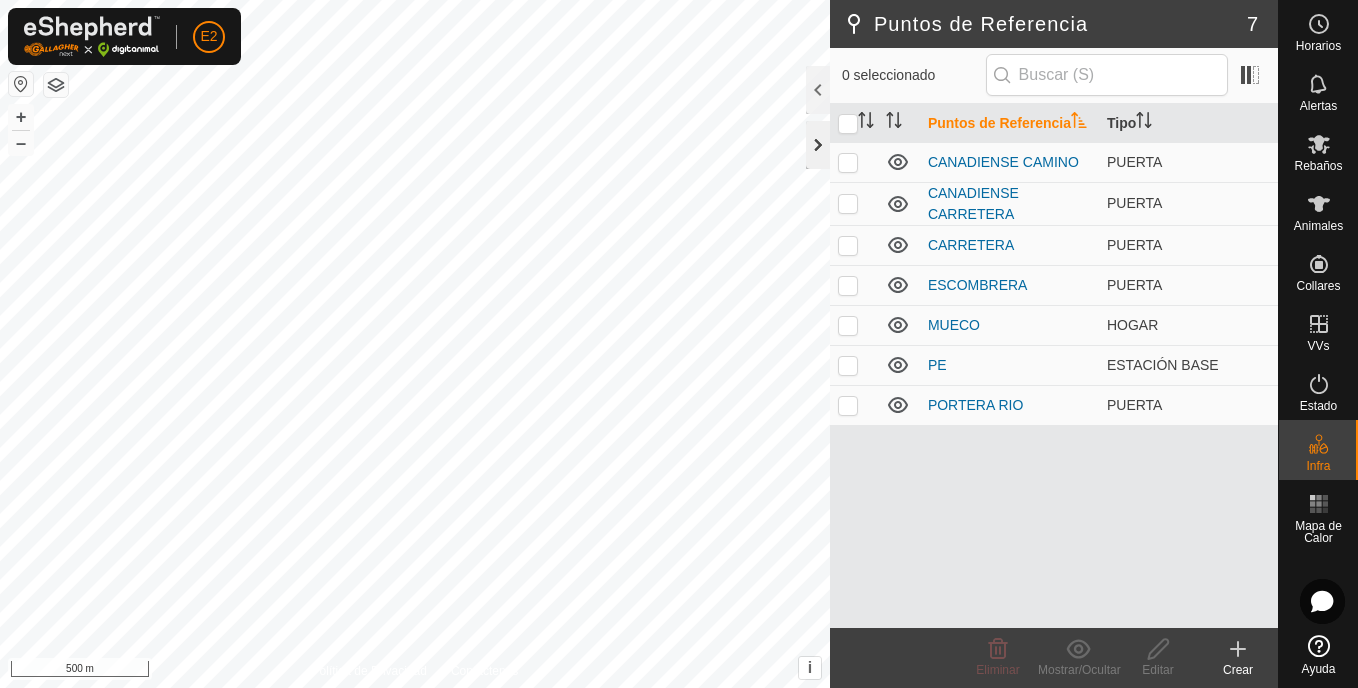 click 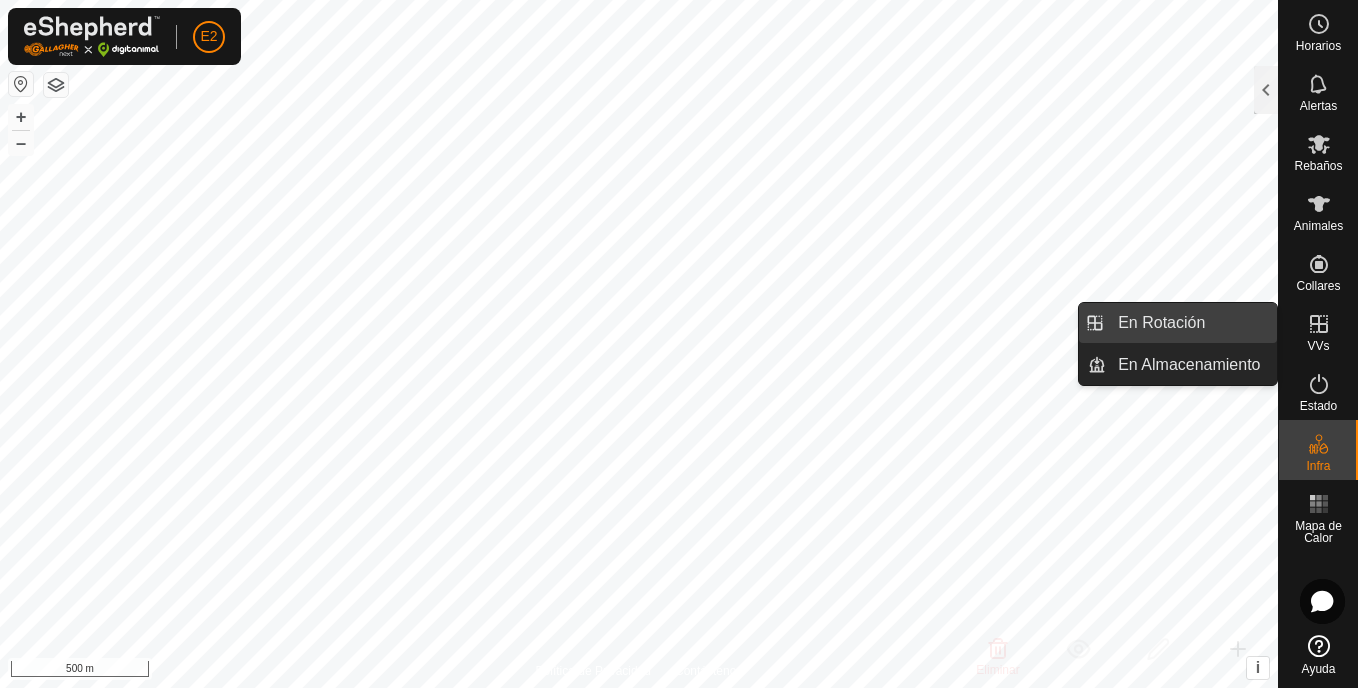 click on "En Rotación" at bounding box center (1191, 323) 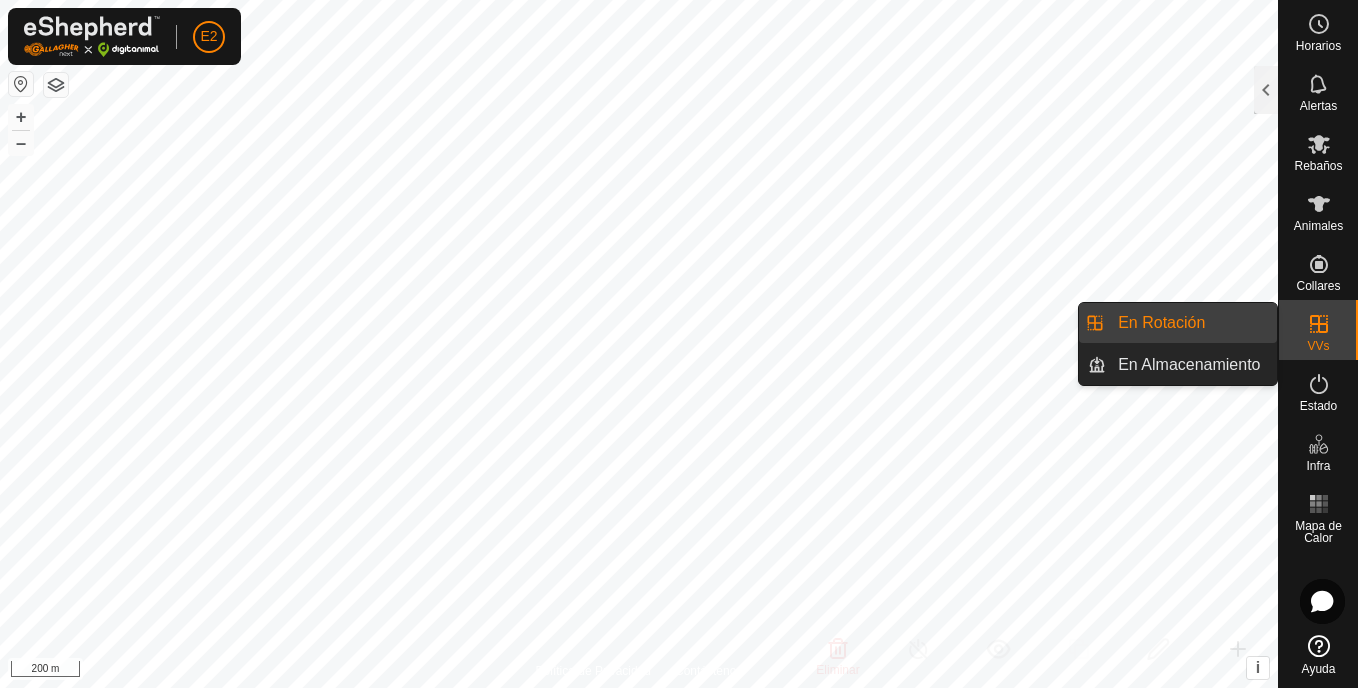 click 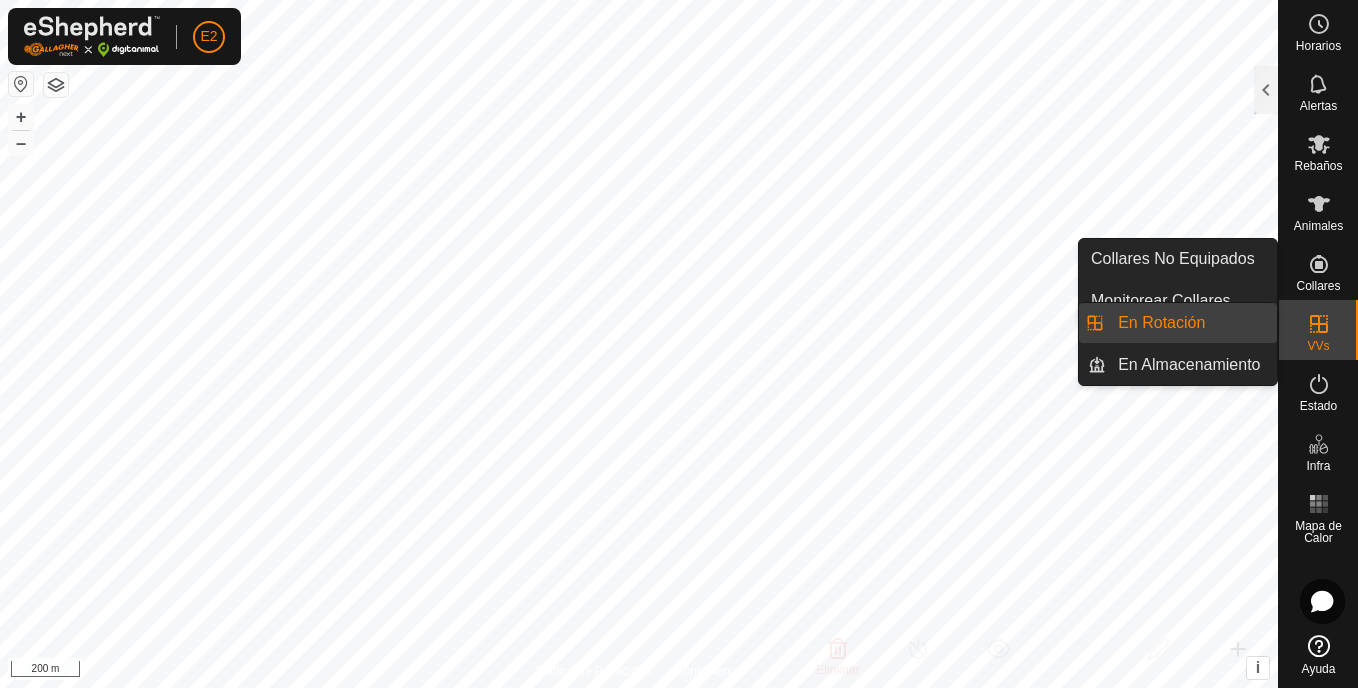 click on "En Almacenamiento" at bounding box center (1191, 365) 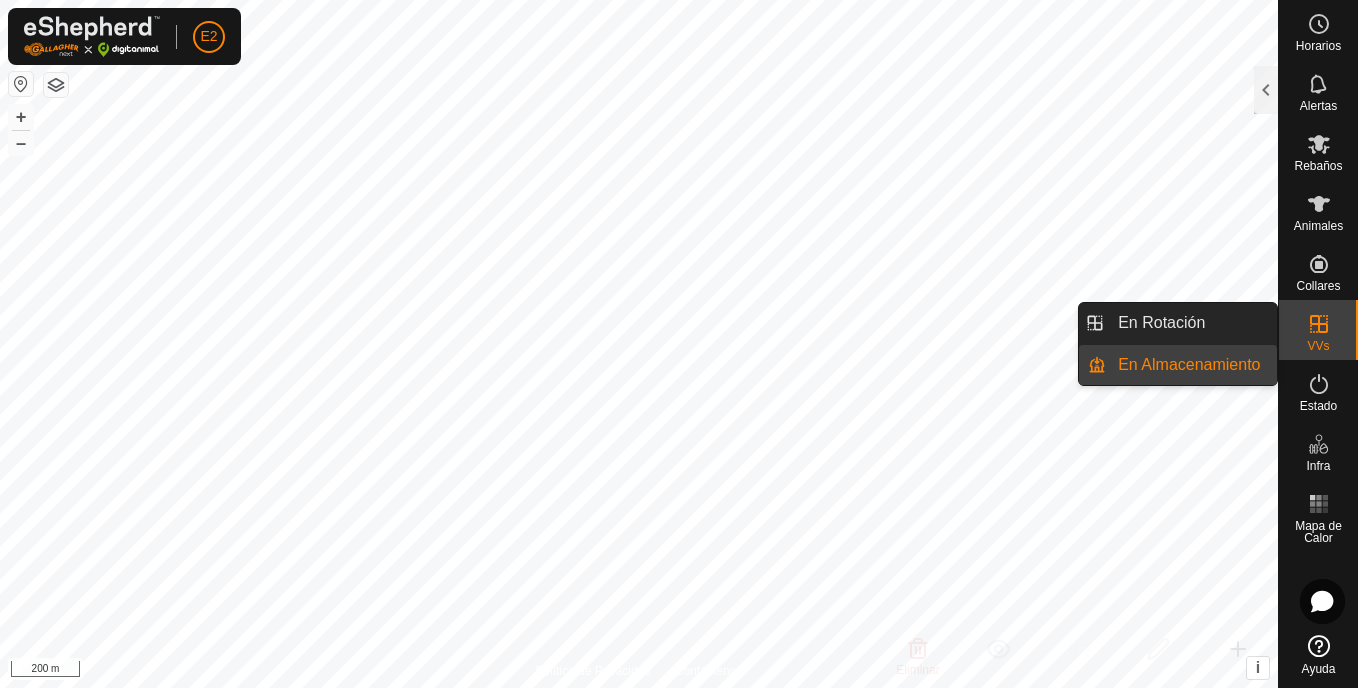click 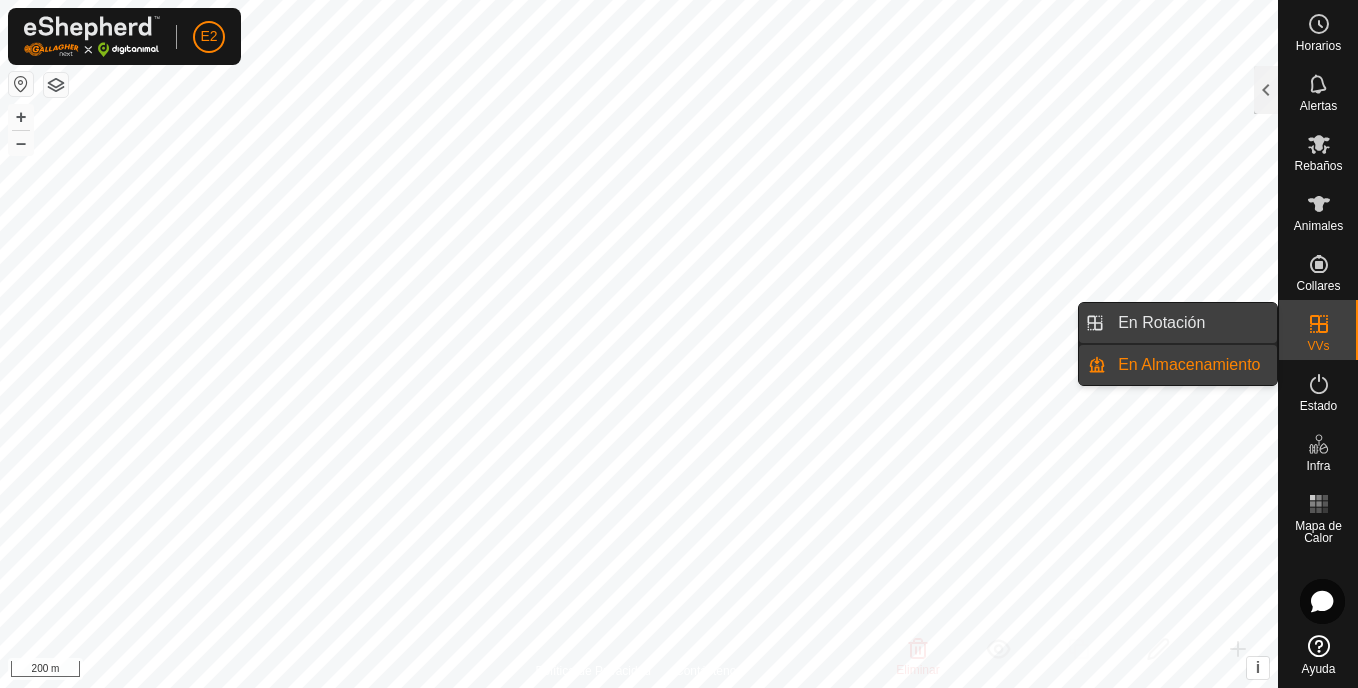 click on "En Rotación" at bounding box center [1191, 323] 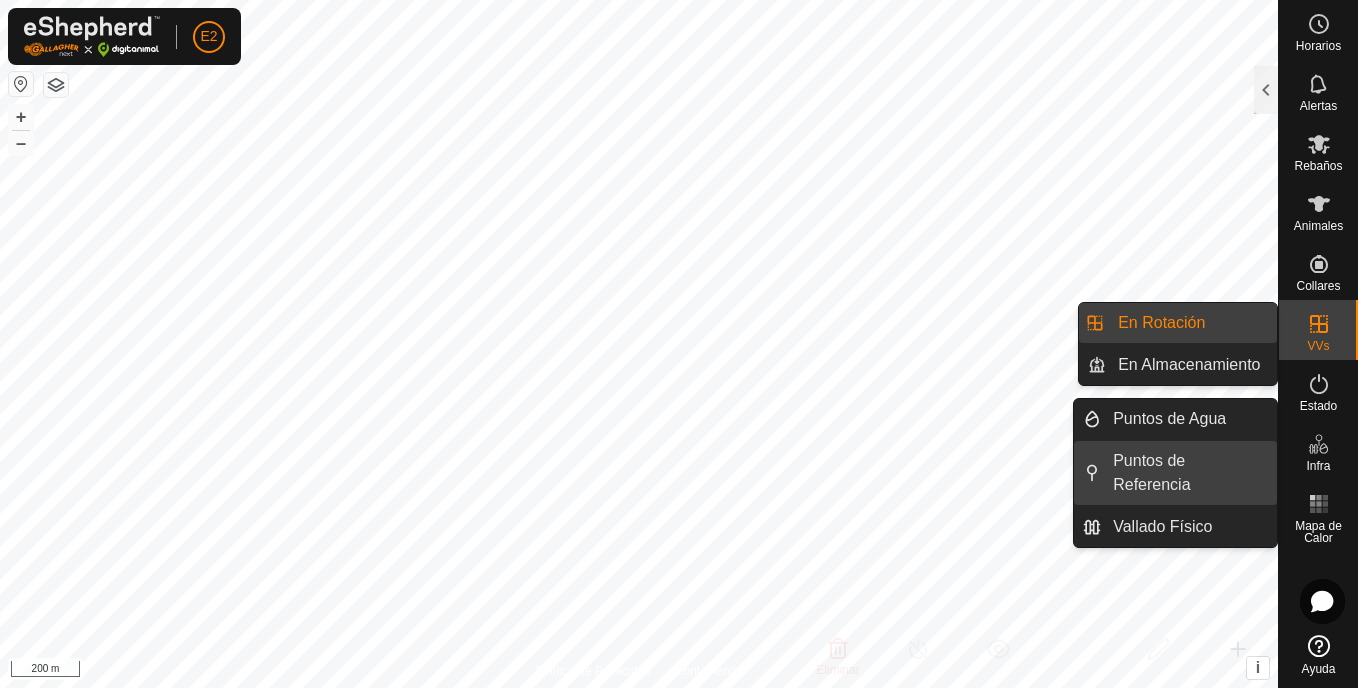 click on "Puntos de Referencia" at bounding box center [1189, 473] 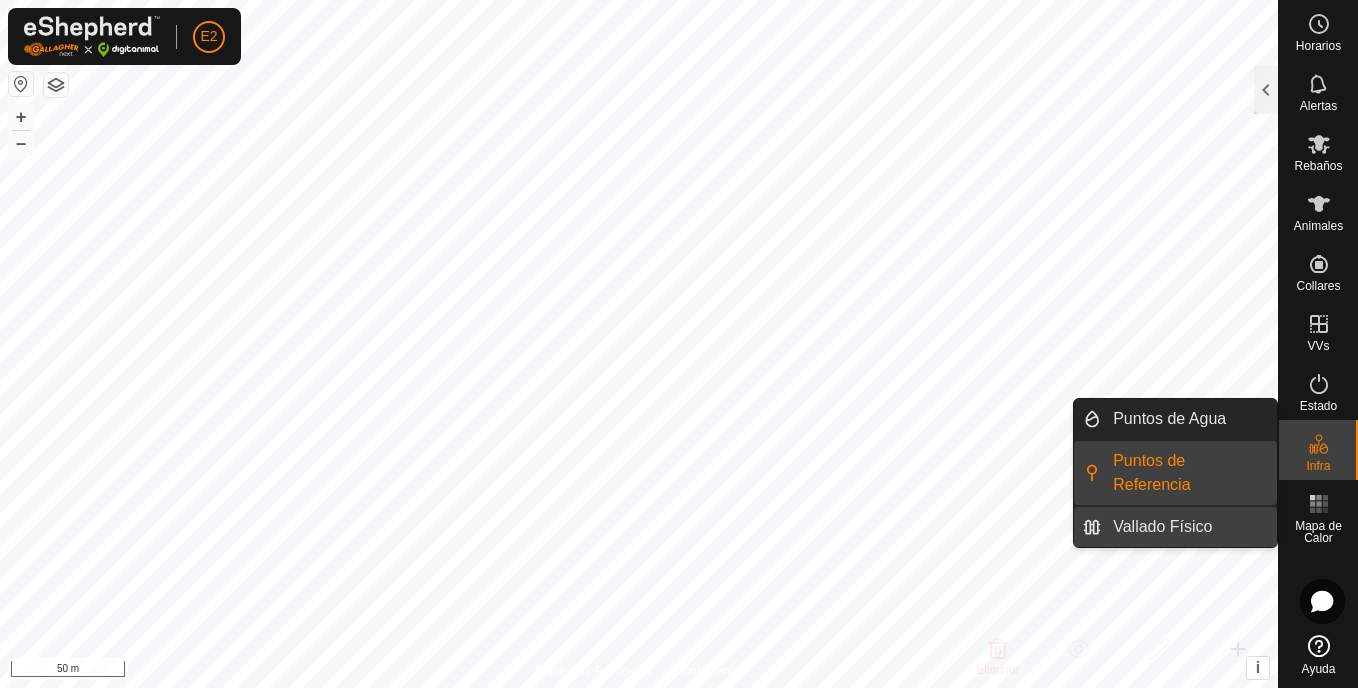 click on "Vallado Físico" at bounding box center (1189, 527) 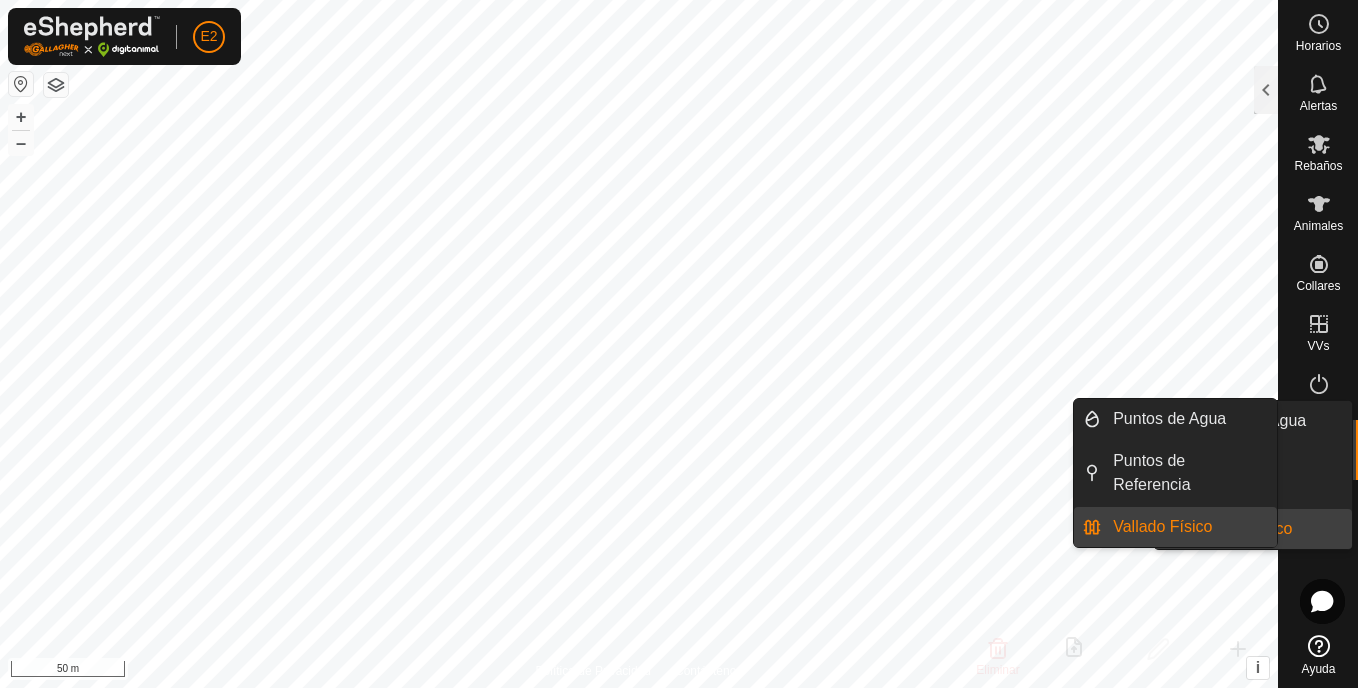 click 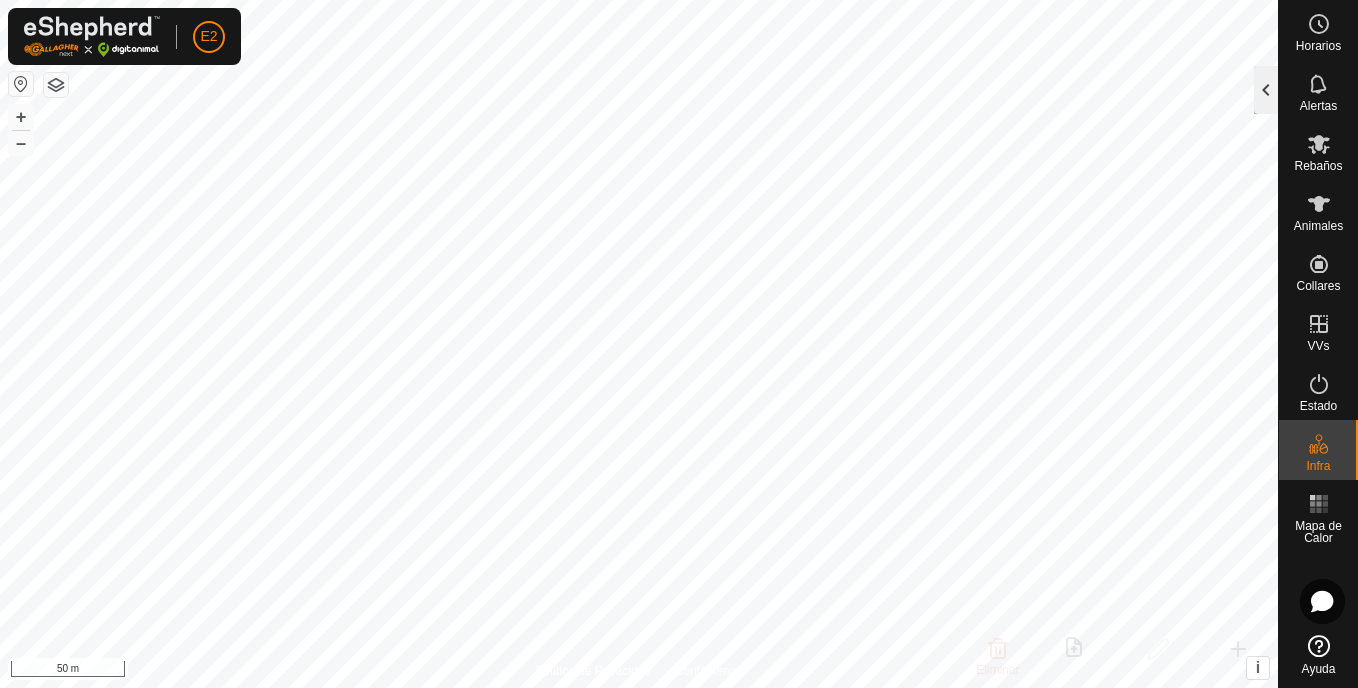click 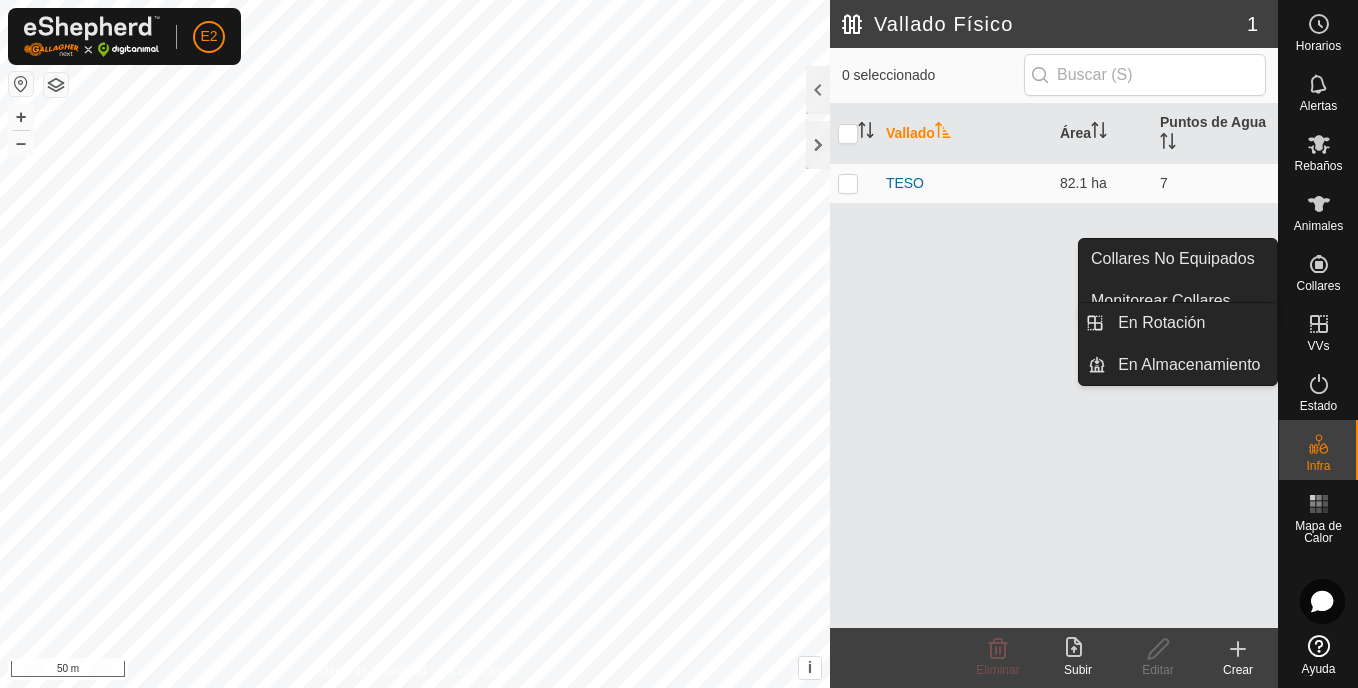 click 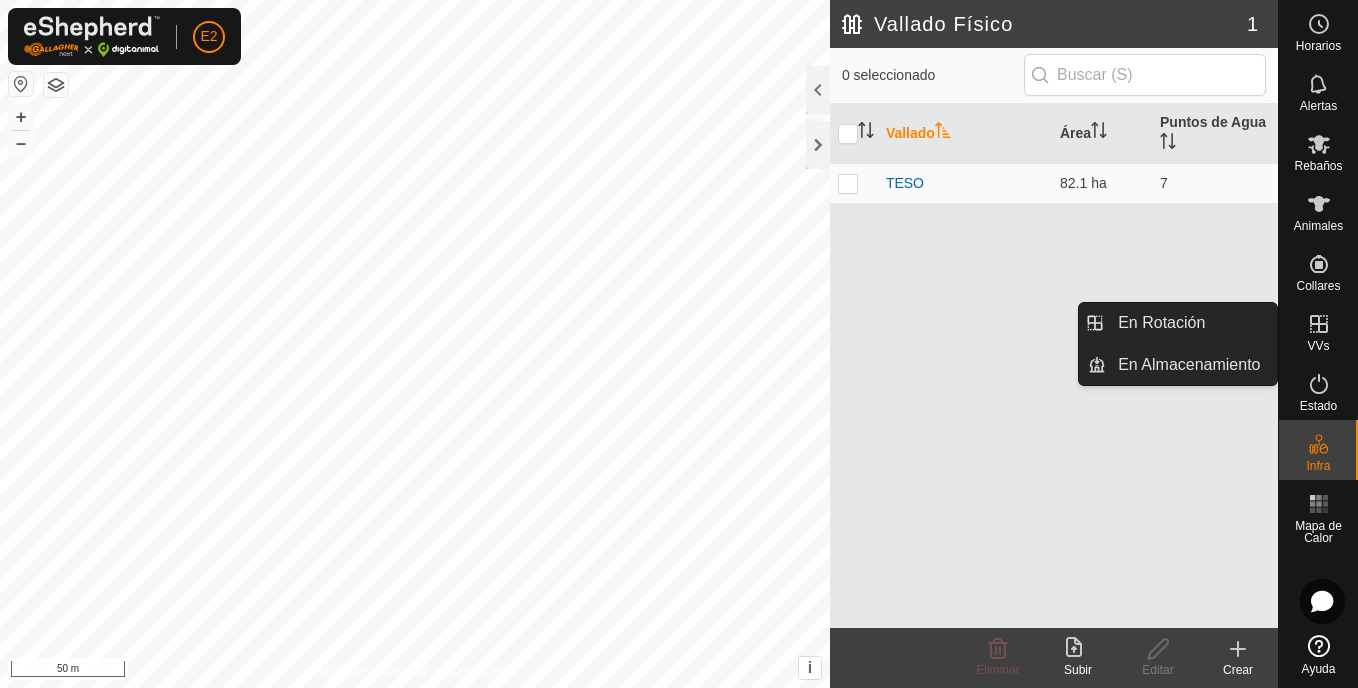 click 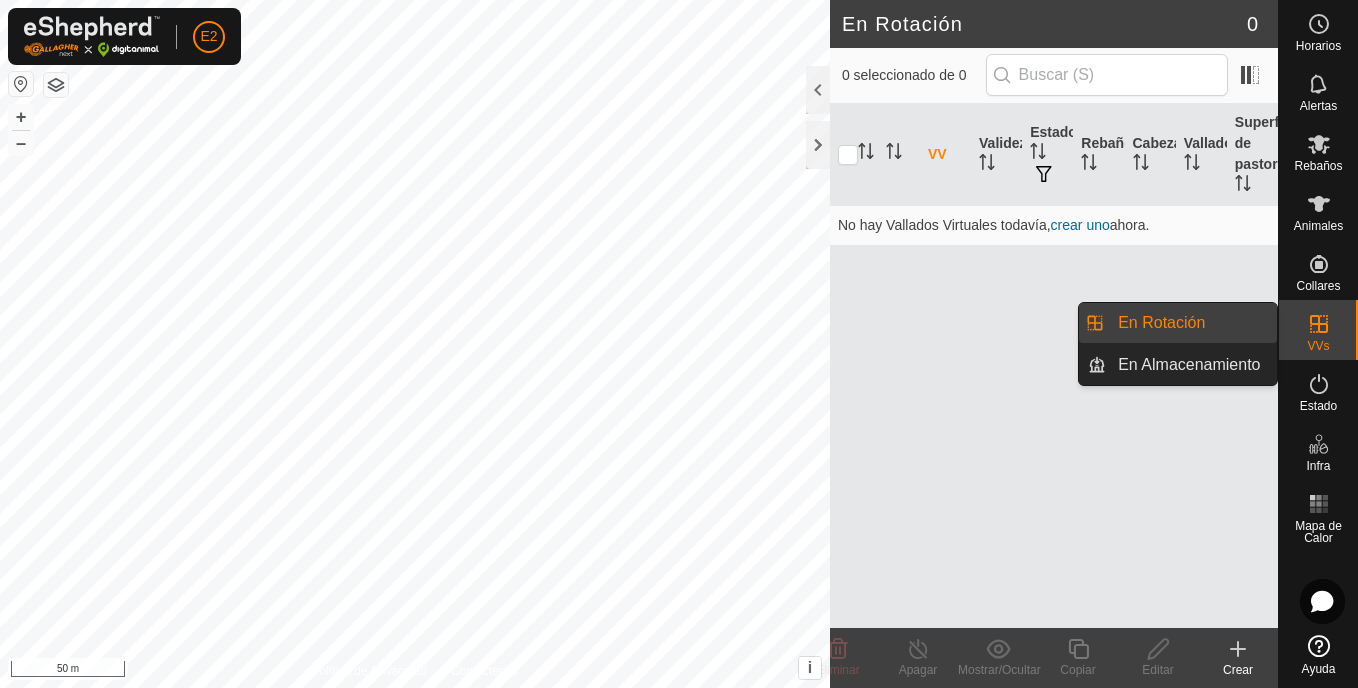 scroll, scrollTop: 0, scrollLeft: 0, axis: both 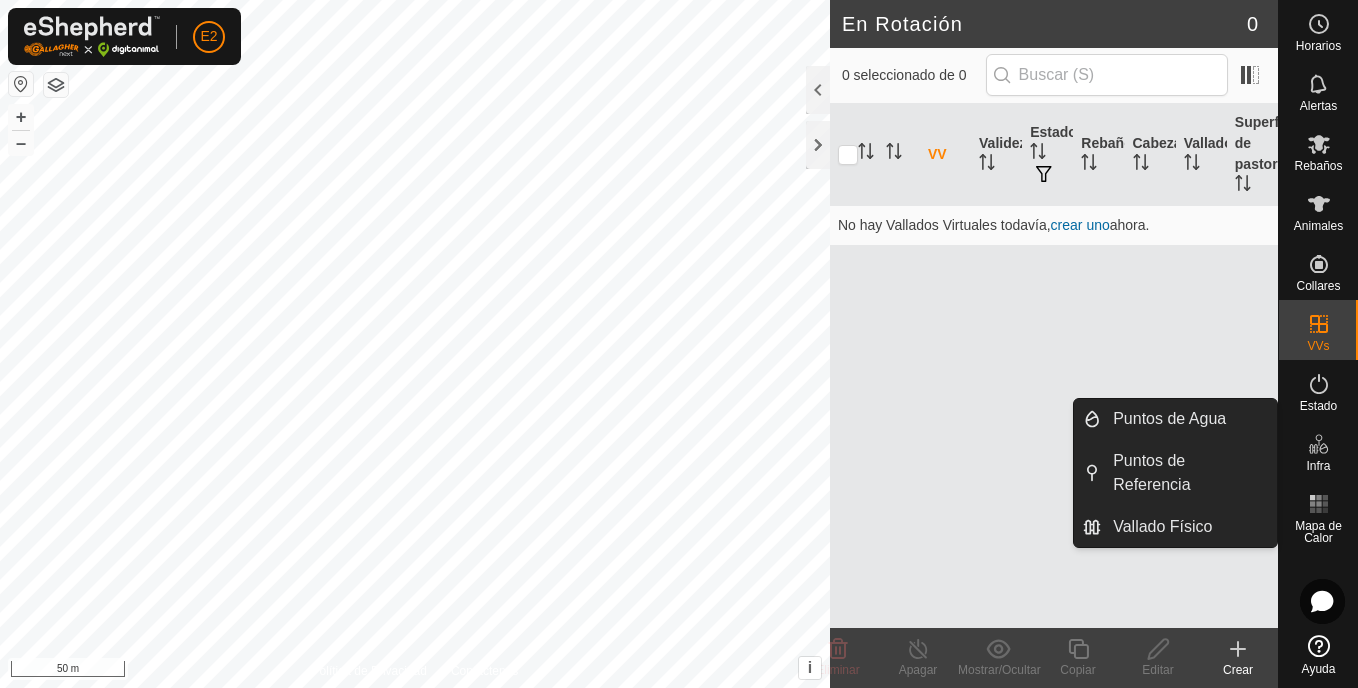 click 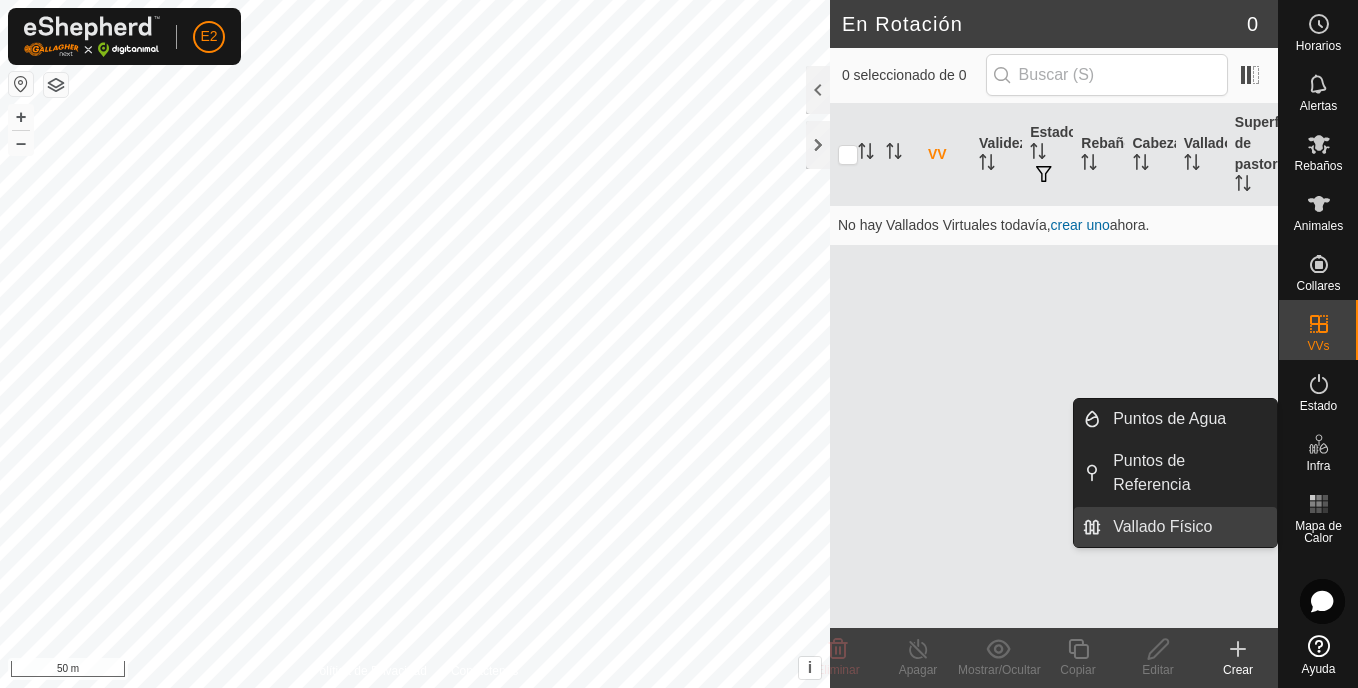 click on "Vallado Físico" at bounding box center [1189, 527] 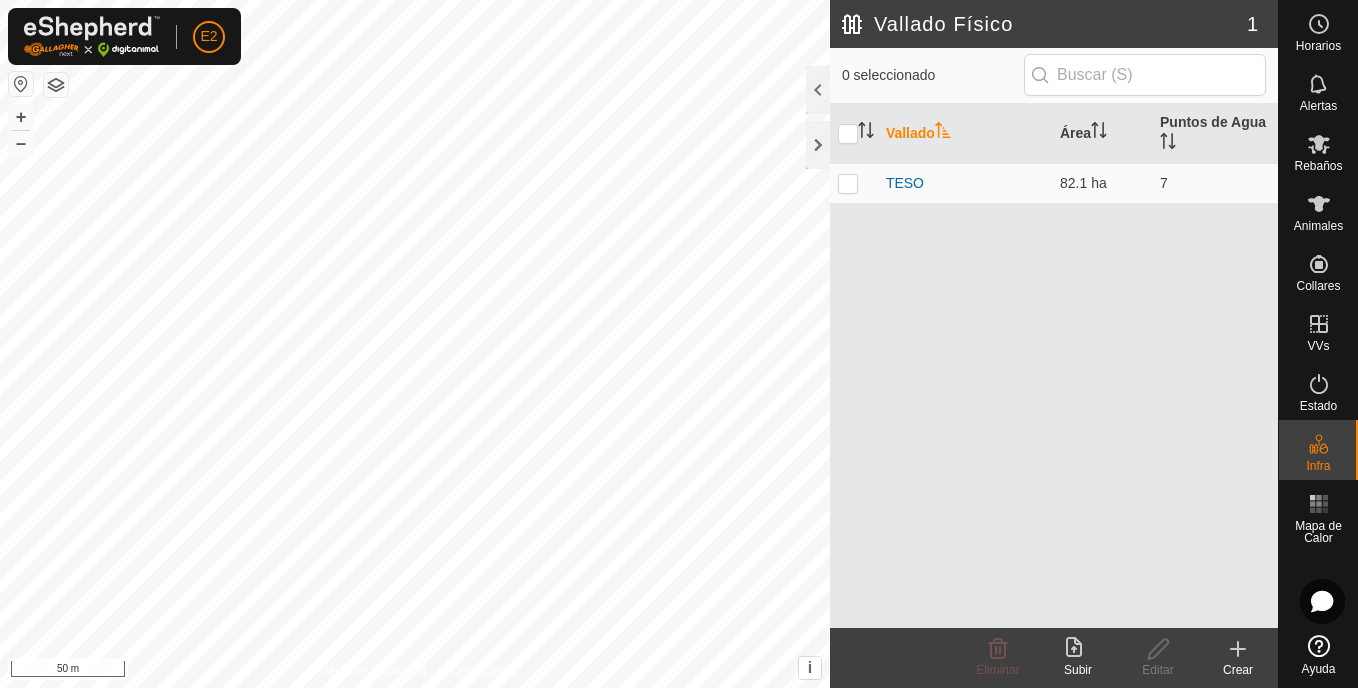 click 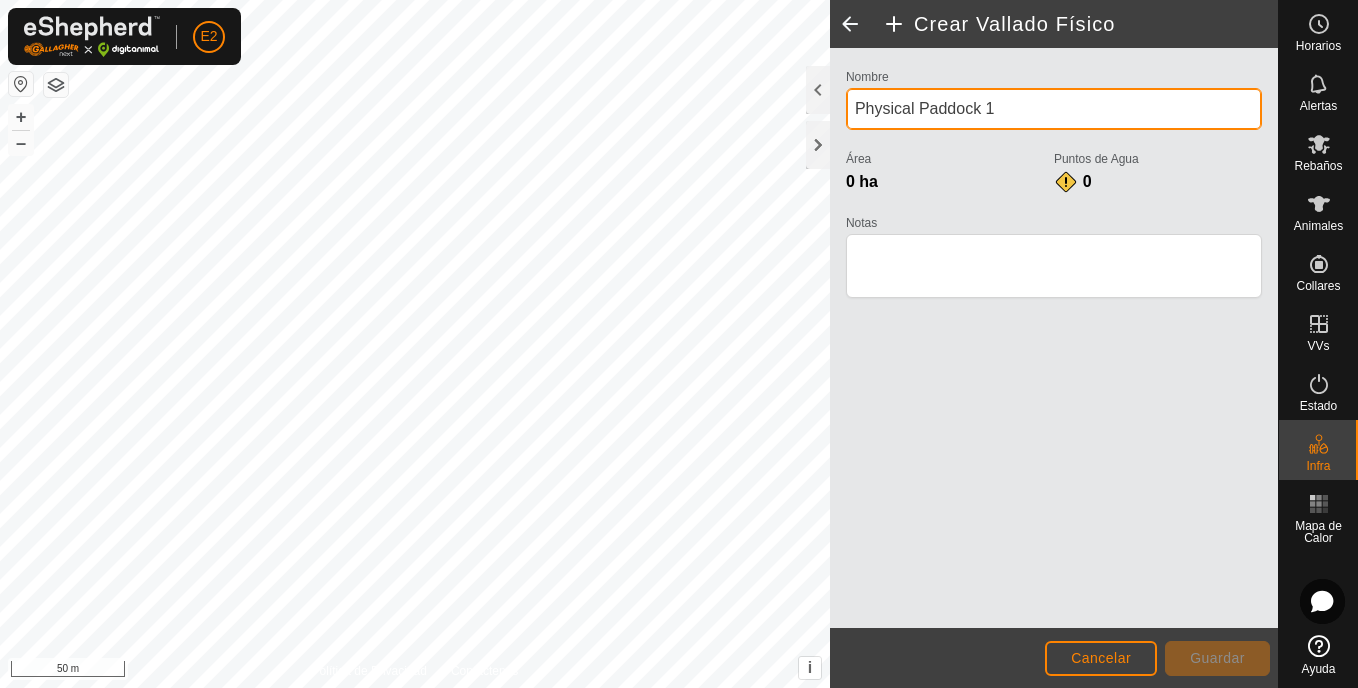 click on "Physical Paddock 1" at bounding box center [1054, 109] 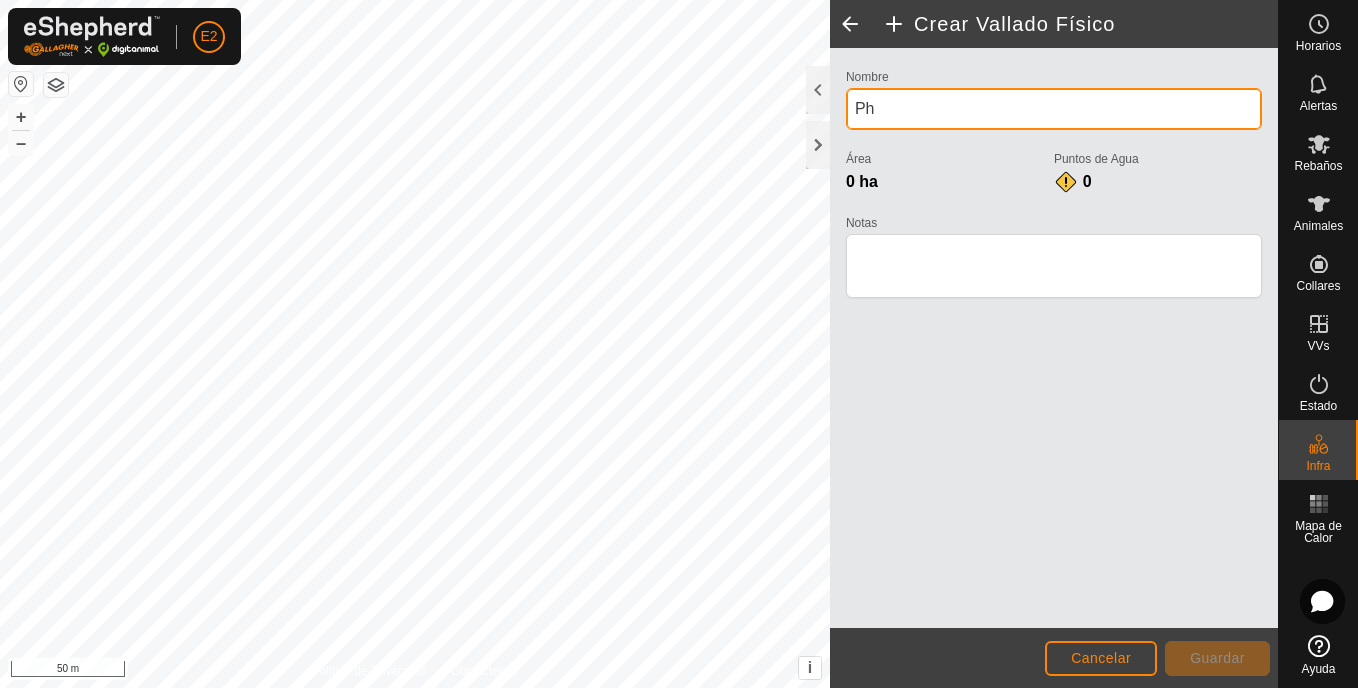 type on "P" 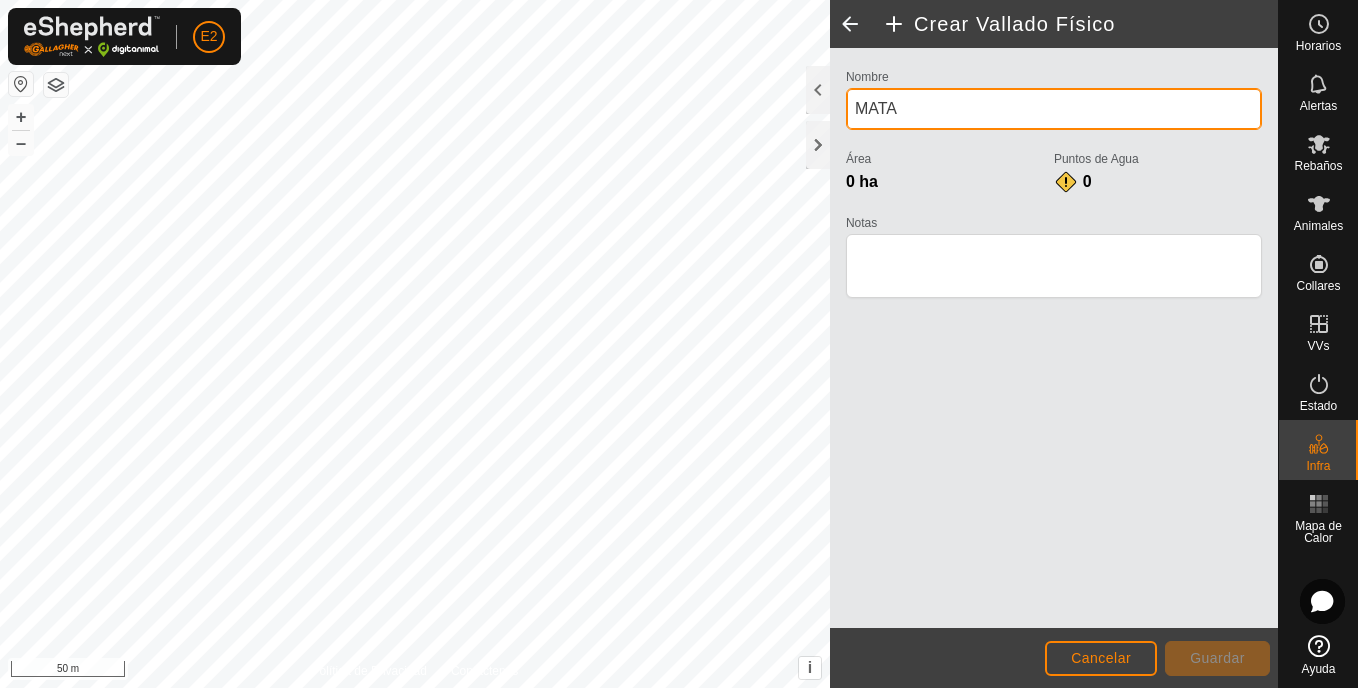 type on "MATA" 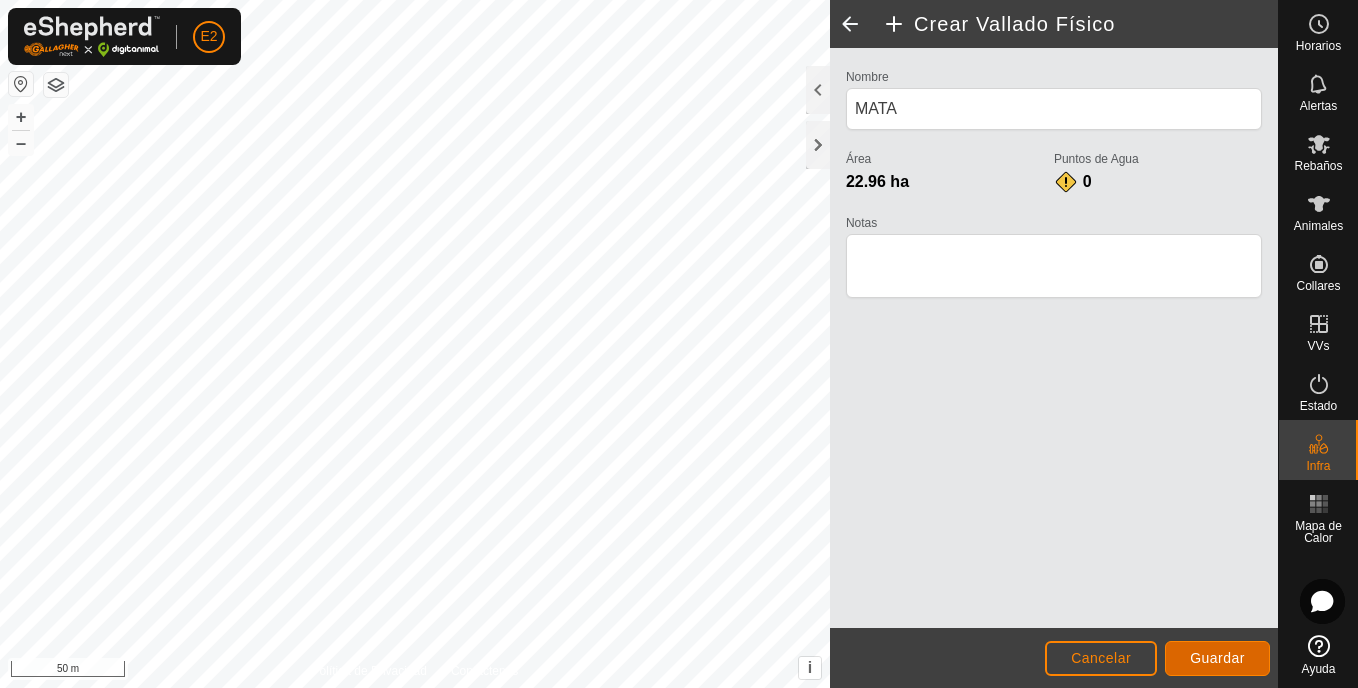 click on "Guardar" 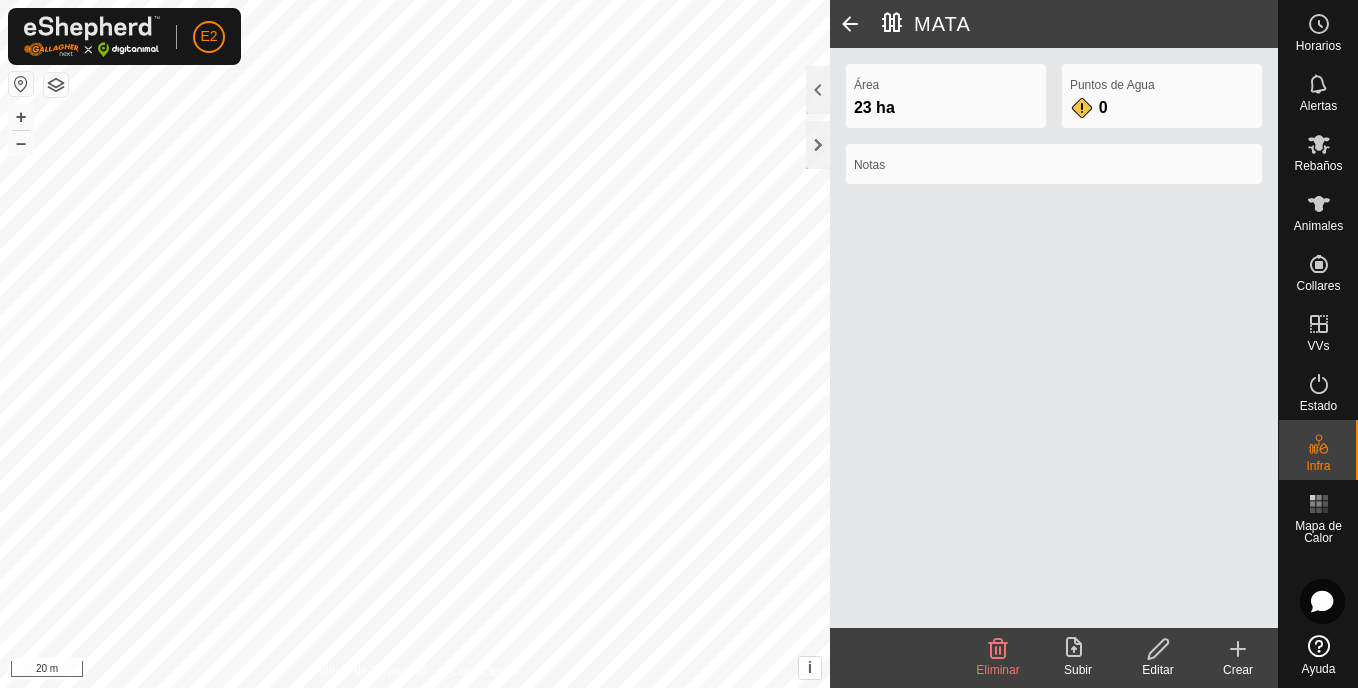 click 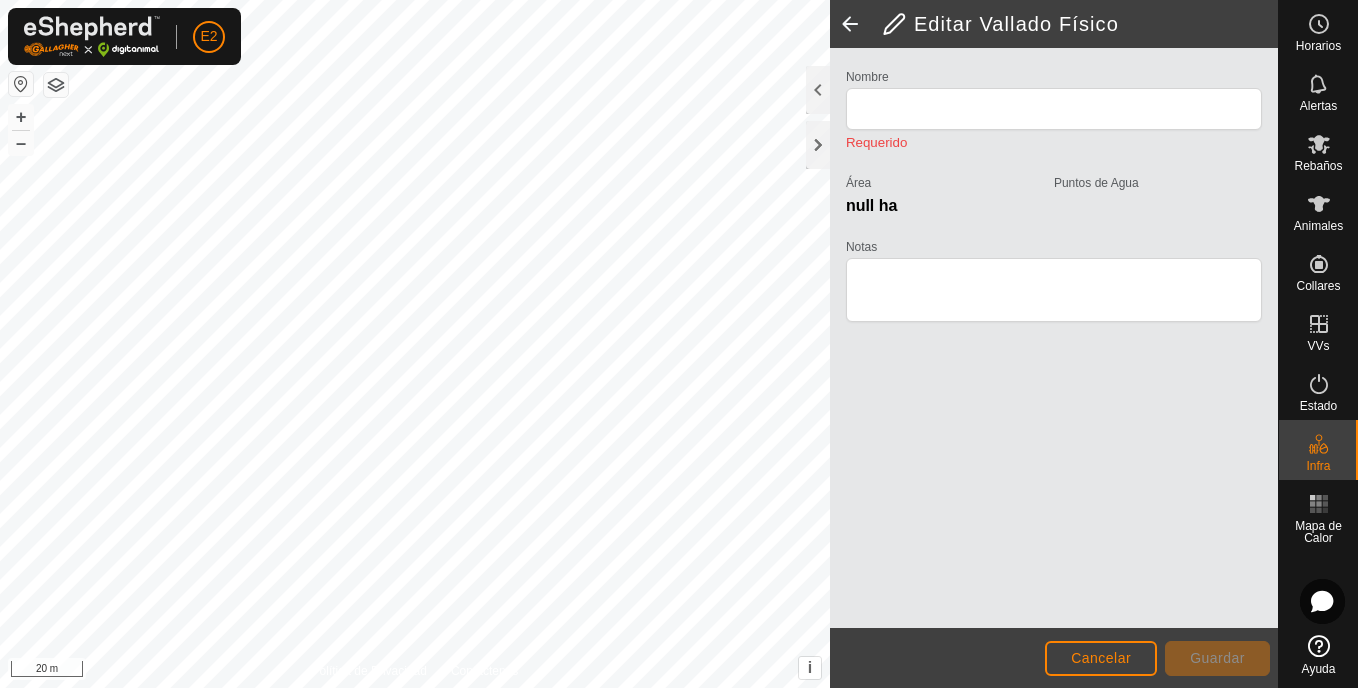 type on "MATA" 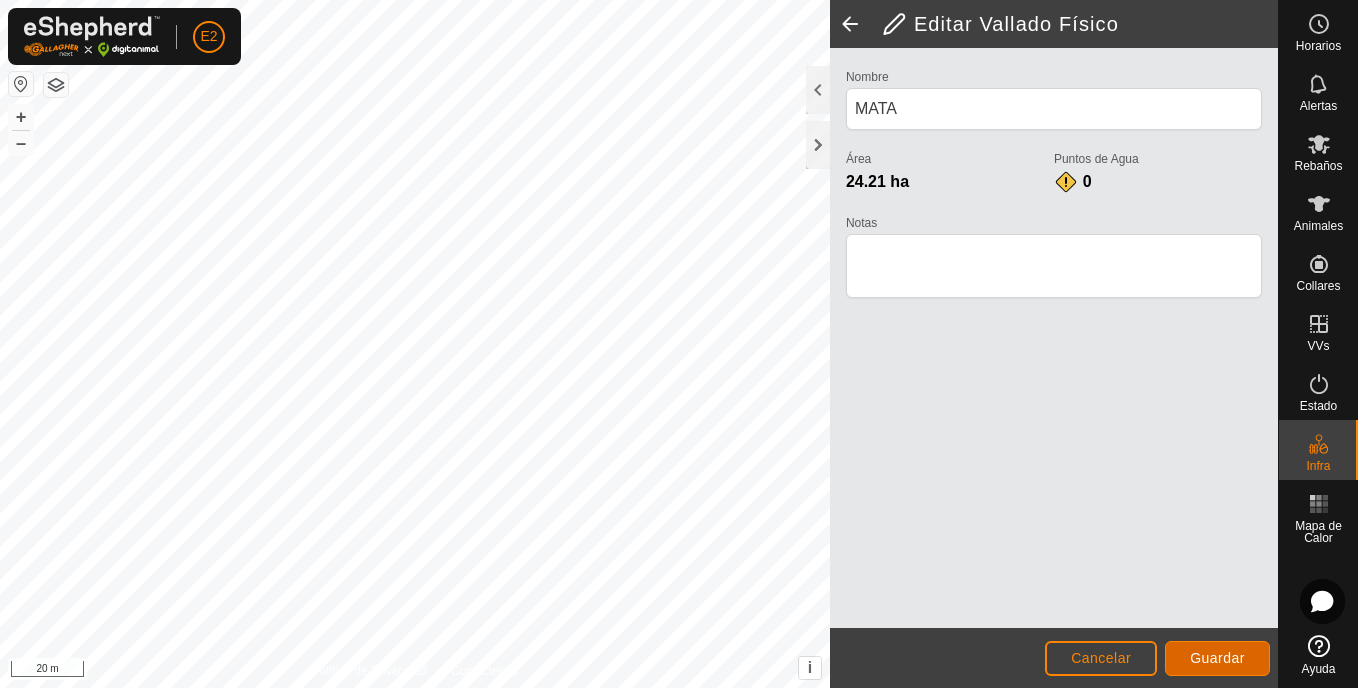 click on "Guardar" 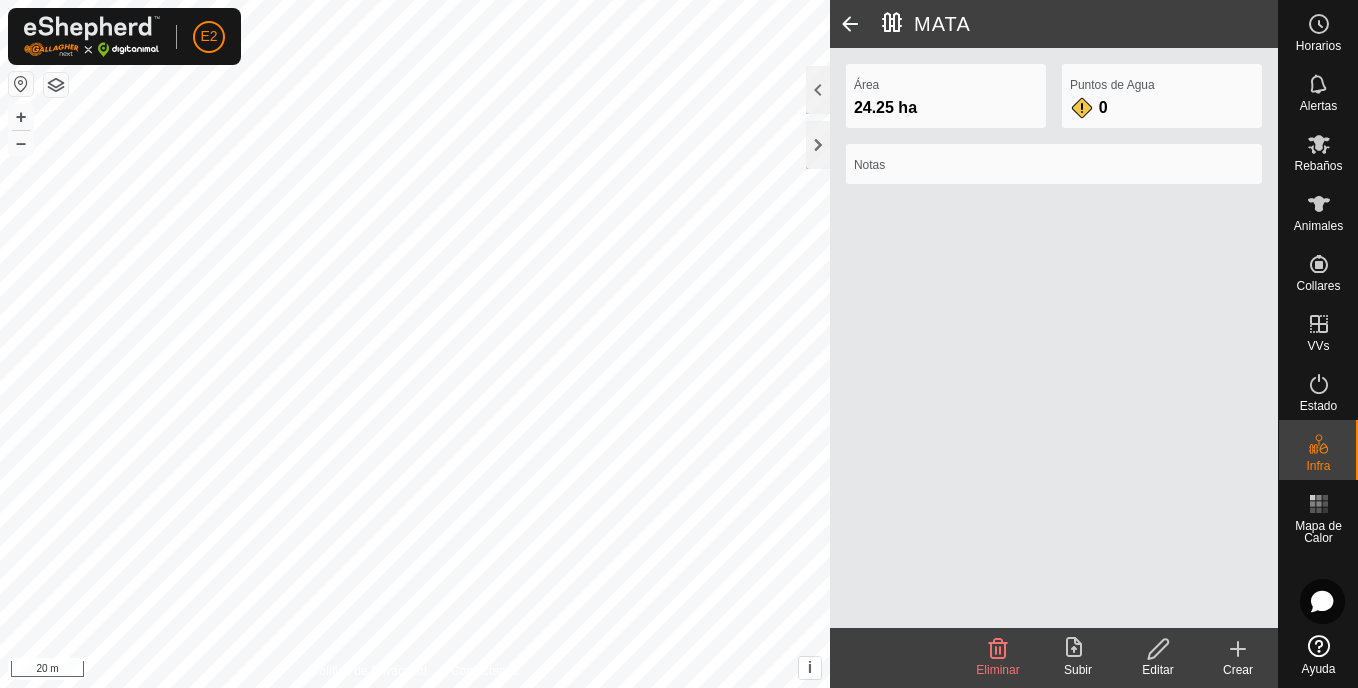 click on "Política de Privacidad Contáctenos
MATA
24.25 ha
+ – ⇧ i This application includes HERE Maps. © 2024 HERE. All rights reserved. 20 m MATA Área 24.25 ha Puntos de Agua 0 Notas Eliminar Subir Editar Crear" 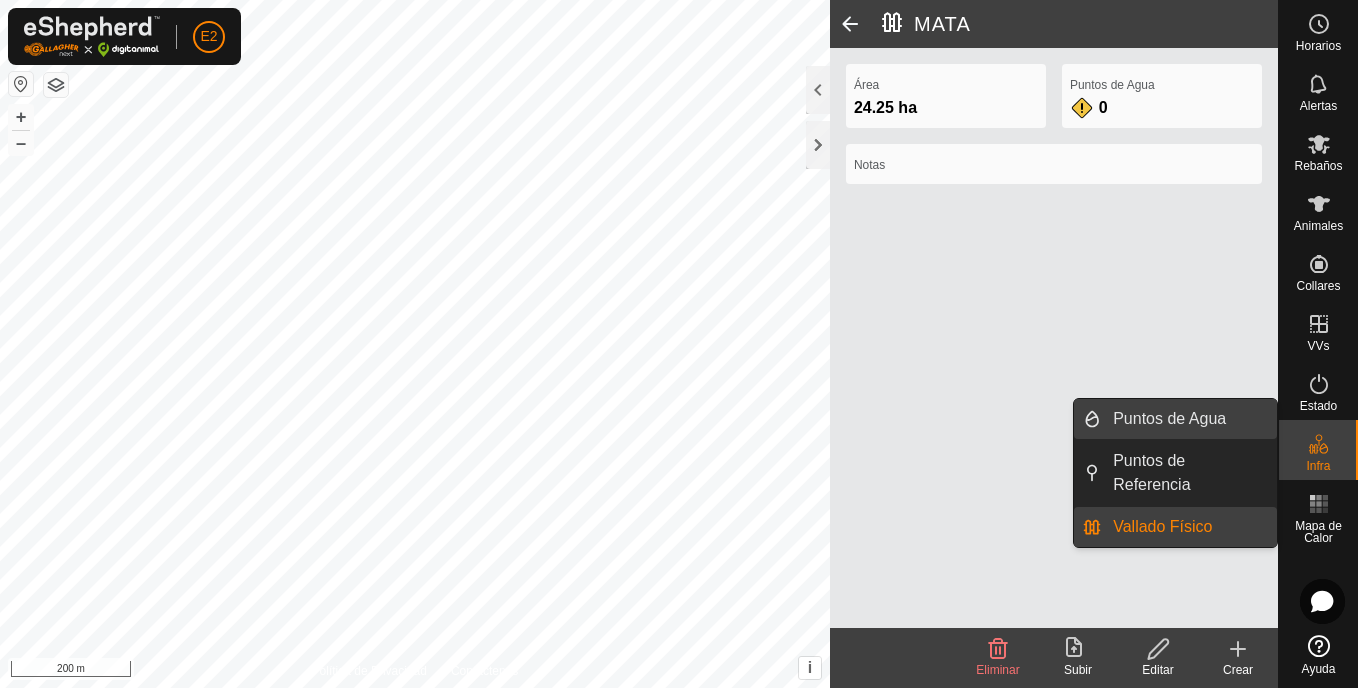 click on "Puntos de Agua" at bounding box center [1189, 419] 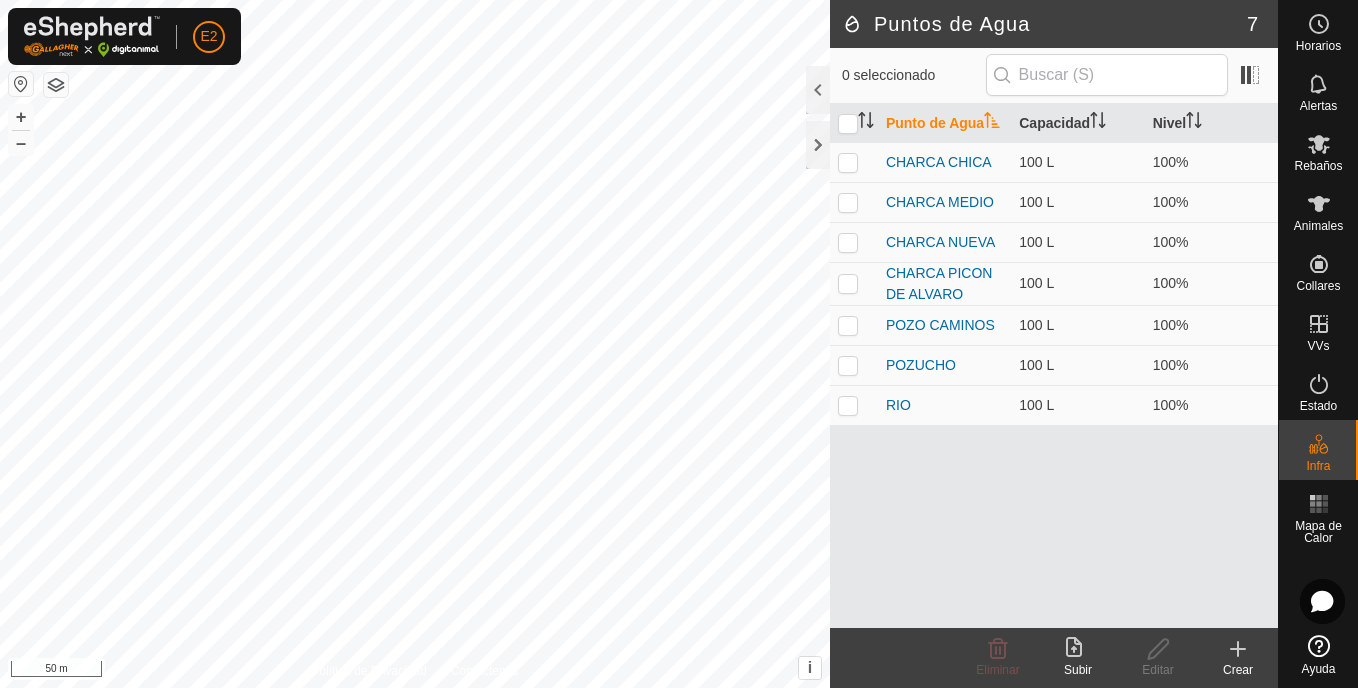 click 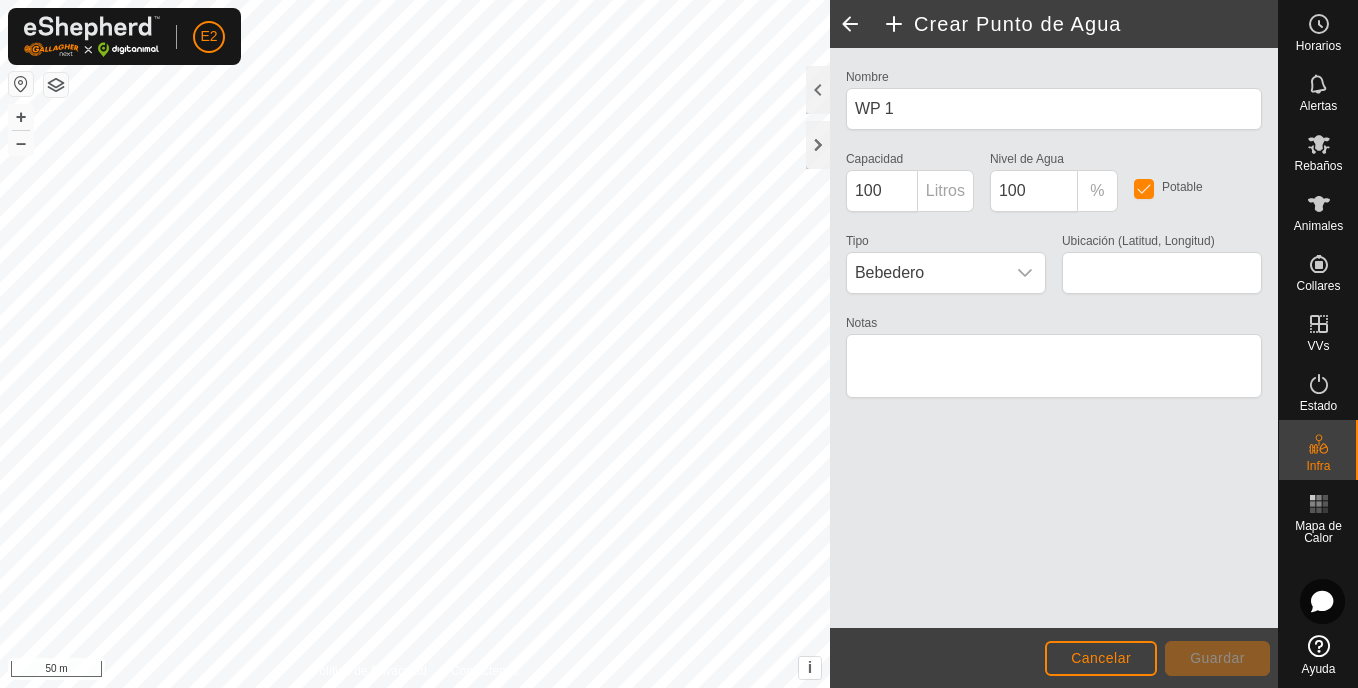 type on "[LATITUDE], [LONGITUDE]" 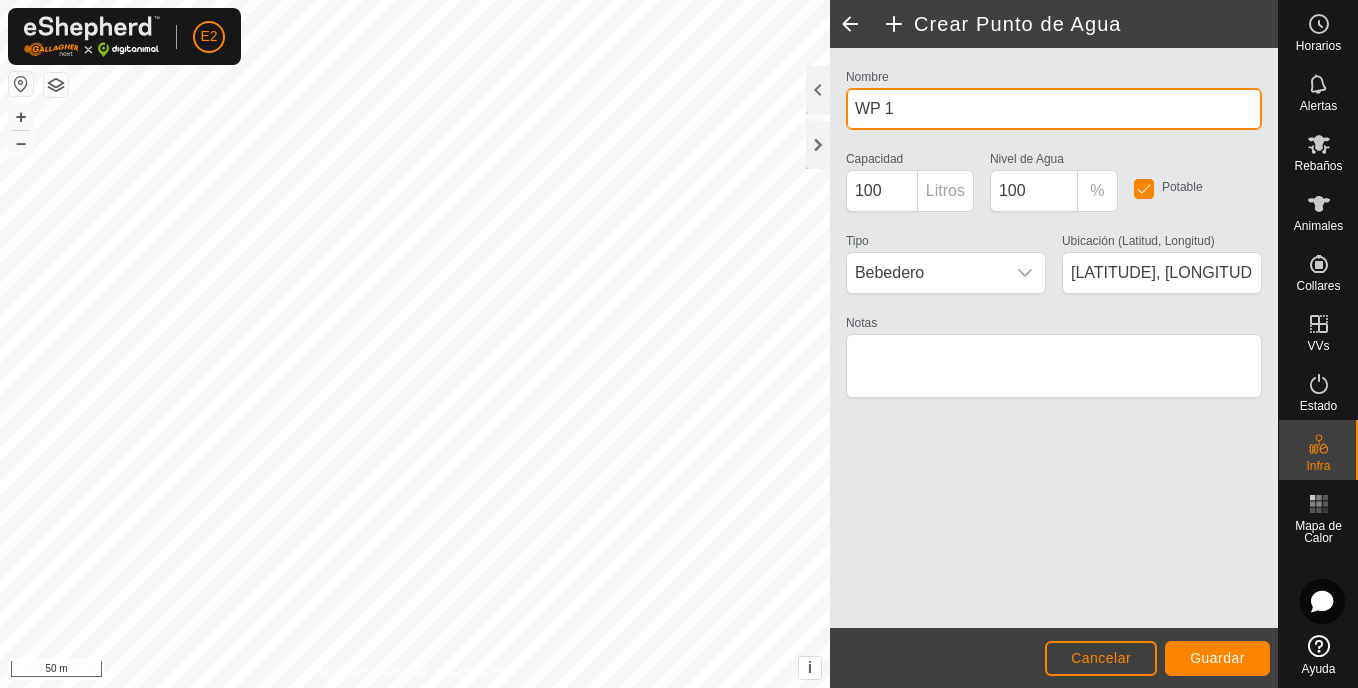 click on "WP 1" at bounding box center (1054, 109) 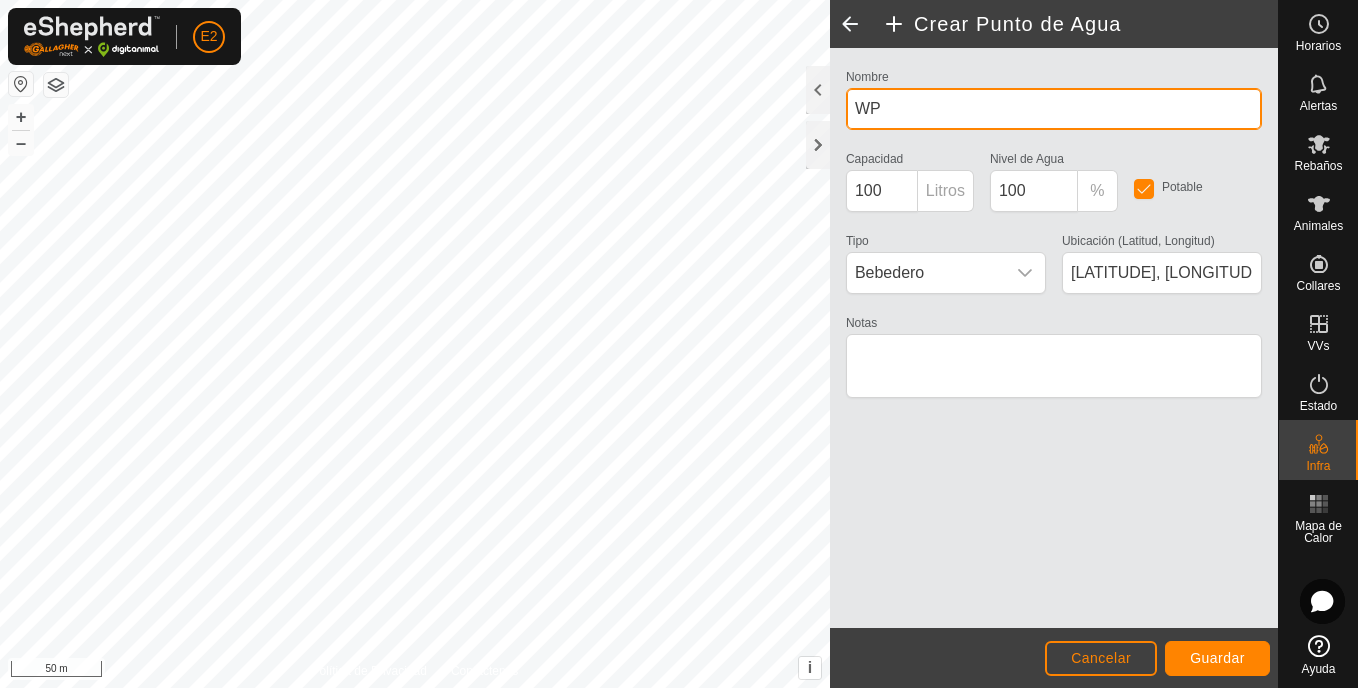 type on "W" 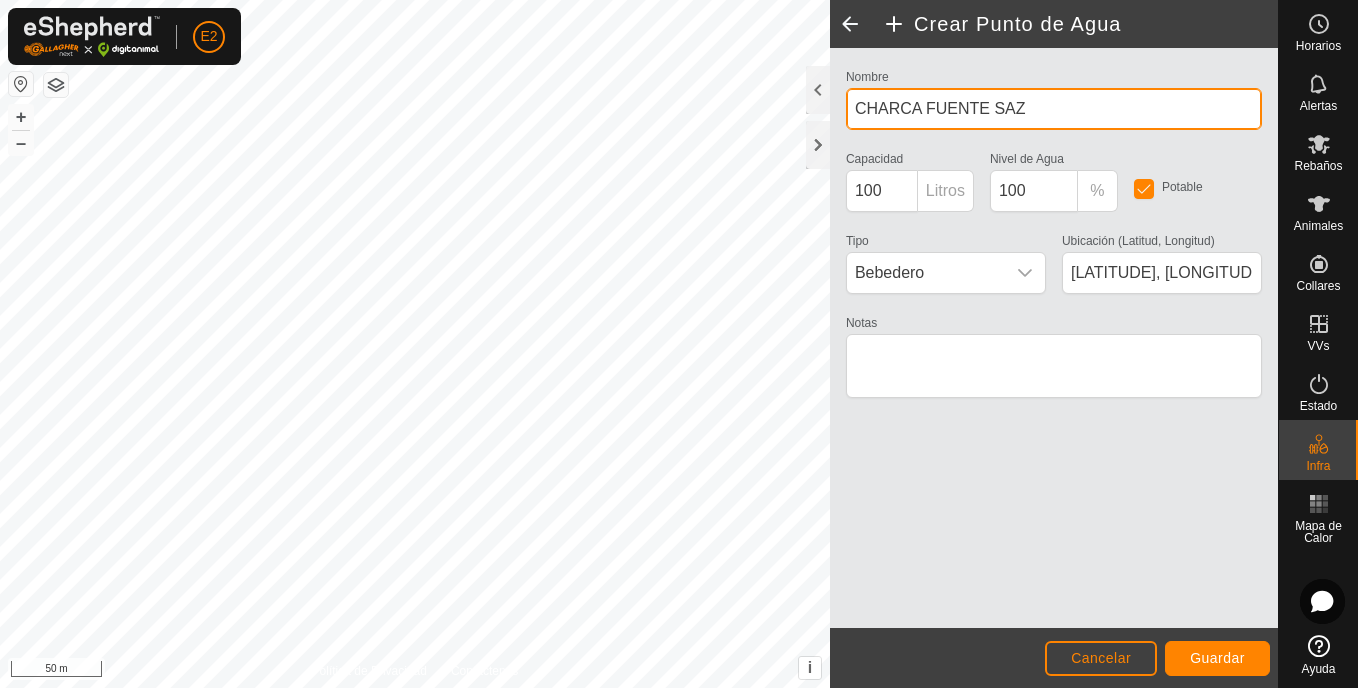 type on "CHARCA FUENTE SAZ" 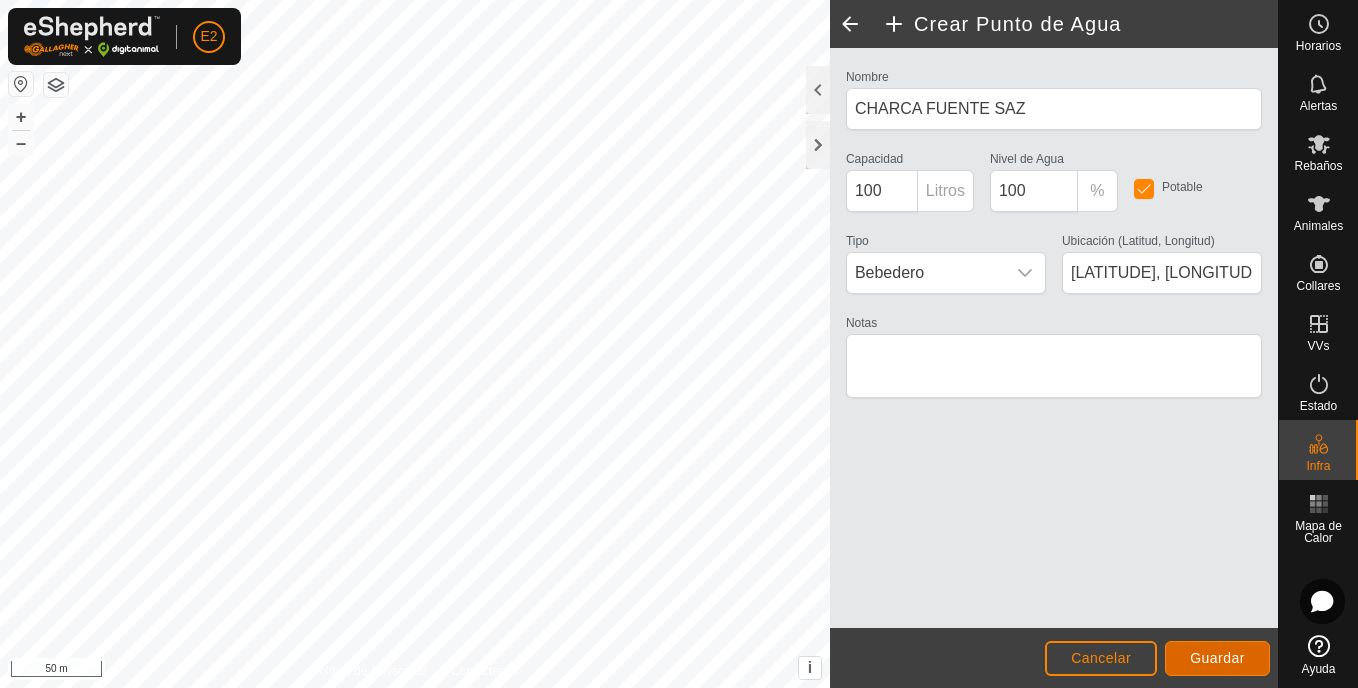 click on "Guardar" 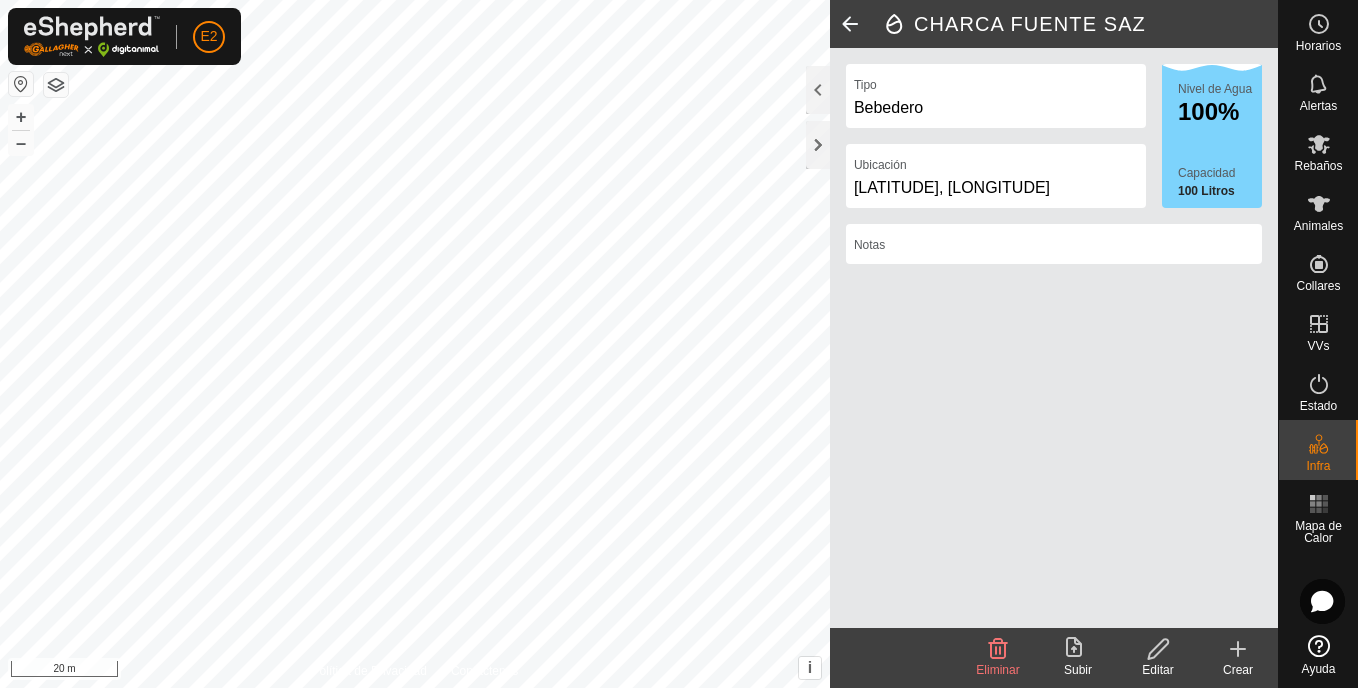 click 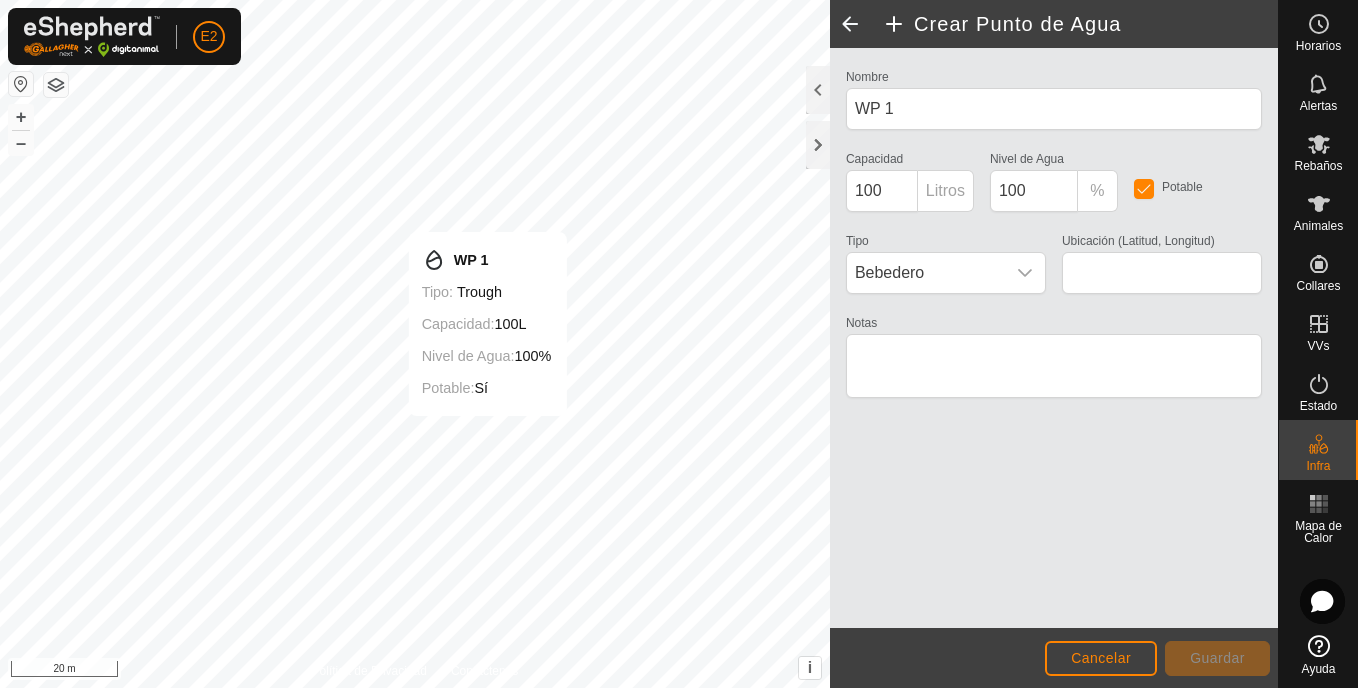 type on "[LATITUDE], [LONGITUDE]" 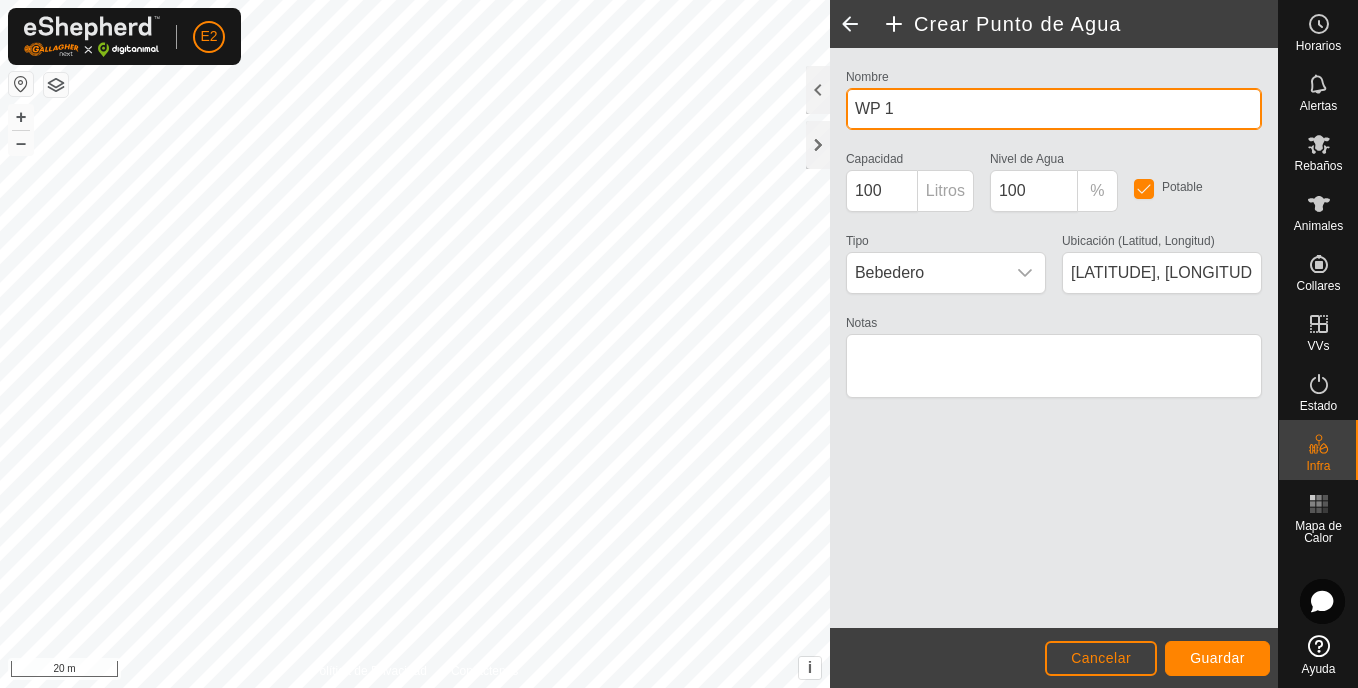 click on "WP 1" at bounding box center [1054, 109] 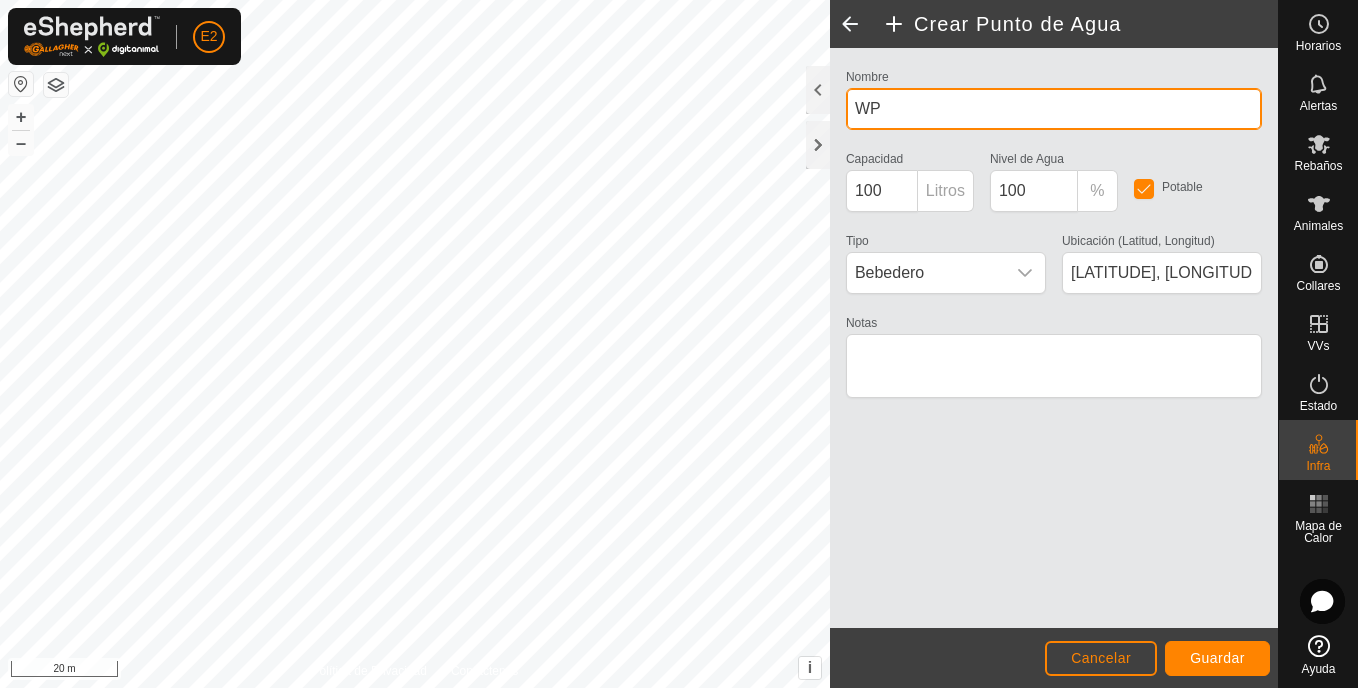type on "W" 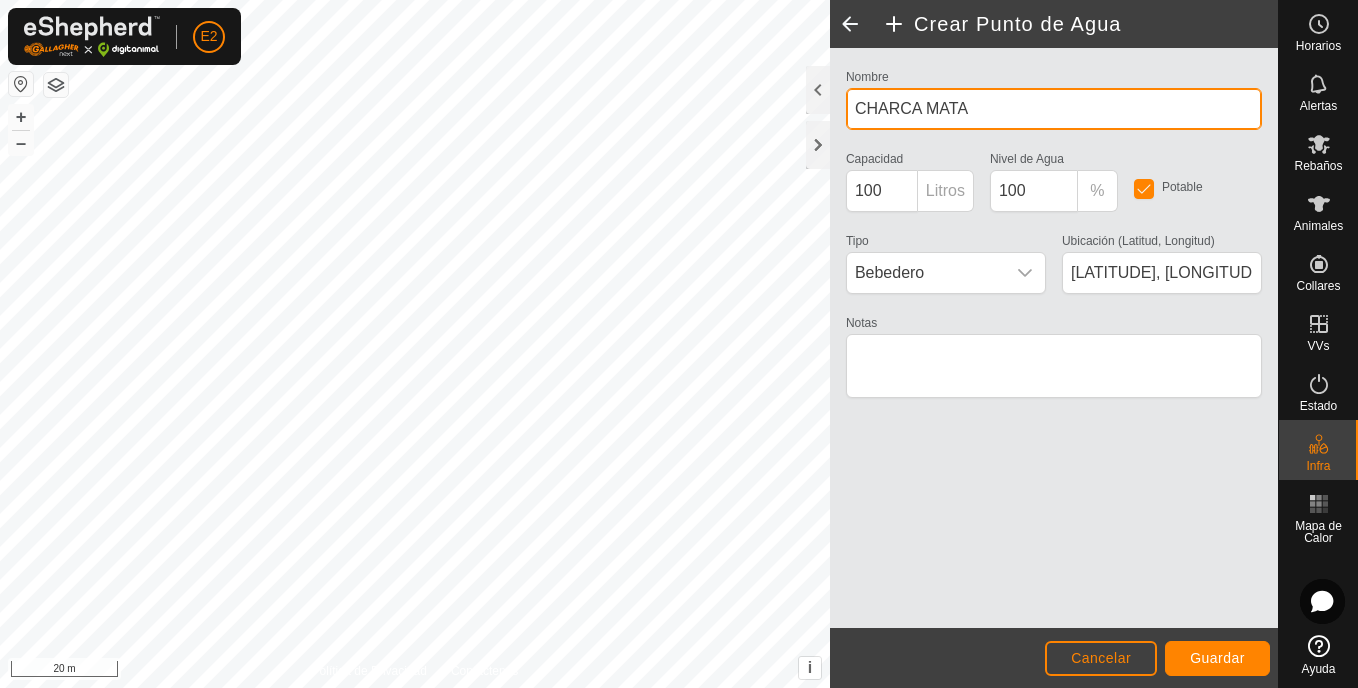 type on "CHARCA MATA" 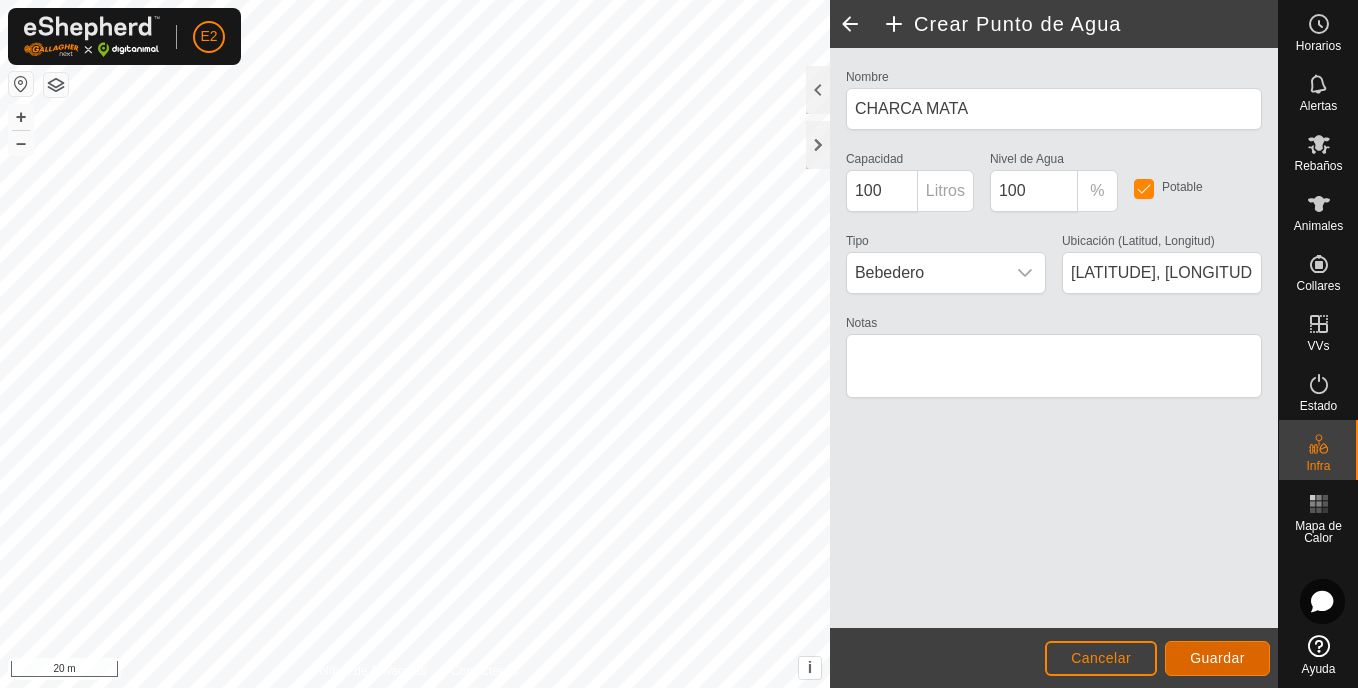 click on "Guardar" 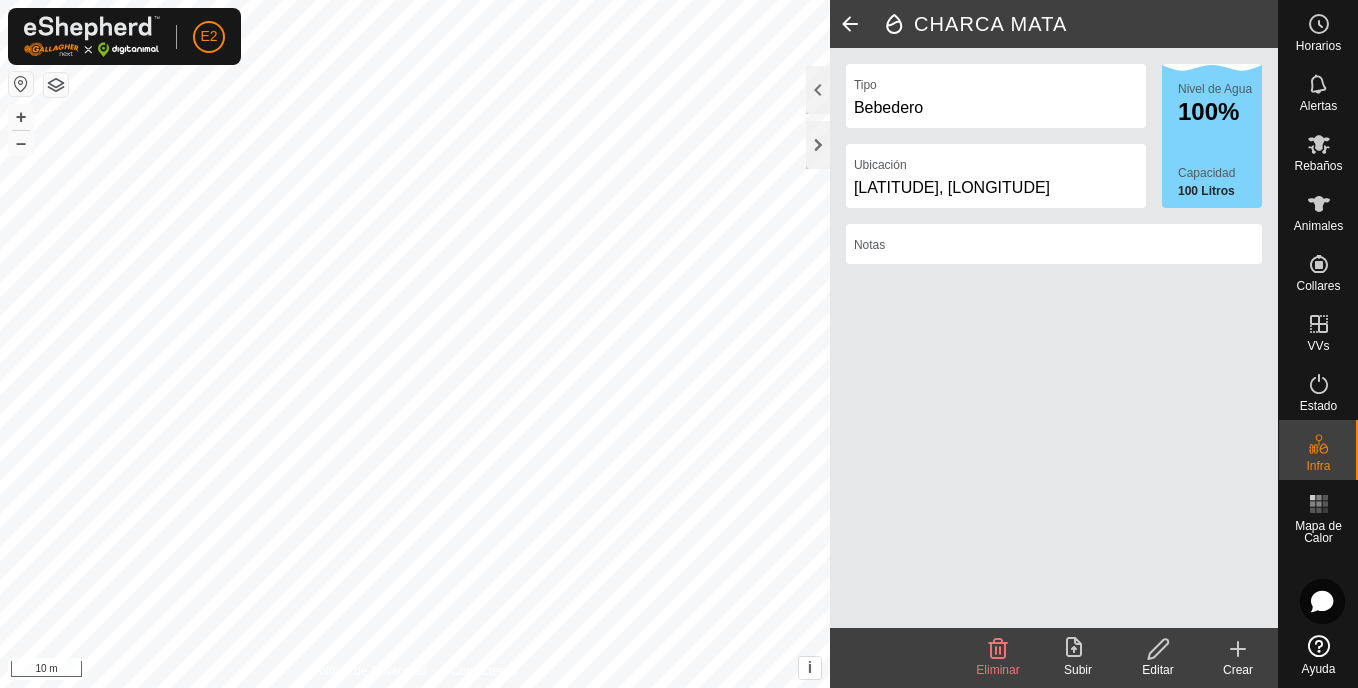 click on "Crear" 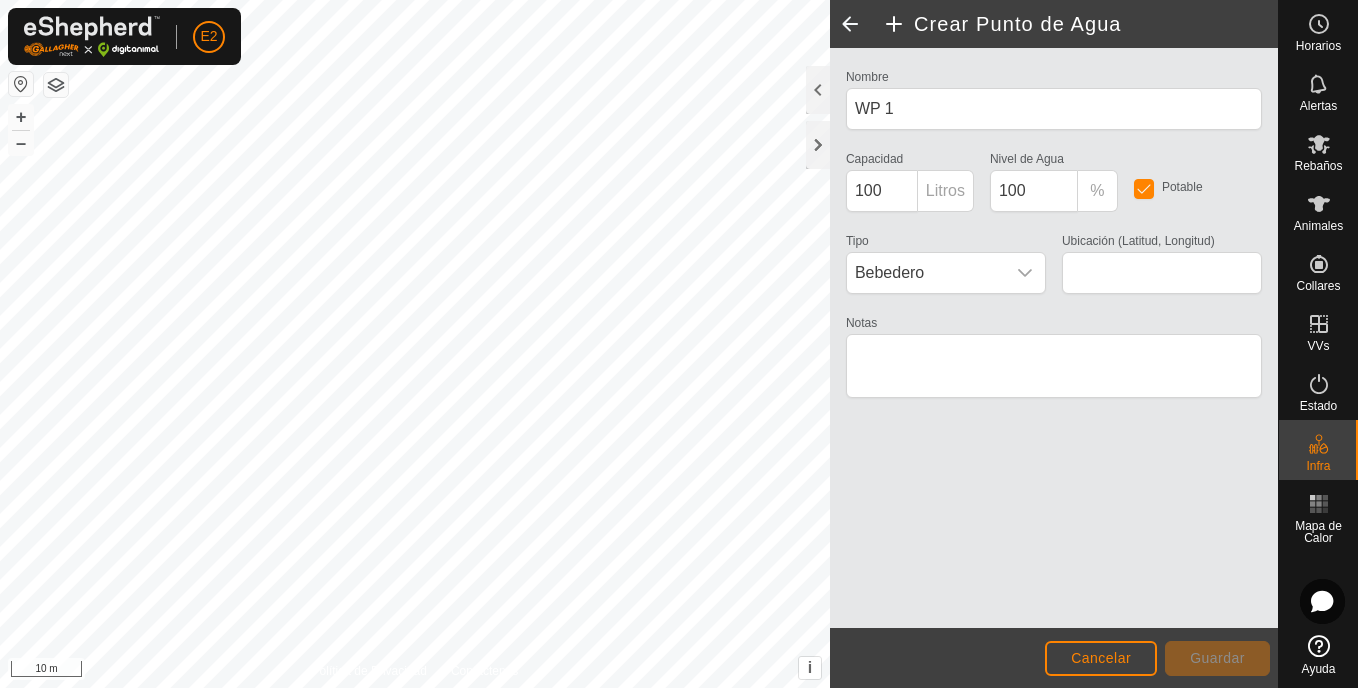 type on "[LATITUDE], [LONGITUDE]" 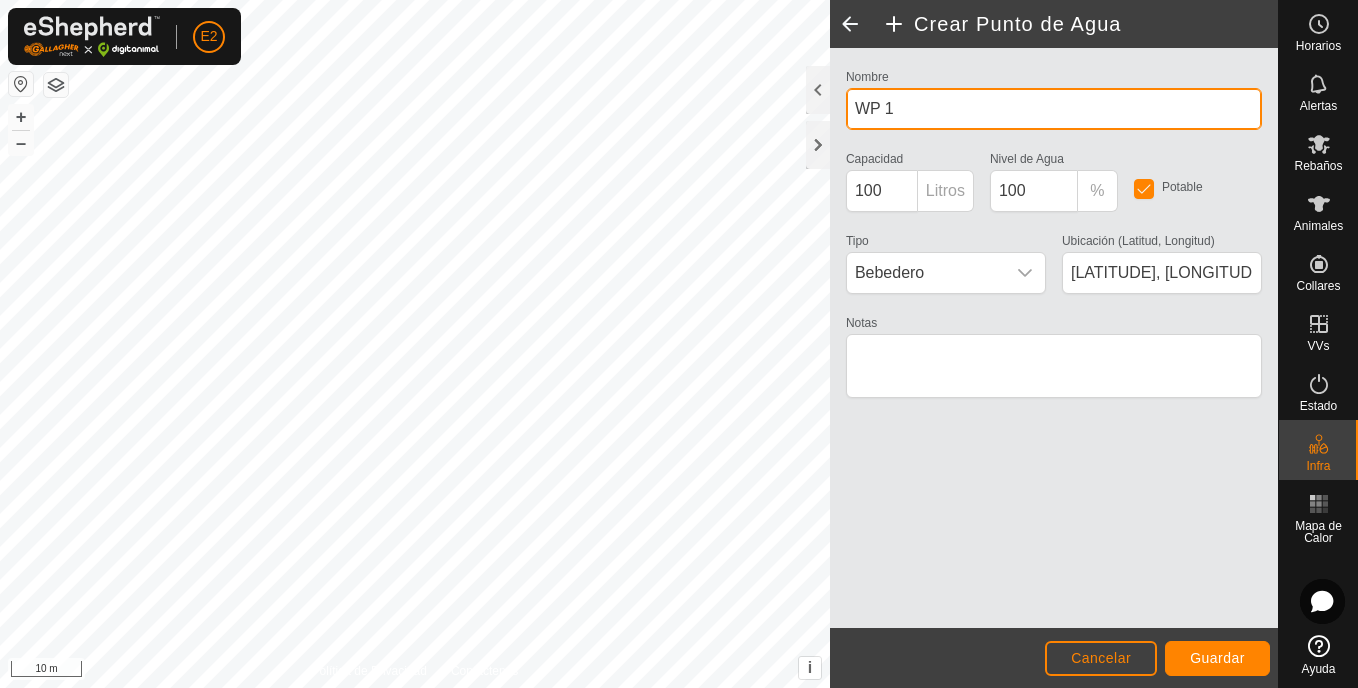 click on "WP 1" at bounding box center [1054, 109] 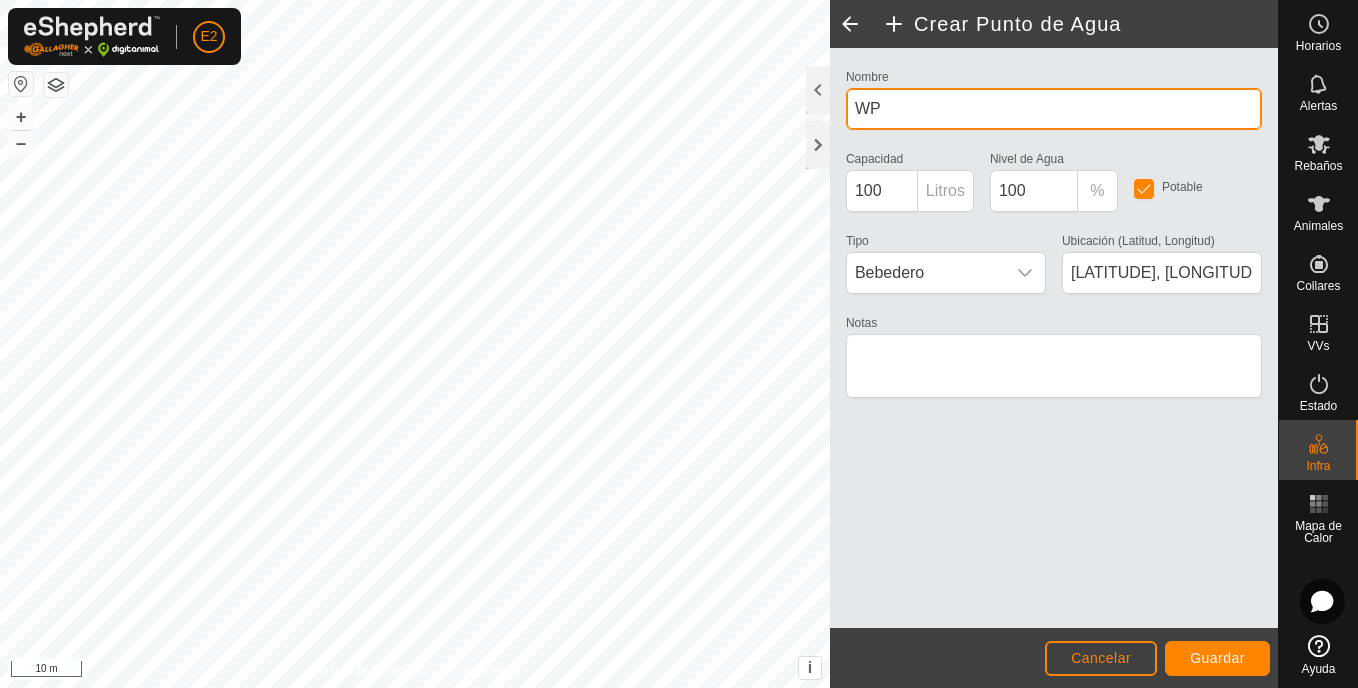 type on "W" 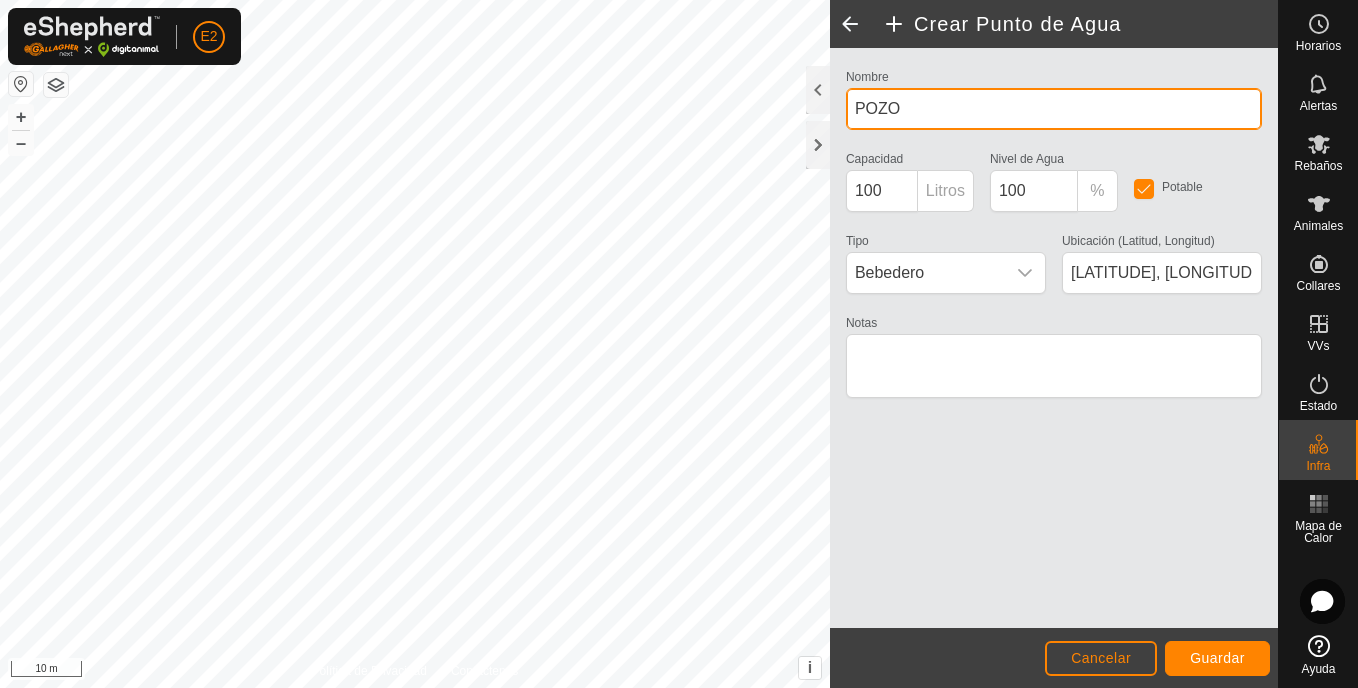 type on "POZO" 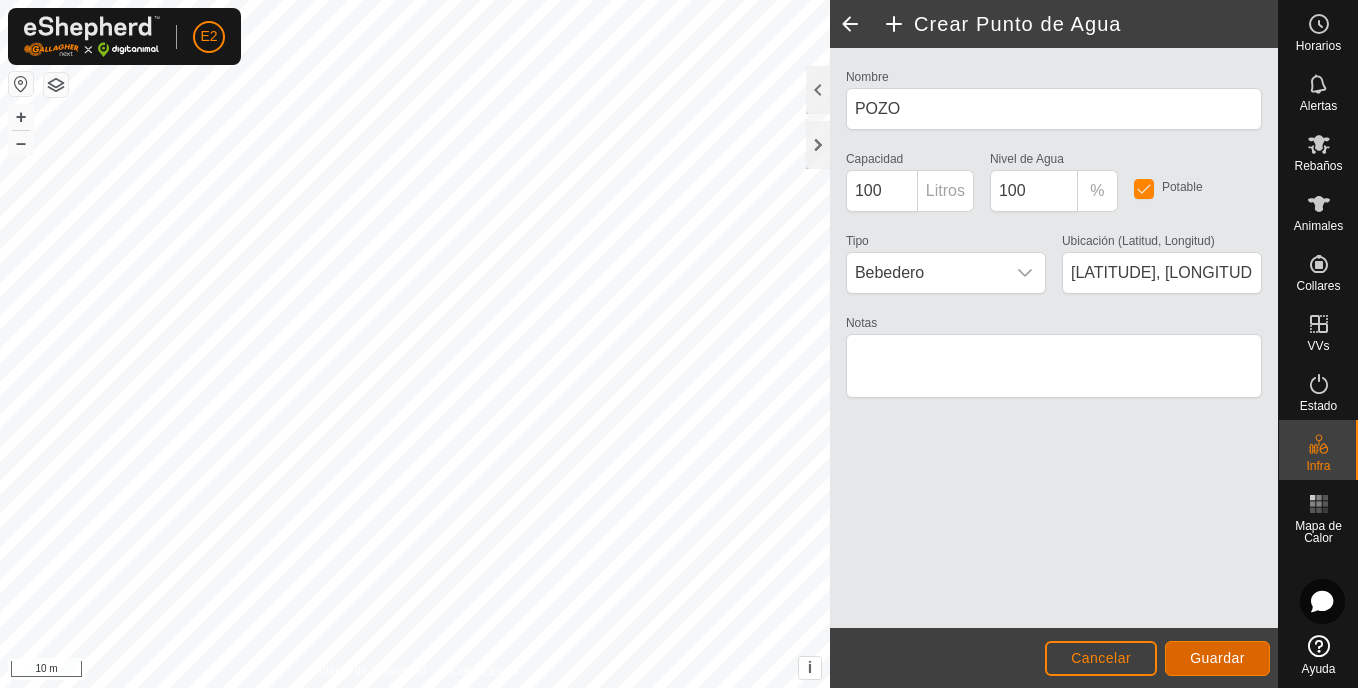 click on "Guardar" 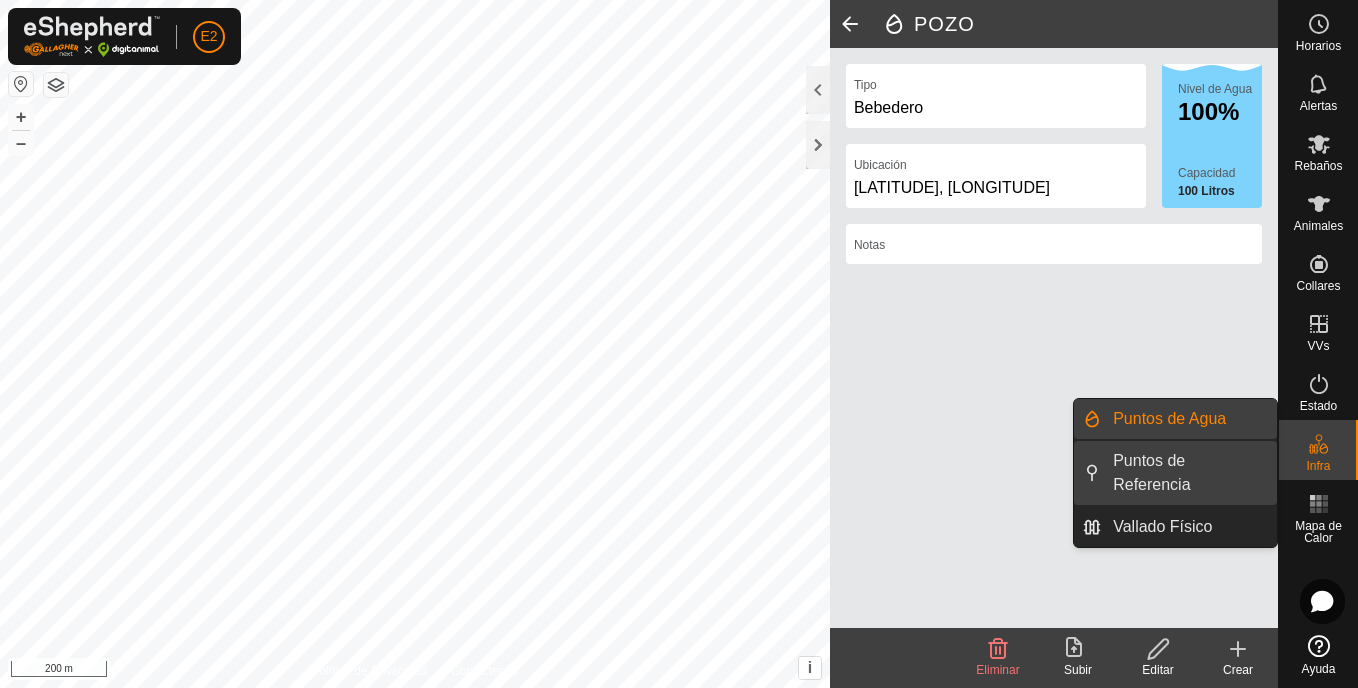 click on "Puntos de Referencia" at bounding box center [1189, 473] 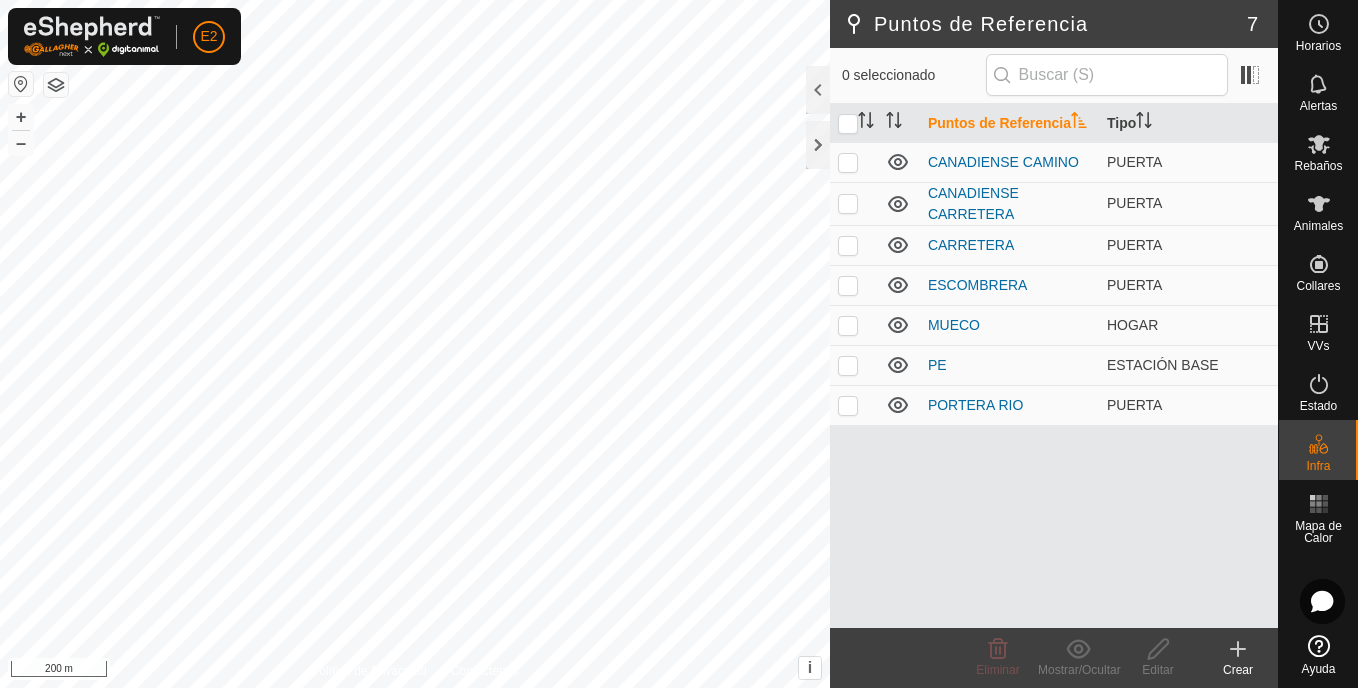 click 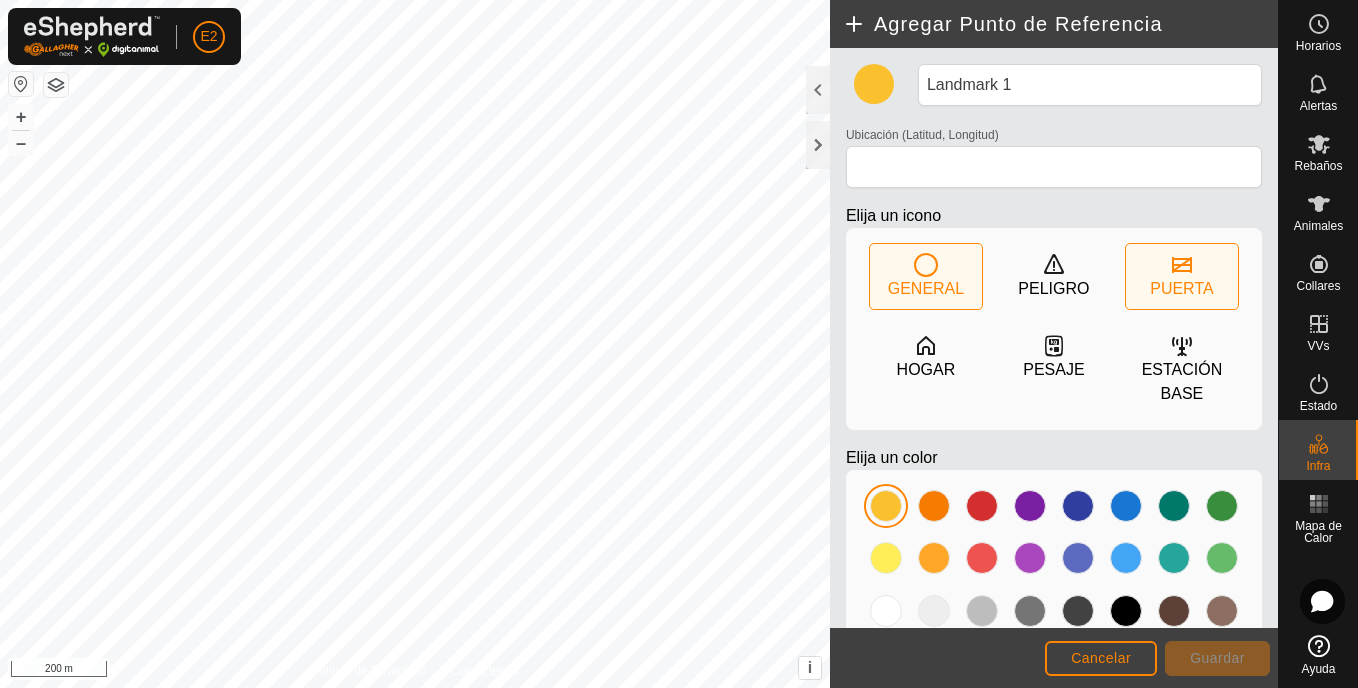 click on "PUERTA" 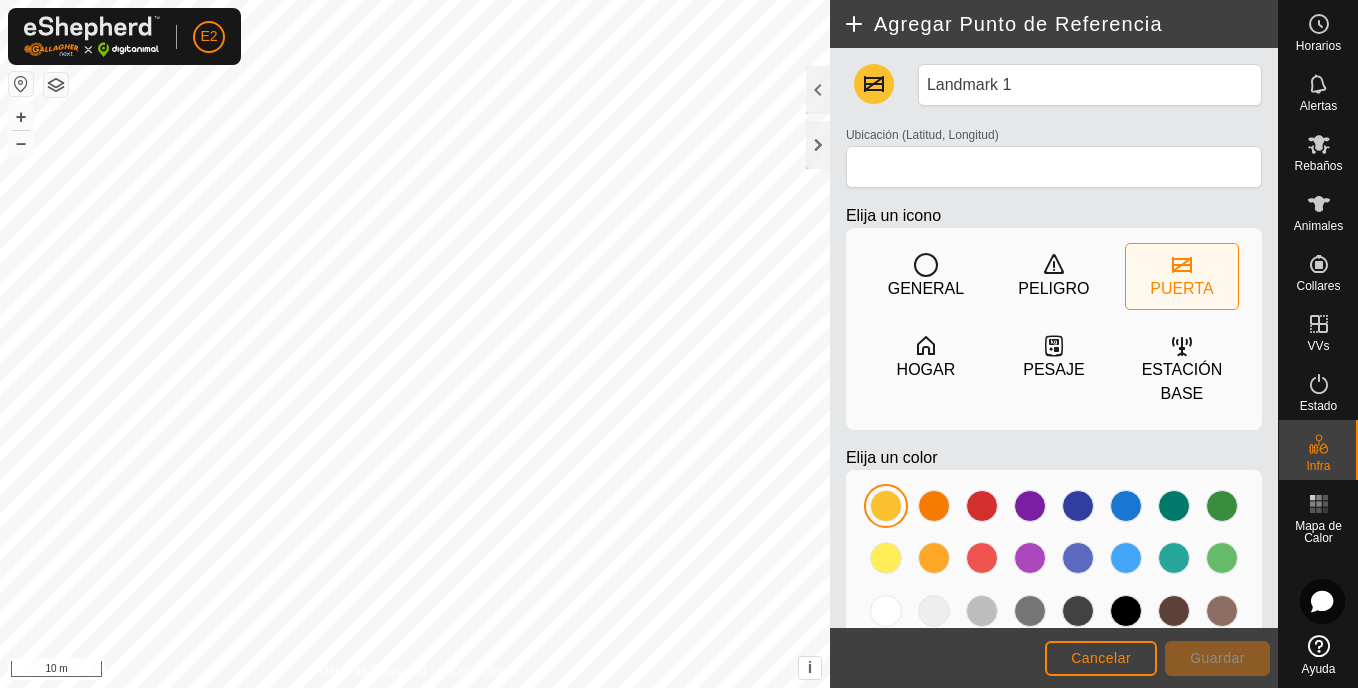 type on "[LATITUDE], [LONGITUDE]" 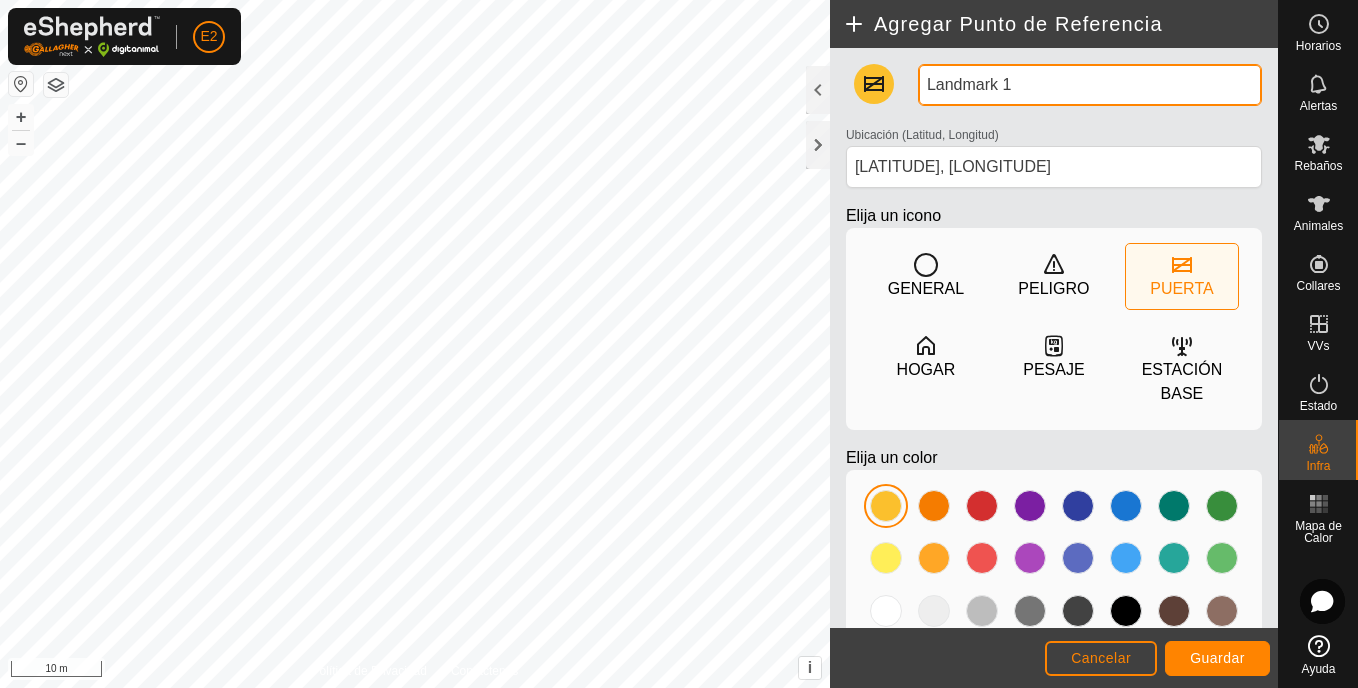 click on "Landmark 1" at bounding box center [1090, 85] 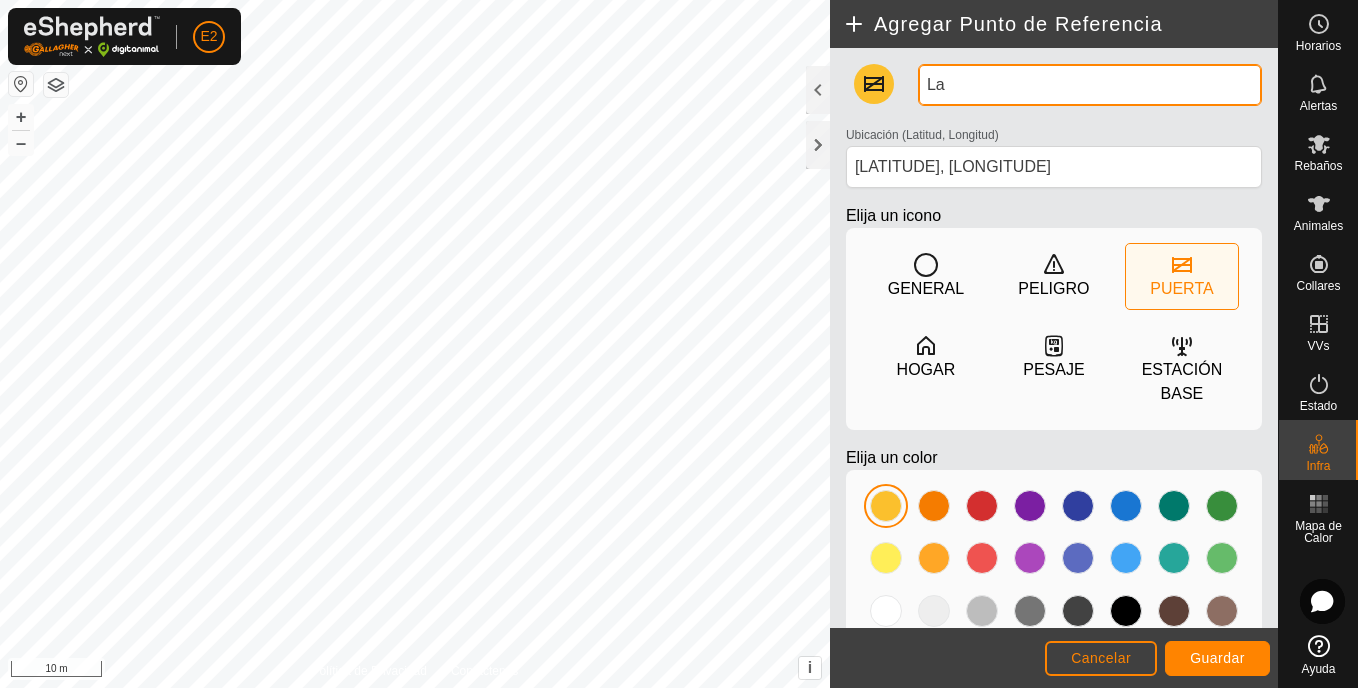 type on "L" 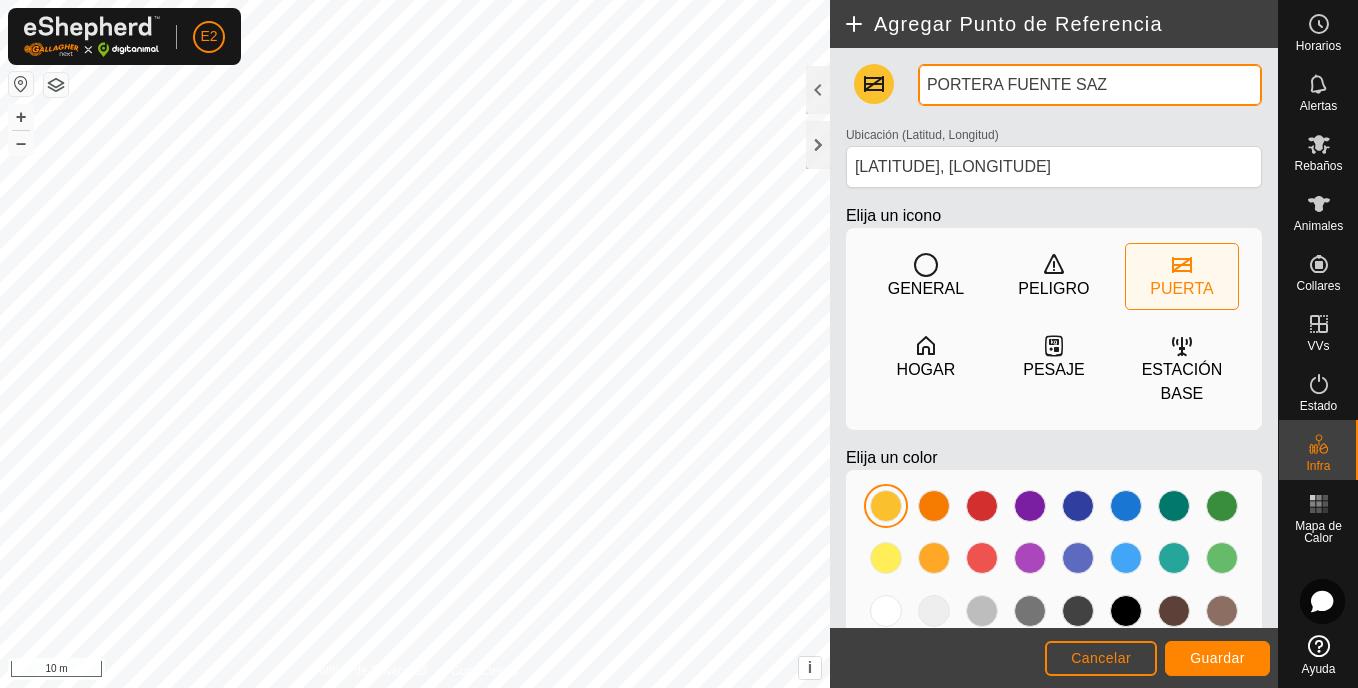 type on "PORTERA FUENTE SAZ" 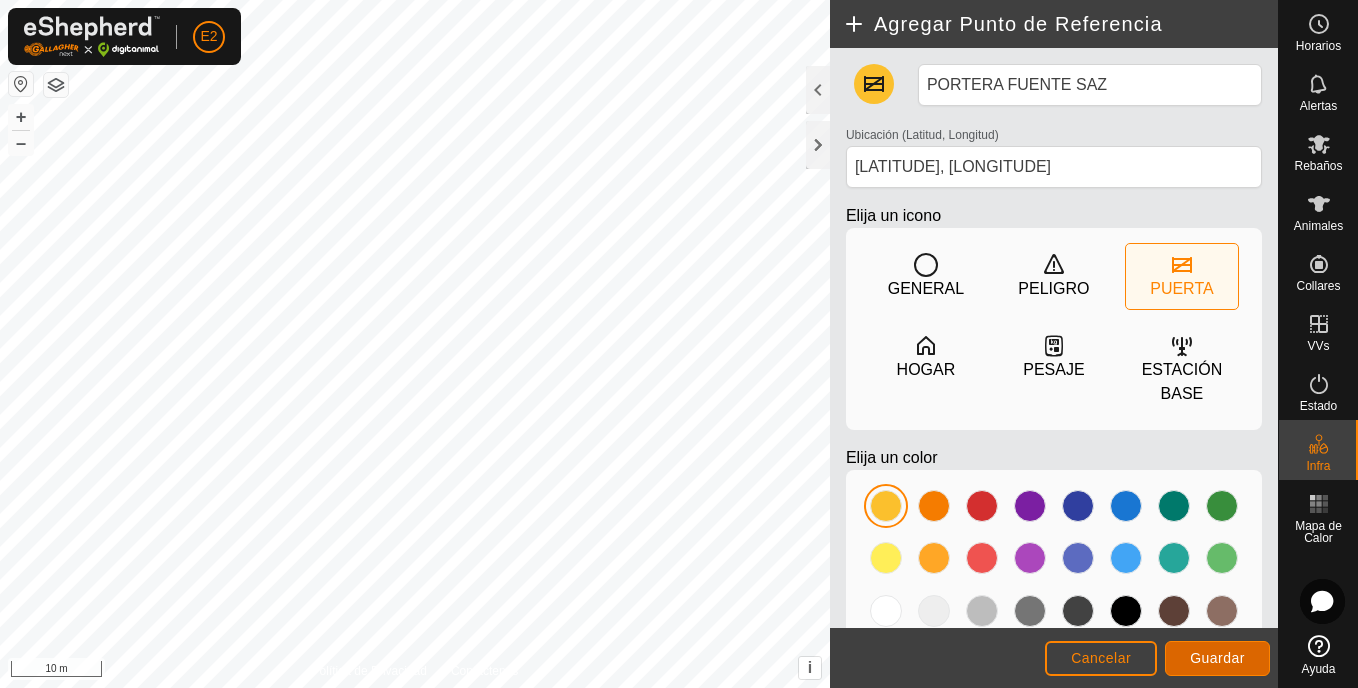 click on "Guardar" 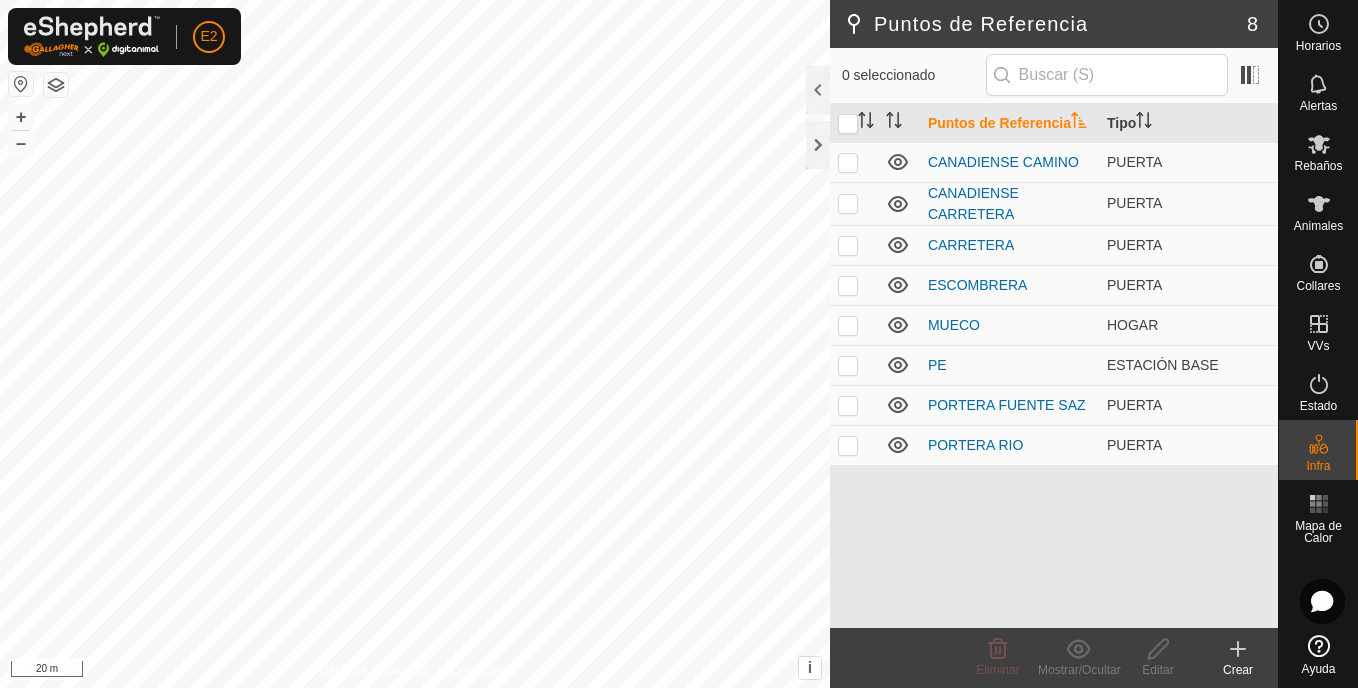 click 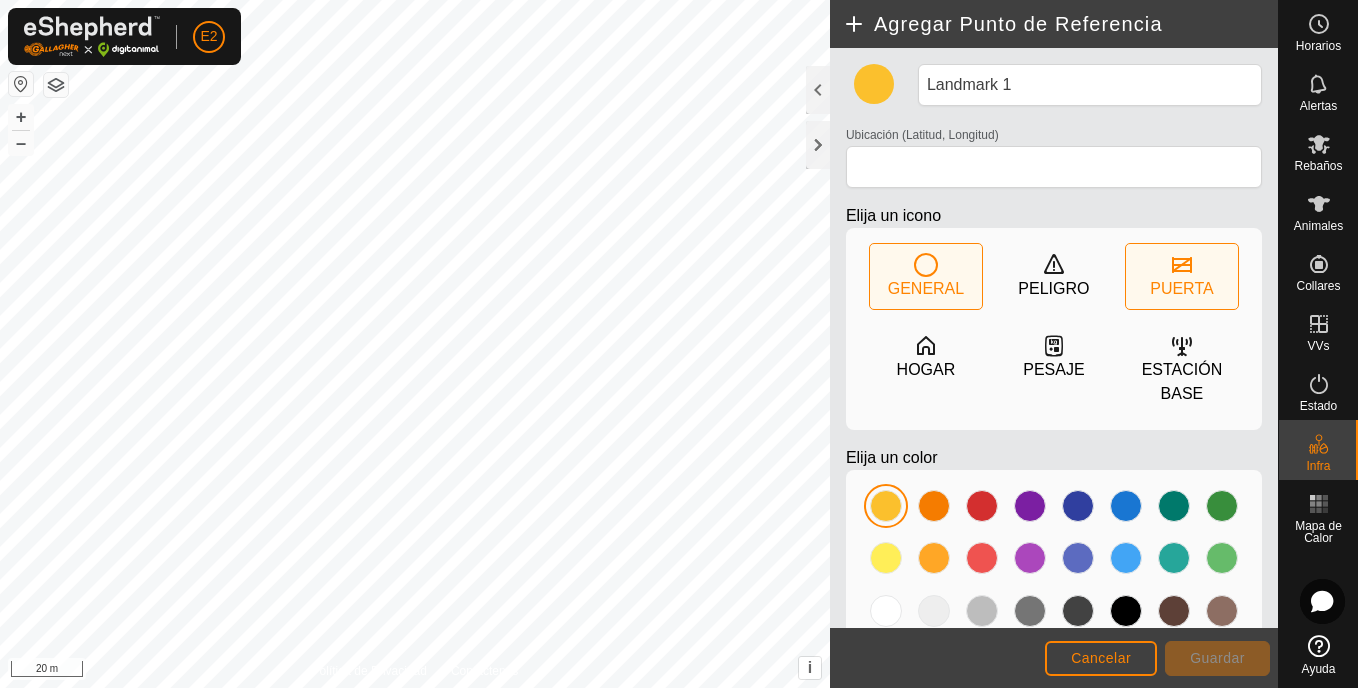 click 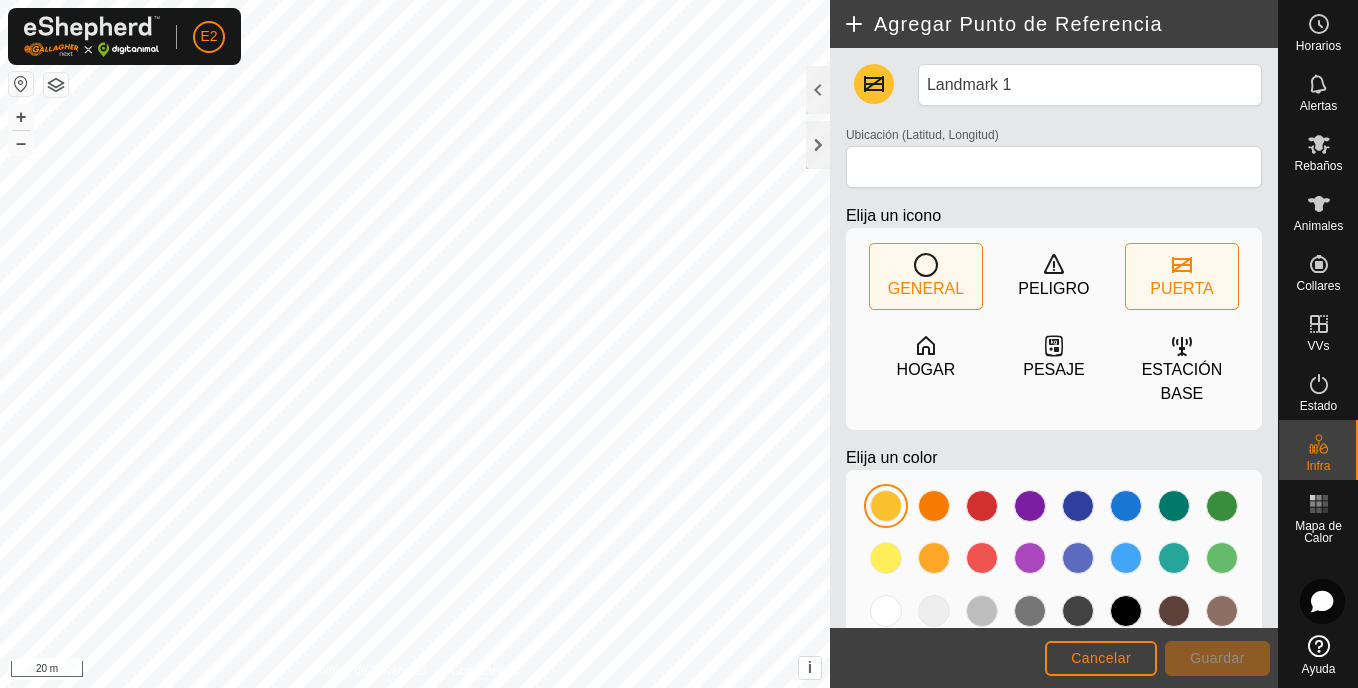 type on "[LATITUDE], [LONGITUDE]" 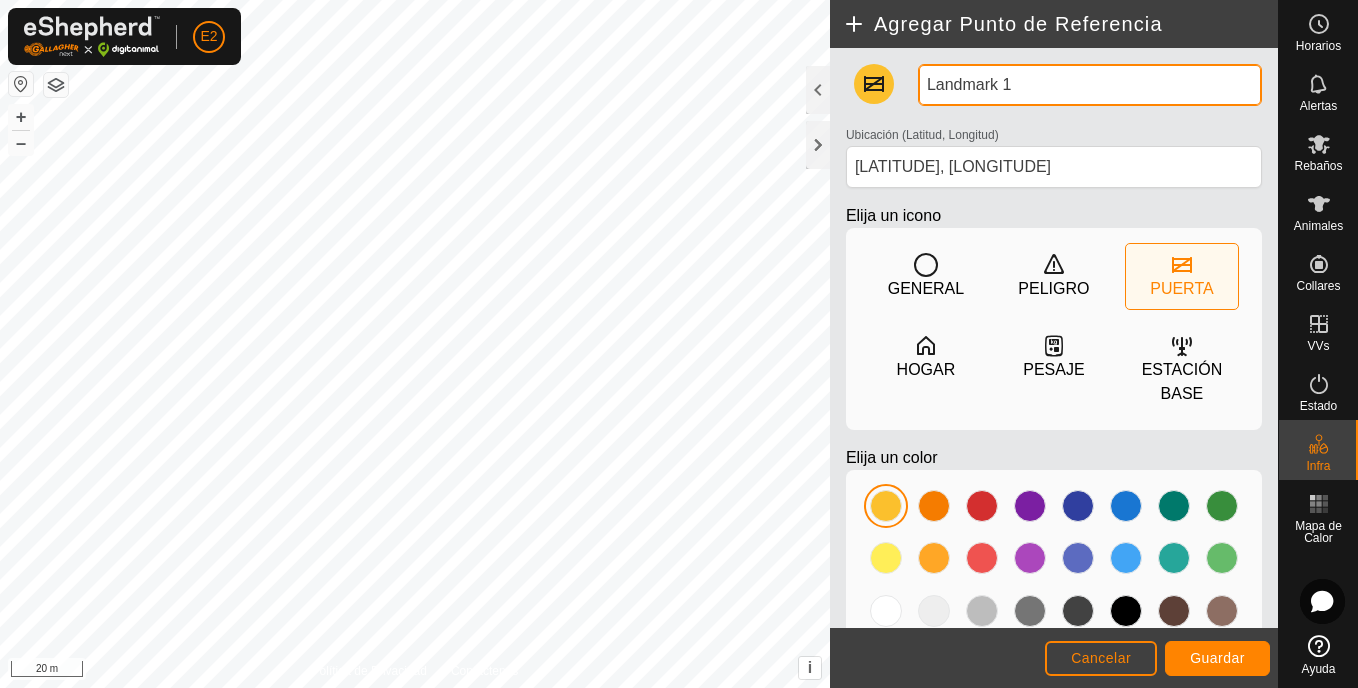 click on "Landmark 1" at bounding box center (1090, 85) 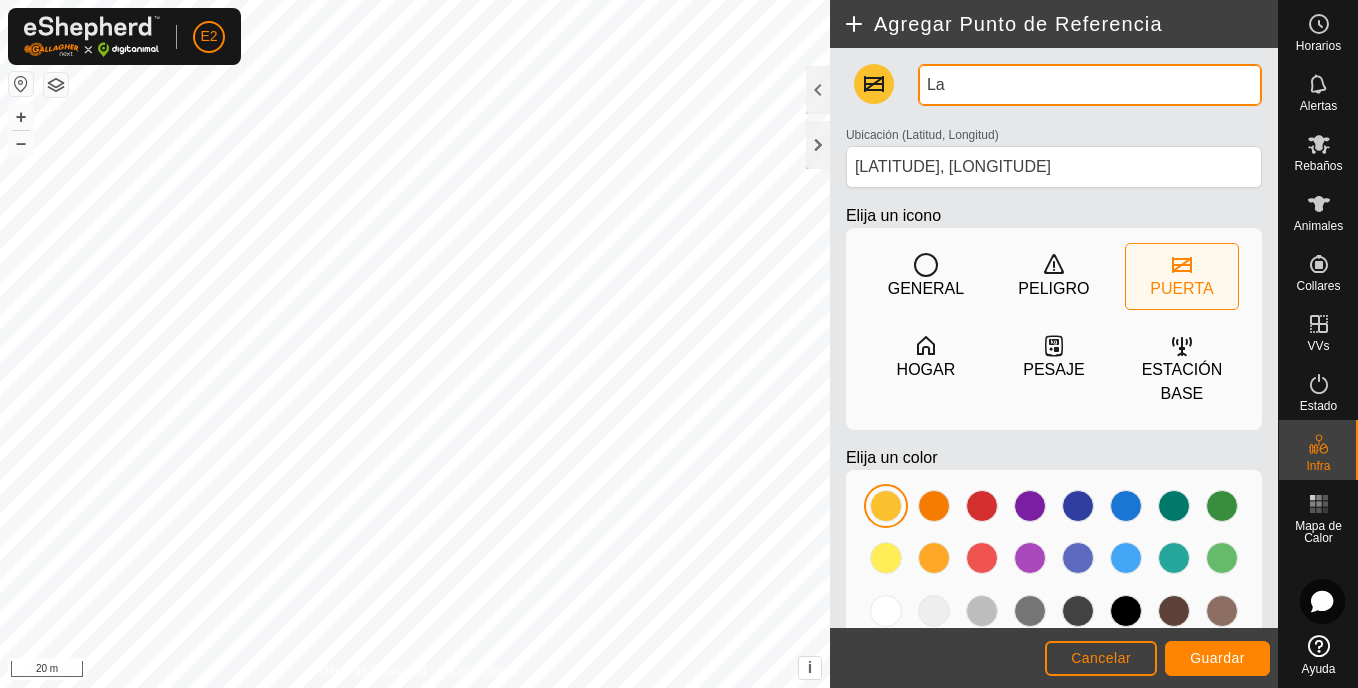 type on "L" 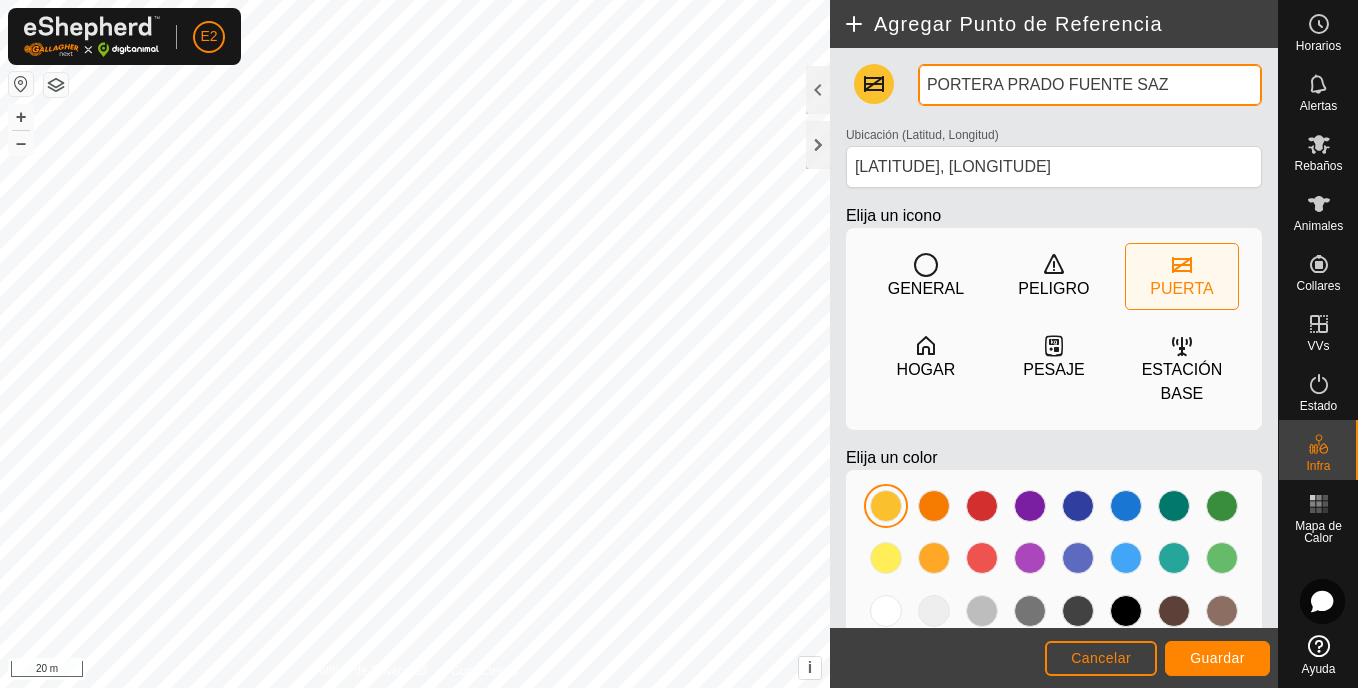 type on "PORTERA PRADO FUENTE SAZ" 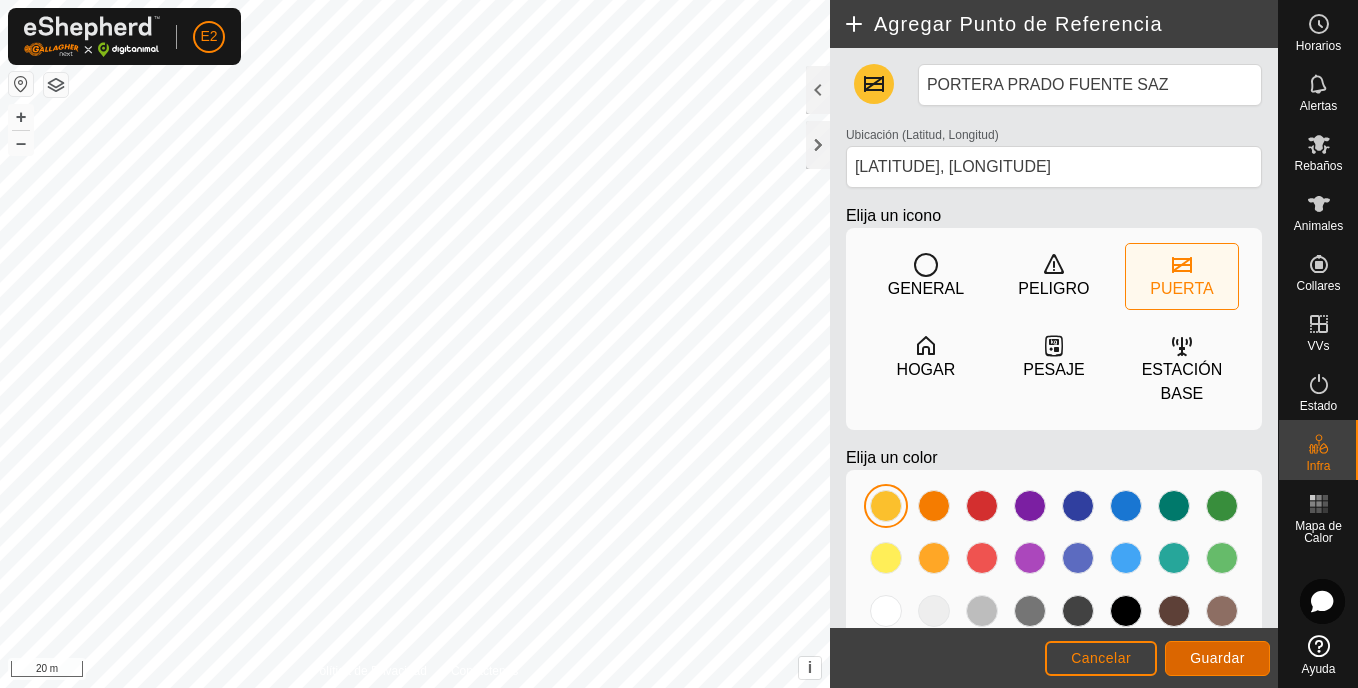 click on "Guardar" 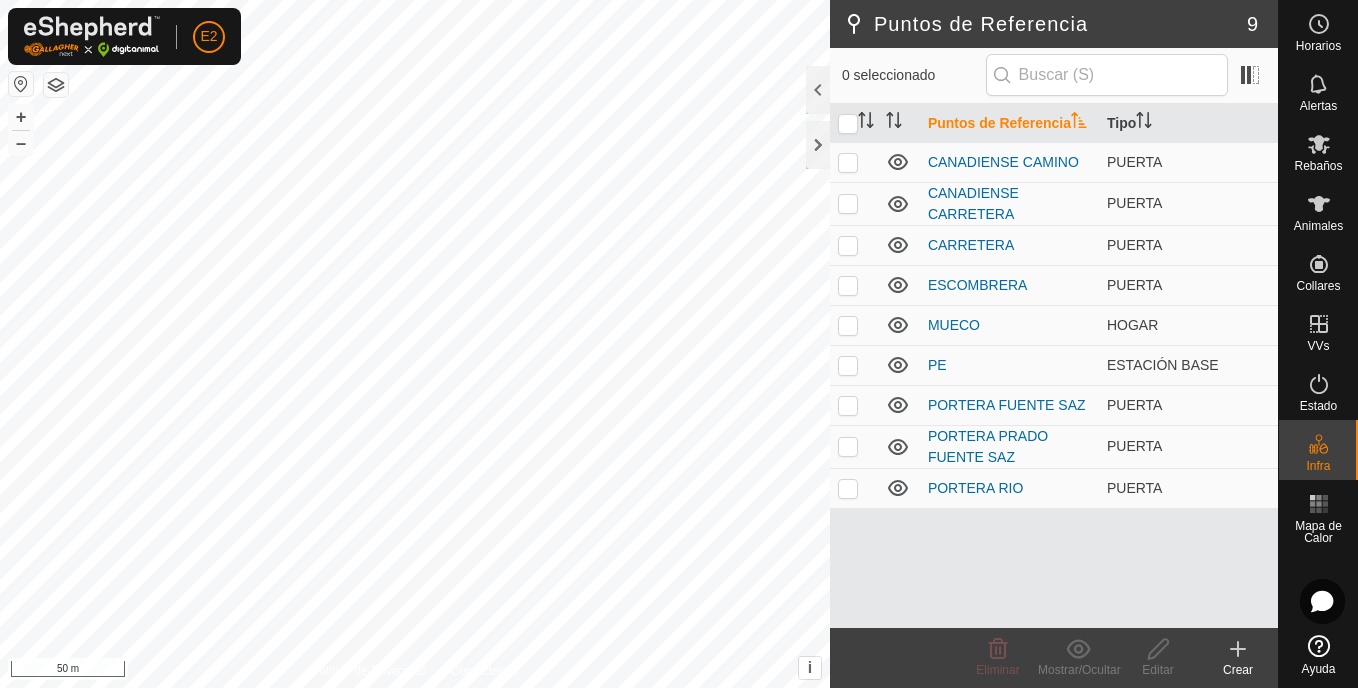 click on "Crear" 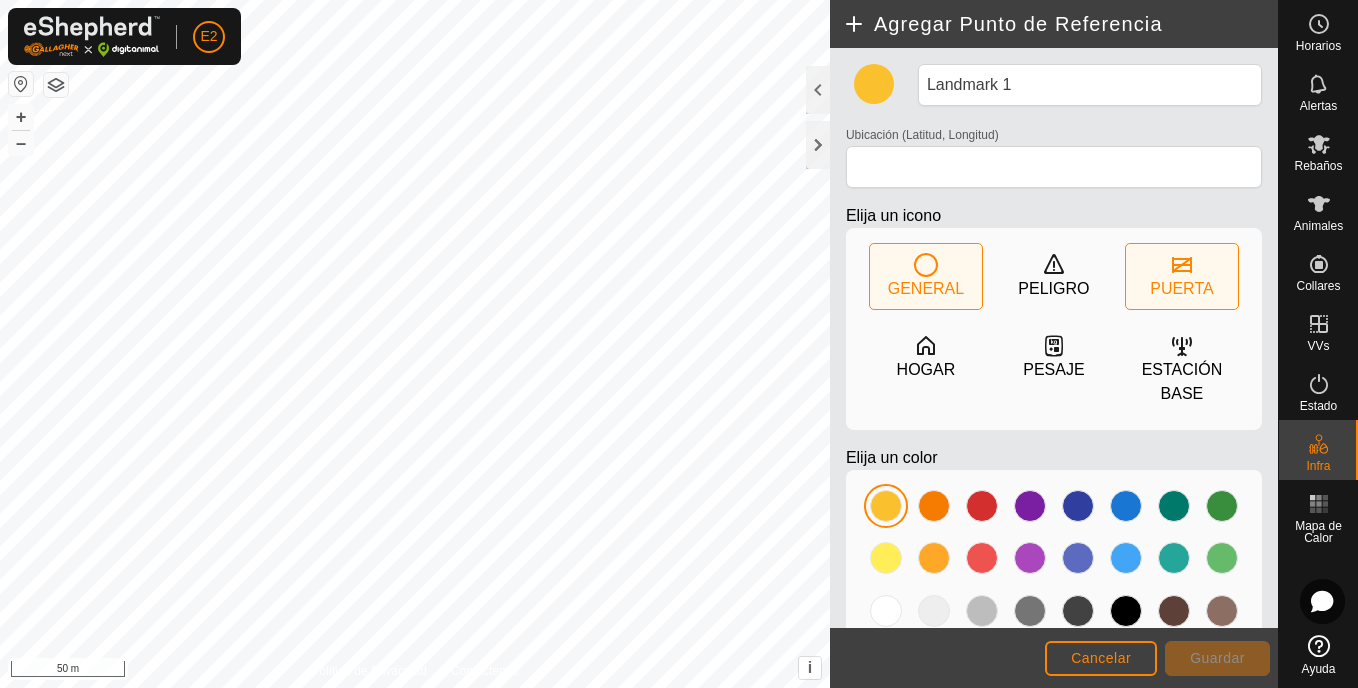 click on "PUERTA" 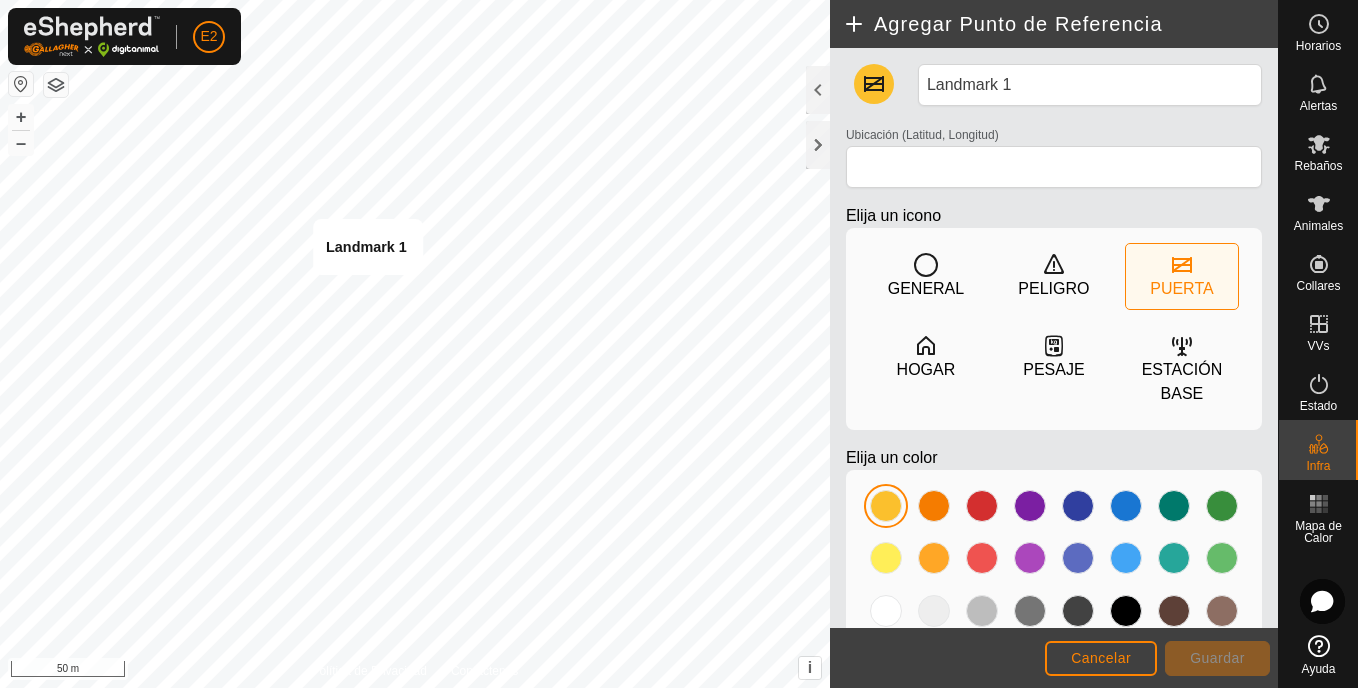 type on "[LATITUDE], [LONGITUDE]" 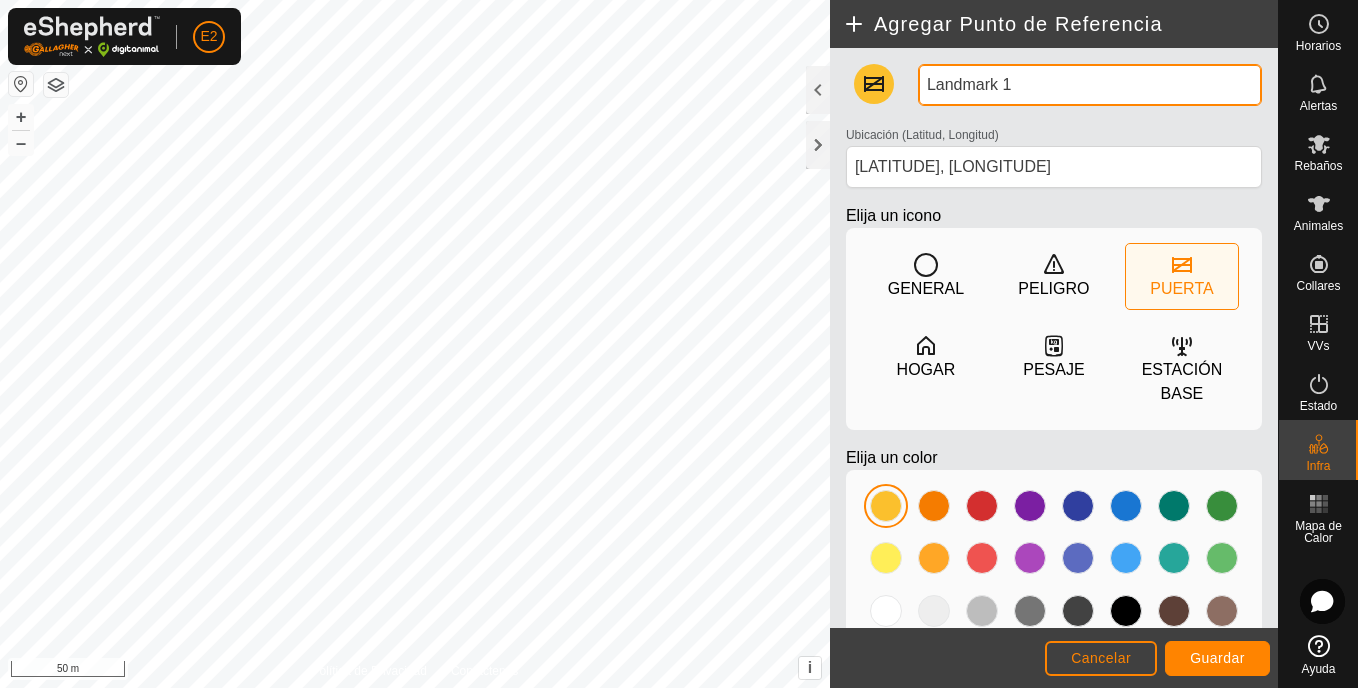 click on "Landmark 1" at bounding box center (1090, 85) 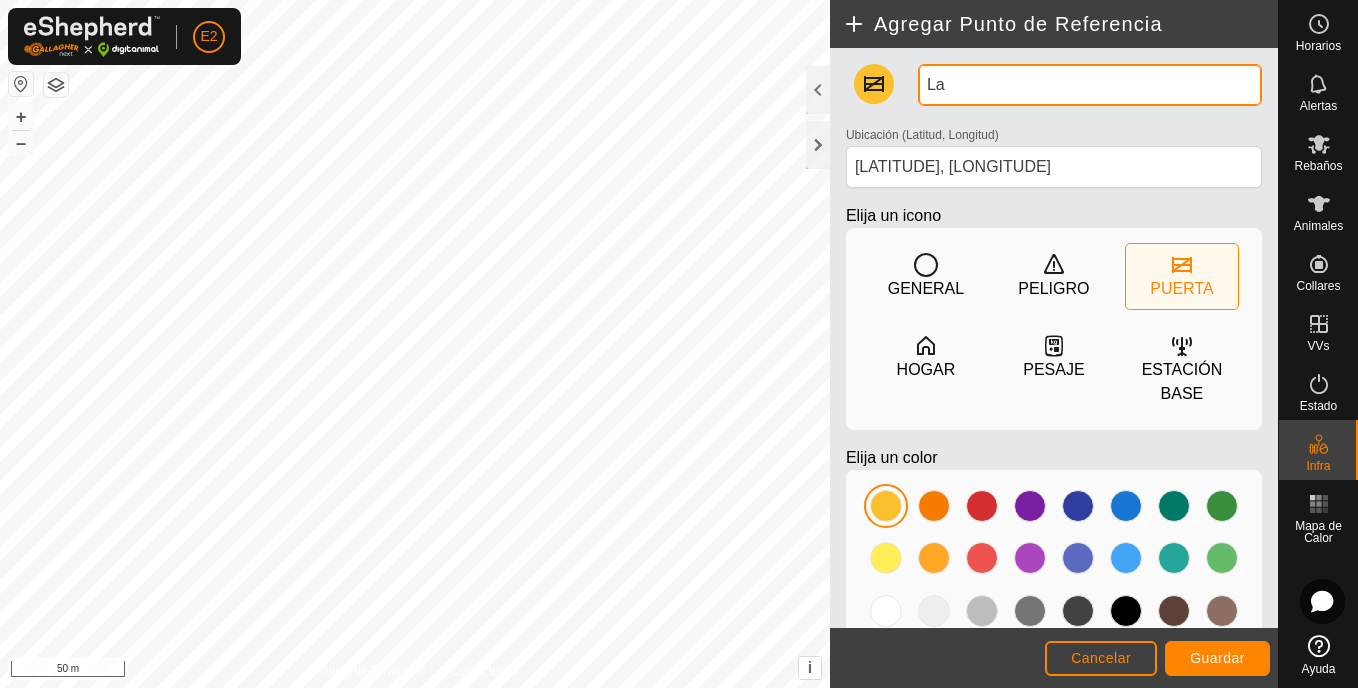 type on "L" 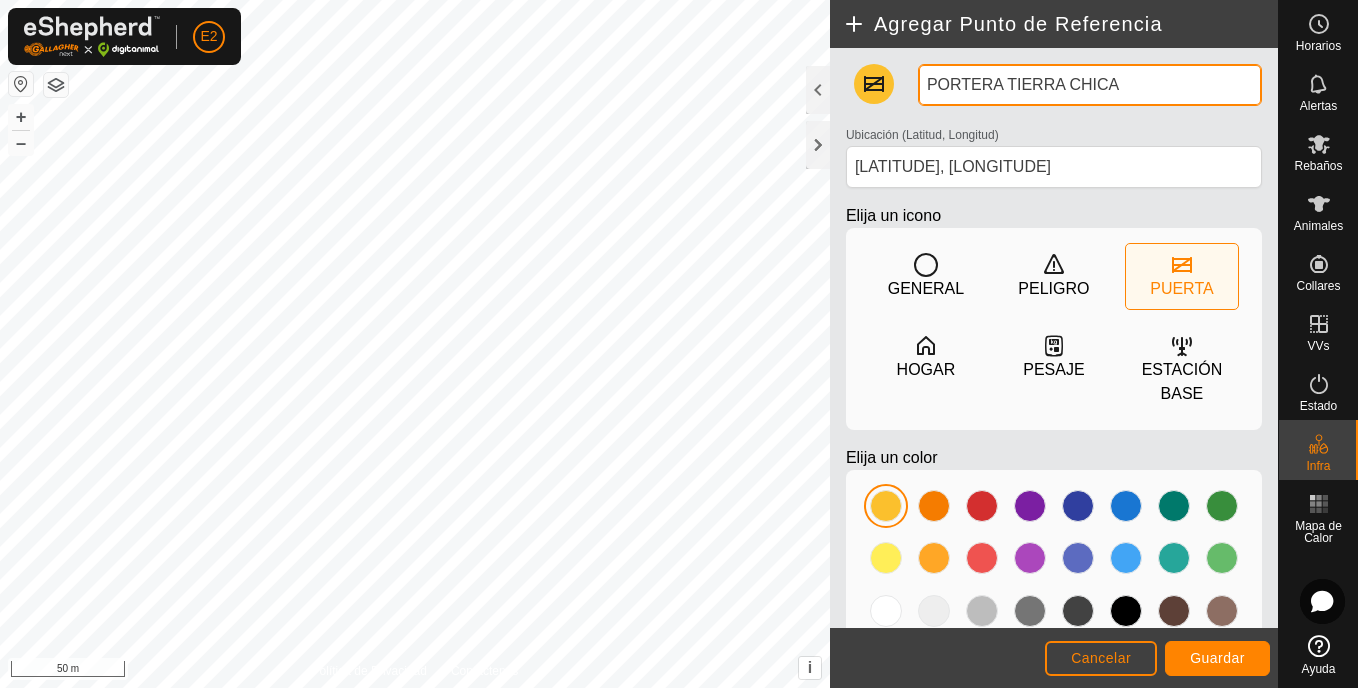 type on "PORTERA TIERRA CHICA" 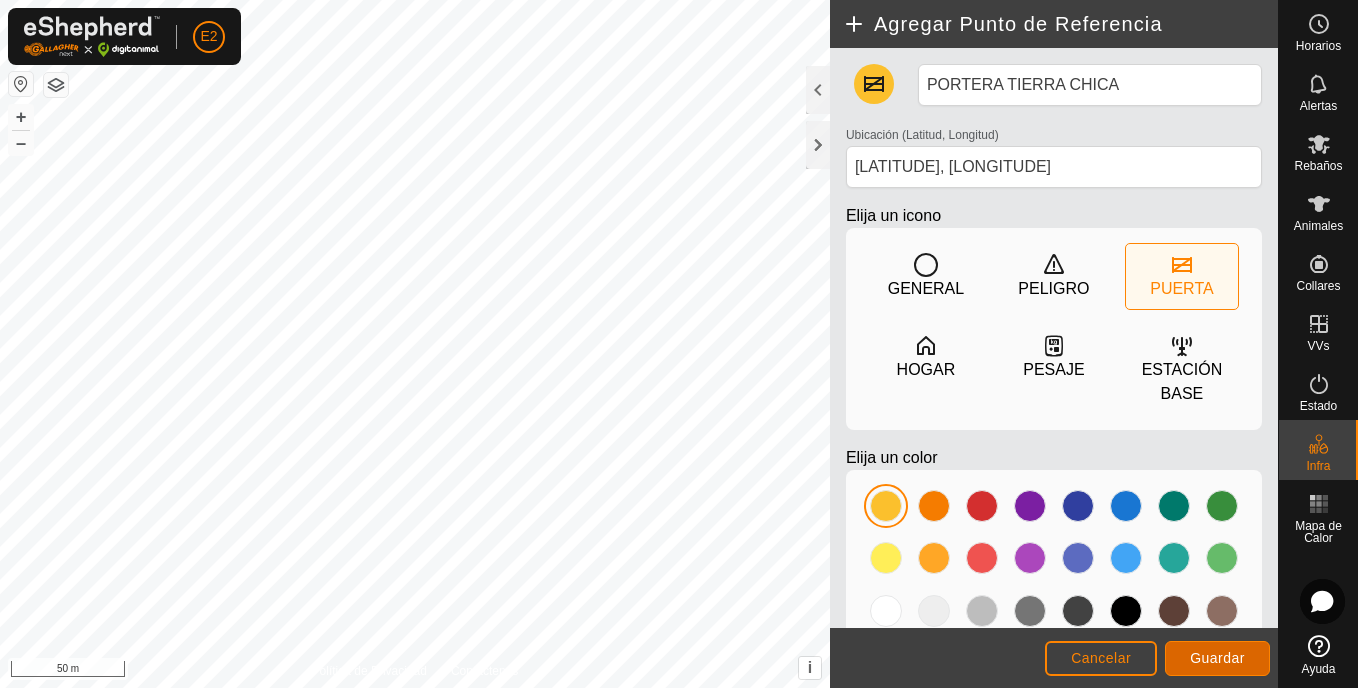 click on "Guardar" 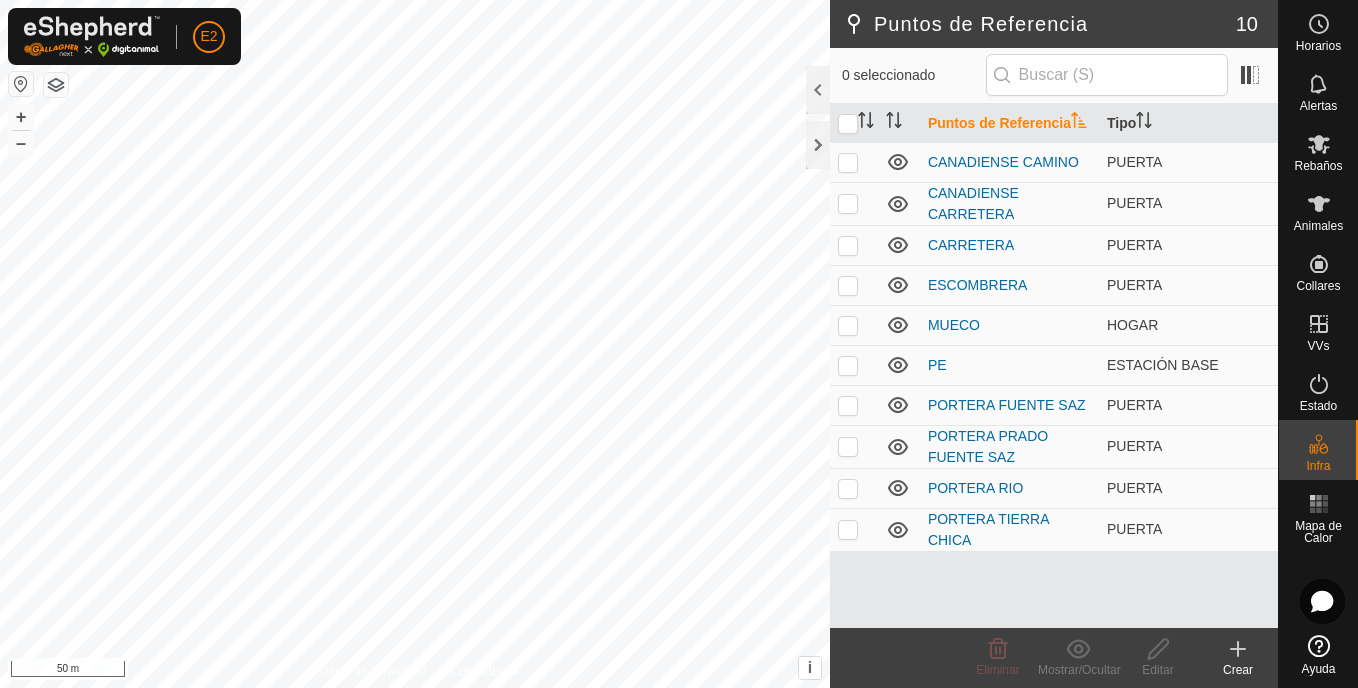 click on "Crear" 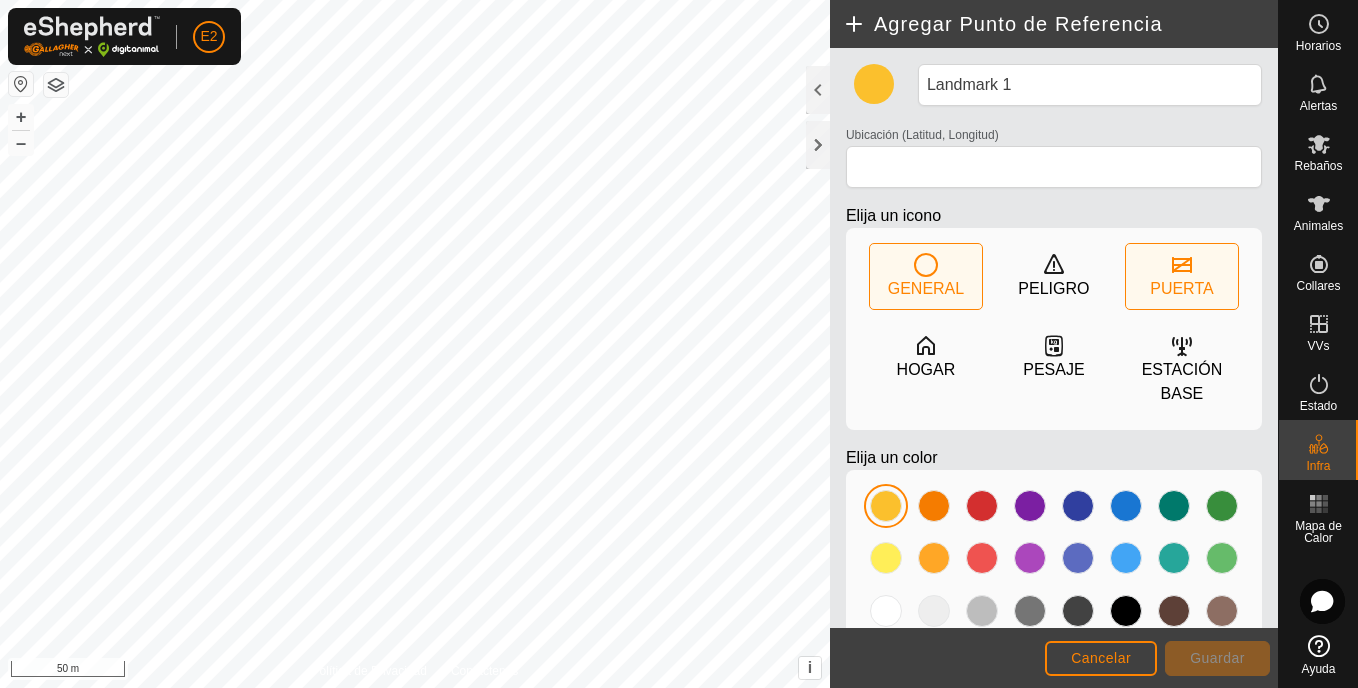 click 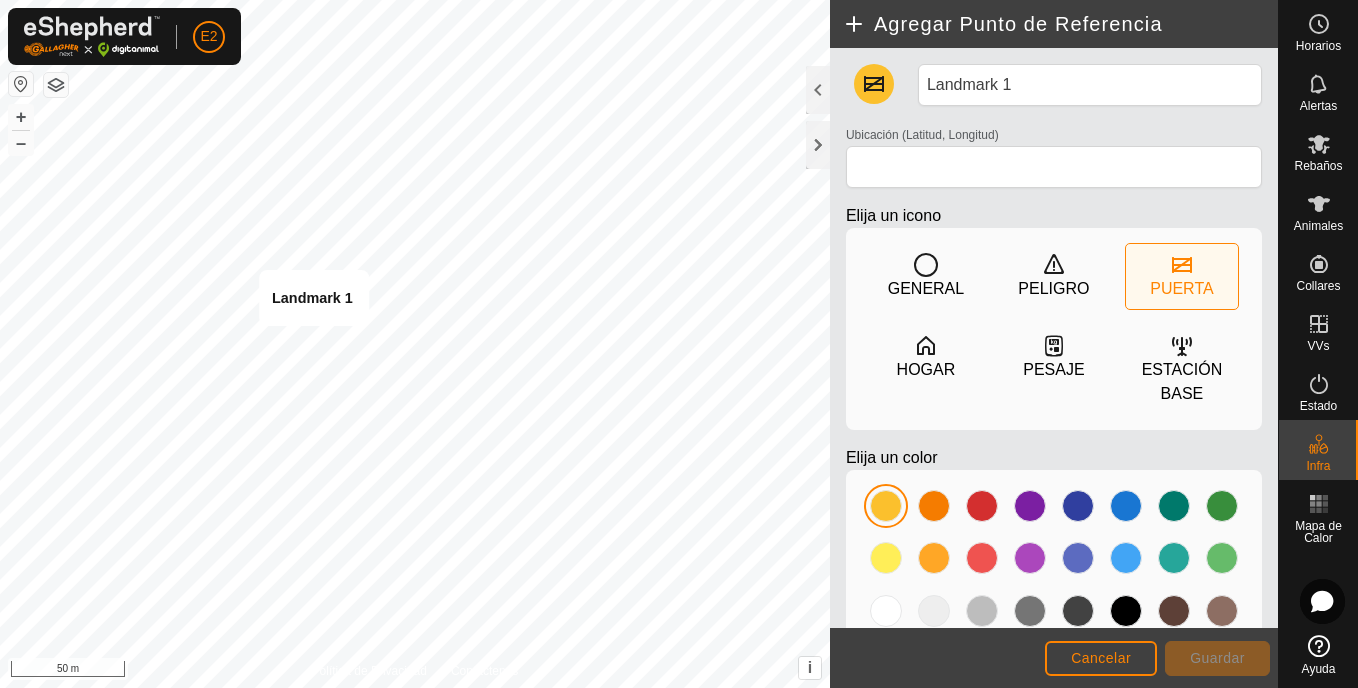 type on "[LATITUDE], [LONGITUDE]" 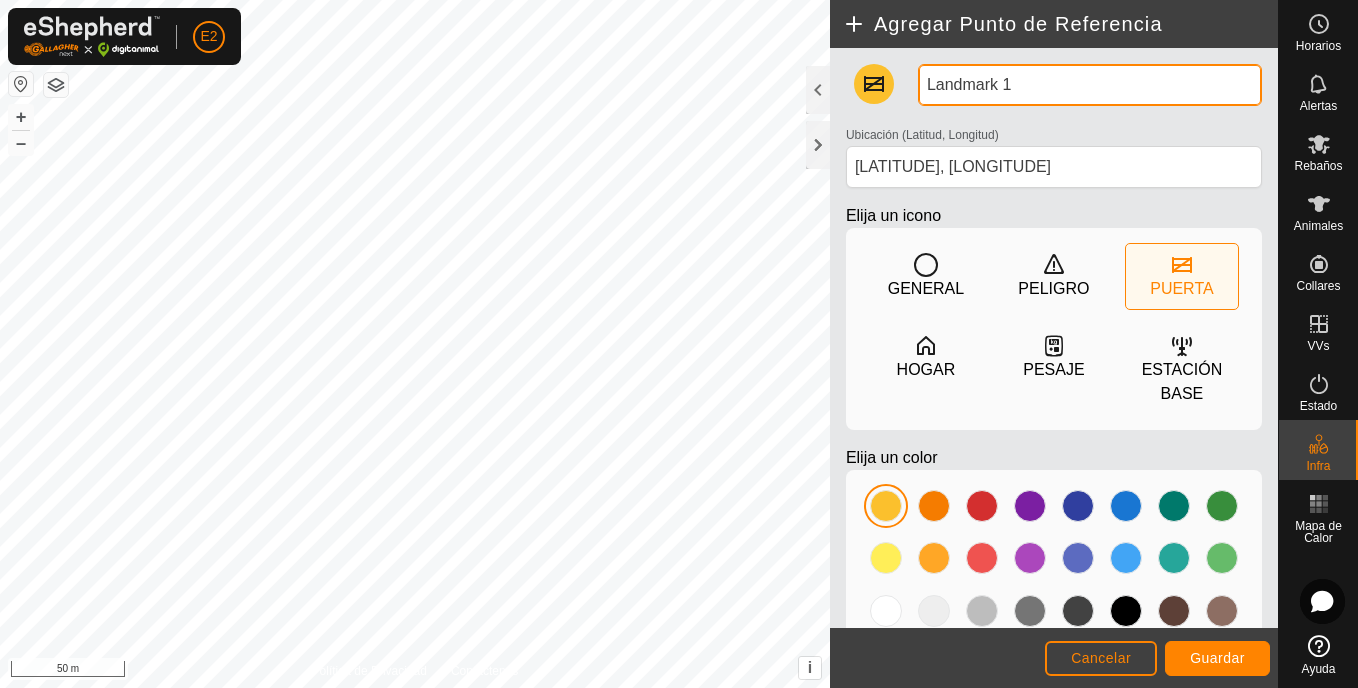 click on "Landmark 1" at bounding box center (1090, 85) 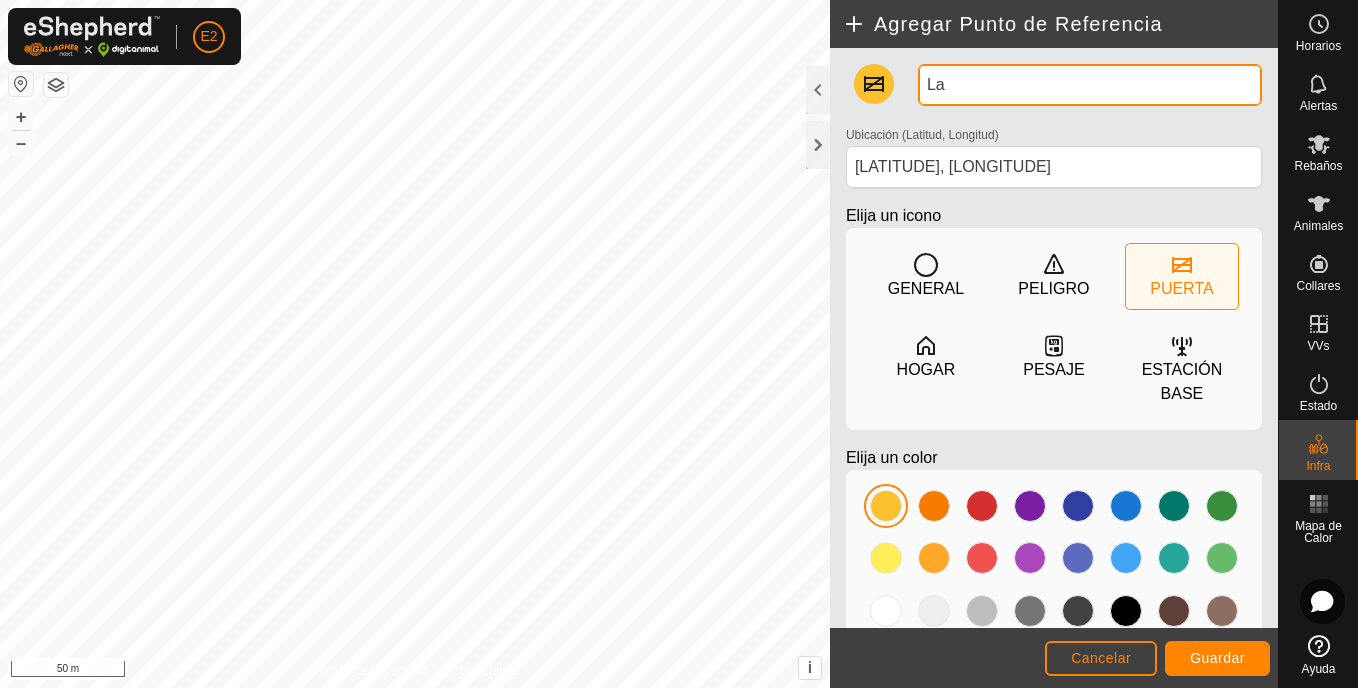 type on "L" 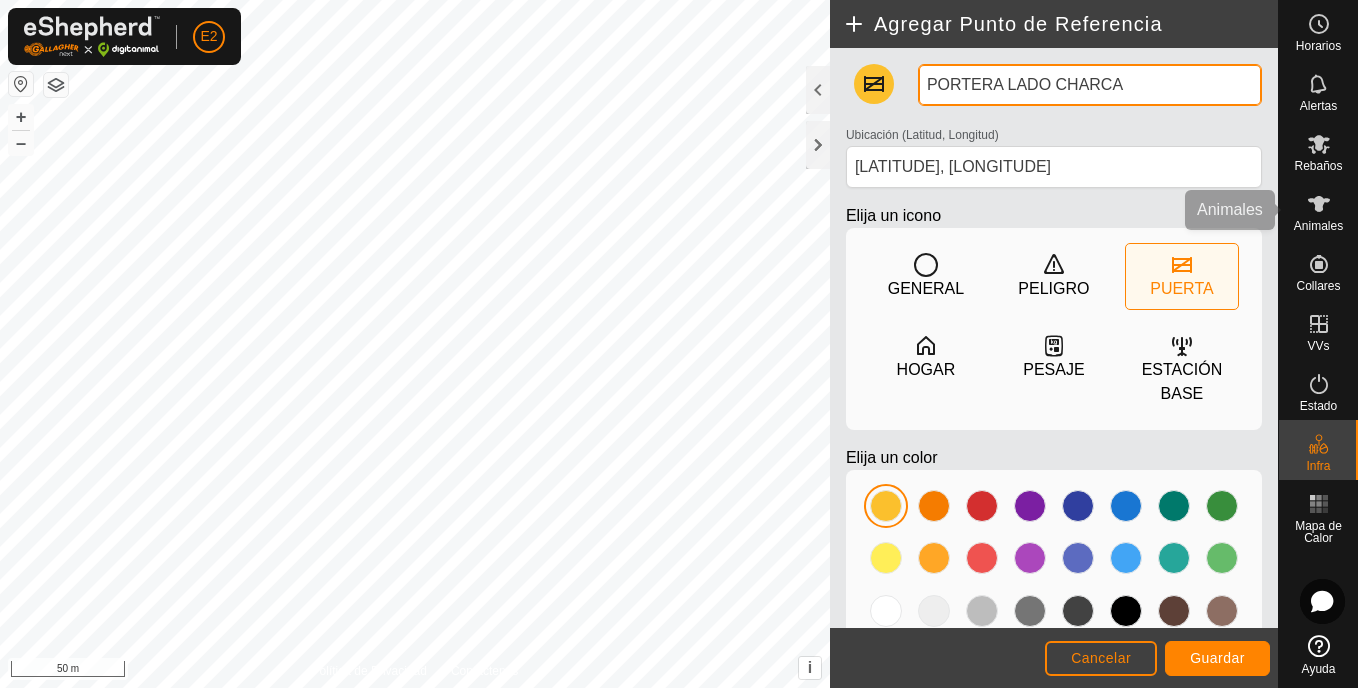type on "PORTERA LADO CHARCA" 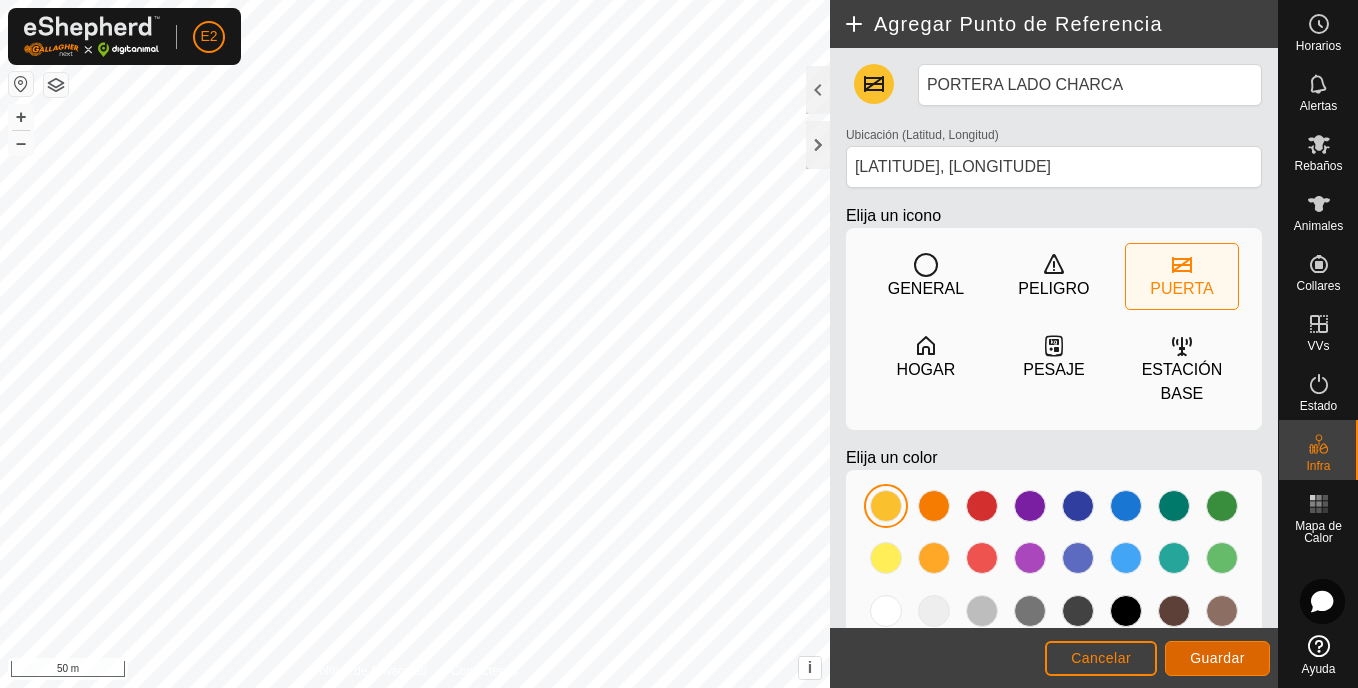 click on "Guardar" 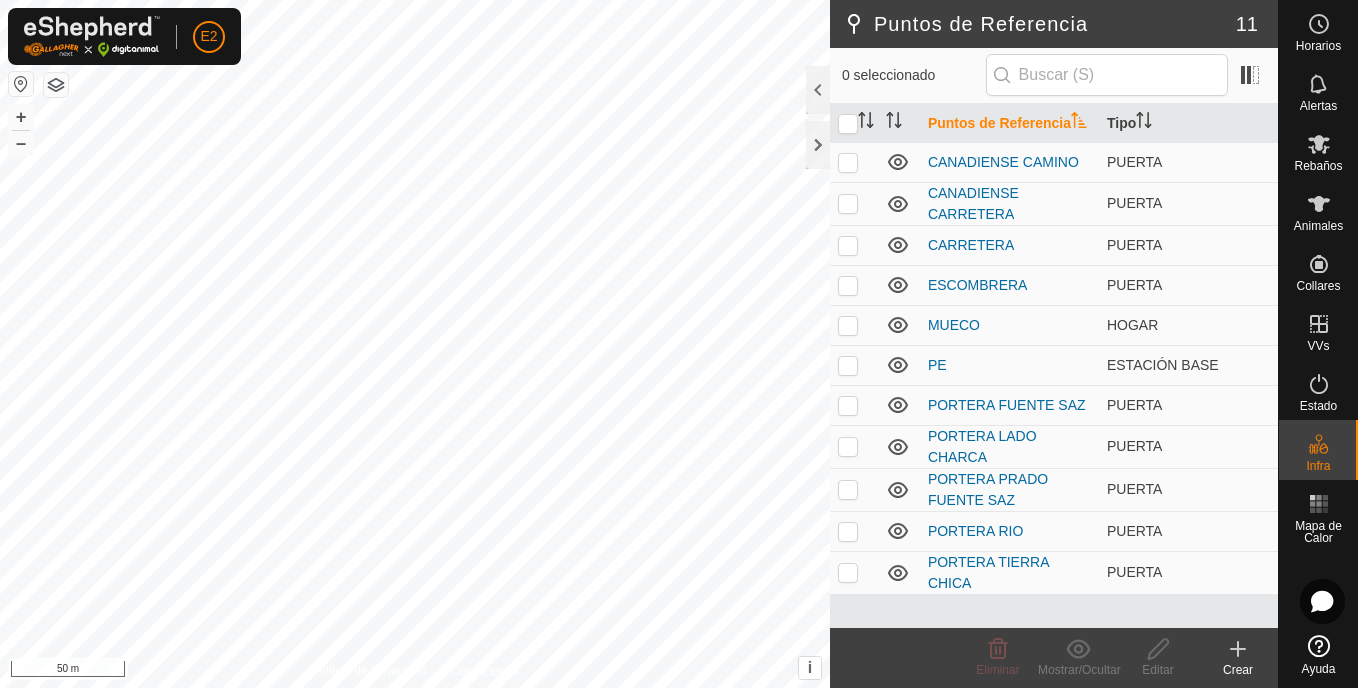 click 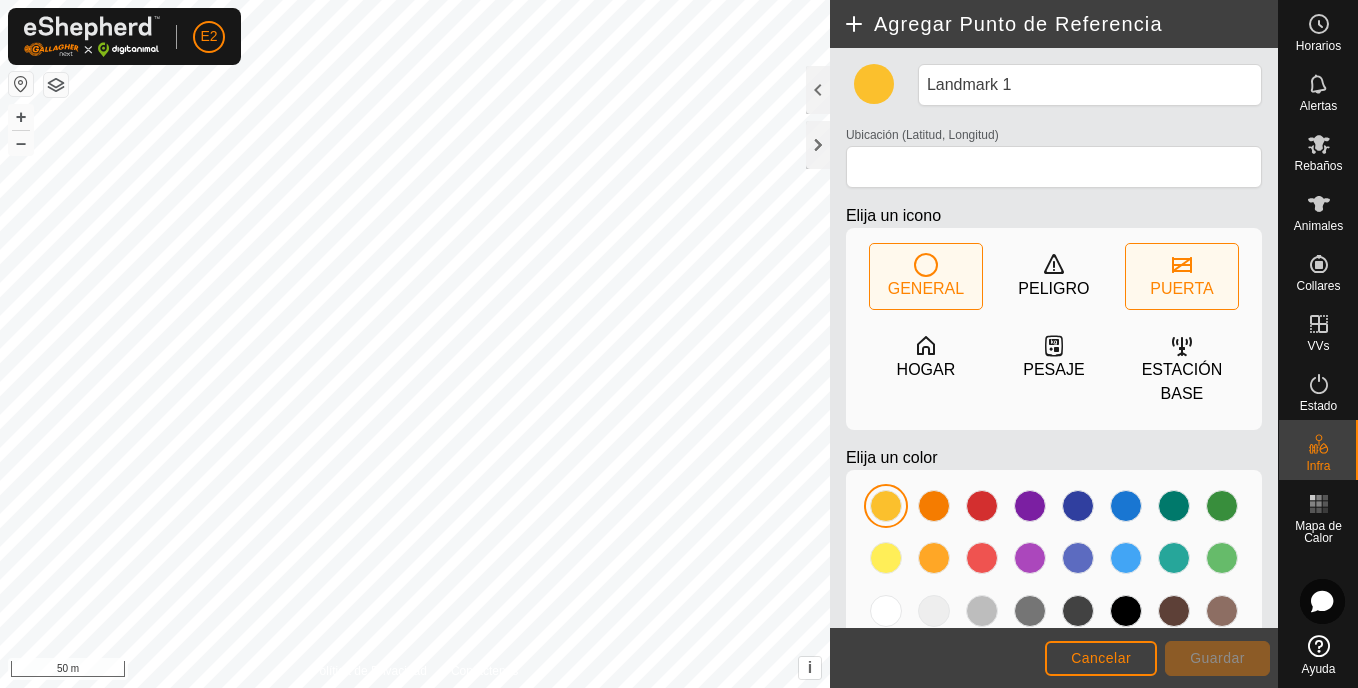 click 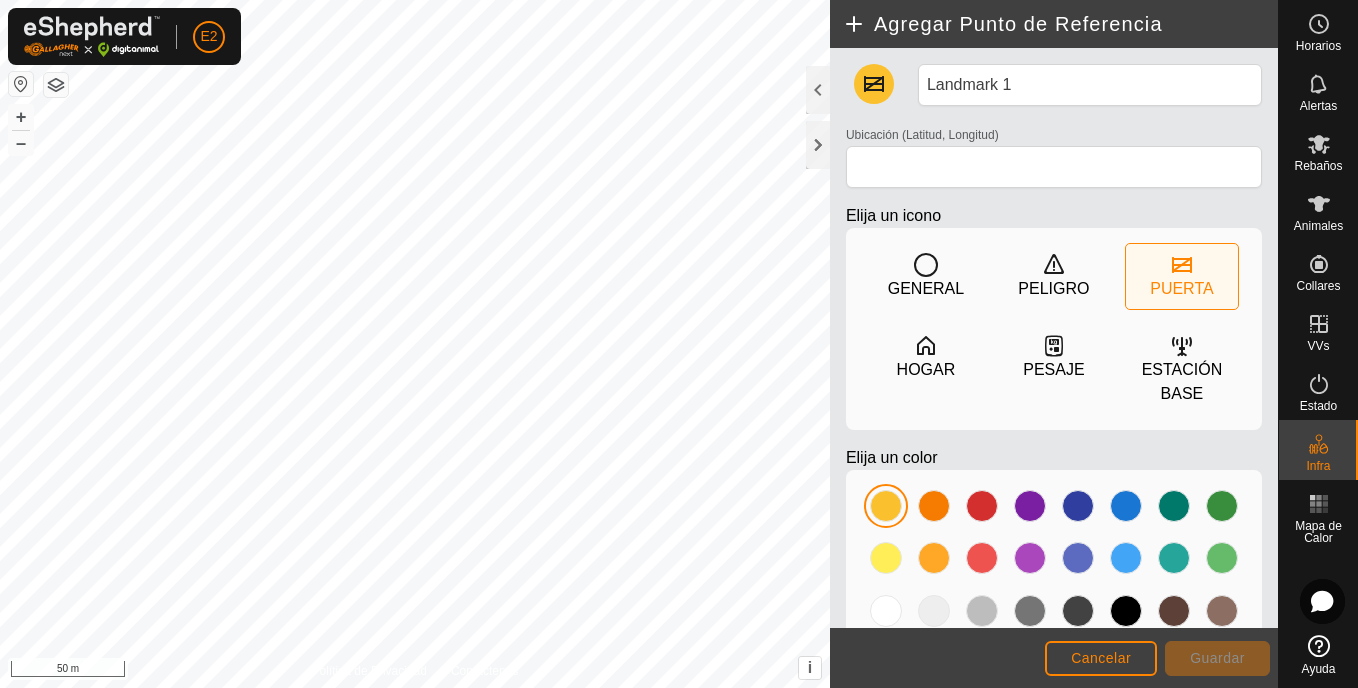 type on "[LATITUDE], [LONGITUDE]" 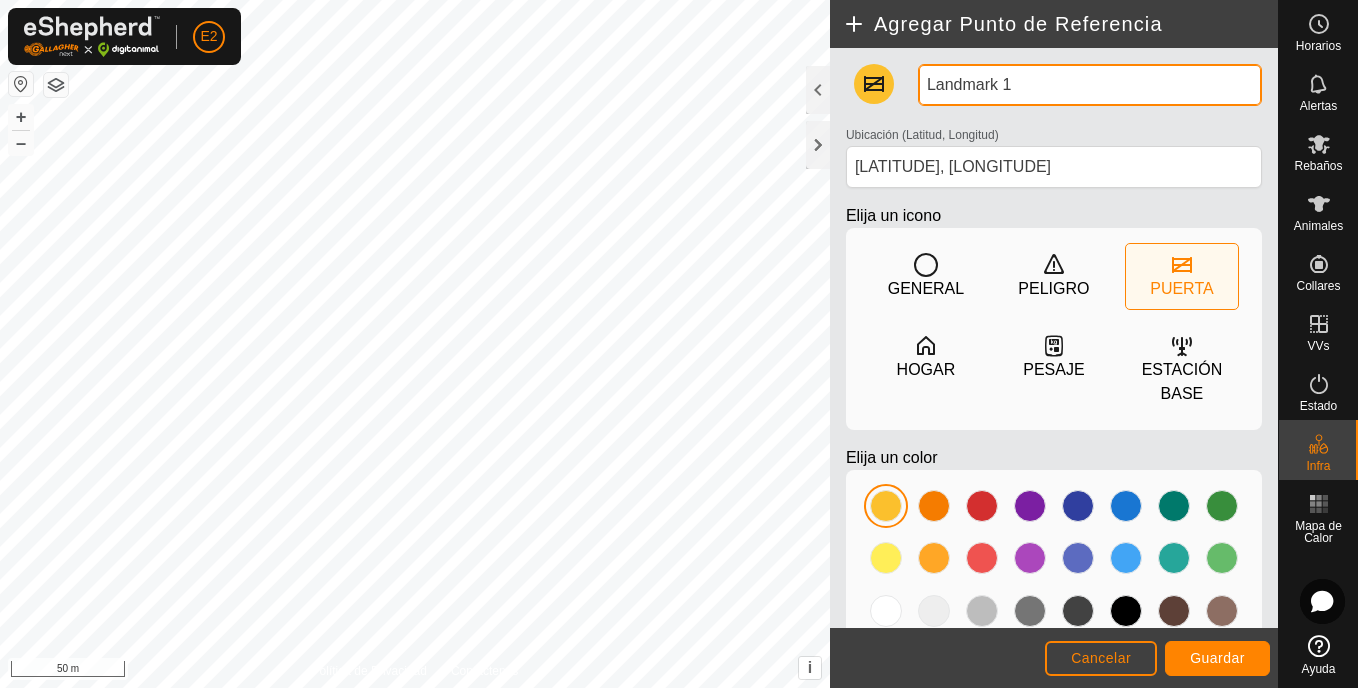 click on "Landmark 1" at bounding box center [1090, 85] 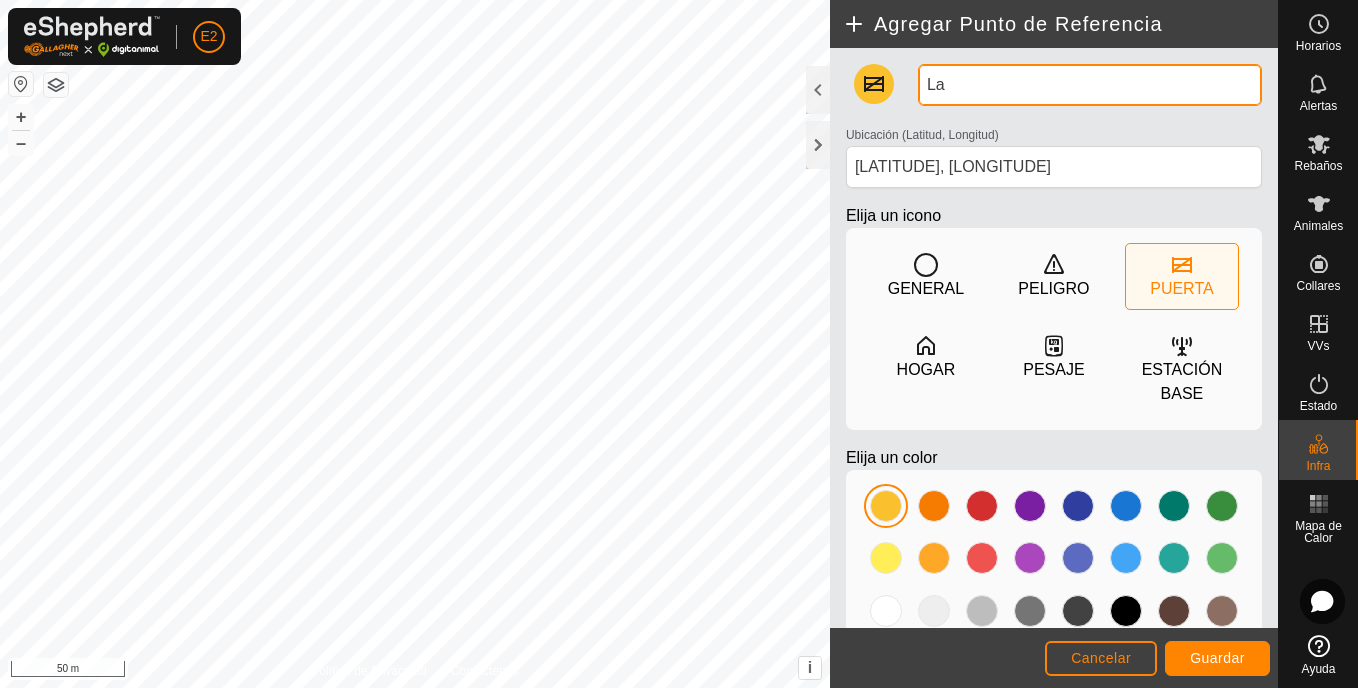 type on "L" 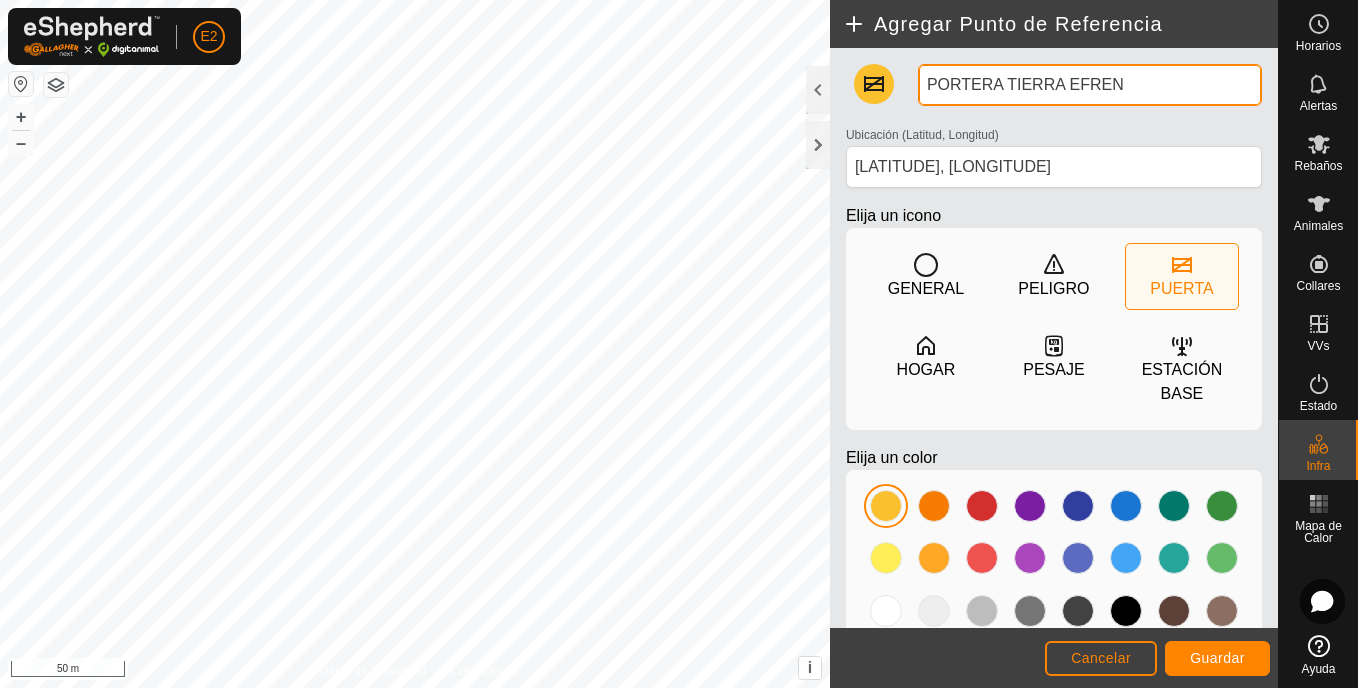 type on "PORTERA TIERRA EFREN" 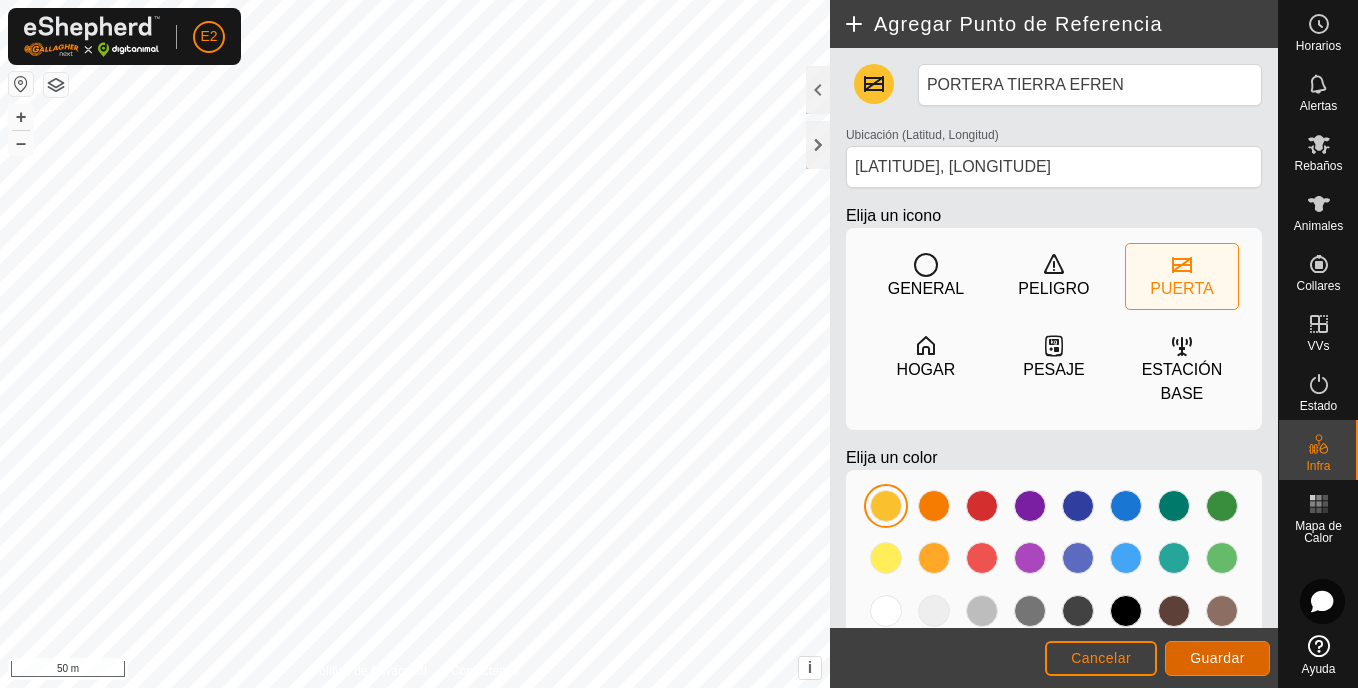 click on "Guardar" 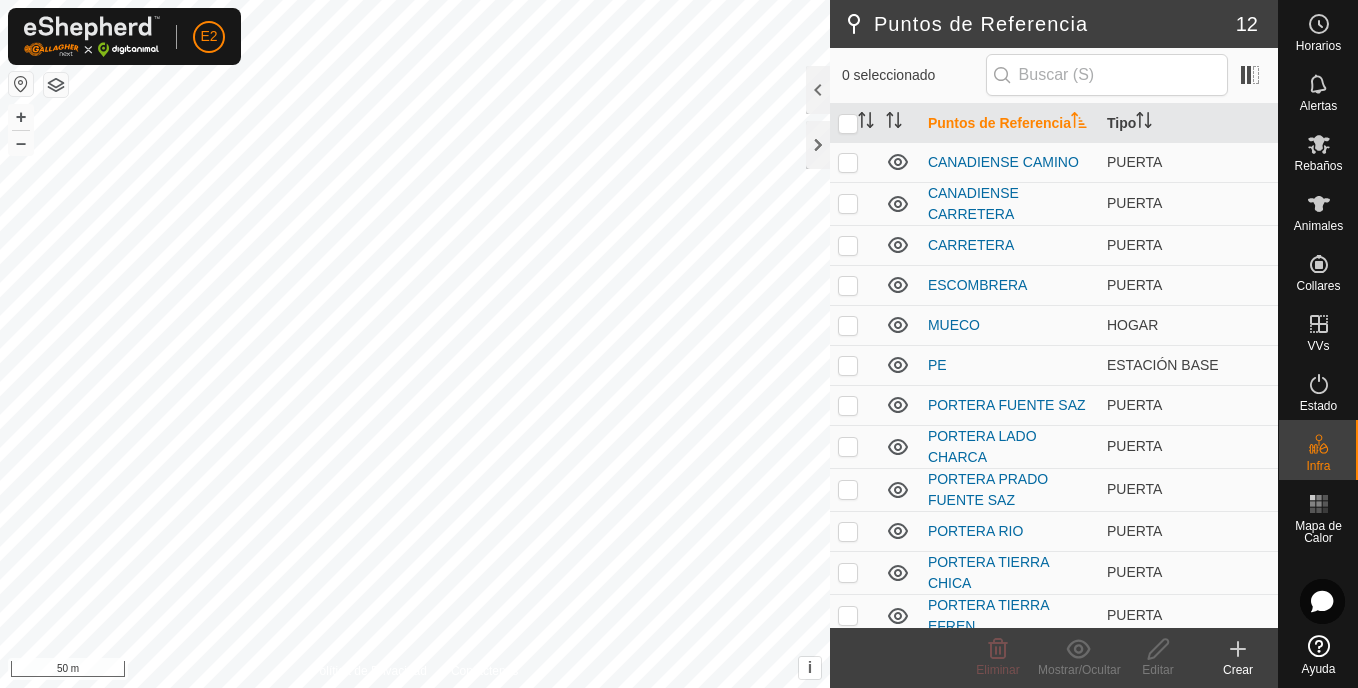 click 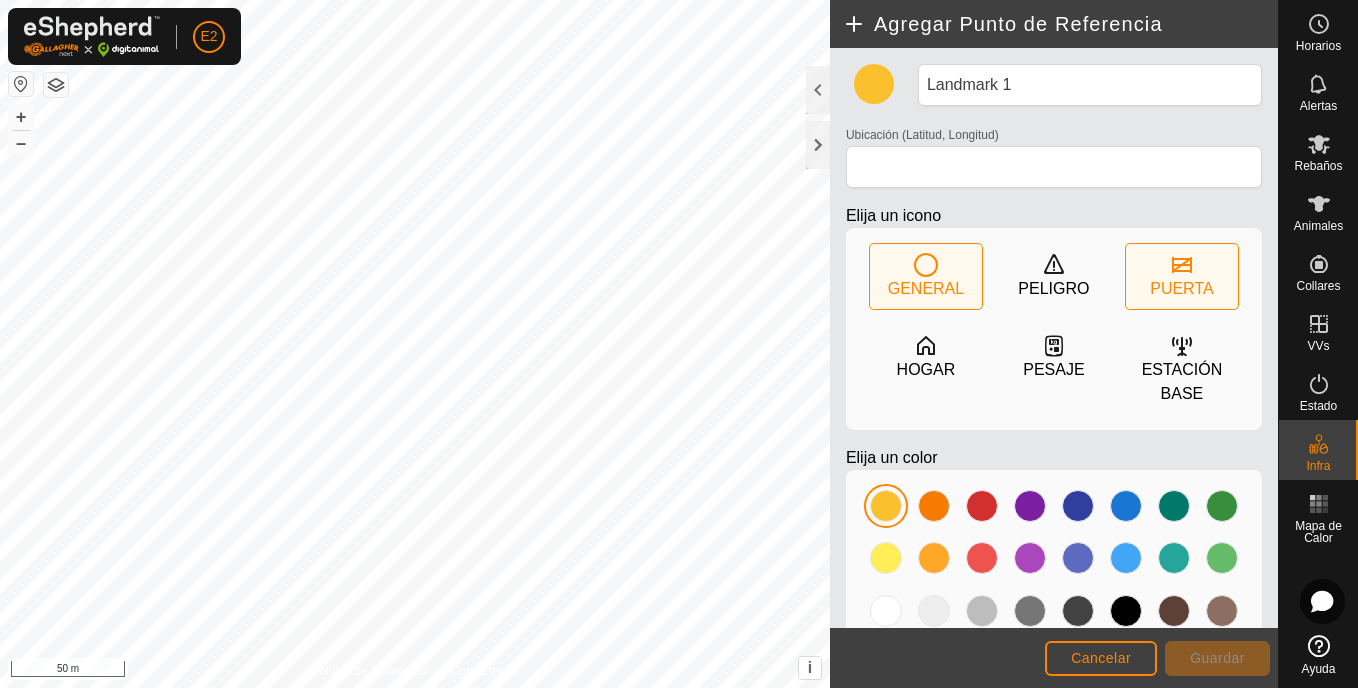 click on "PUERTA" 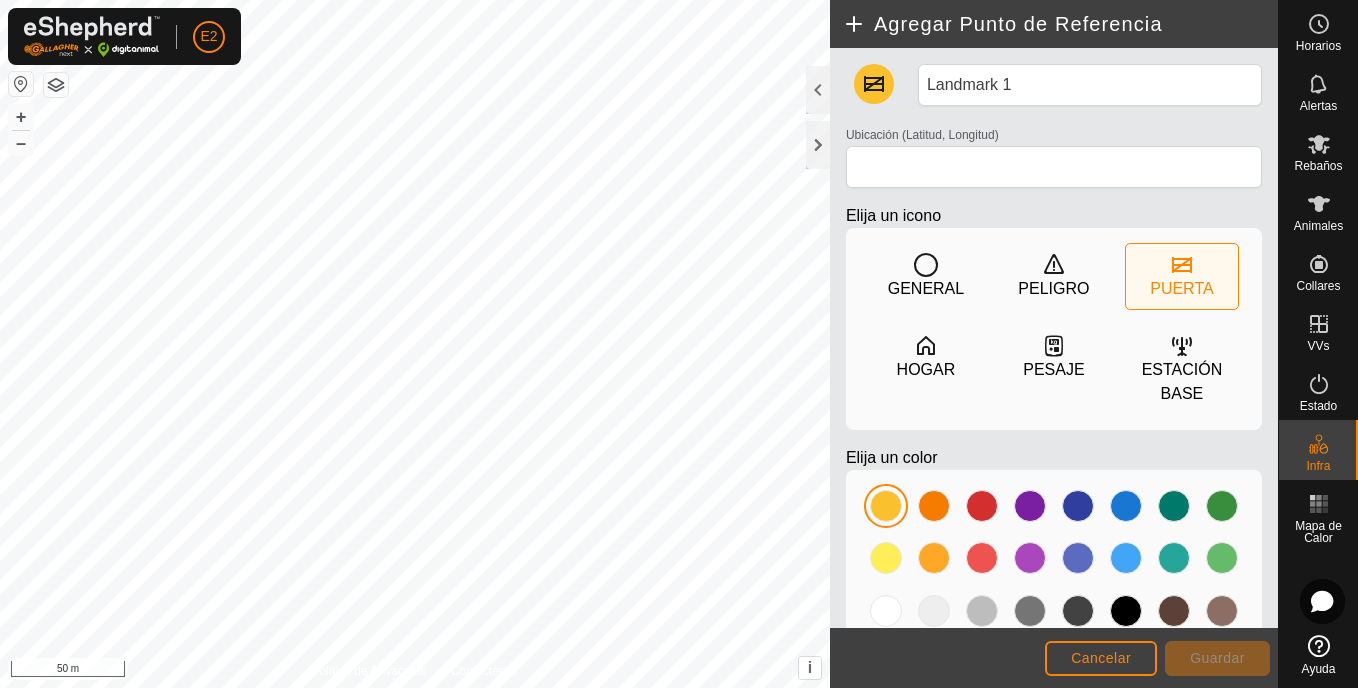 type on "[LATITUDE], [LONGITUDE]" 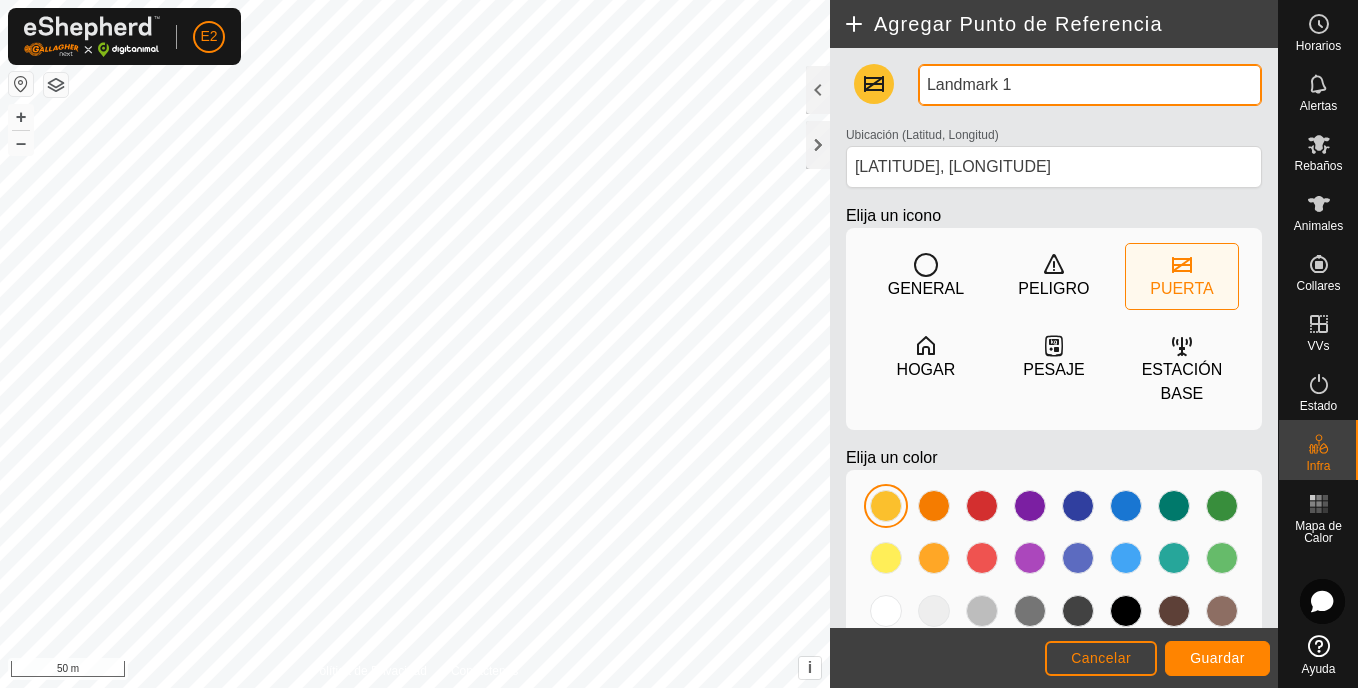 click on "Landmark 1" at bounding box center (1090, 85) 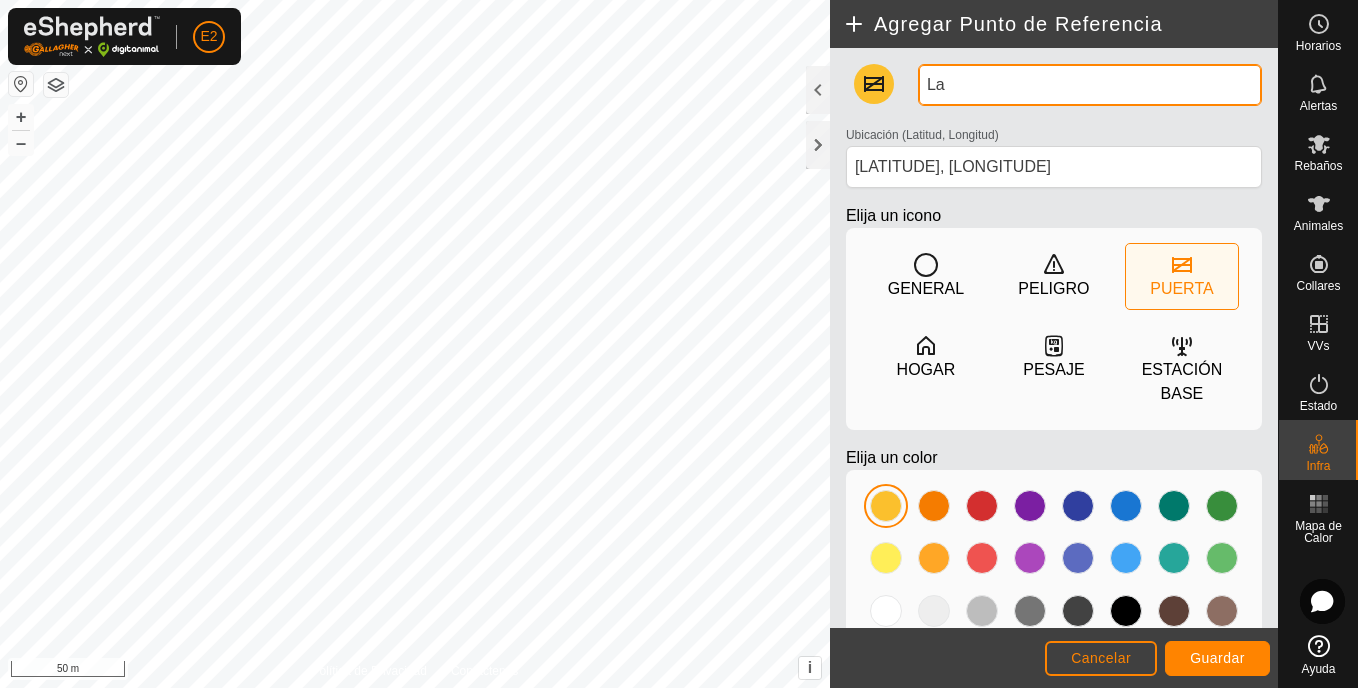 type on "L" 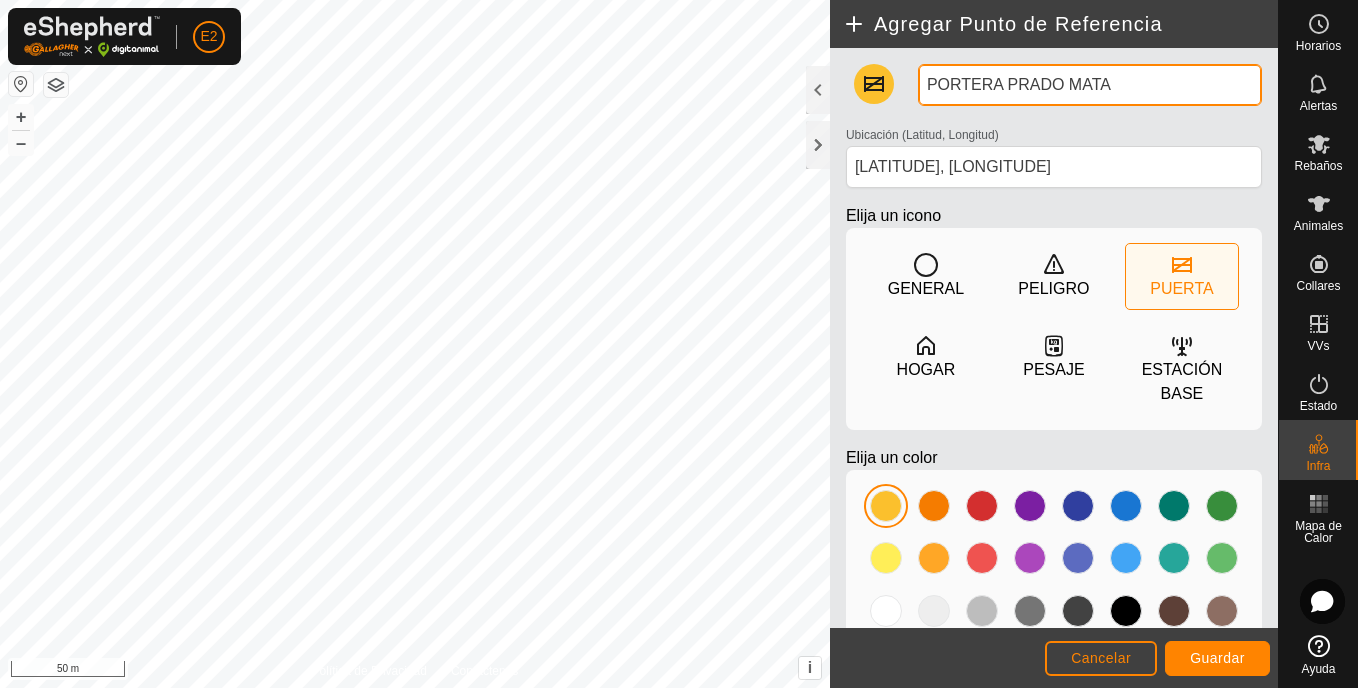 type on "PORTERA PRADO MATA" 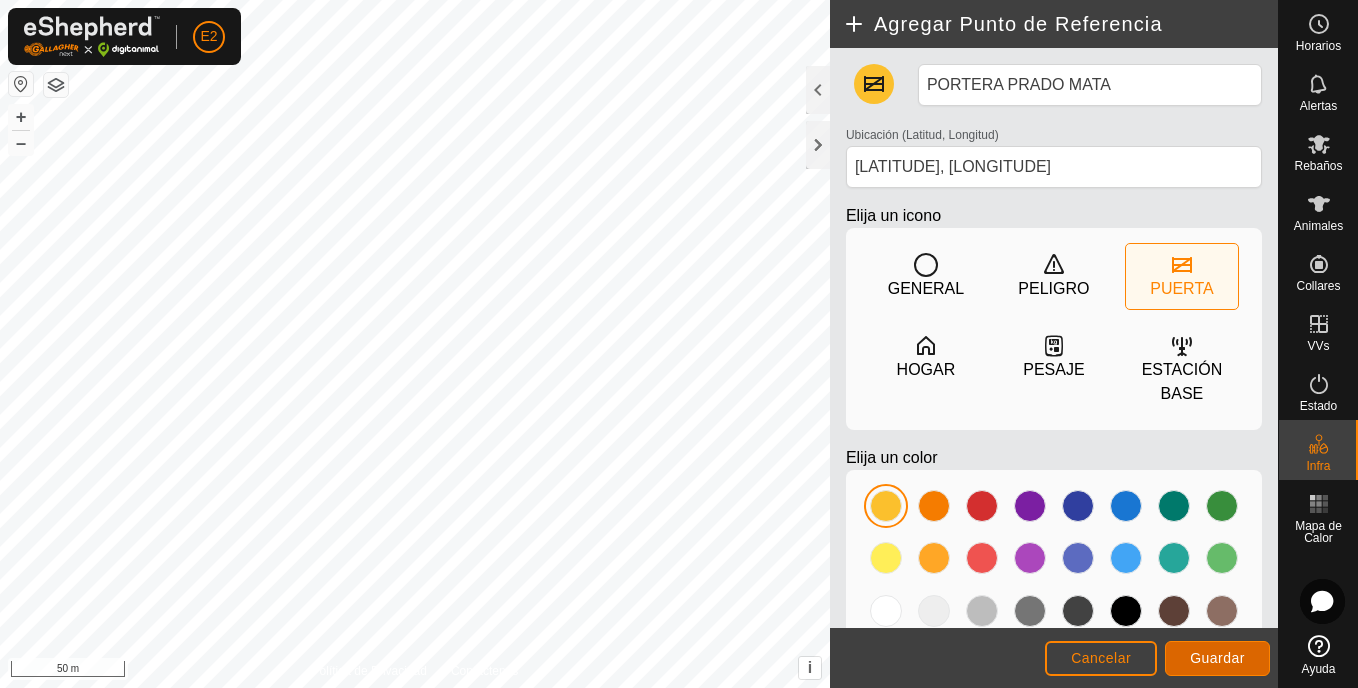 click on "Guardar" 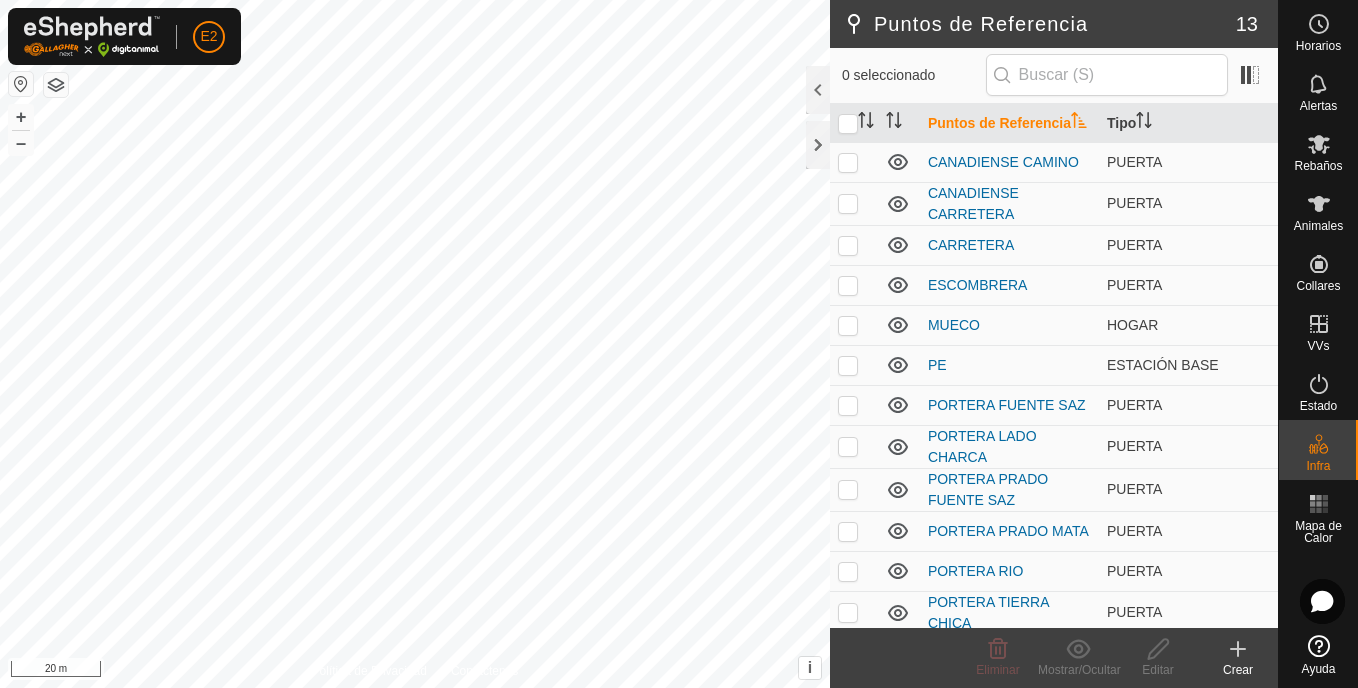 click 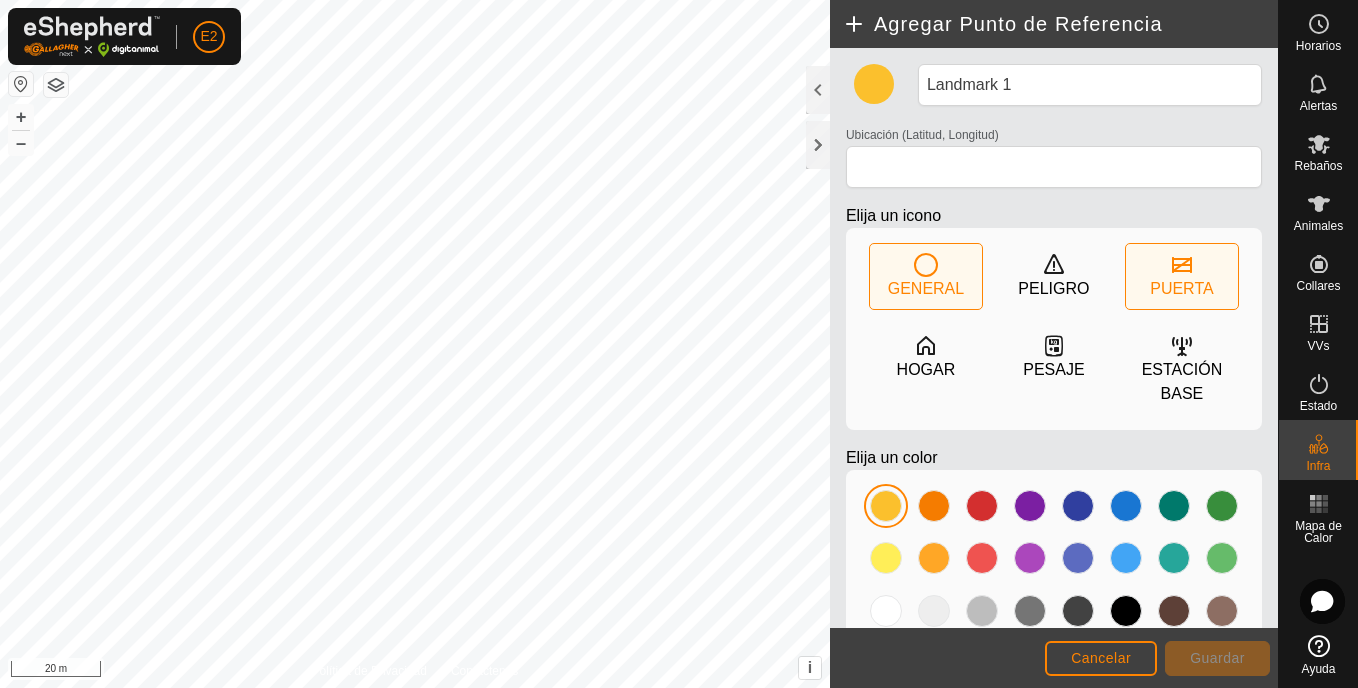 click on "PUERTA" 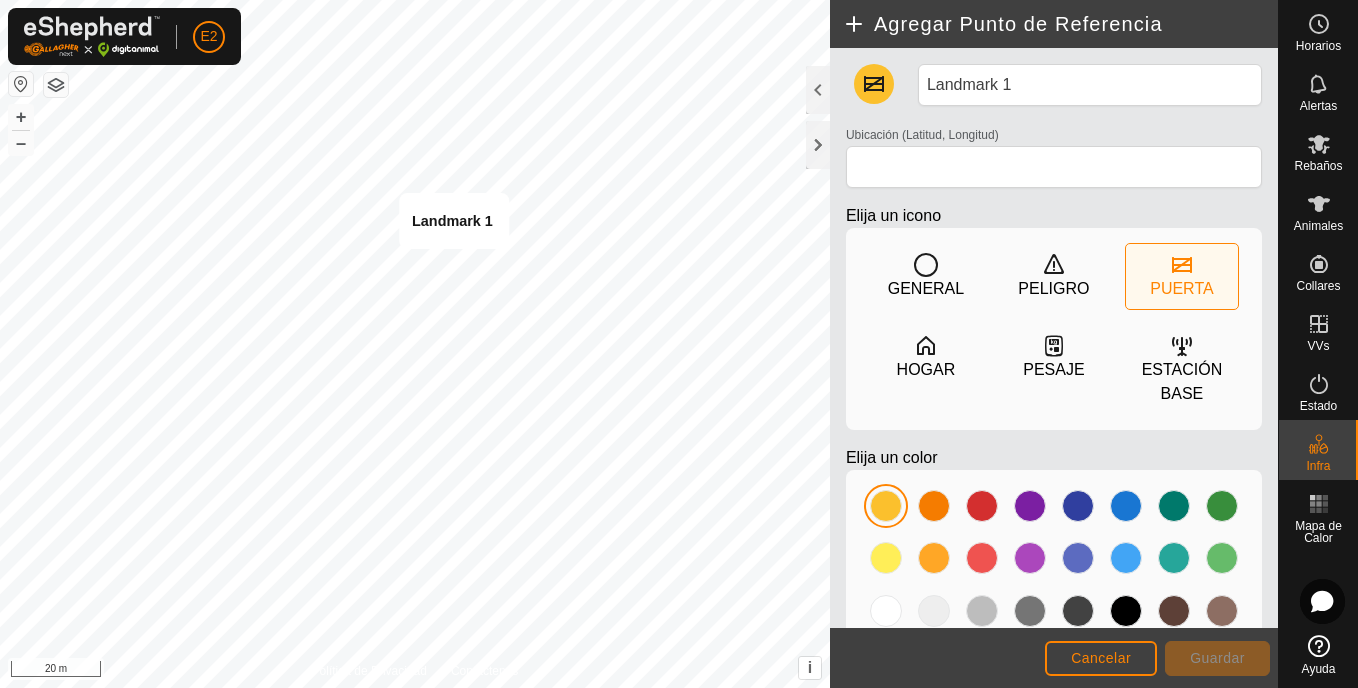 type on "[LATITUDE], [LONGITUDE]" 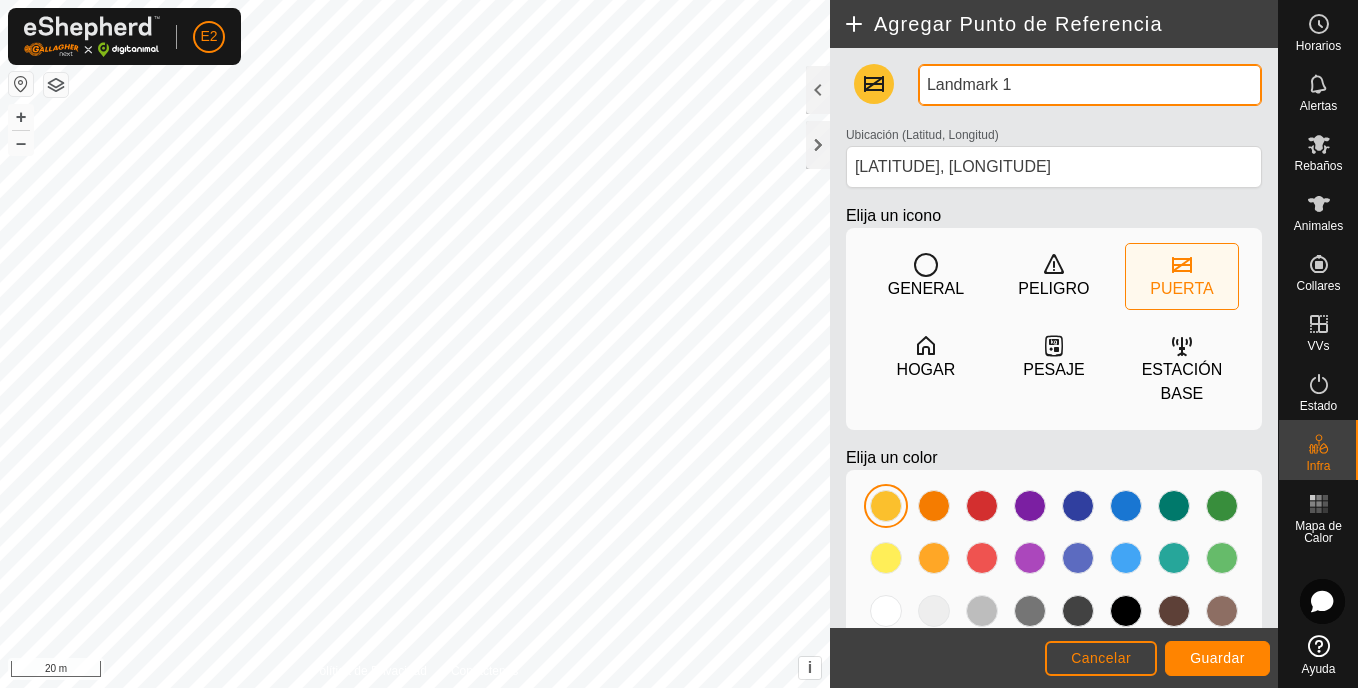 click on "Landmark 1" at bounding box center [1090, 85] 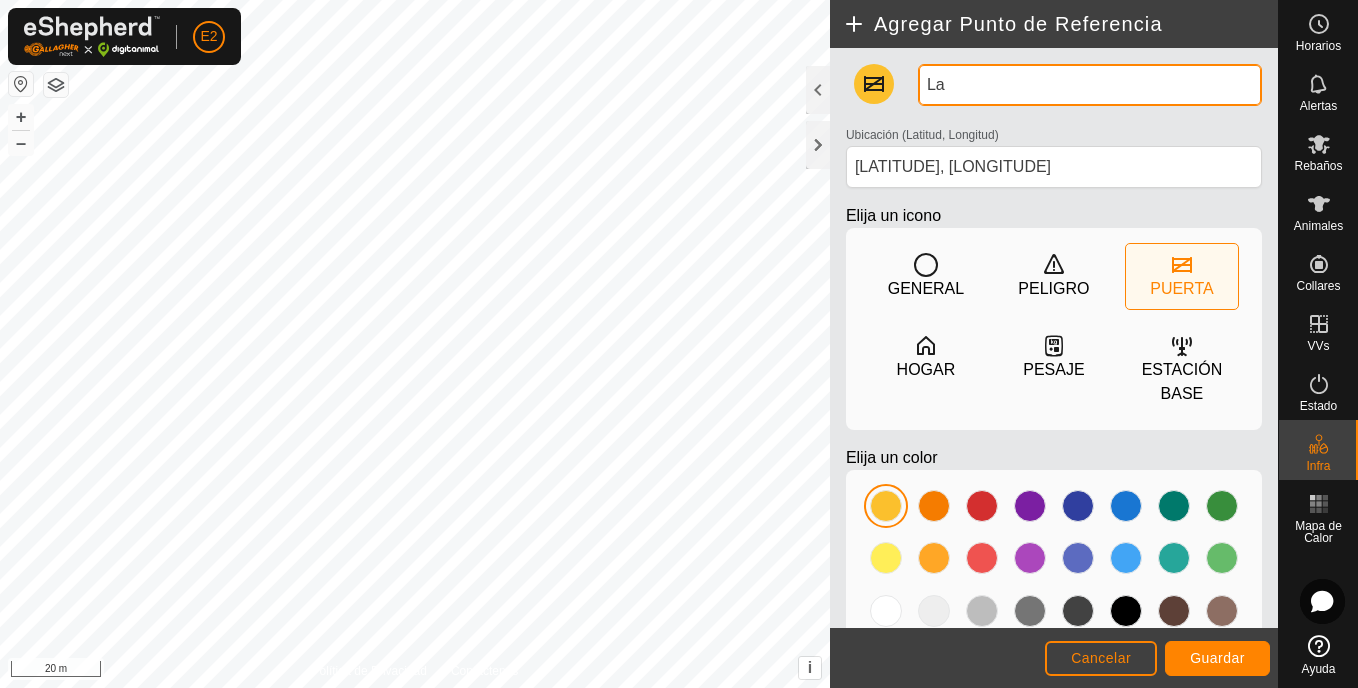 type on "L" 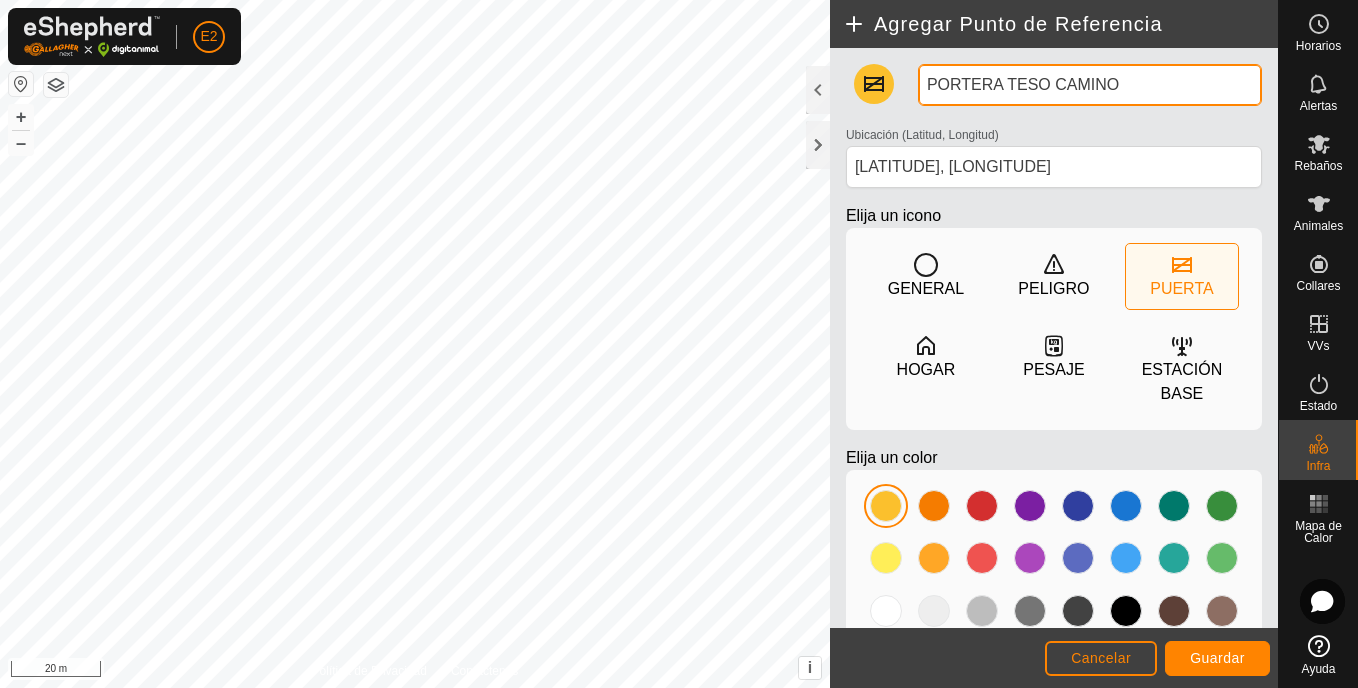 type on "PORTERA TESO CAMINO" 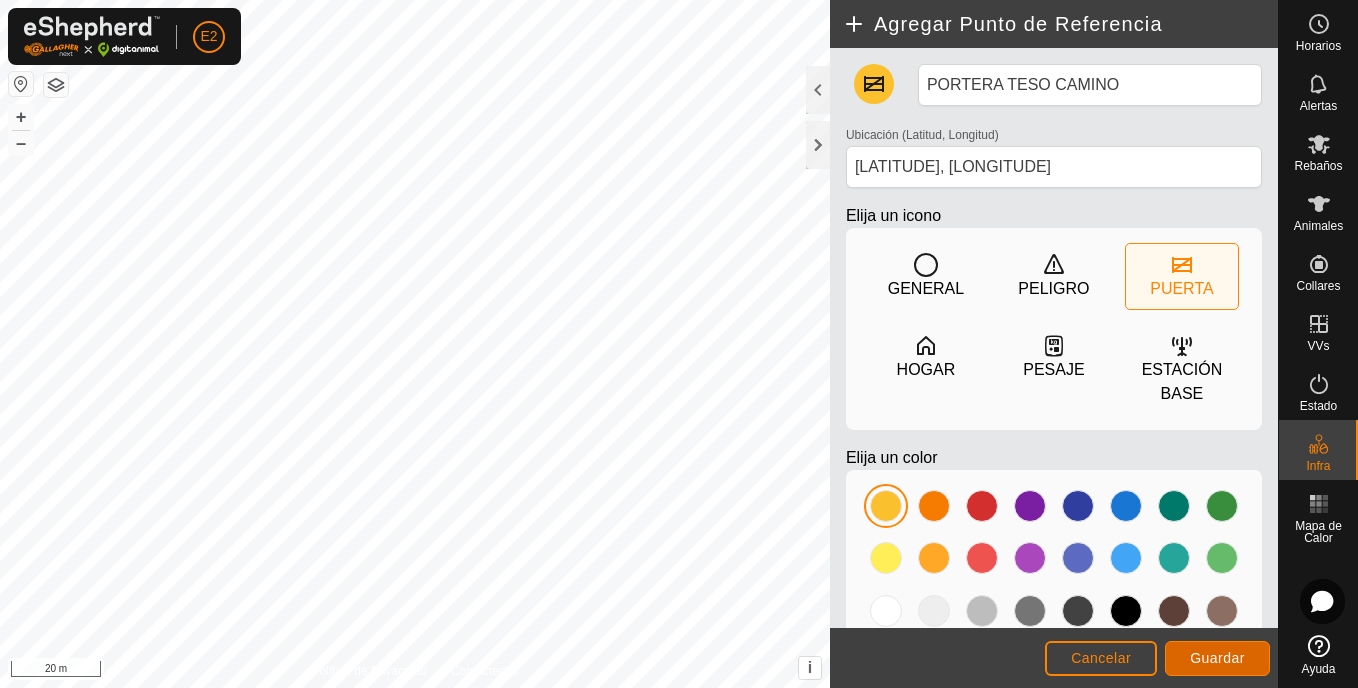 click on "Guardar" 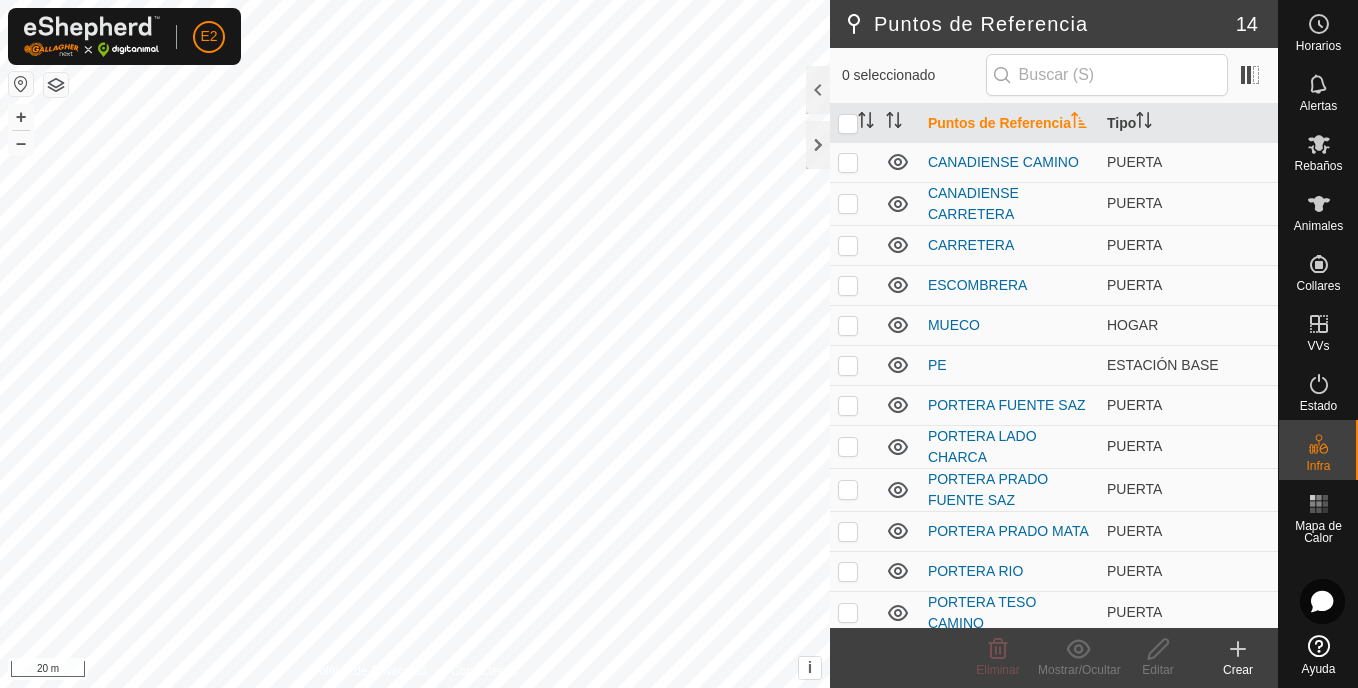 click 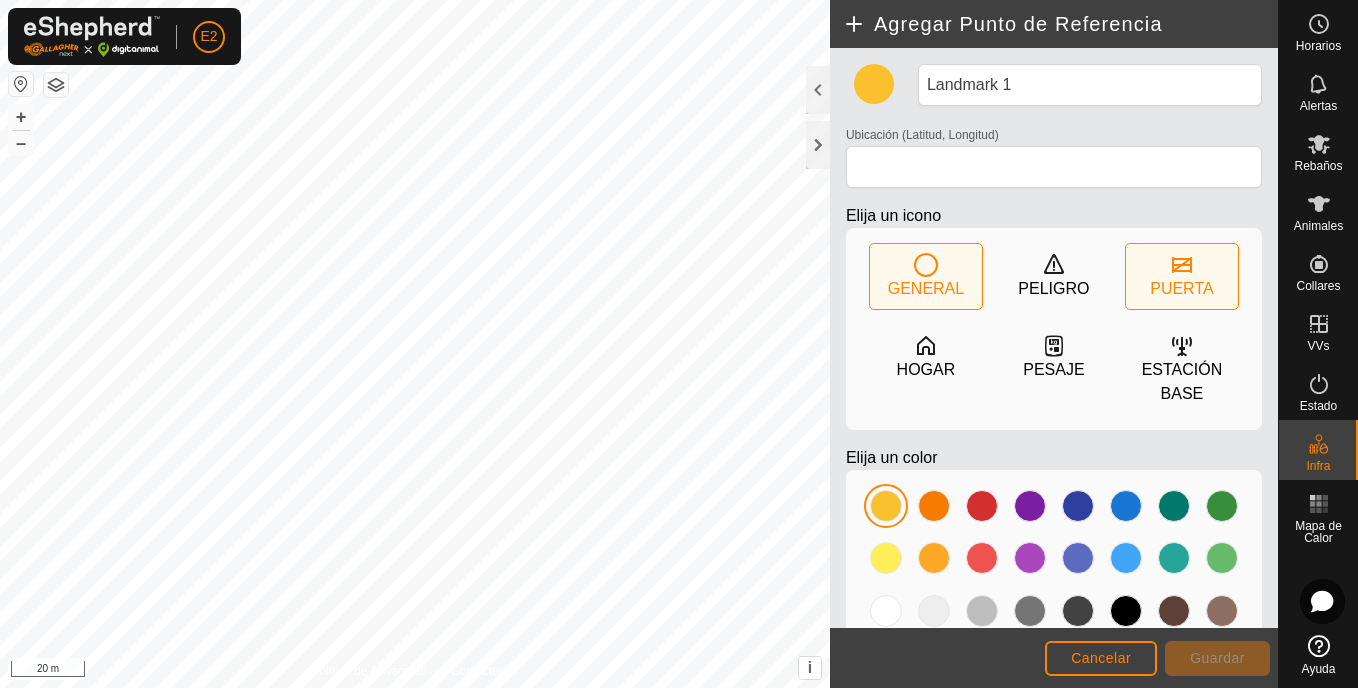 click 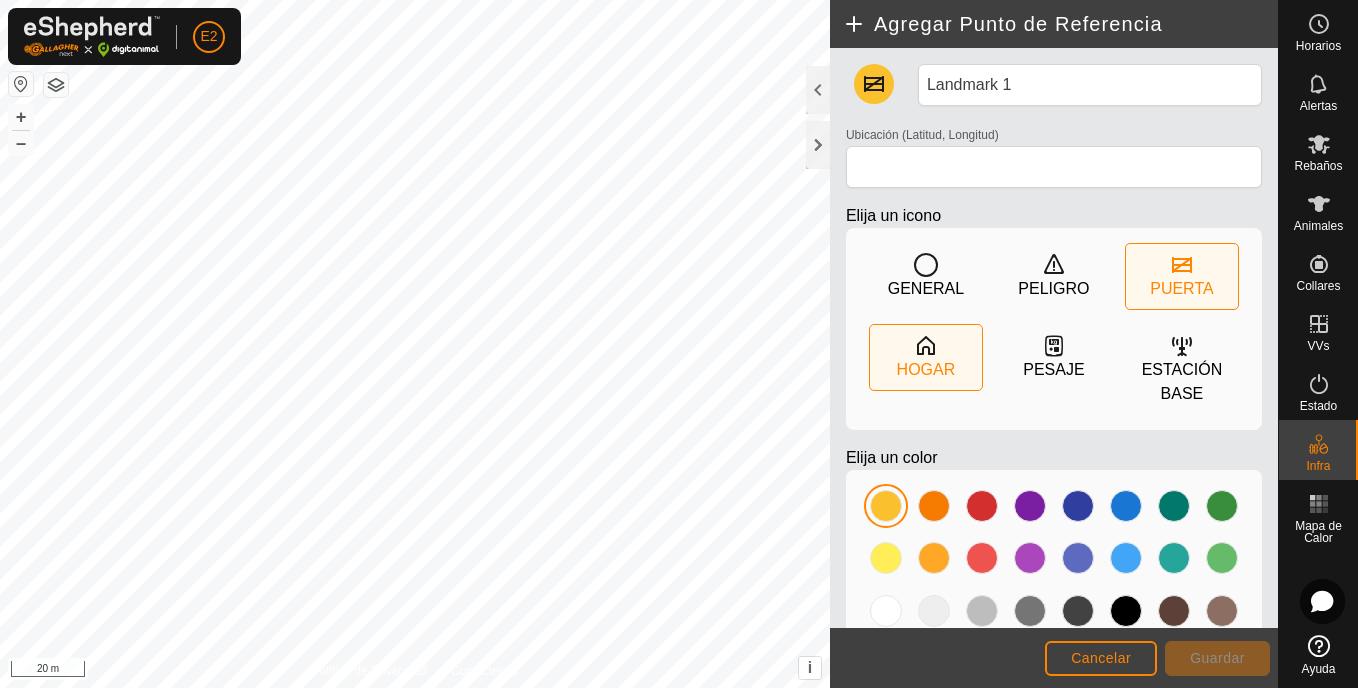 type on "[LATITUDE], [LONGITUDE]" 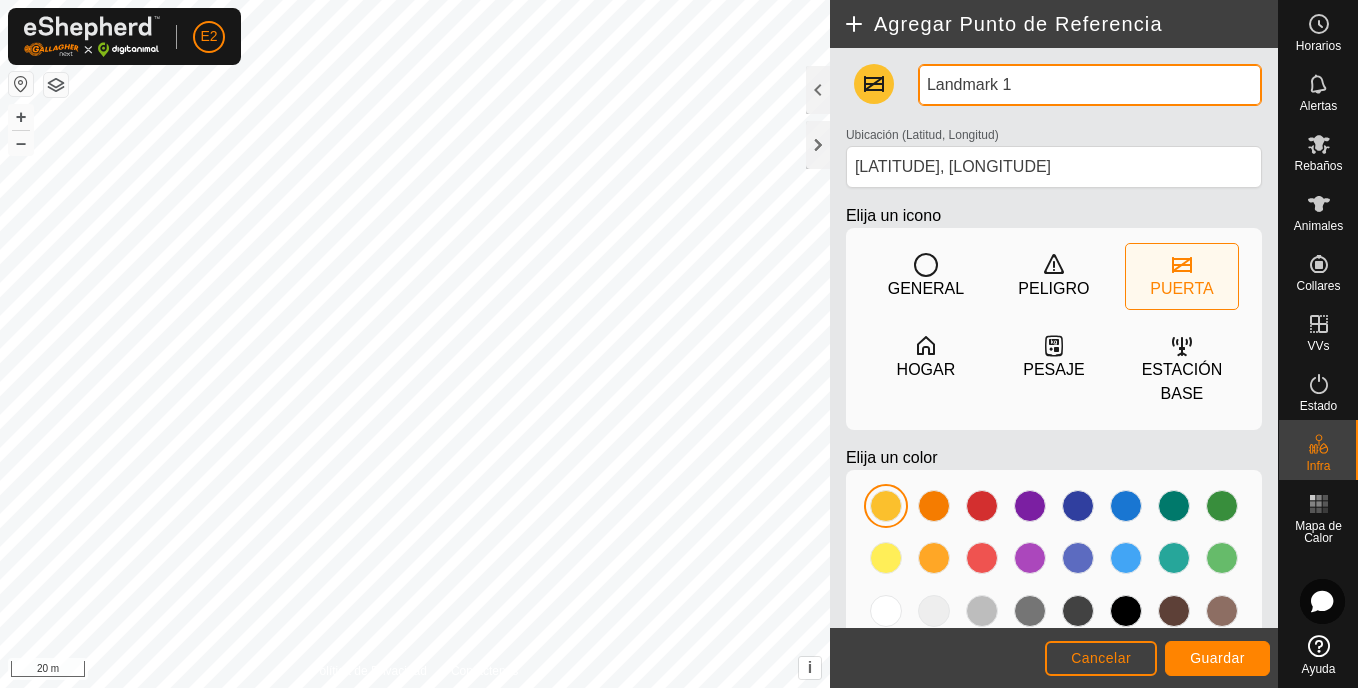 click on "Landmark 1" at bounding box center (1090, 85) 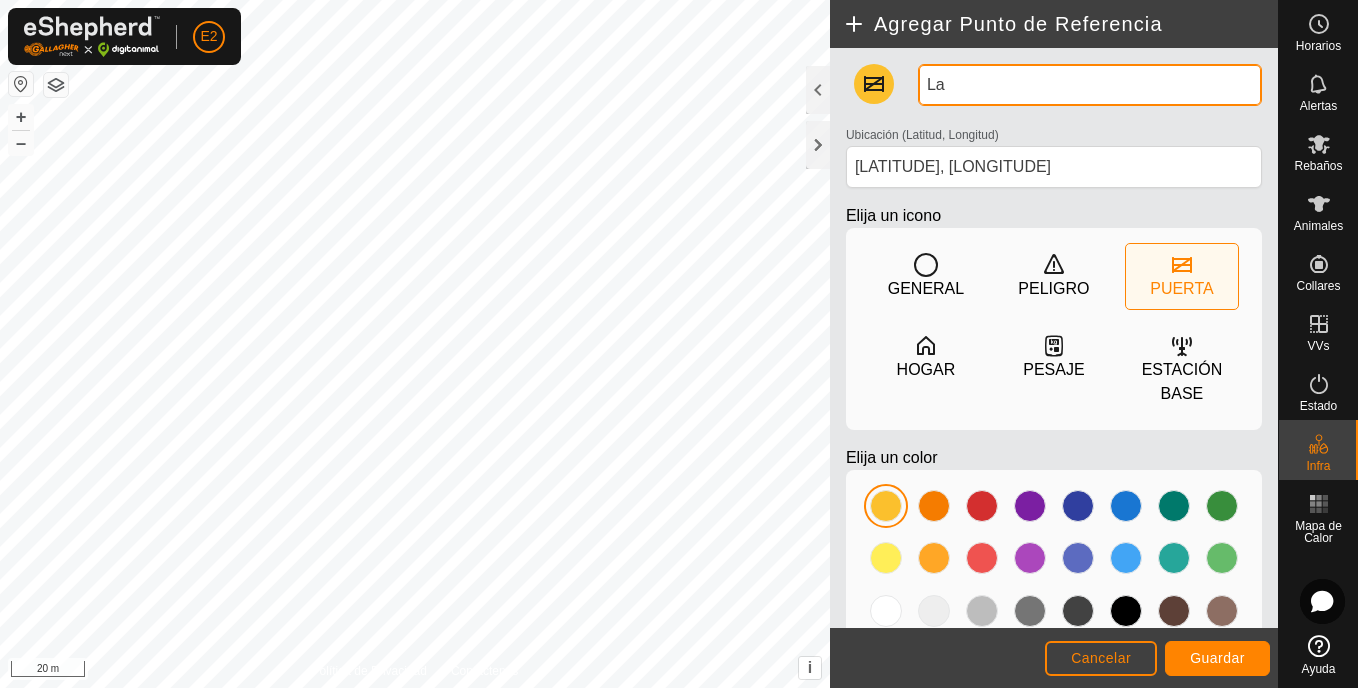 type on "L" 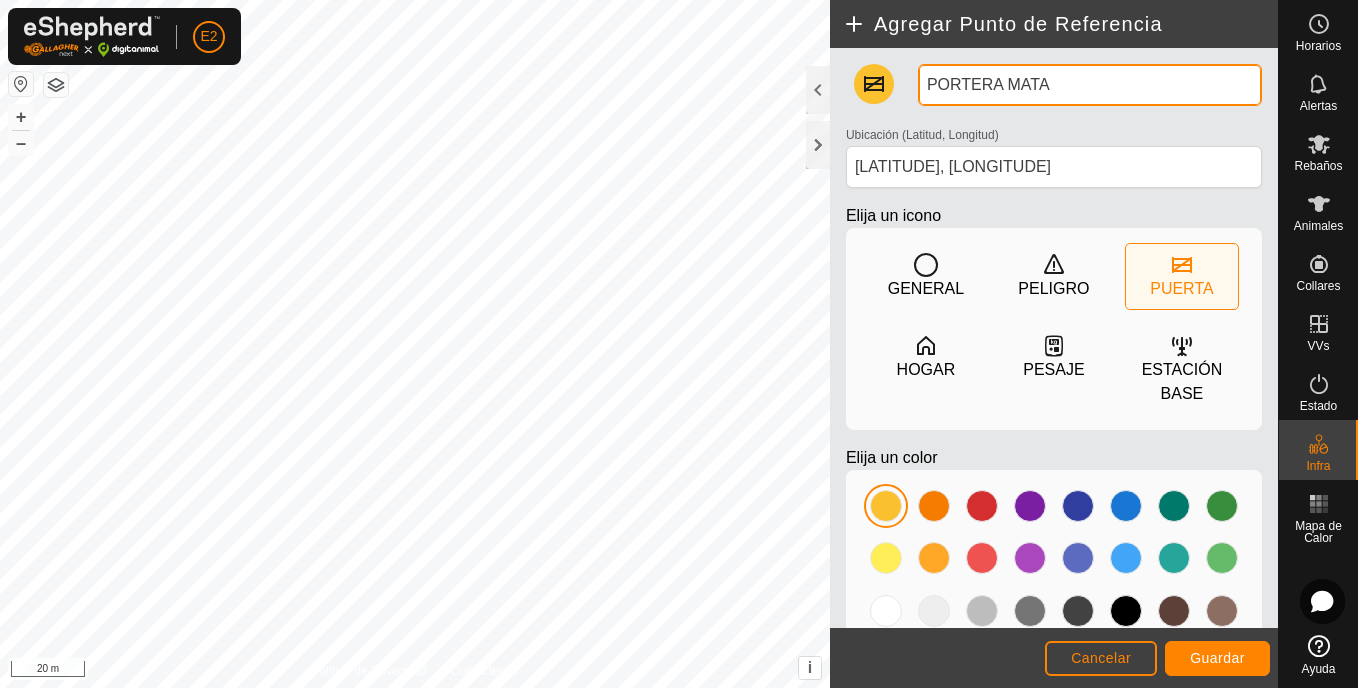 type on "PORTERA MATA" 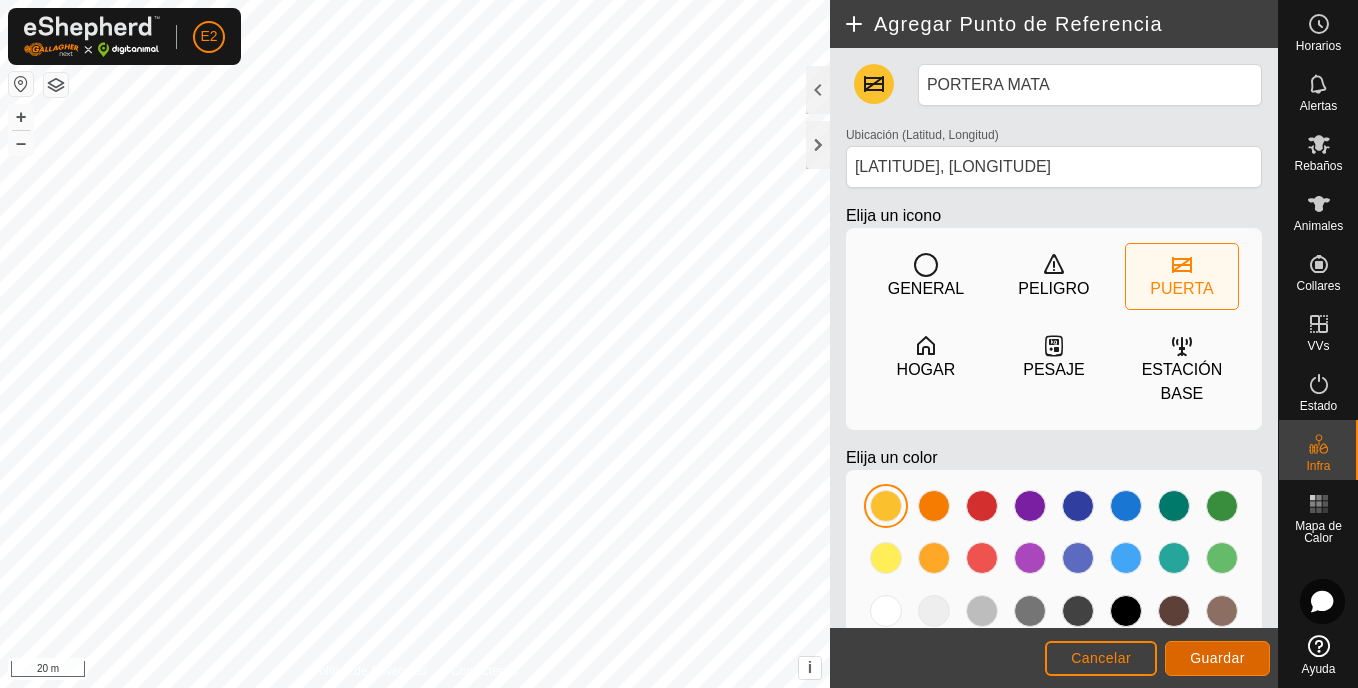 click on "Guardar" 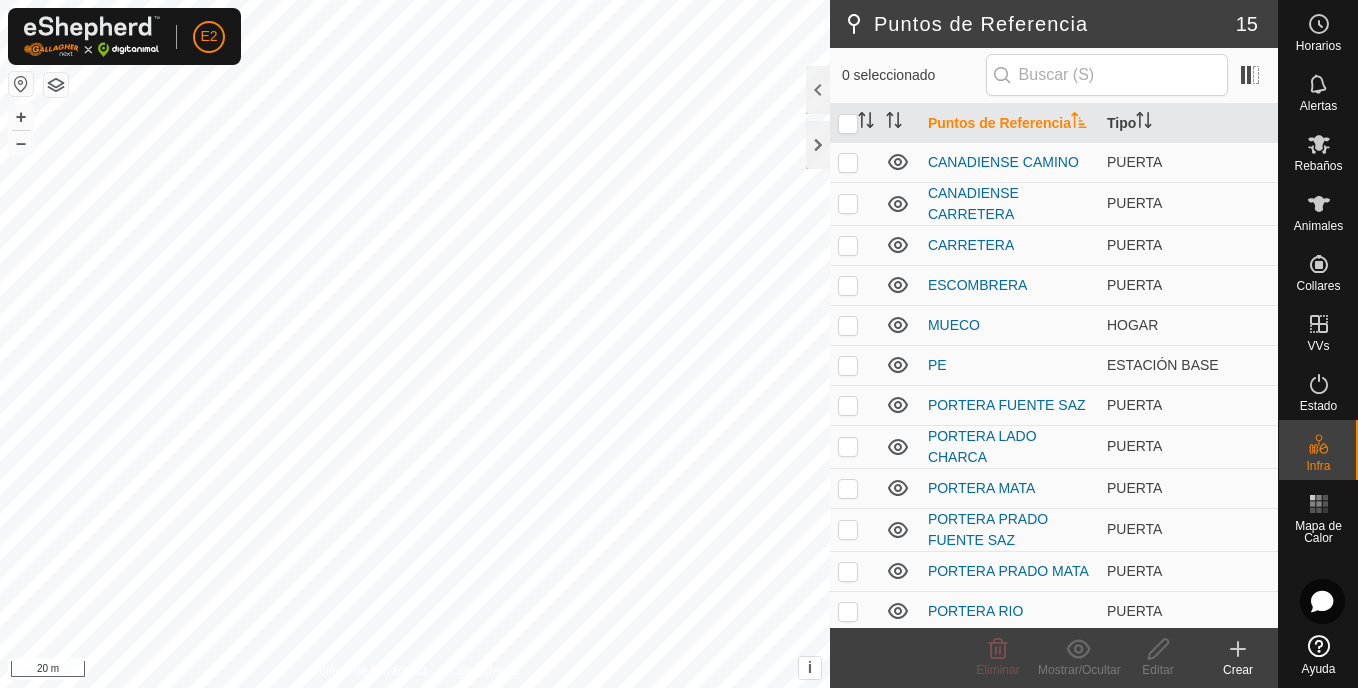 click 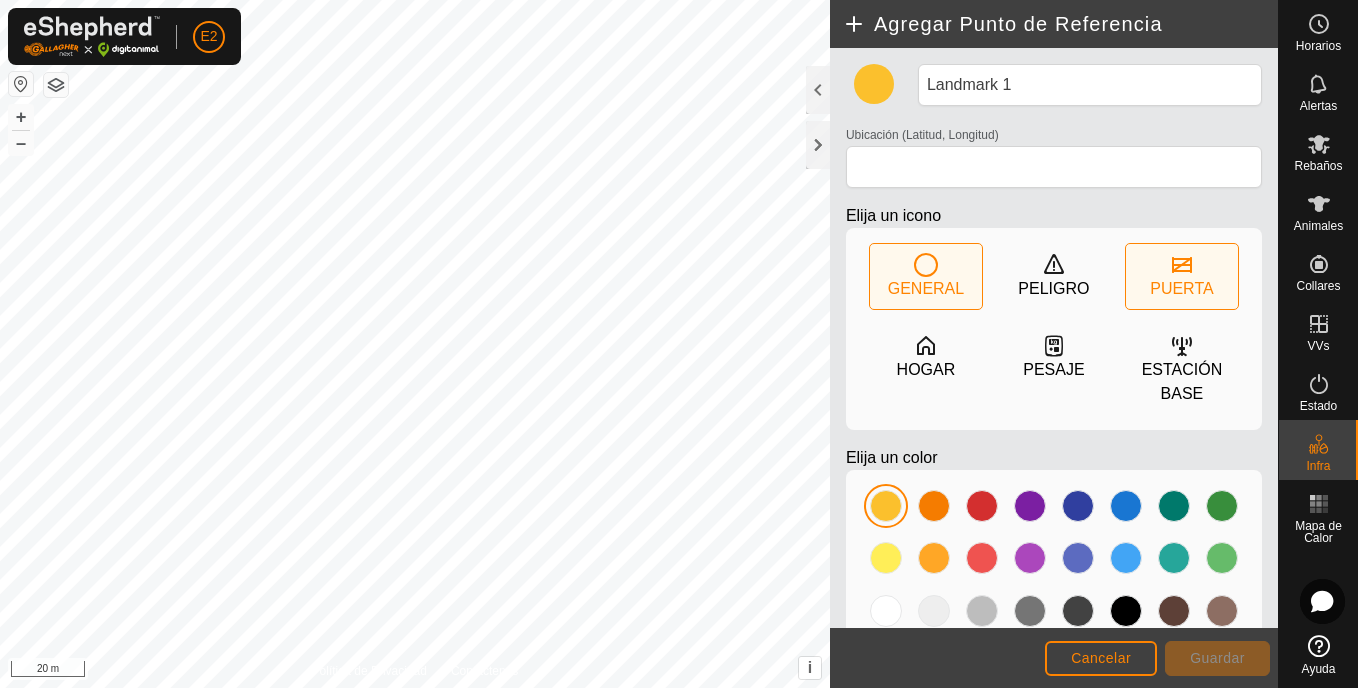 click 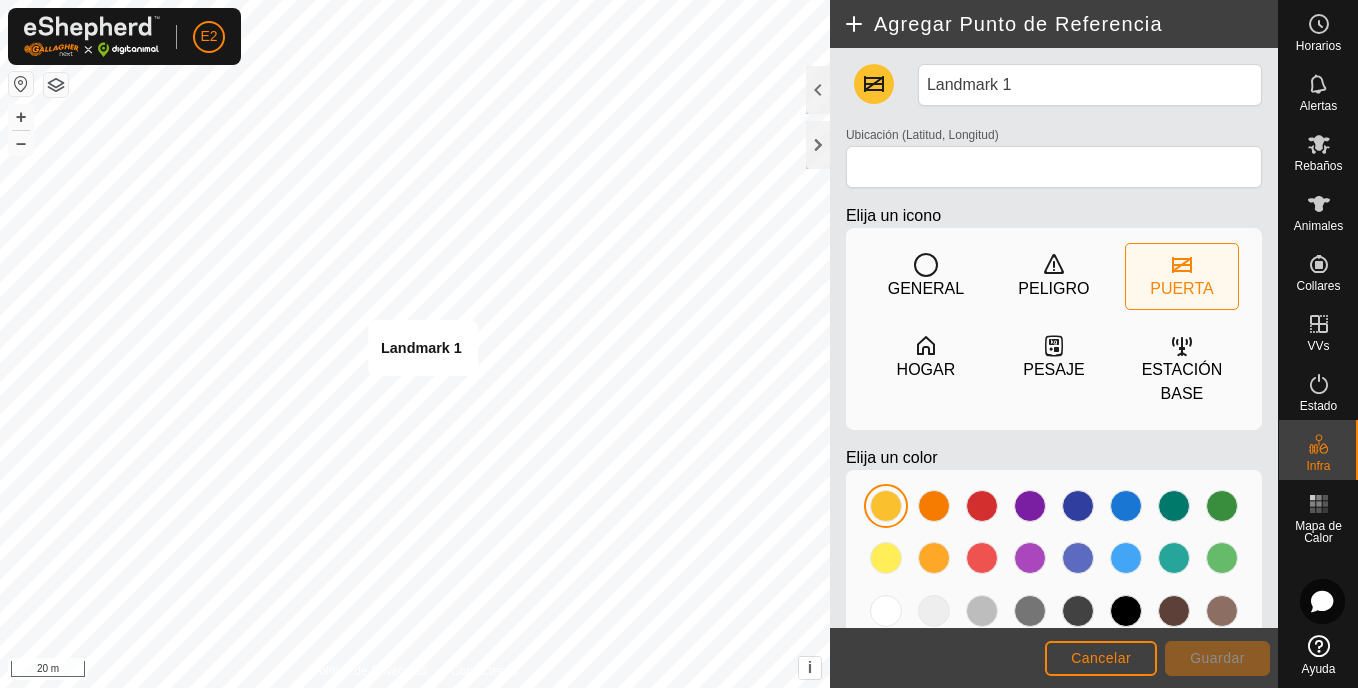 type on "[LATITUDE], [LONGITUDE]" 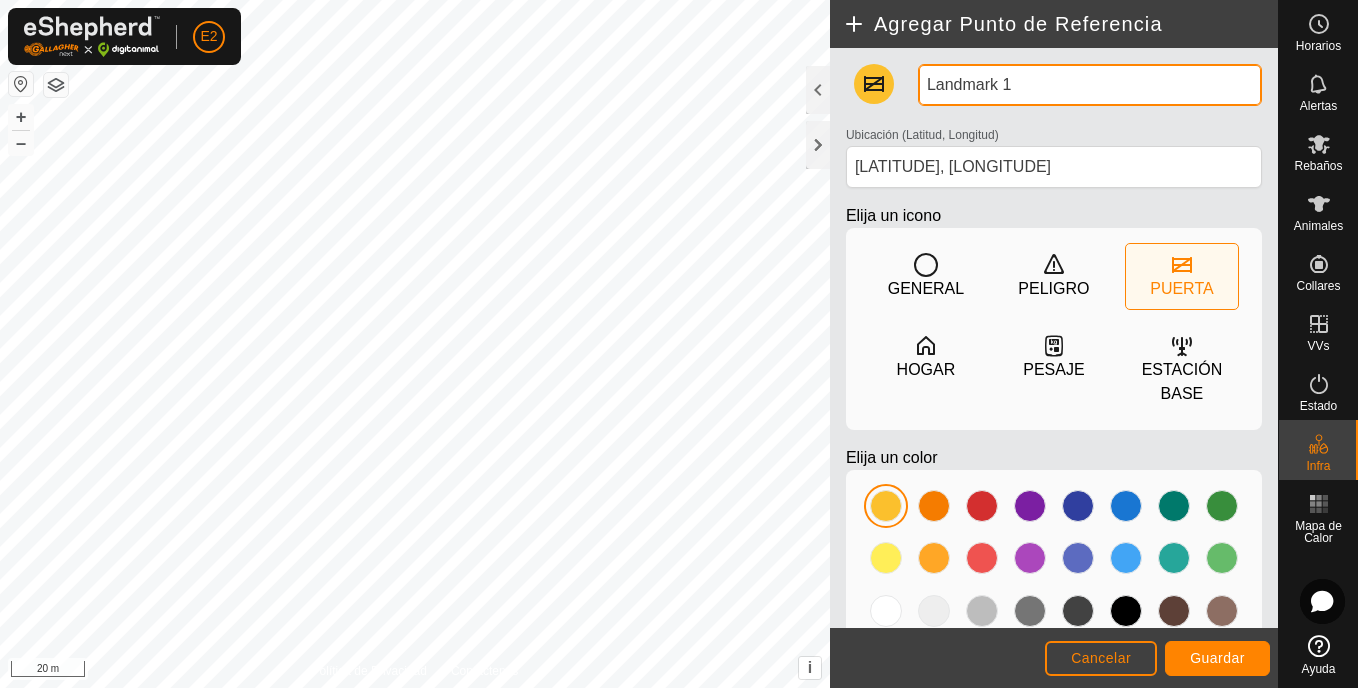 click on "Landmark 1" at bounding box center [1090, 85] 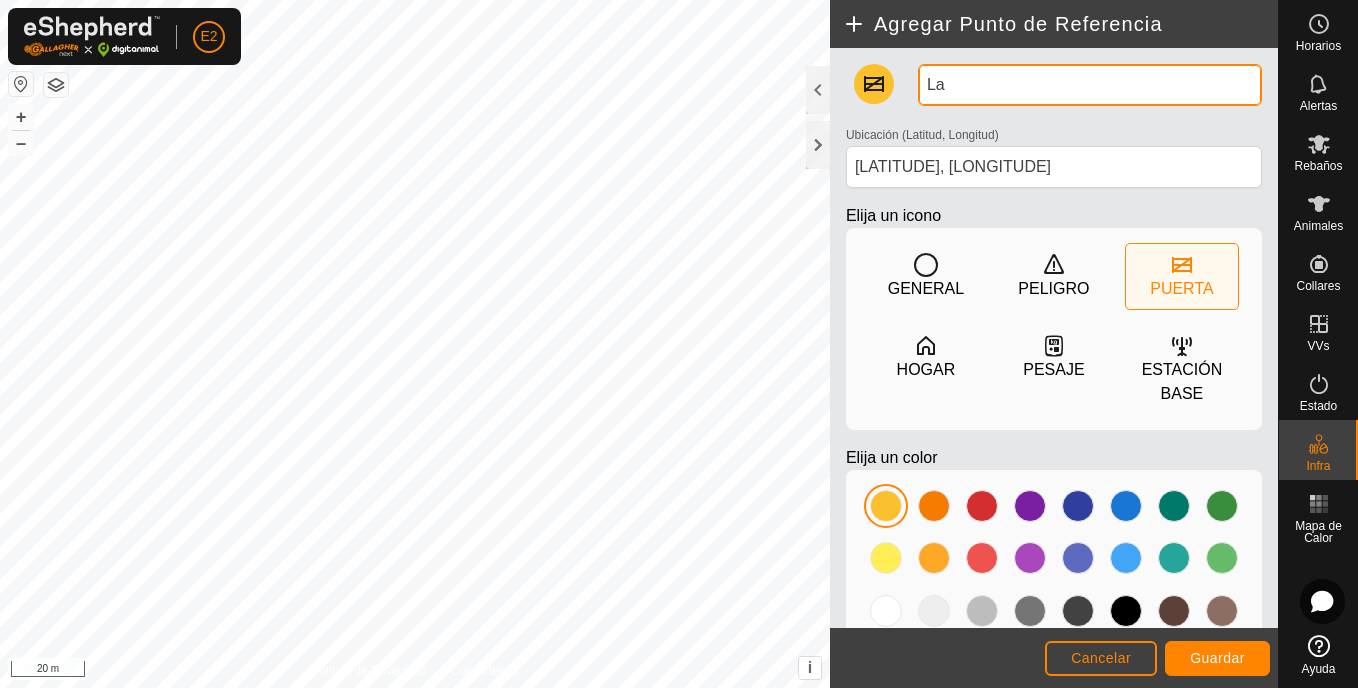 type on "L" 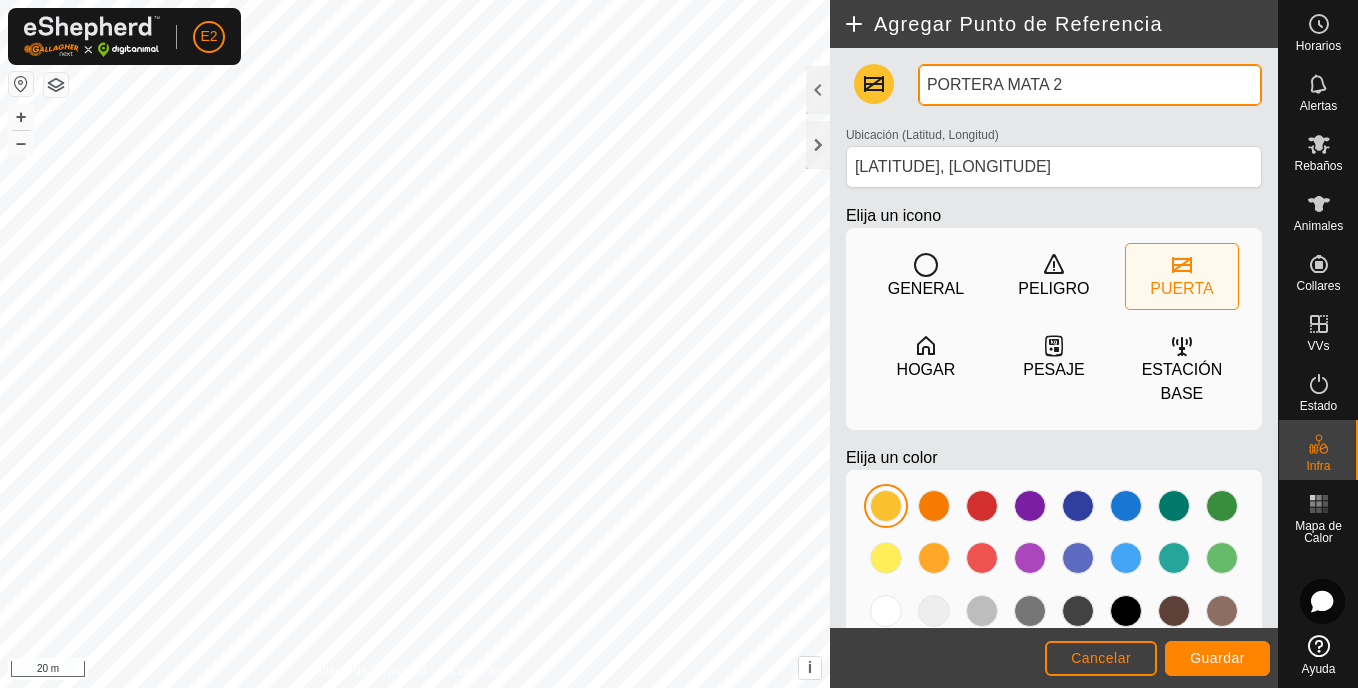 type on "PORTERA MATA 2" 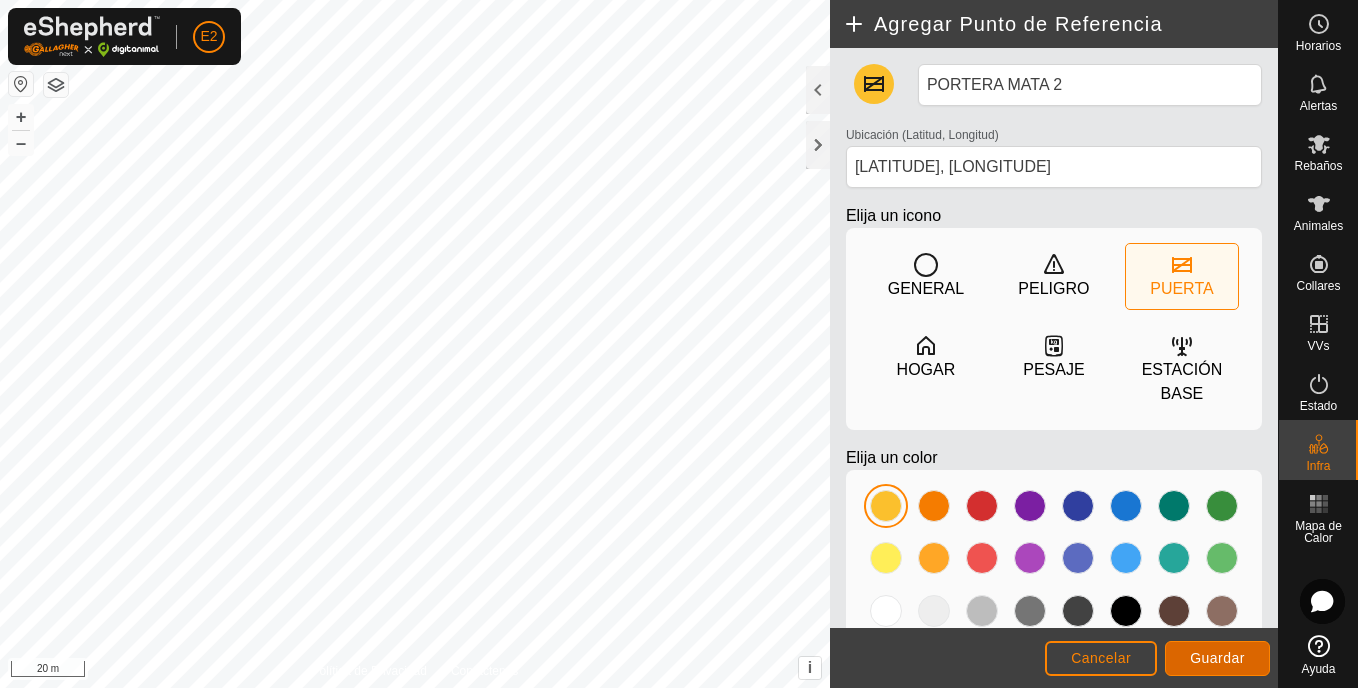 click on "Guardar" 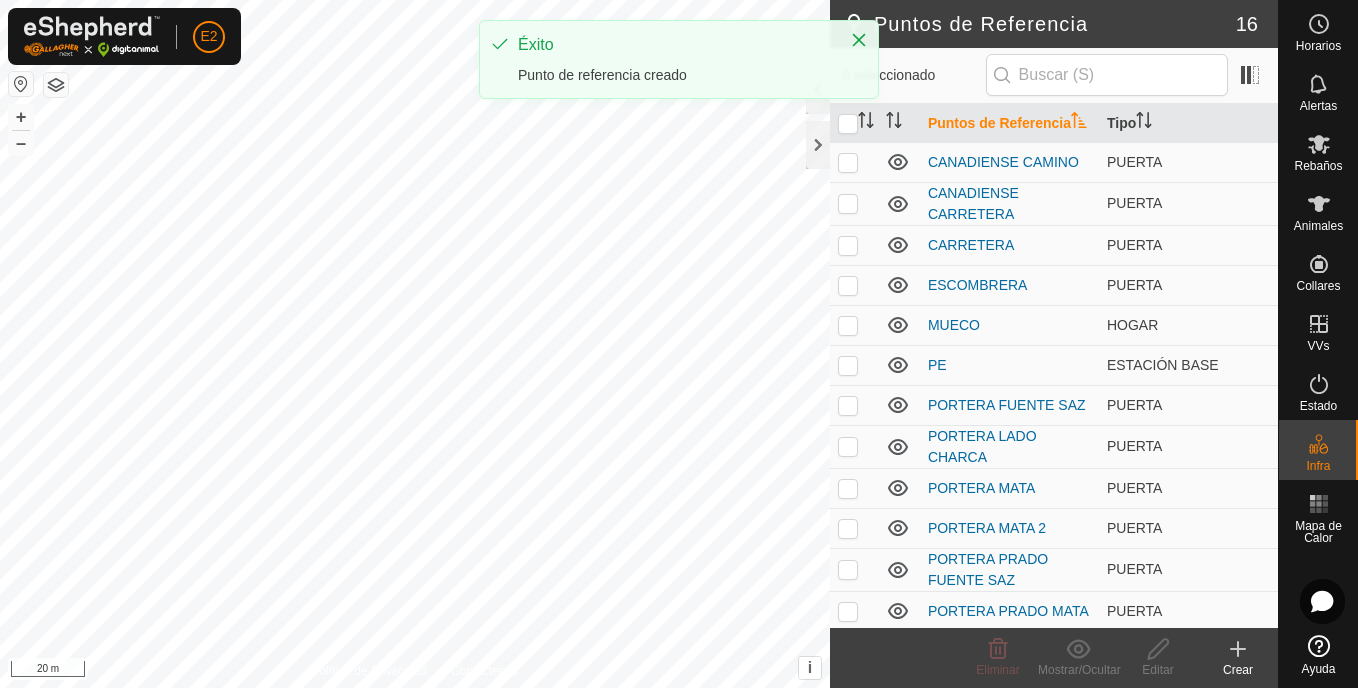 click 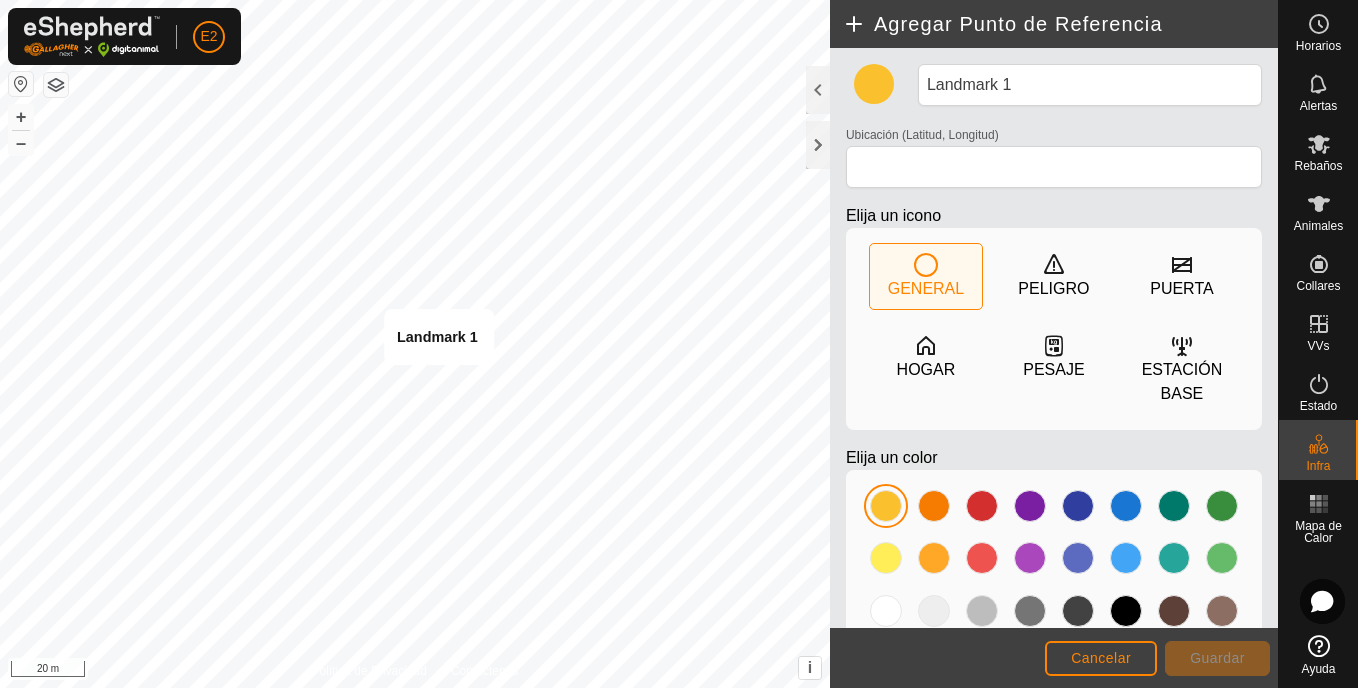 type on "[LATITUDE], [LONGITUDE]" 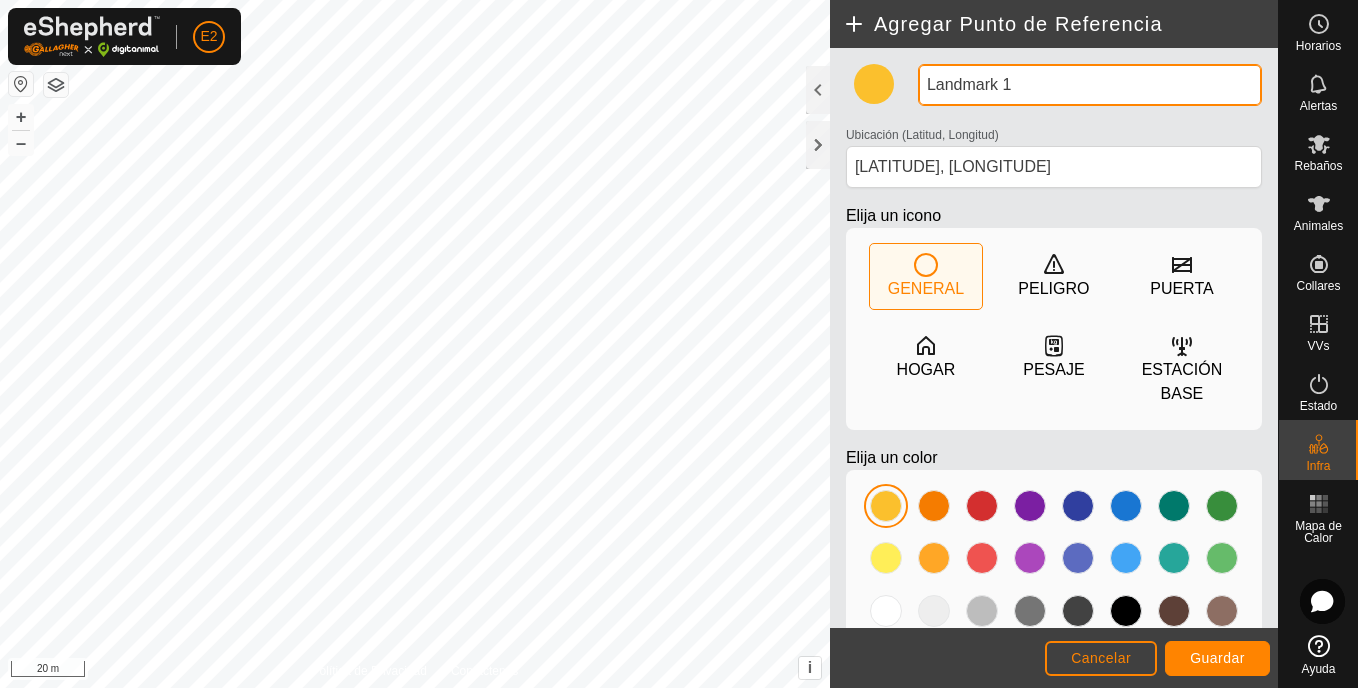 click on "Landmark 1" at bounding box center (1090, 85) 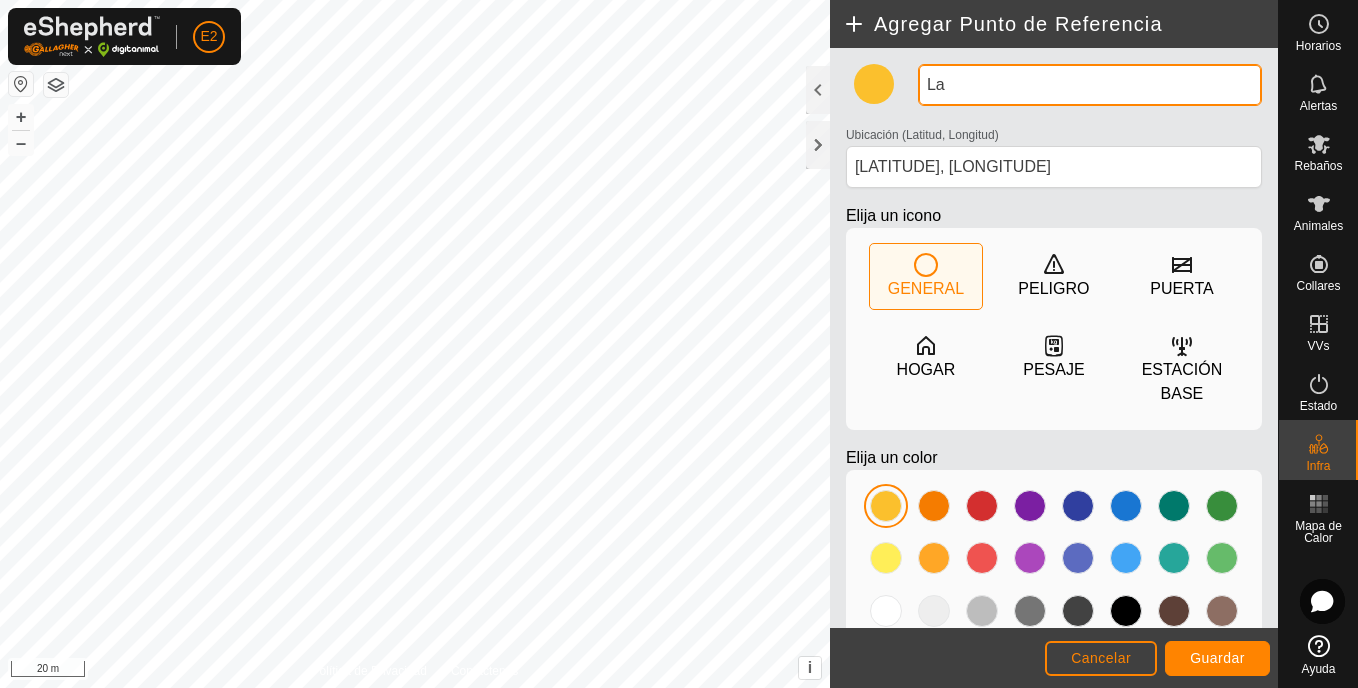 type on "L" 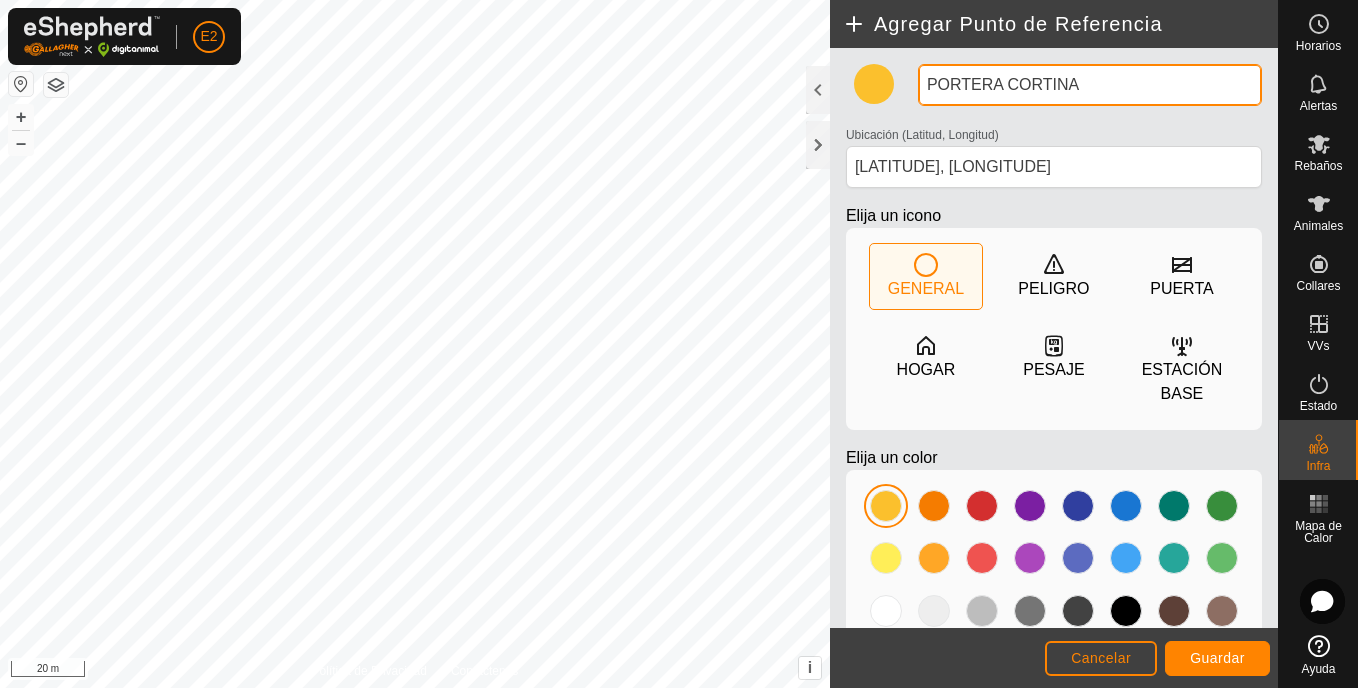 type on "PORTERA CORTINA" 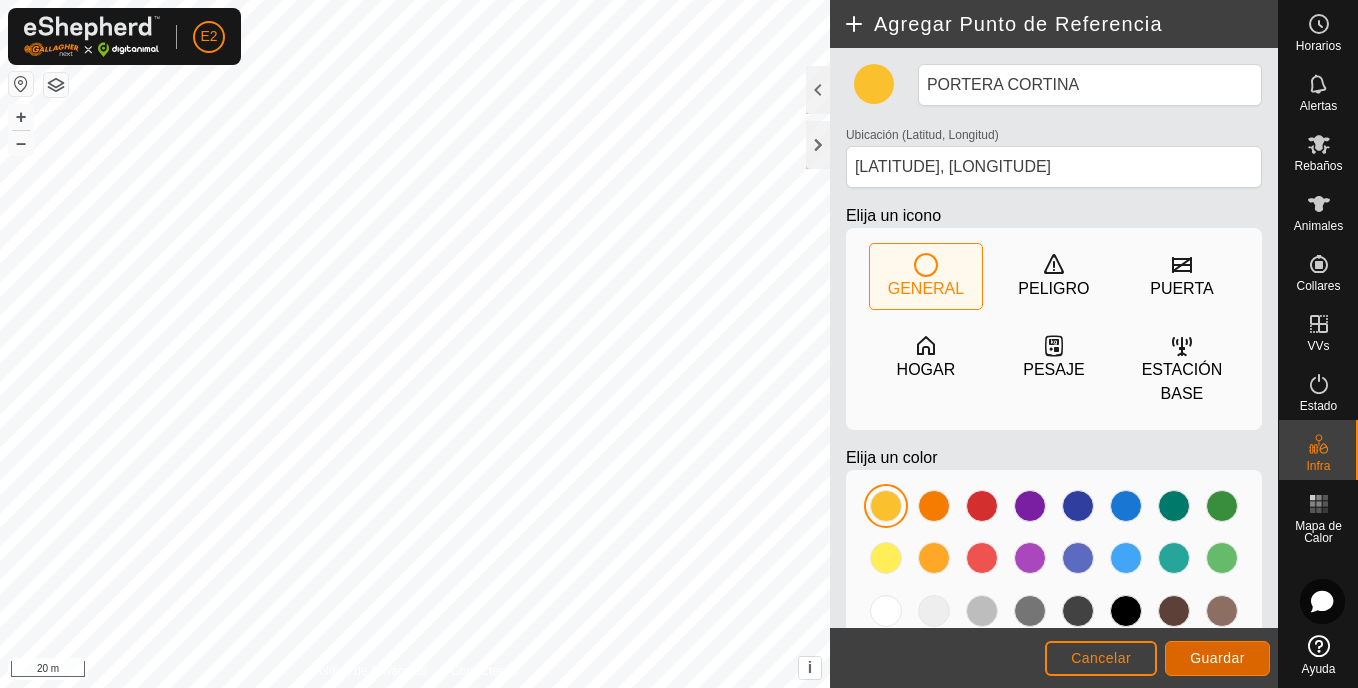 click on "Guardar" 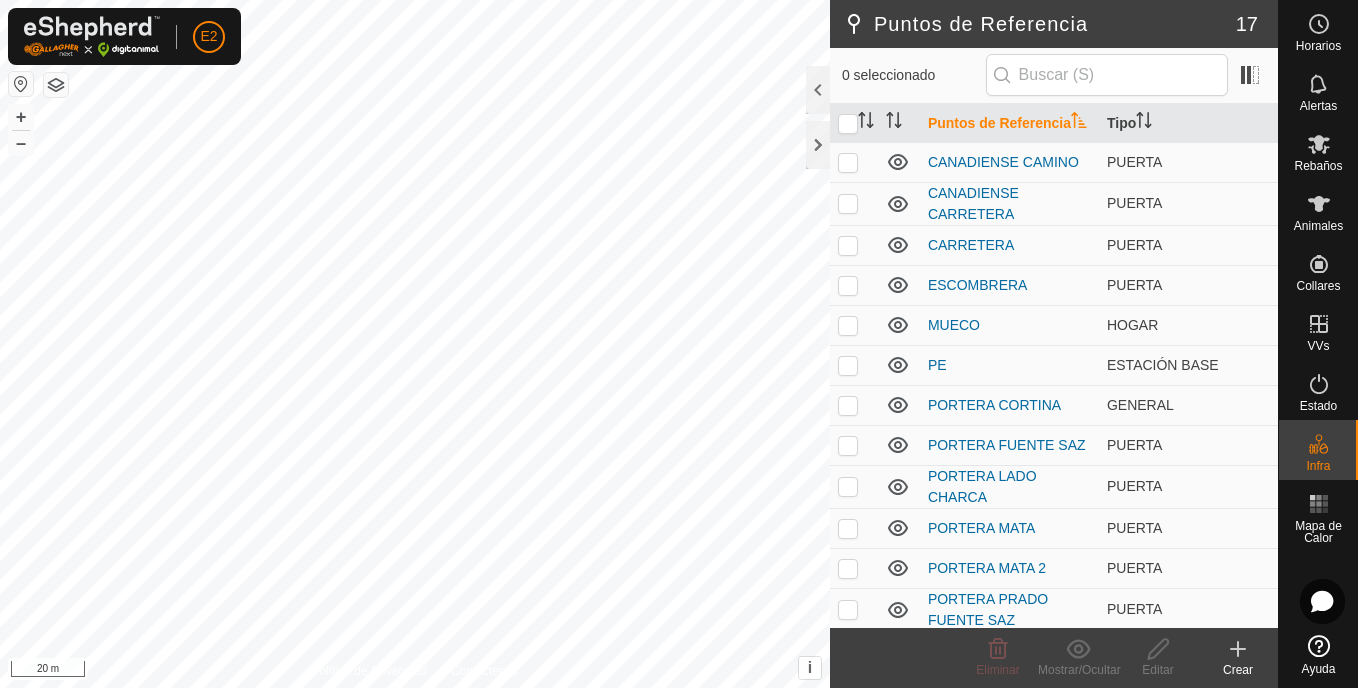 click 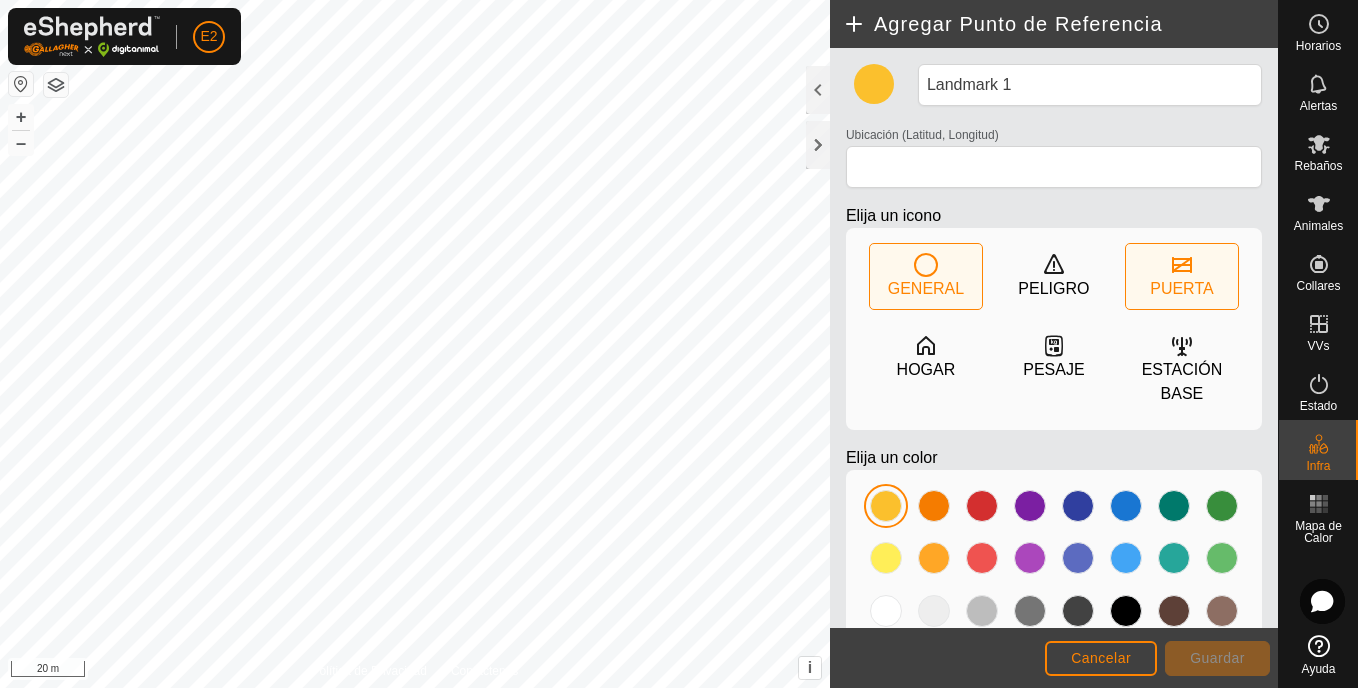 click 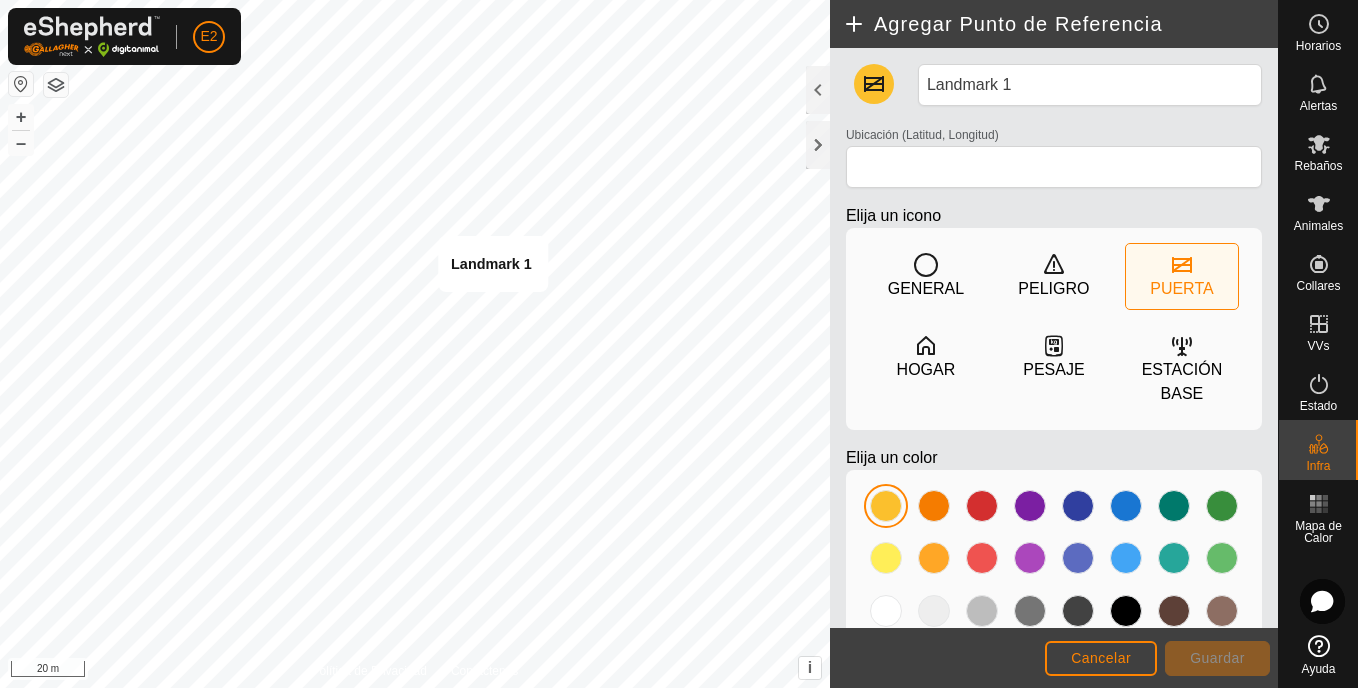 type on "[LATITUDE], [LONGITUDE]" 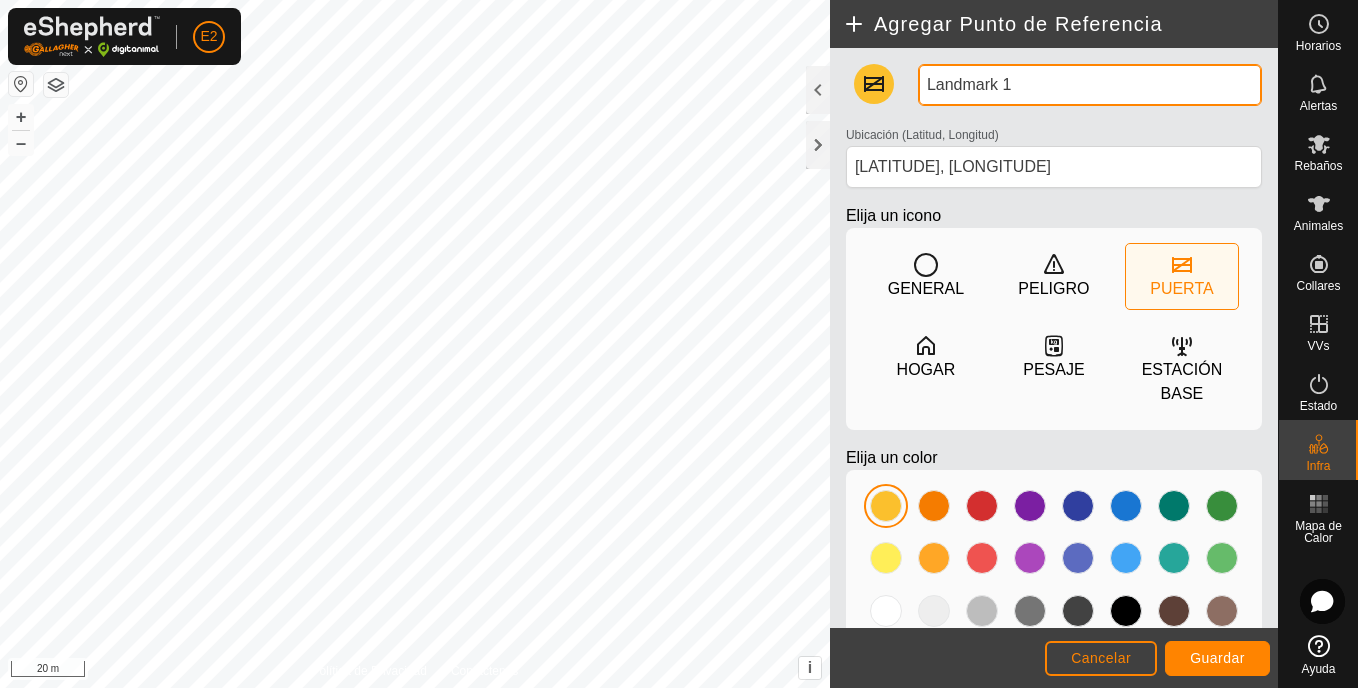 click on "Landmark 1" at bounding box center (1090, 85) 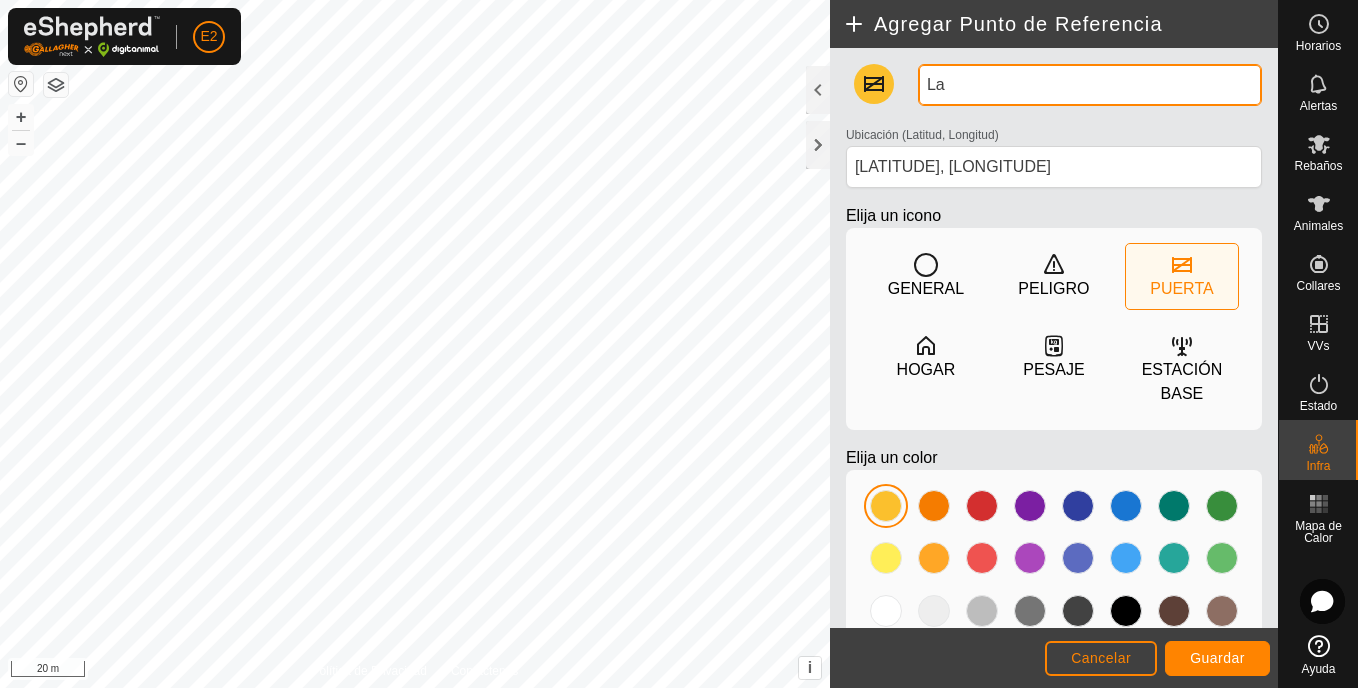 type on "L" 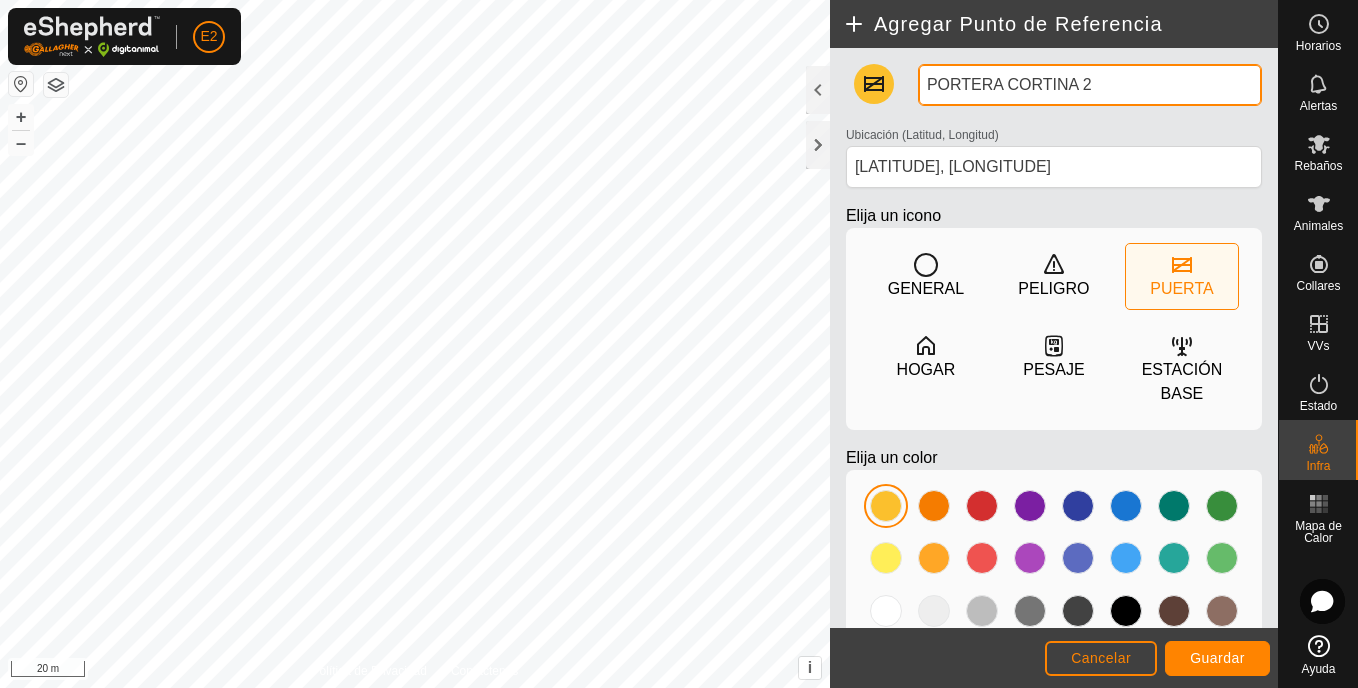 type on "PORTERA CORTINA 2" 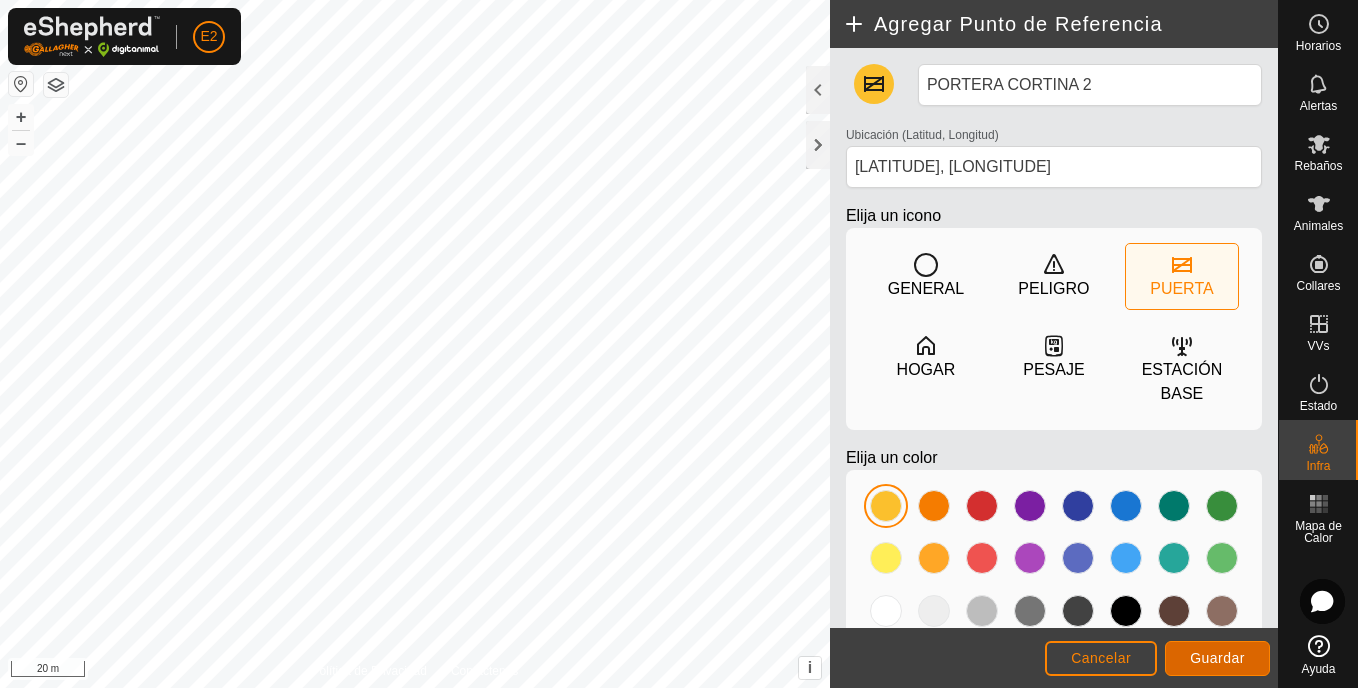 click on "Guardar" 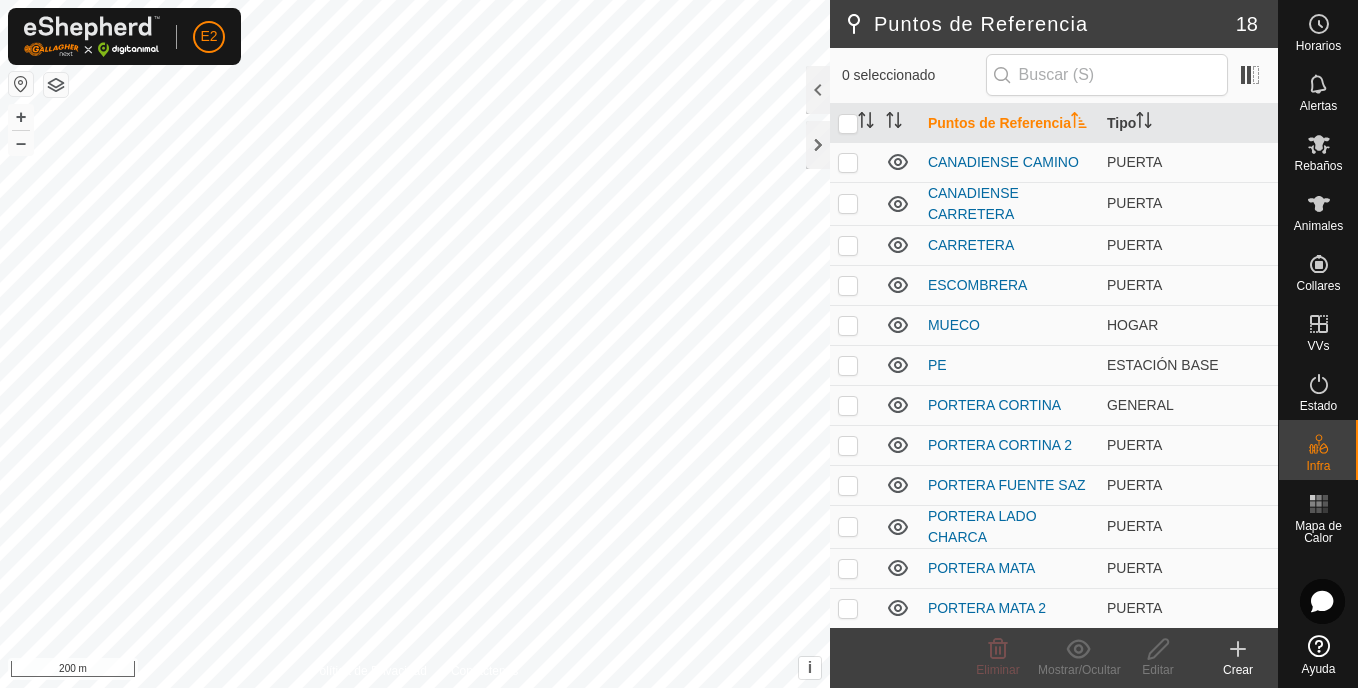 click 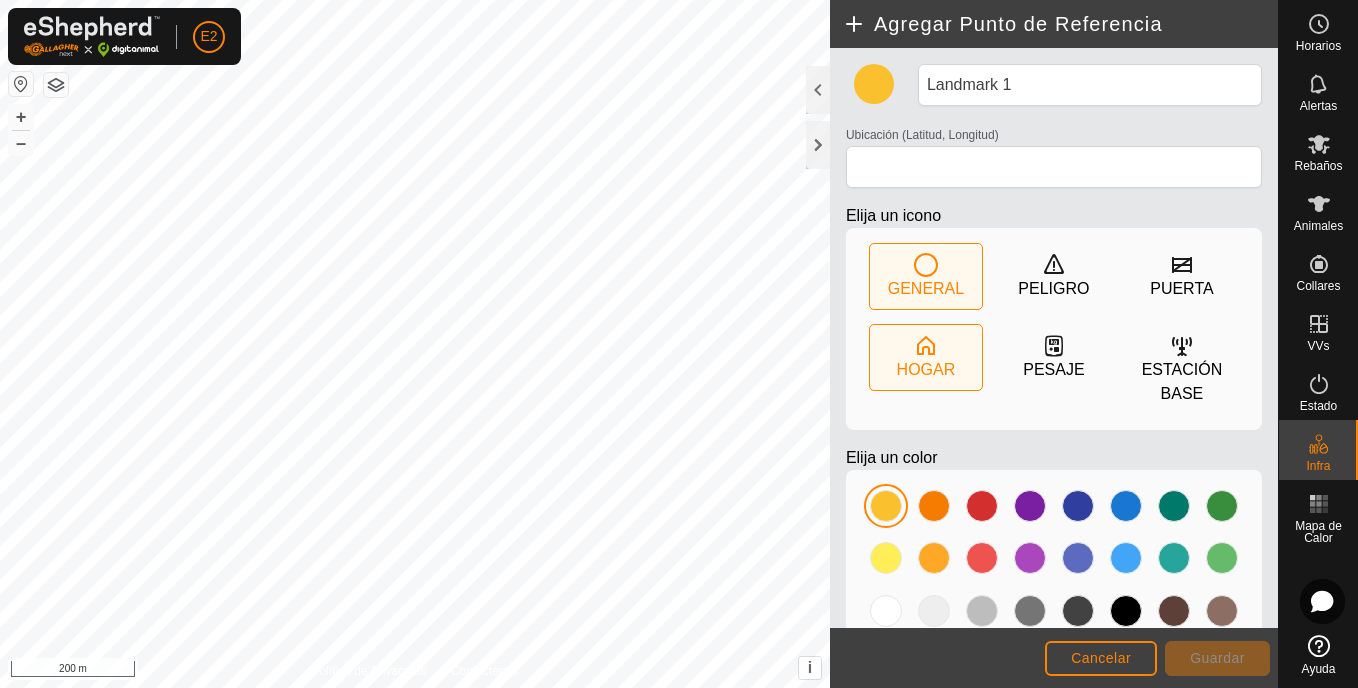 click 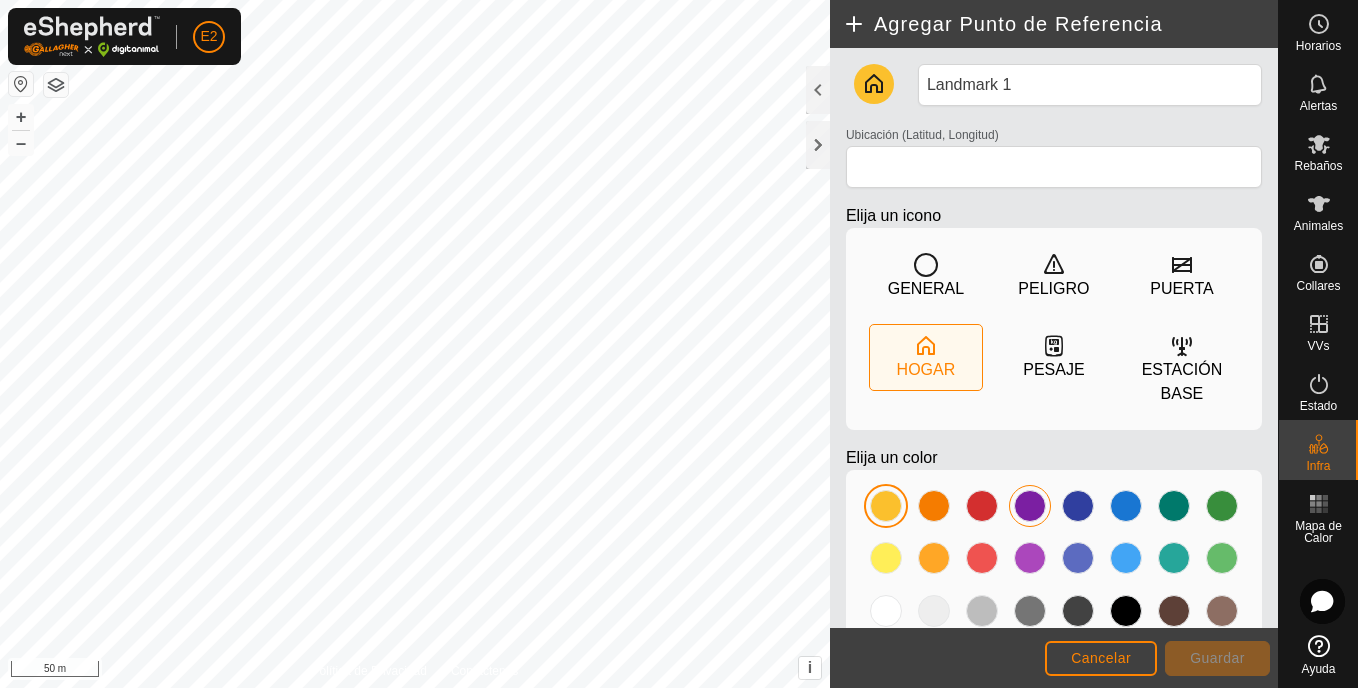 click 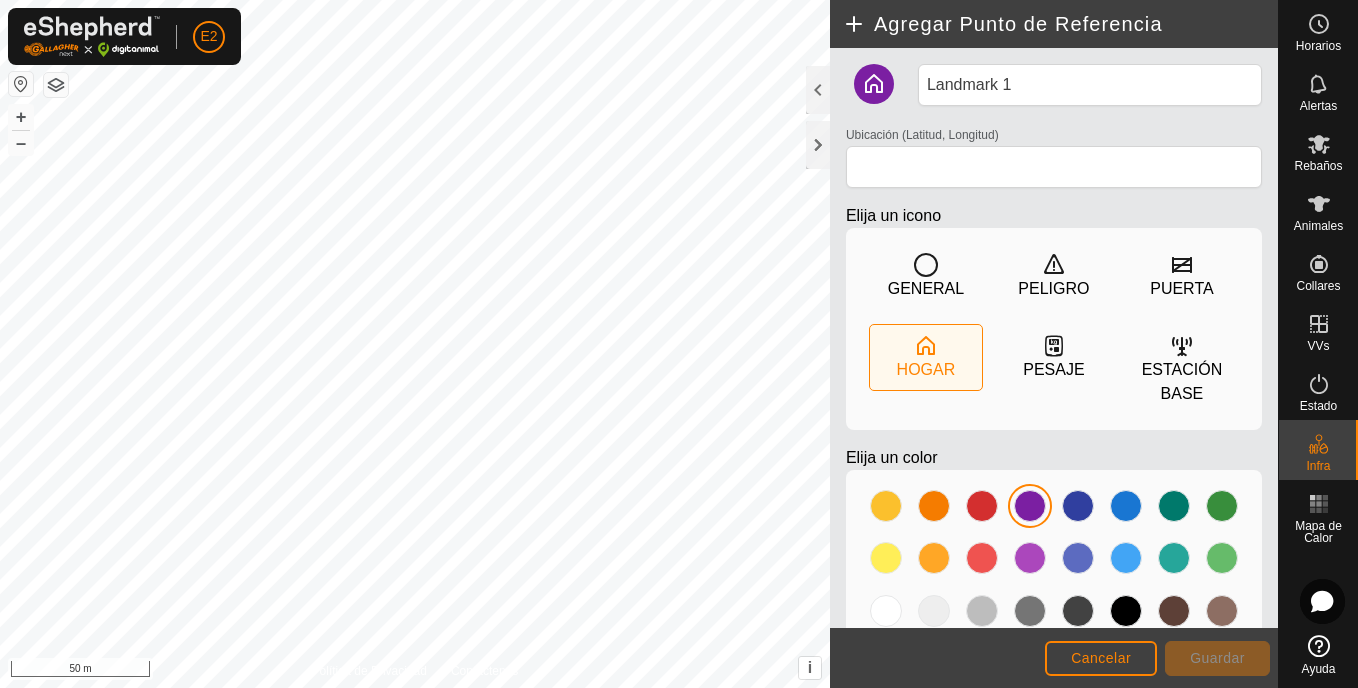 type on "[LATITUDE], [LONGITUDE]" 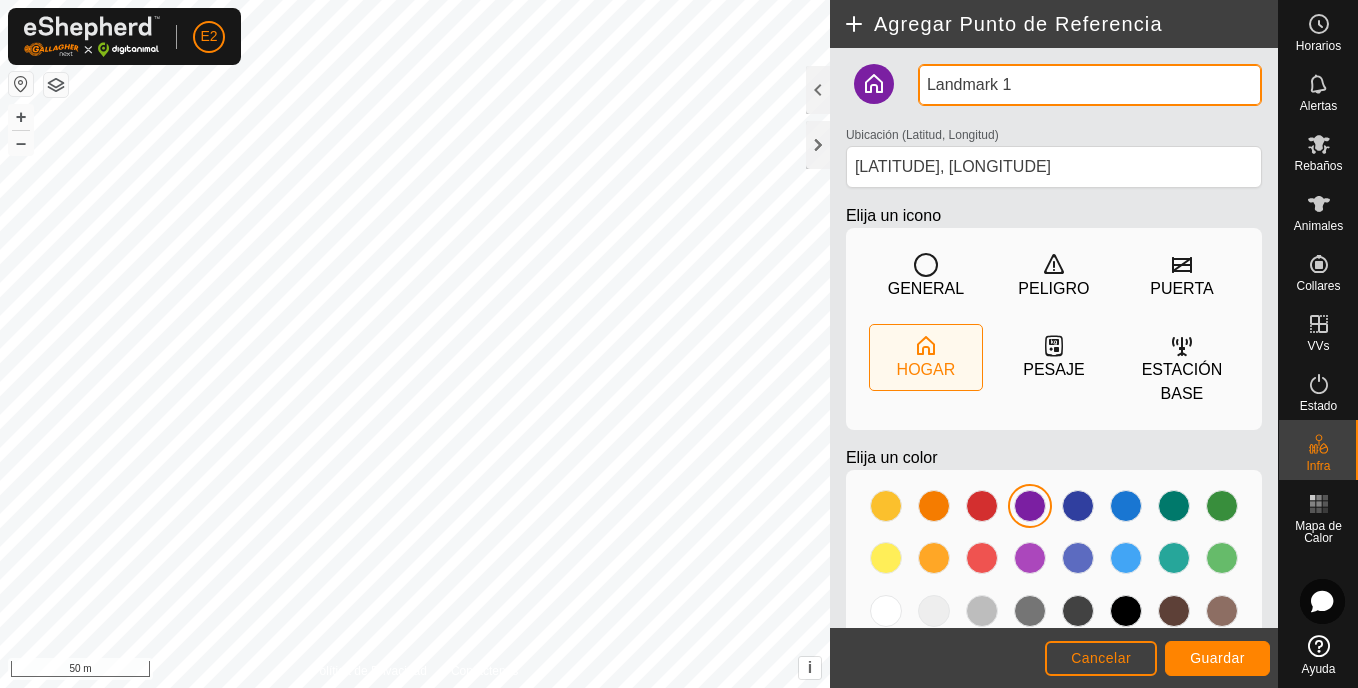 click on "Landmark 1" at bounding box center (1090, 85) 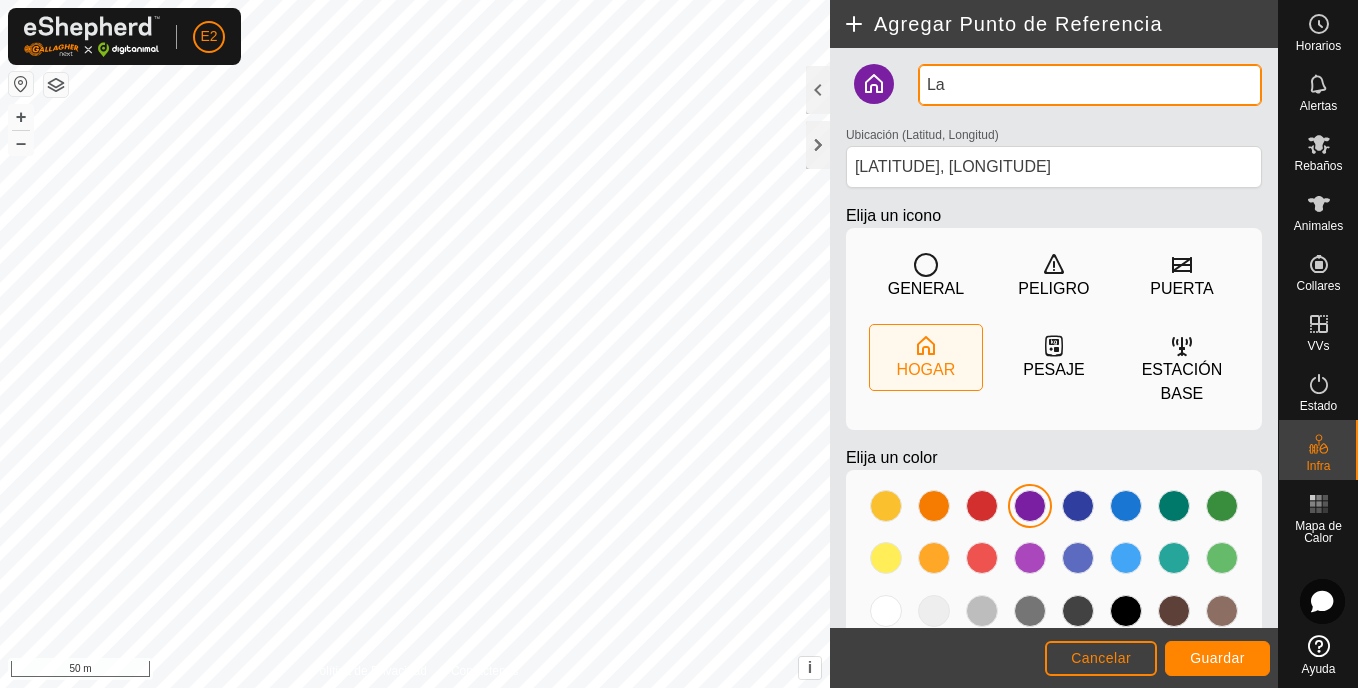 type on "L" 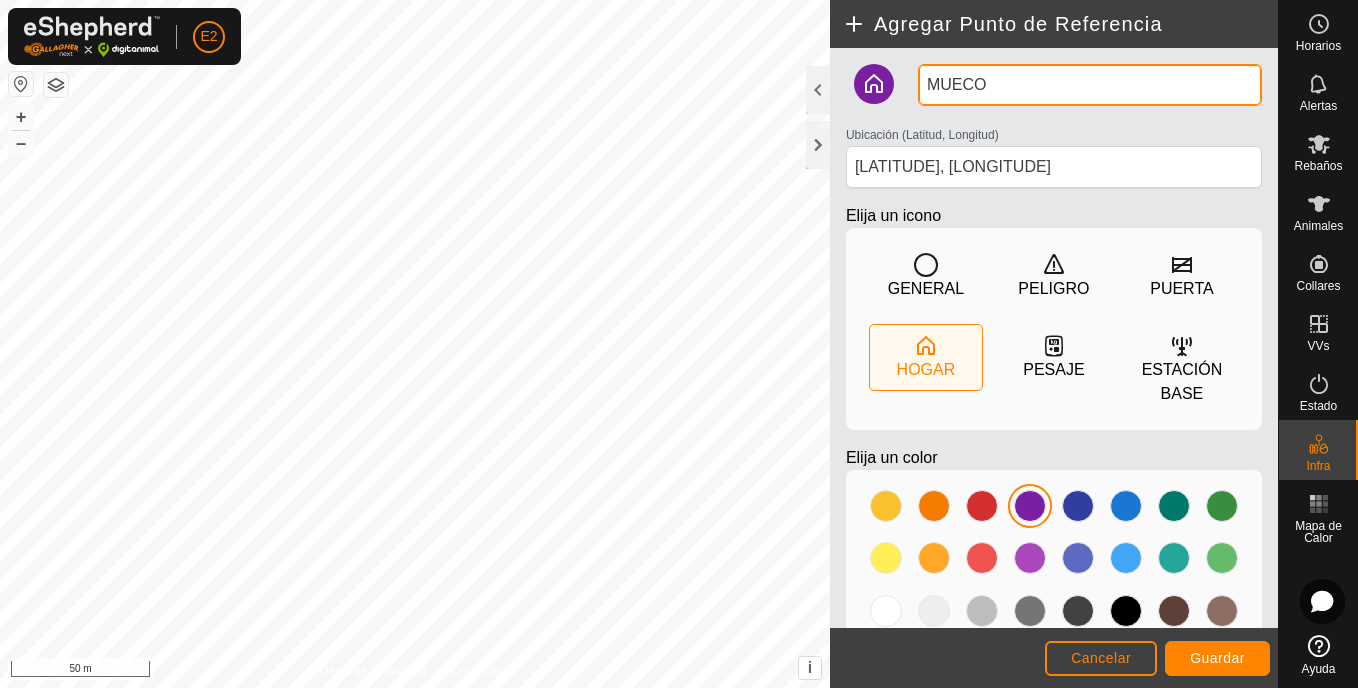 type on "MUECO" 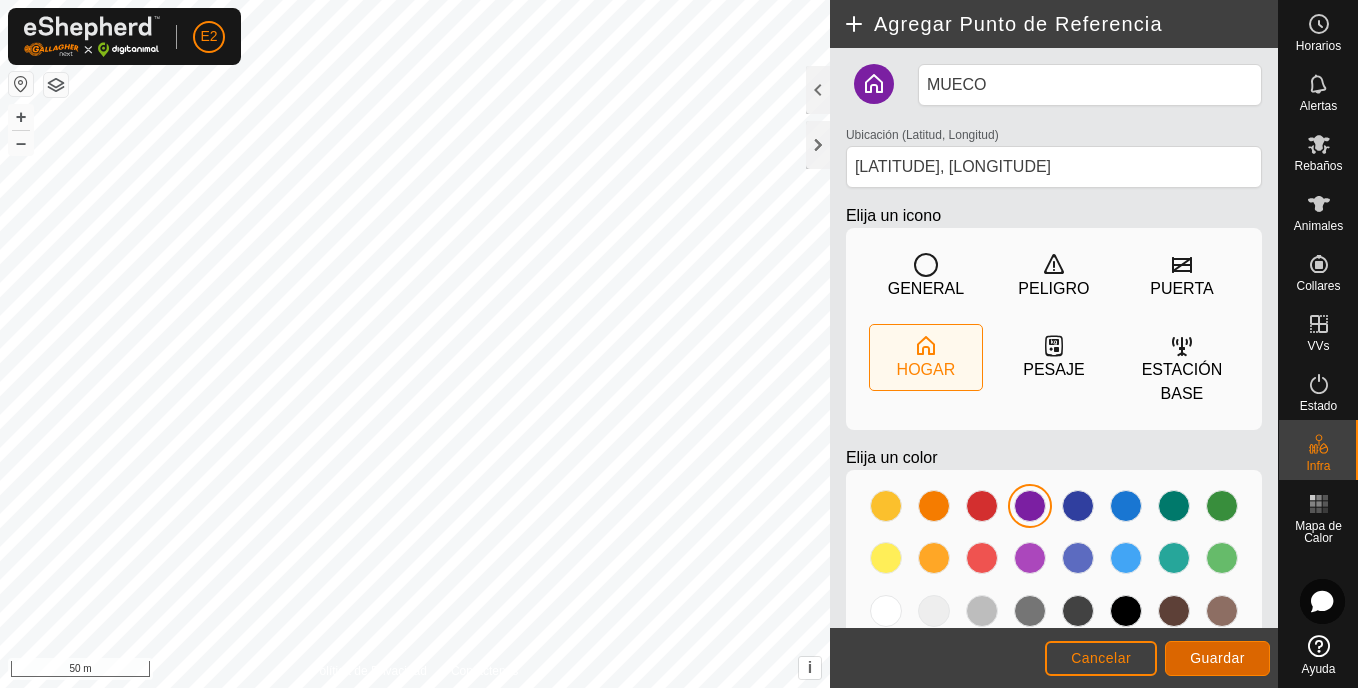 click on "Guardar" 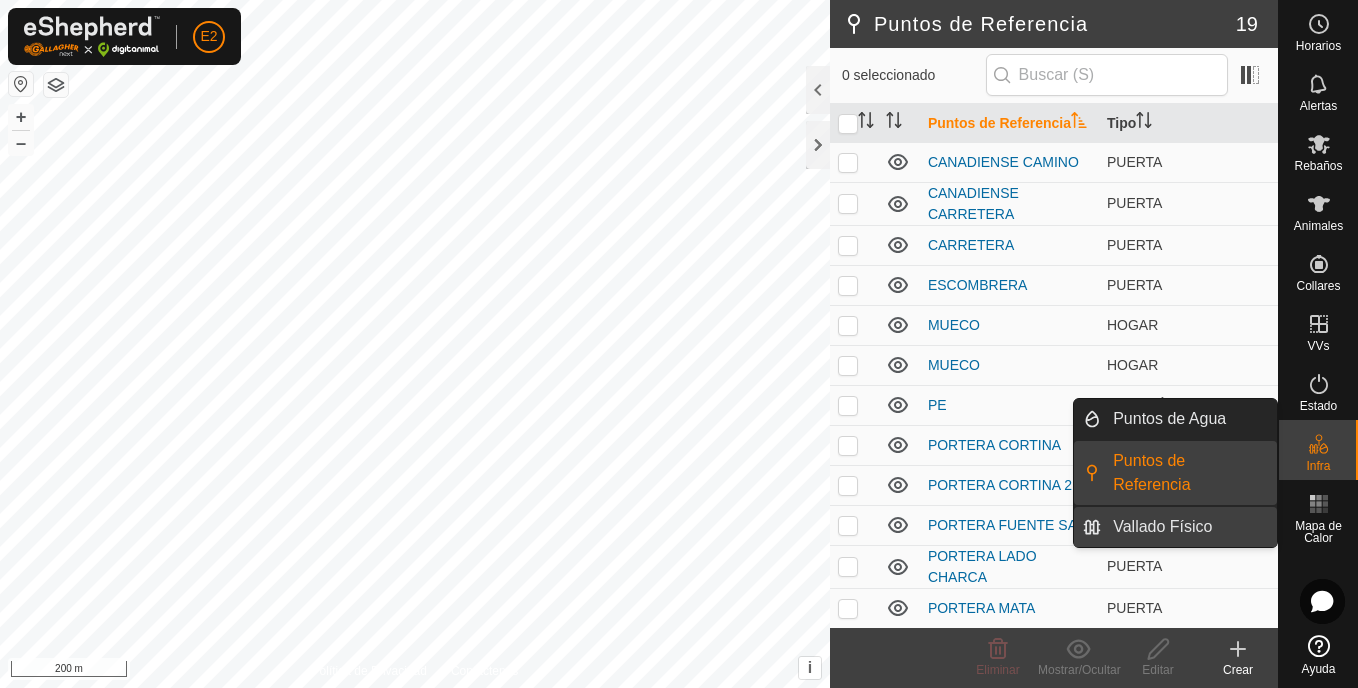 click on "Vallado Físico" at bounding box center [1189, 527] 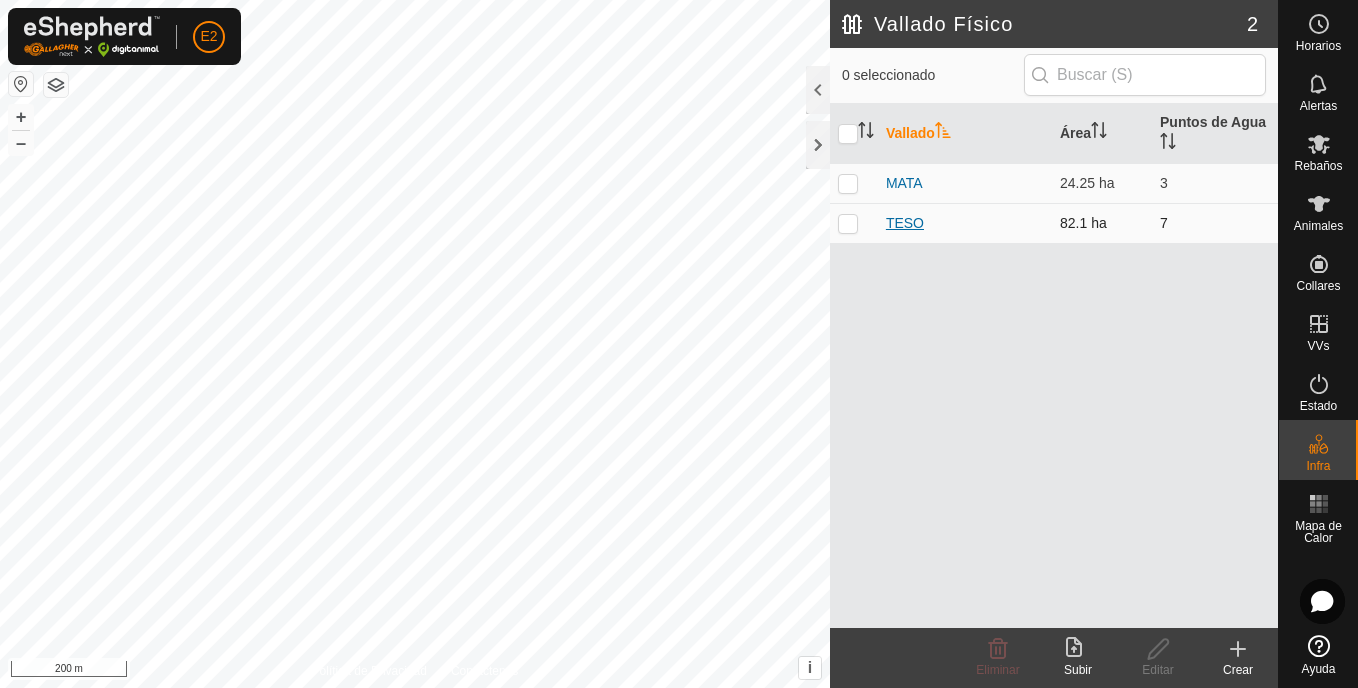 click on "TESO" at bounding box center [905, 223] 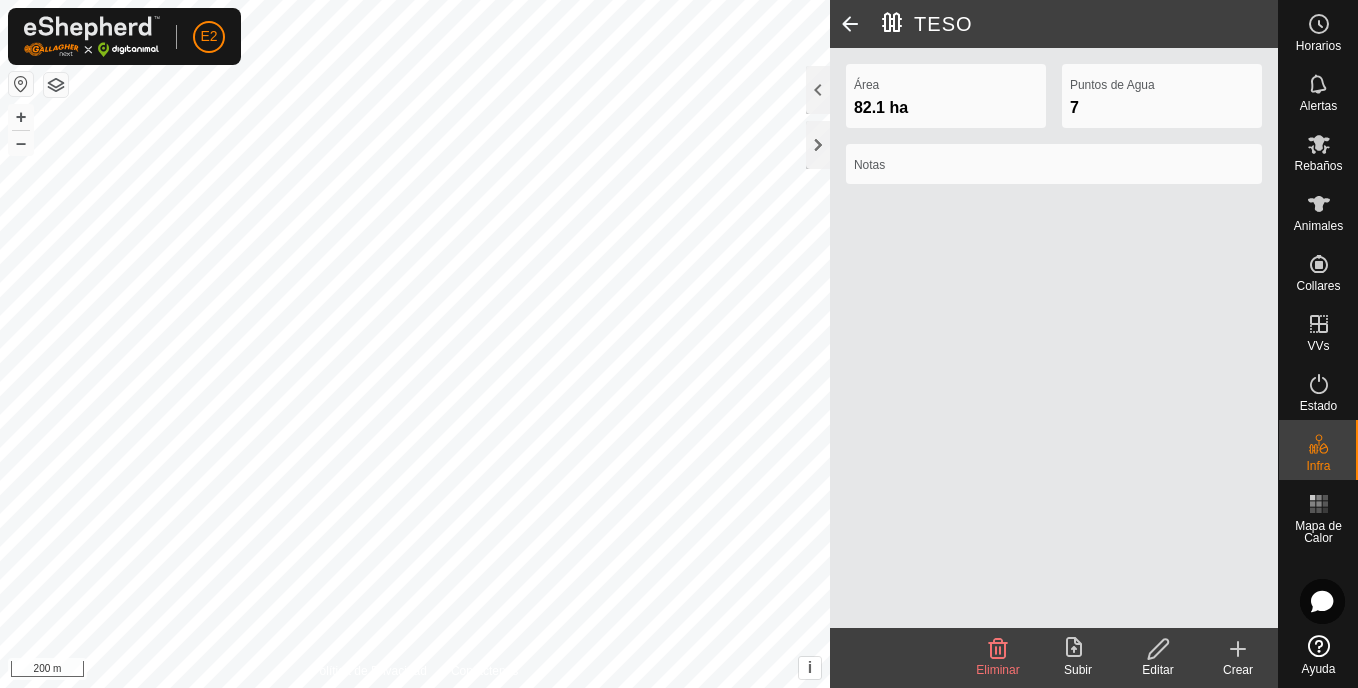 click 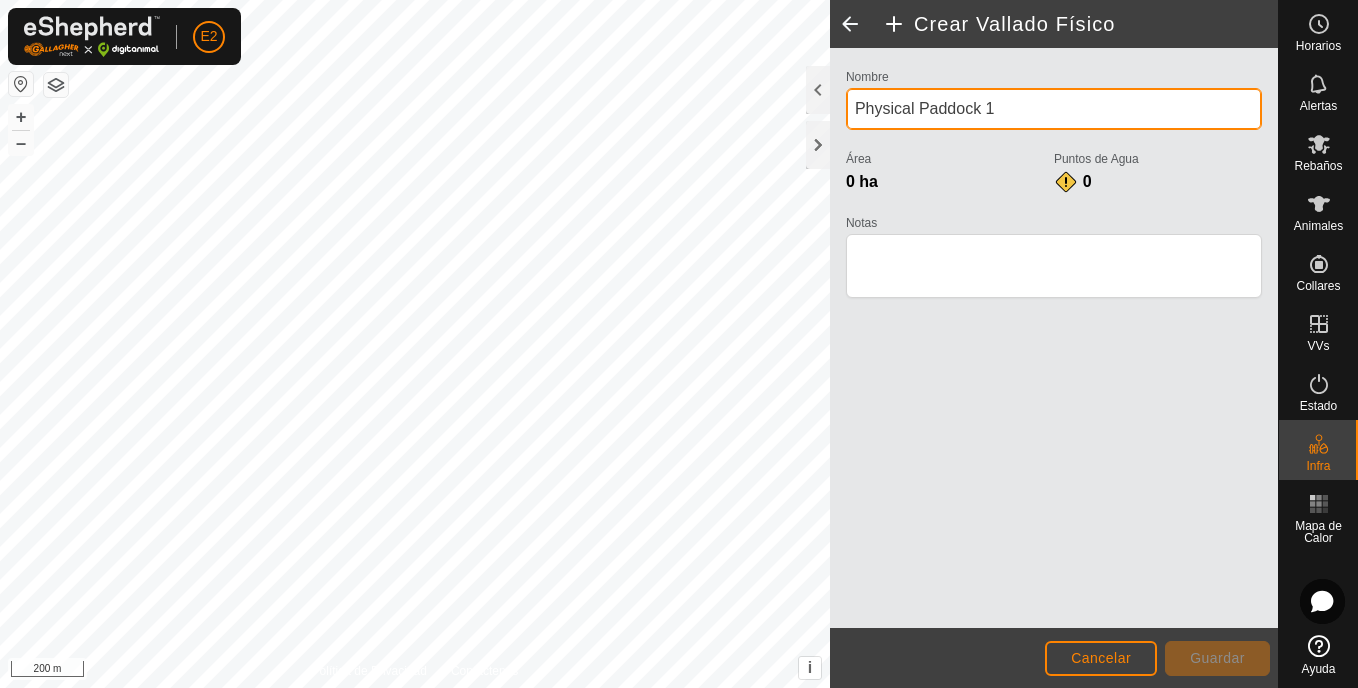 click on "Physical Paddock 1" at bounding box center (1054, 109) 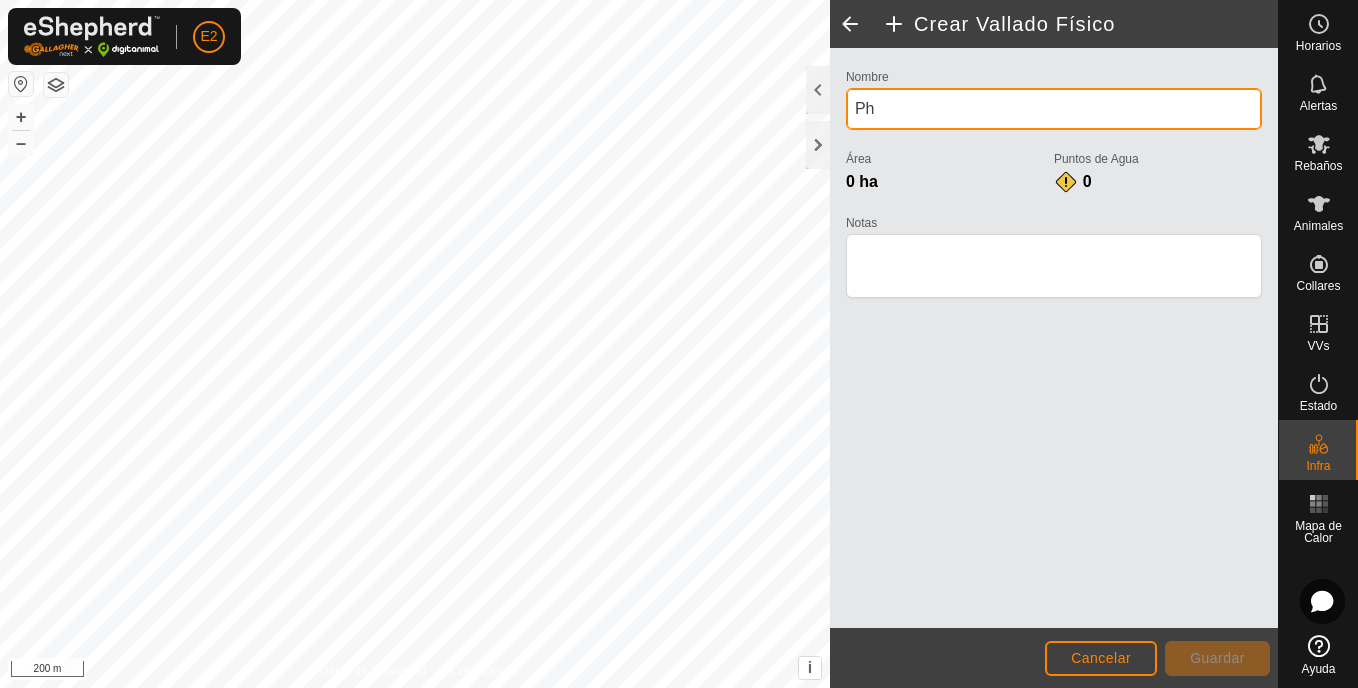 type on "P" 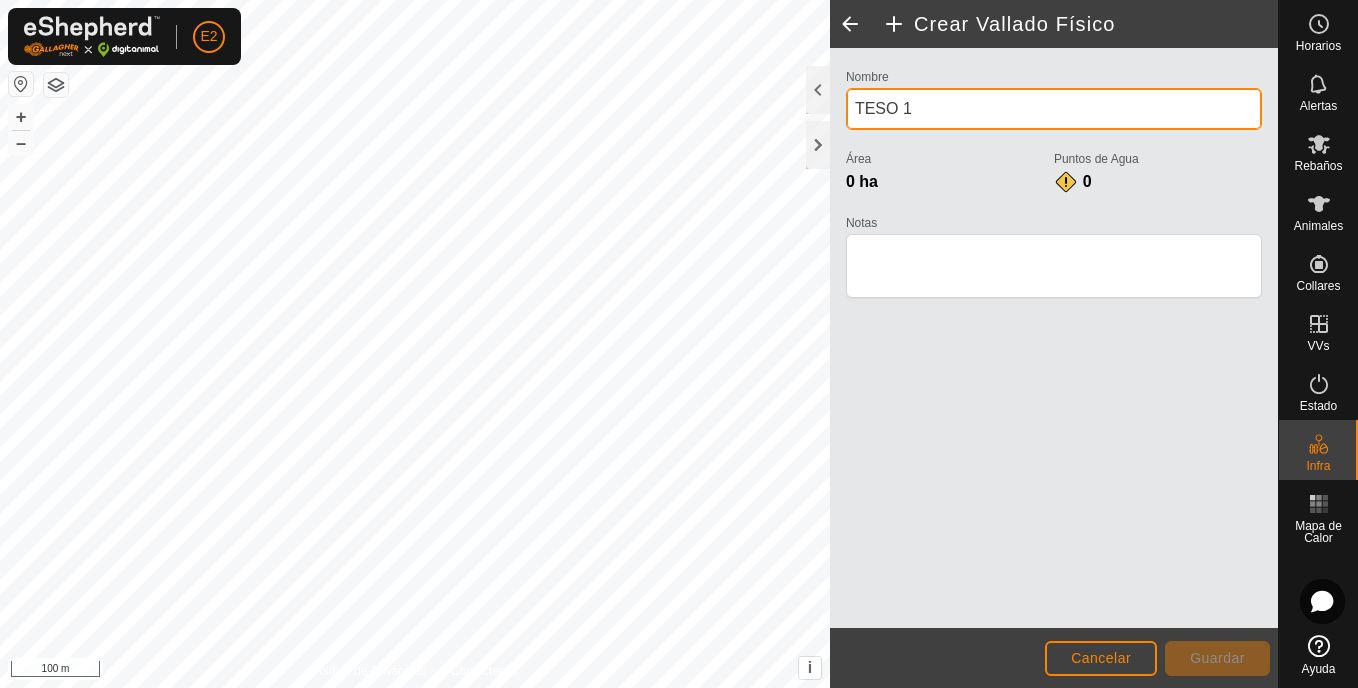 type on "TESO 1" 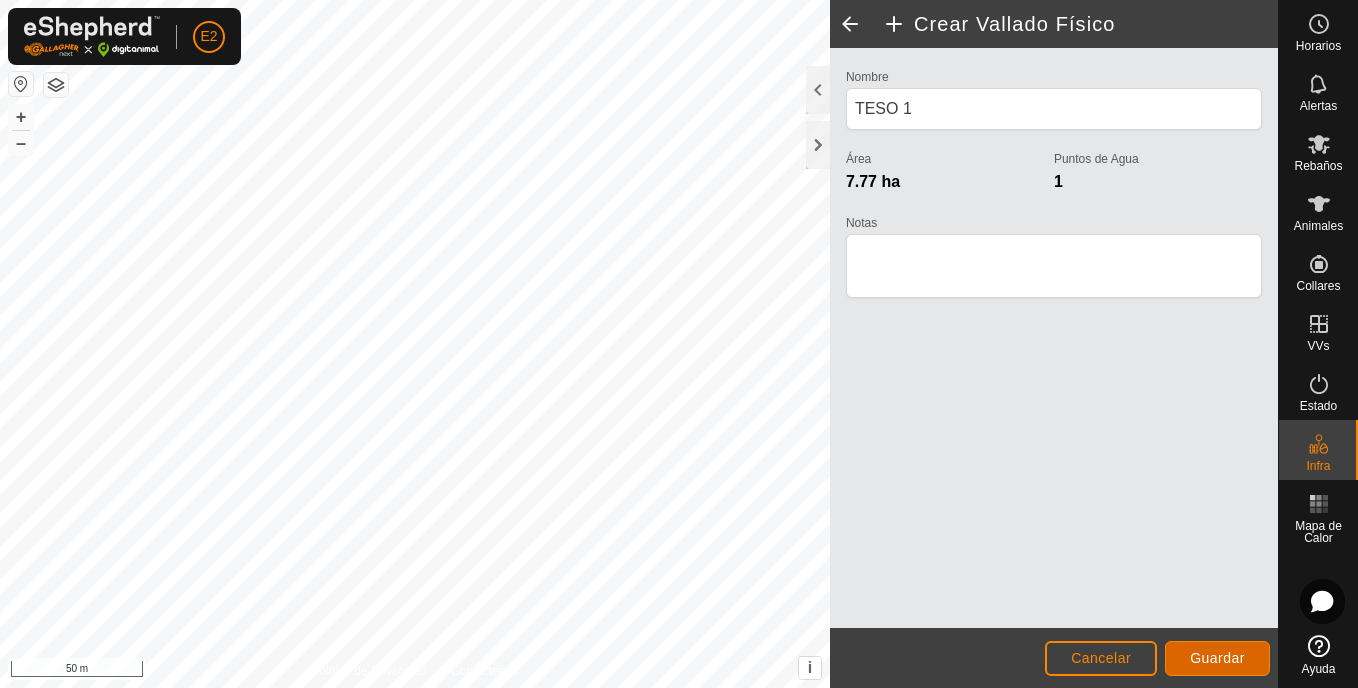 click on "Guardar" 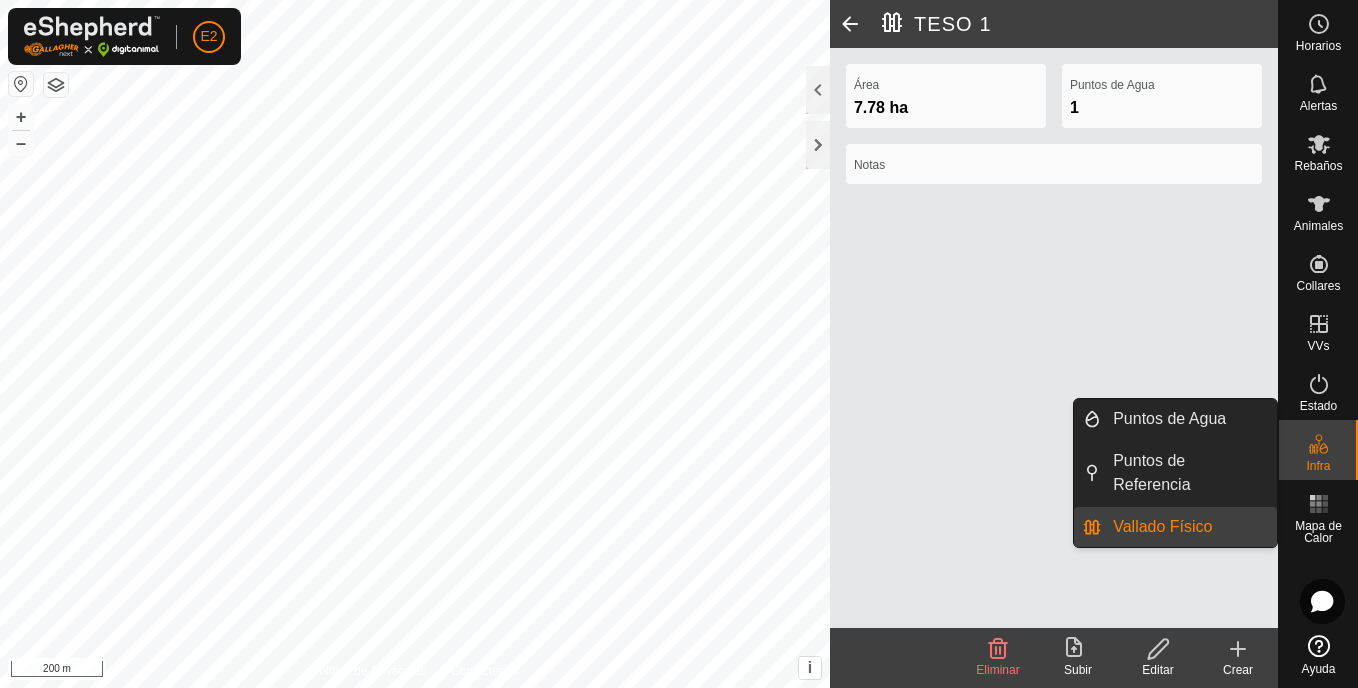 click on "Infra" at bounding box center [1318, 450] 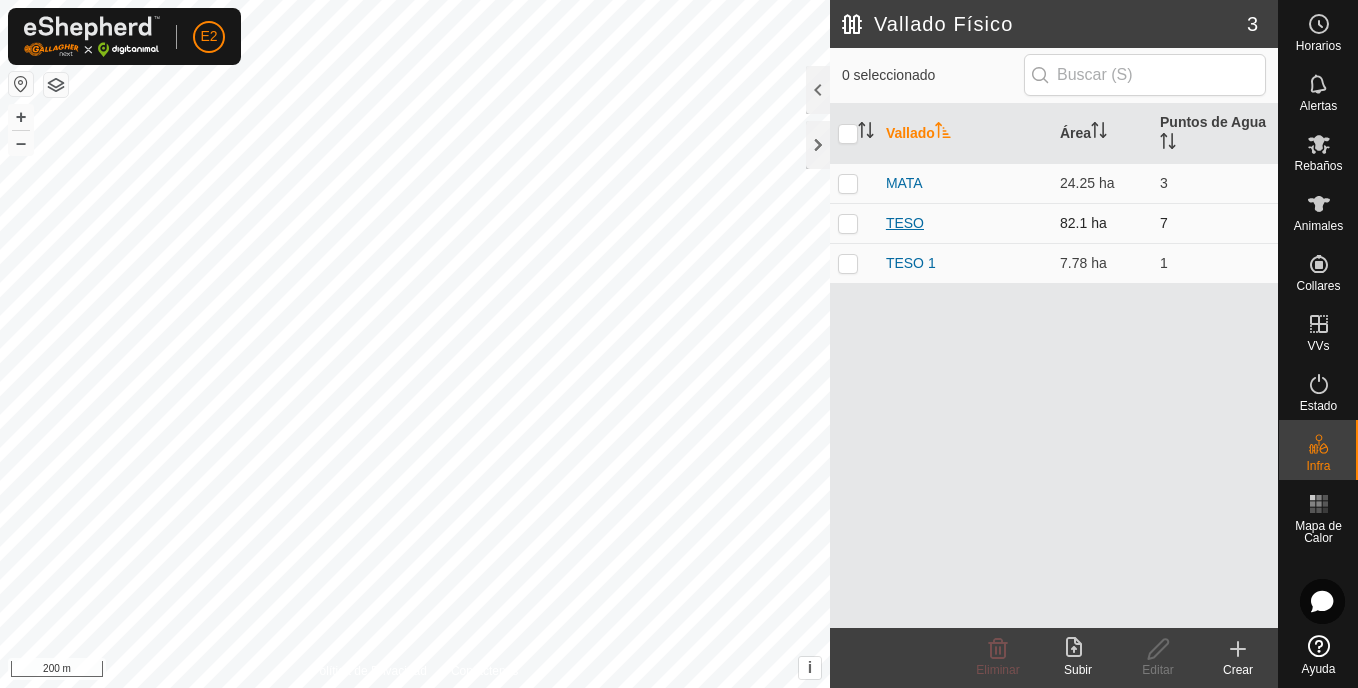 click on "TESO" at bounding box center [905, 223] 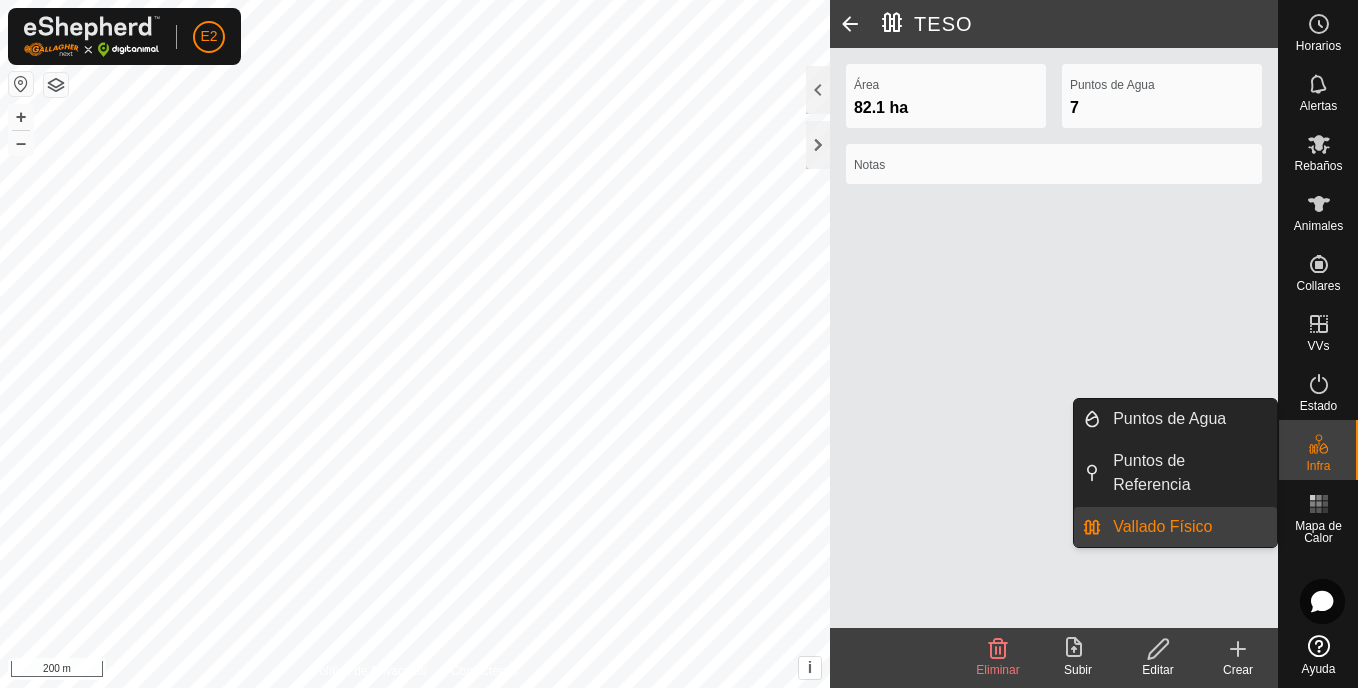 drag, startPoint x: 1325, startPoint y: 476, endPoint x: 1327, endPoint y: 451, distance: 25.079872 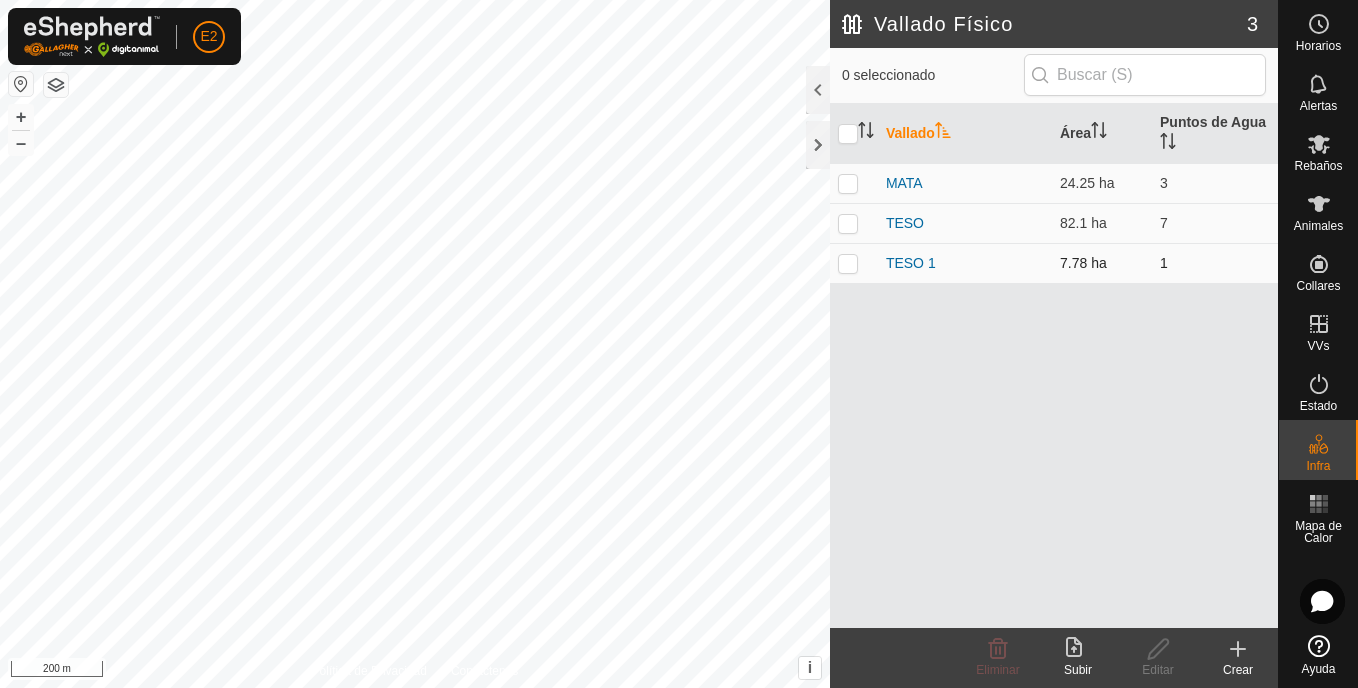 click on "TESO 1" at bounding box center (965, 263) 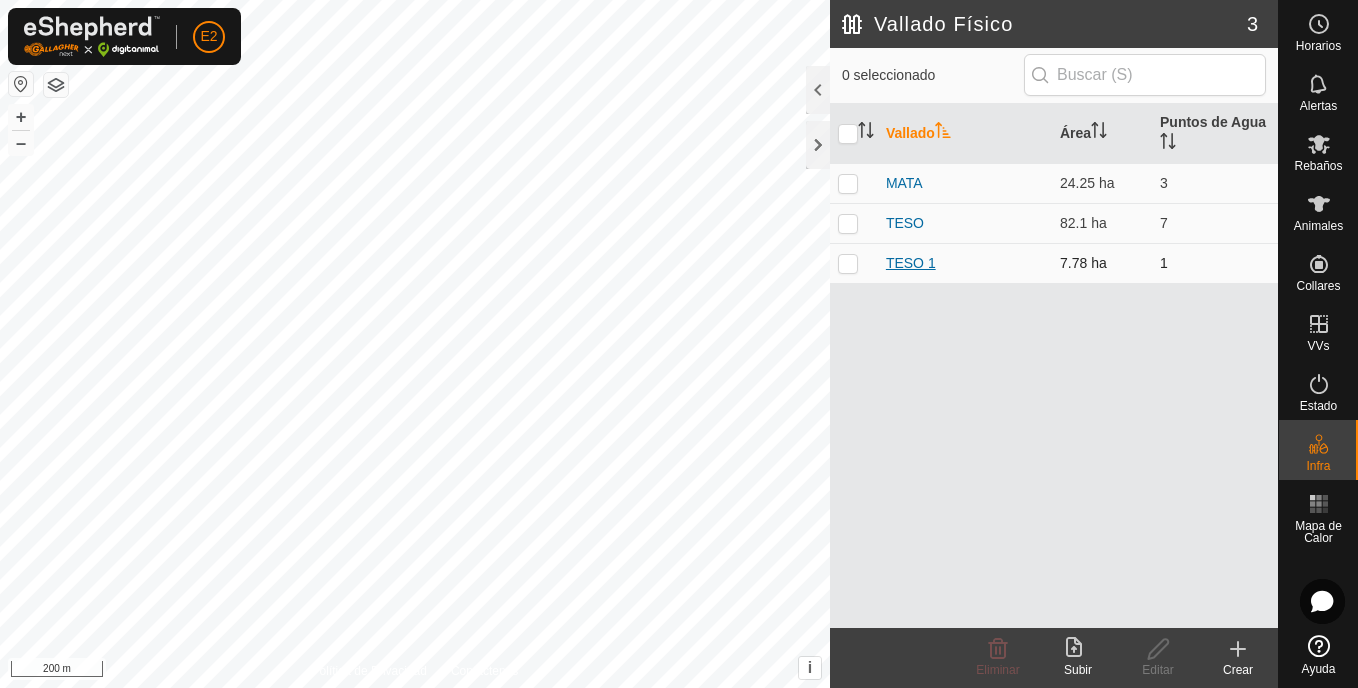 click on "TESO 1" at bounding box center [911, 263] 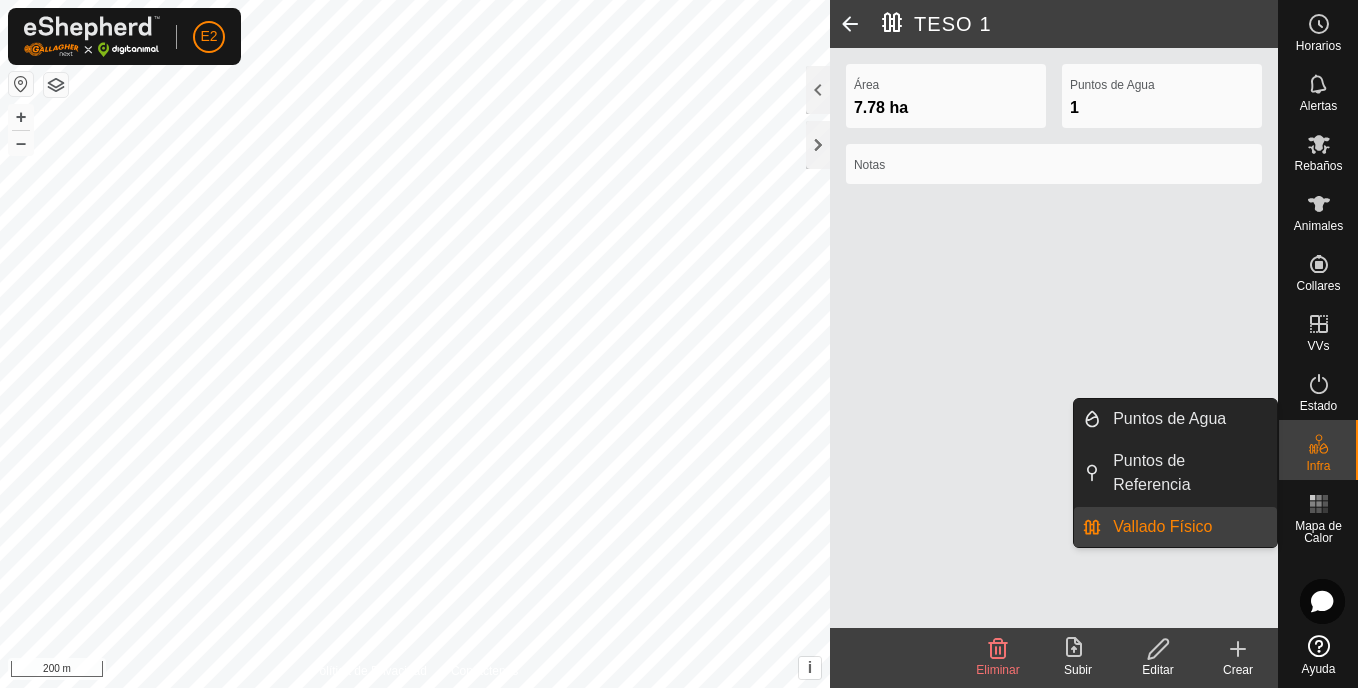 click on "Infra" at bounding box center (1318, 466) 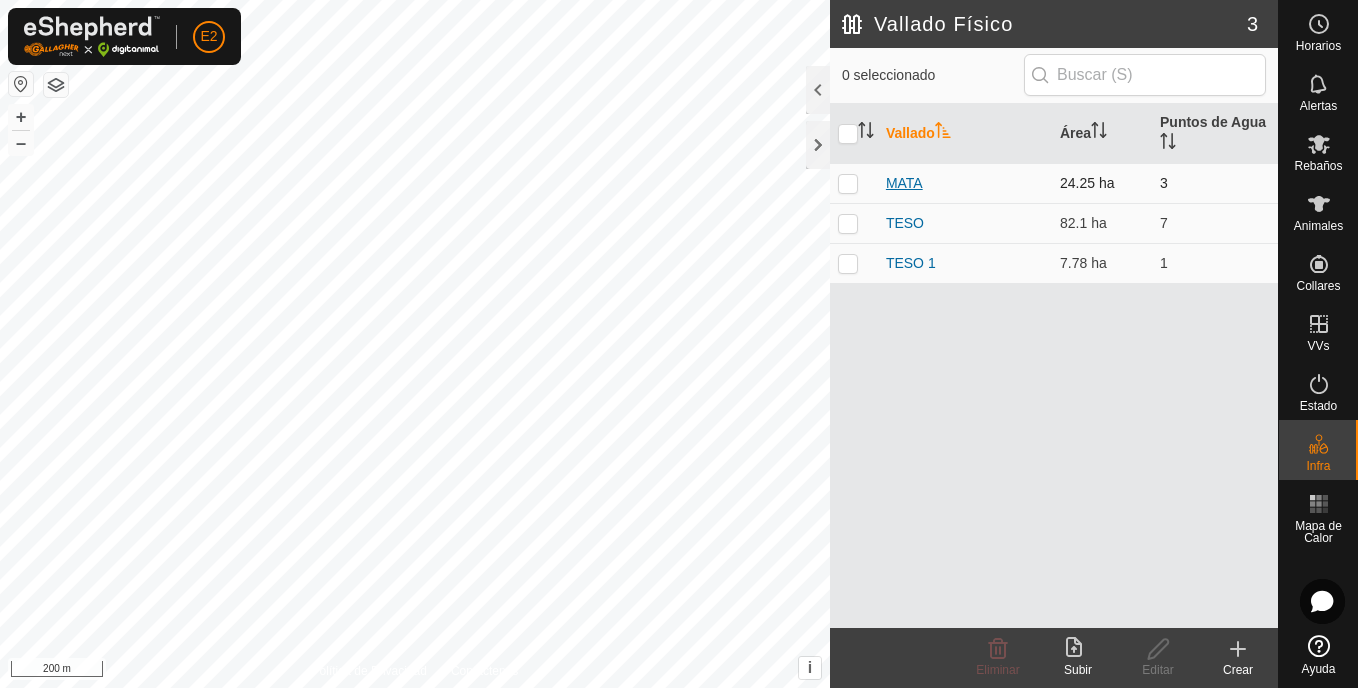 click on "MATA" at bounding box center [904, 183] 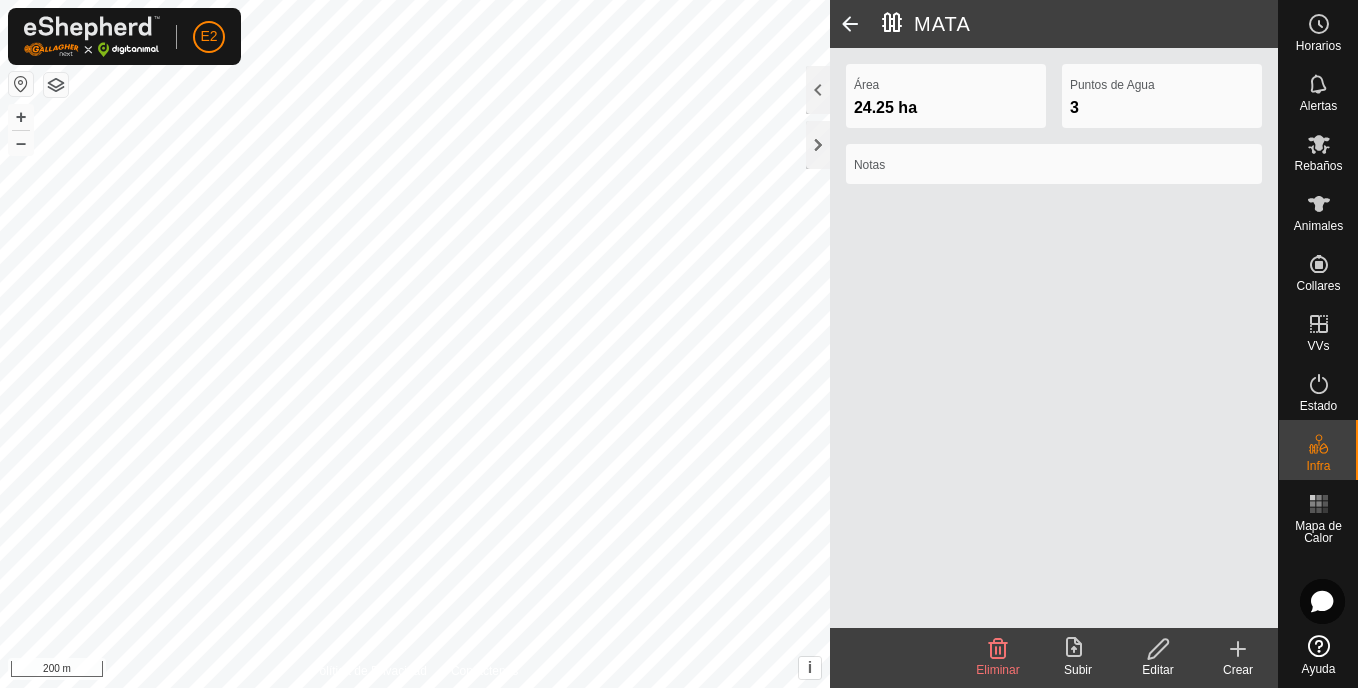 click on "E2 Horarios Alertas Rebaños Animales Collares VVs Estado Infra Mapa de Calor Ayuda Política de Privacidad Contáctenos + – ⇧ i This application includes HERE Maps. © 2024 HERE. All rights reserved. 200 m MATA Área 24.25 ha Puntos de Agua 3 Notas Eliminar Subir Editar Crear" at bounding box center (679, 344) 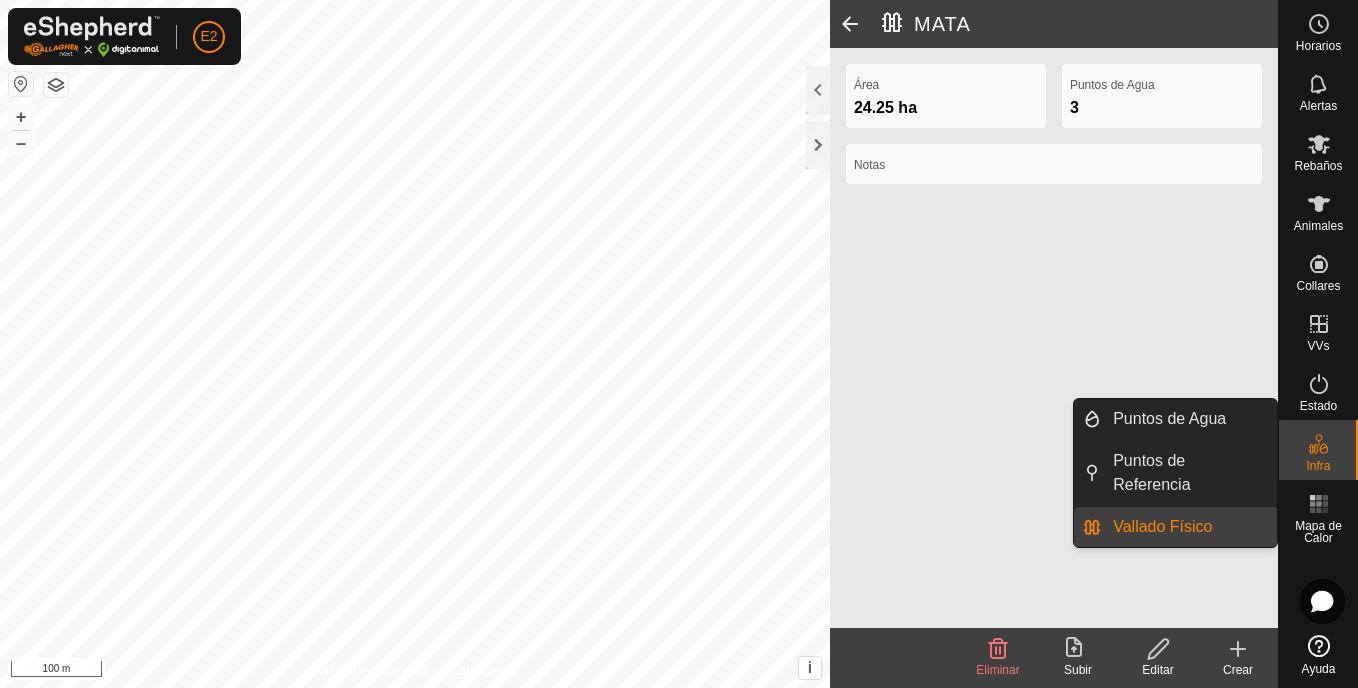 click 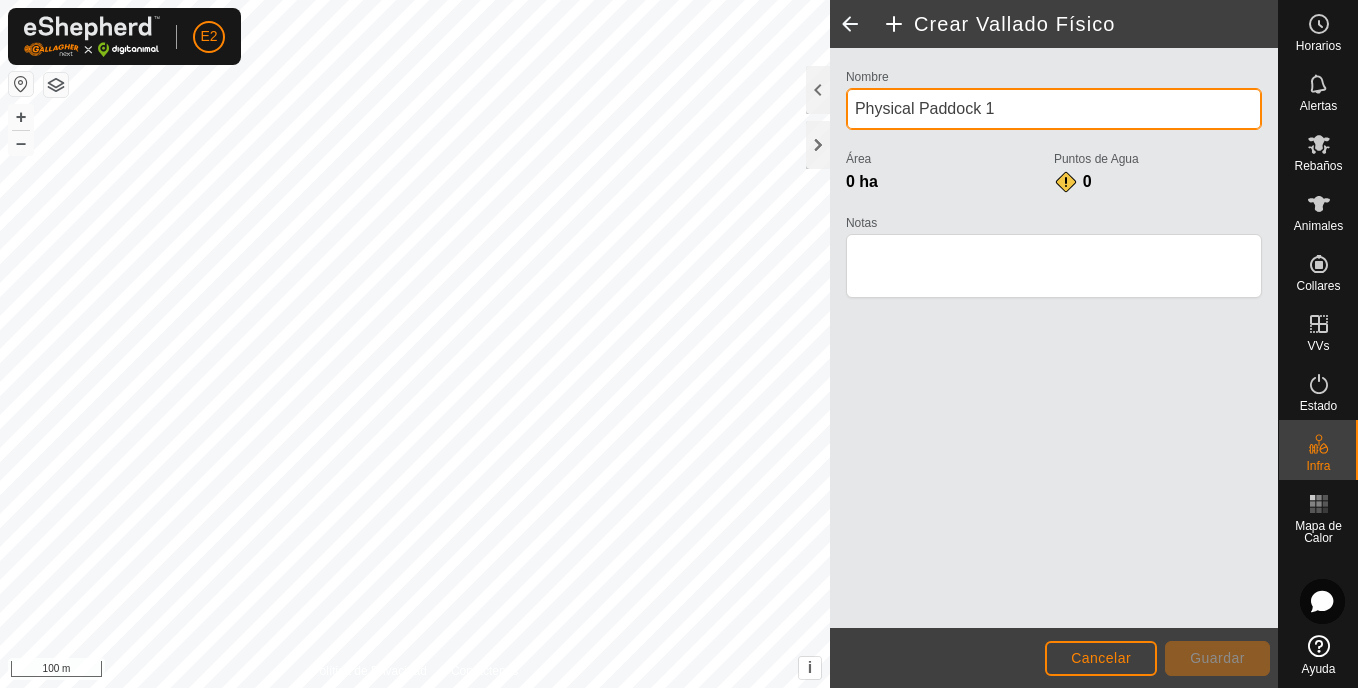 click on "Physical Paddock 1" at bounding box center [1054, 109] 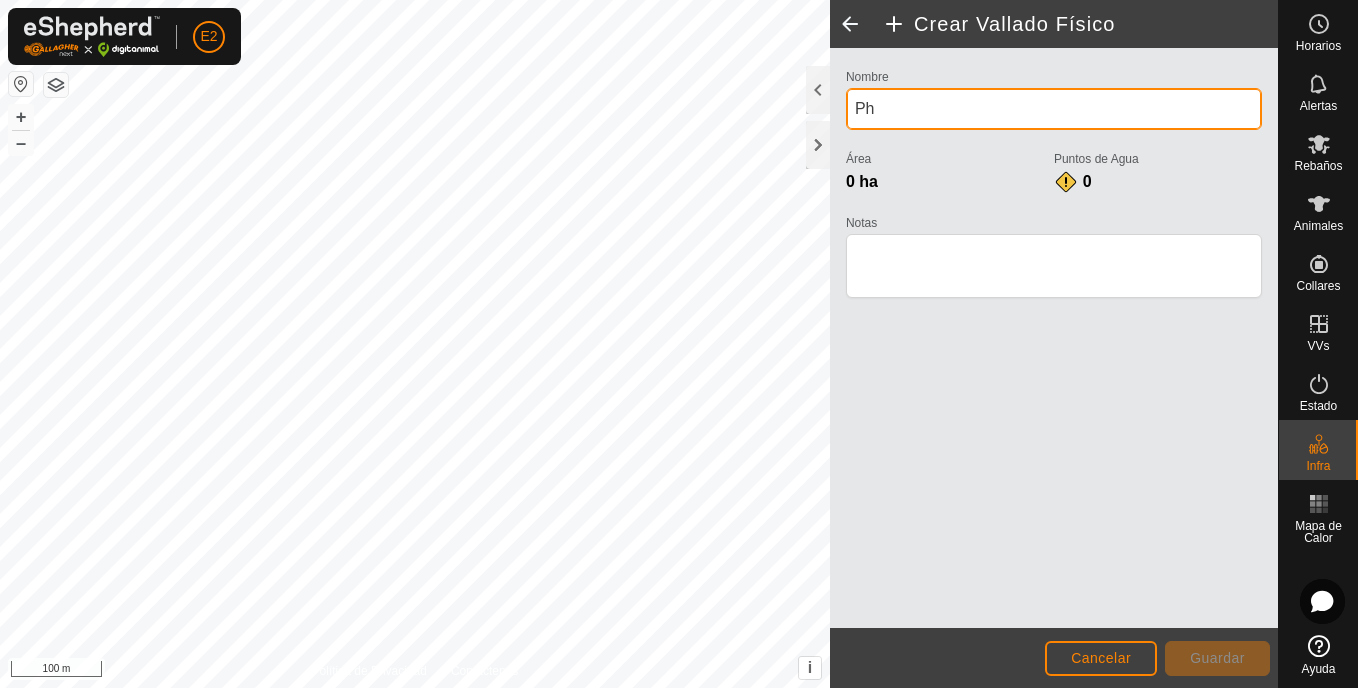 type on "P" 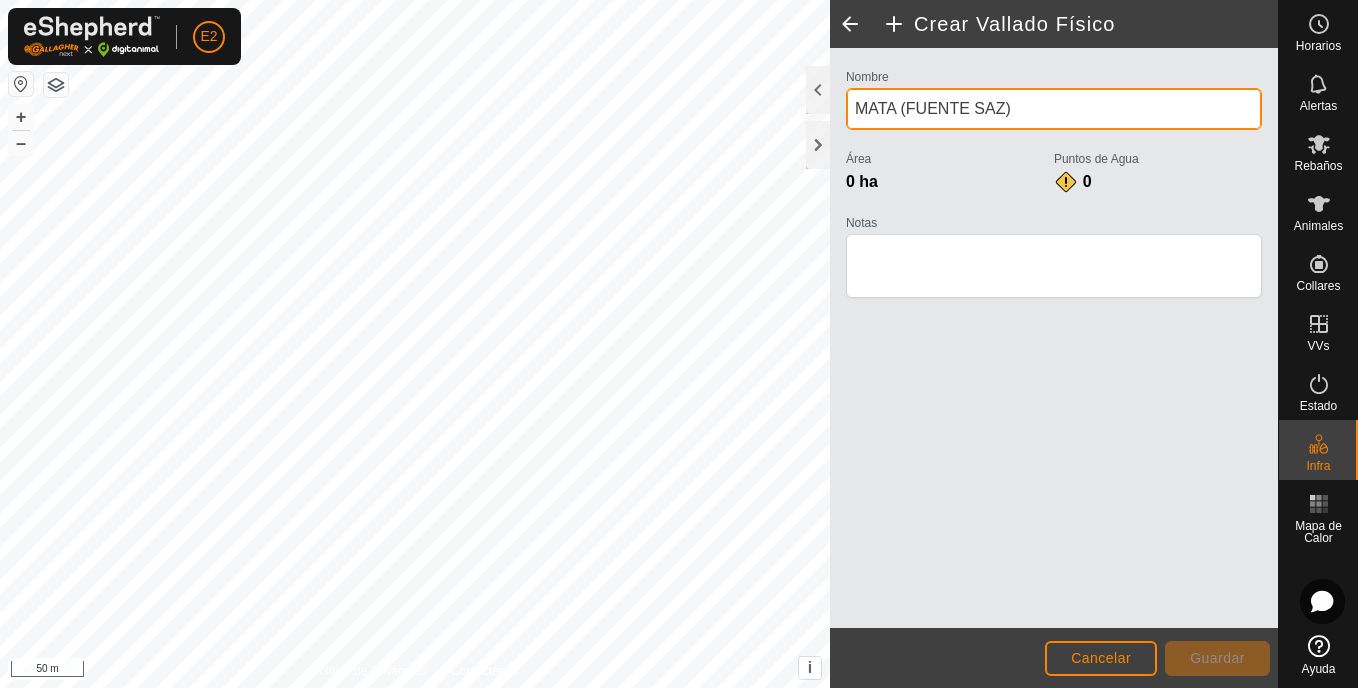 type on "MATA (FUENTE SAZ)" 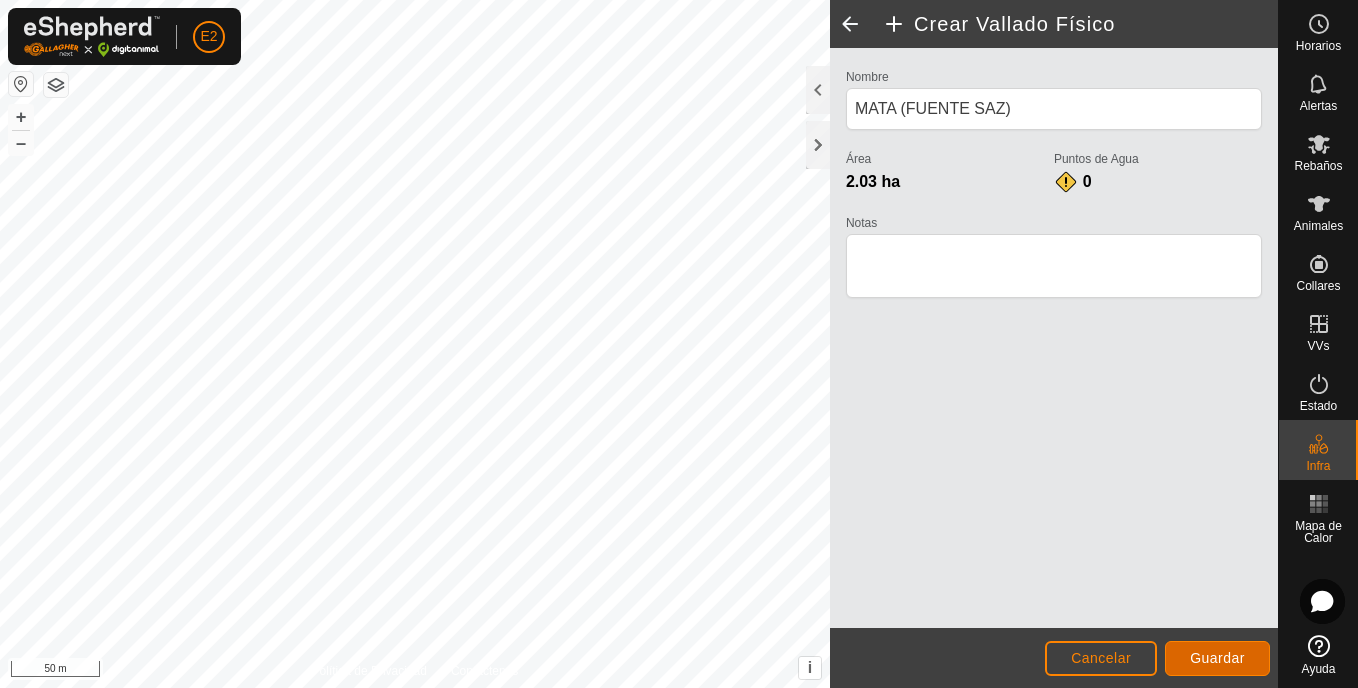 click on "Guardar" 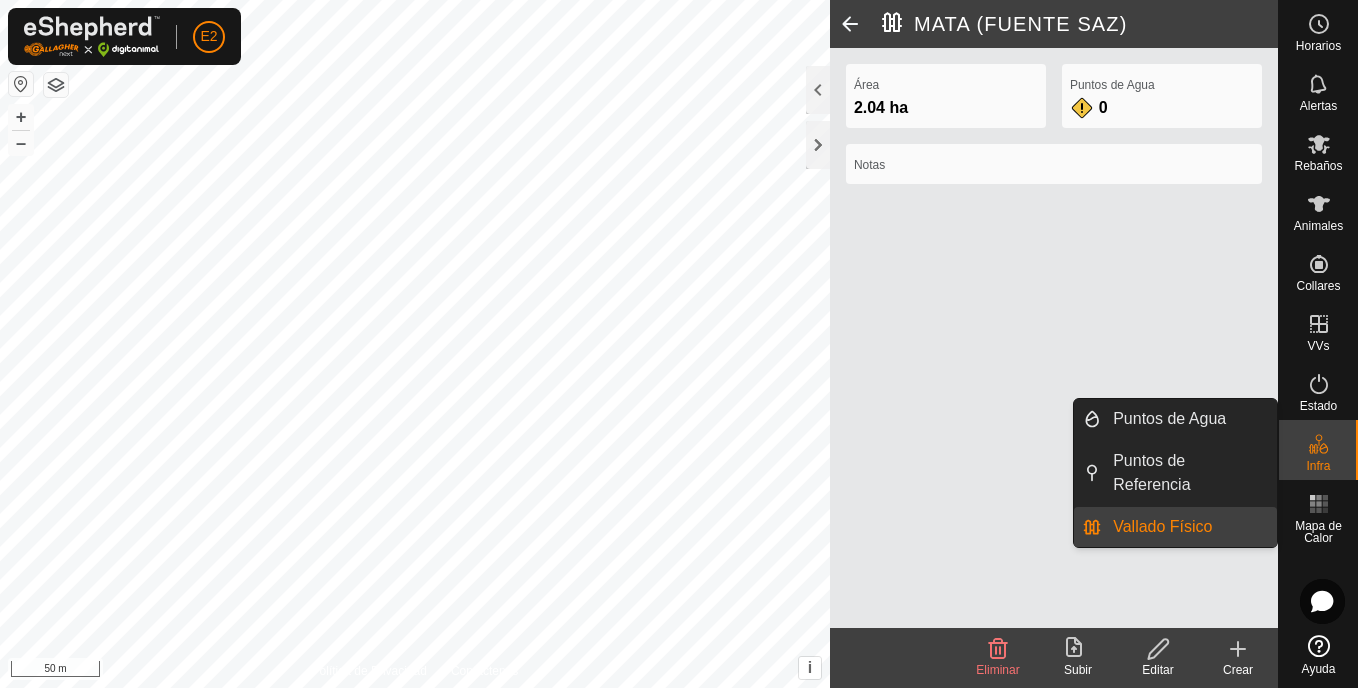 click on "Puntos de Referencia" at bounding box center [1266, 475] 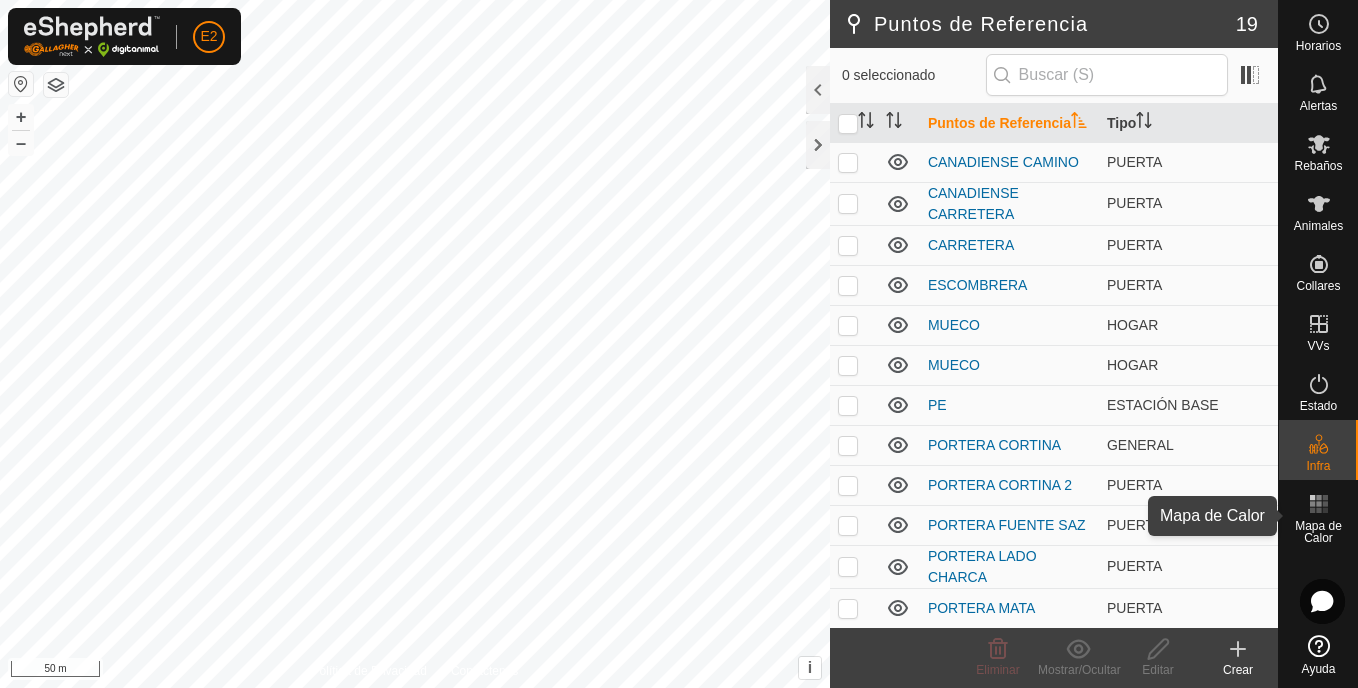 scroll, scrollTop: 0, scrollLeft: 0, axis: both 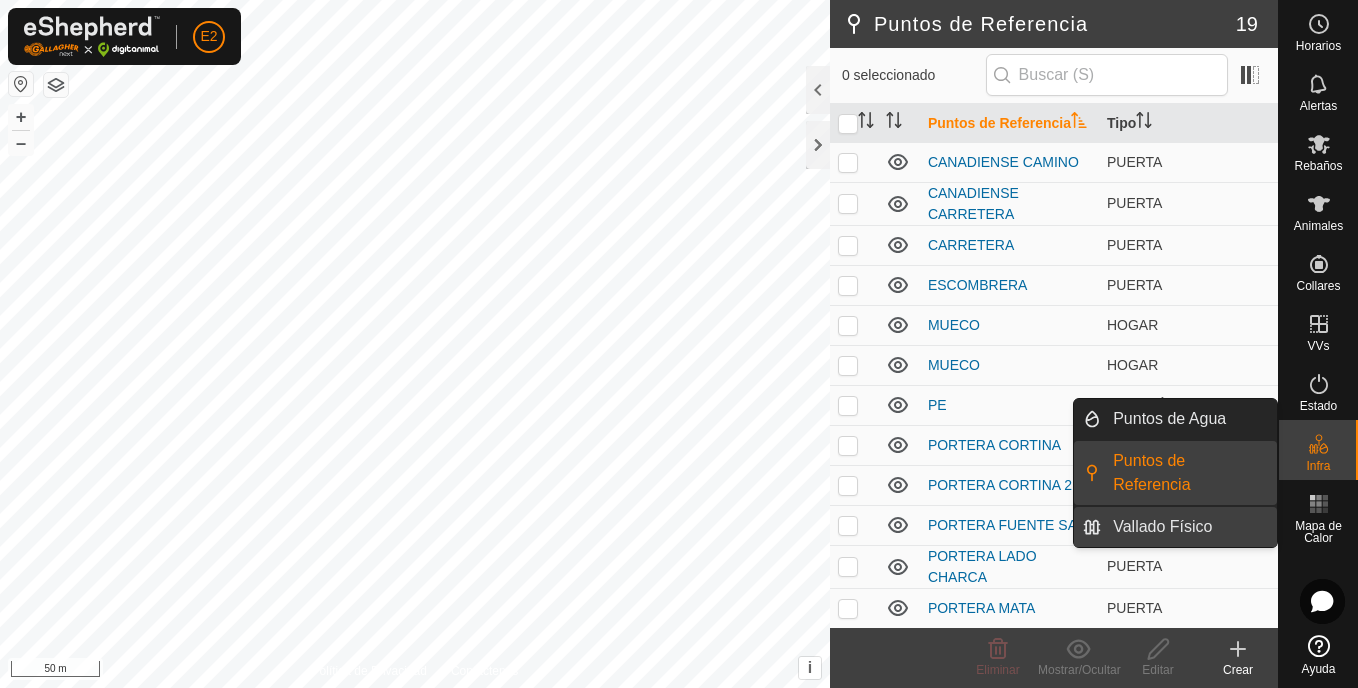 click on "Vallado Físico" at bounding box center [1189, 527] 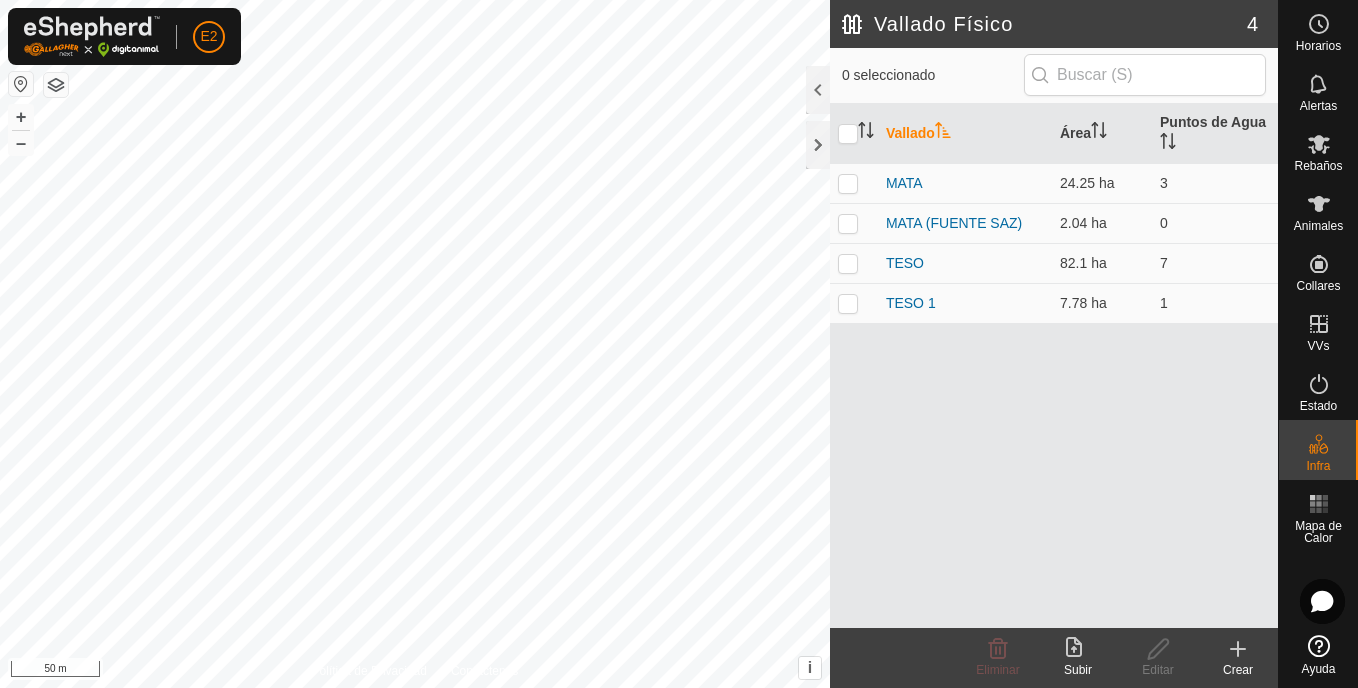 click on "Crear" 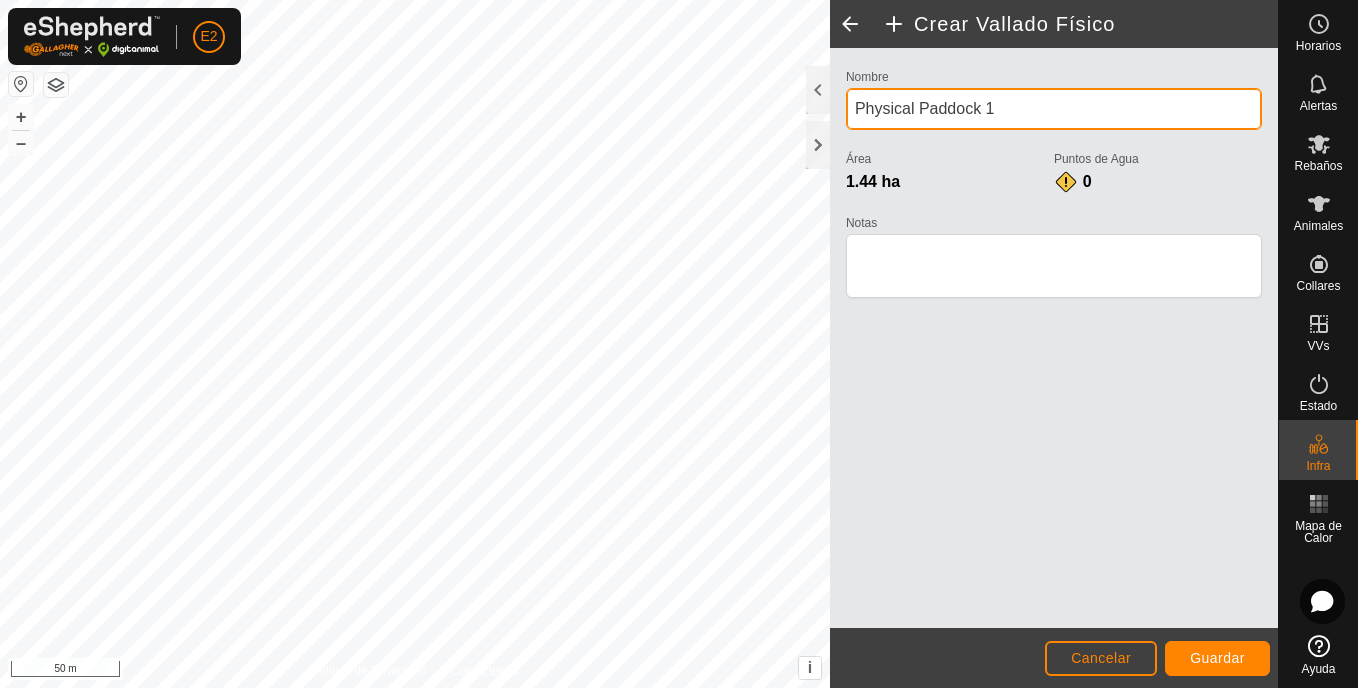 click on "Physical Paddock 1" at bounding box center (1054, 109) 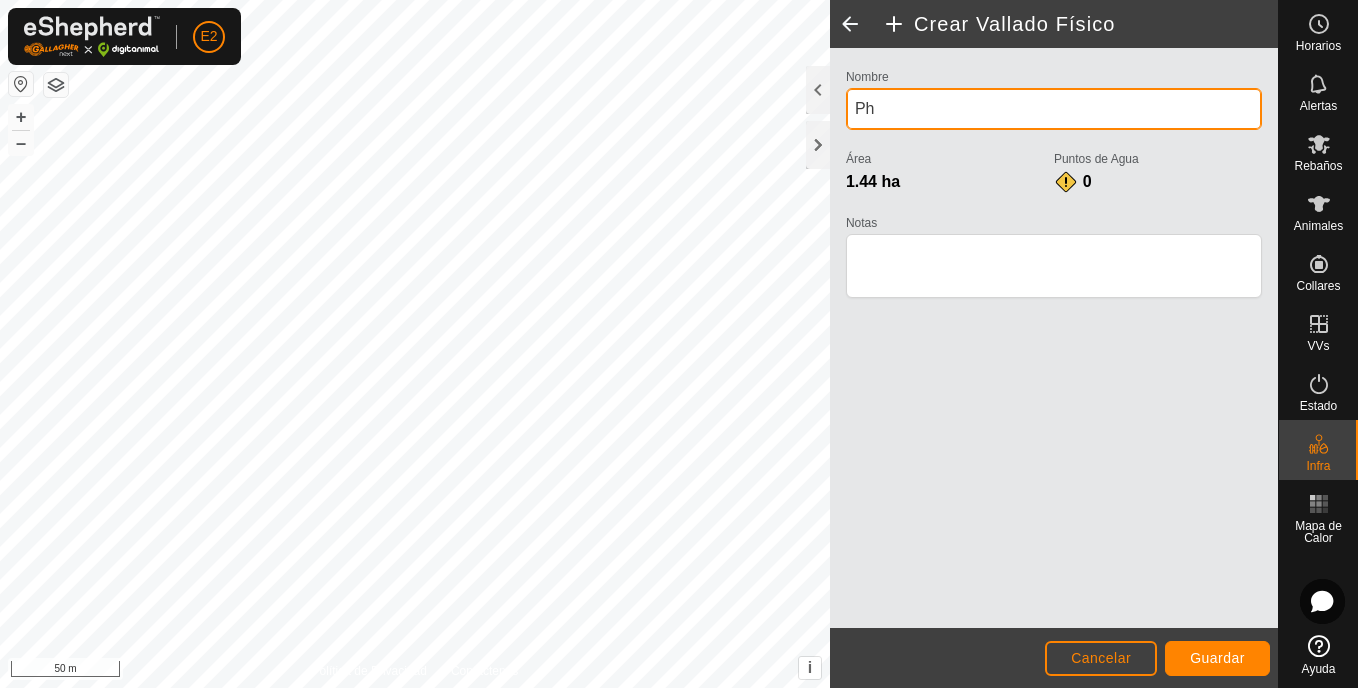 type on "P" 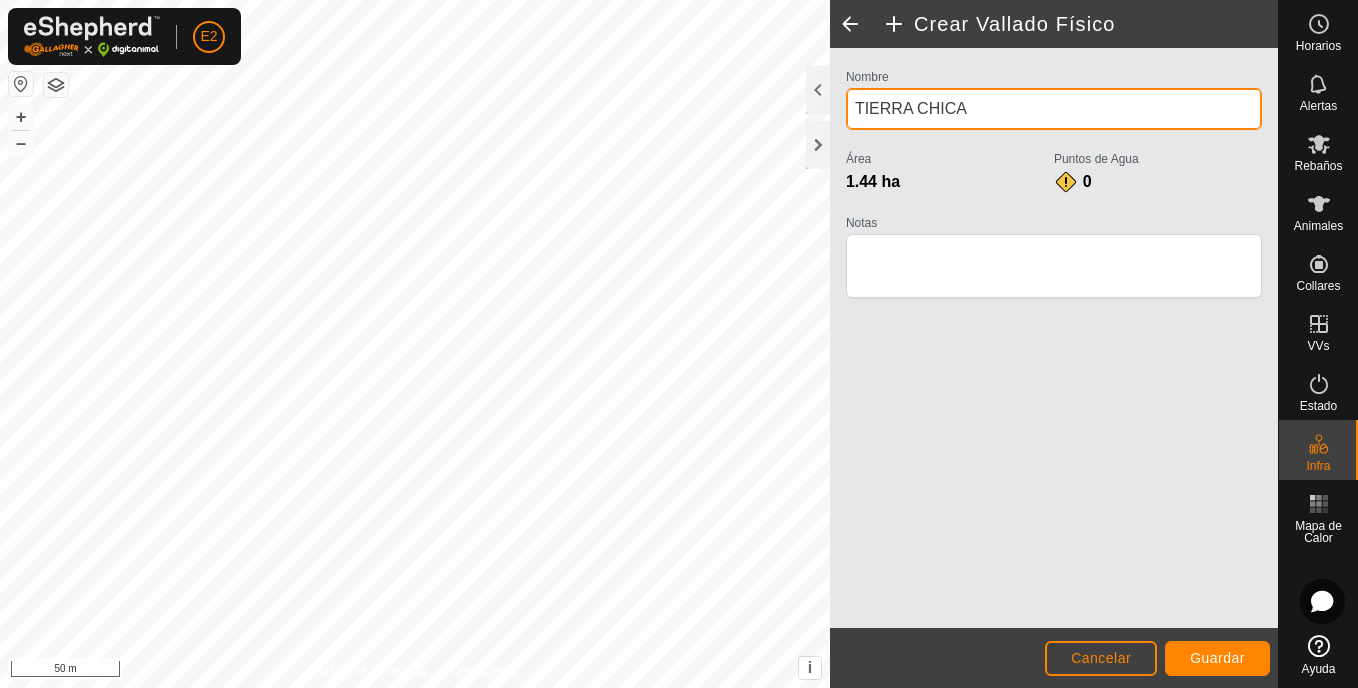 type on "TIERRA CHICA" 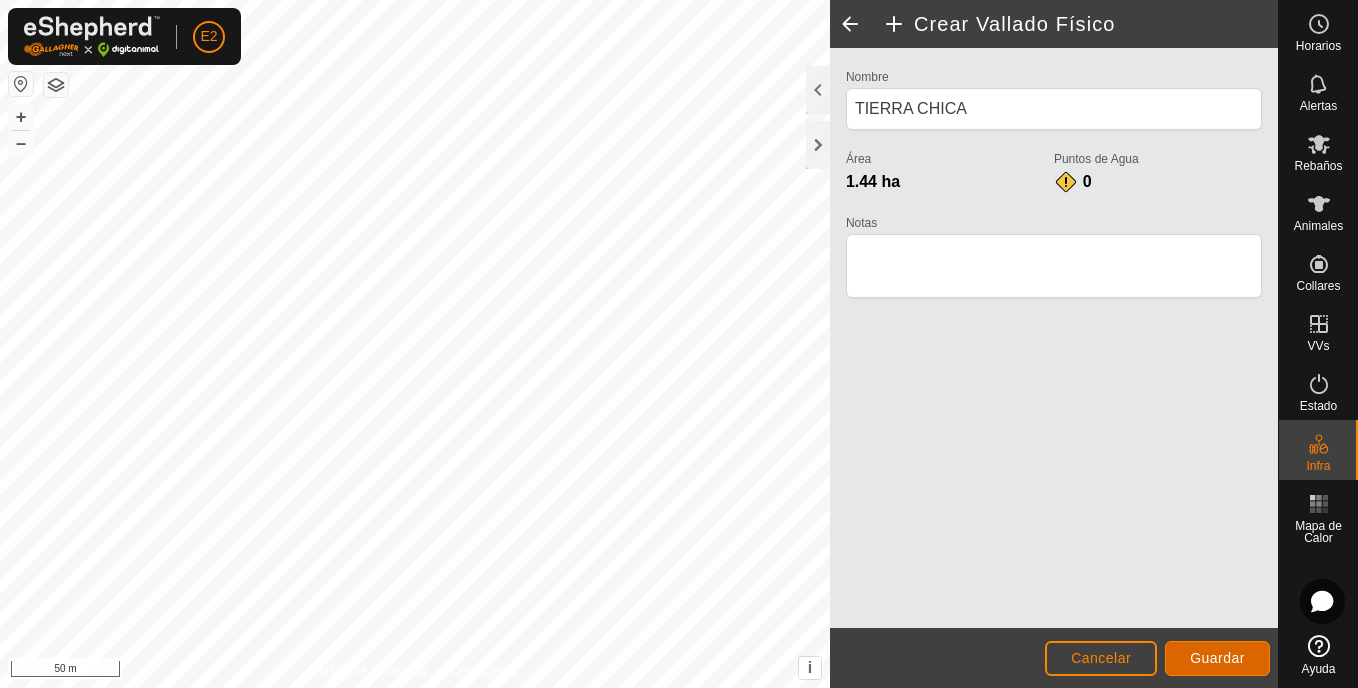 click on "Guardar" 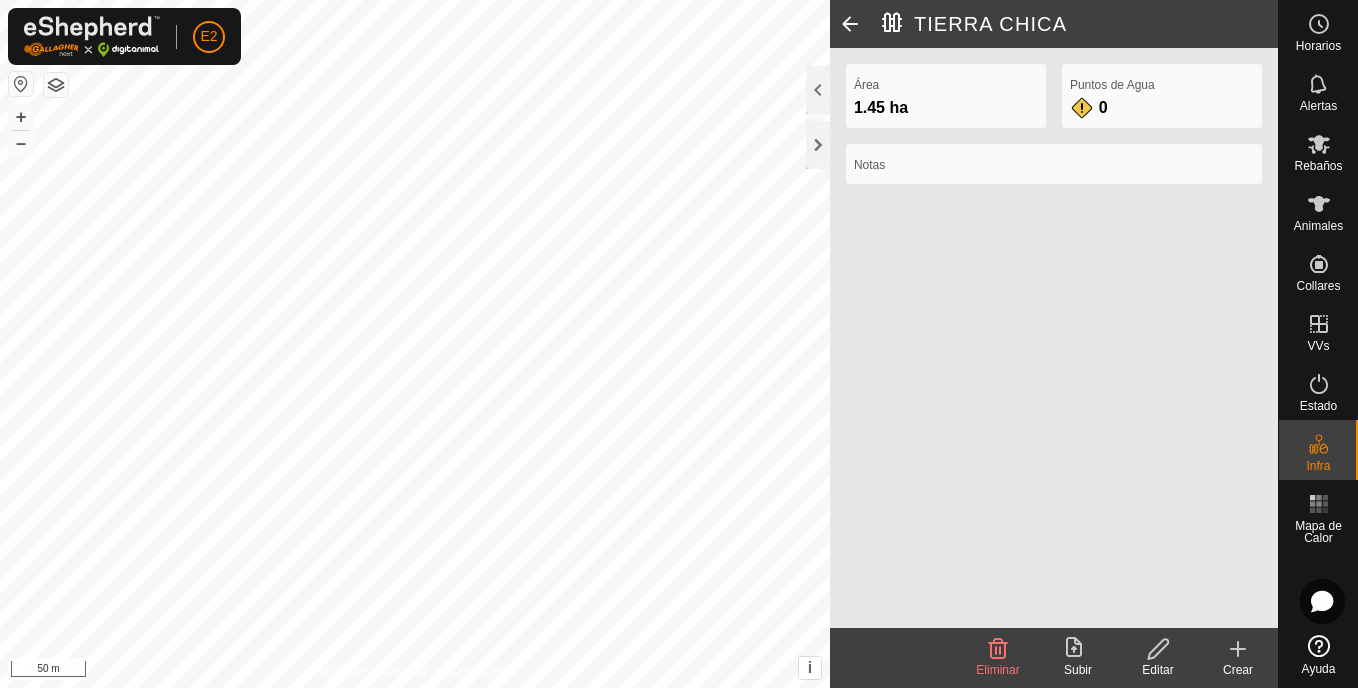click 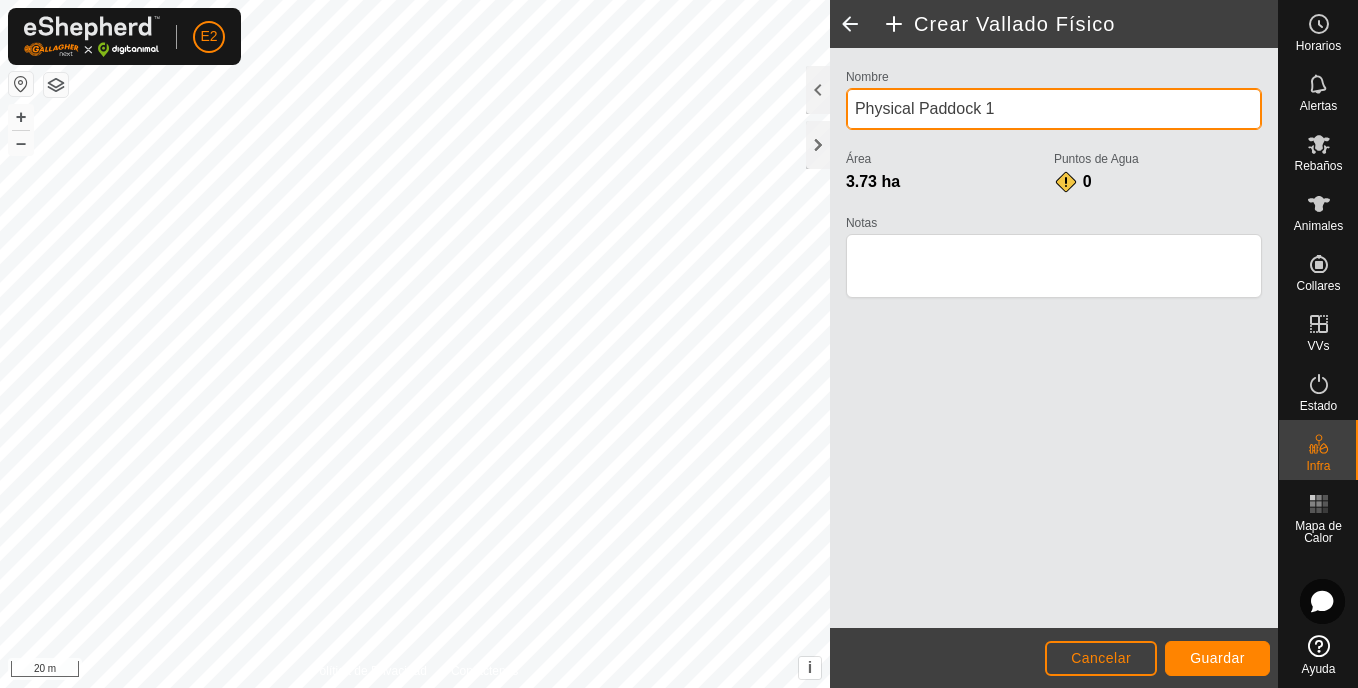 click on "Physical Paddock 1" at bounding box center (1054, 109) 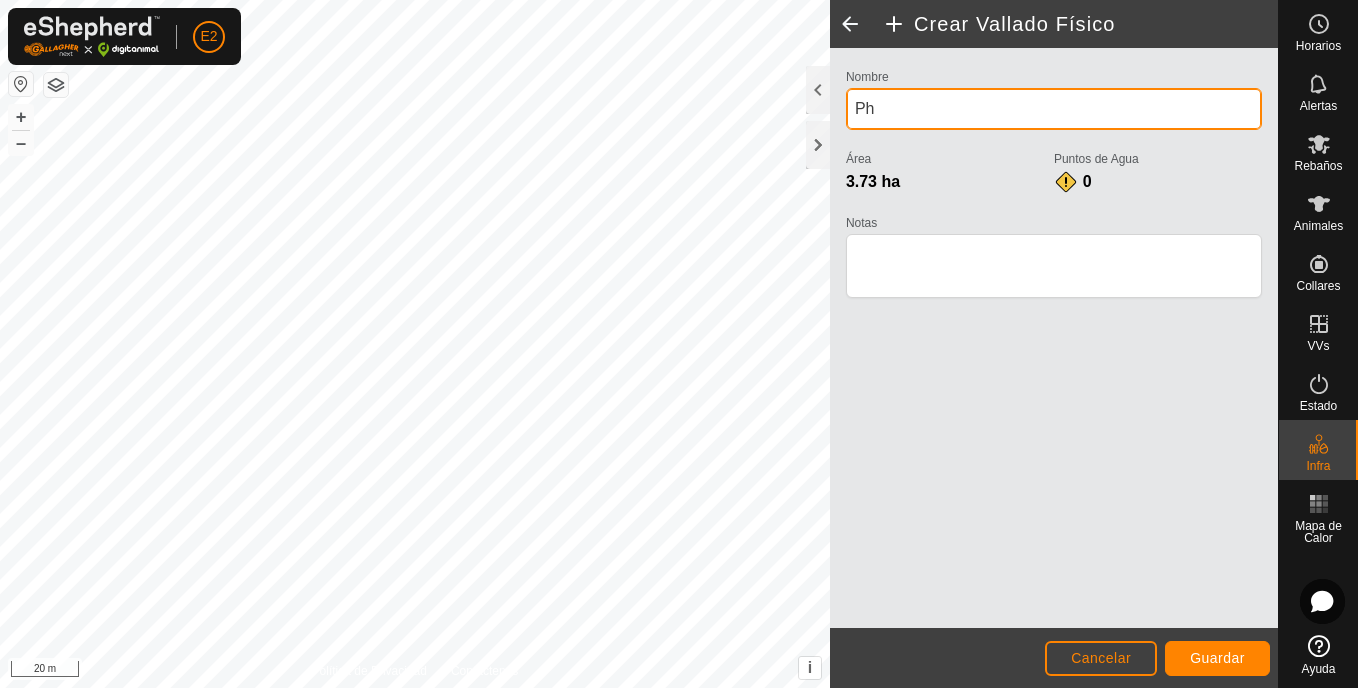 type on "P" 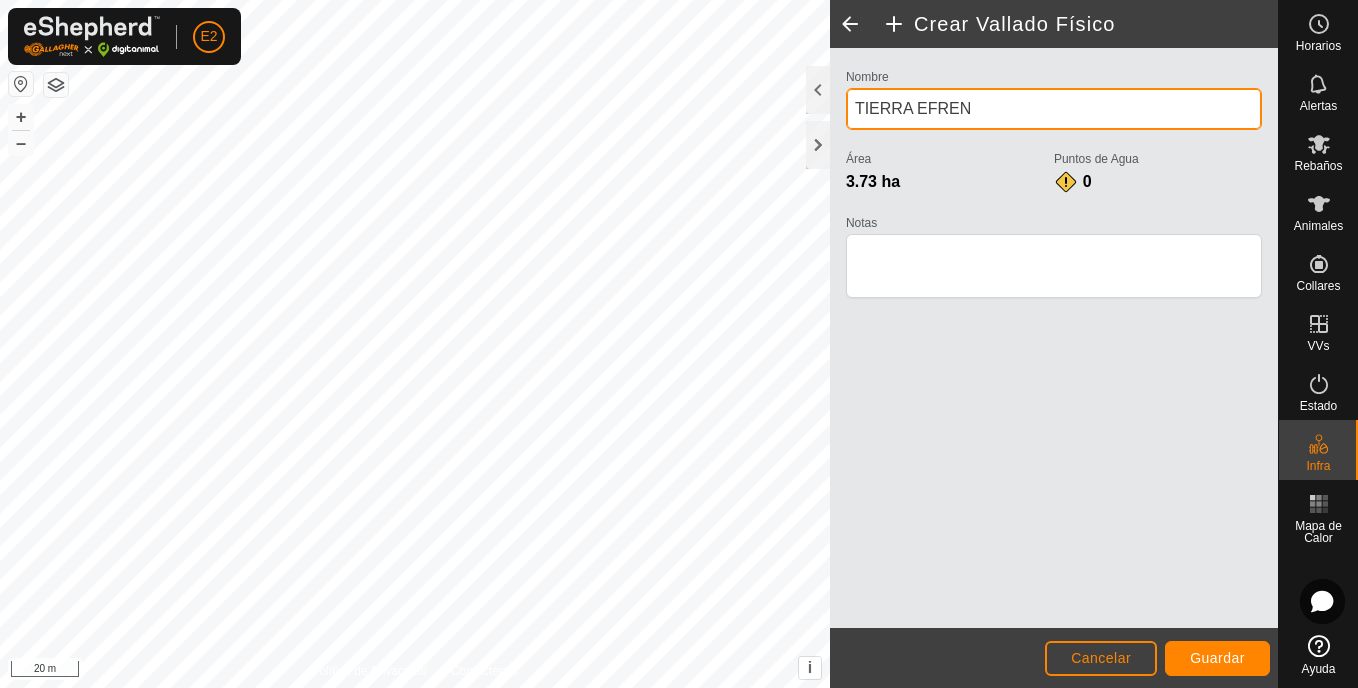 type on "TIERRA EFREN" 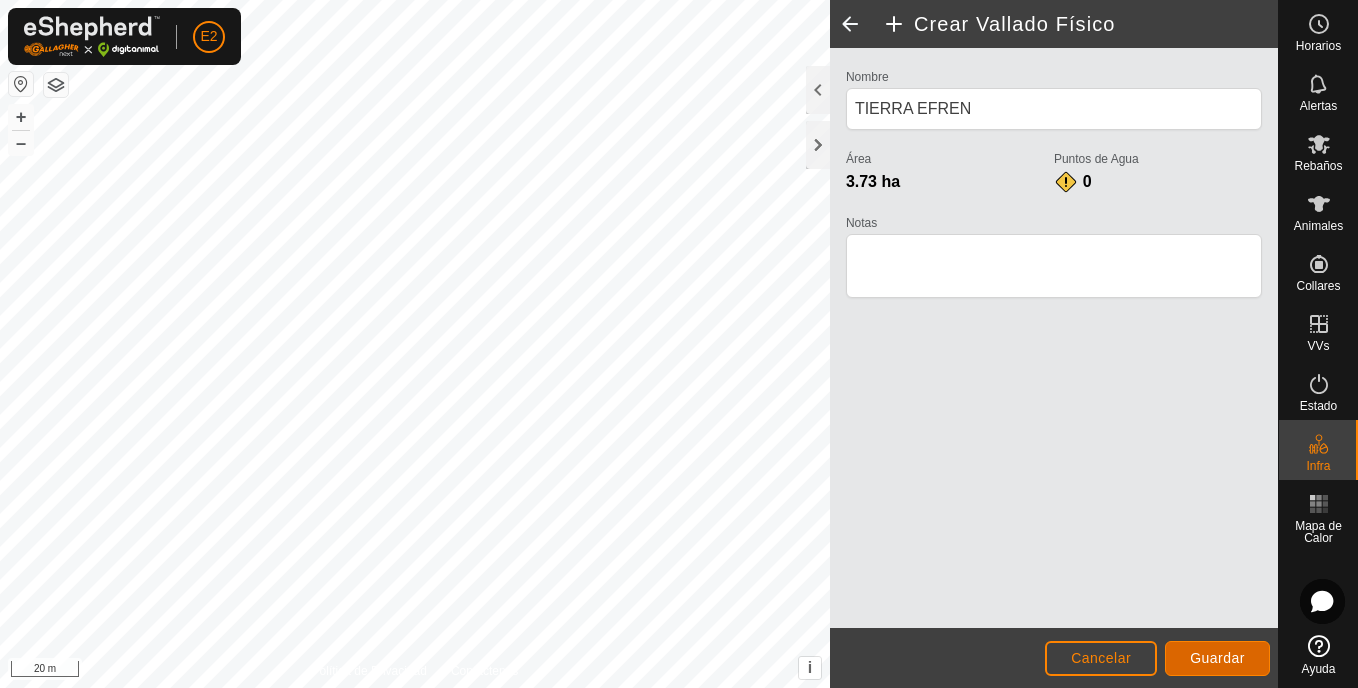 click on "Guardar" 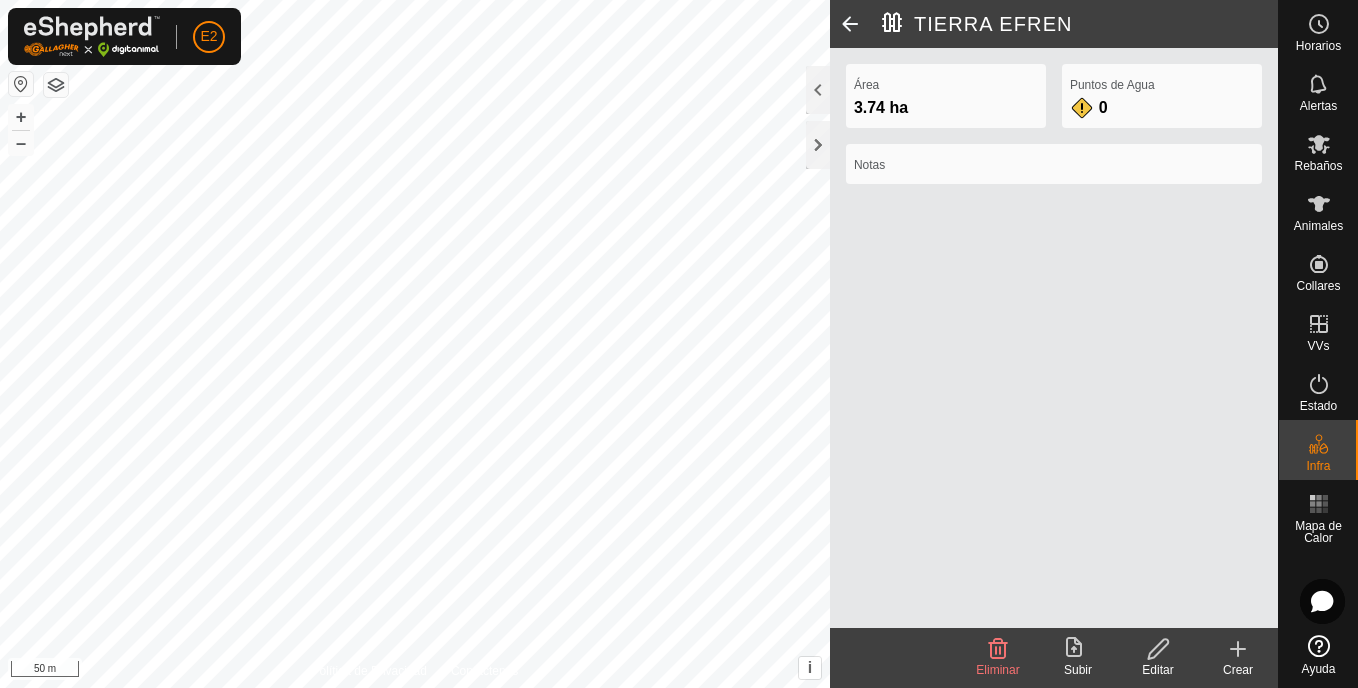 click on "E2 Horarios Alertas Rebaños Animales Collares VVs Estado Infra Mapa de Calor Ayuda Política de Privacidad Contáctenos
TIERRA EFREN
3.74 ha
+ – ⇧ i This application includes HERE Maps. © 2024 HERE. All rights reserved. 50 m  TIERRA EFREN  Área 3.74 ha  Puntos de Agua 0 Notas Eliminar  Subir   Editar   Crear" at bounding box center (679, 344) 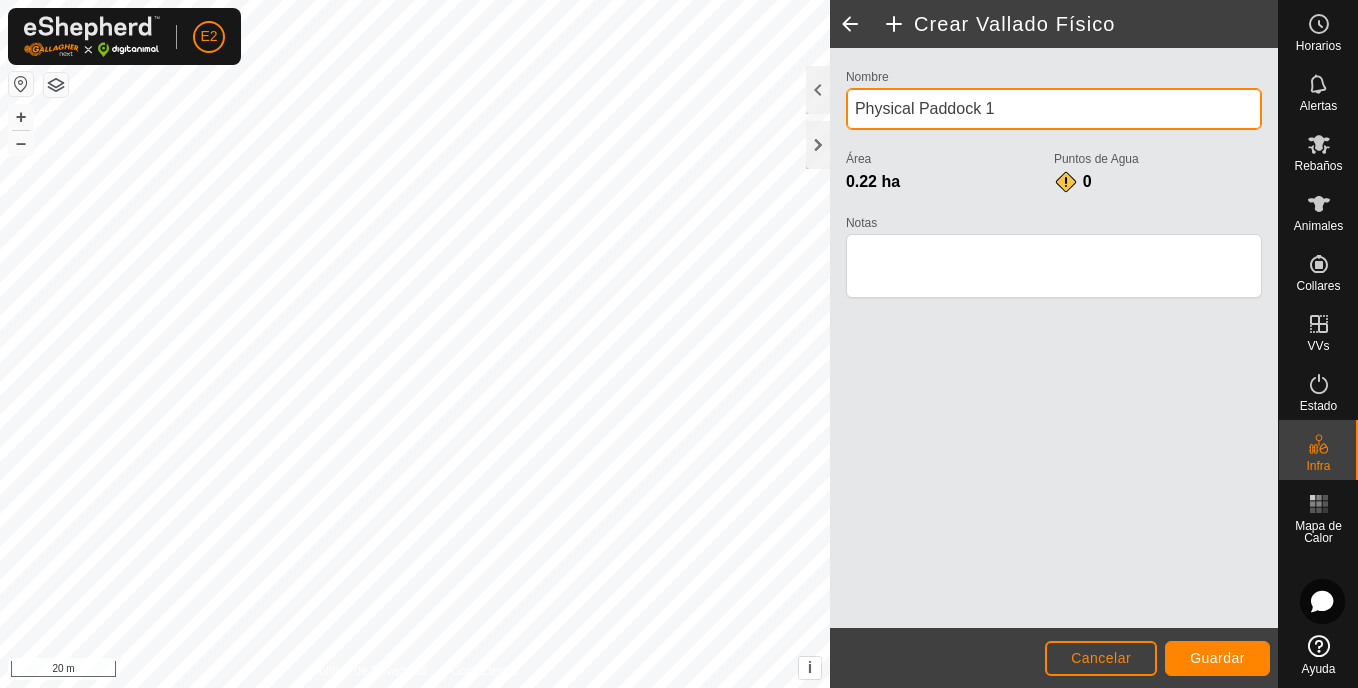 click on "Physical Paddock 1" at bounding box center (1054, 109) 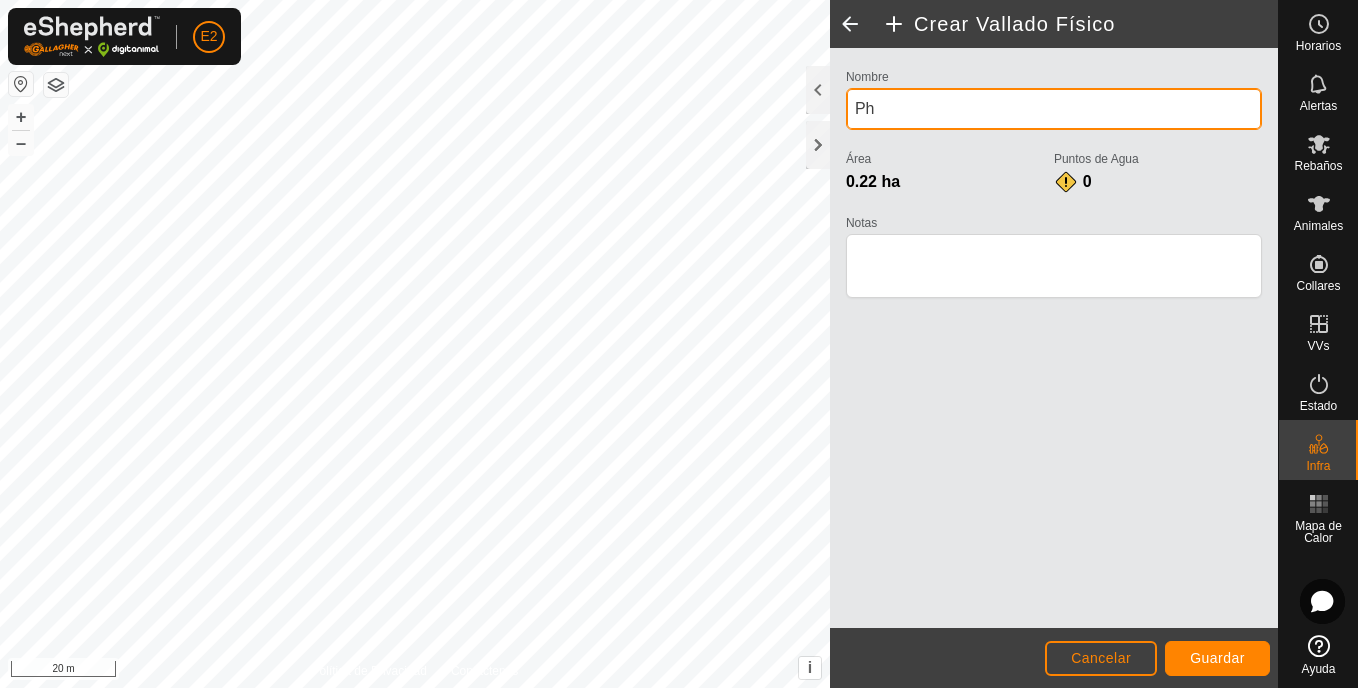 type on "P" 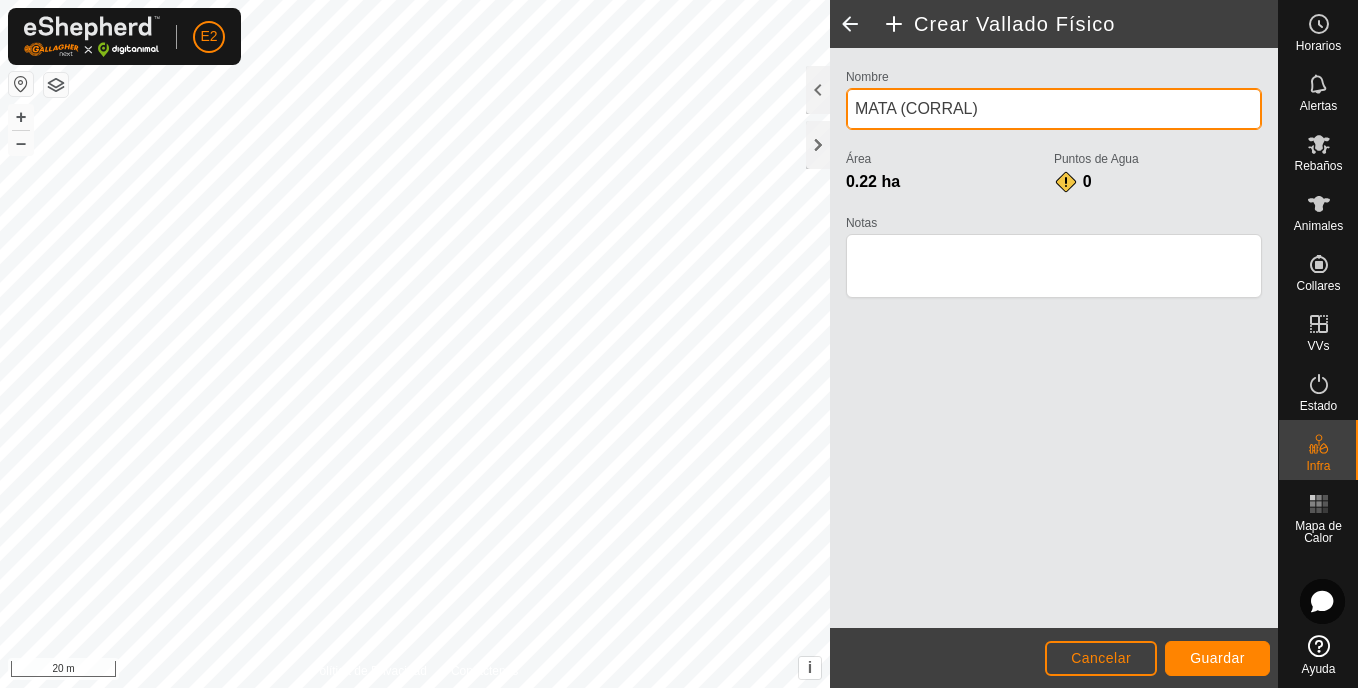 type on "MATA (CORRAL)" 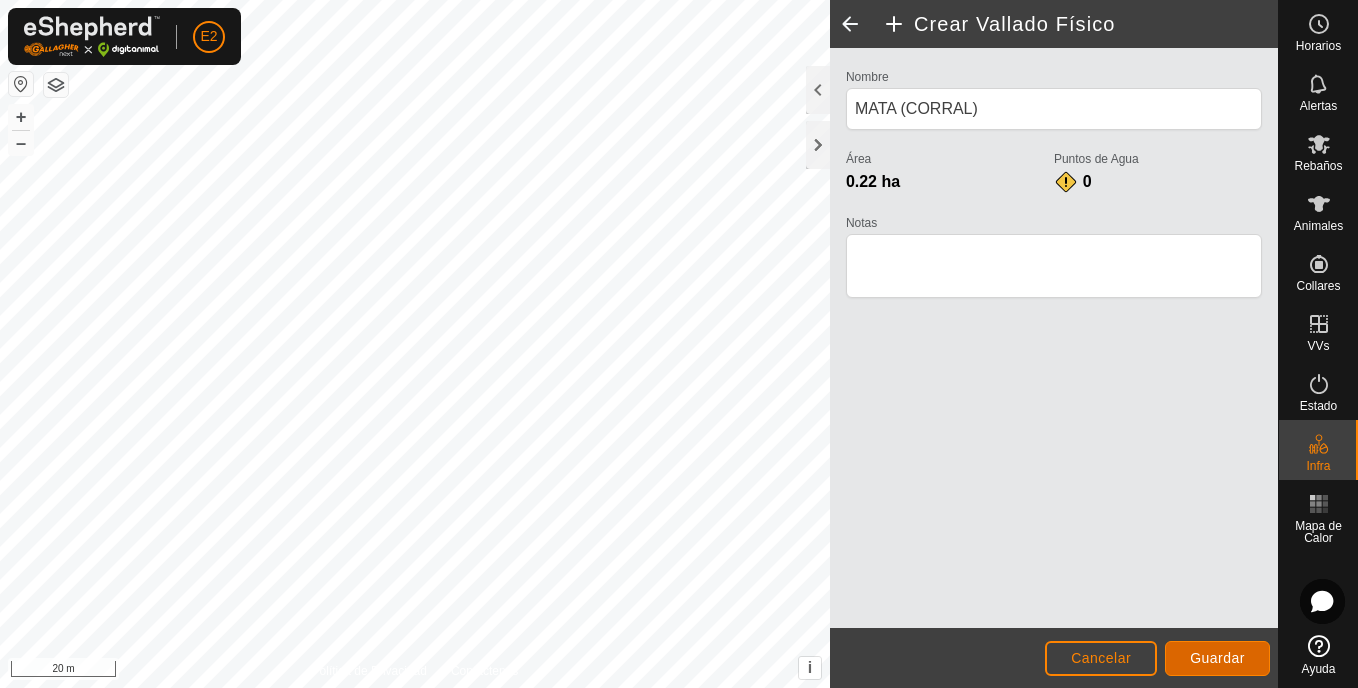click on "Guardar" 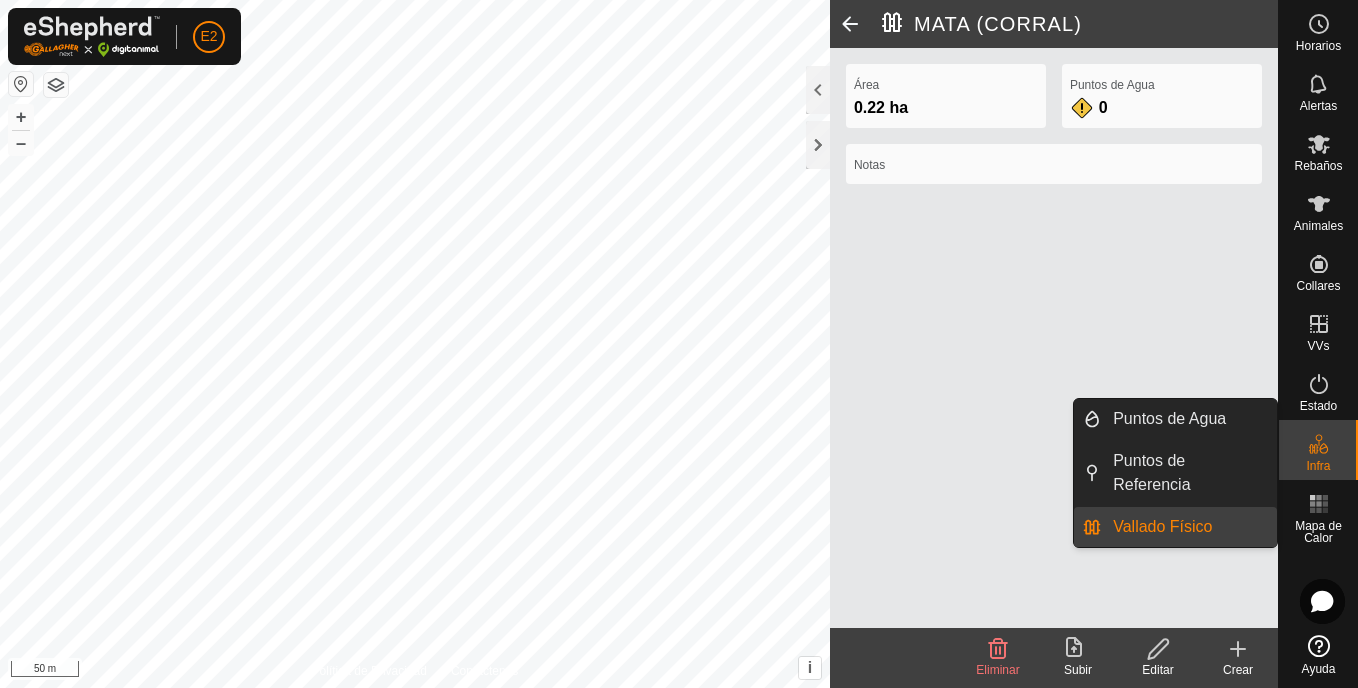 click 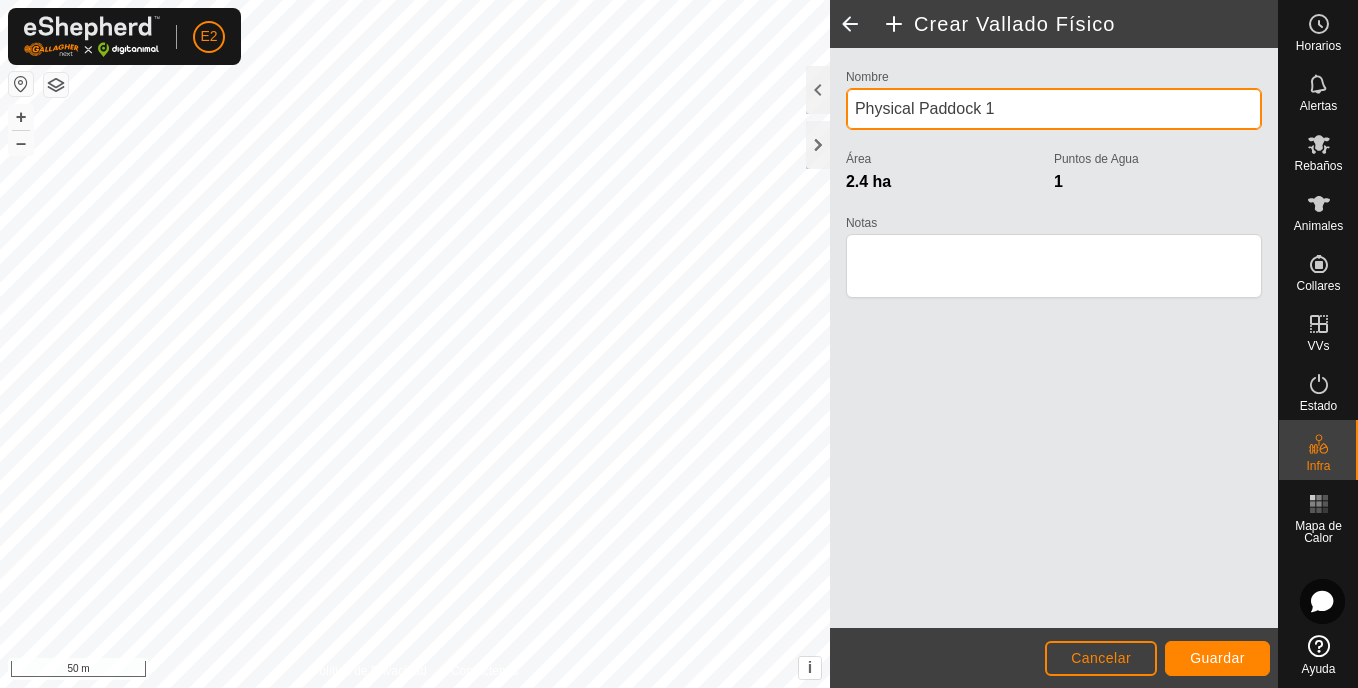 click on "Physical Paddock 1" at bounding box center (1054, 109) 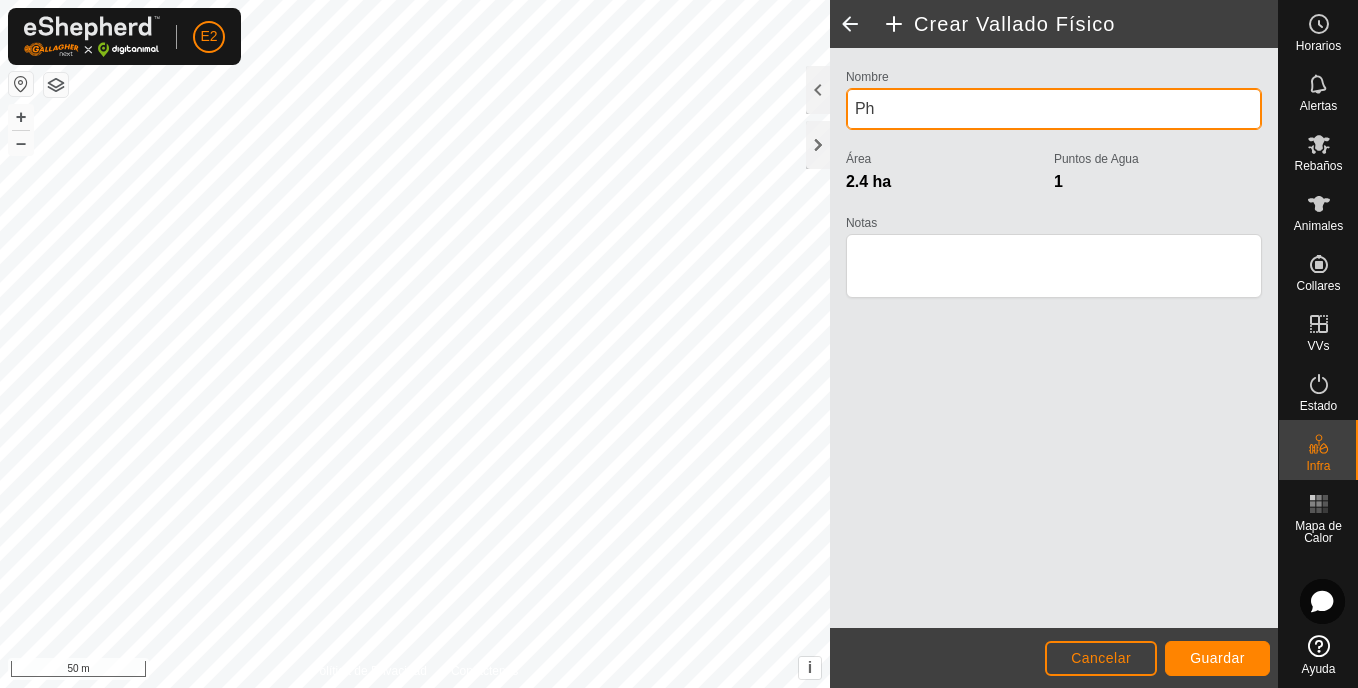 type on "P" 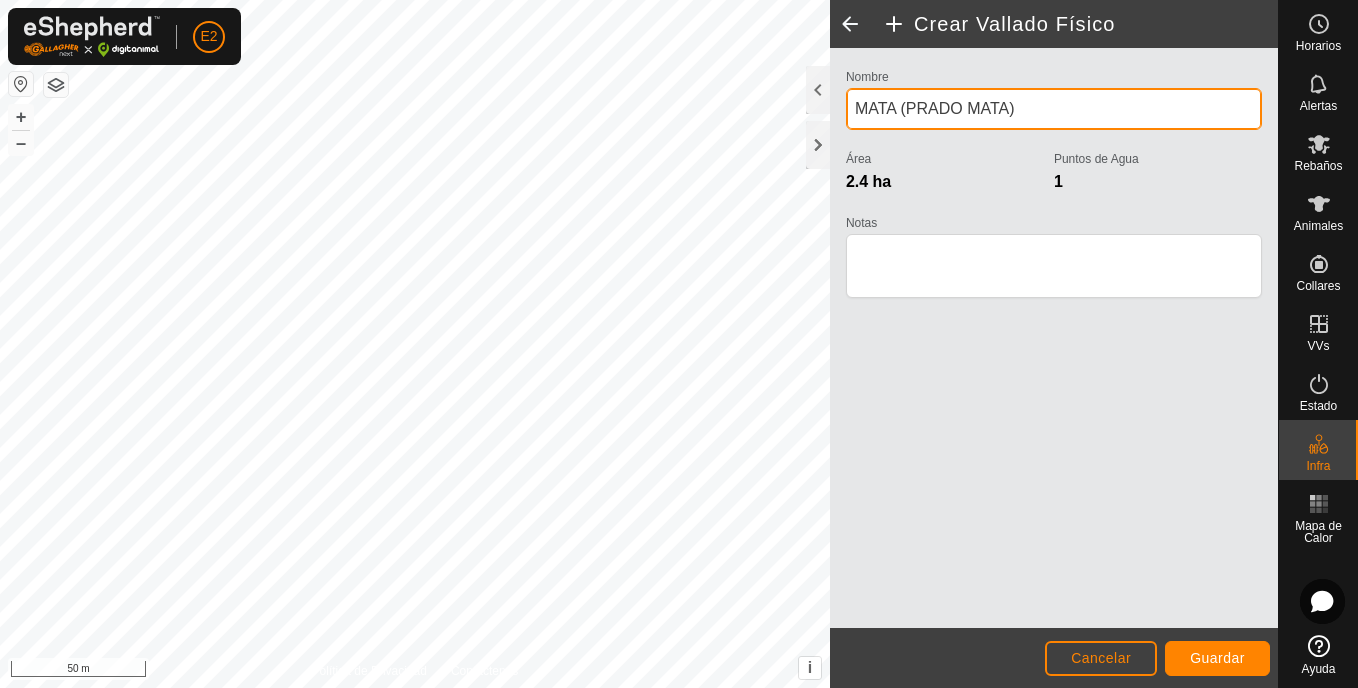 type on "MATA (PRADO MATA)" 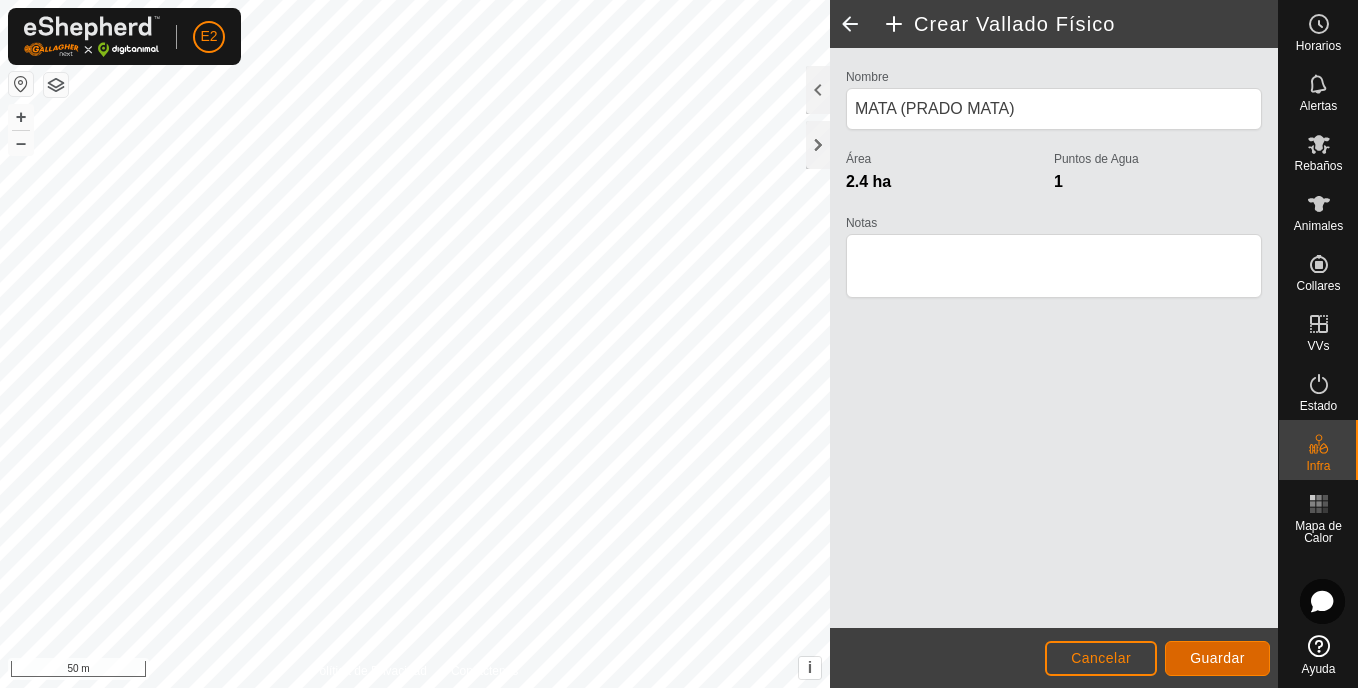 click on "Guardar" 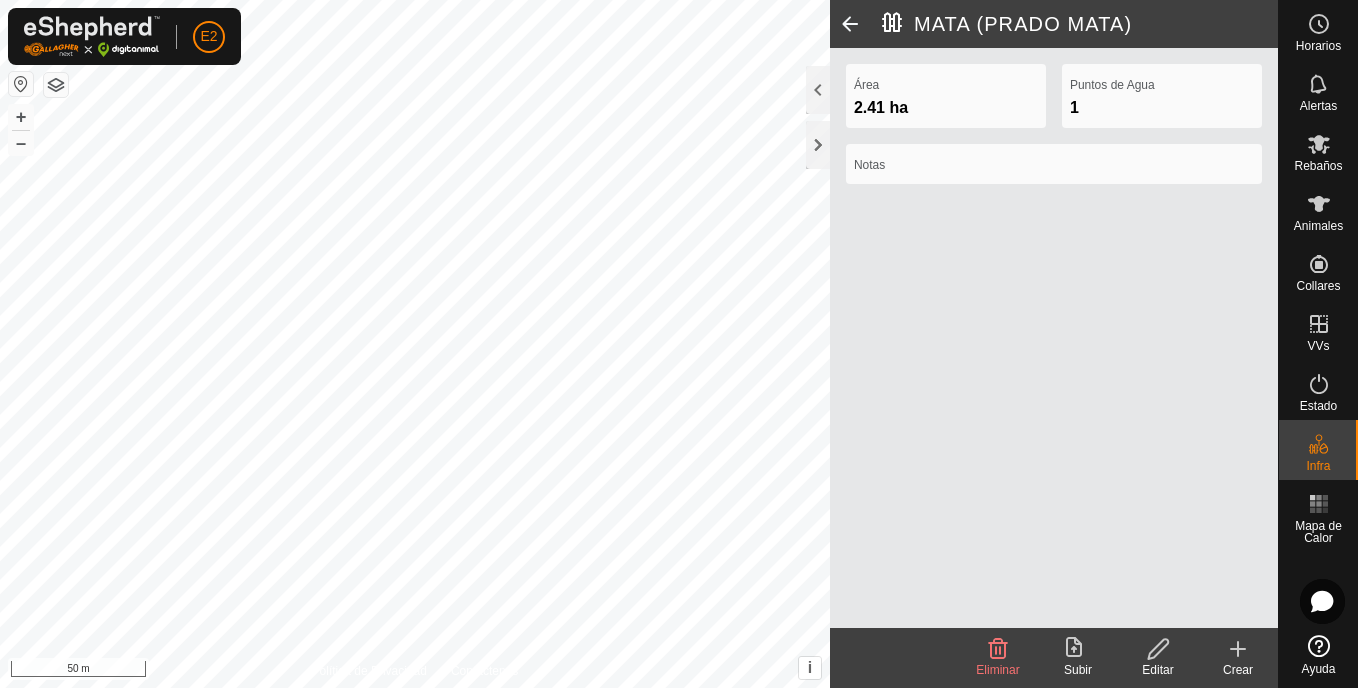click 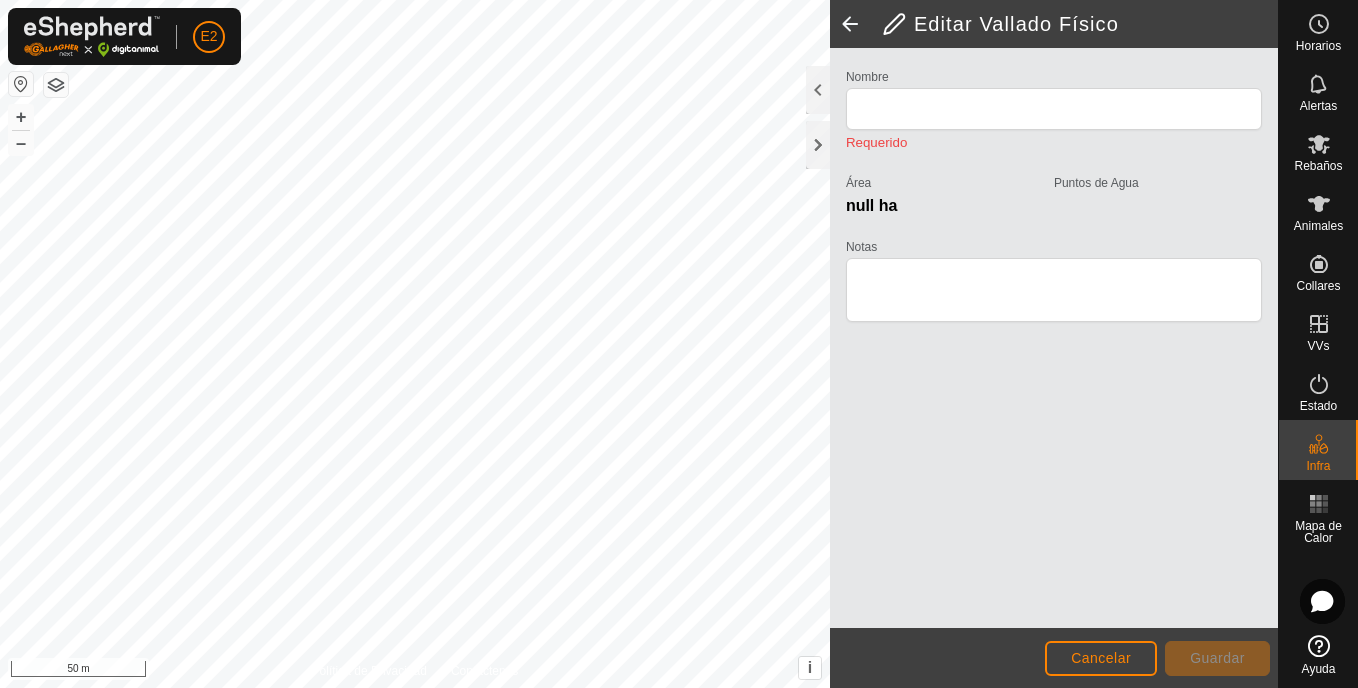 type on "MATA (PRADO MATA)" 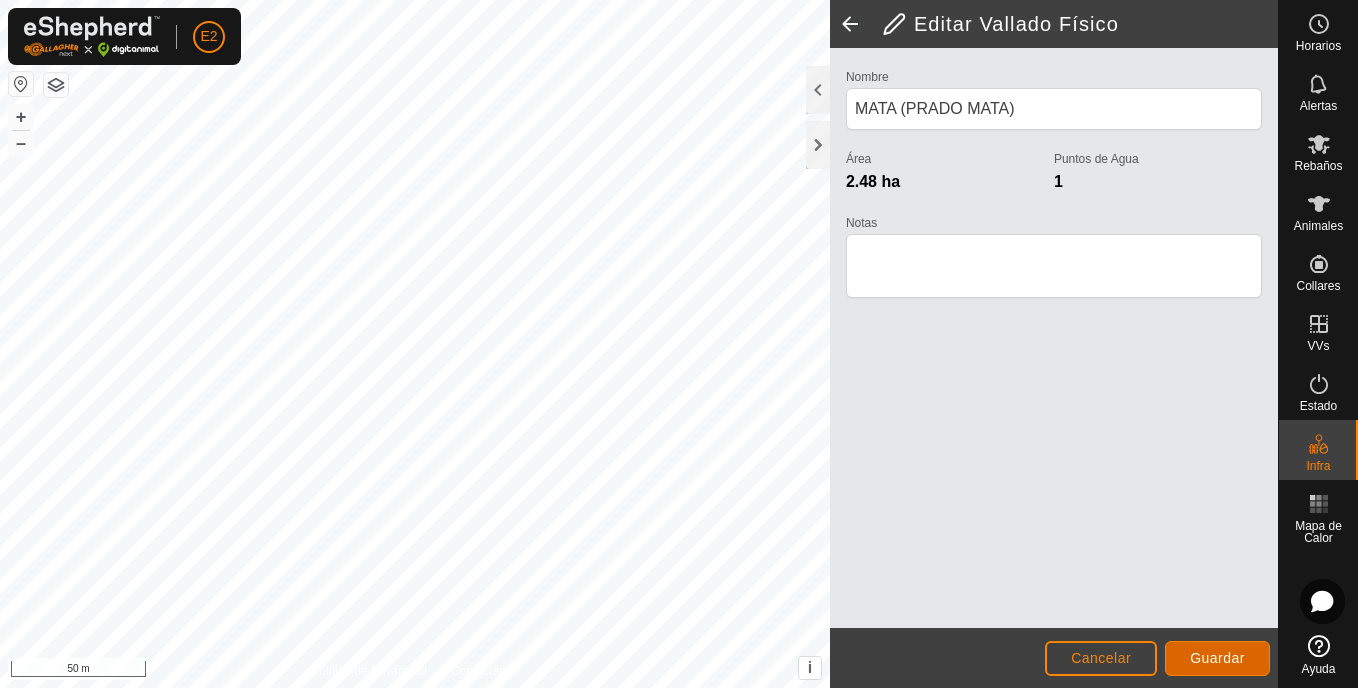 click on "Guardar" 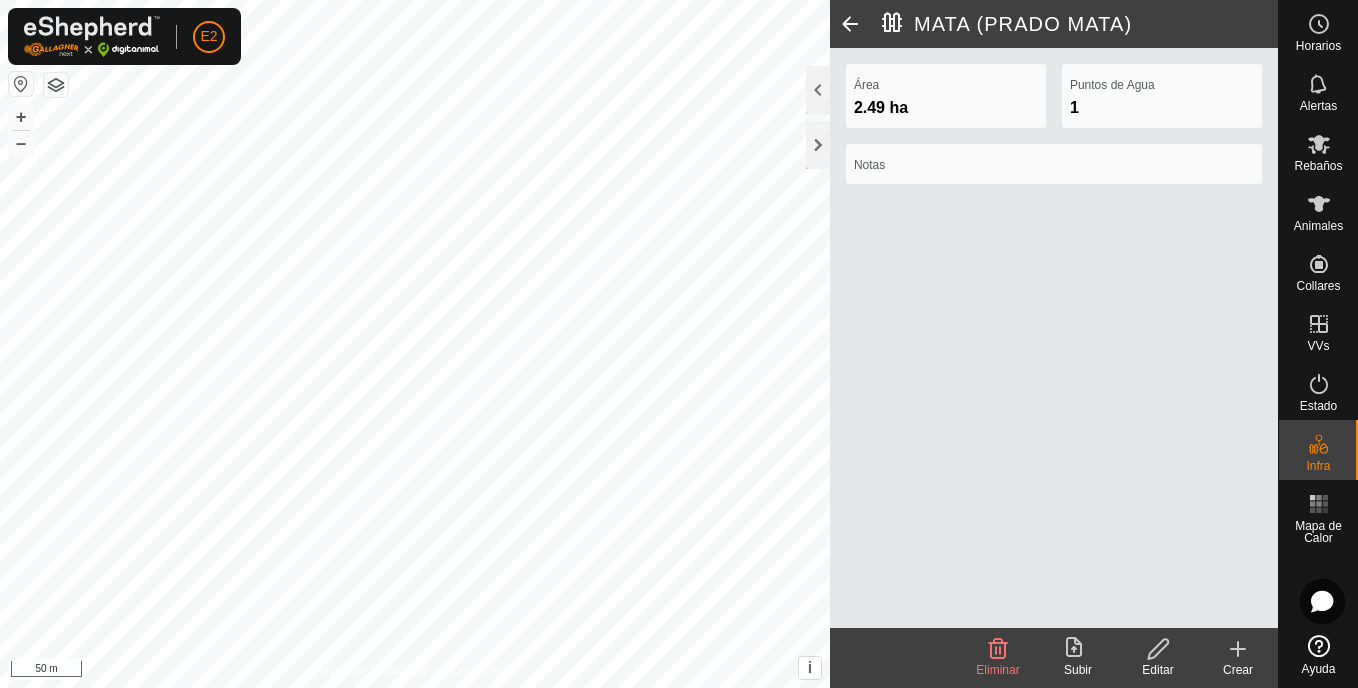 click 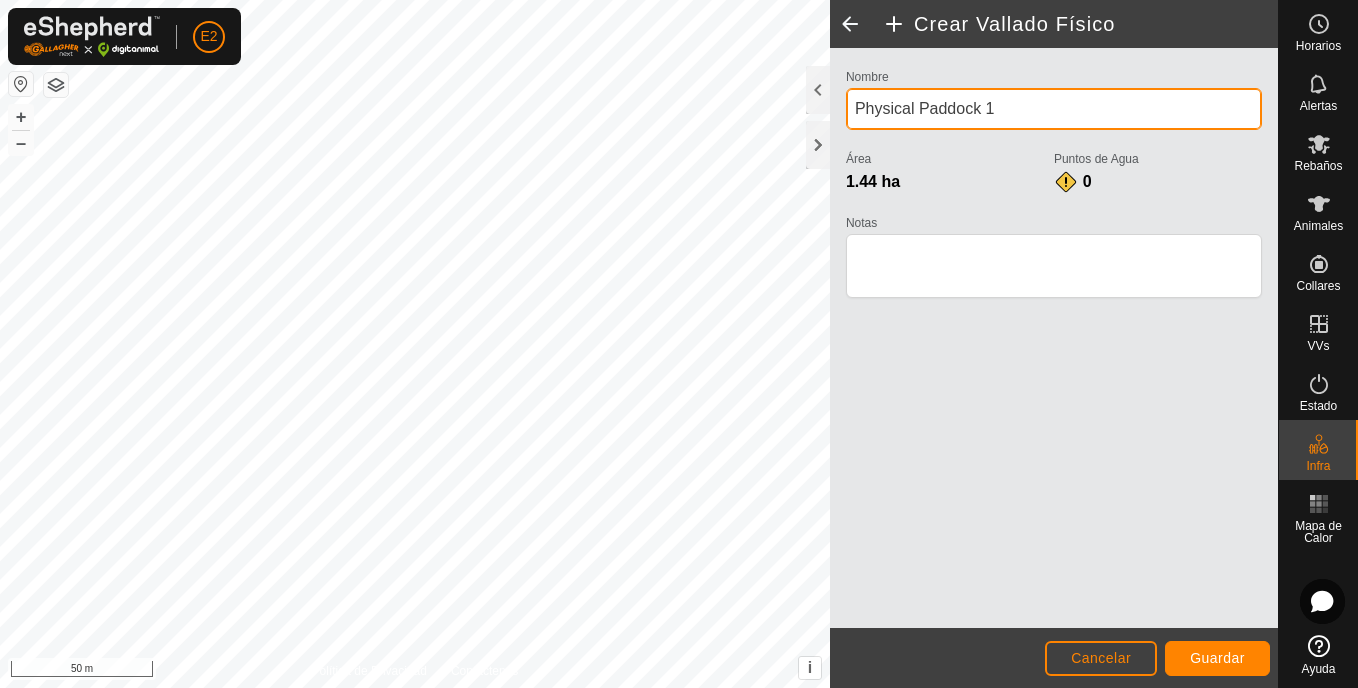 click on "Physical Paddock 1" at bounding box center [1054, 109] 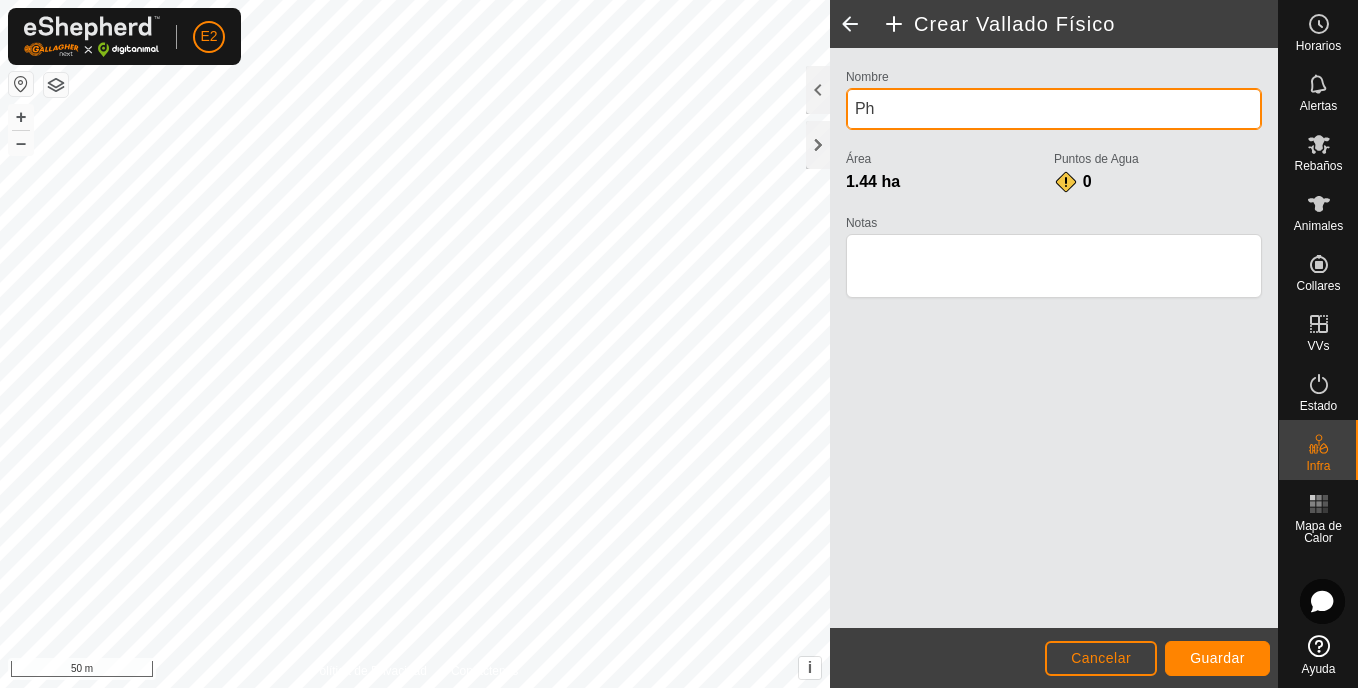type on "P" 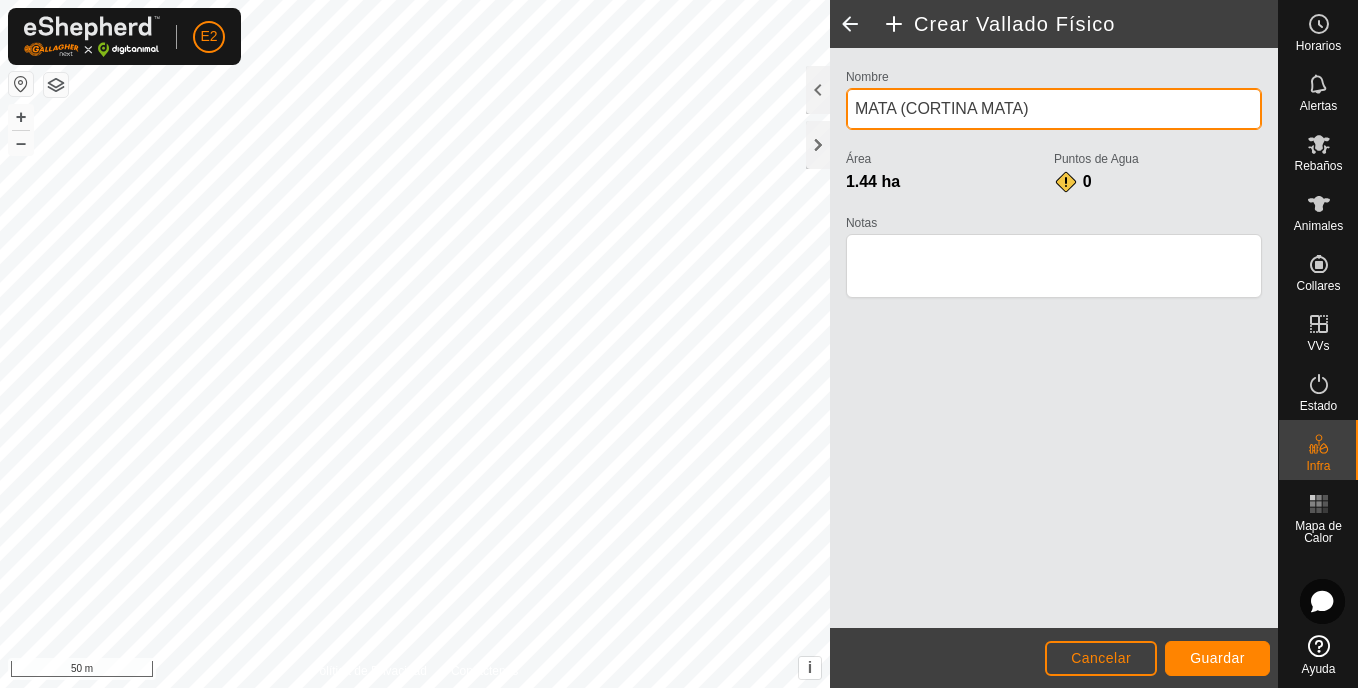 type on "MATA (CORTINA MATA)" 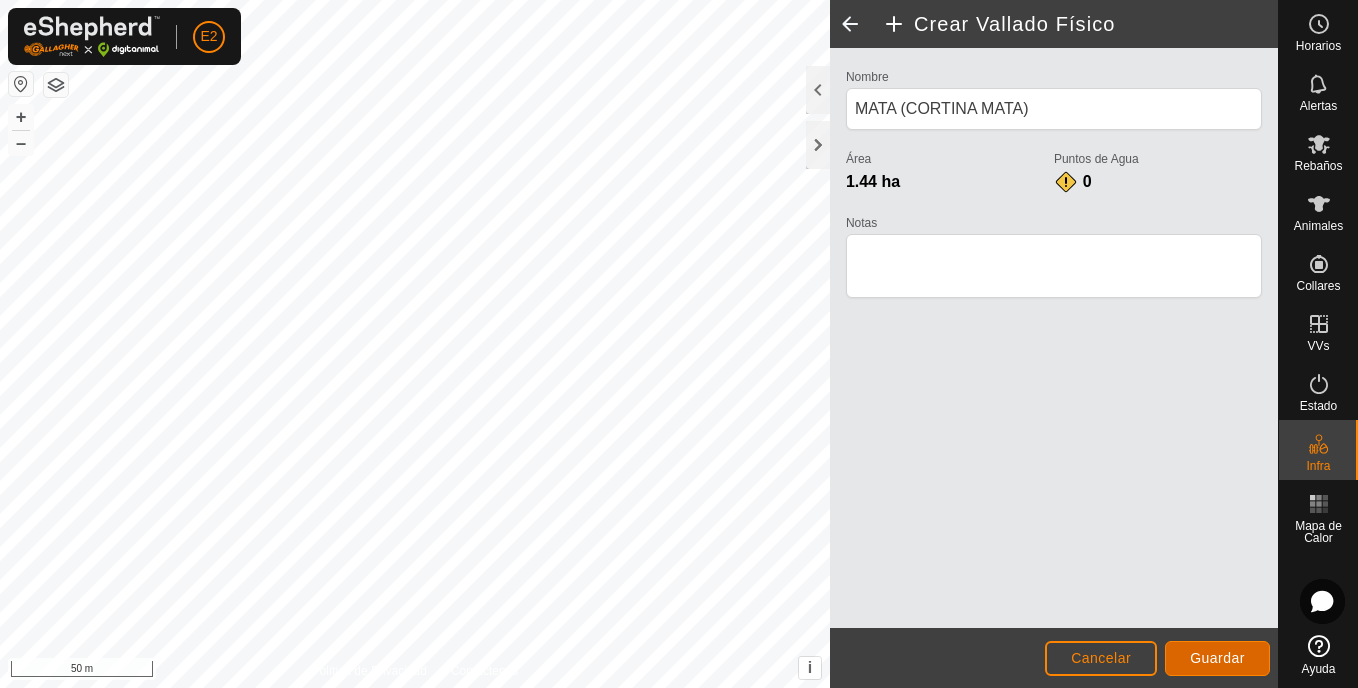 click on "Guardar" 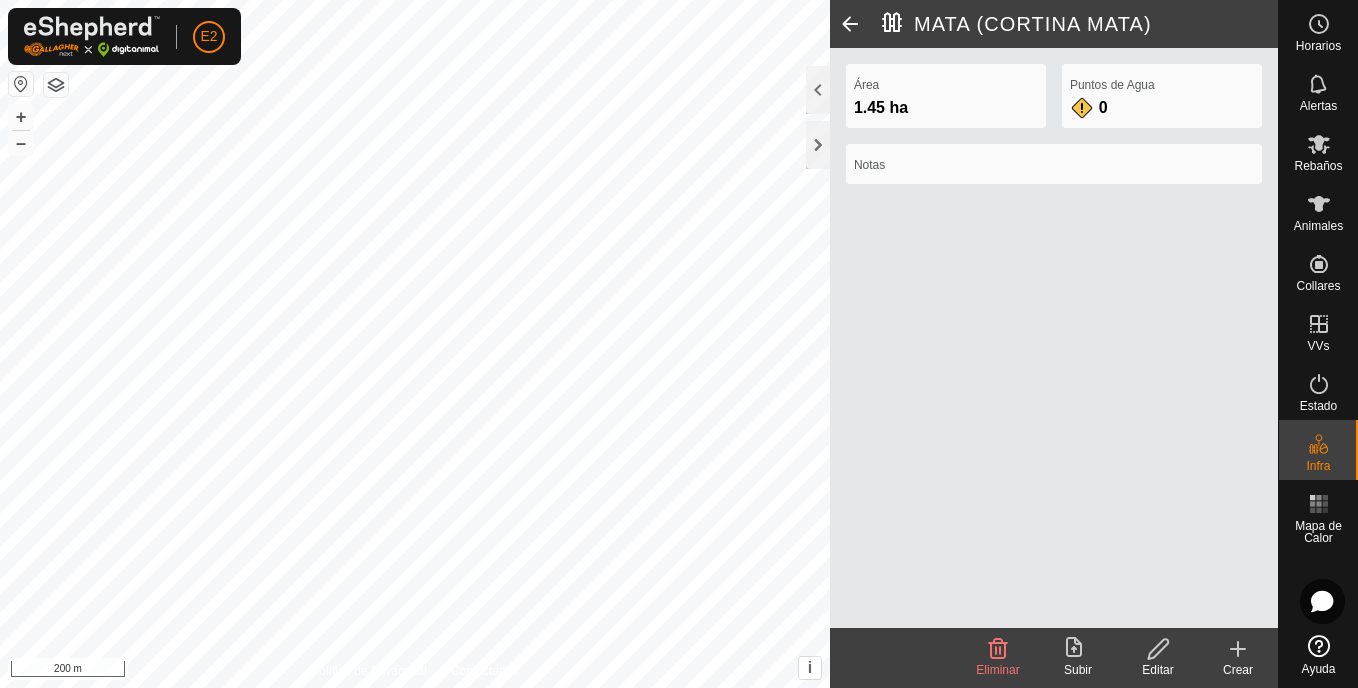 click 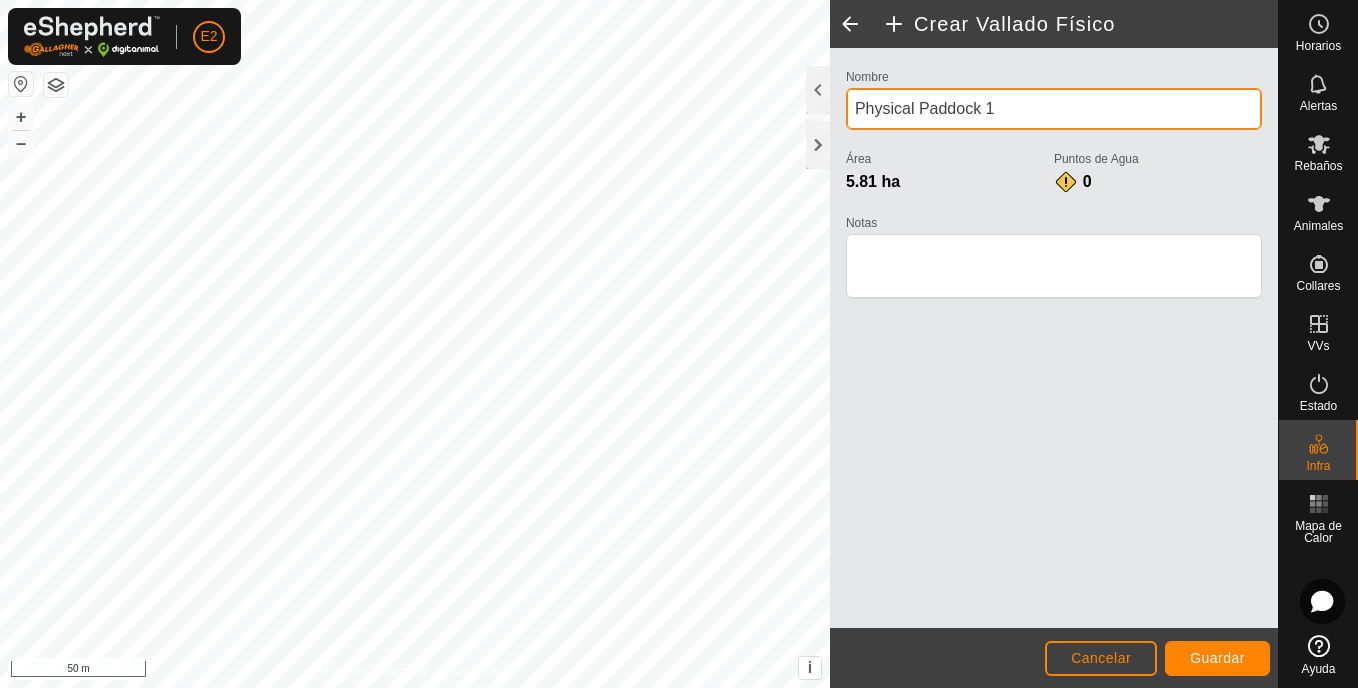 click on "Physical Paddock 1" at bounding box center [1054, 109] 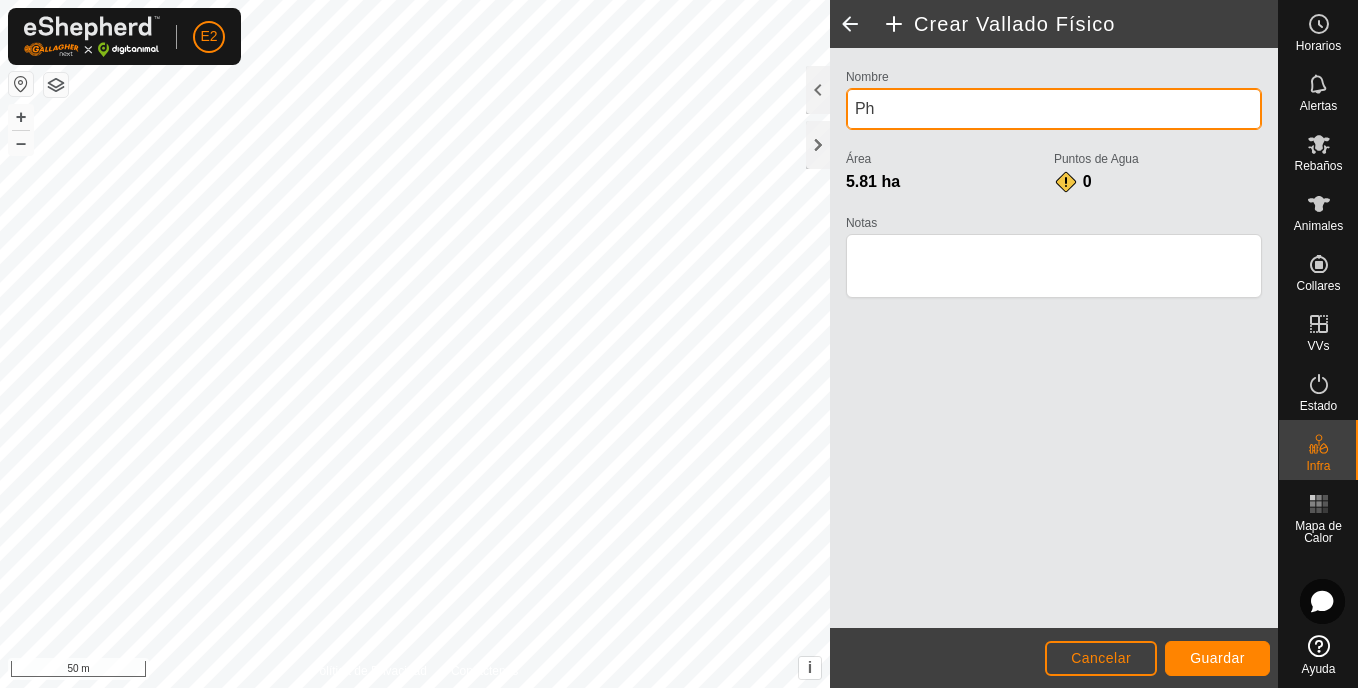 type on "P" 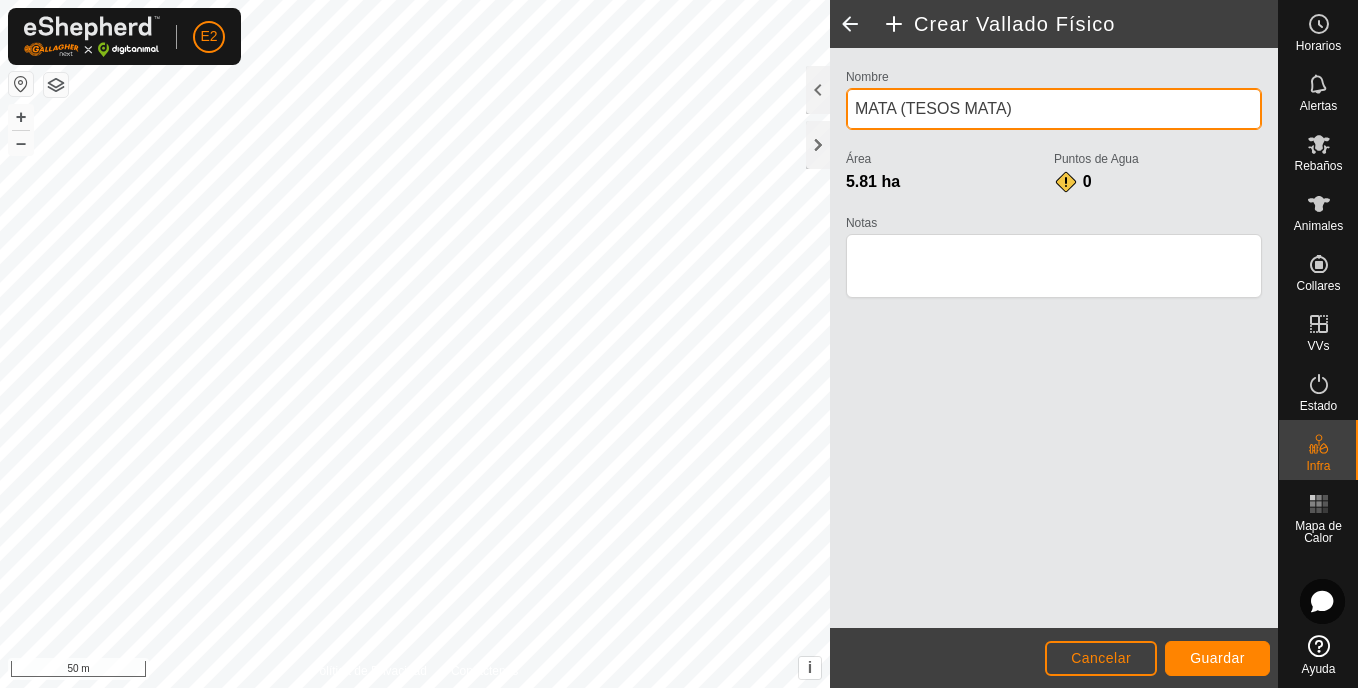type on "MATA (TESOS MATA)" 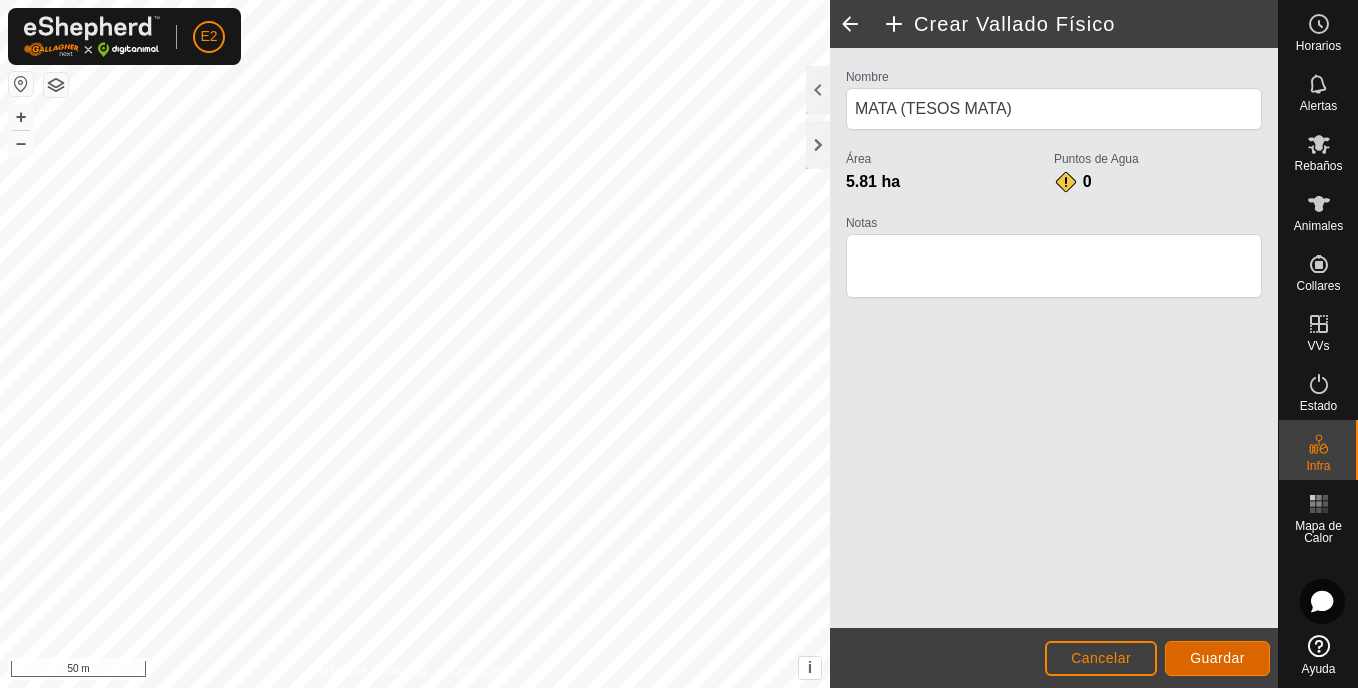 click on "Guardar" 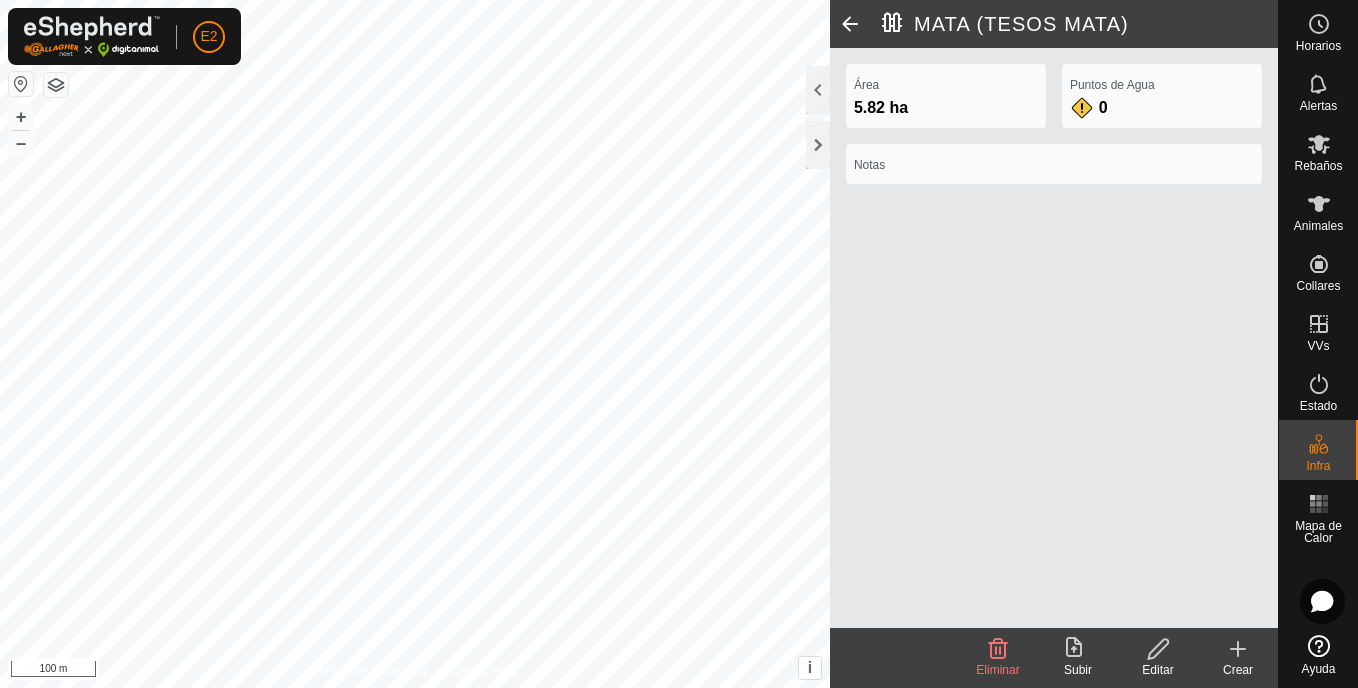 click 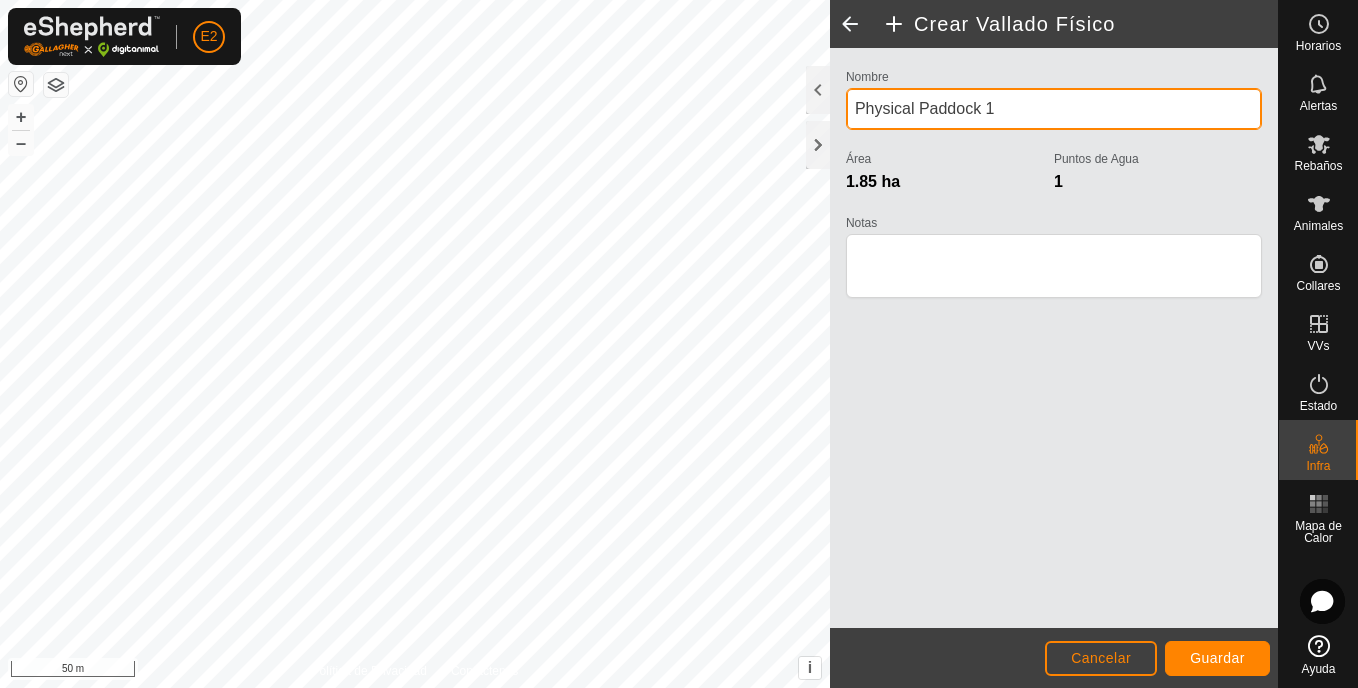 click on "Physical Paddock 1" at bounding box center (1054, 109) 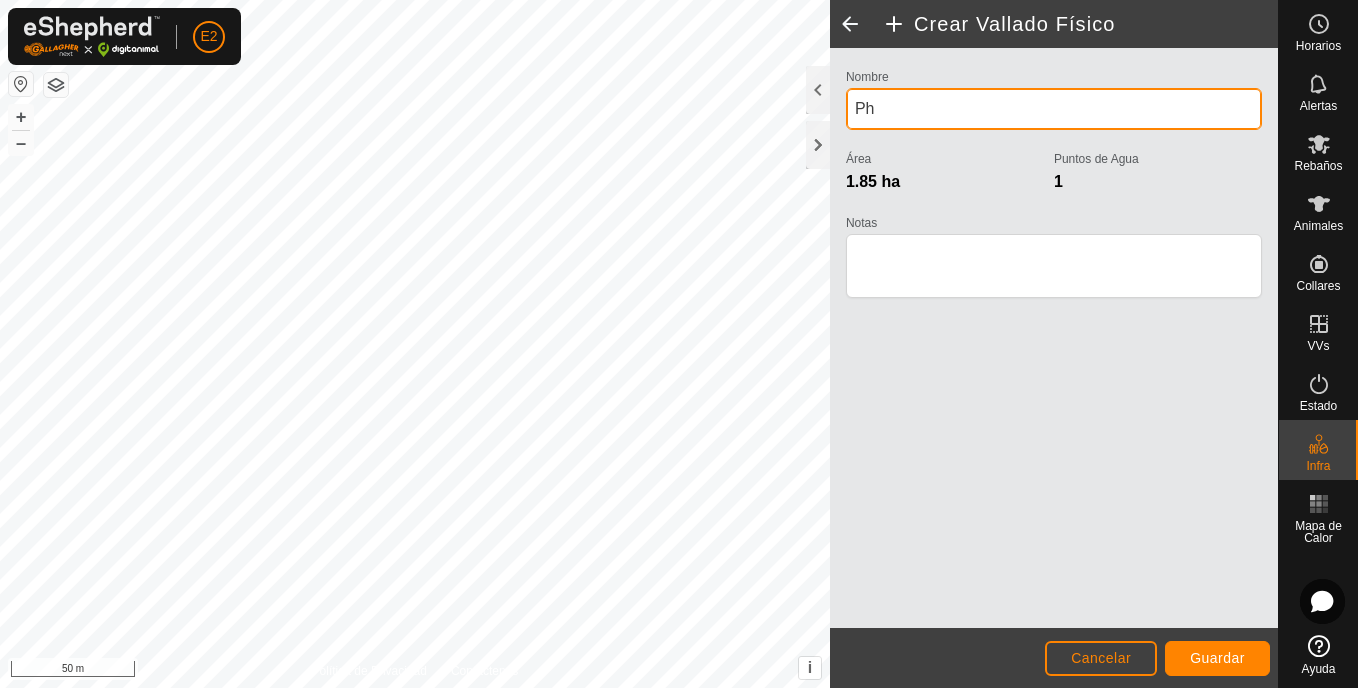 type on "P" 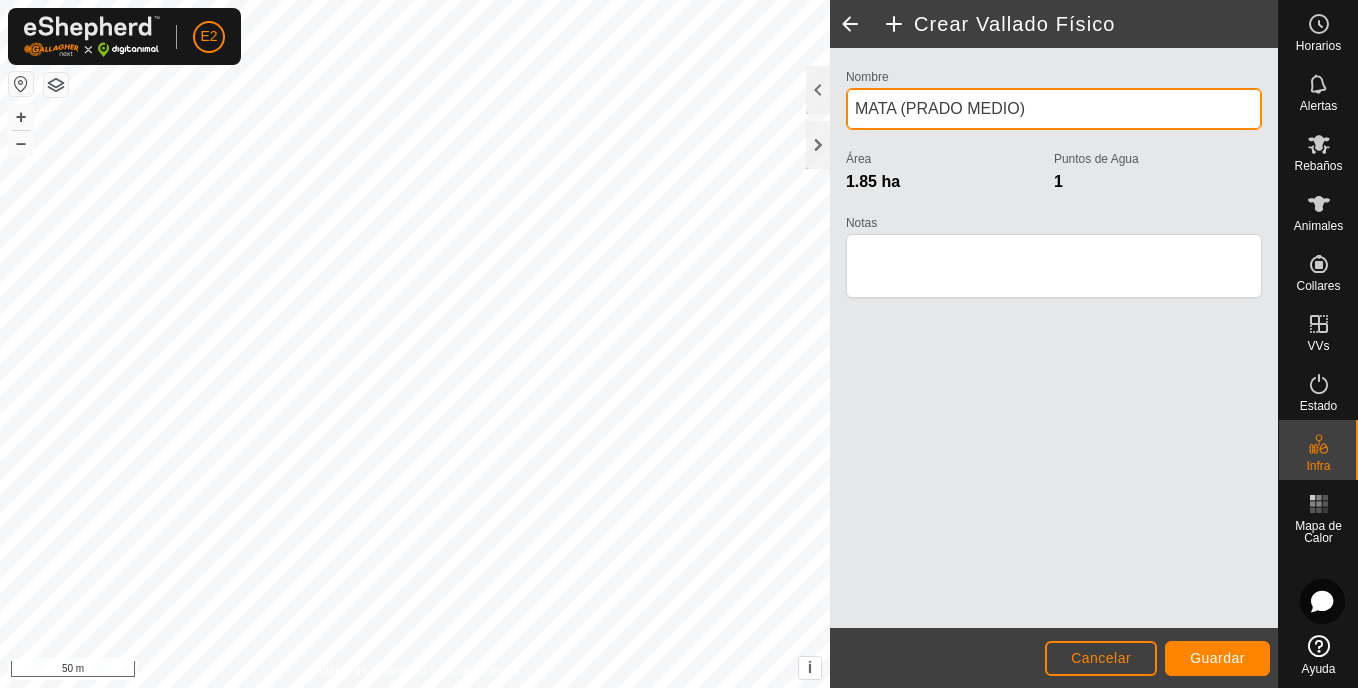 type on "MATA (PRADO MEDIO)" 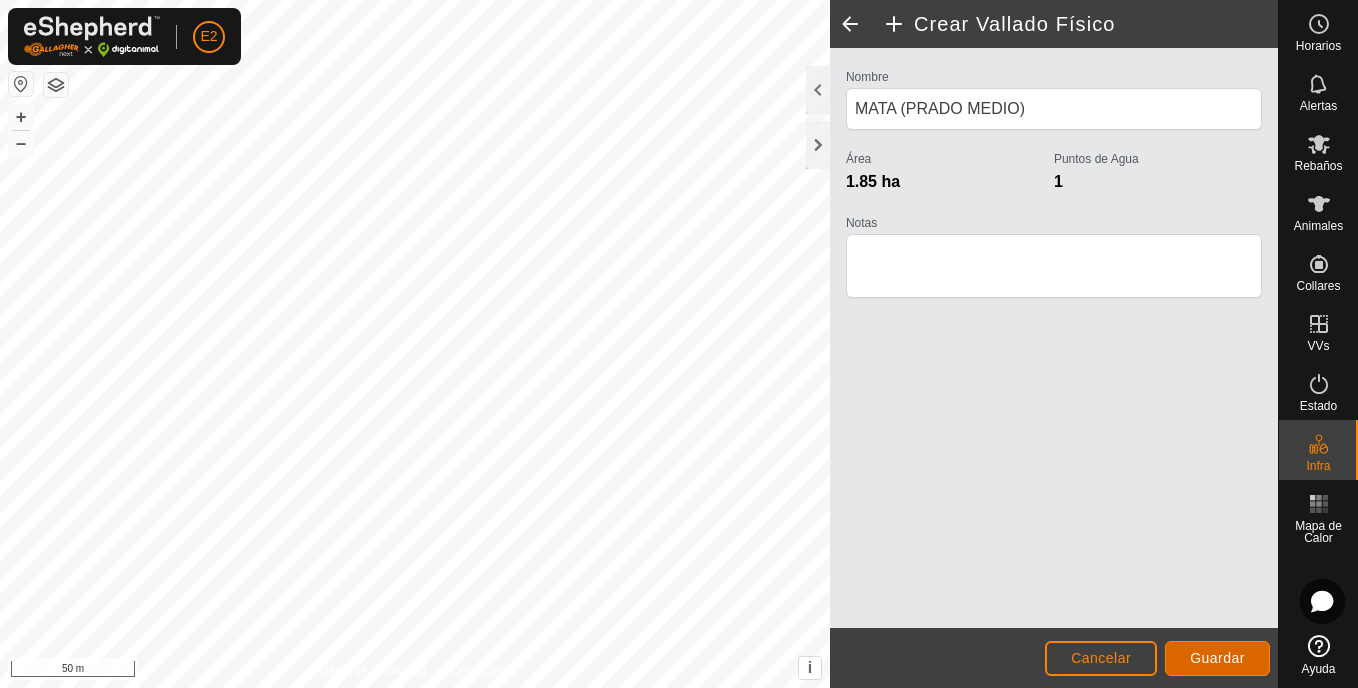 click on "Guardar" 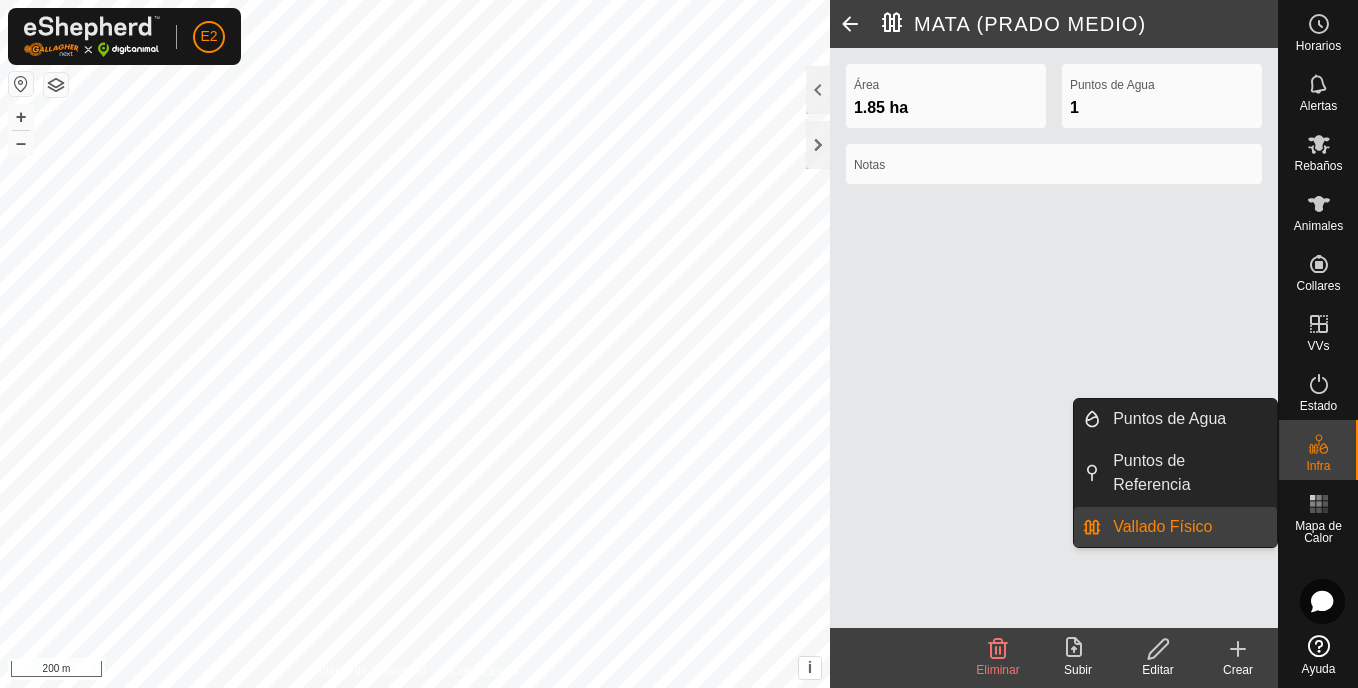 click 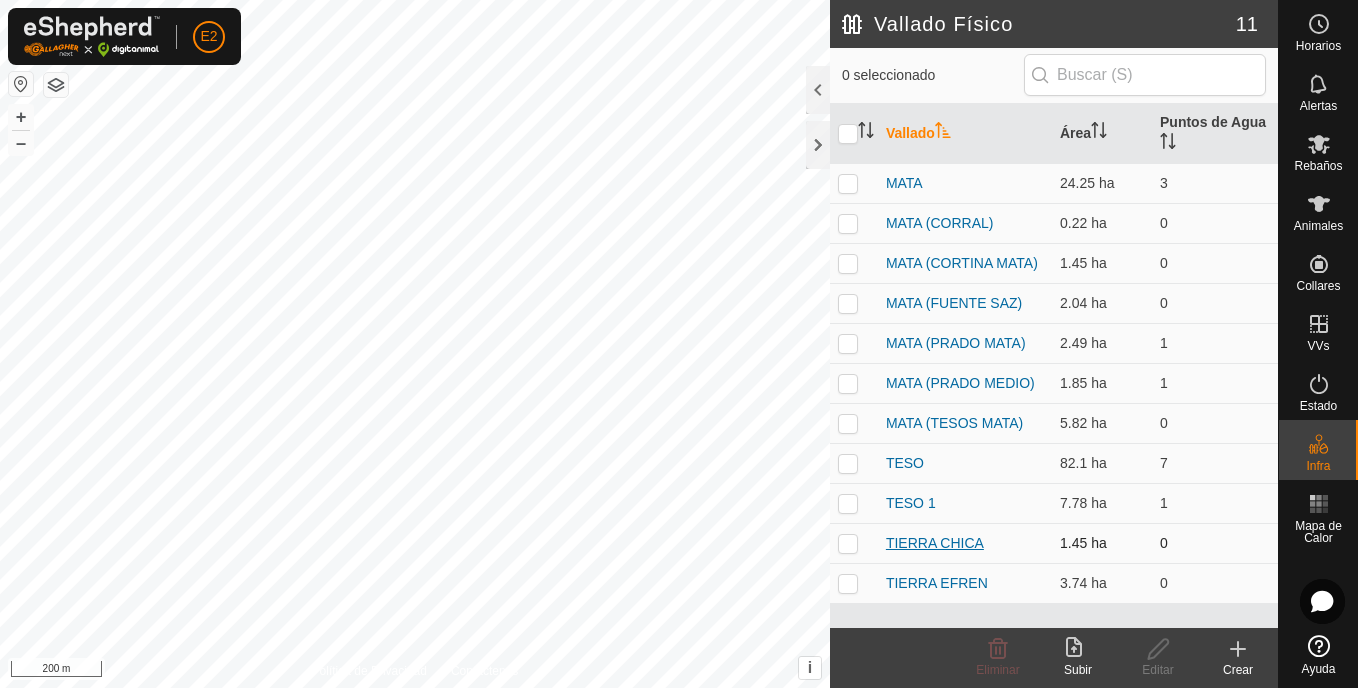 click on "TIERRA CHICA" at bounding box center (935, 543) 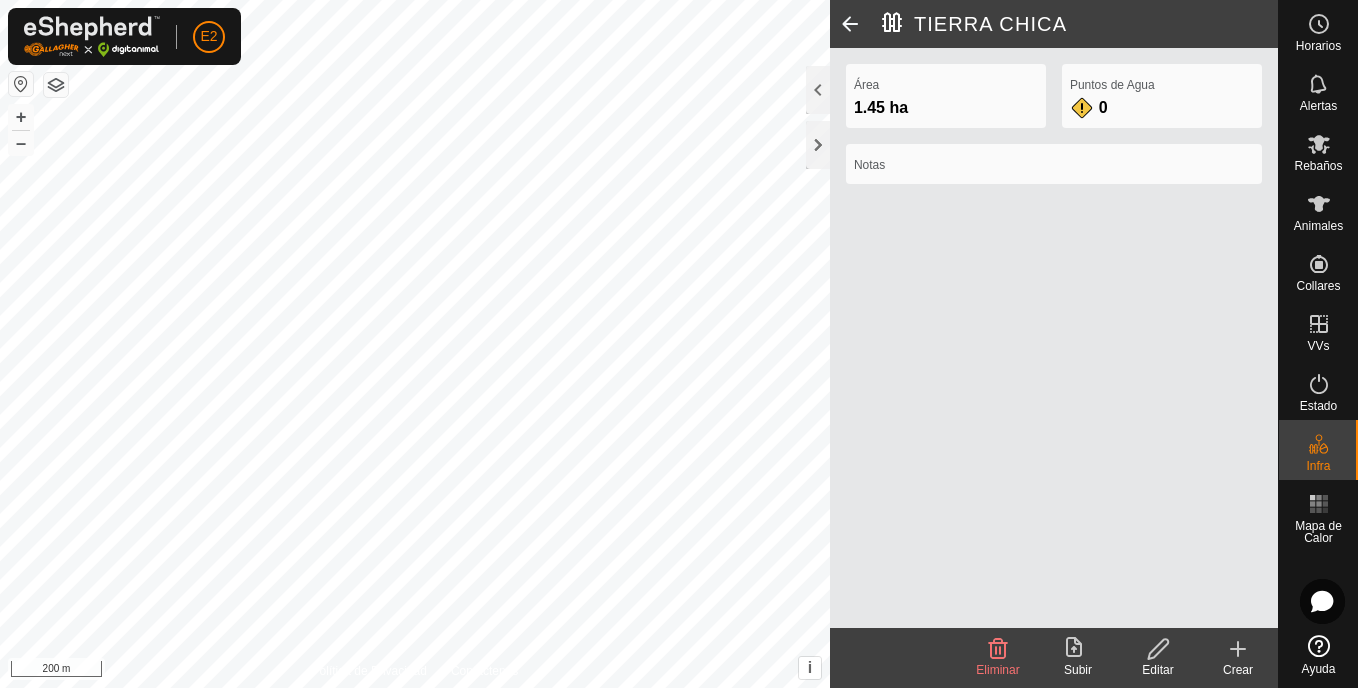 click on "TIERRA CHICA" 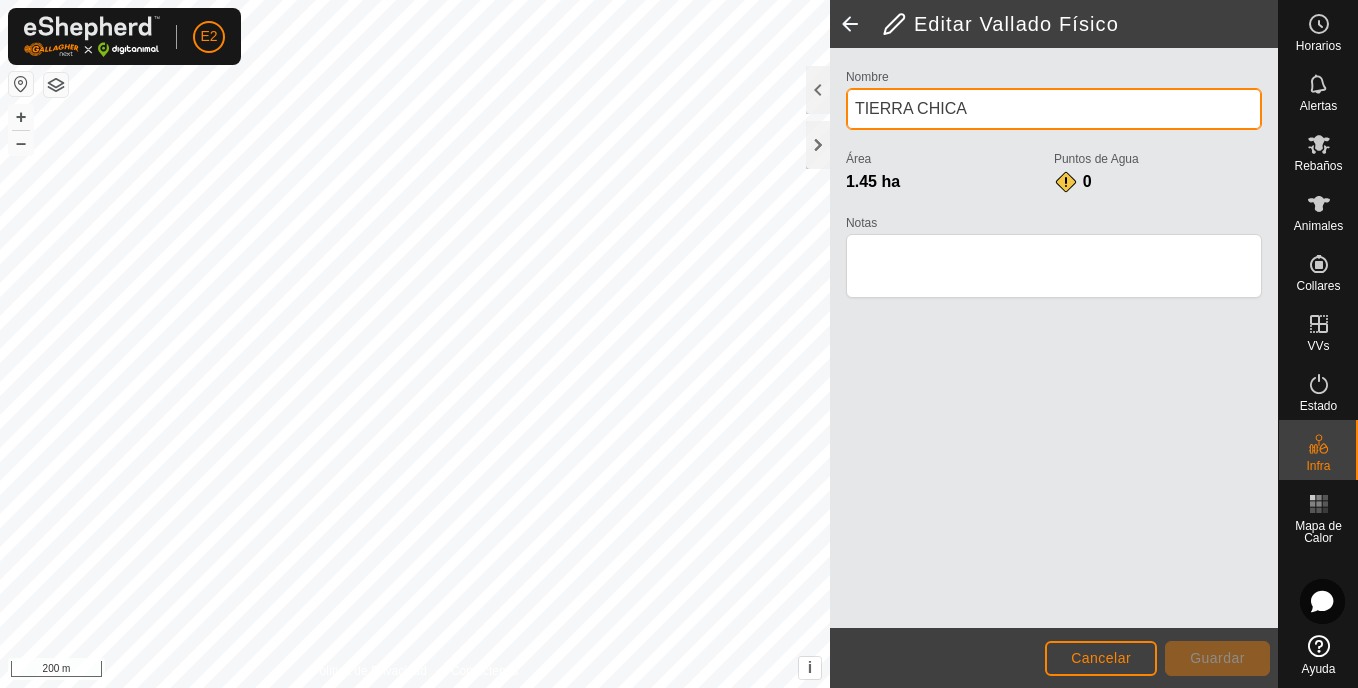 click on "TIERRA CHICA" at bounding box center (1054, 109) 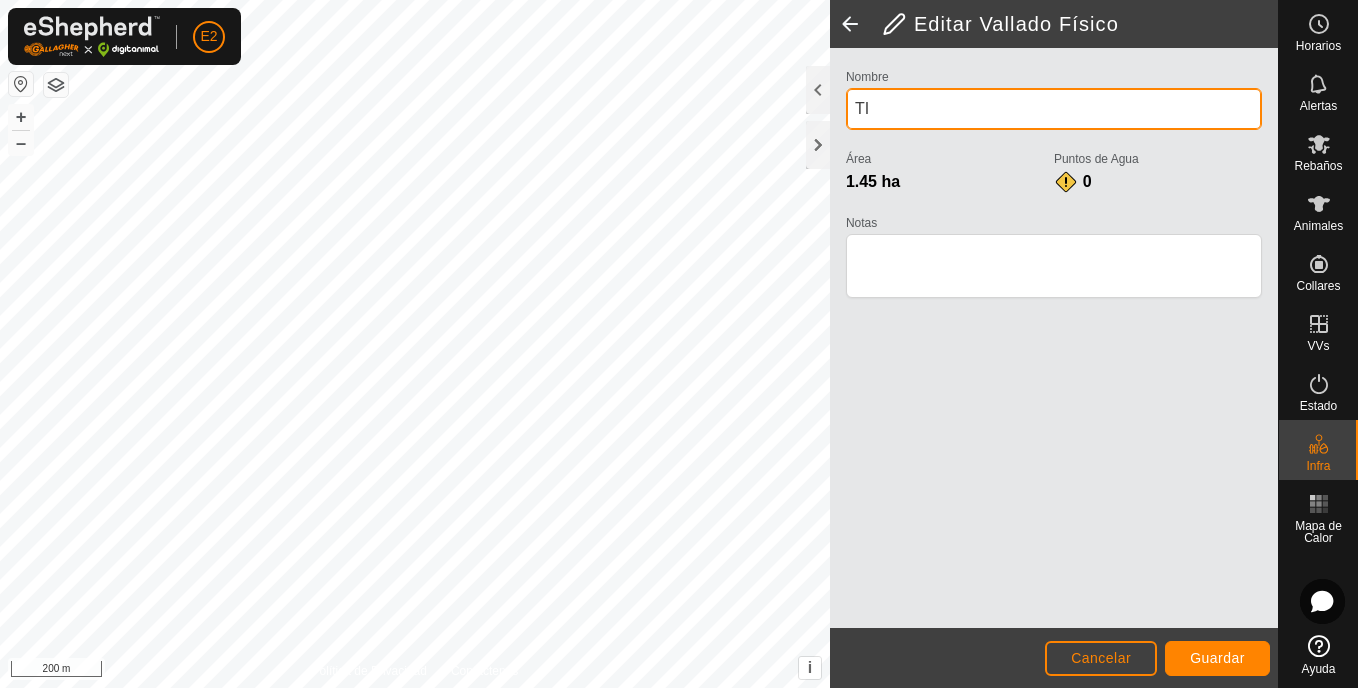 type on "T" 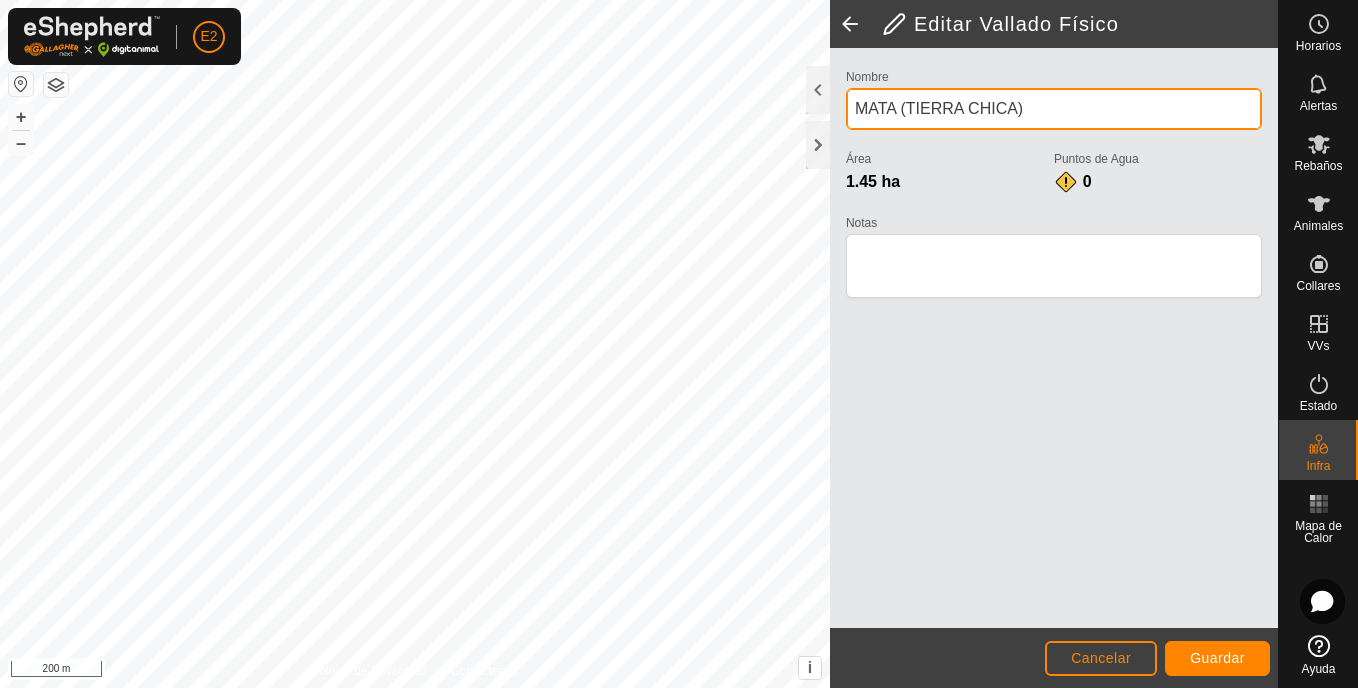 type on "MATA (TIERRA CHICA)" 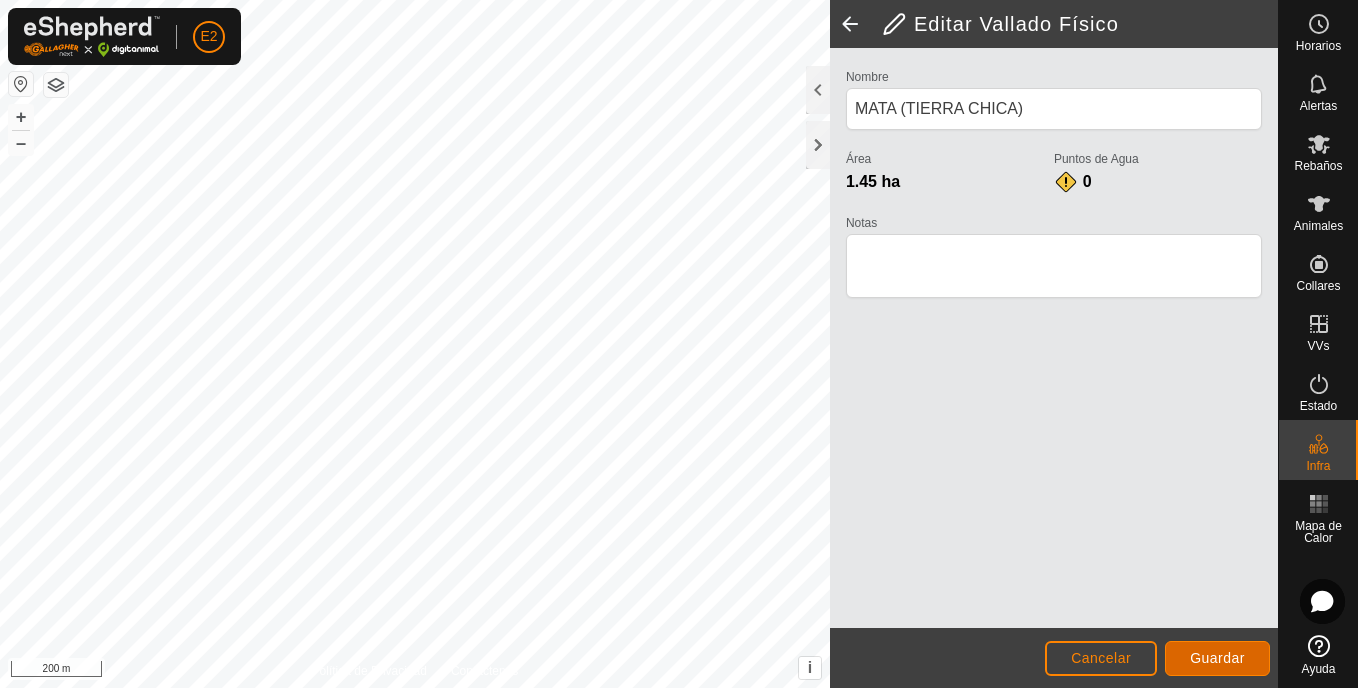 click on "Guardar" 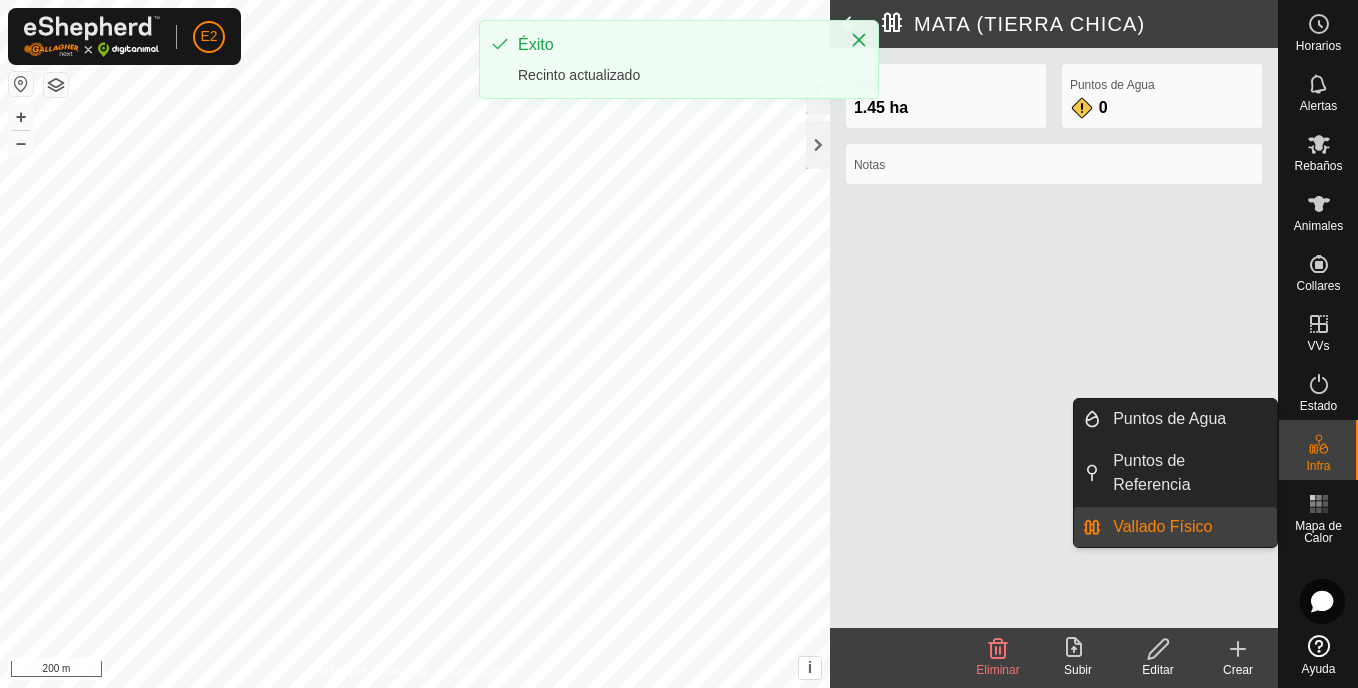 click 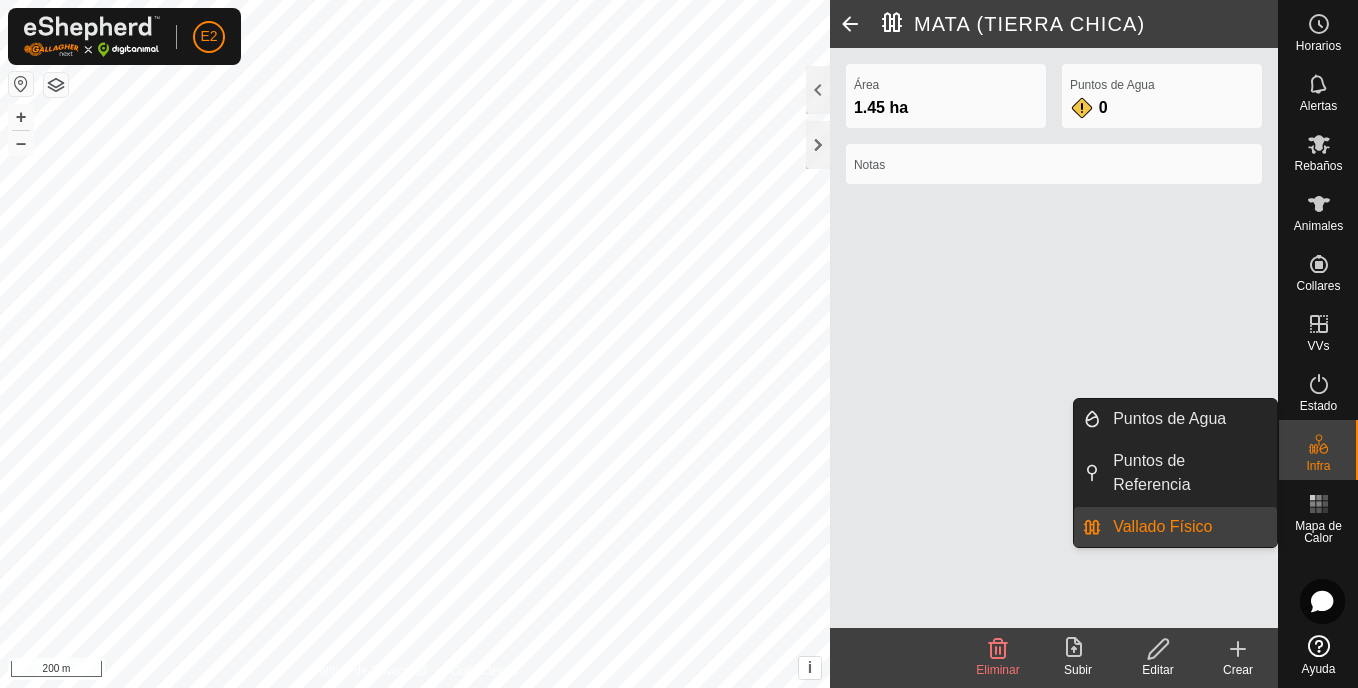 click on "Vallado Físico" at bounding box center [1189, 527] 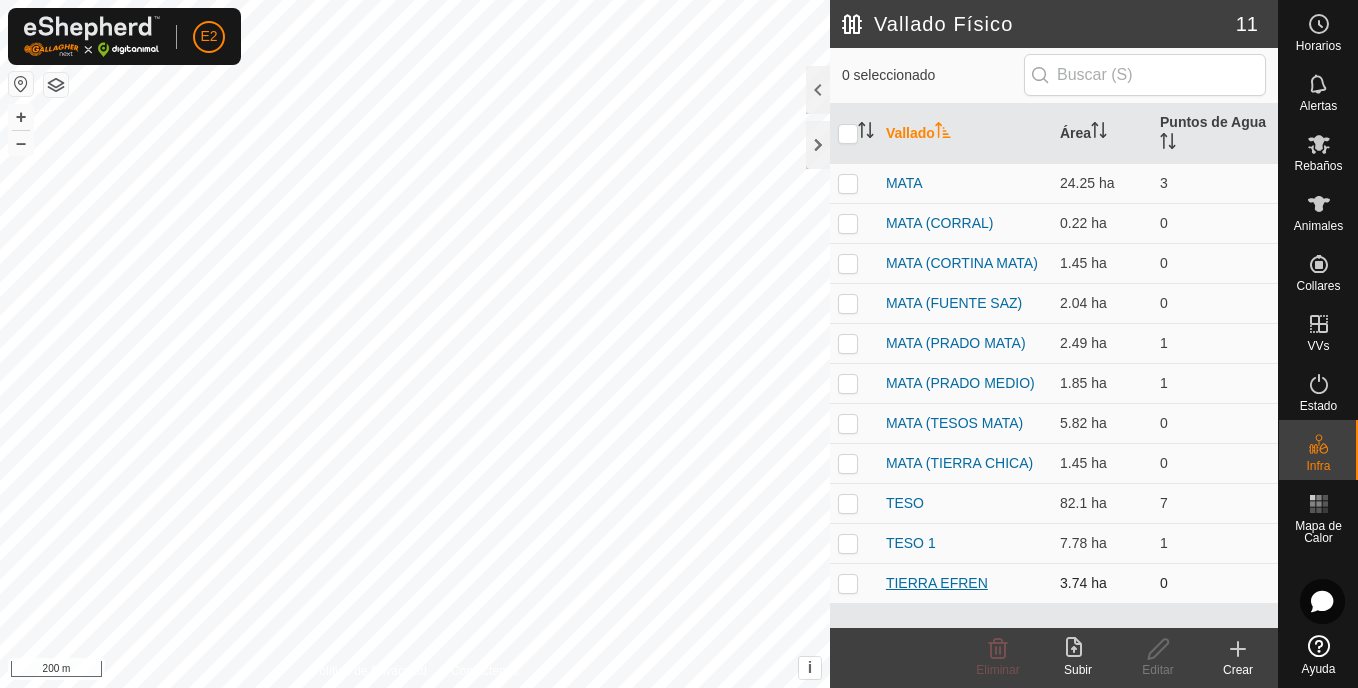 click on "TIERRA EFREN" at bounding box center (937, 583) 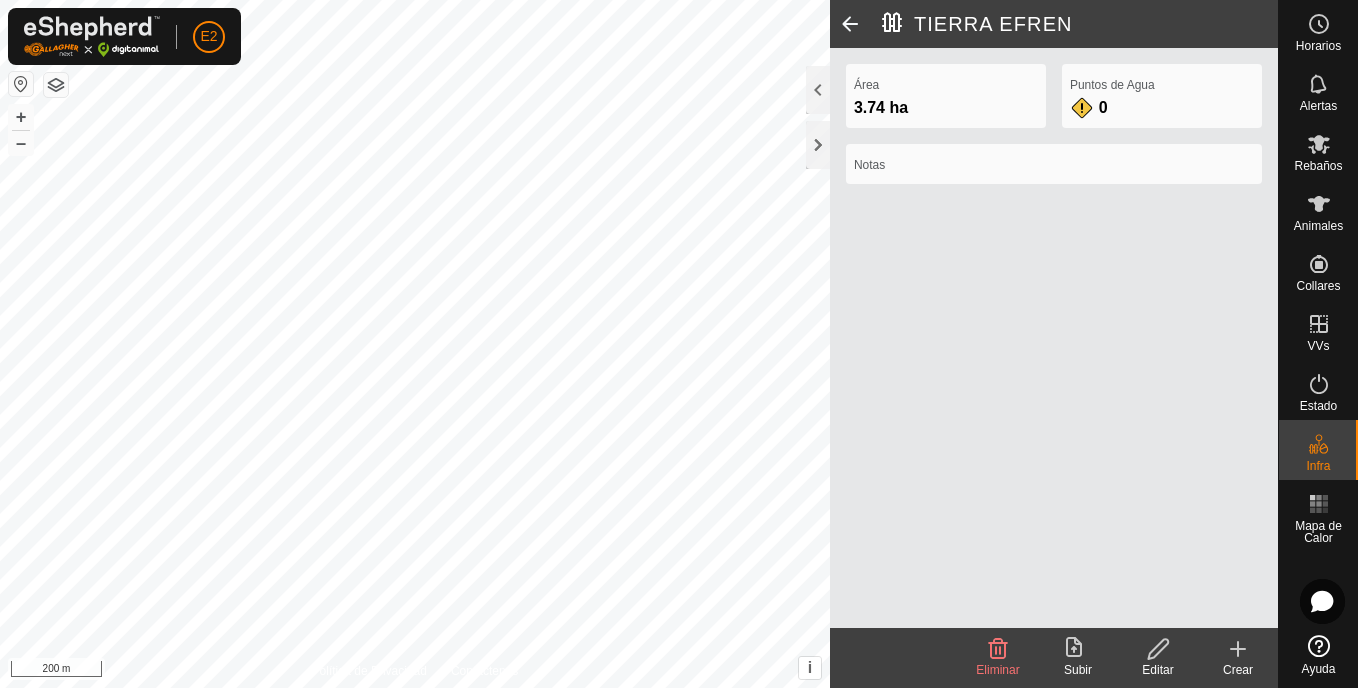 click 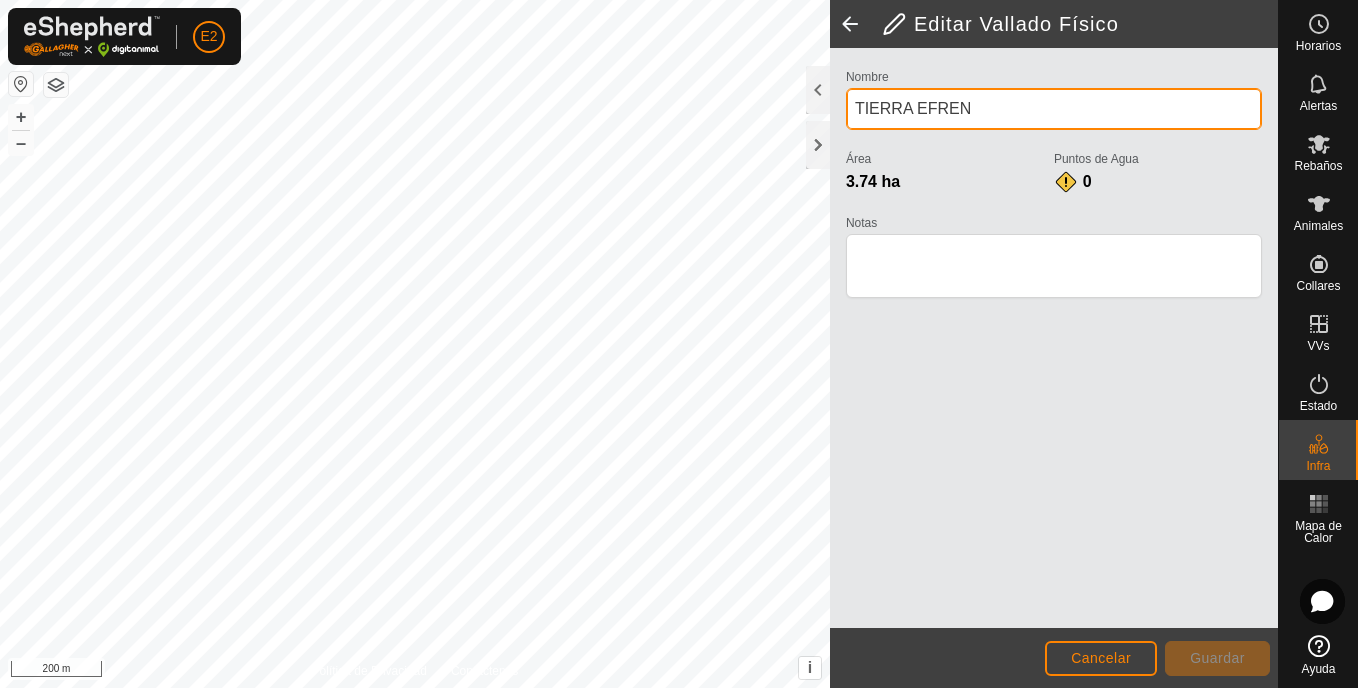 click on "TIERRA EFREN" at bounding box center [1054, 109] 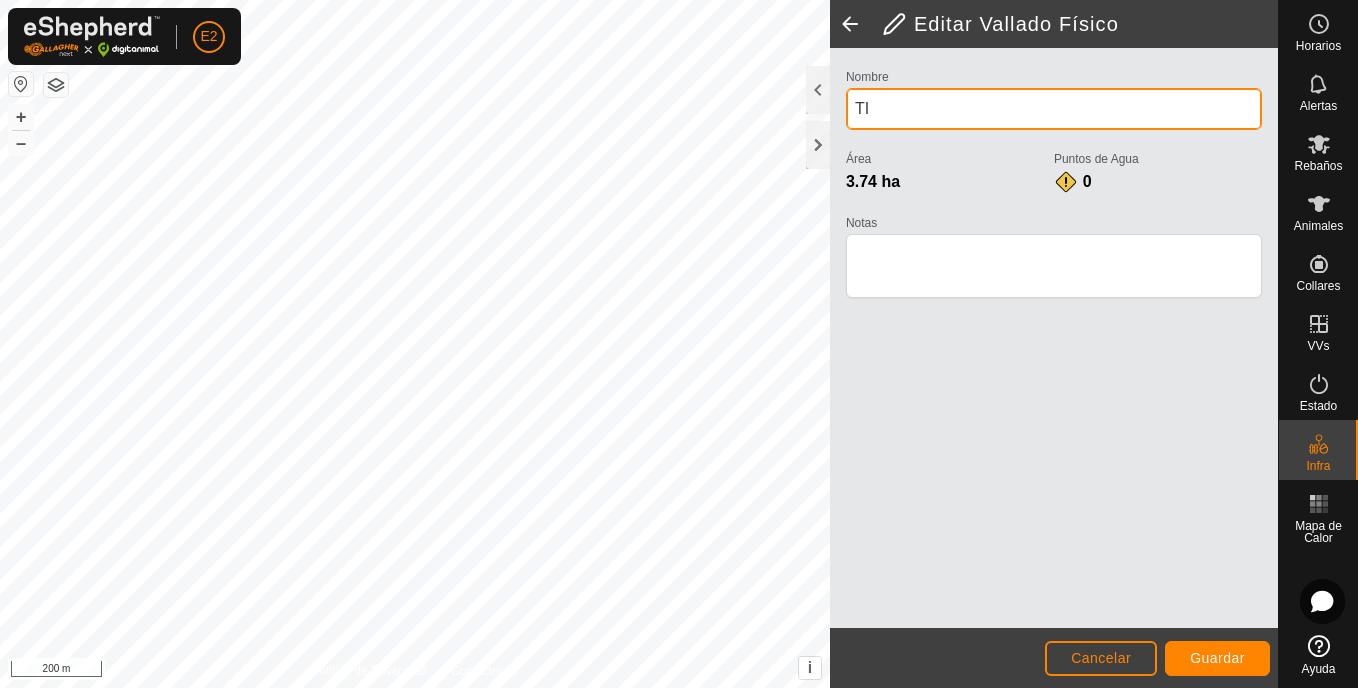 type on "T" 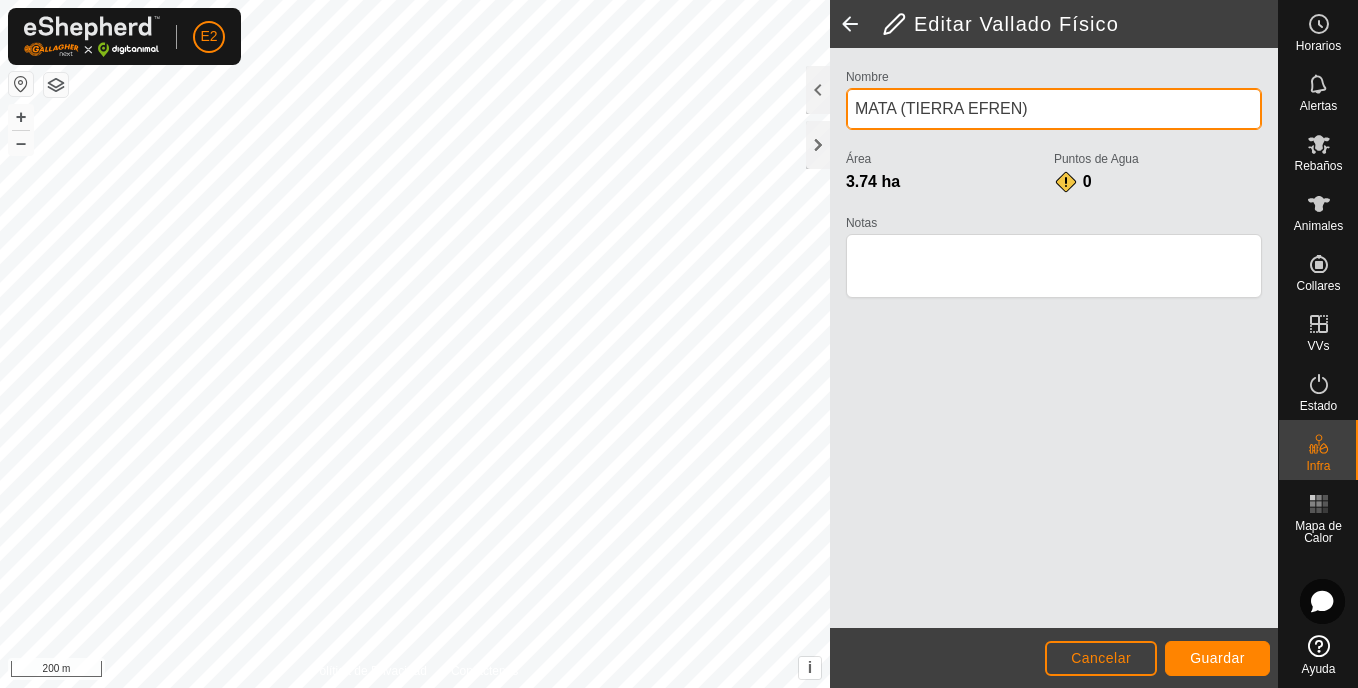 type on "MATA (TIERRA EFREN)" 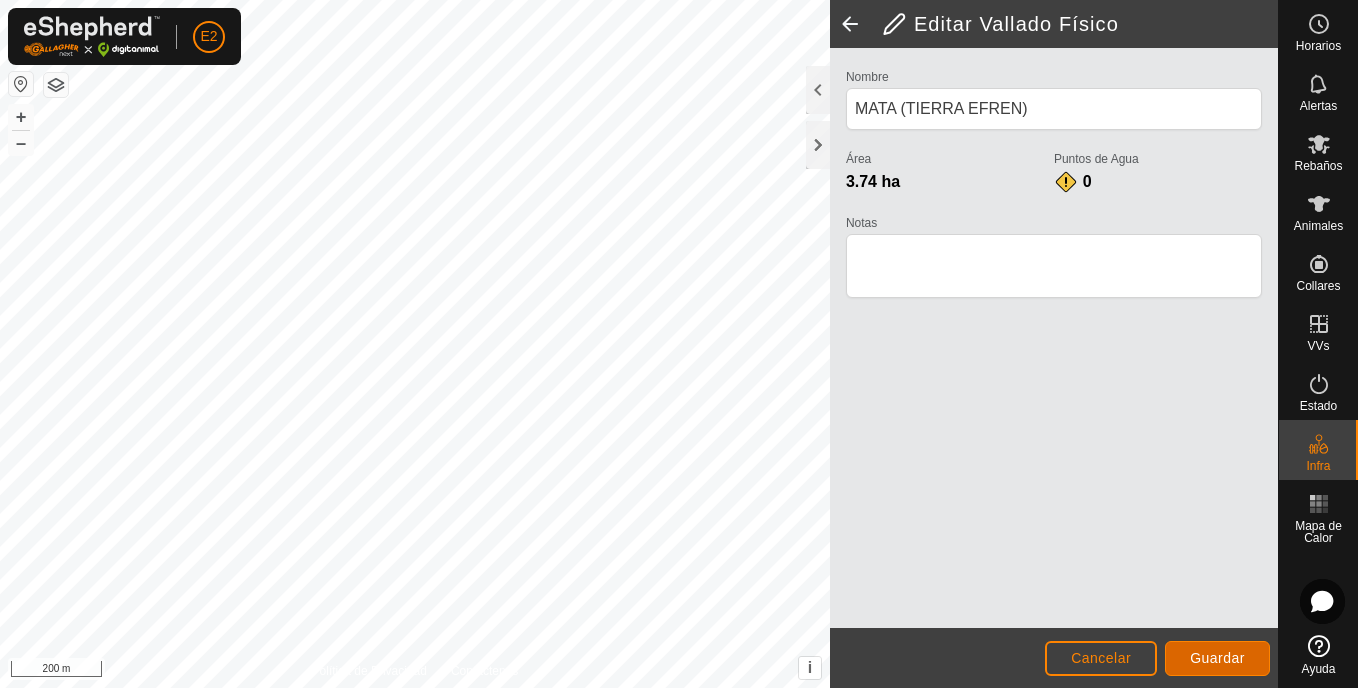 click on "Guardar" 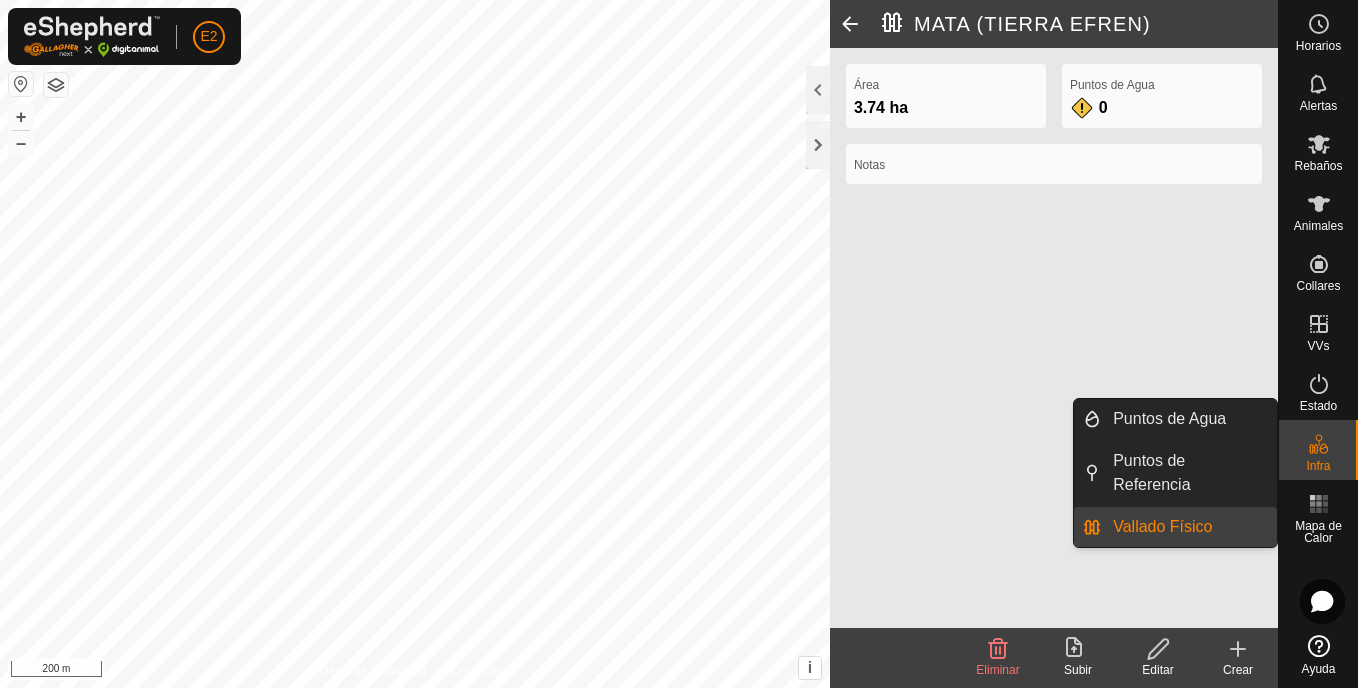 click on "Vallado Físico" at bounding box center (1189, 527) 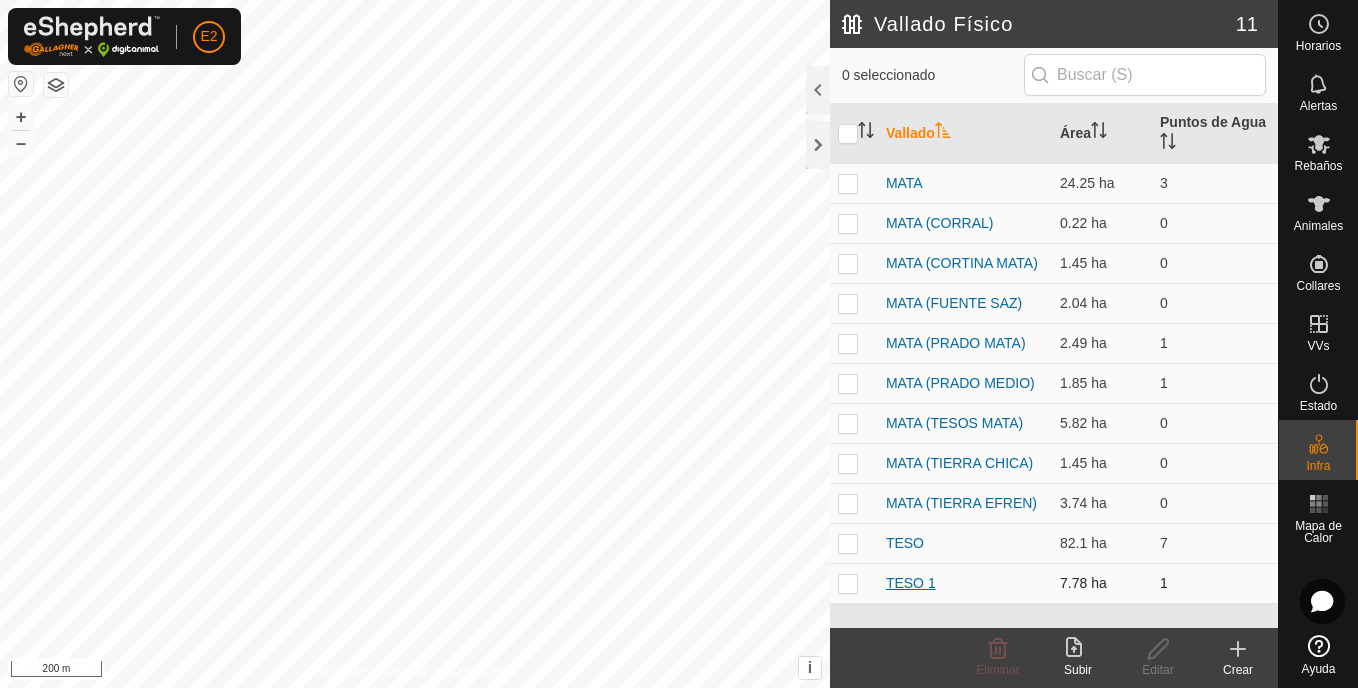 click on "TESO 1" at bounding box center [911, 583] 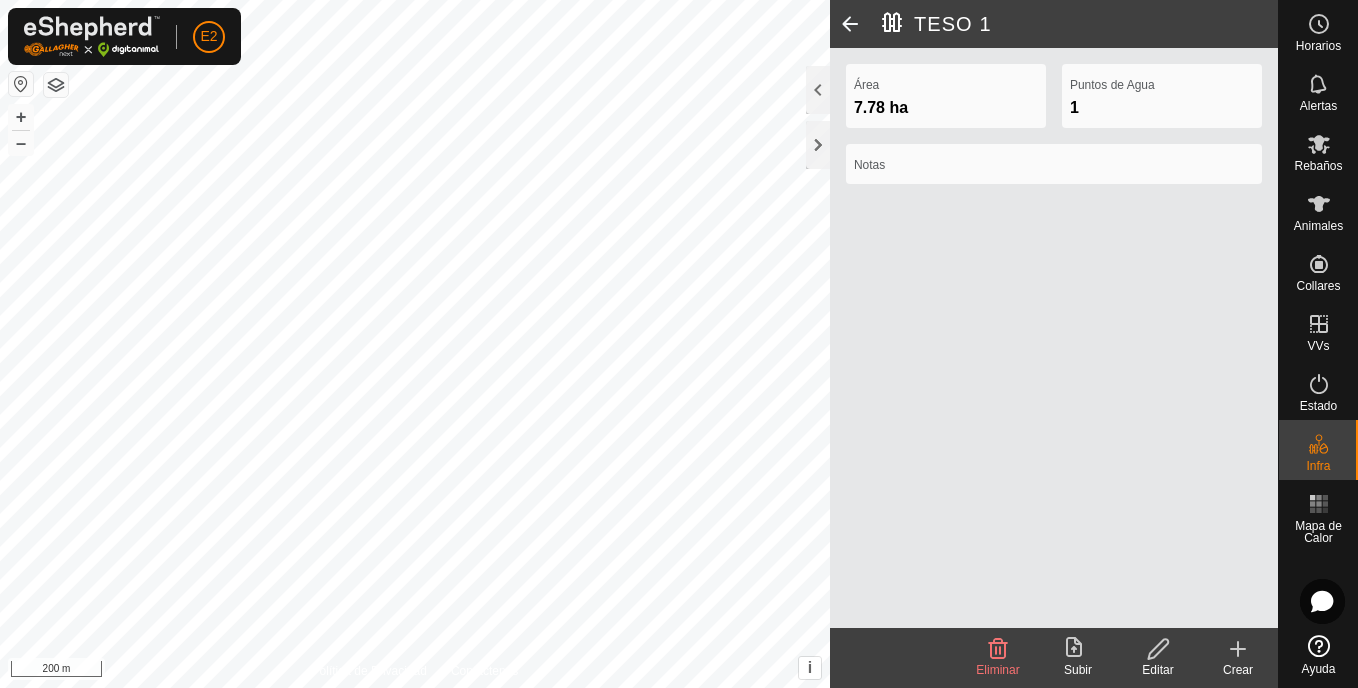 click on "E2 Horarios Alertas Rebaños Animales Collares VVs Estado Infra Mapa de Calor Ayuda Política de Privacidad Contáctenos + – ⇧ i This application includes HERE Maps. © 2024 HERE. All rights reserved. 200 m  TESO 1  Área 7.78 ha  Puntos de Agua 1 Notas Eliminar  Subir   Editar   Crear" at bounding box center [679, 344] 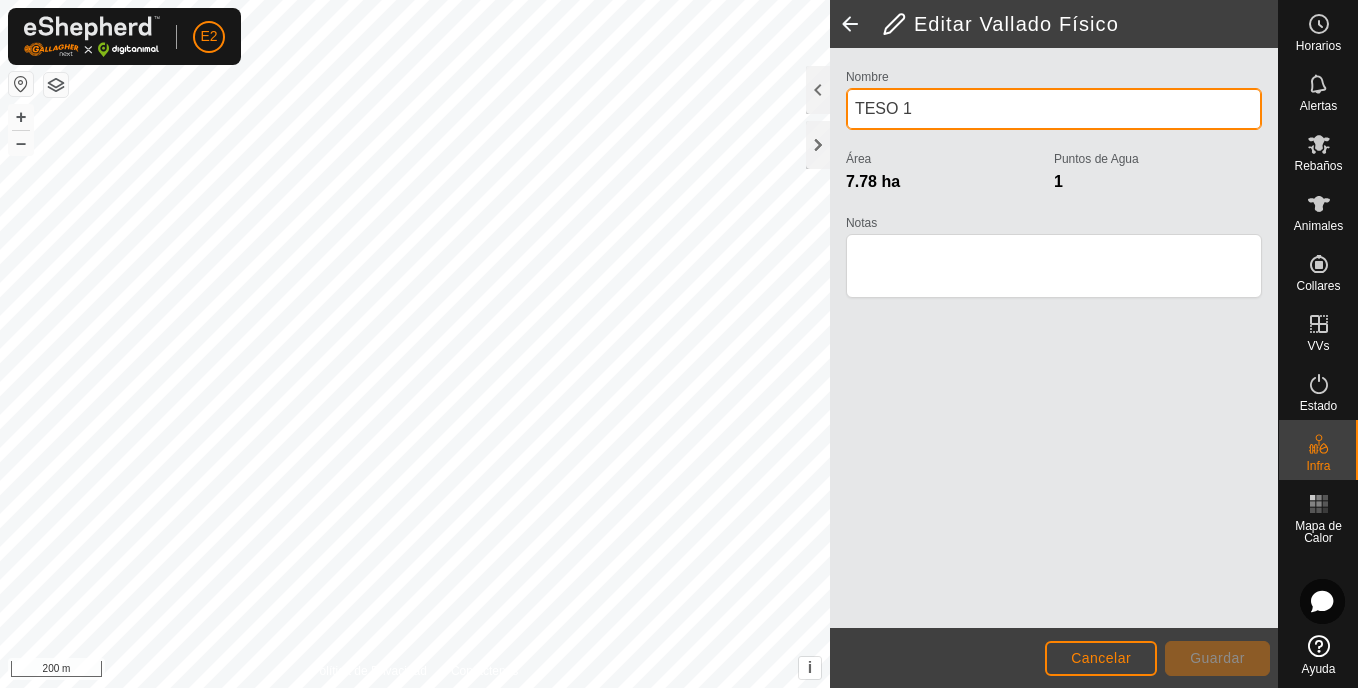 click on "TESO 1" at bounding box center (1054, 109) 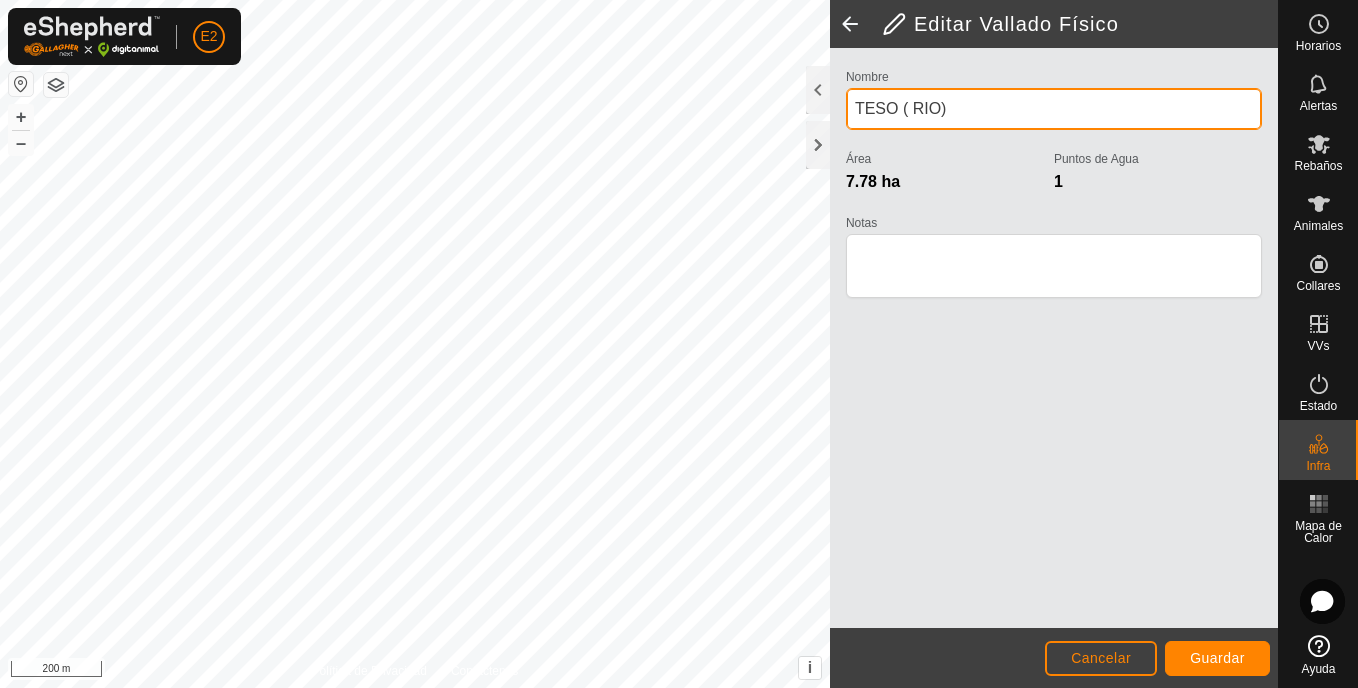type on "TESO ( RIO)" 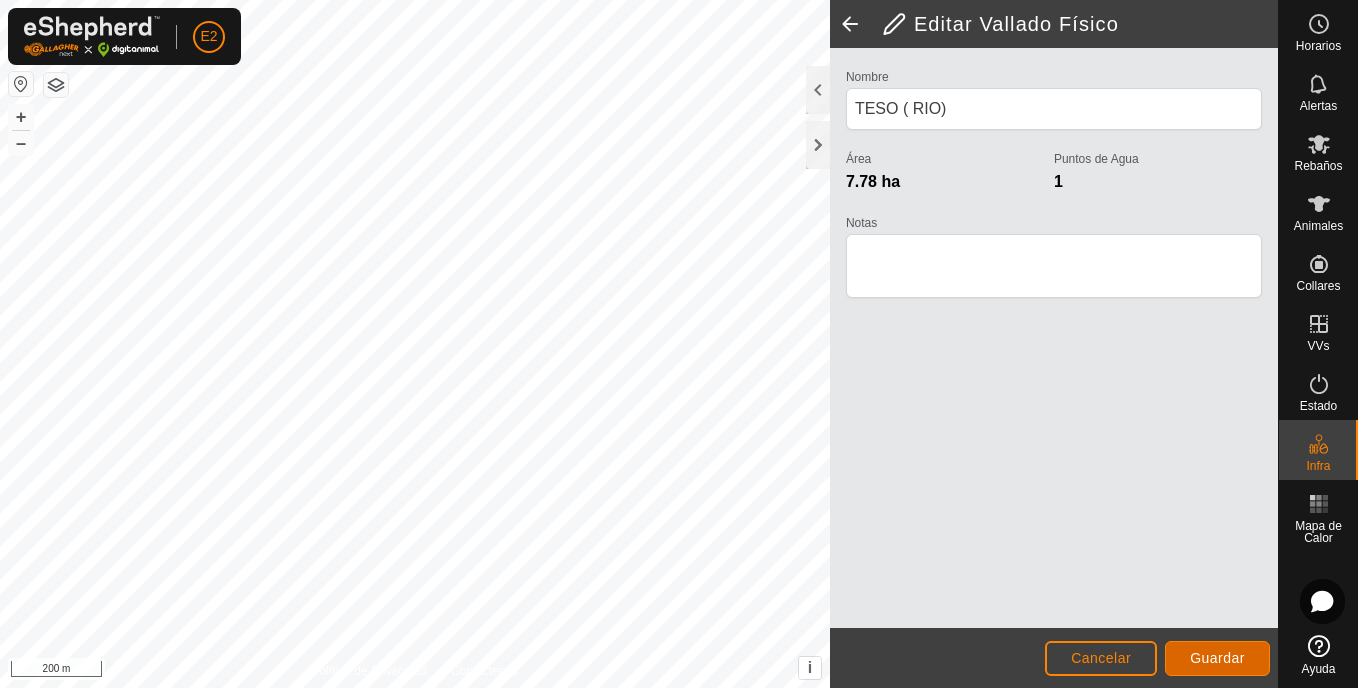 click on "Guardar" 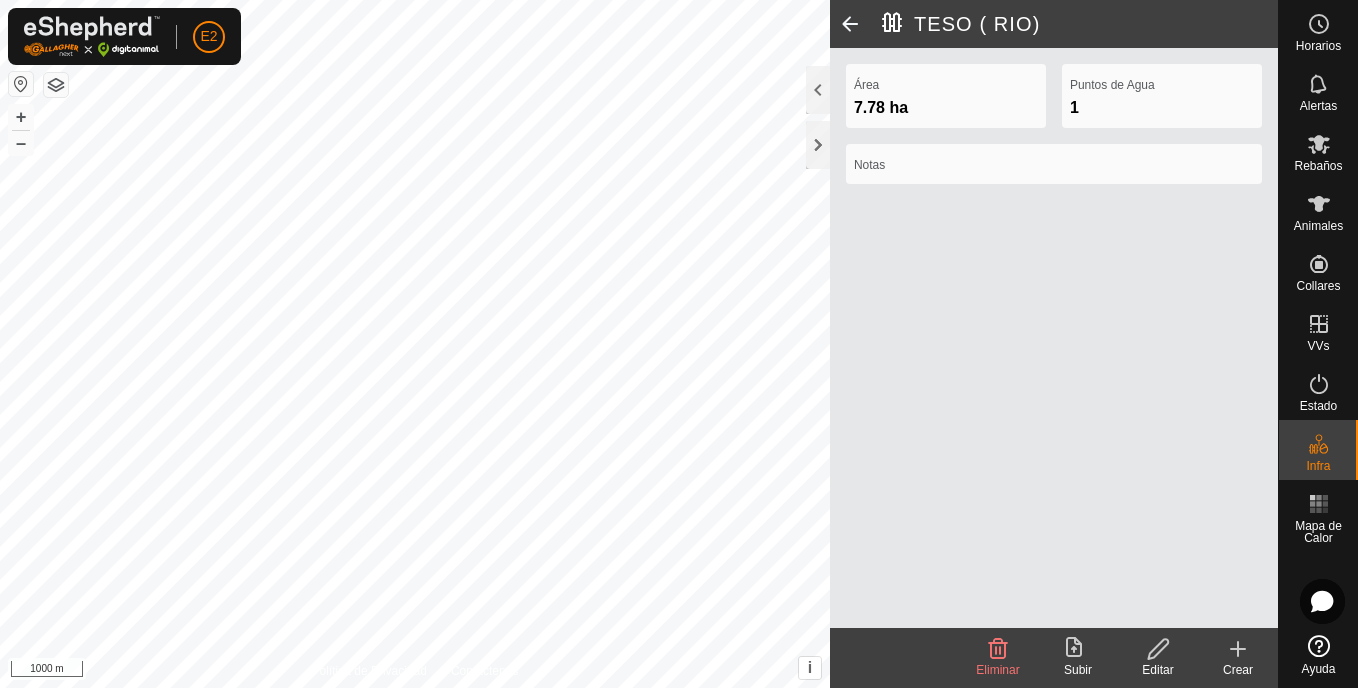 click at bounding box center [21, 84] 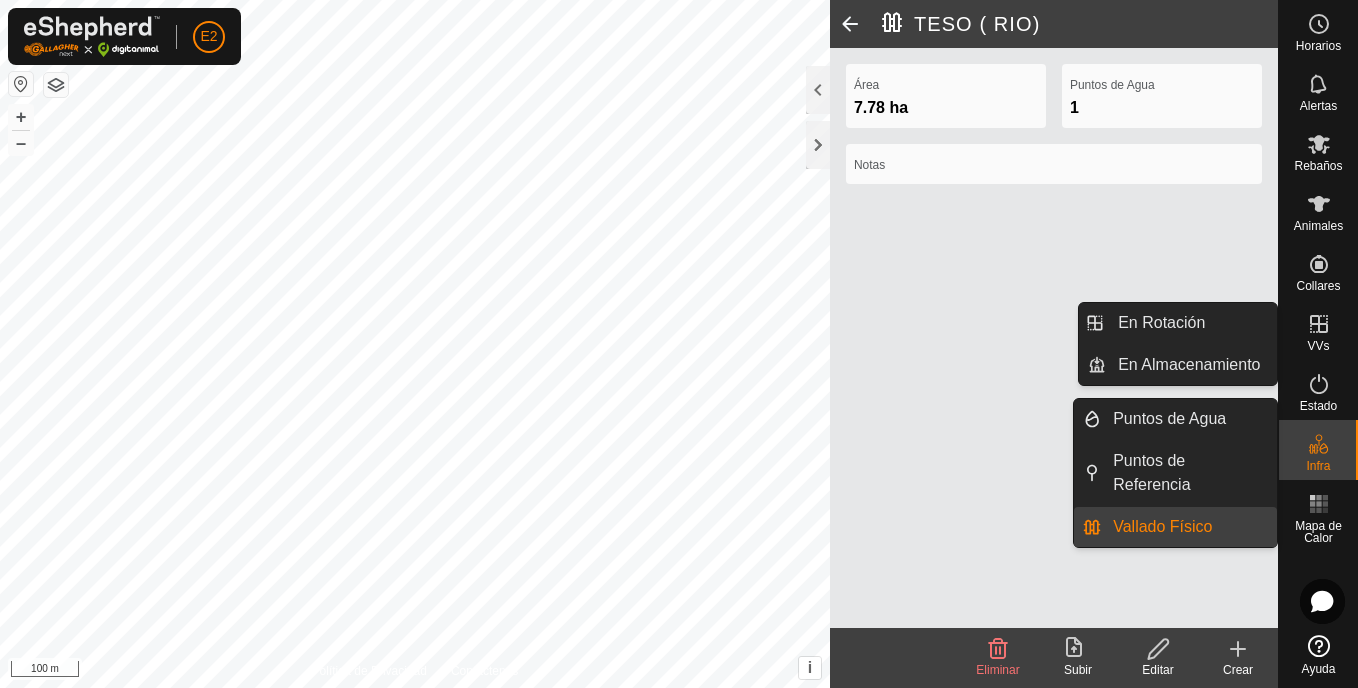 click 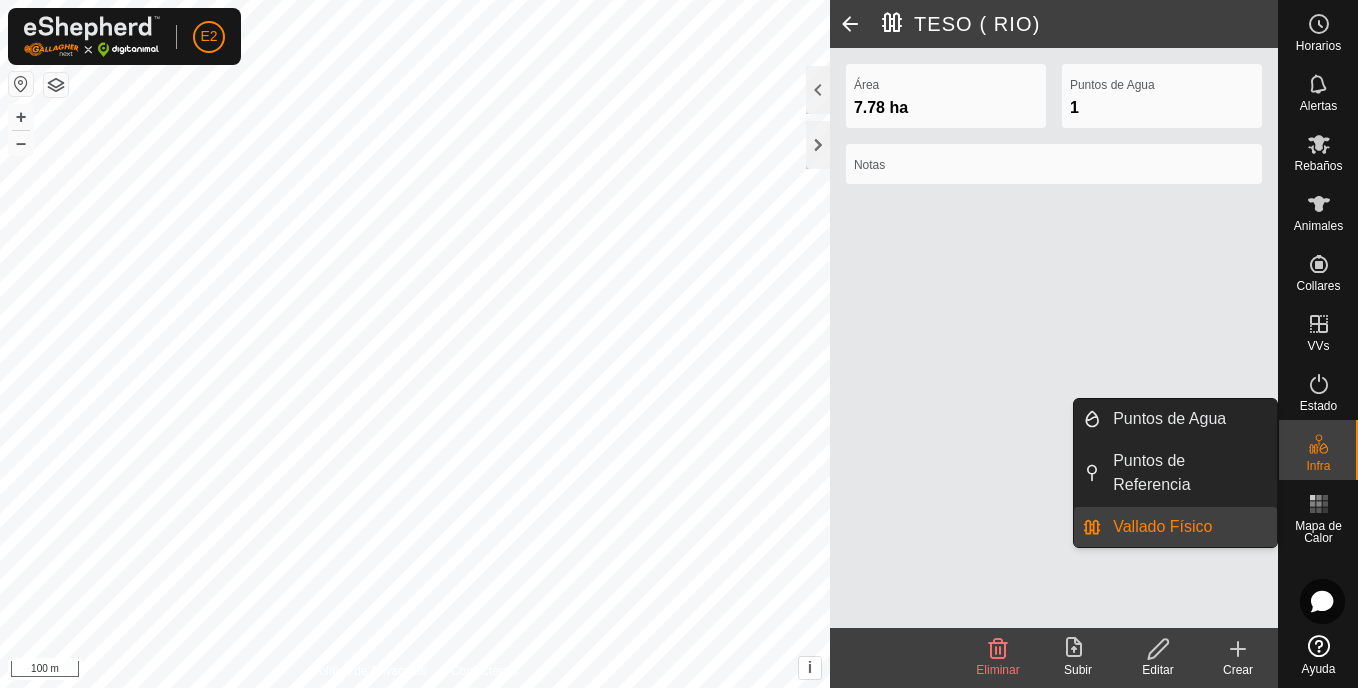click on "Vallado Físico" at bounding box center (1189, 527) 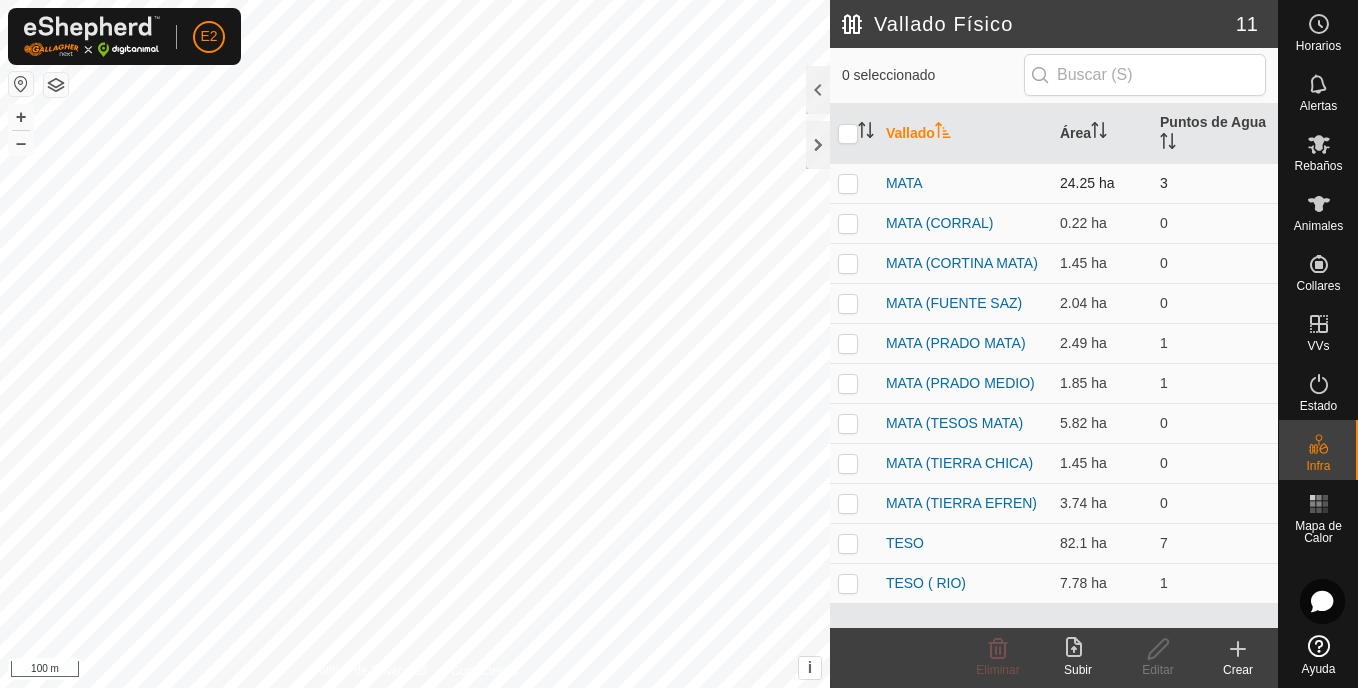 click at bounding box center (848, 183) 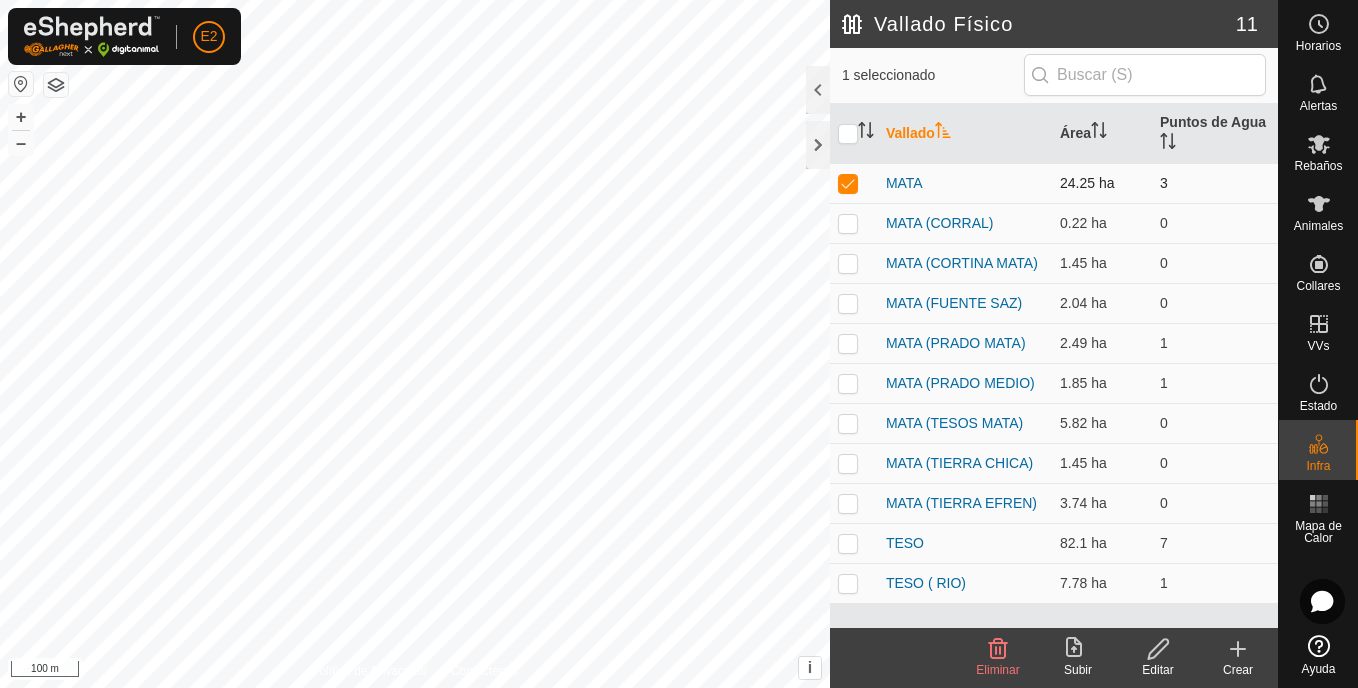 click at bounding box center (848, 183) 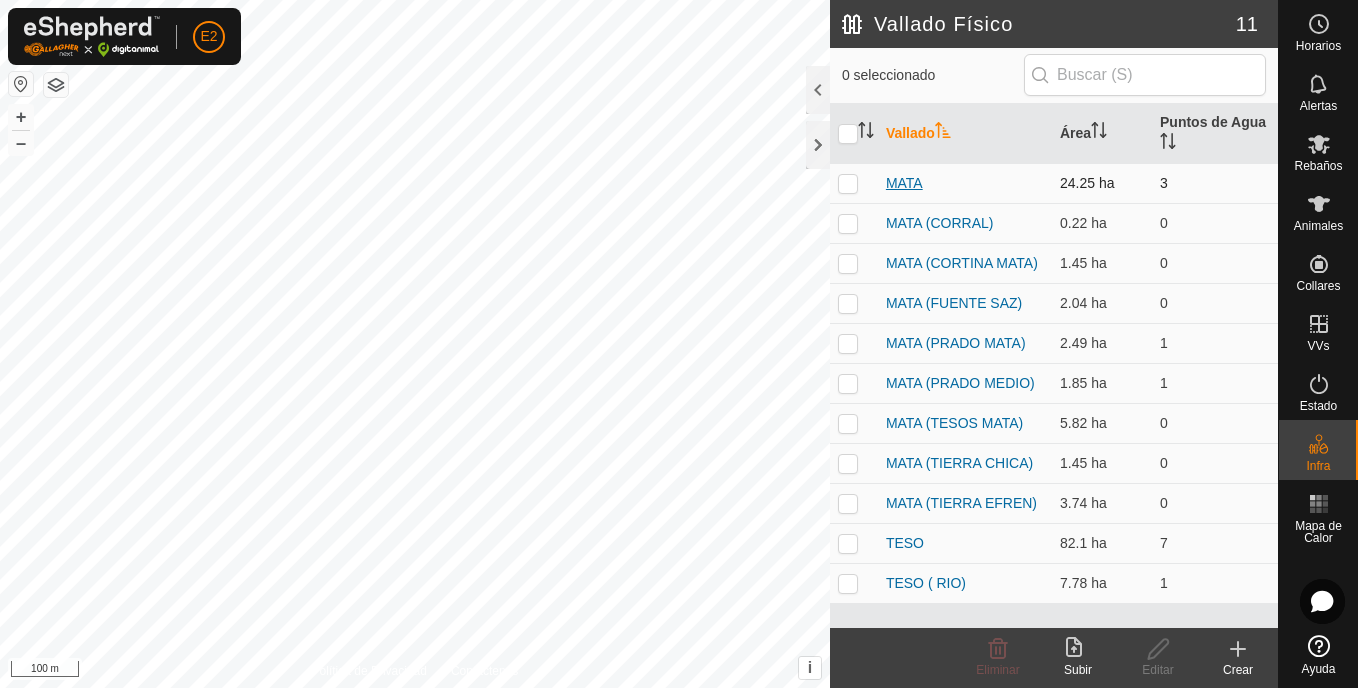 click on "MATA" at bounding box center (904, 183) 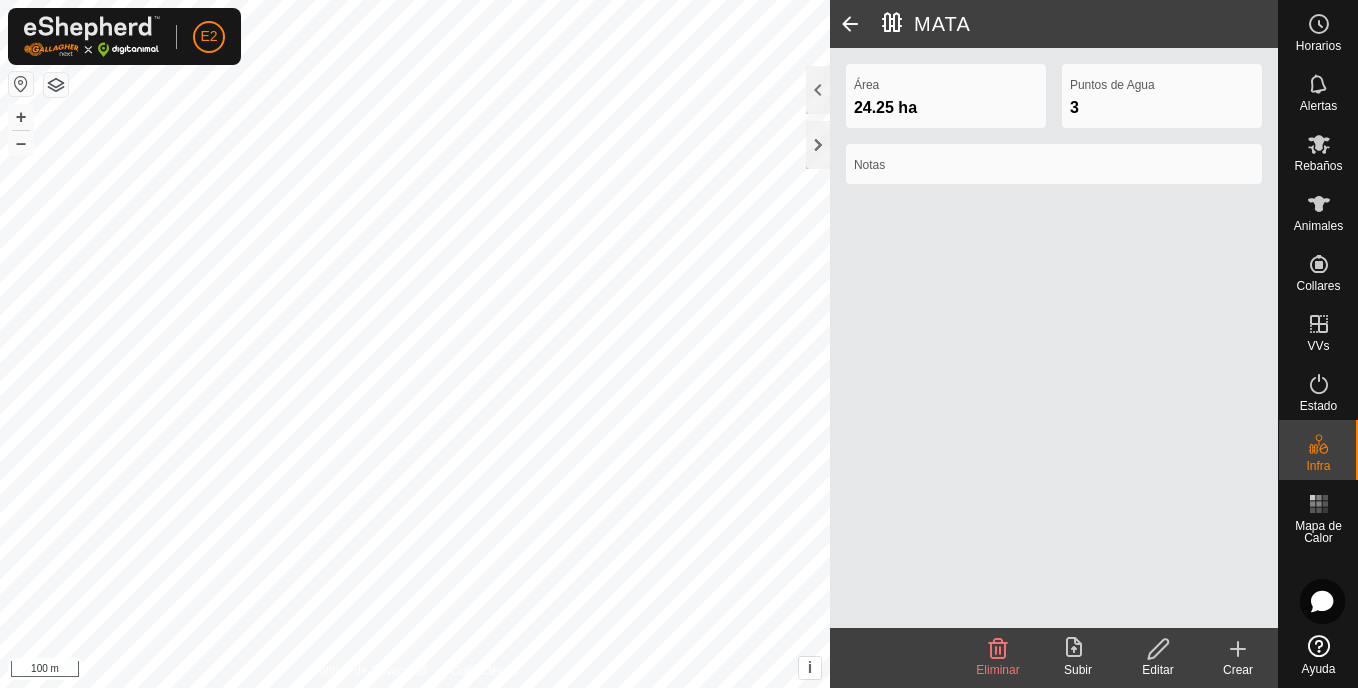 click at bounding box center [21, 84] 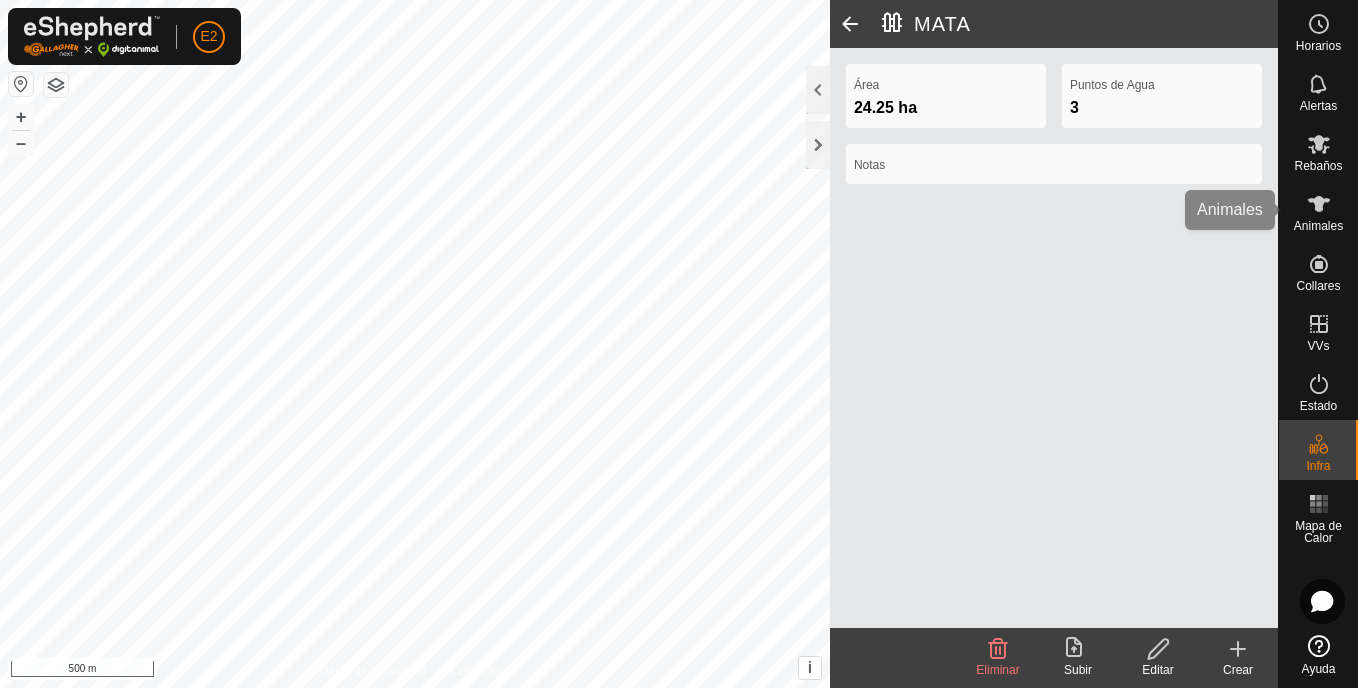 click 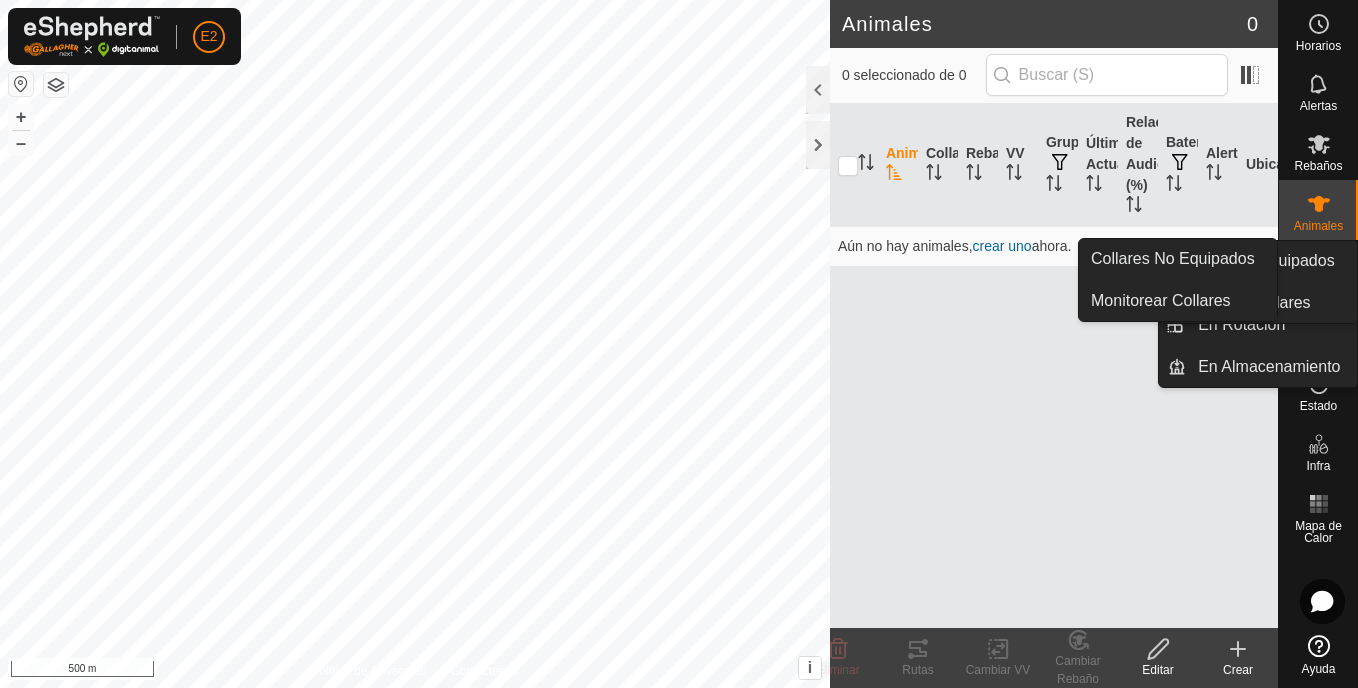 drag, startPoint x: 1337, startPoint y: 294, endPoint x: 1330, endPoint y: 260, distance: 34.713108 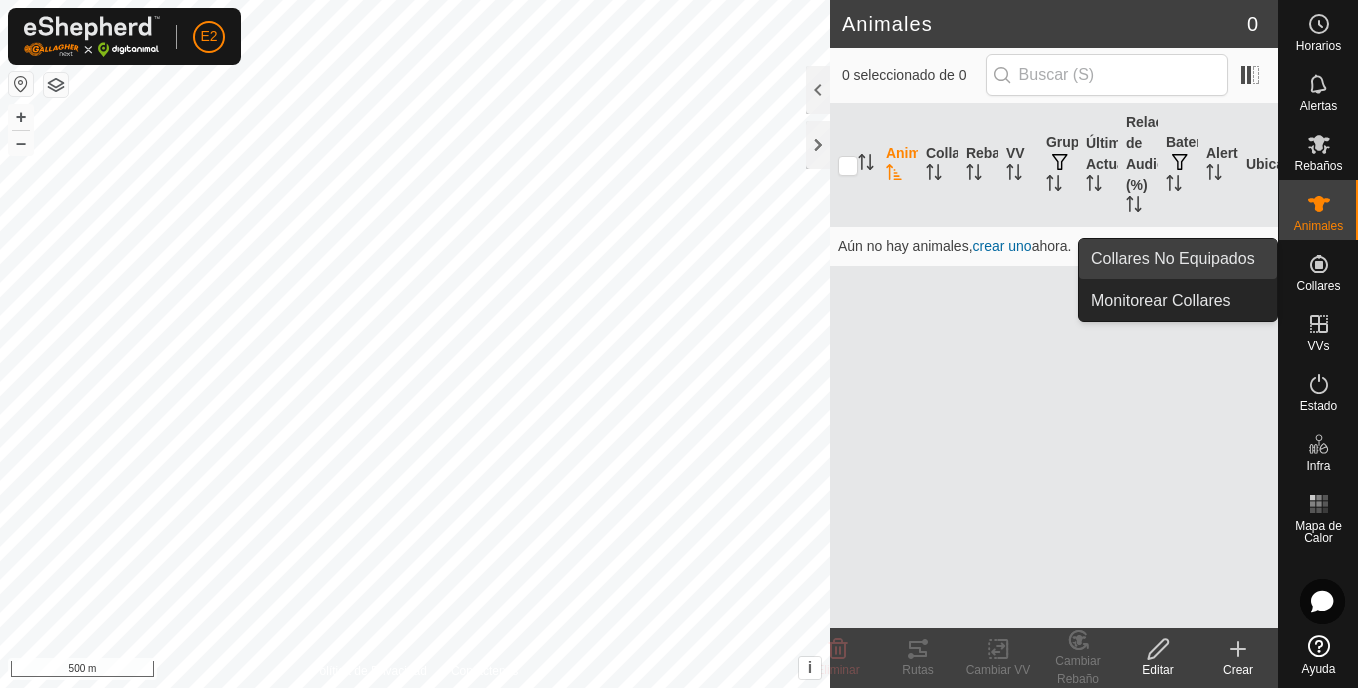drag, startPoint x: 1277, startPoint y: 290, endPoint x: 1209, endPoint y: 269, distance: 71.168816 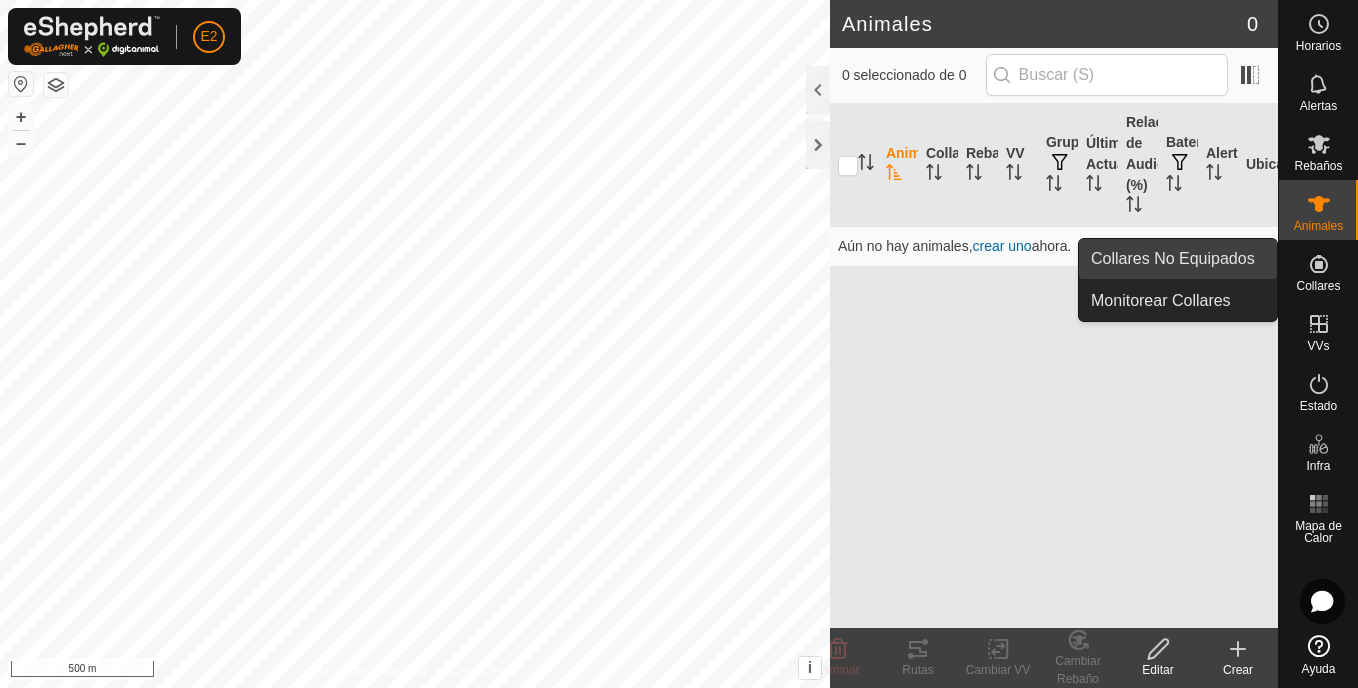 click on "Collares No Equipados" at bounding box center [1178, 259] 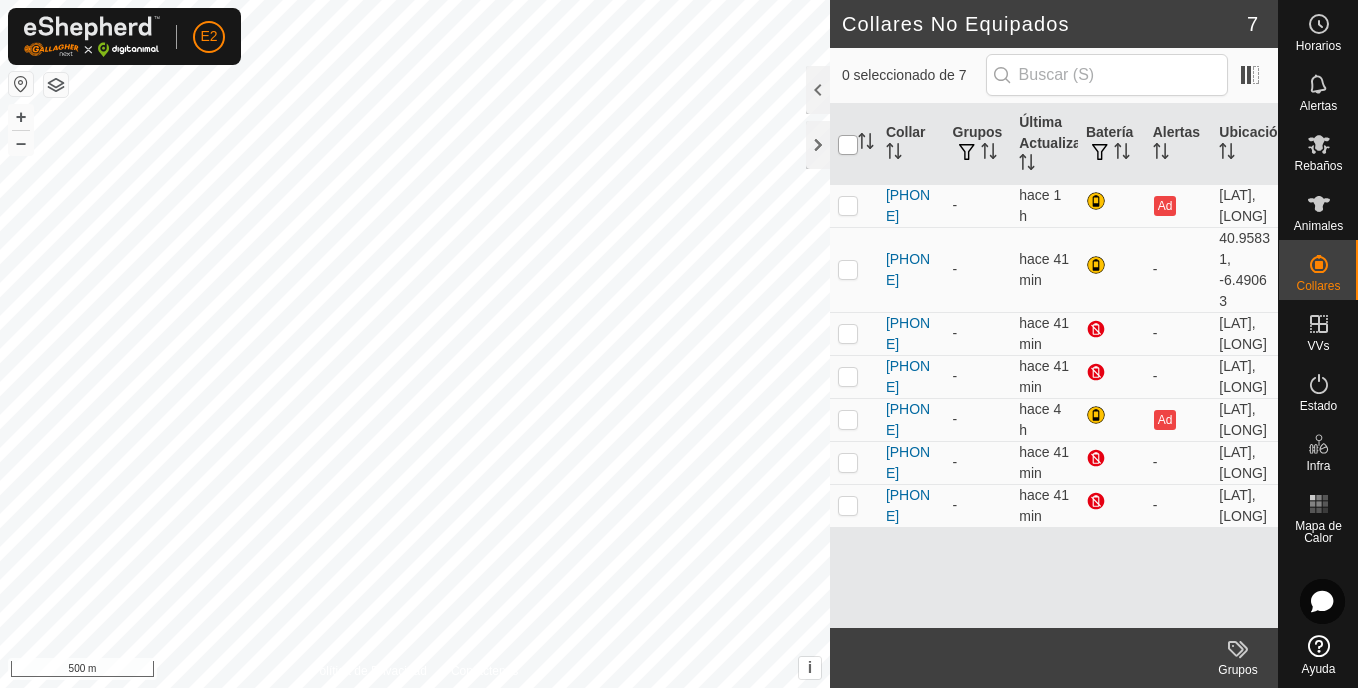 click at bounding box center [848, 145] 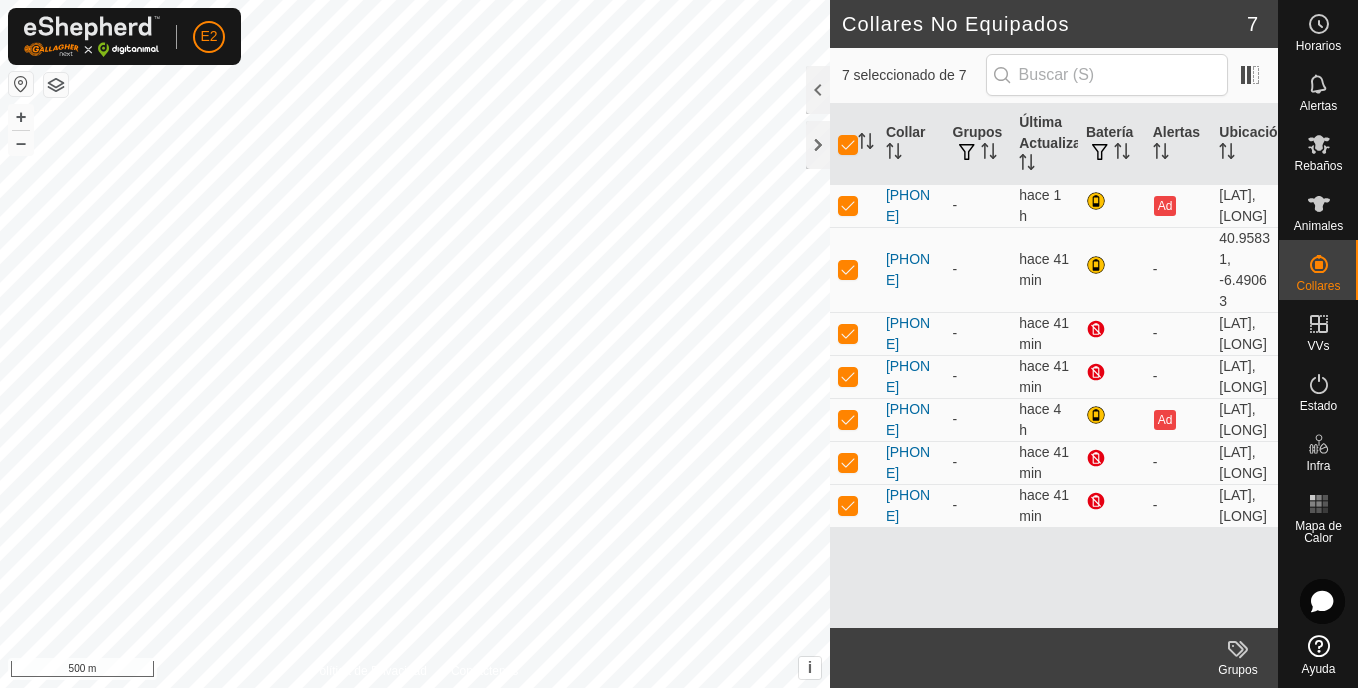 click at bounding box center (21, 84) 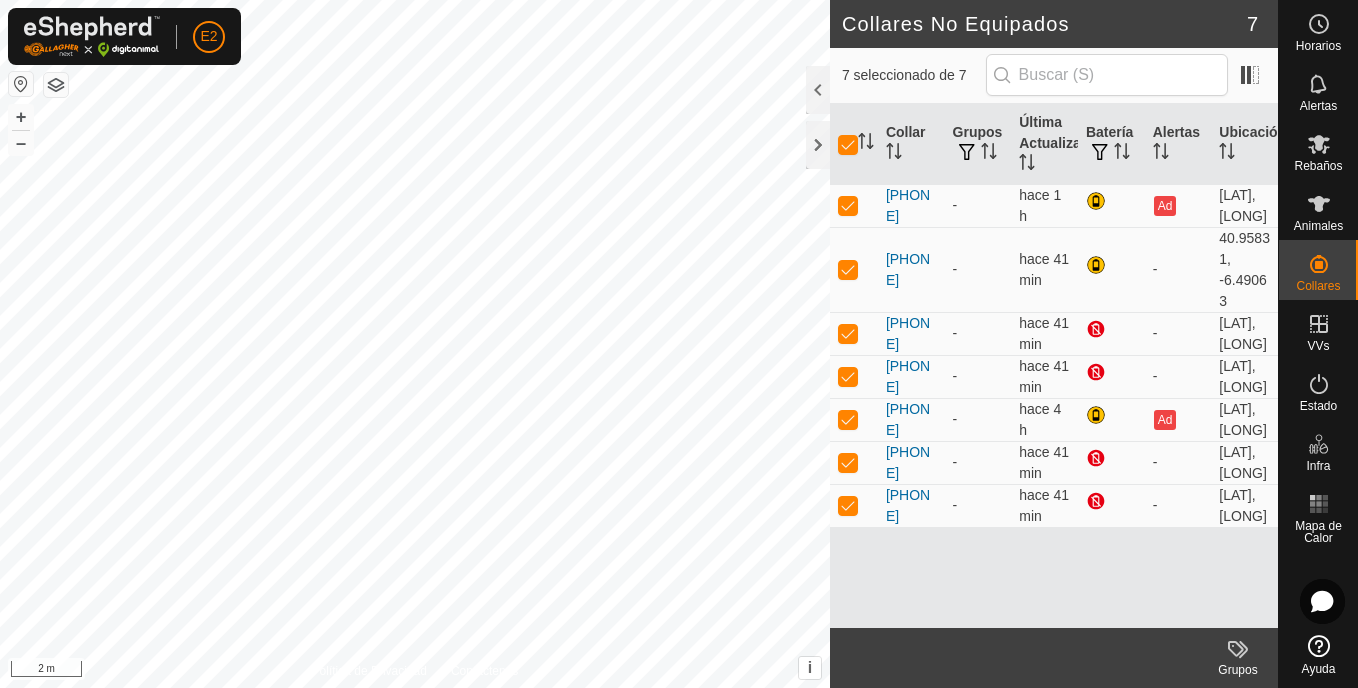 scroll, scrollTop: 4, scrollLeft: 0, axis: vertical 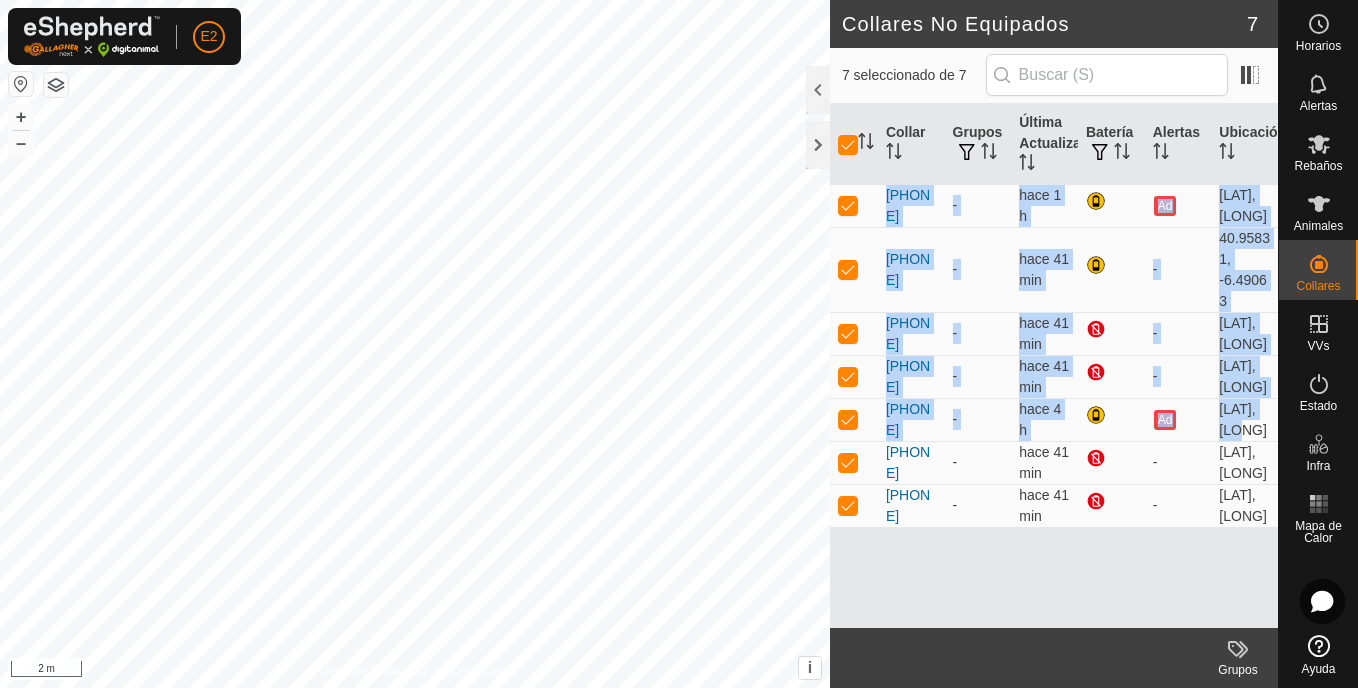 drag, startPoint x: 1260, startPoint y: 419, endPoint x: 1271, endPoint y: 363, distance: 57.070133 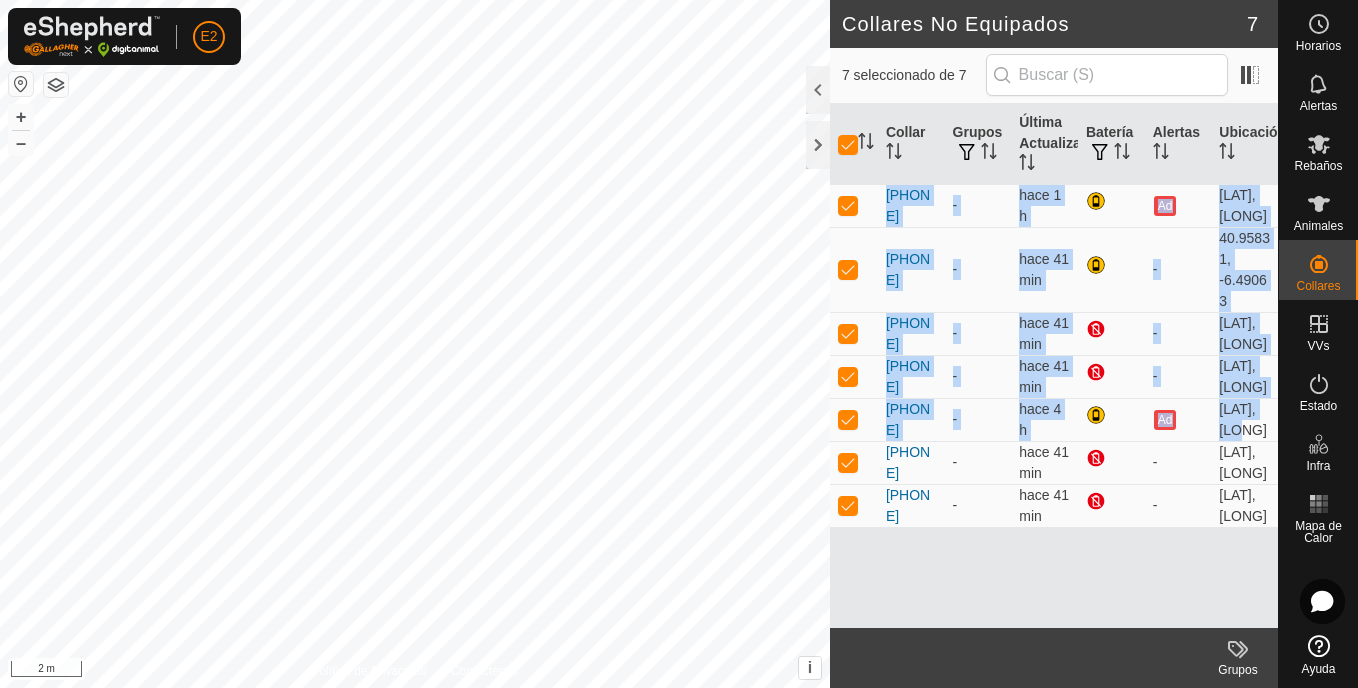 click on "Collar   Grupos   Última Actualización   Batería   Alertas   Ubicación   3752865164   -  hace 1 h  Ad   40.95827, -6.49066   3110815970   -  hace 41 min  -   40.95831, -6.49063   2763973342   -  hace 41 min  -   40.95832, -6.49061   1153527951   -  hace 41 min  -   40.95833, -6.49062   1274494255   -  hace 4 h  Ad   40.95835, -6.49063   3387745666   -  hace 41 min  -   40.9583, -6.4906   1966623064   -  hace 41 min  -   40.95831, -6.49059" at bounding box center (1054, 366) 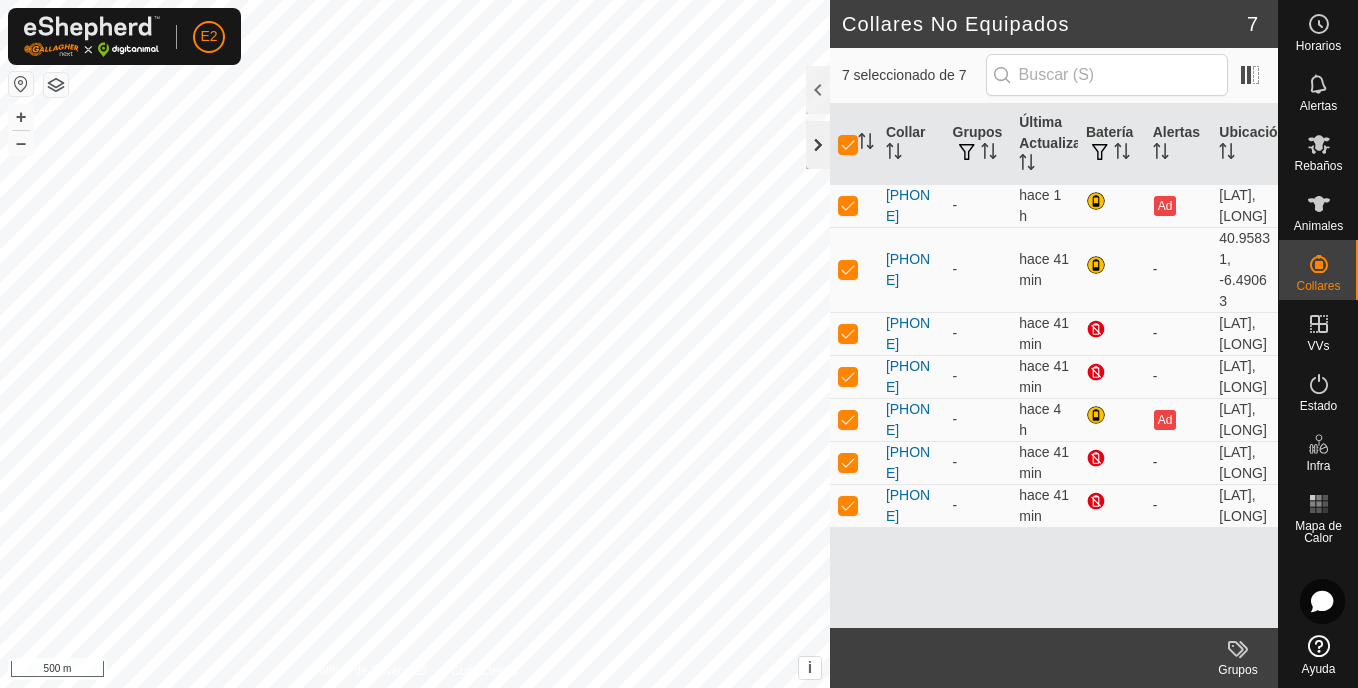 click 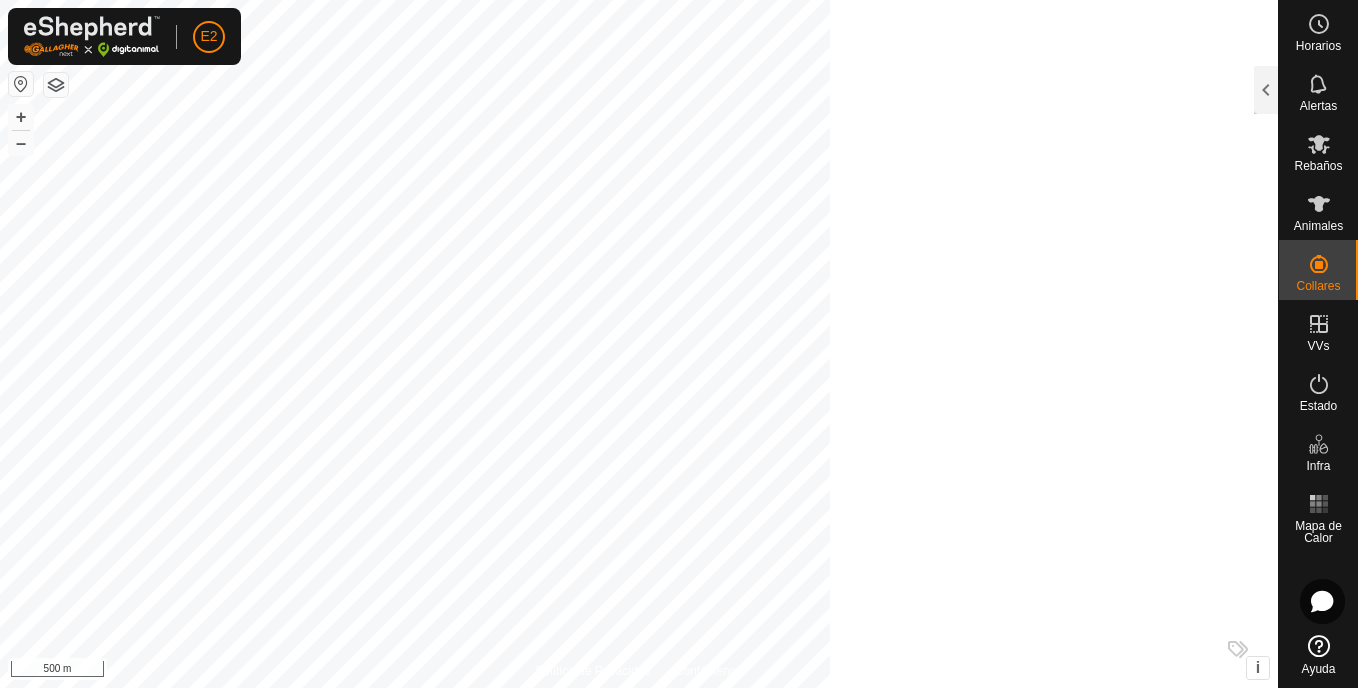 scroll, scrollTop: 268, scrollLeft: 0, axis: vertical 